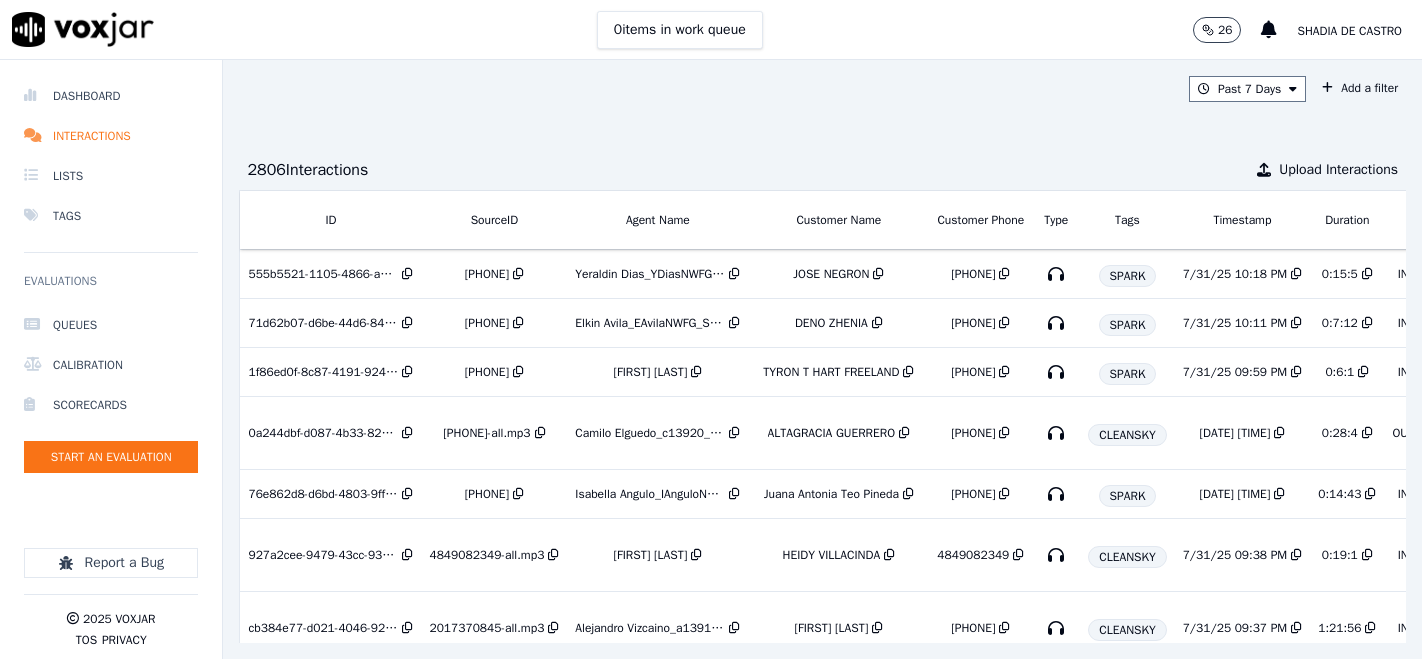 scroll, scrollTop: 0, scrollLeft: 0, axis: both 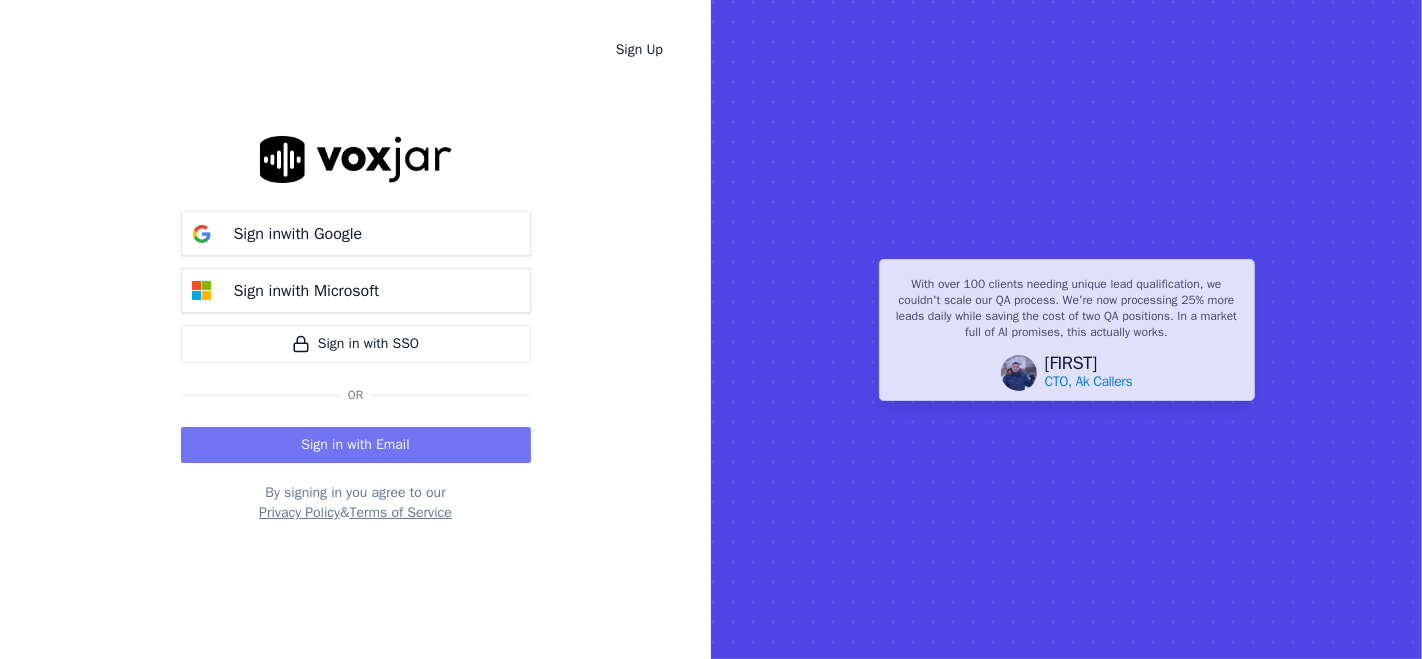 click on "Sign in with Email" at bounding box center (356, 445) 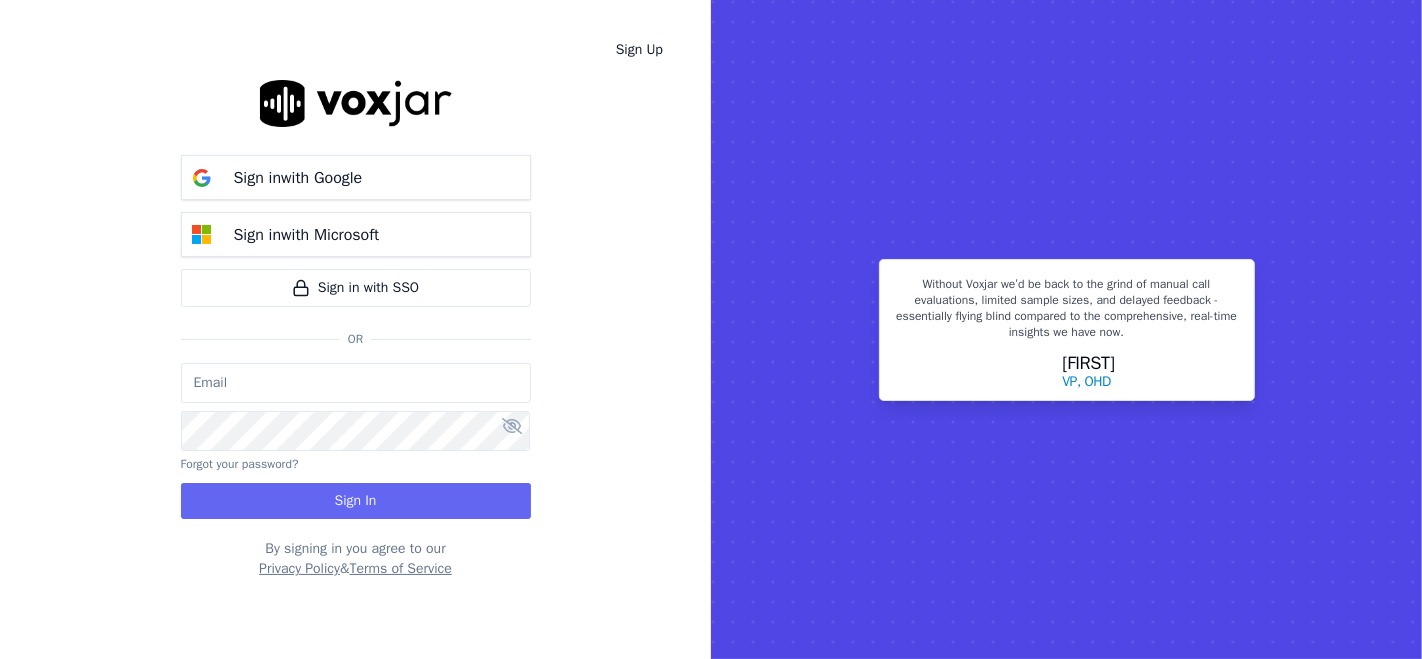 type on "[EMAIL]" 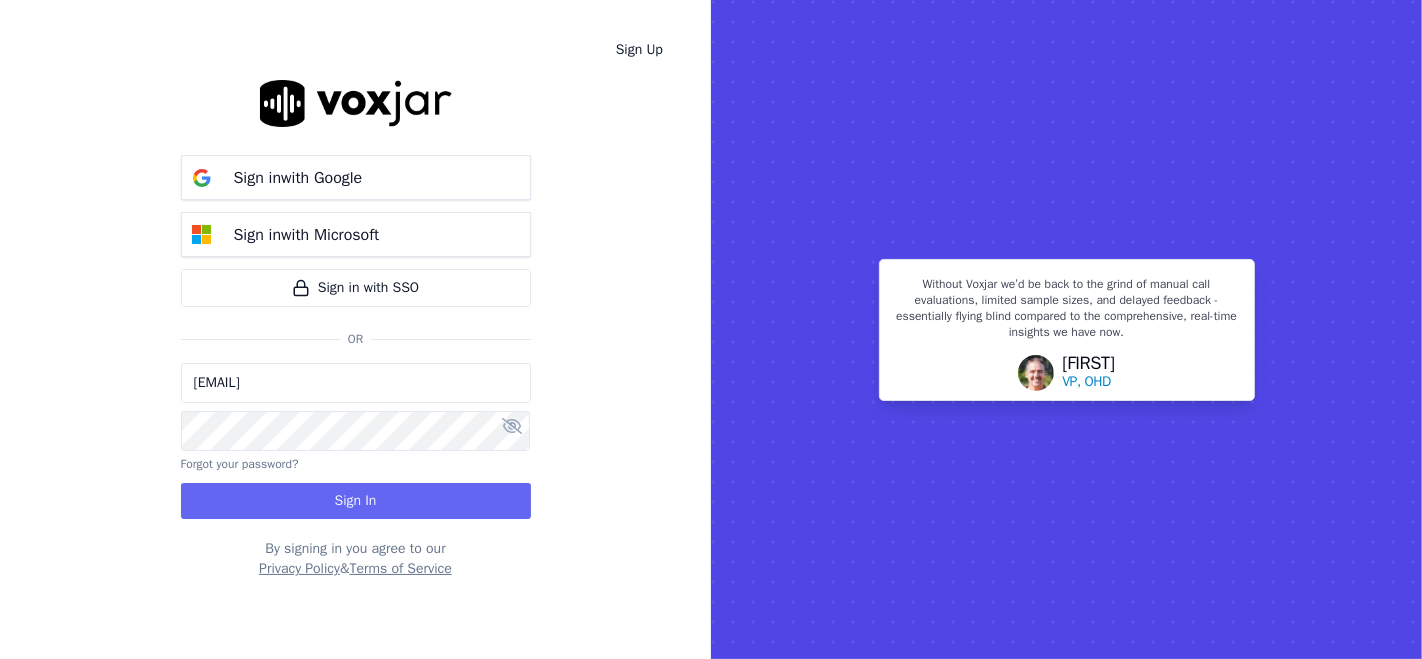 click on "Sign In" at bounding box center (356, 501) 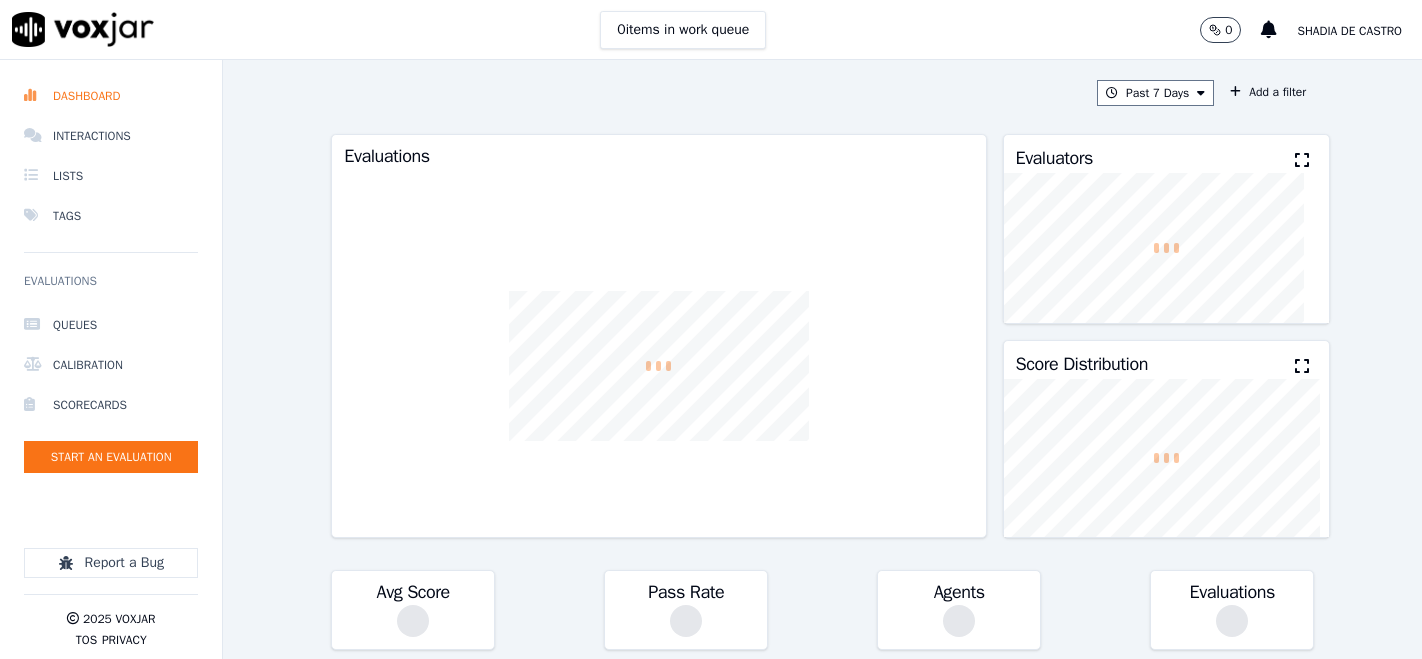scroll, scrollTop: 0, scrollLeft: 0, axis: both 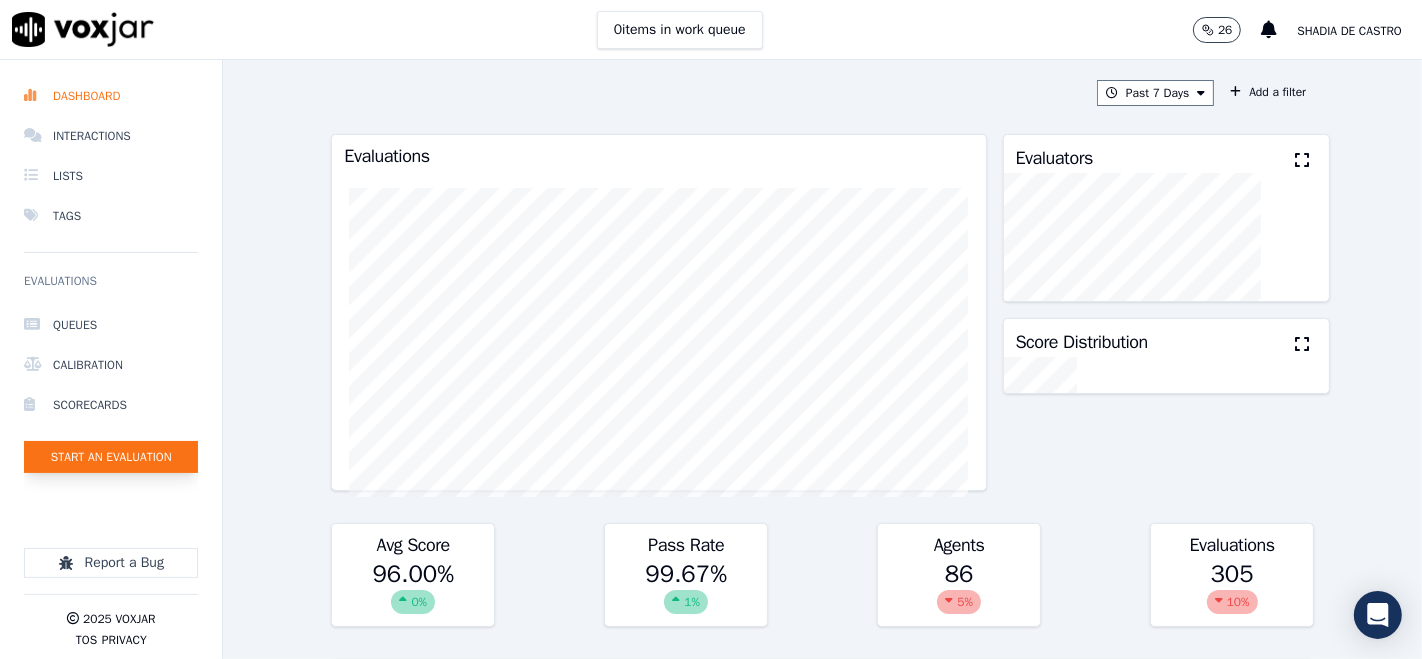 click on "Start an Evaluation" 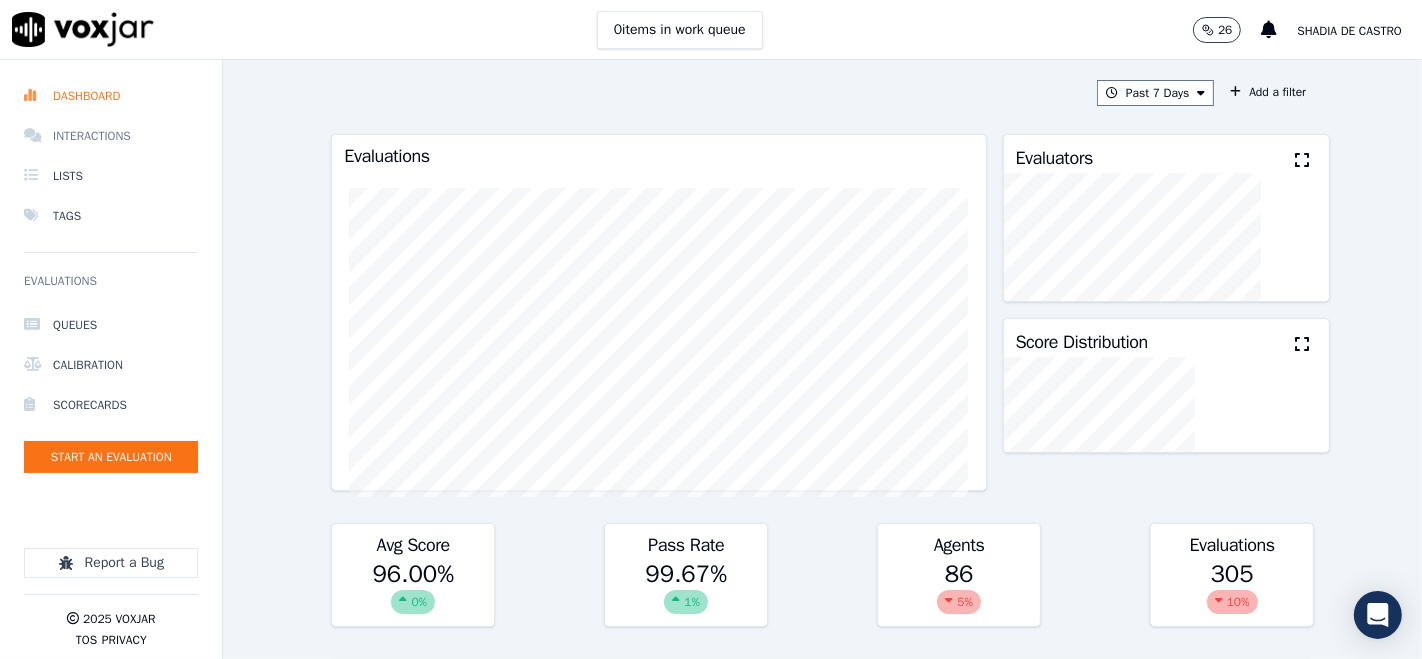 click on "Interactions" at bounding box center (111, 136) 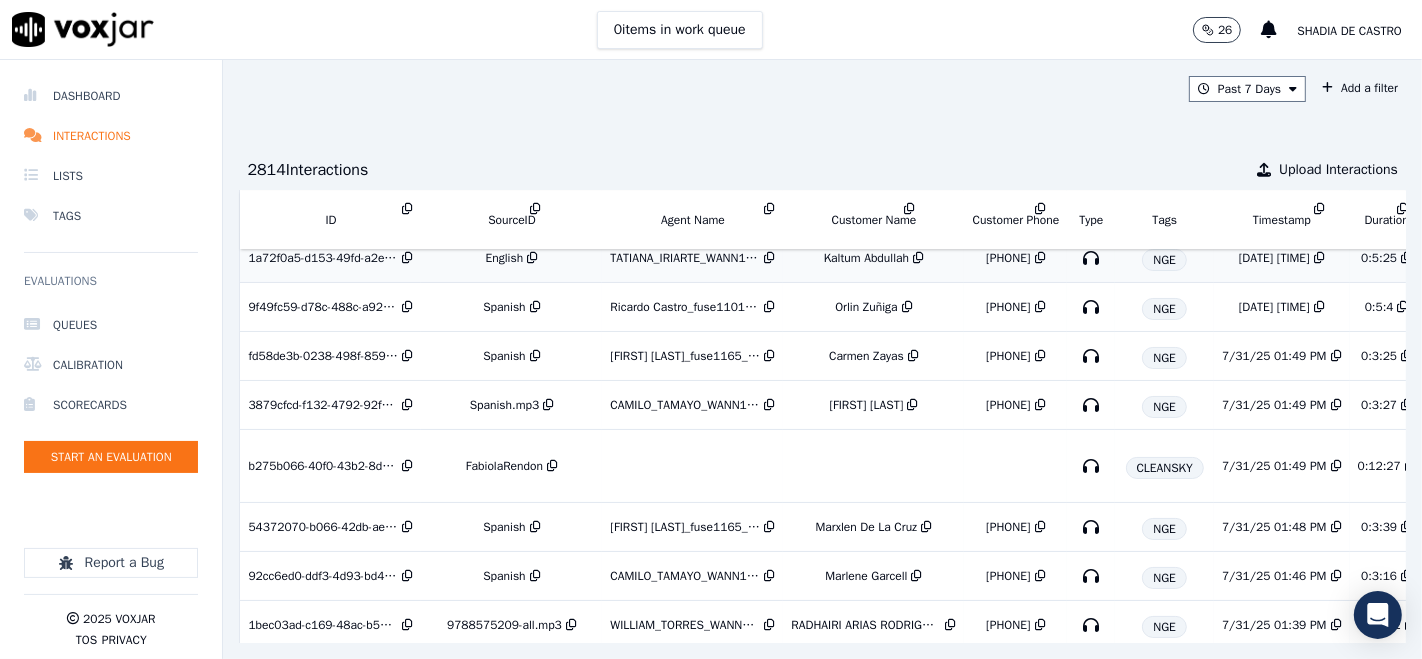 scroll, scrollTop: 2281, scrollLeft: 0, axis: vertical 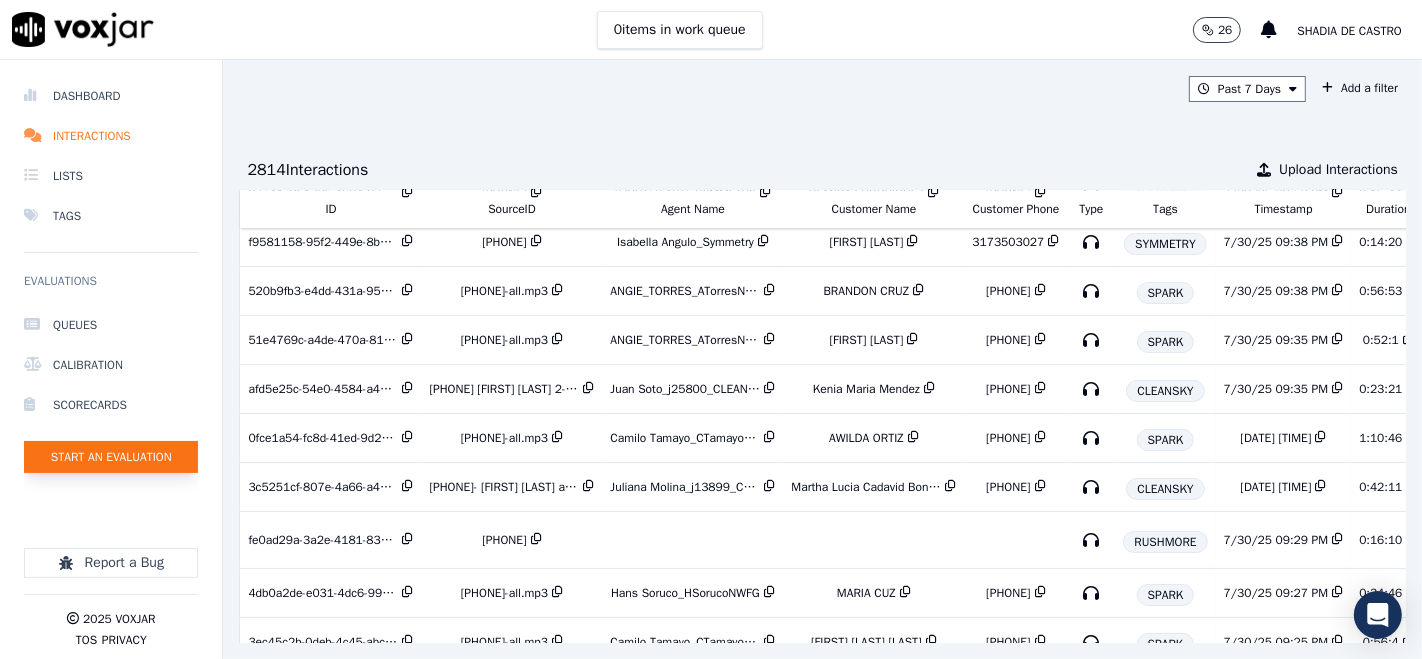 click on "Start an Evaluation" 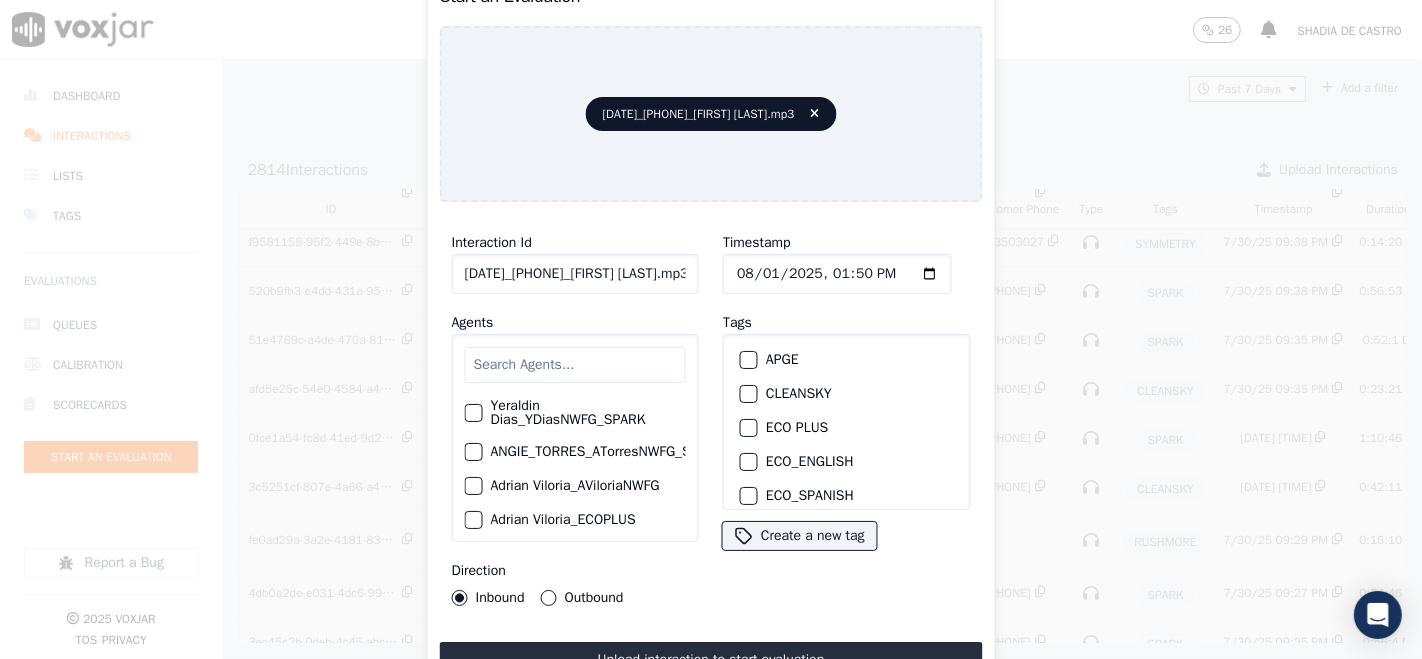 click on "20250730_9082663042_SebastianTorres.mp3" 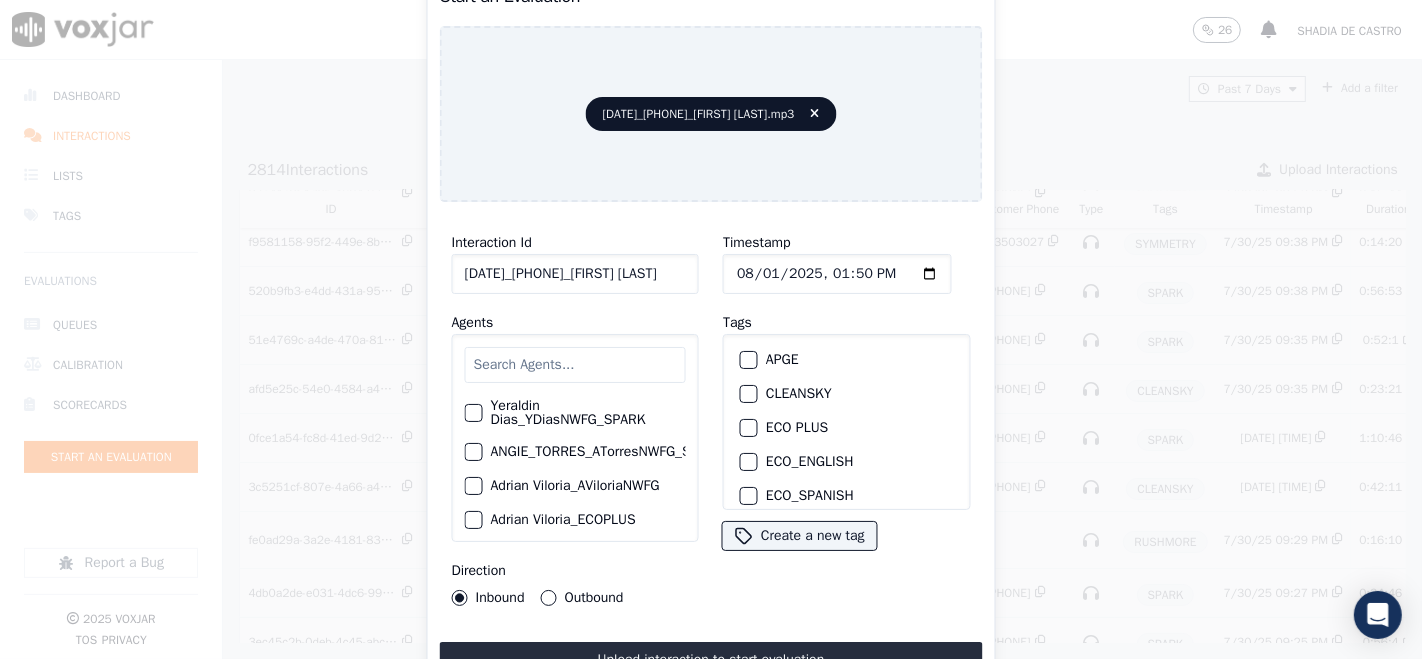 scroll, scrollTop: 0, scrollLeft: 29, axis: horizontal 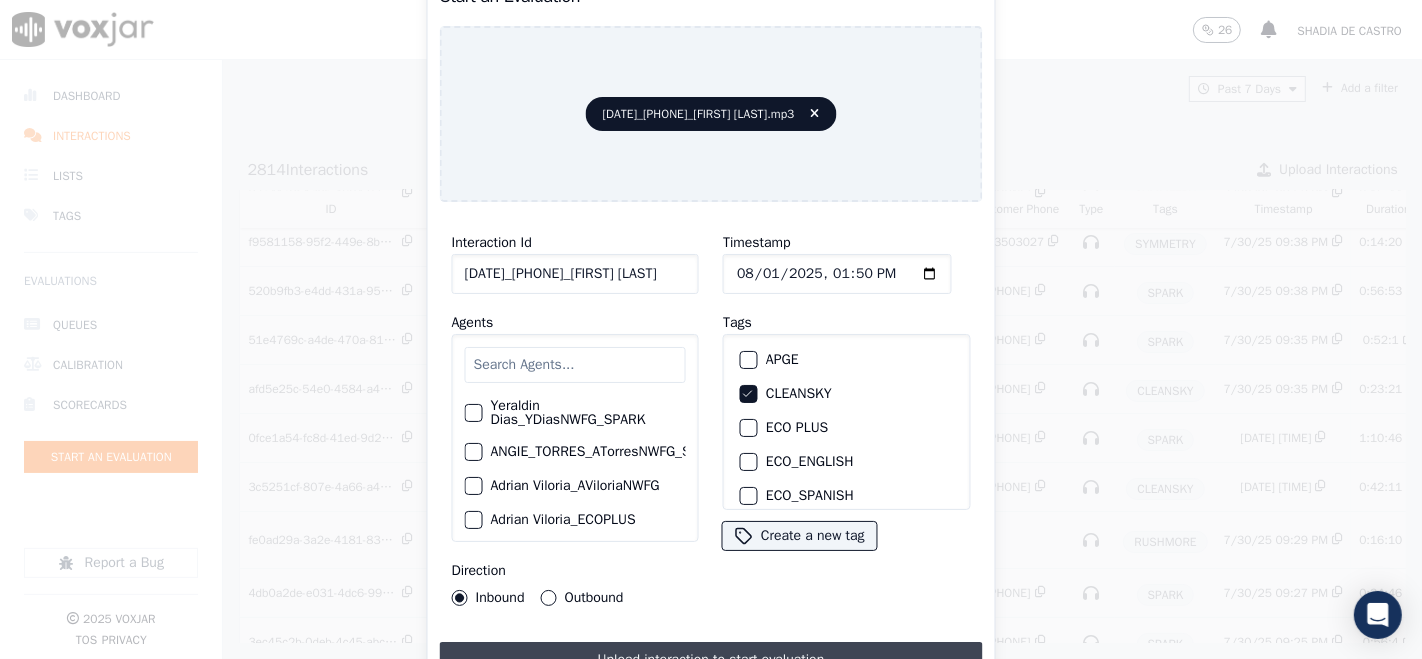 click on "Upload interaction to start evaluation" at bounding box center (711, 660) 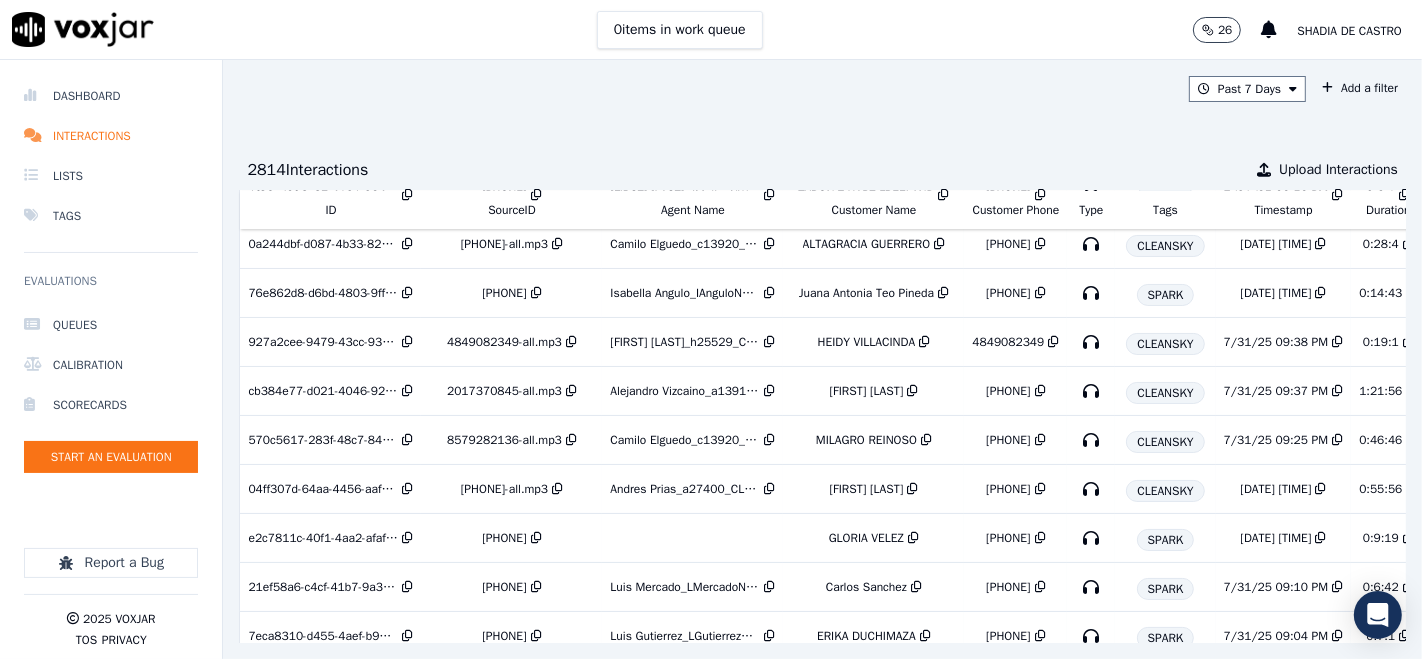 scroll, scrollTop: 0, scrollLeft: 0, axis: both 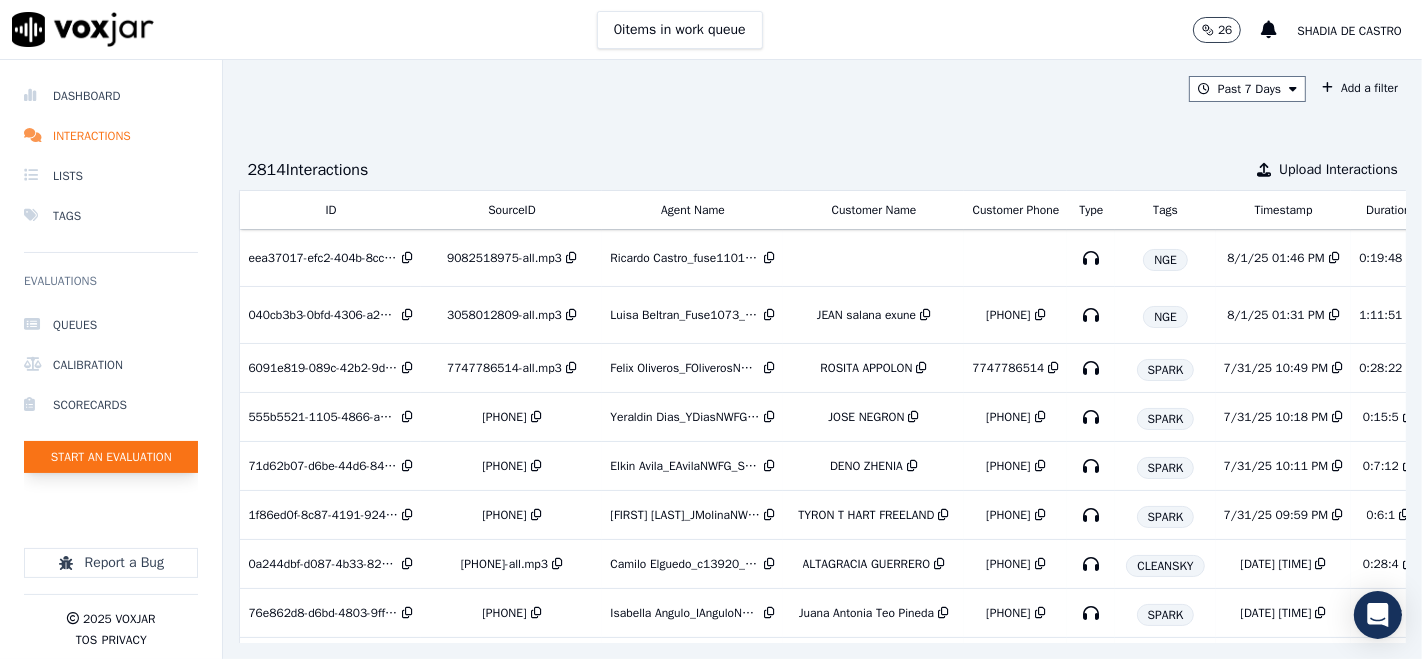 click on "Start an Evaluation" 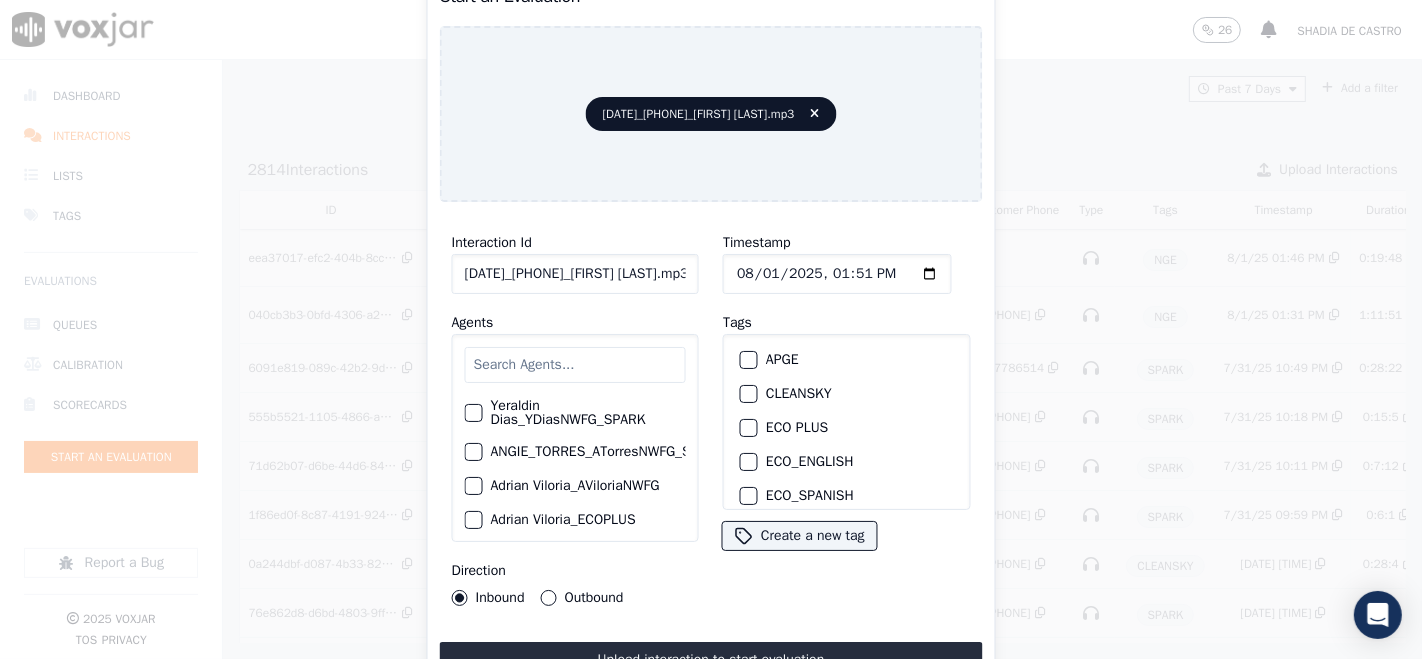 click on "20250730_9082663042_SebastianTorres.mp3" 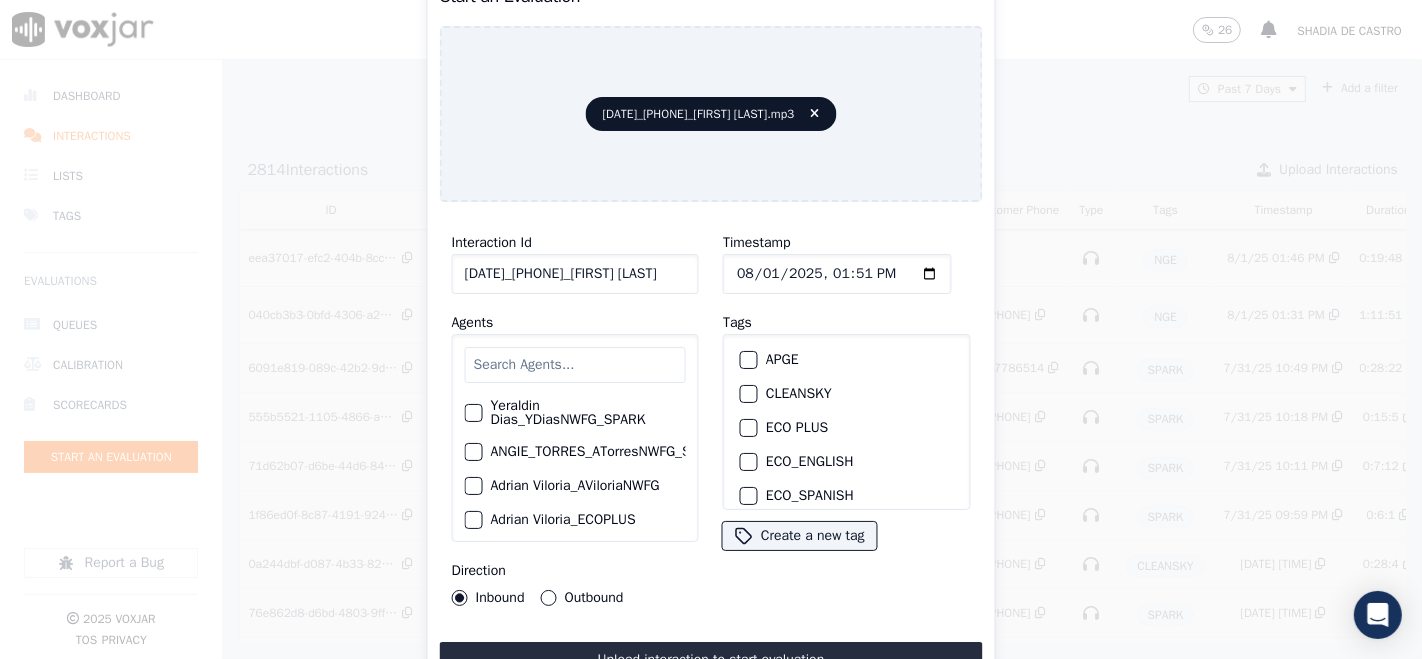 scroll, scrollTop: 0, scrollLeft: 29, axis: horizontal 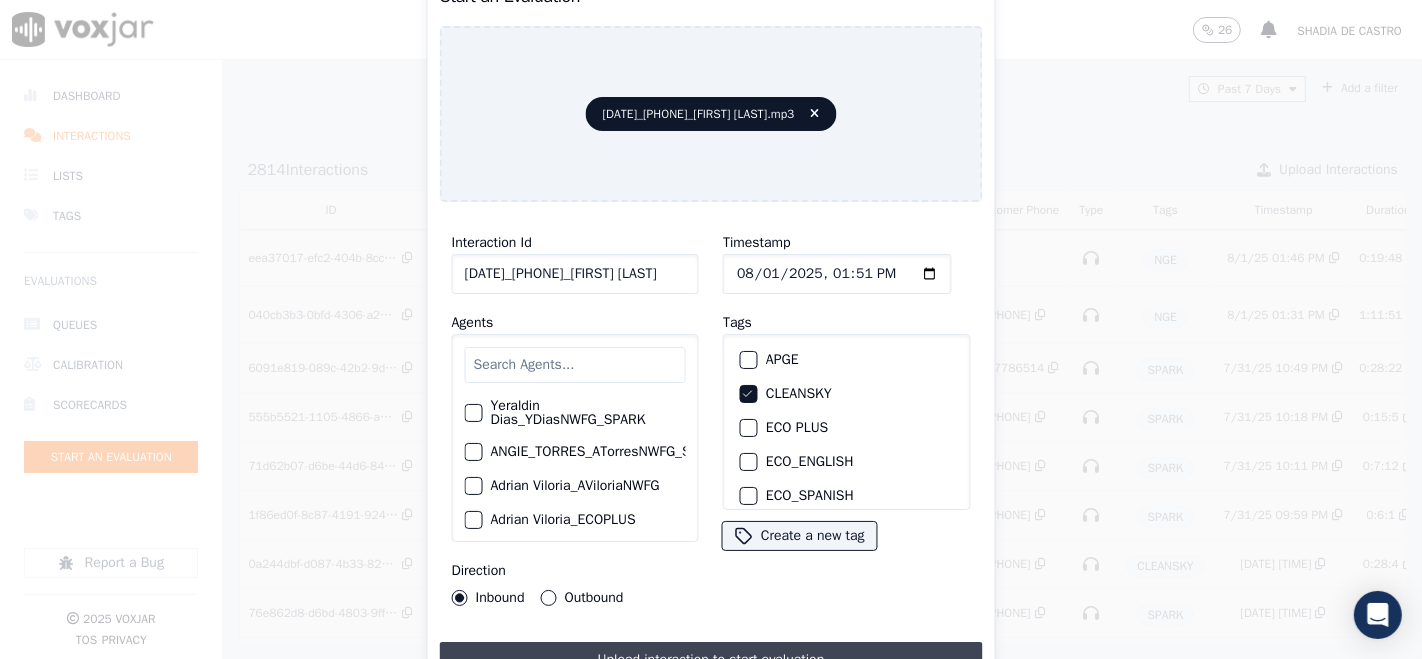 click on "Upload interaction to start evaluation" at bounding box center [711, 660] 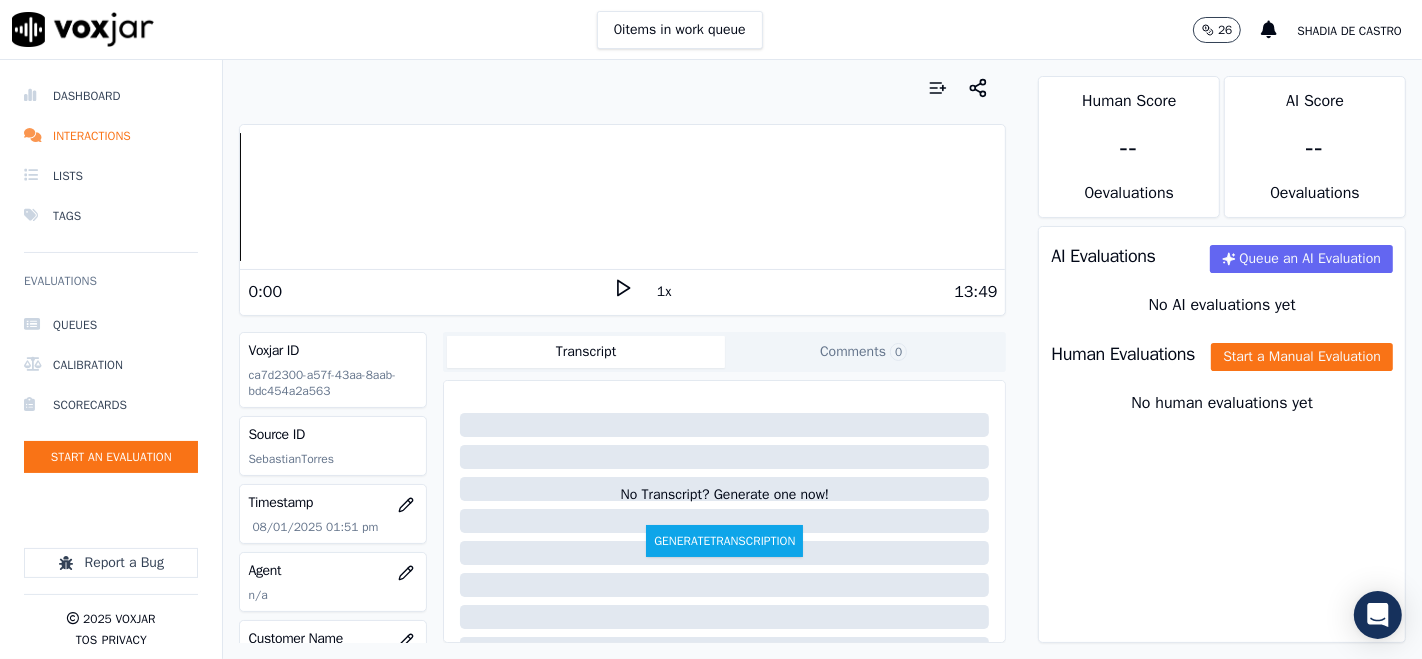 click 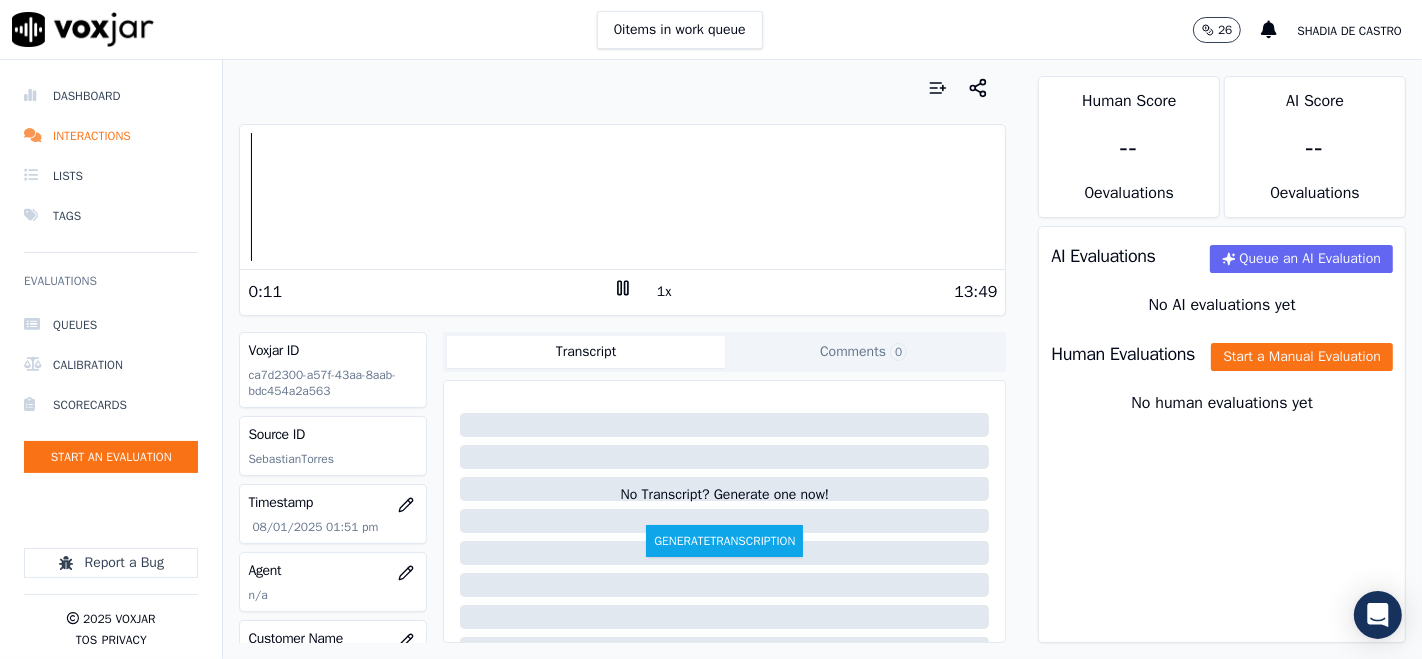 drag, startPoint x: 614, startPoint y: 285, endPoint x: 555, endPoint y: 268, distance: 61.400326 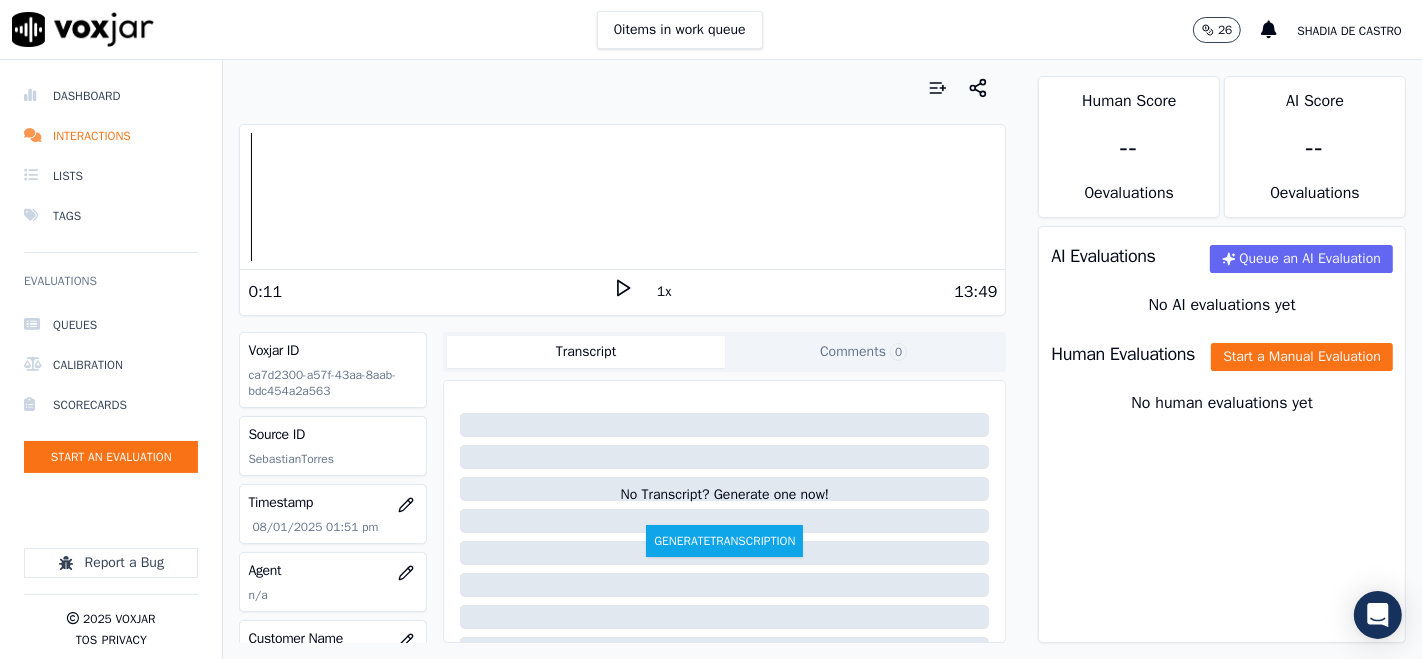drag, startPoint x: 610, startPoint y: 279, endPoint x: 585, endPoint y: 262, distance: 30.232433 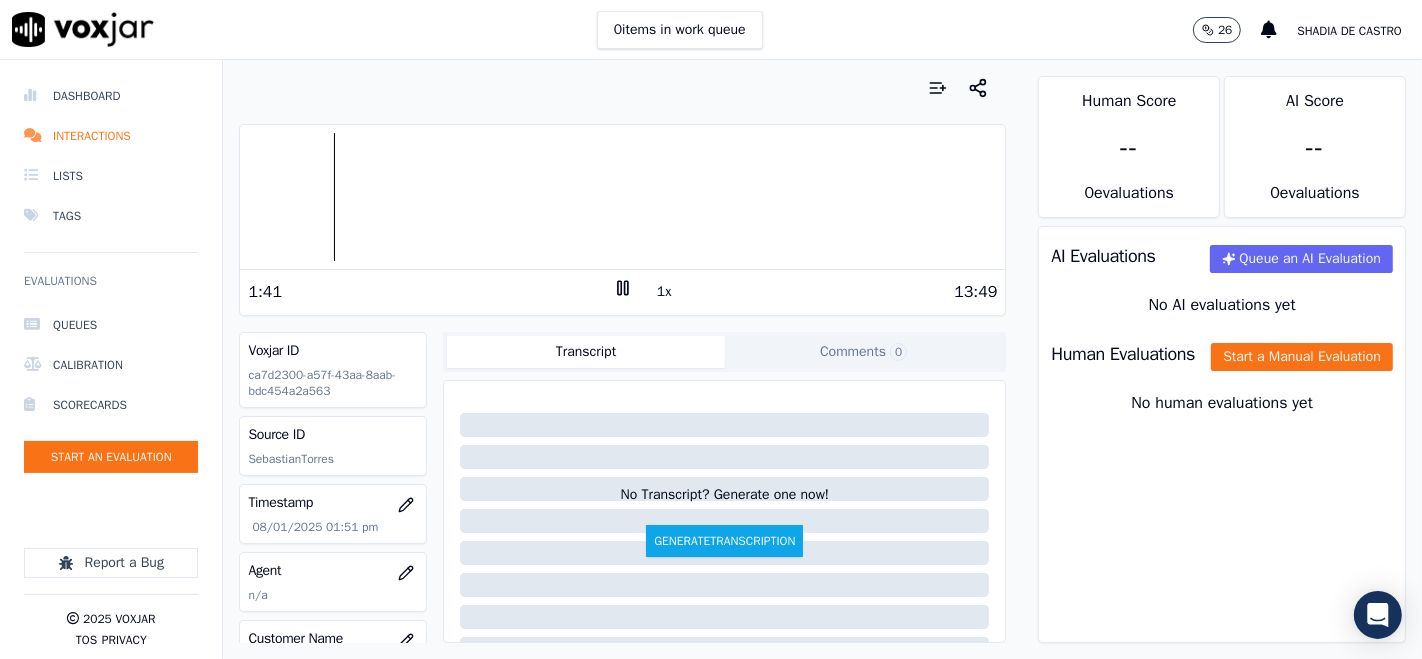 click on "Dashboard   Interactions   Lists   Tags       Evaluations     Queues   Calibration   Scorecards   Start an Evaluation
Report a Bug       2025   Voxjar   TOS   Privacy             Your browser does not support the audio element.   1:41     1x   13:49   Voxjar ID   ca7d2300-a57f-43aa-8aab-bdc454a2a563   Source ID   SebastianTorres   Timestamp
08/01/2025 01:51 pm     Agent
n/a     Customer Name     n/a     Customer Phone     n/a     Tags
CLEANSKY     Source     manualUpload   Type     AUDIO       Transcript   Comments  0   No Transcript? Generate one now!   Generate  Transcription         Add Comment   Scores   Transcript   Metadata   Comments         Human Score   --   0  evaluation s   AI Score   --   0  evaluation s     AI Evaluations
Queue an AI Evaluation   No AI evaluations yet   Human Evaluations   Start a Manual Evaluation   No human evaluations yet" at bounding box center (711, 359) 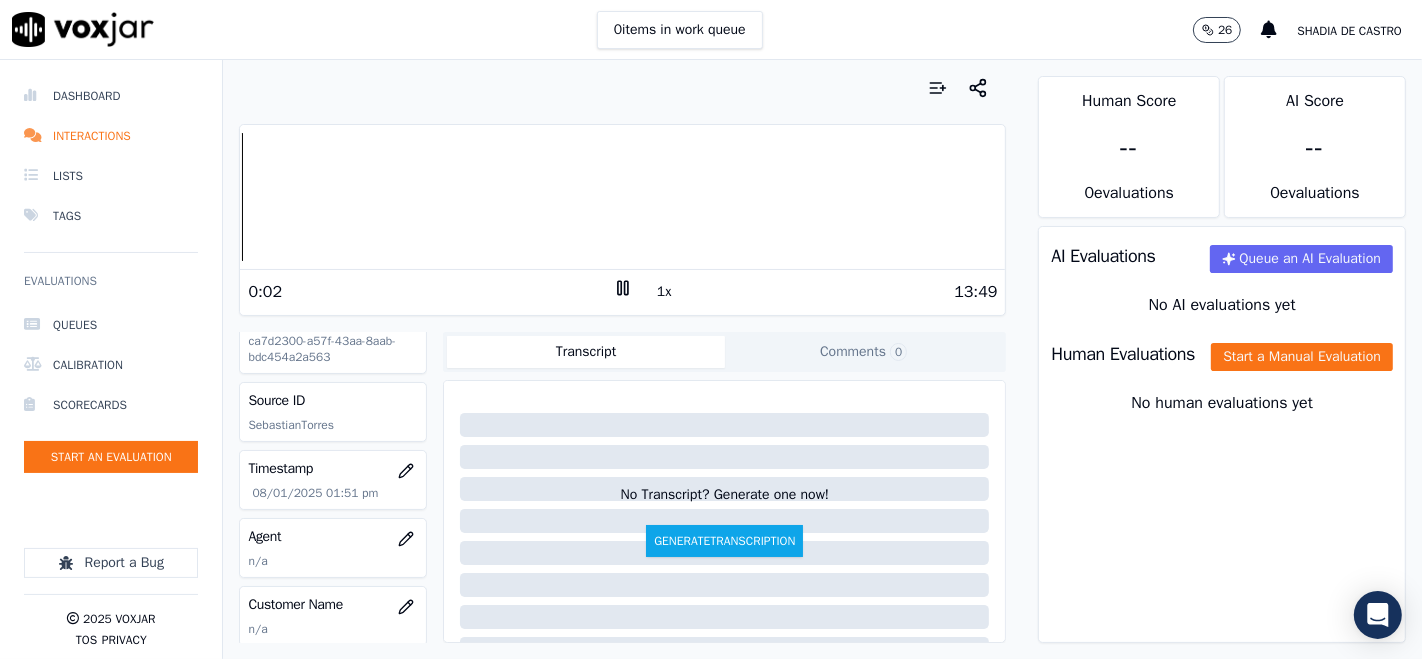 scroll, scrollTop: 0, scrollLeft: 0, axis: both 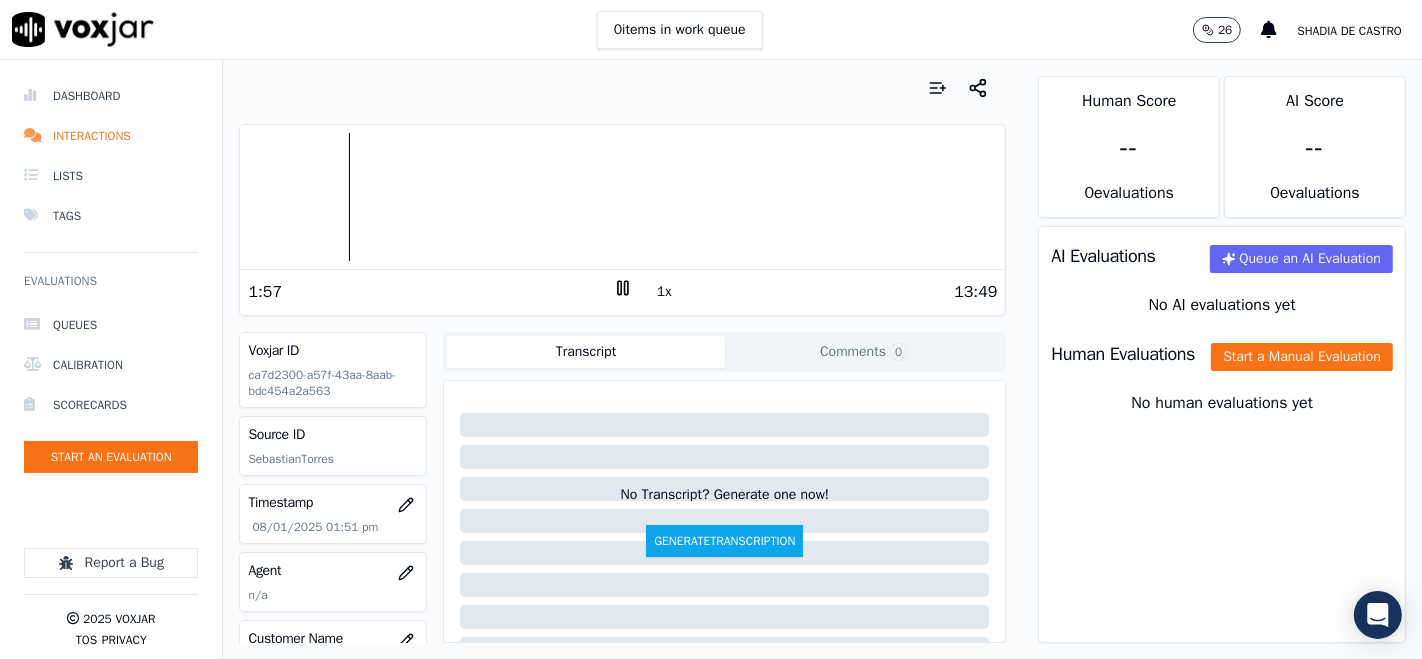drag, startPoint x: 608, startPoint y: 289, endPoint x: 591, endPoint y: 306, distance: 24.04163 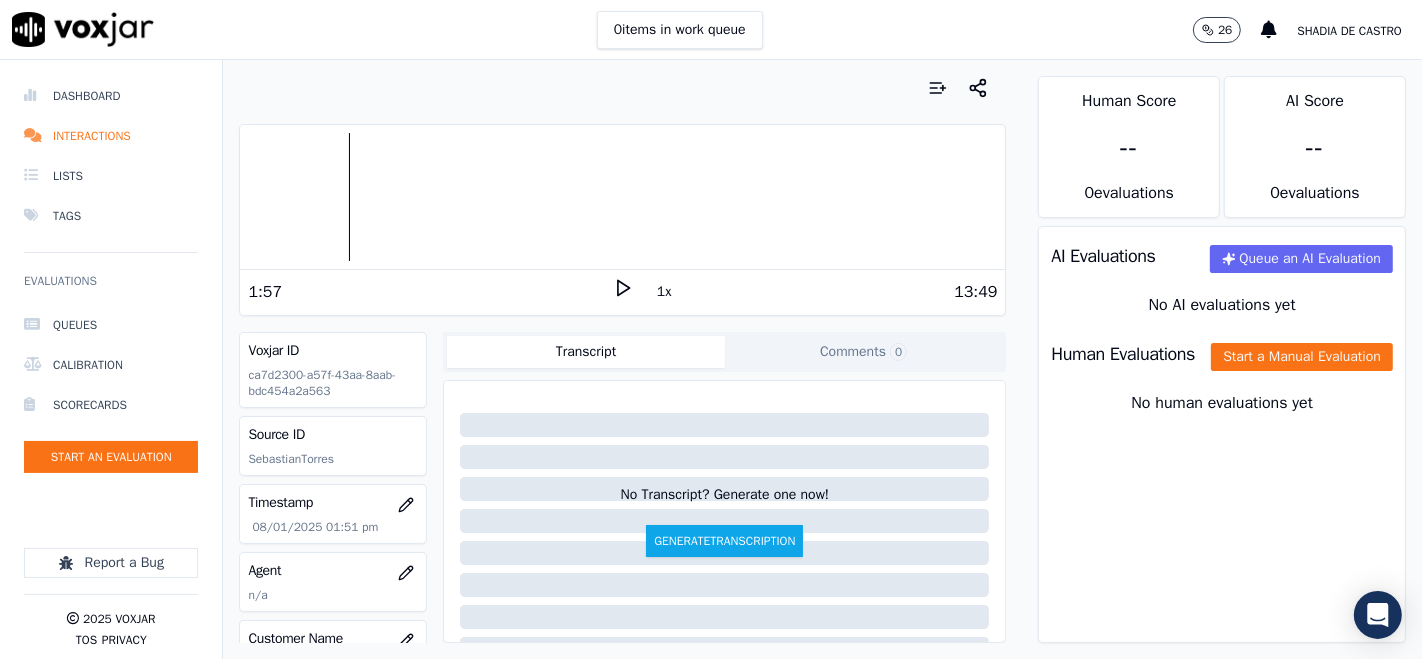 click on "0  items in work queue     26         Shadia De Castro" at bounding box center [711, 30] 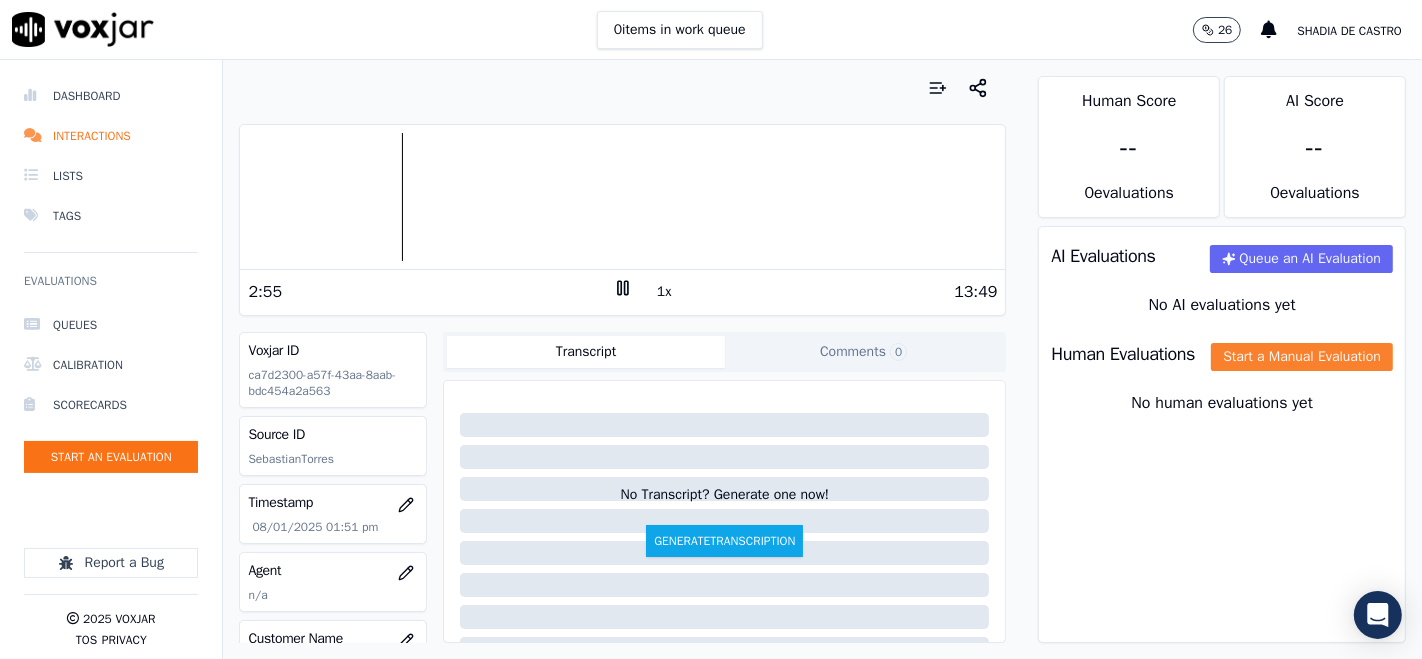 click on "Start a Manual Evaluation" 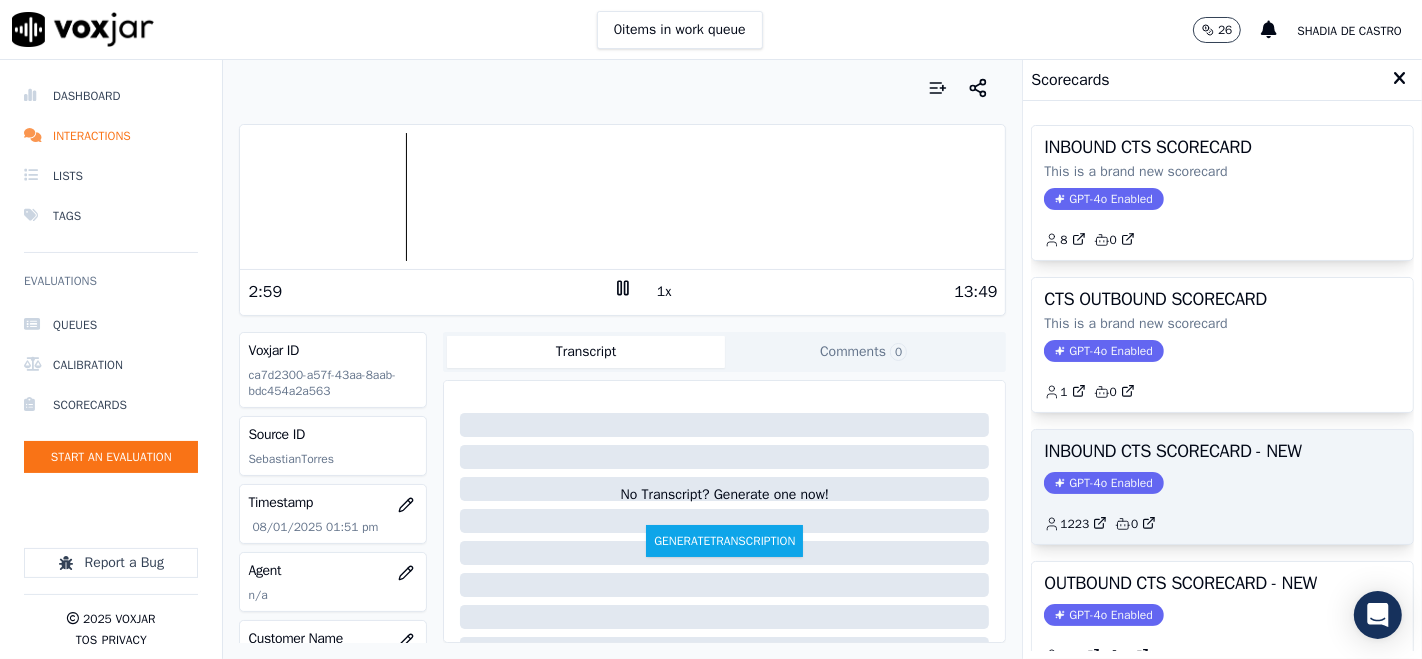 click on "INBOUND CTS SCORECARD - NEW" at bounding box center [1222, 451] 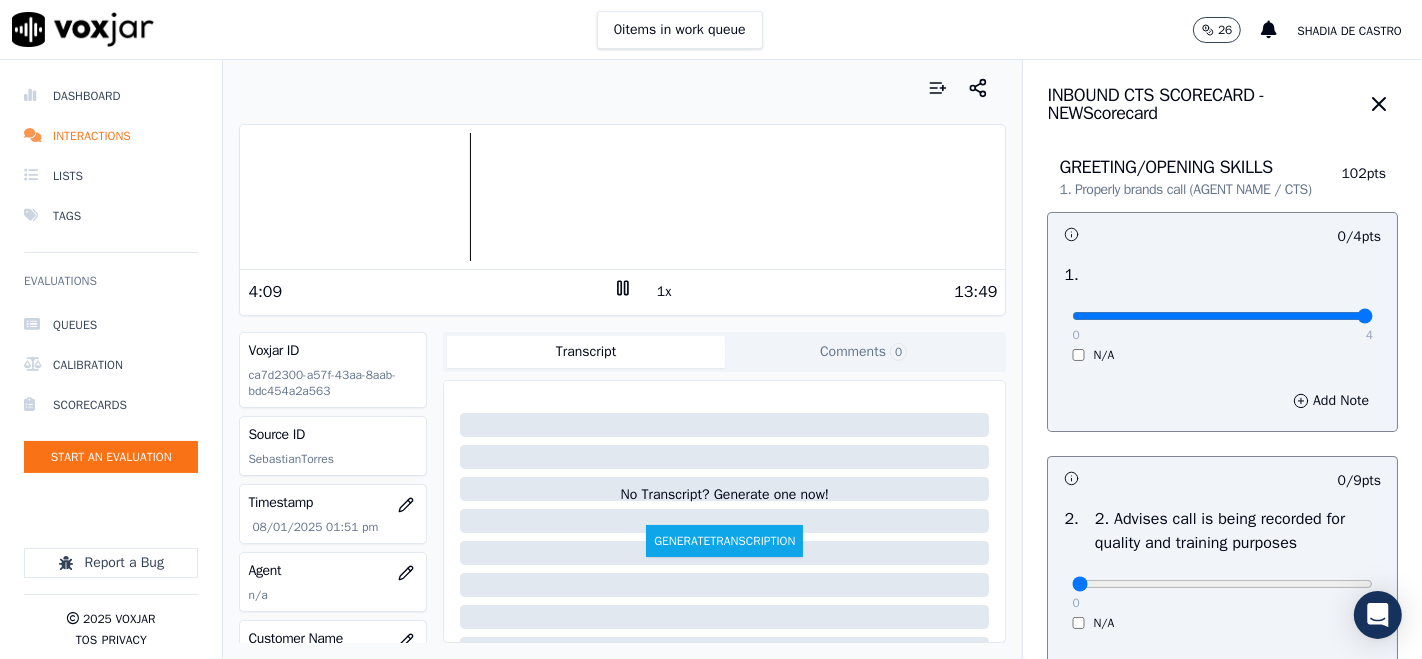 type on "4" 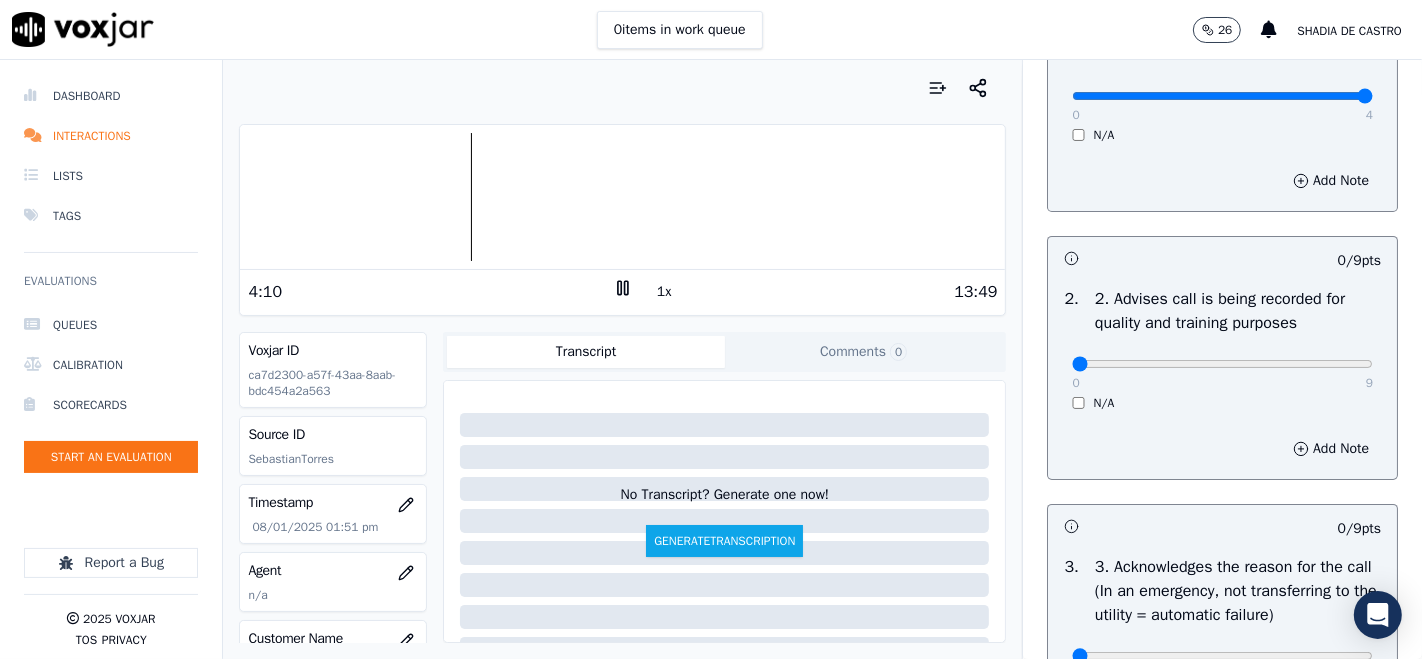 scroll, scrollTop: 222, scrollLeft: 0, axis: vertical 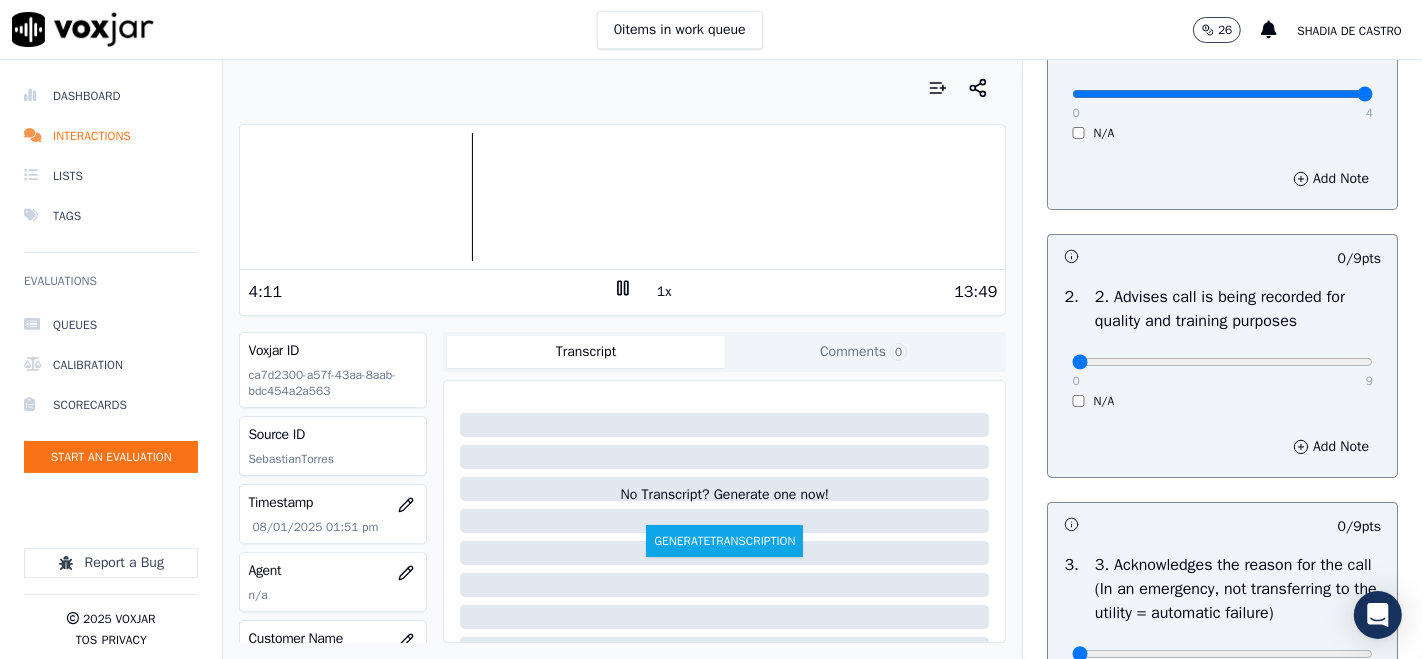 click on "[NUMBER] [NUMBER] N/A" at bounding box center [1222, 371] 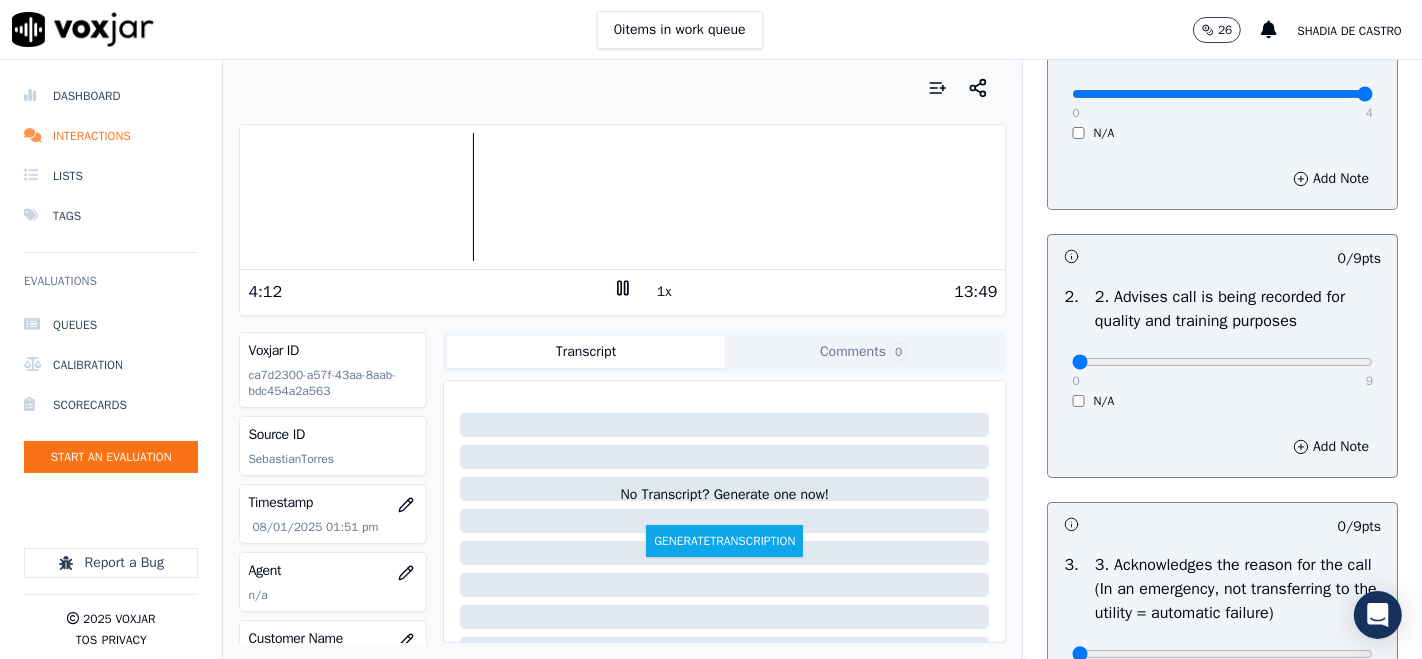 click on "9" at bounding box center (1369, 381) 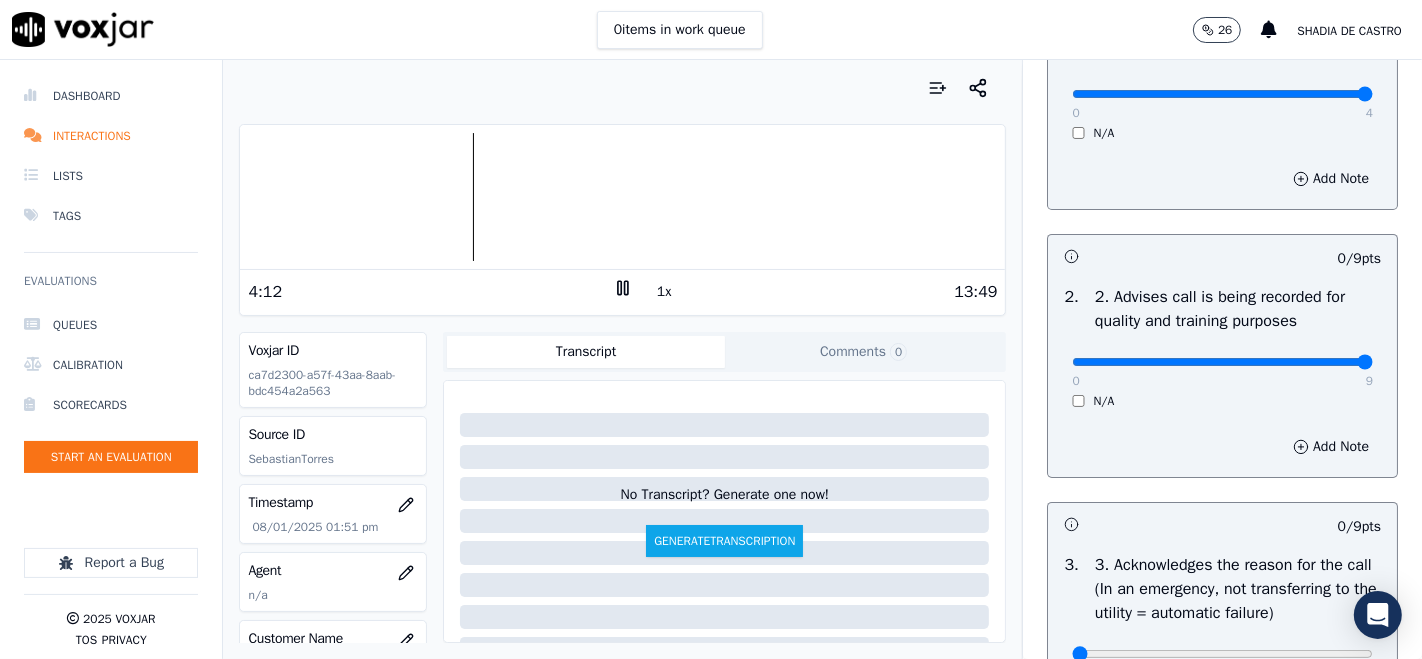 type on "9" 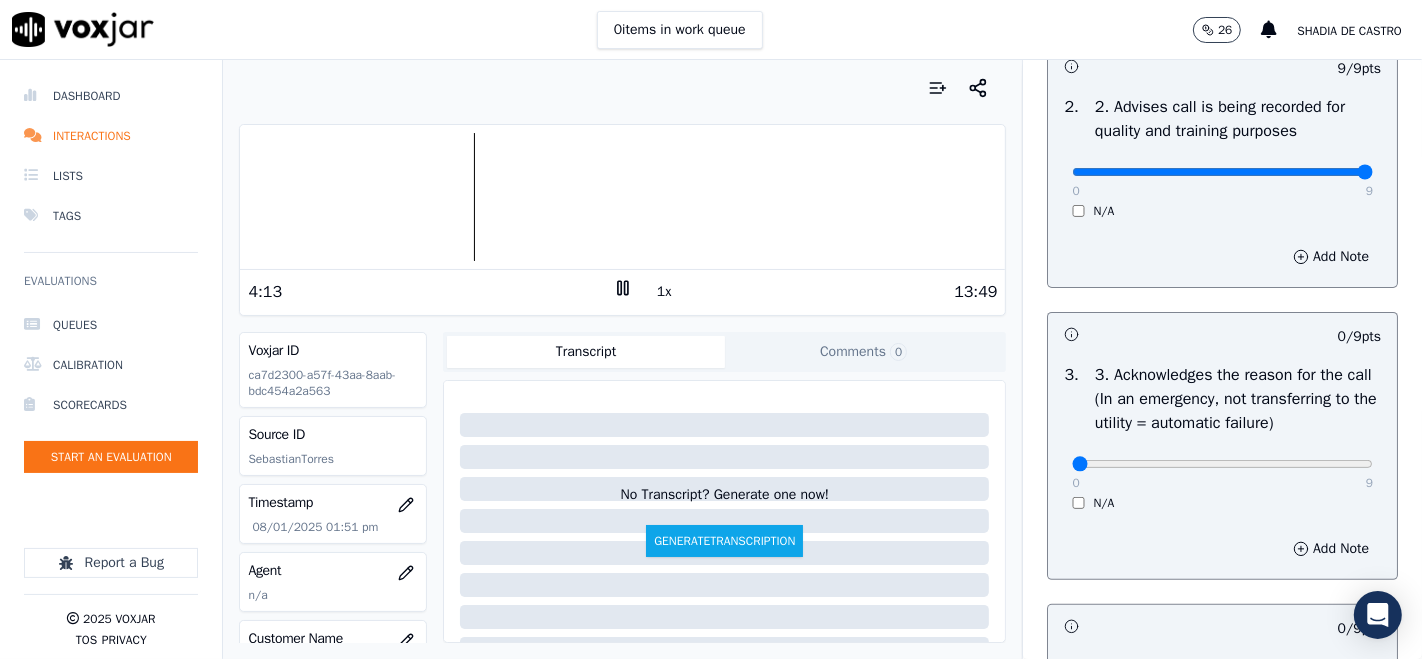 scroll, scrollTop: 444, scrollLeft: 0, axis: vertical 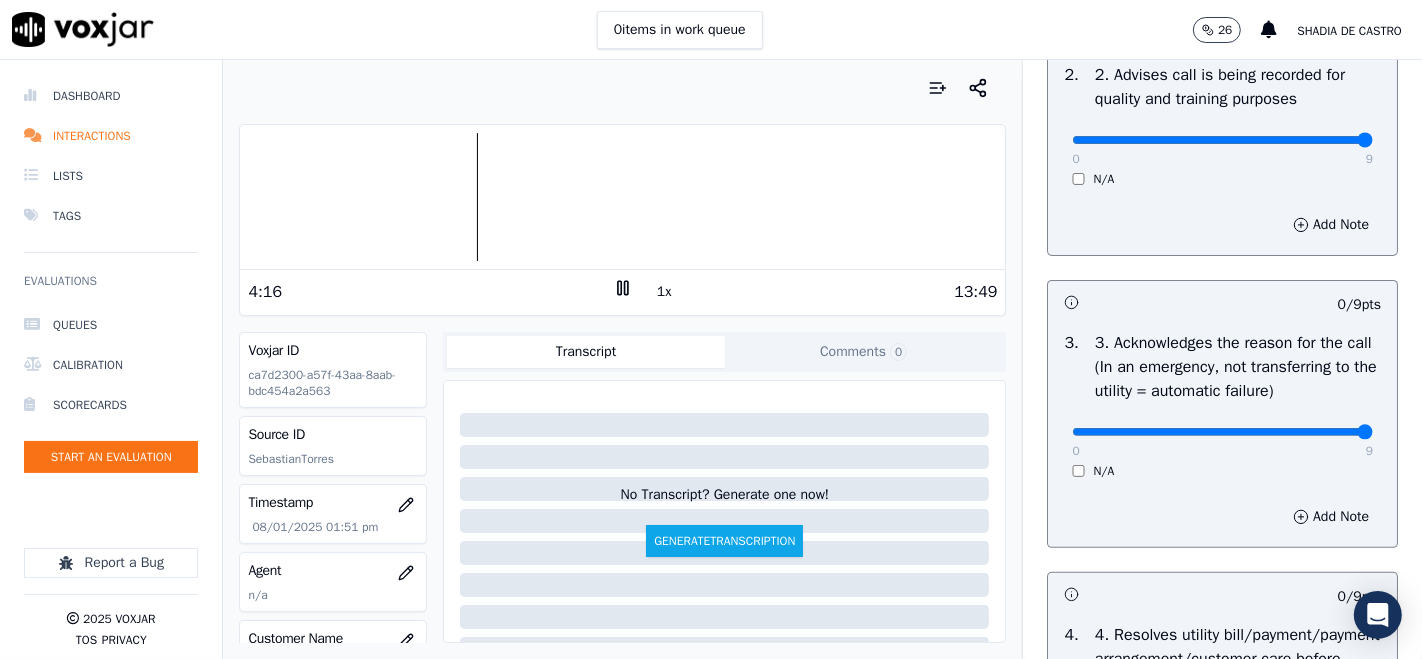 type on "9" 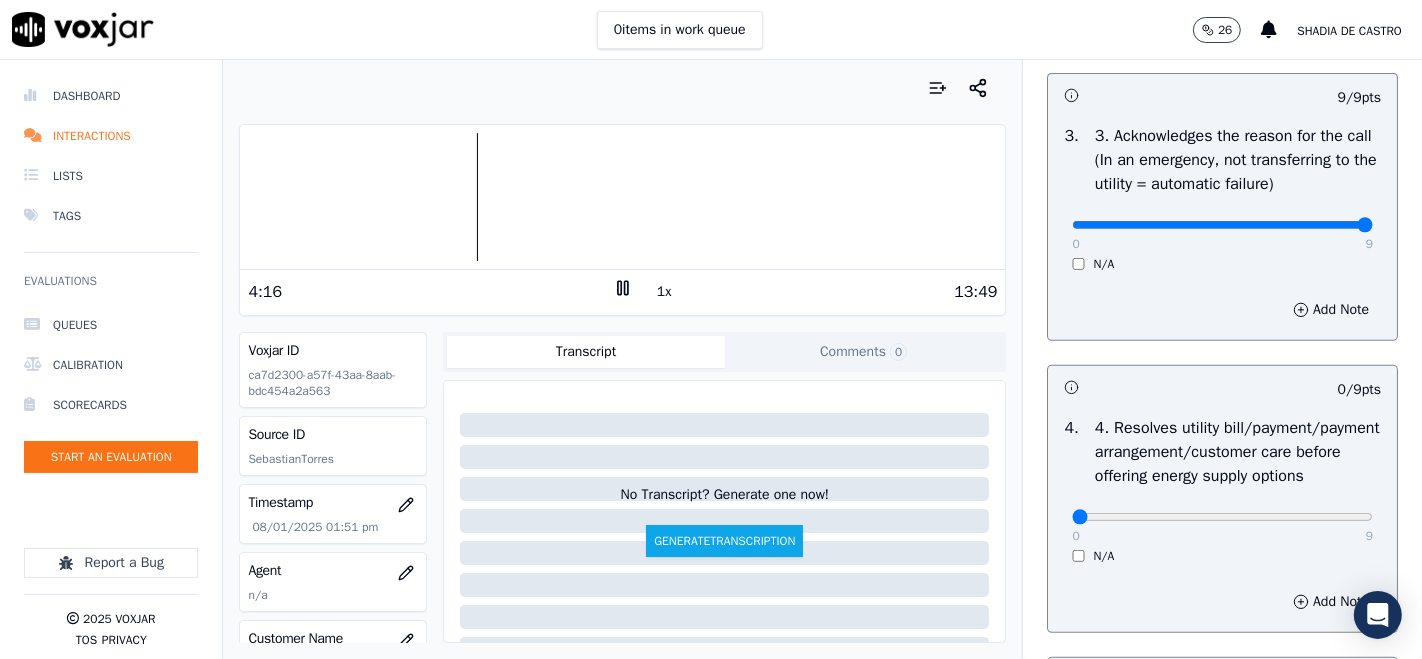scroll, scrollTop: 777, scrollLeft: 0, axis: vertical 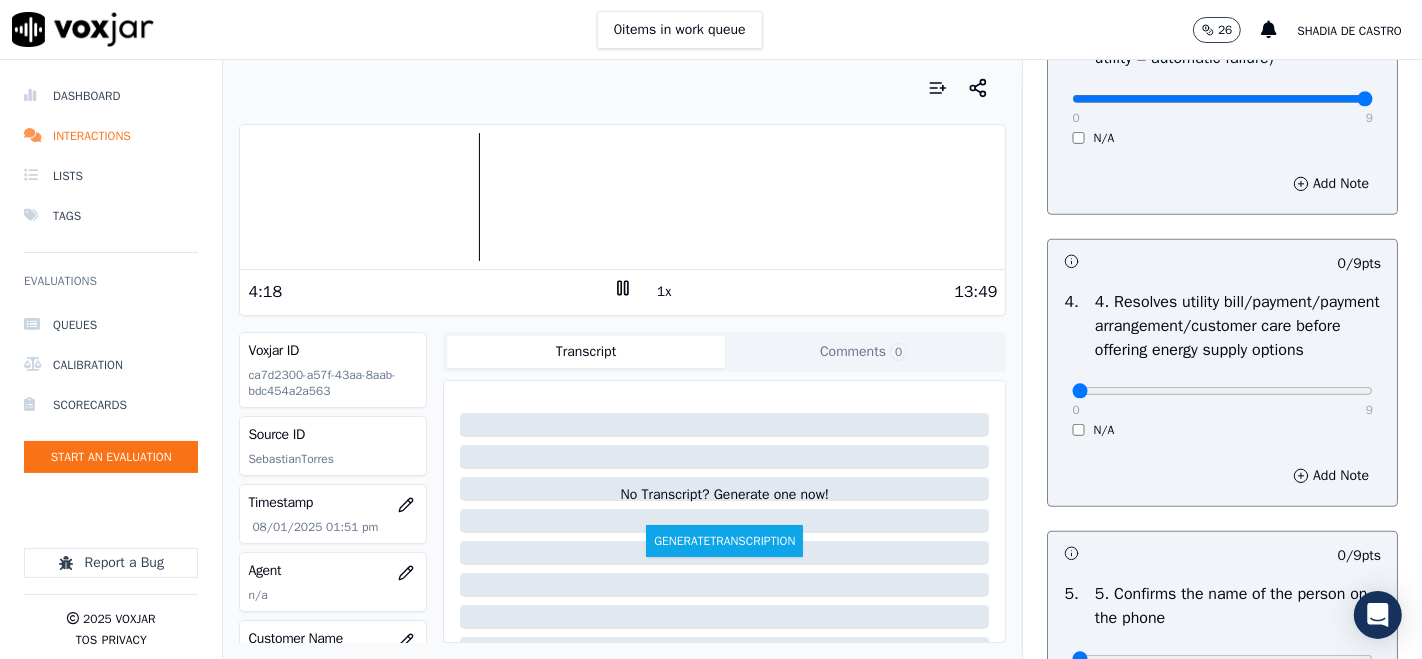 click on "N/A" at bounding box center [1222, 430] 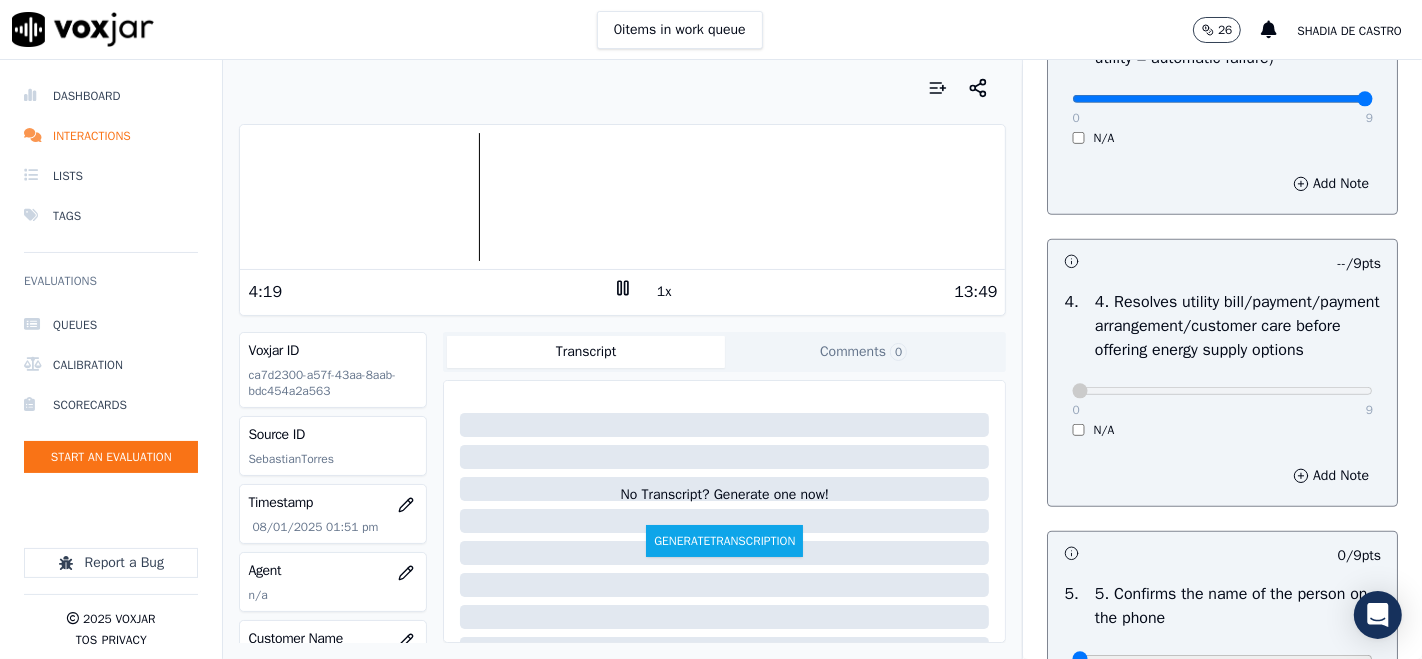 scroll, scrollTop: 1111, scrollLeft: 0, axis: vertical 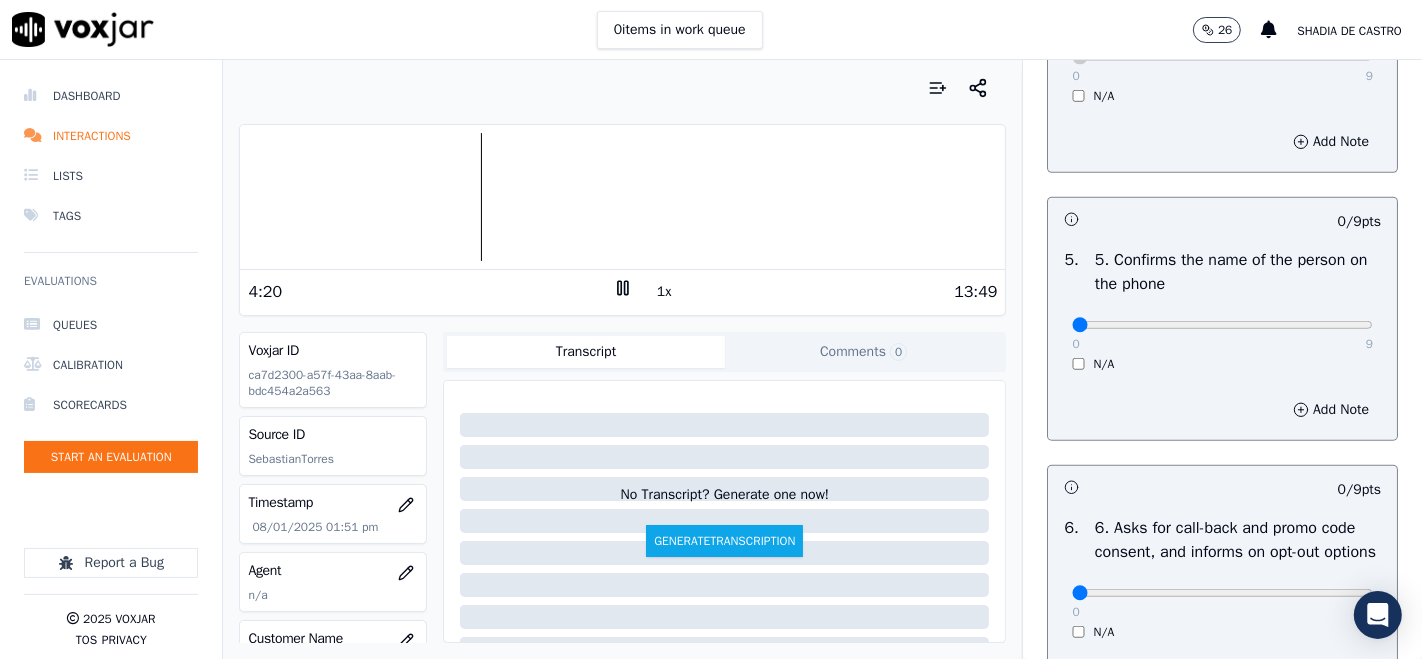 click on "[NUMBER] [NUMBER] N/A" at bounding box center (1222, 334) 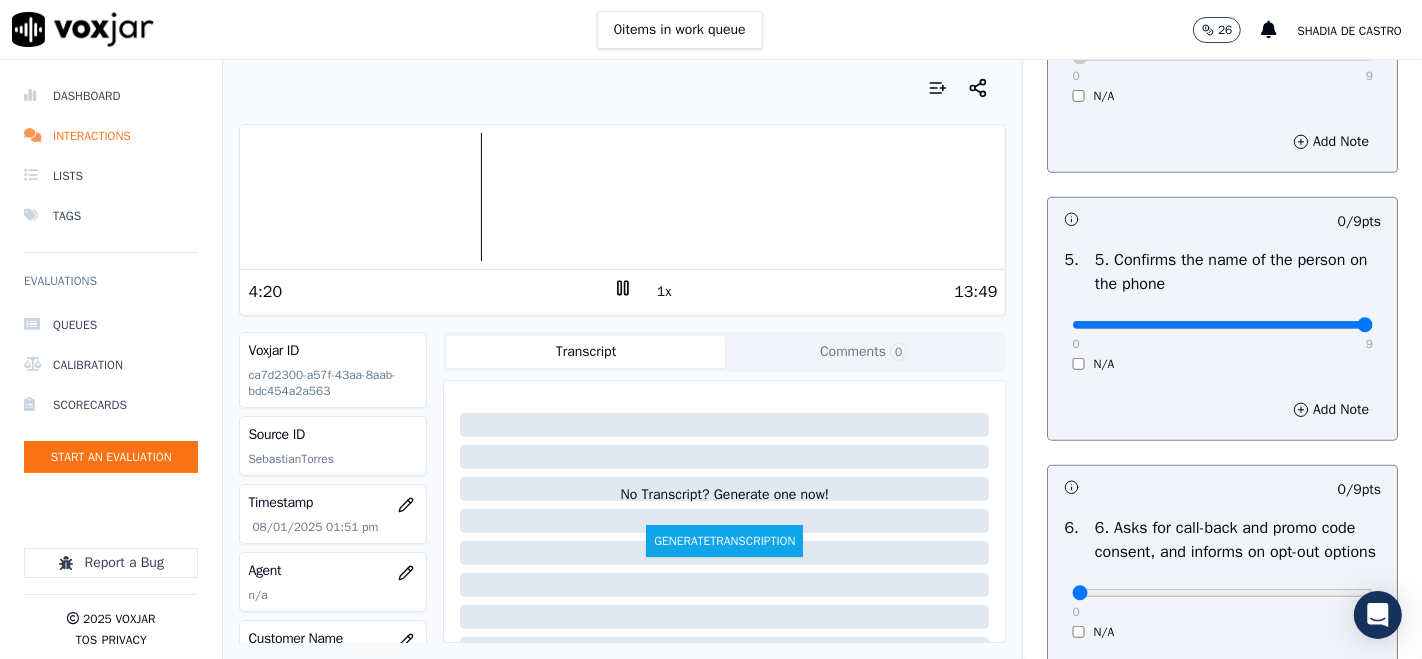 type on "9" 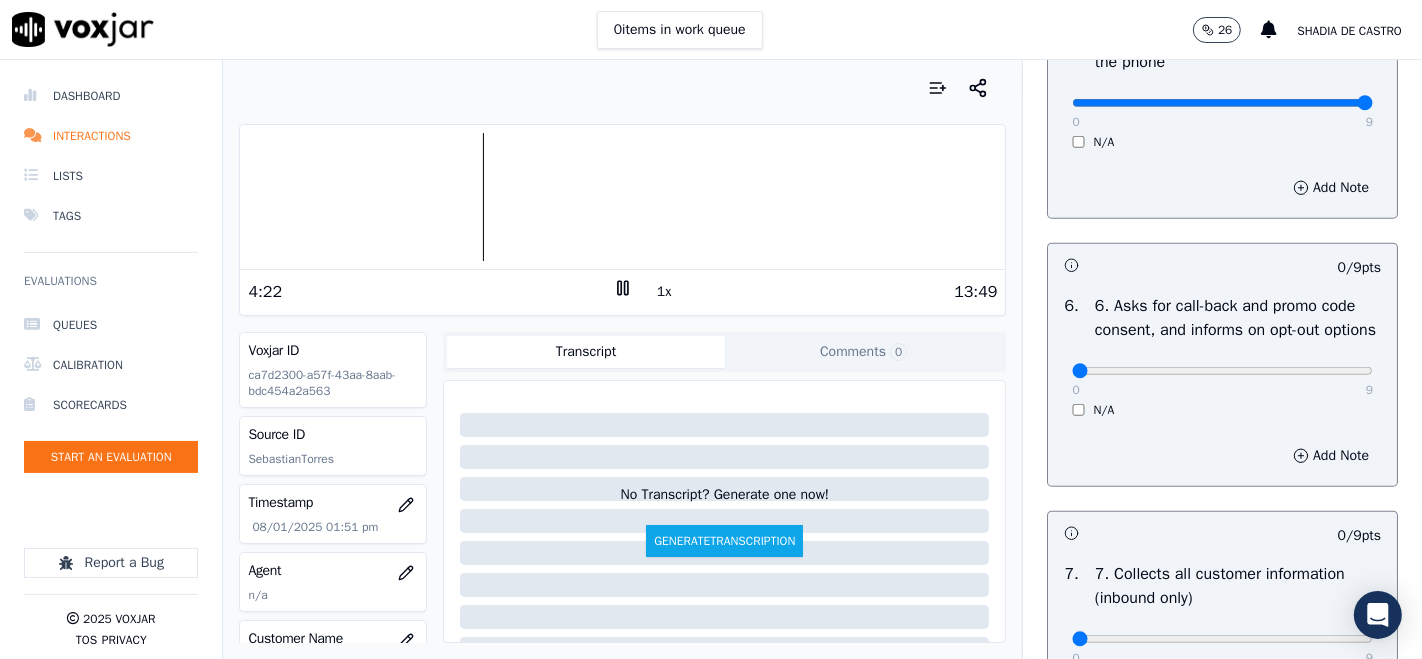 scroll, scrollTop: 1555, scrollLeft: 0, axis: vertical 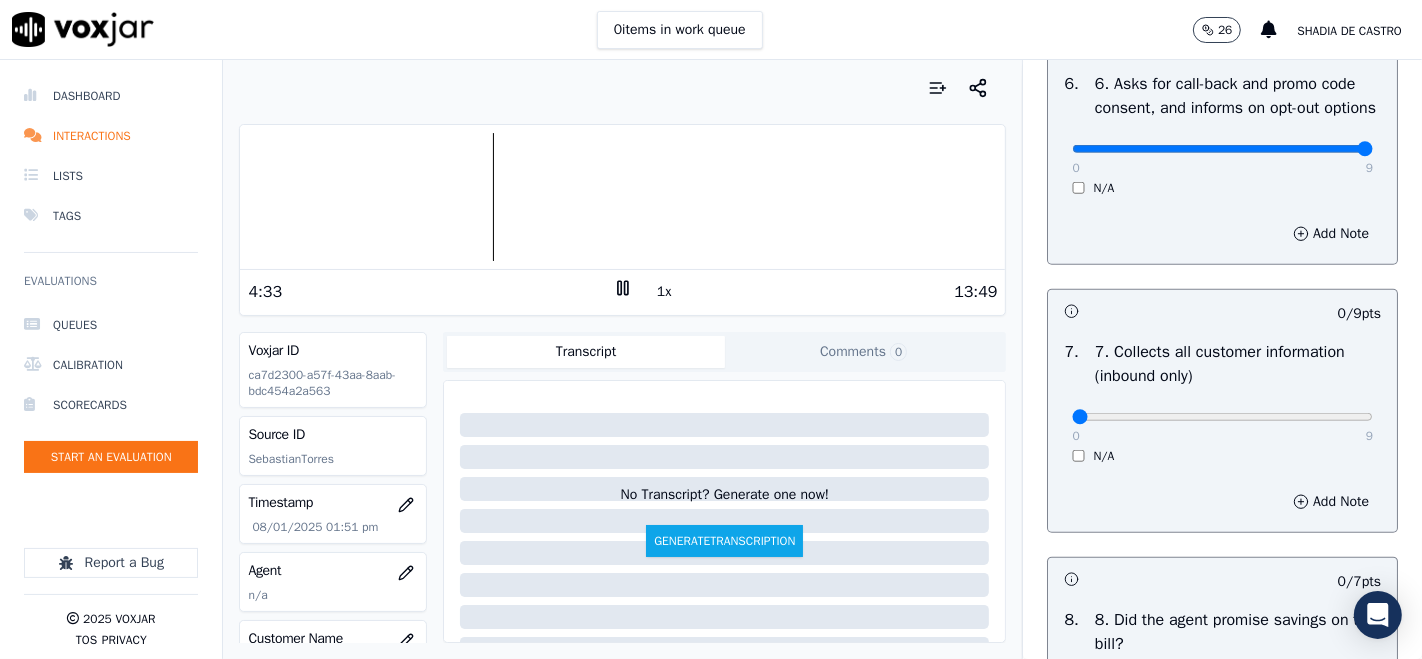 type on "9" 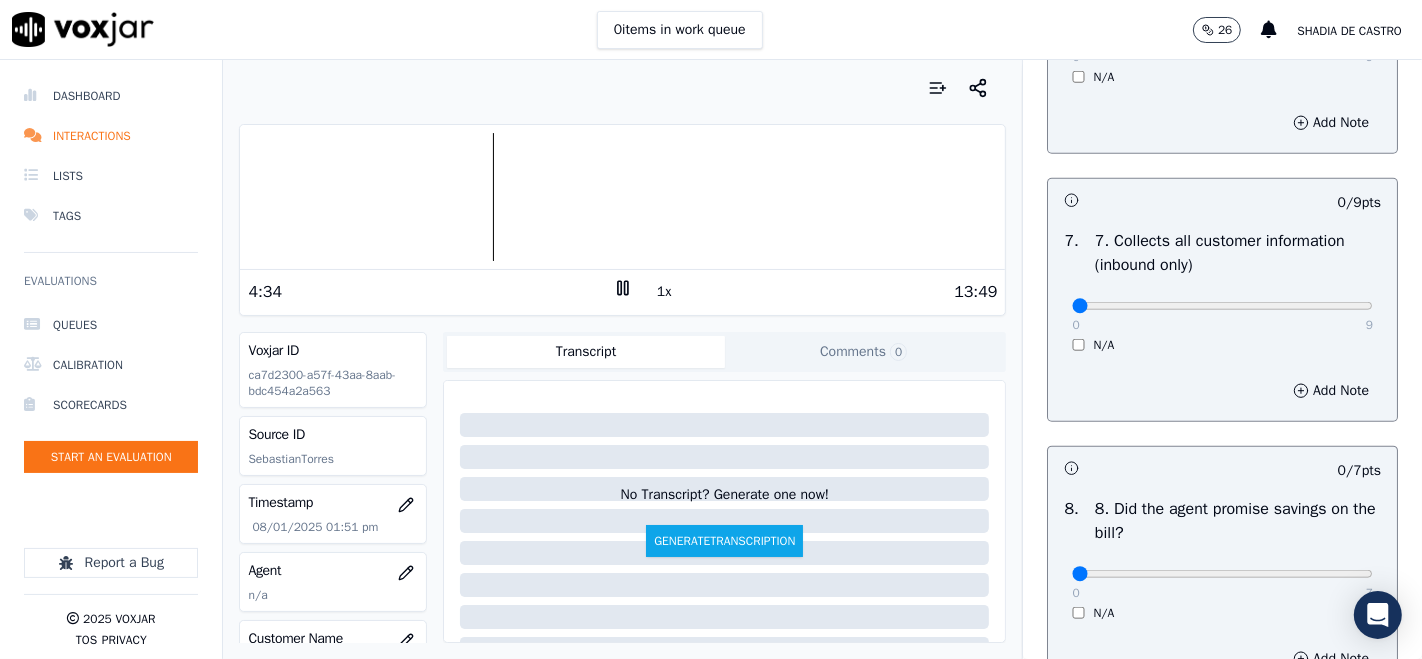 scroll, scrollTop: 1777, scrollLeft: 0, axis: vertical 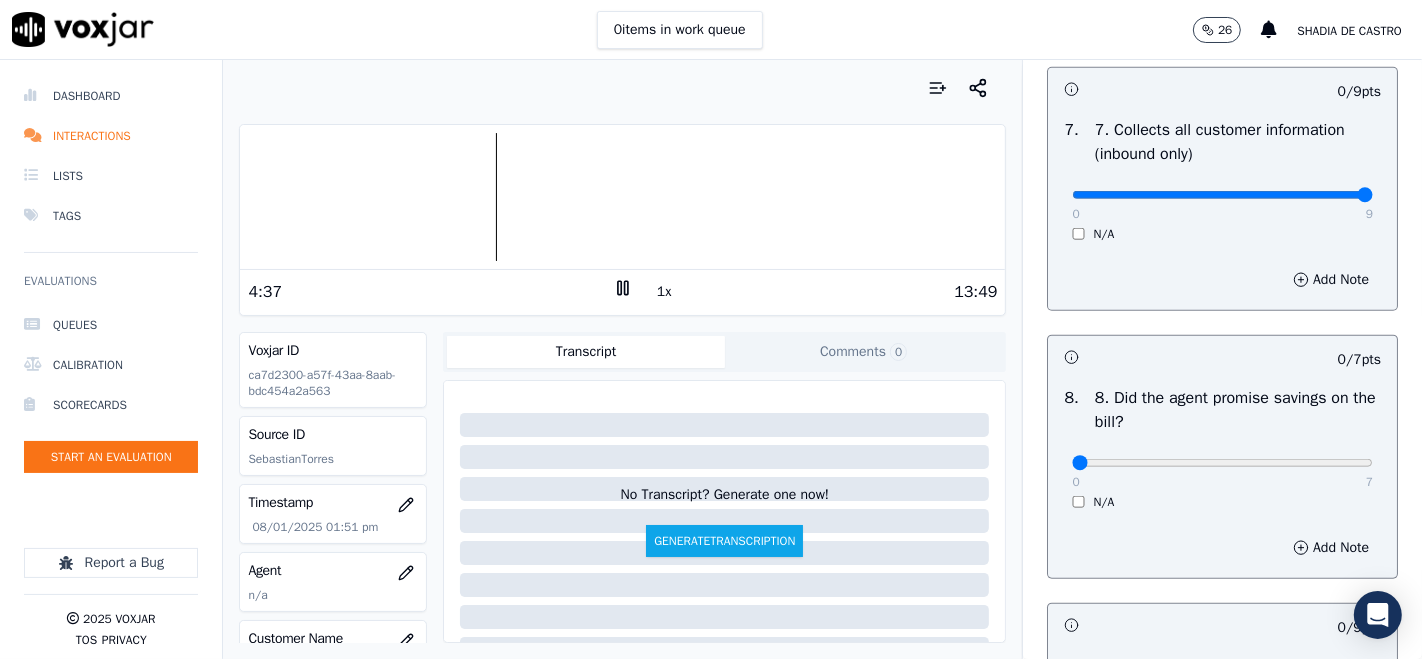 type on "9" 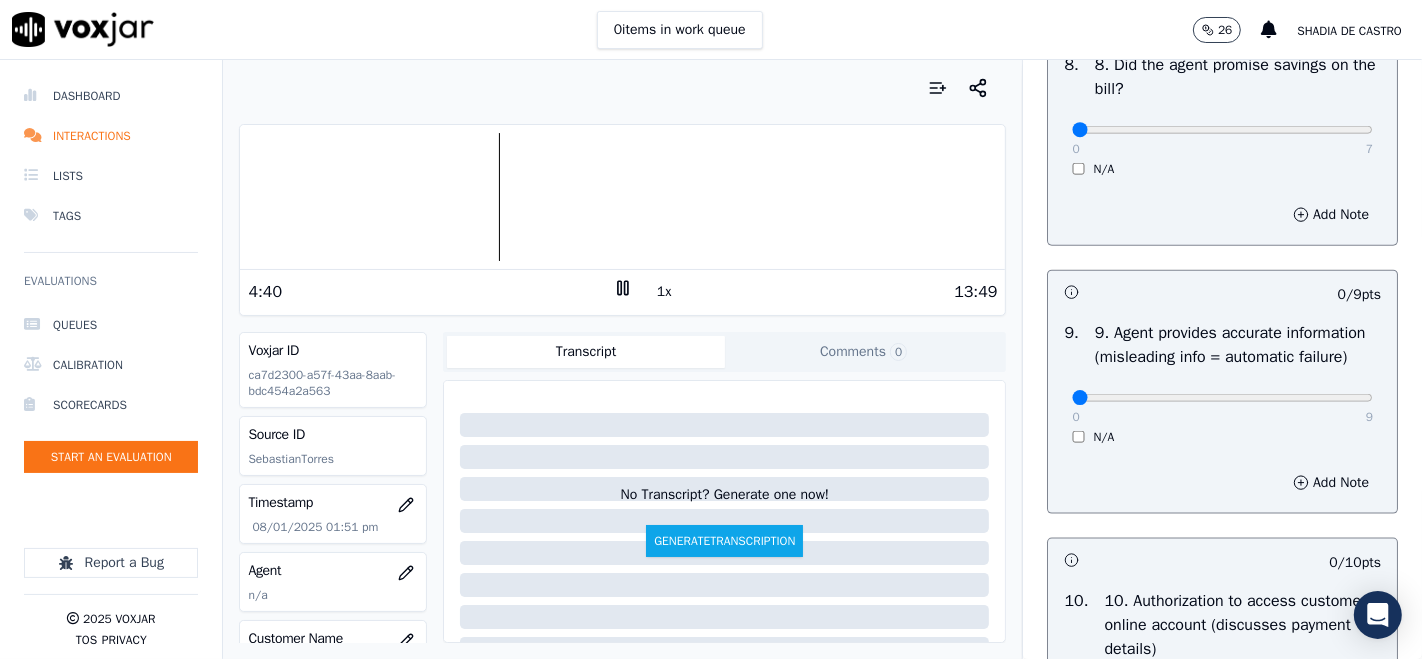 scroll, scrollTop: 2111, scrollLeft: 0, axis: vertical 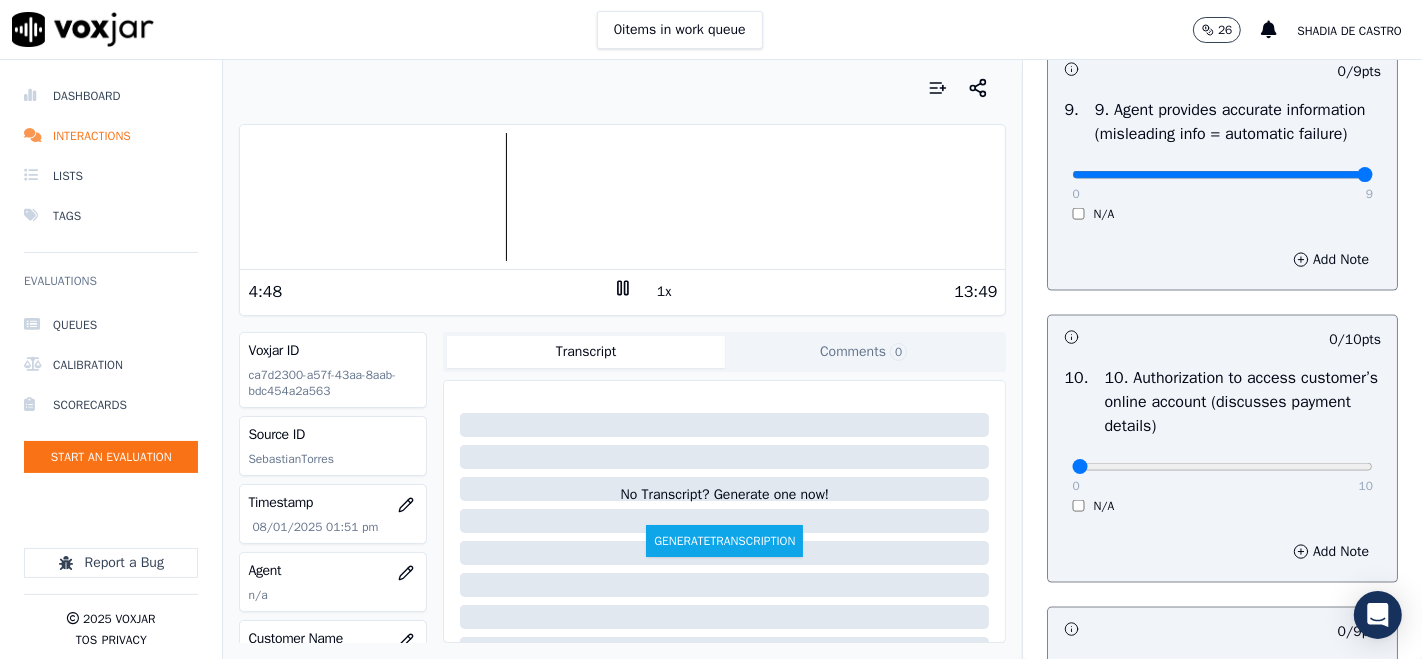 type on "9" 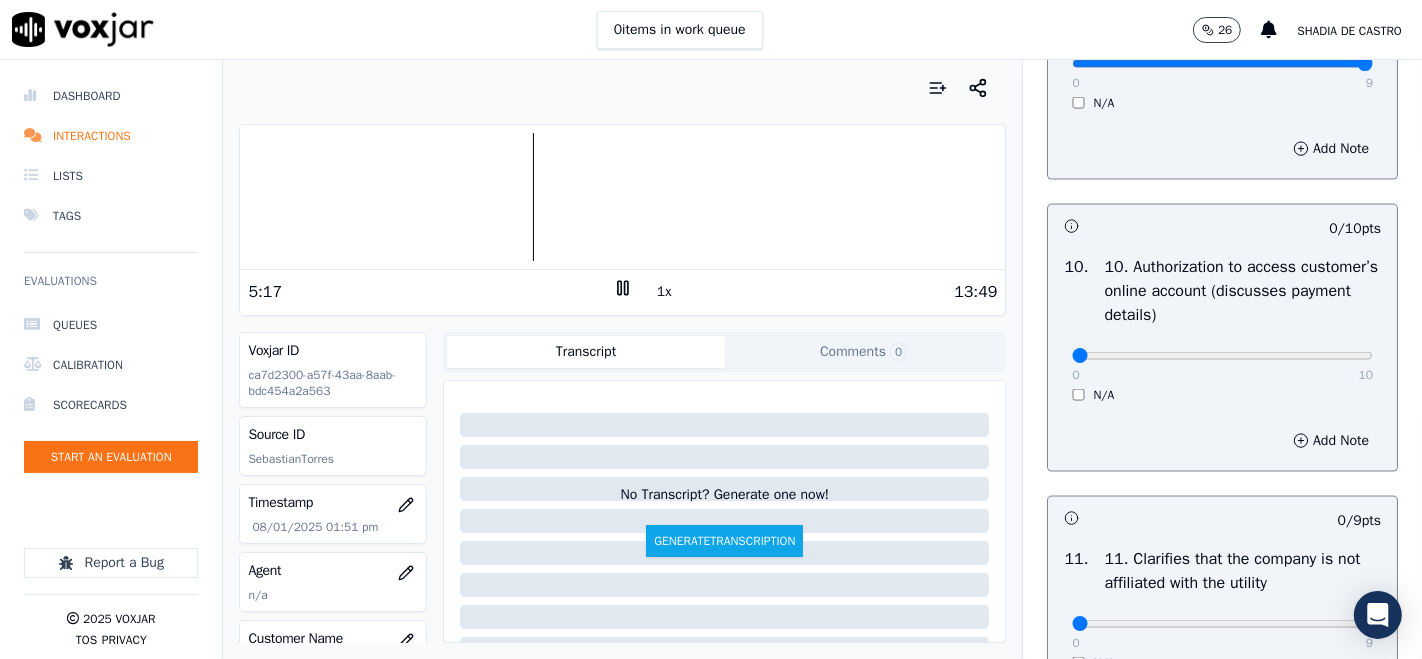 scroll, scrollTop: 2555, scrollLeft: 0, axis: vertical 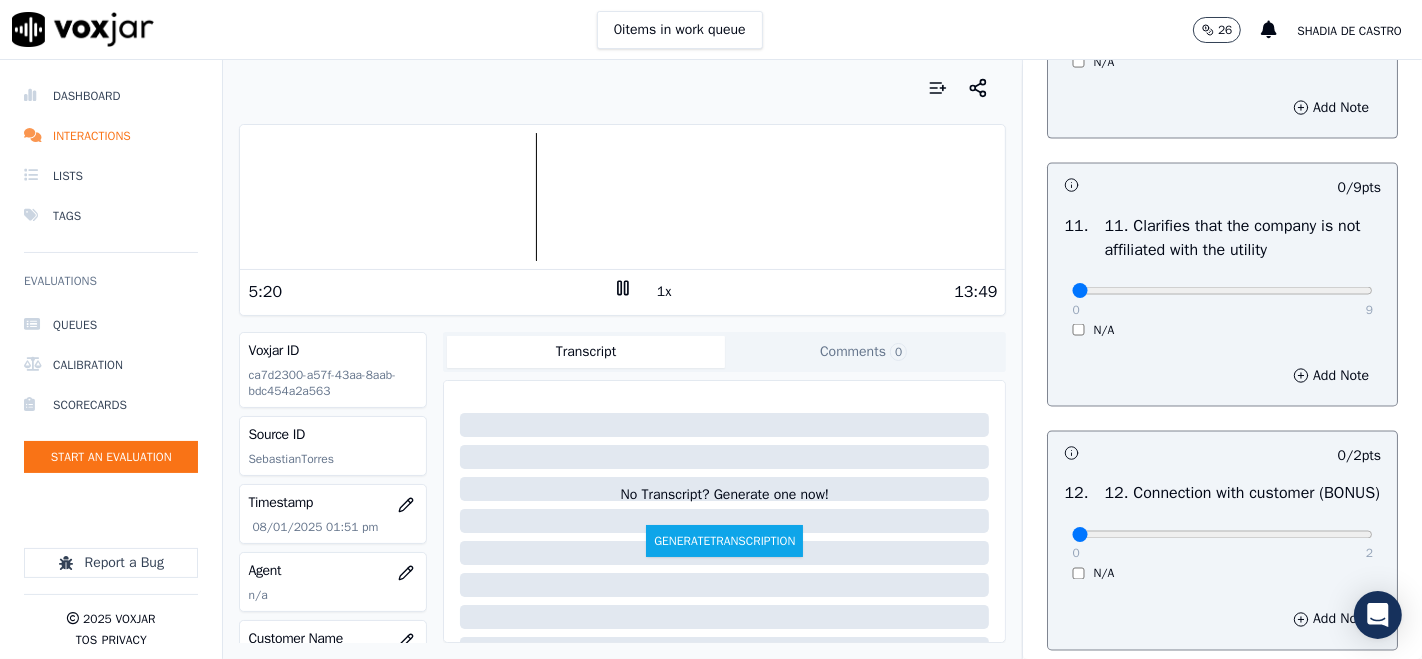 click on "[NUMBER] [NUMBER] N/A" at bounding box center (1222, 300) 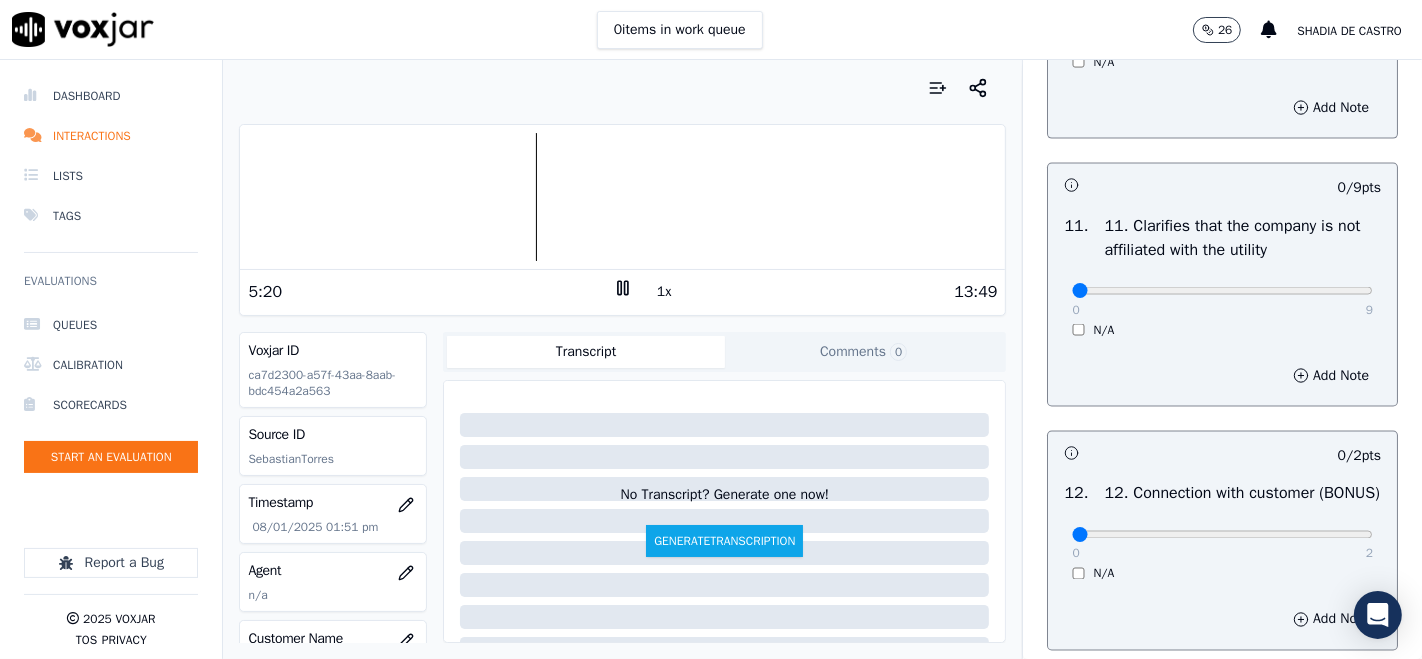 click on "[NUMBER] [NUMBER] N/A" at bounding box center (1222, 300) 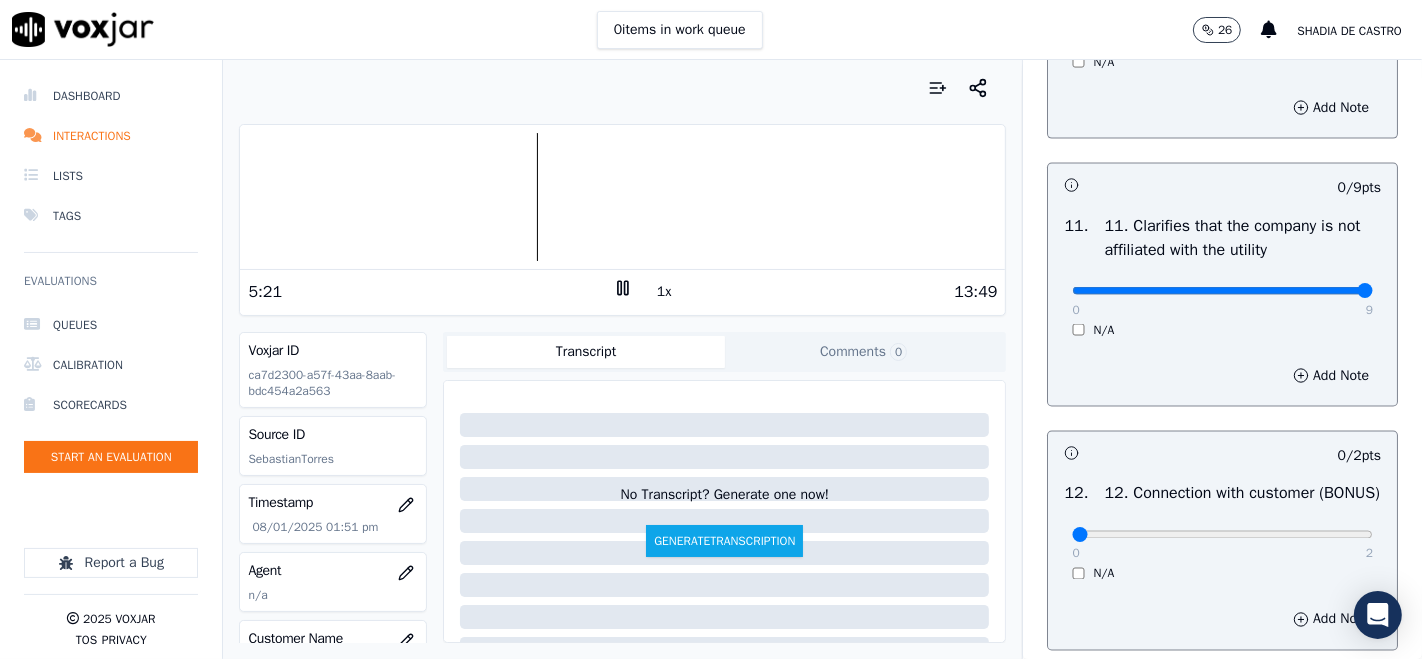 type on "9" 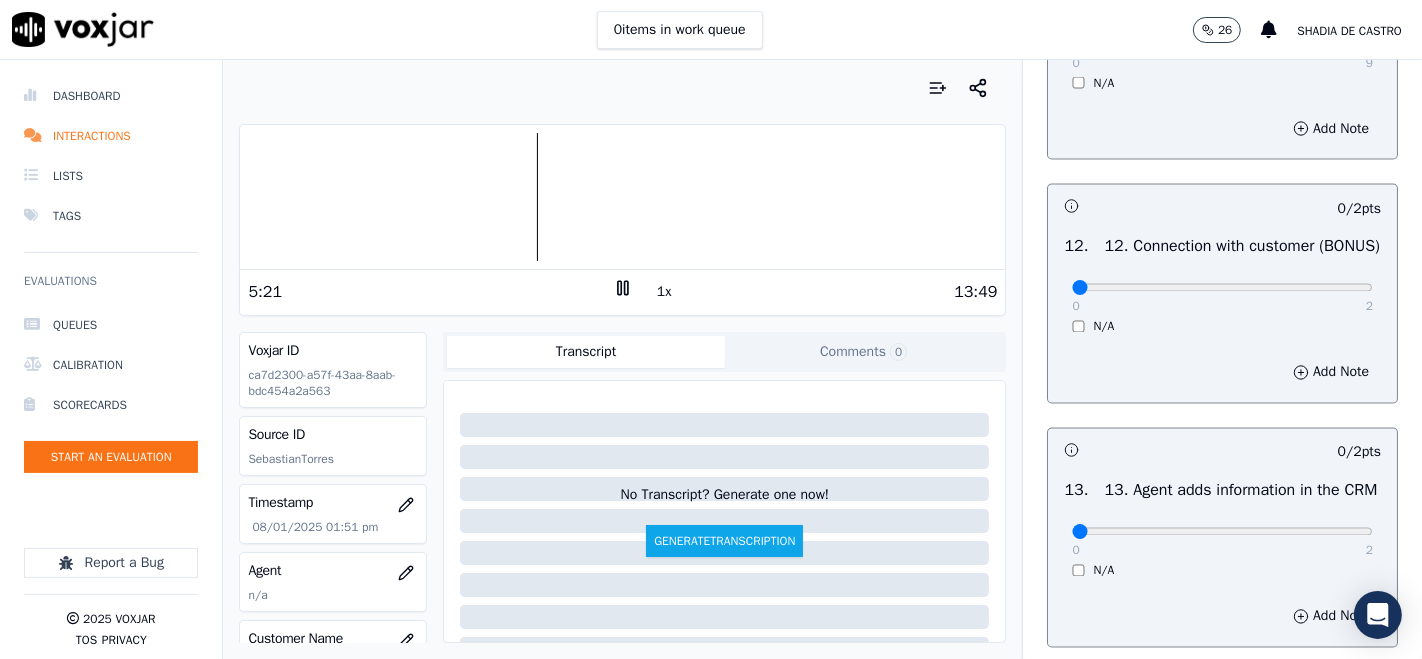 scroll, scrollTop: 3111, scrollLeft: 0, axis: vertical 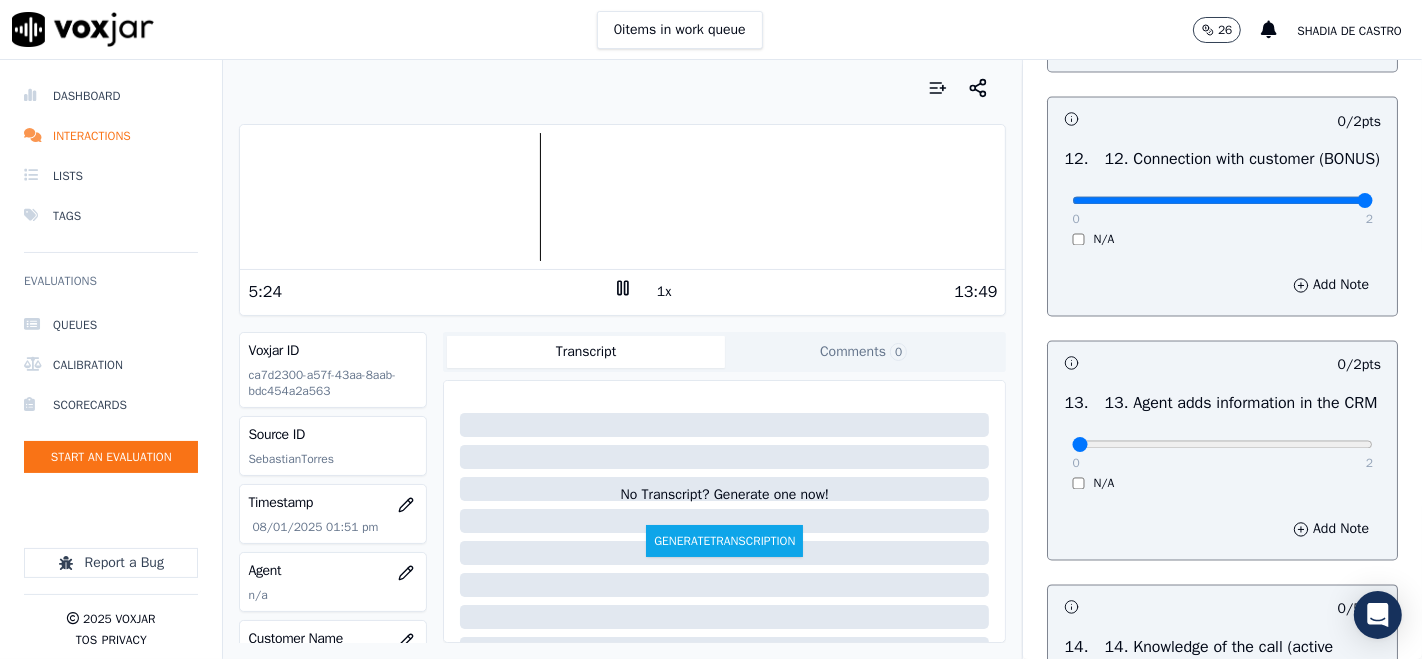 type on "2" 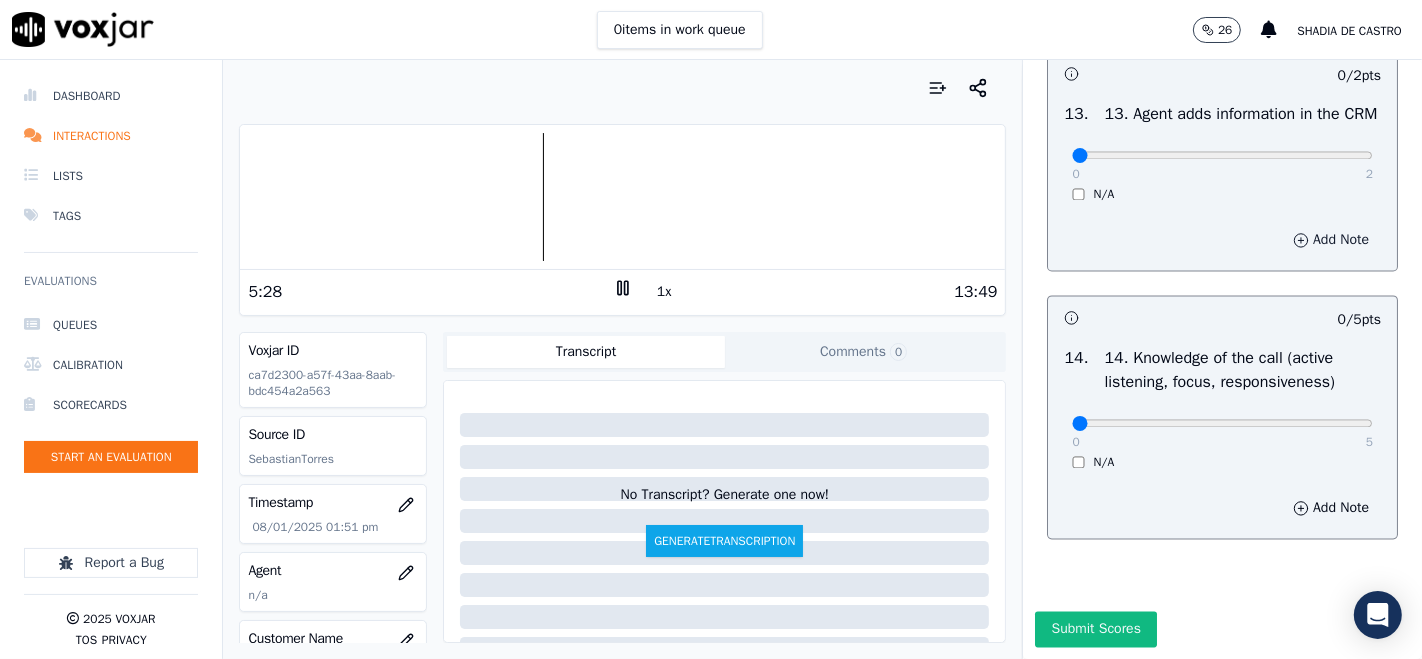 scroll, scrollTop: 3444, scrollLeft: 0, axis: vertical 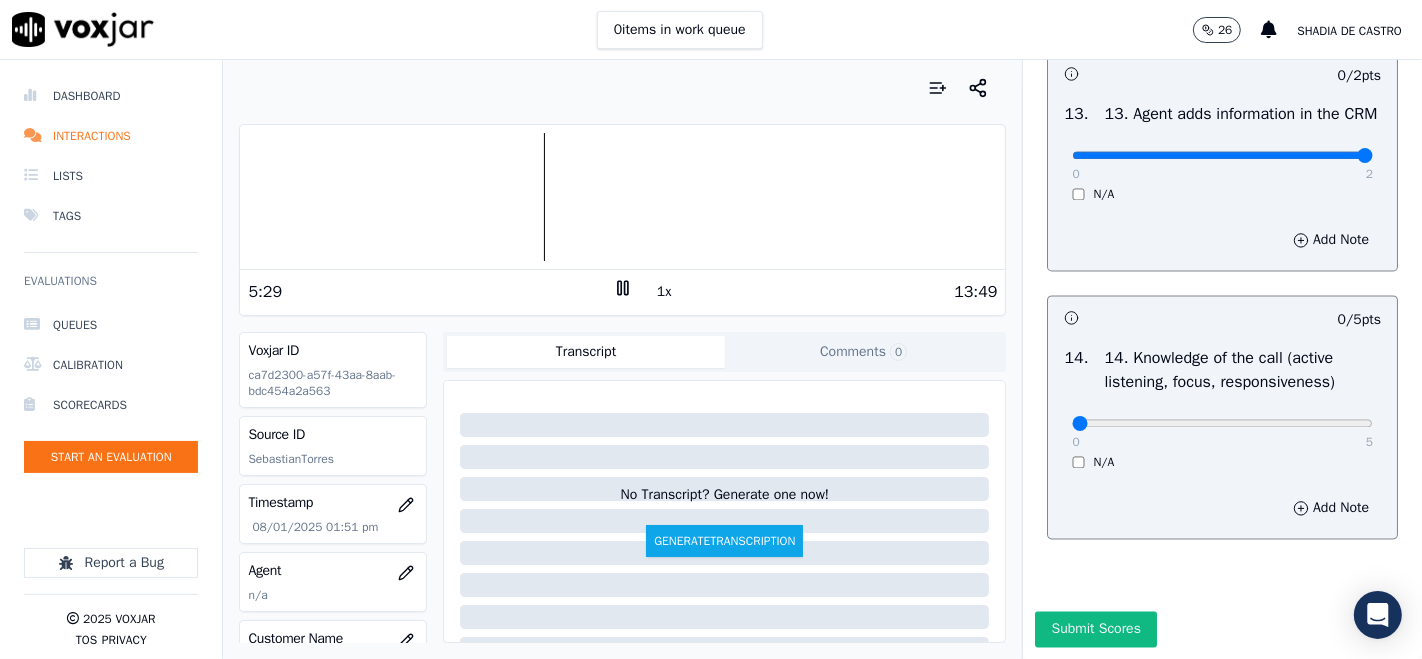 type on "2" 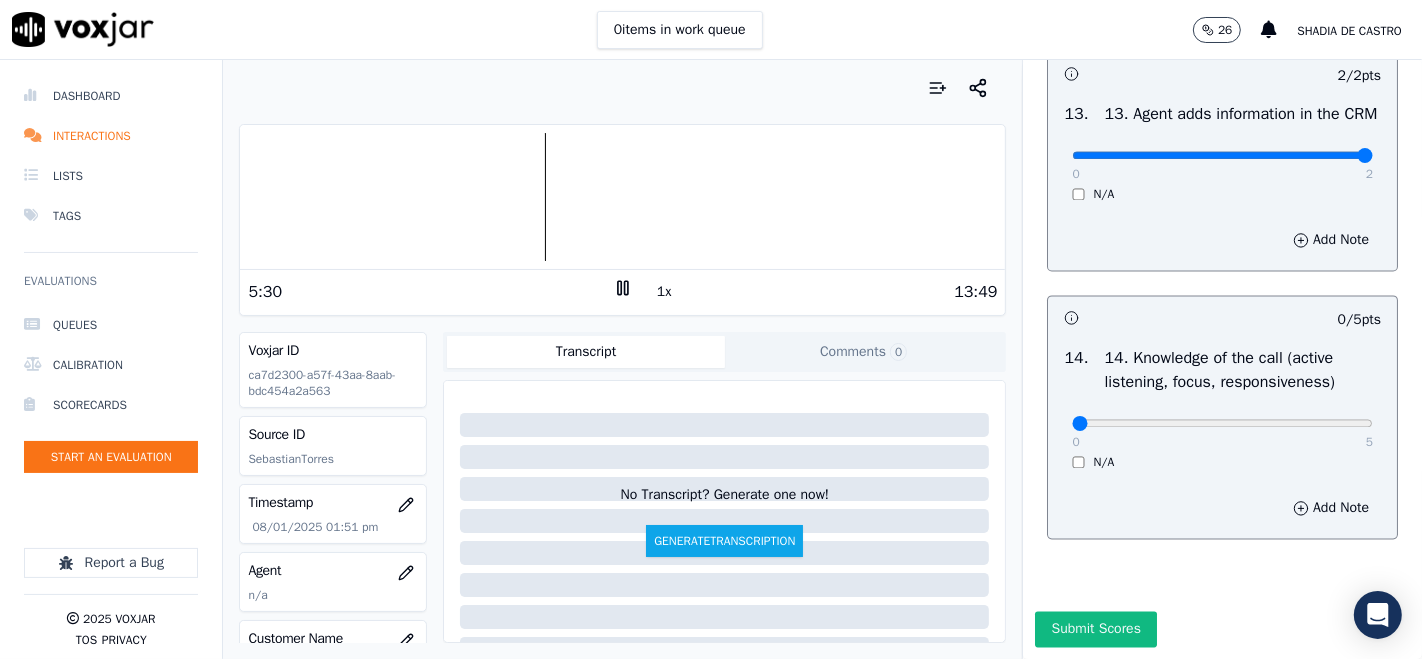 scroll, scrollTop: 3606, scrollLeft: 0, axis: vertical 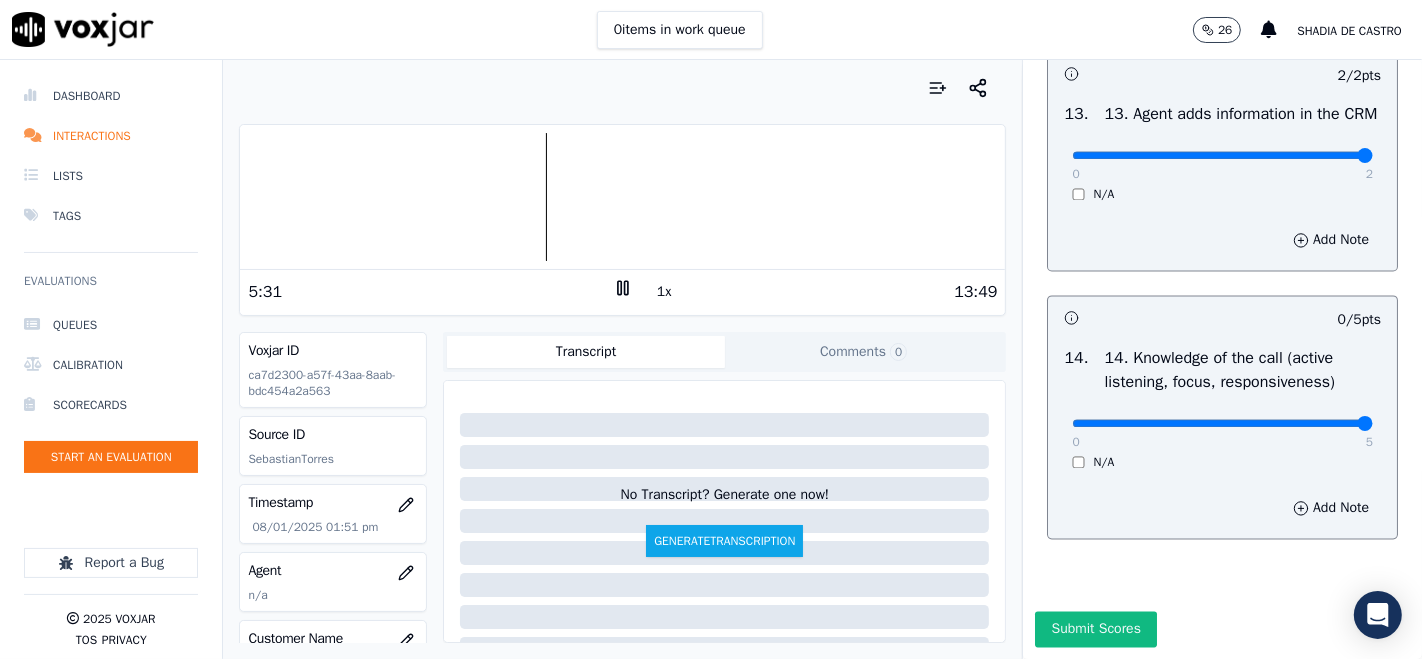 type on "5" 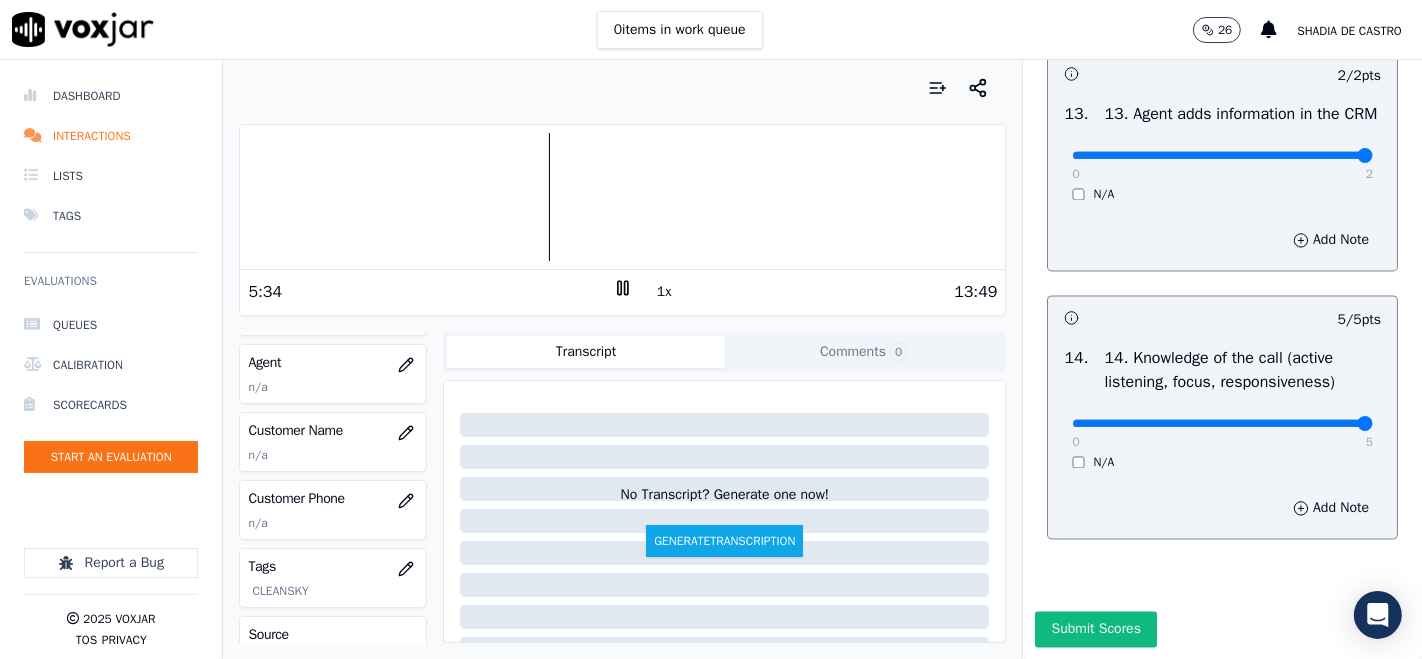 scroll, scrollTop: 132, scrollLeft: 0, axis: vertical 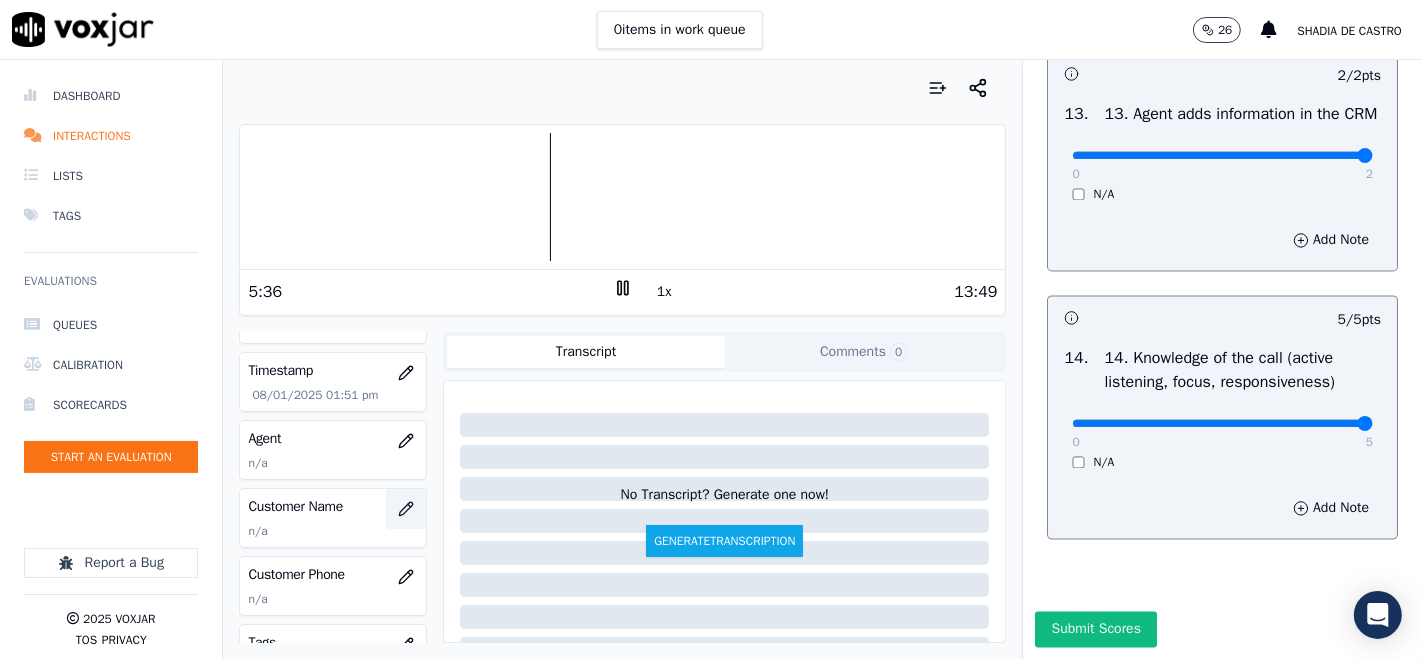 click 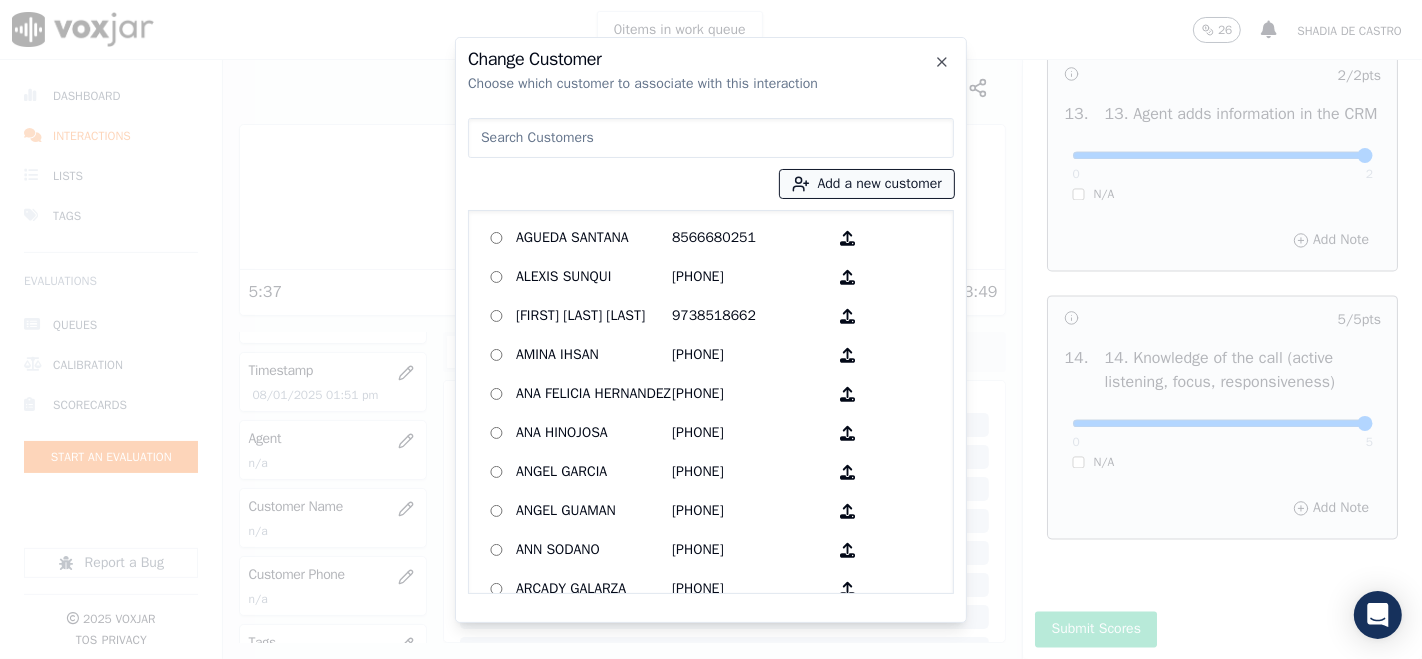 click 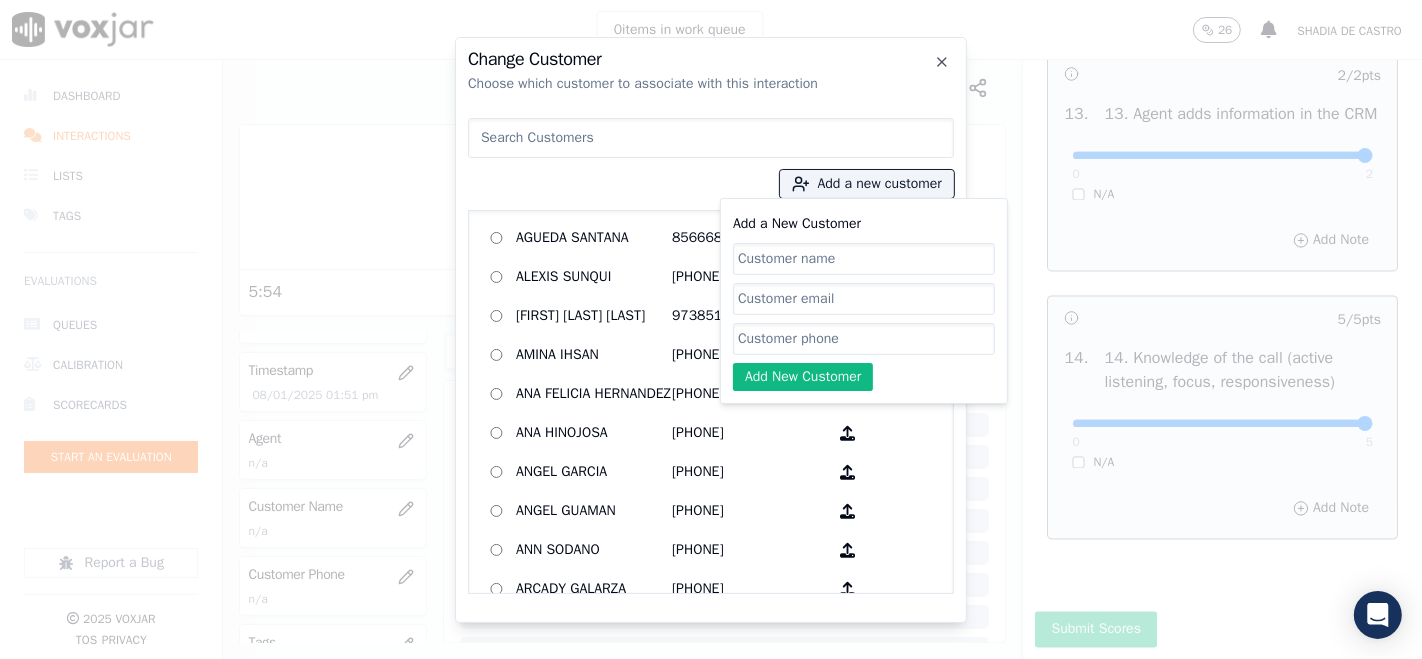 paste on "JESUS QUIINTANA GONZALES" 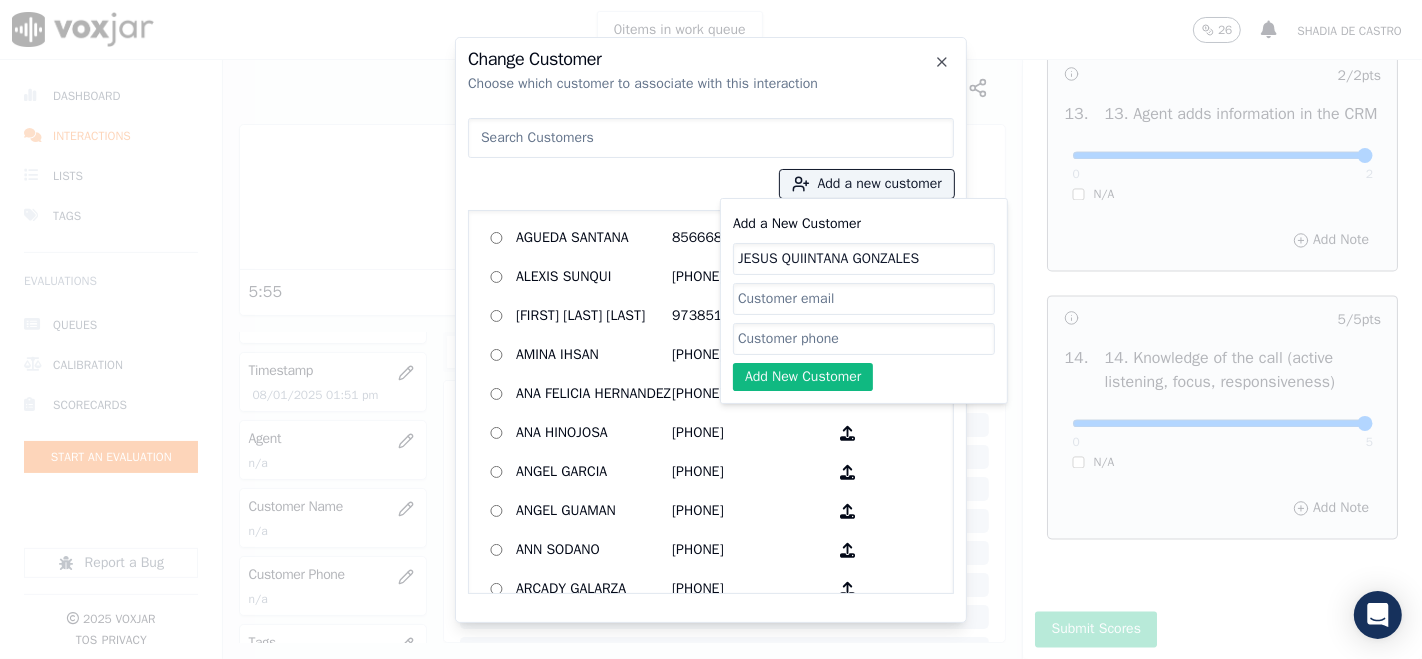 type on "JESUS QUIINTANA GONZALES" 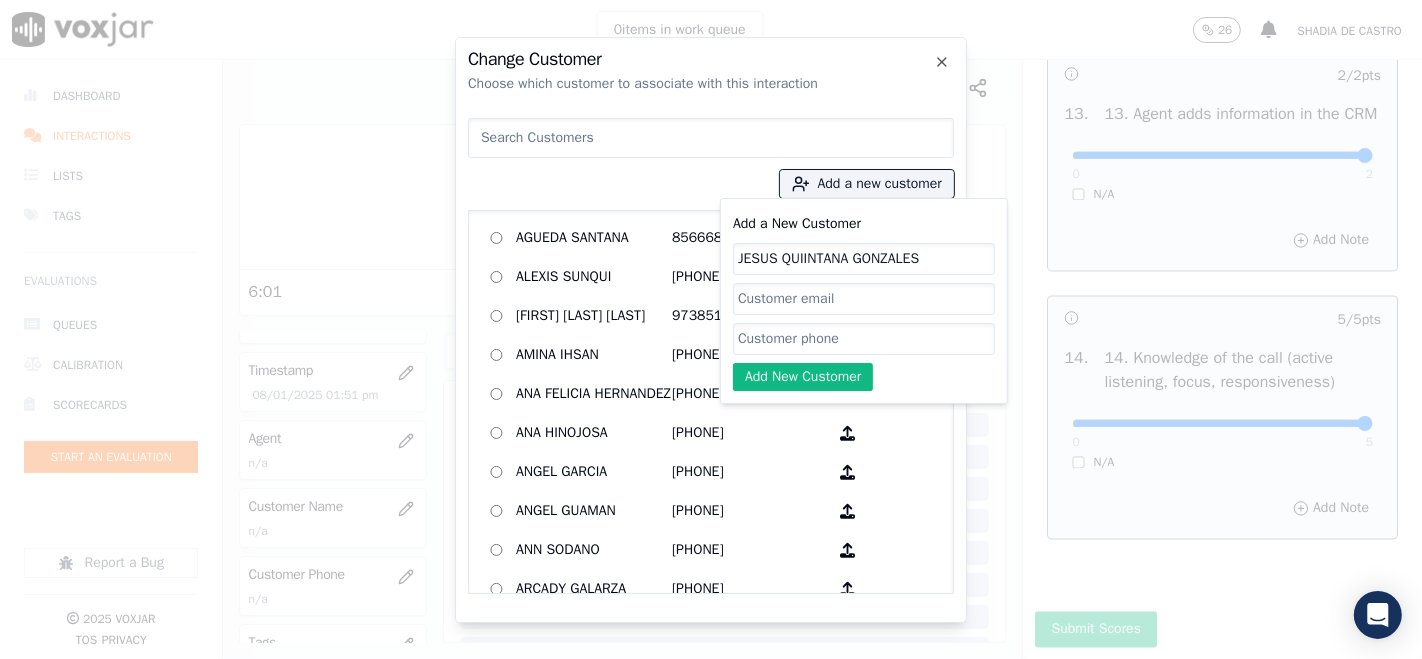 paste on "[PHONE]" 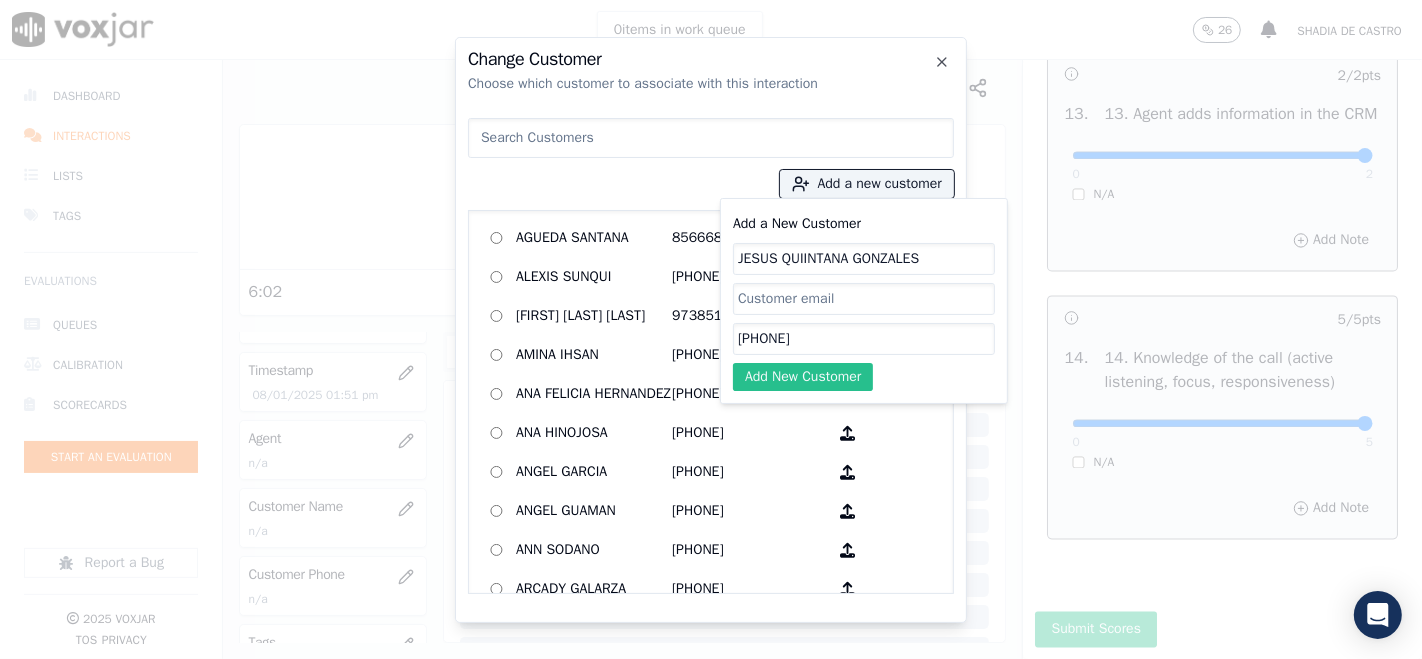 type on "[PHONE]" 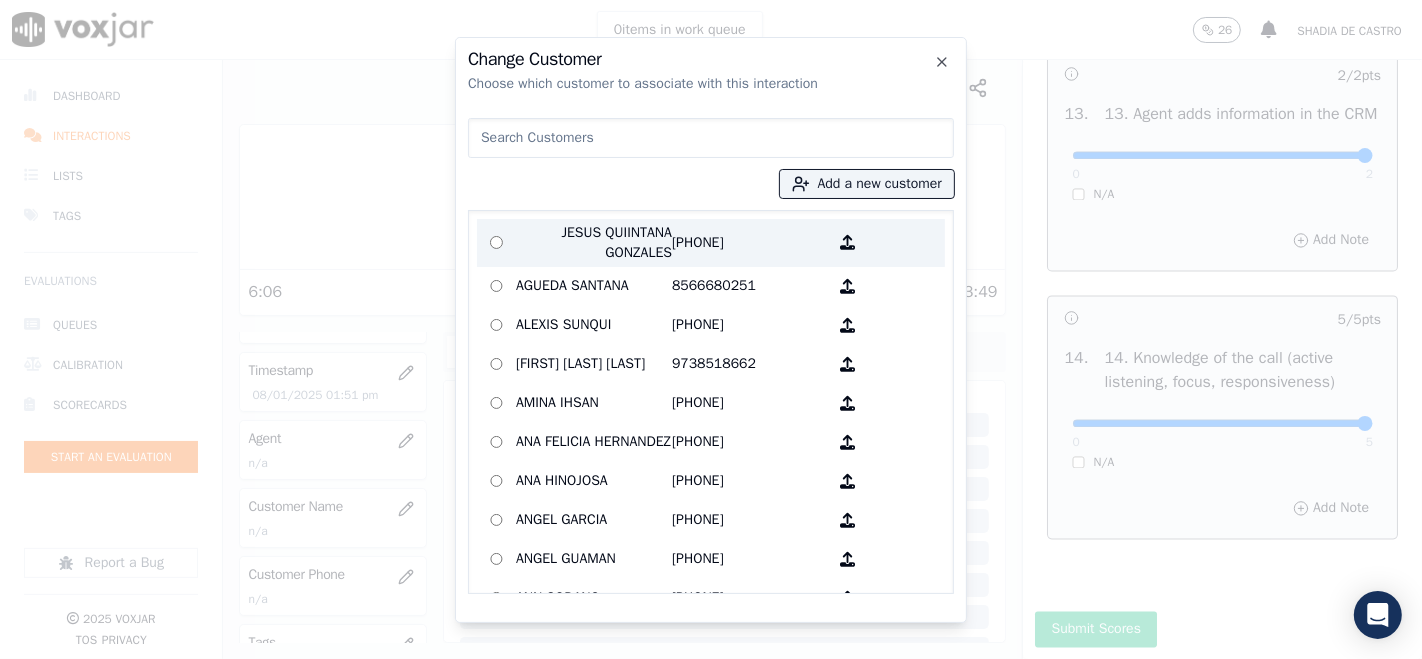click on "JESUS QUIINTANA GONZALES   9082663042" at bounding box center [711, 243] 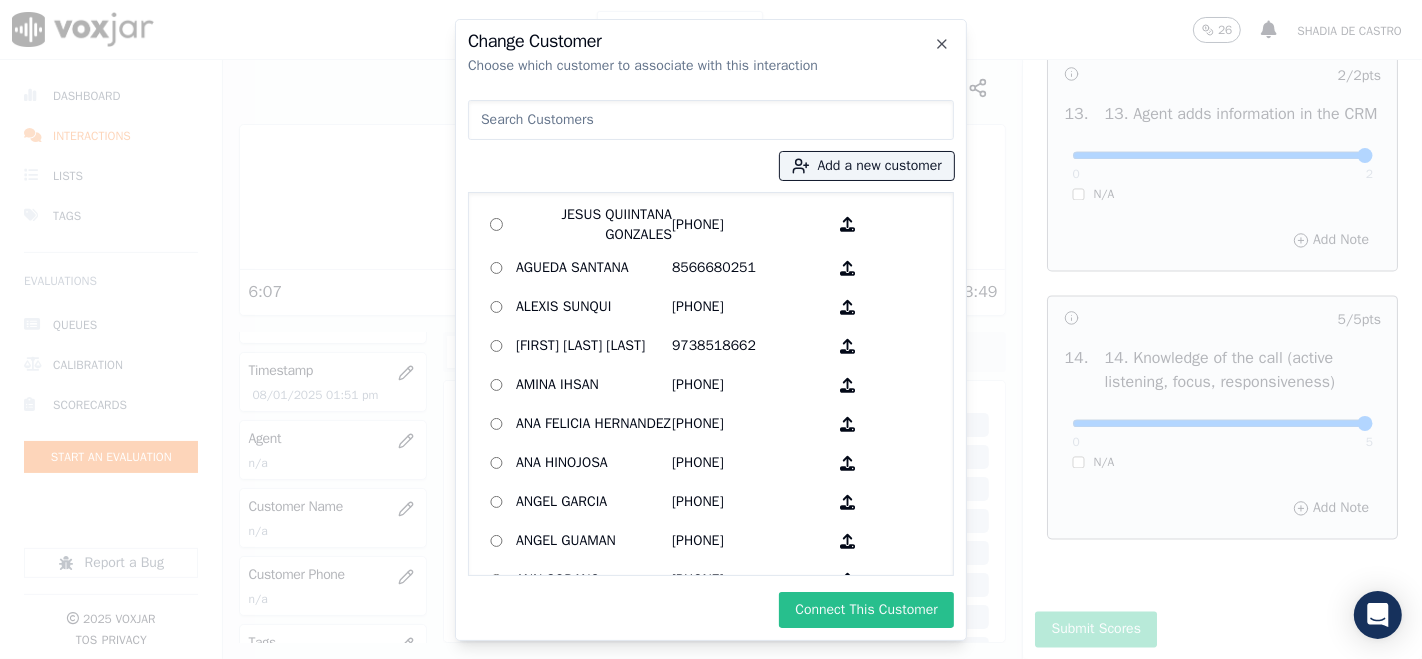 click on "Connect This Customer" at bounding box center (866, 610) 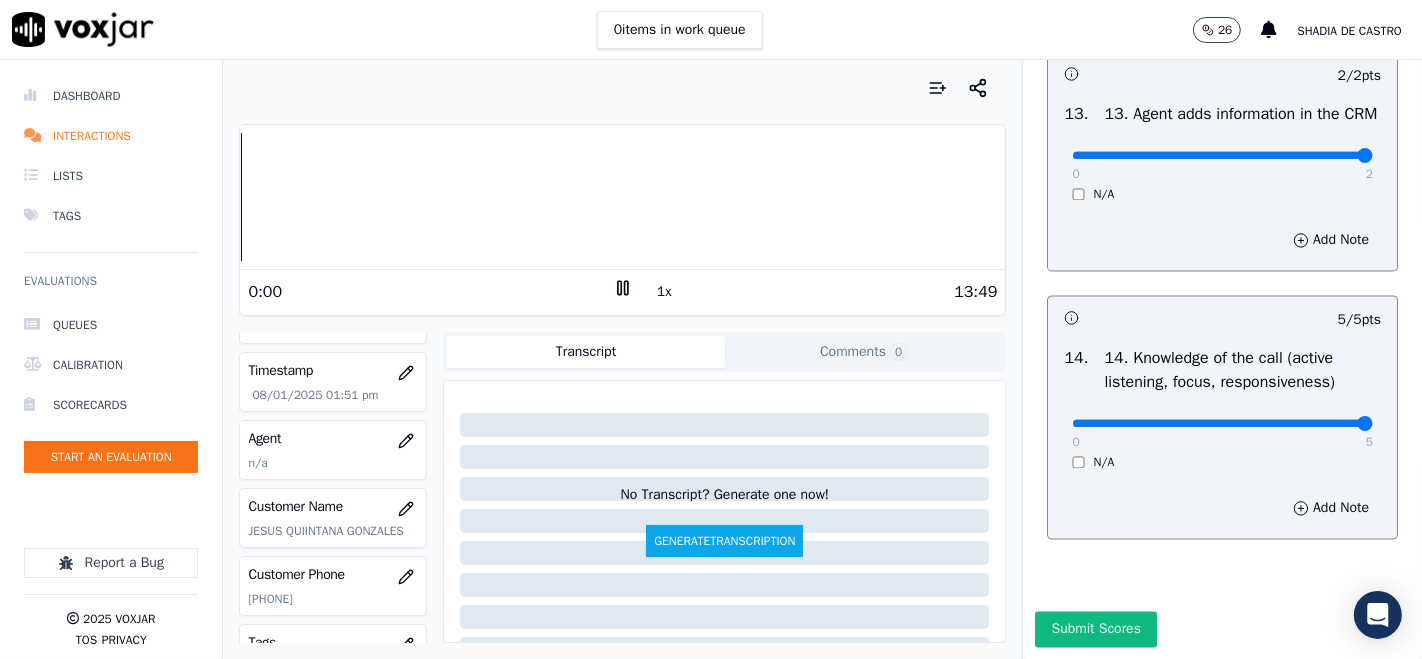 click on "Dashboard   Interactions   Lists   Tags       Evaluations     Queues   Calibration   Scorecards   Start an Evaluation
Report a Bug       2025   Voxjar   TOS   Privacy             Your browser does not support the audio element.   0:00     1x   13:49   Voxjar ID   ca7d2300-a57f-43aa-8aab-bdc454a2a563   Source ID   SebastianTorres   Timestamp
08/01/2025 01:51 pm     Agent
n/a     Customer Name     JESUS QUIINTANA GONZALES     Customer Phone     9082663042     Tags
CLEANSKY     Source     manualUpload   Type     AUDIO       Transcript   Comments  0   No Transcript? Generate one now!   Generate  Transcription         Add Comment   Scores   Transcript   Metadata   Comments         Human Score   --   0  evaluation s   AI Score   --   0  evaluation s     AI Evaluations
Queue an AI Evaluation   No AI evaluations yet   Human Evaluations   Start a Manual Evaluation   No human evaluations yet       INBOUND CTS SCORECARD - NEW   Scorecard" at bounding box center [711, 359] 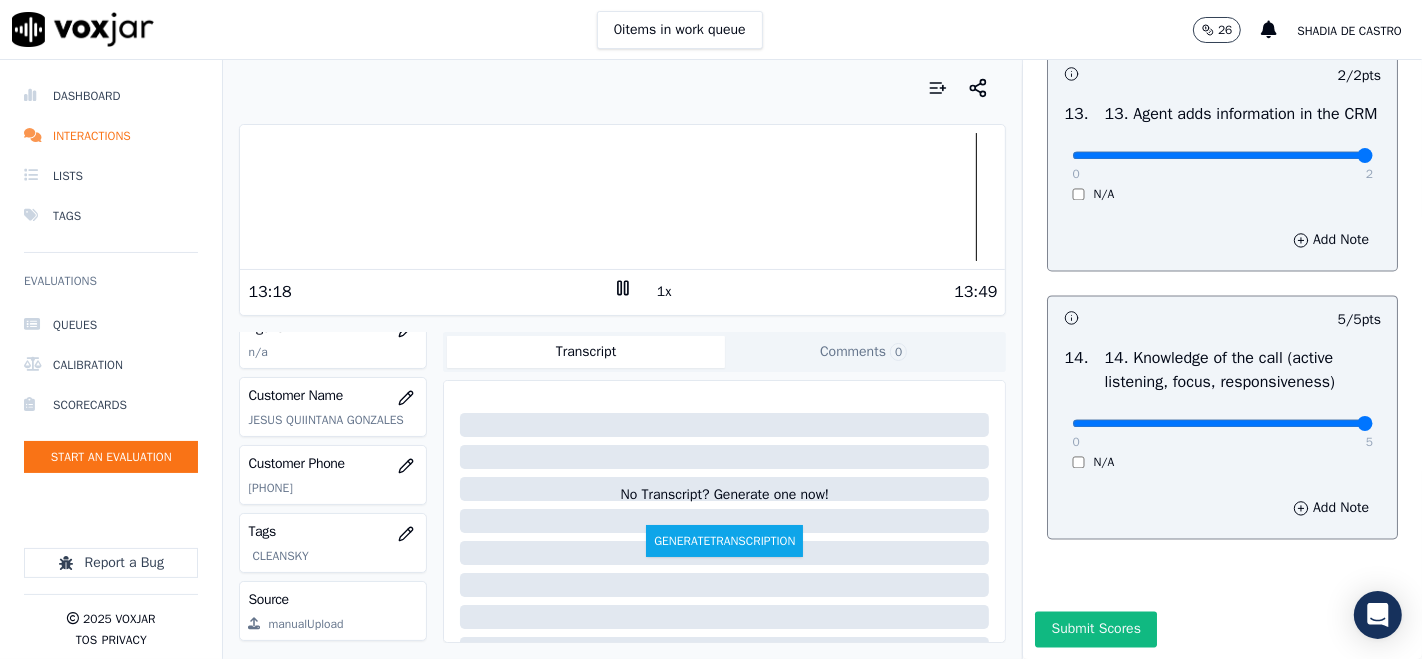scroll, scrollTop: 132, scrollLeft: 0, axis: vertical 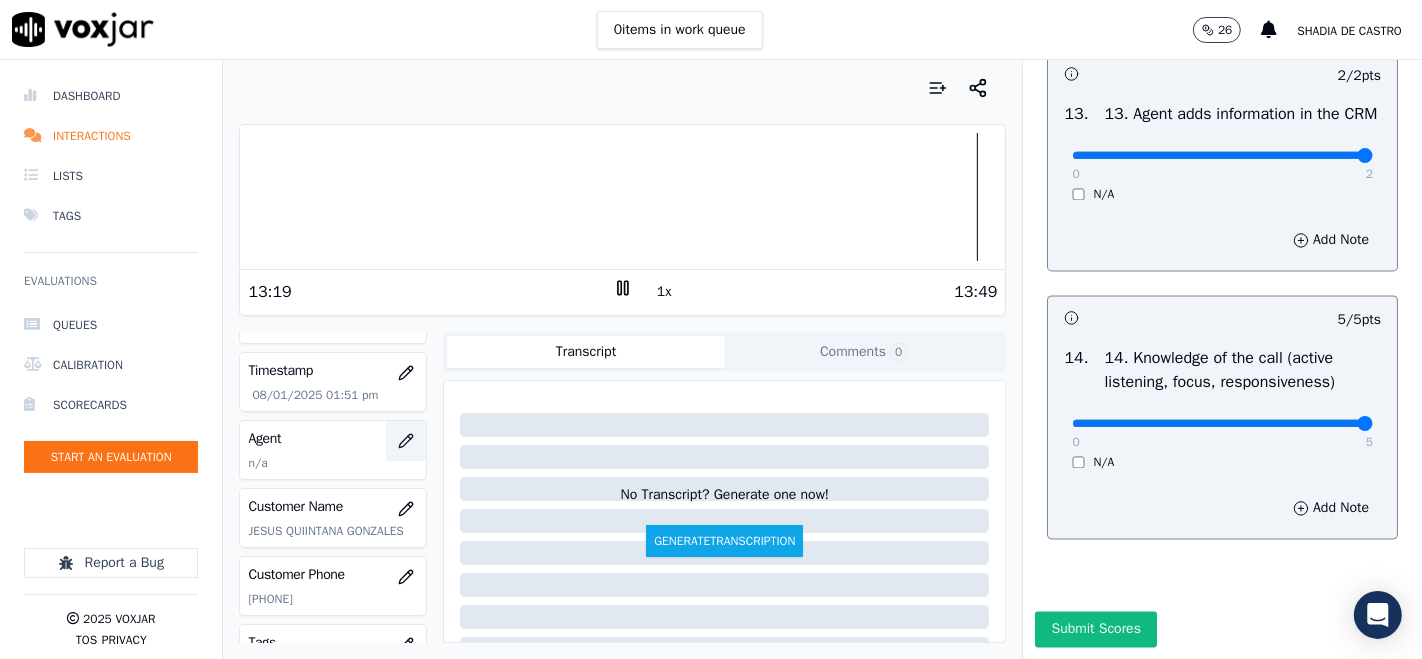 click 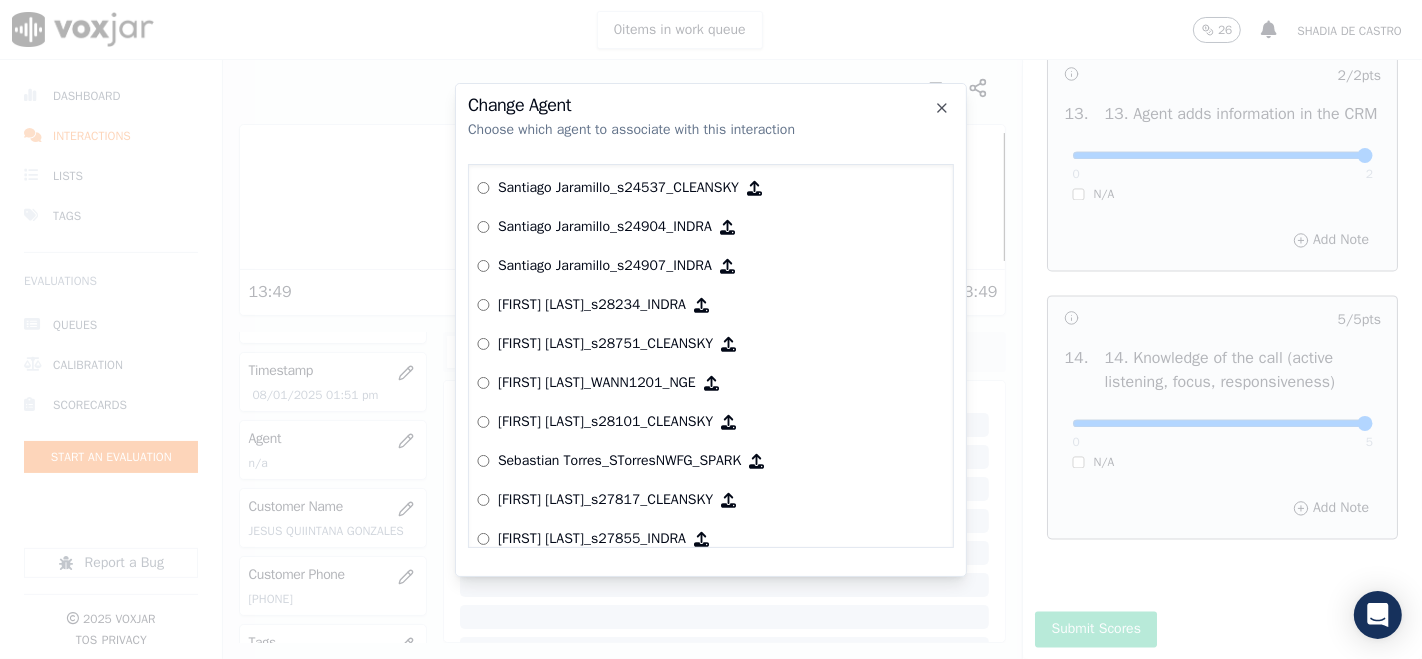 scroll, scrollTop: 8383, scrollLeft: 0, axis: vertical 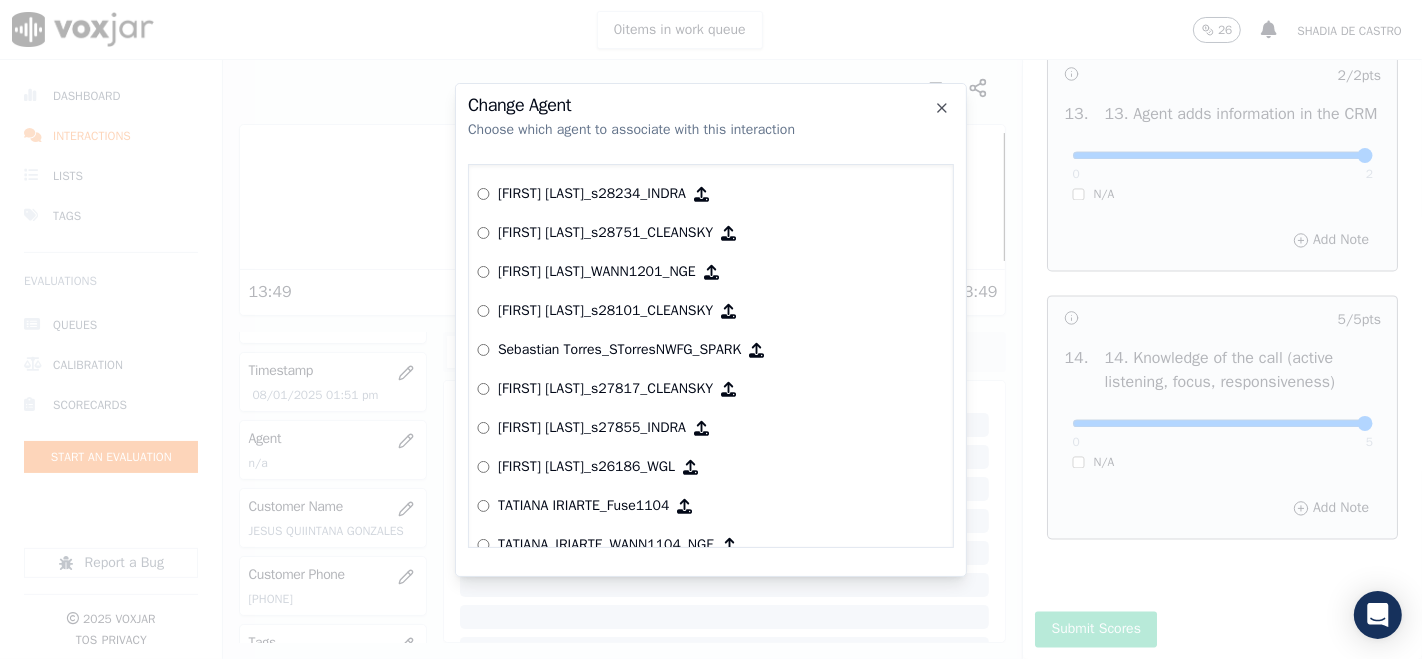 click on "[FIRST] [LAST]_s27817_CLEANSKY" at bounding box center (605, 389) 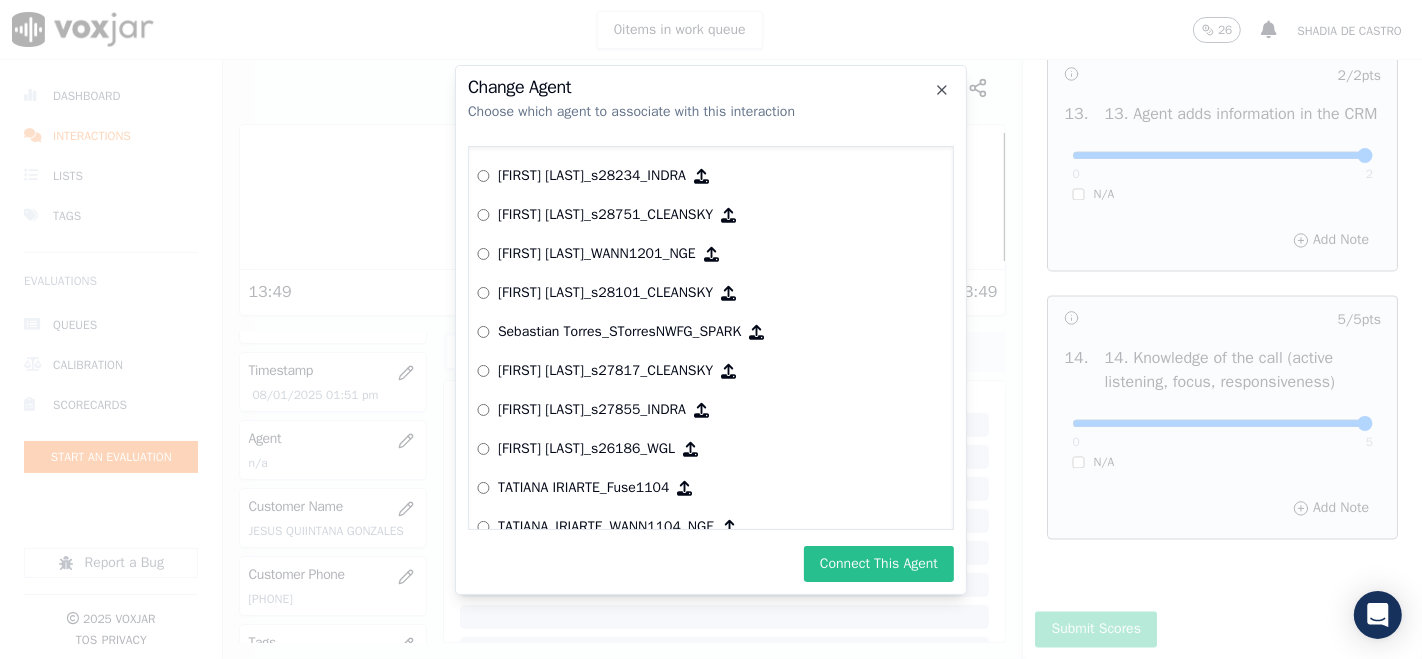 click on "Connect This Agent" at bounding box center [879, 564] 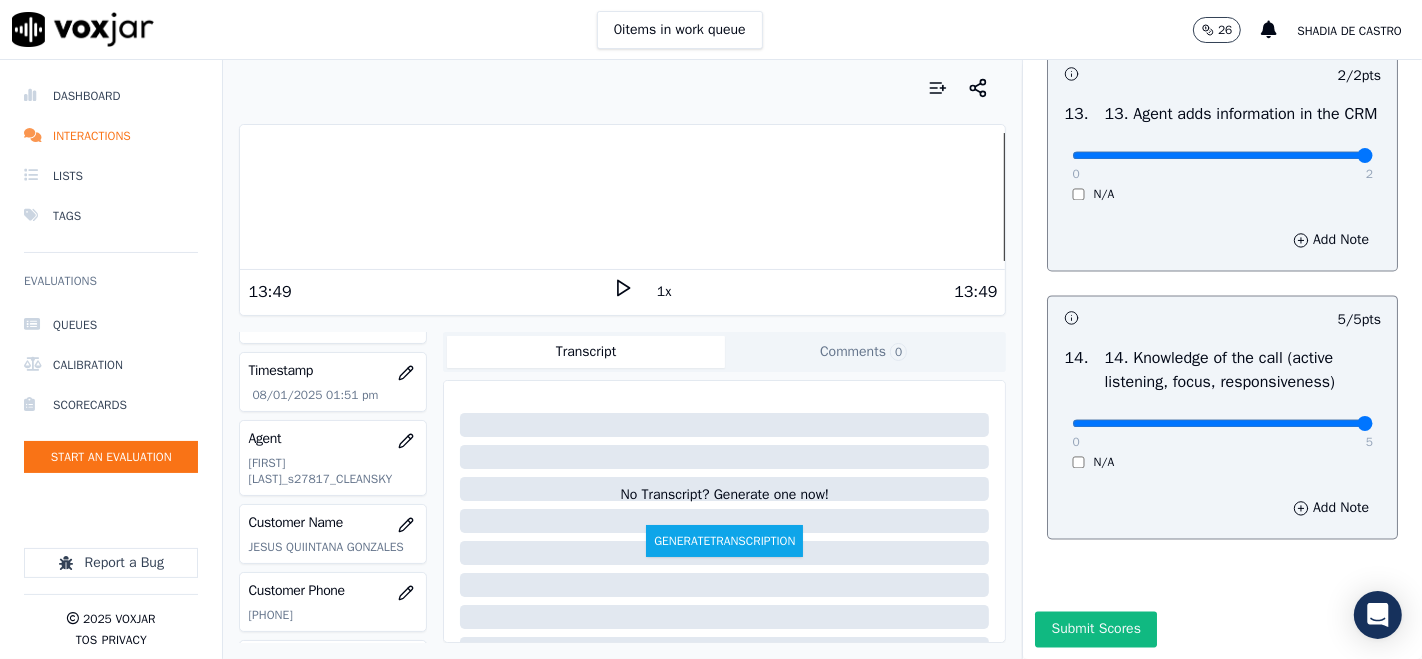 click on "Submit Scores" at bounding box center (1095, 629) 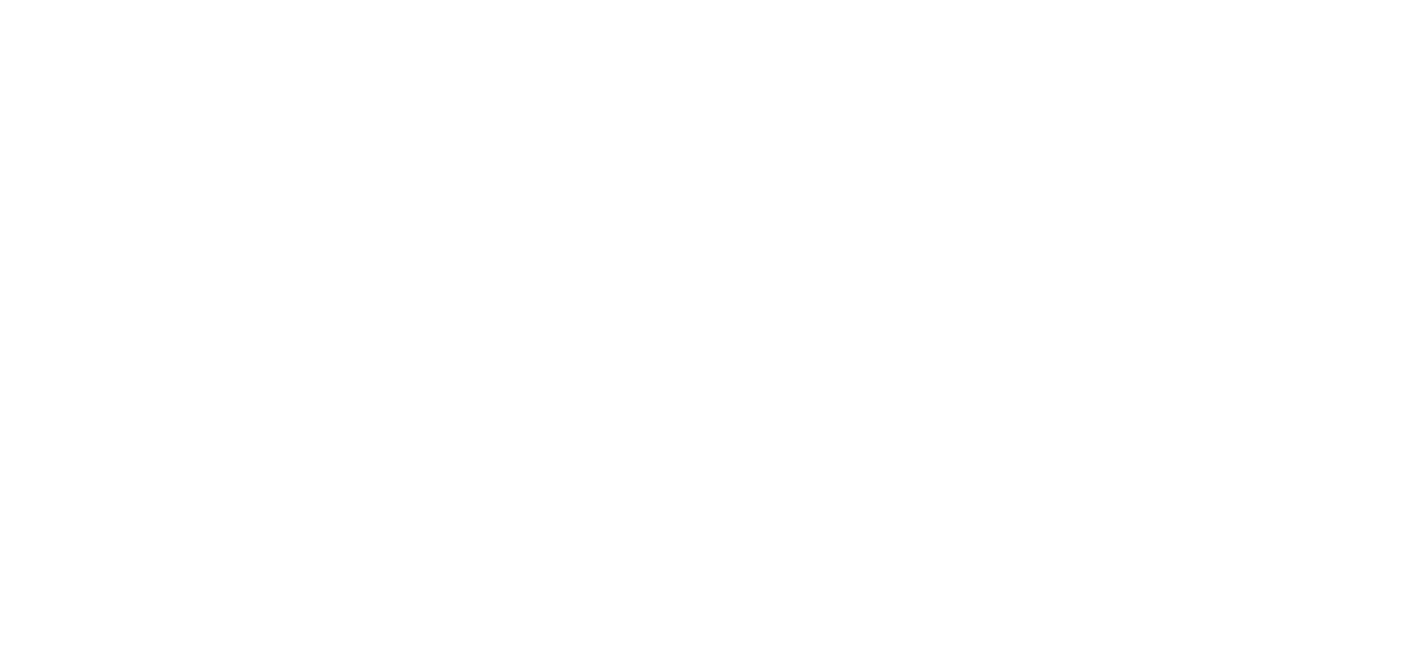scroll, scrollTop: 0, scrollLeft: 0, axis: both 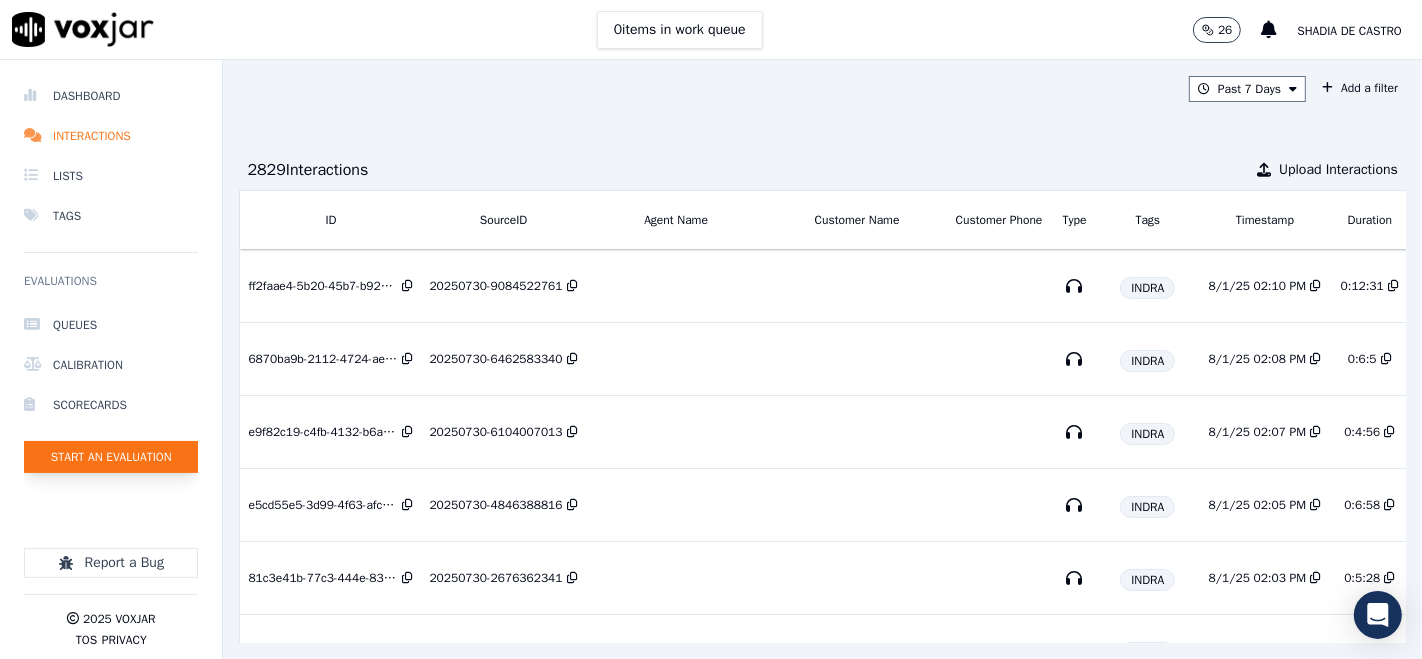 click on "Start an Evaluation" 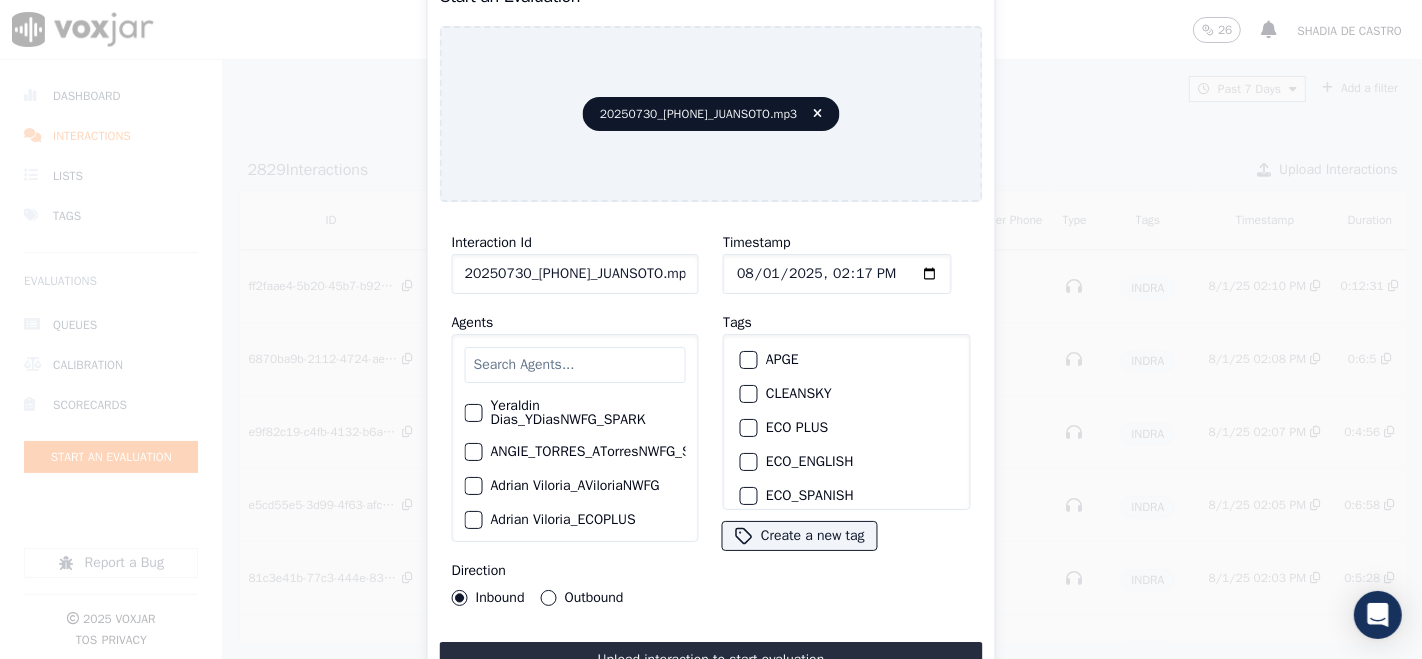 click on "20250730_9788766381_JUANSOTO.mp3" 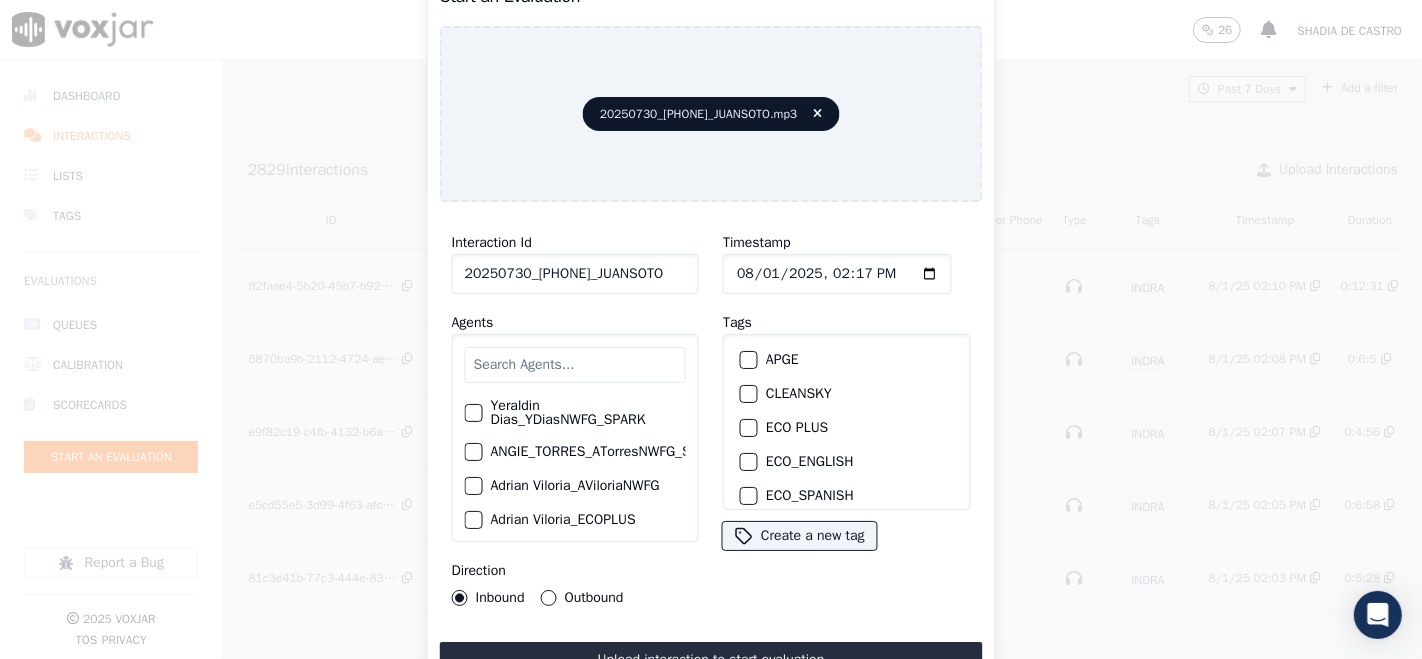 scroll, scrollTop: 0, scrollLeft: 1, axis: horizontal 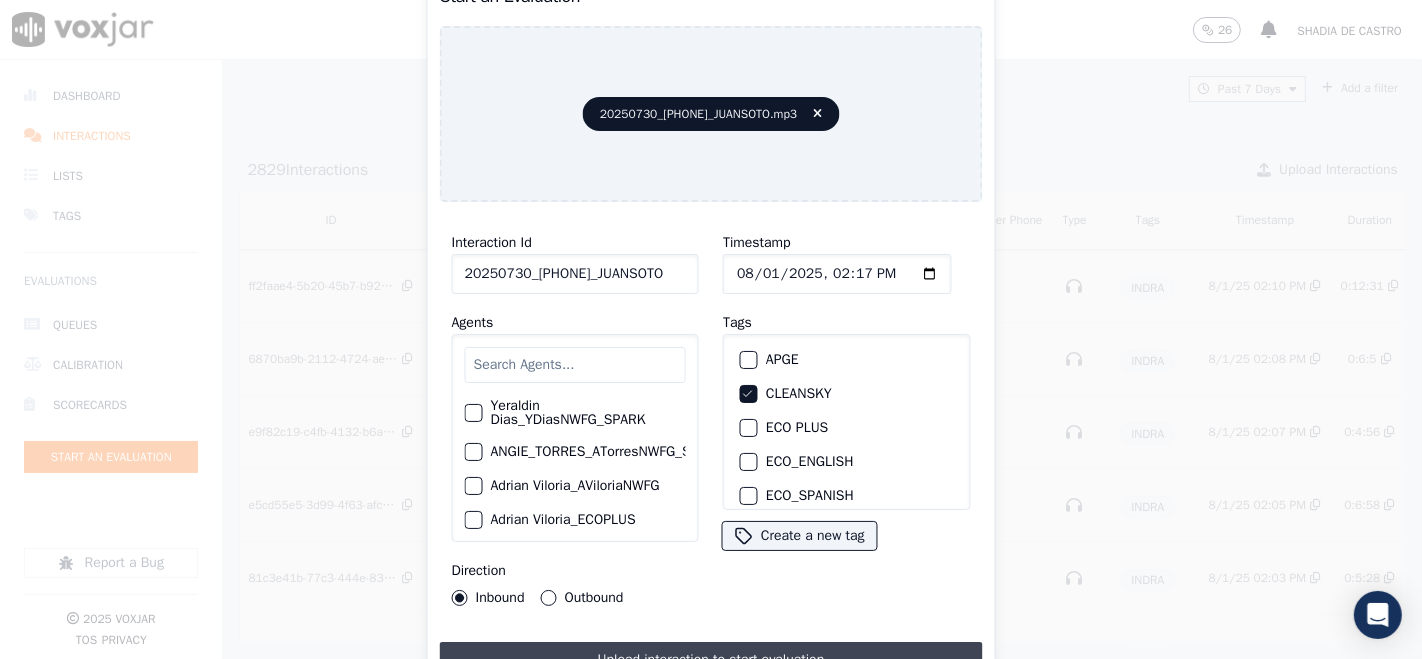 click on "Upload interaction to start evaluation" at bounding box center [711, 660] 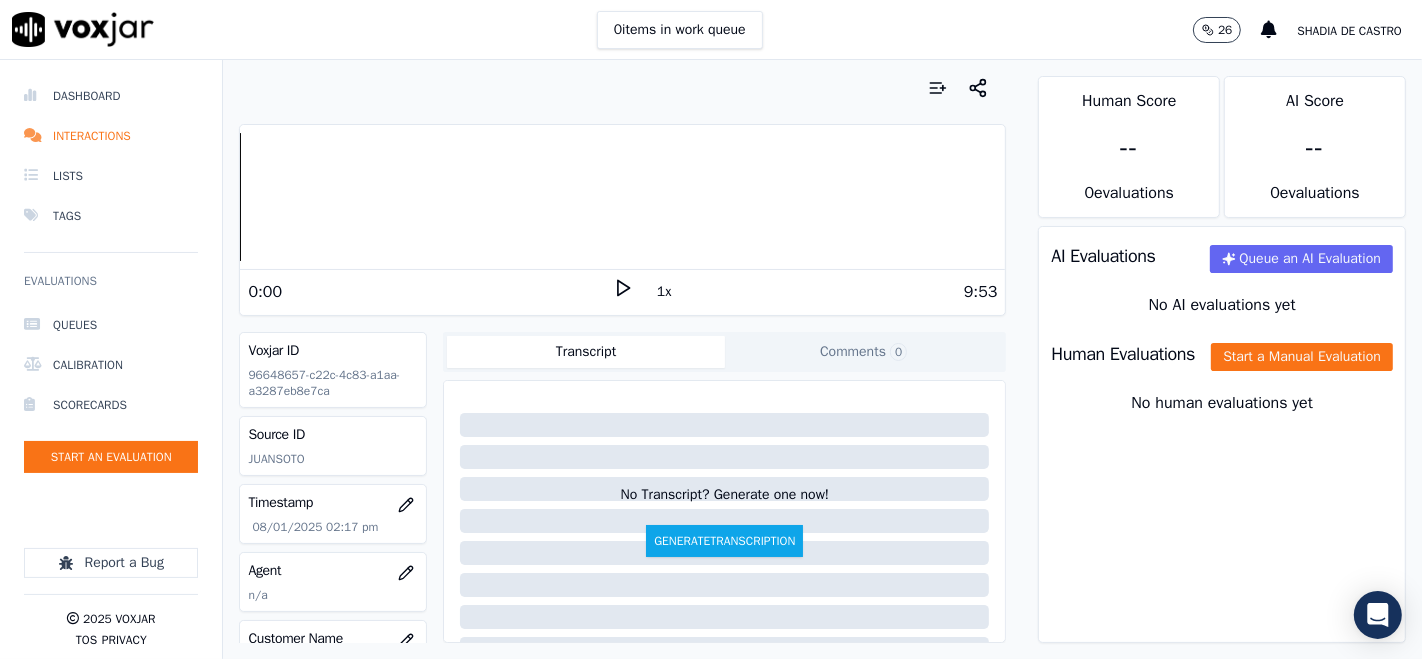 click 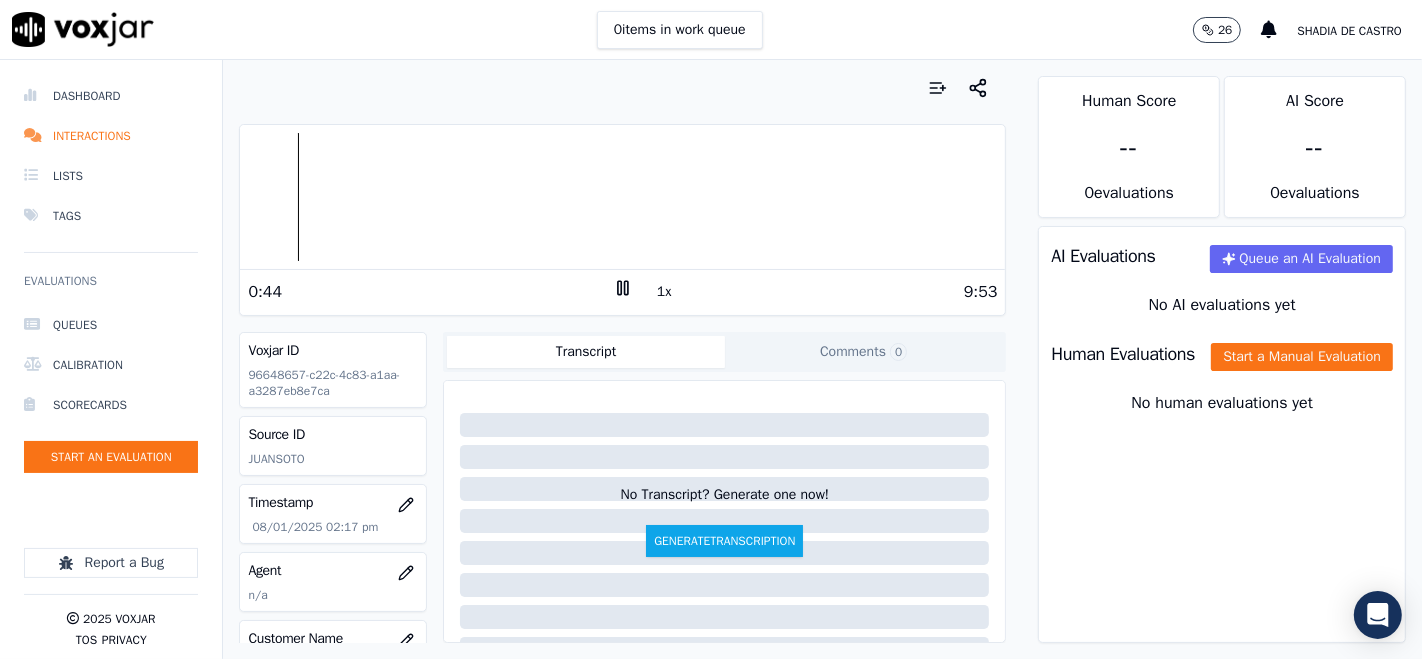 click 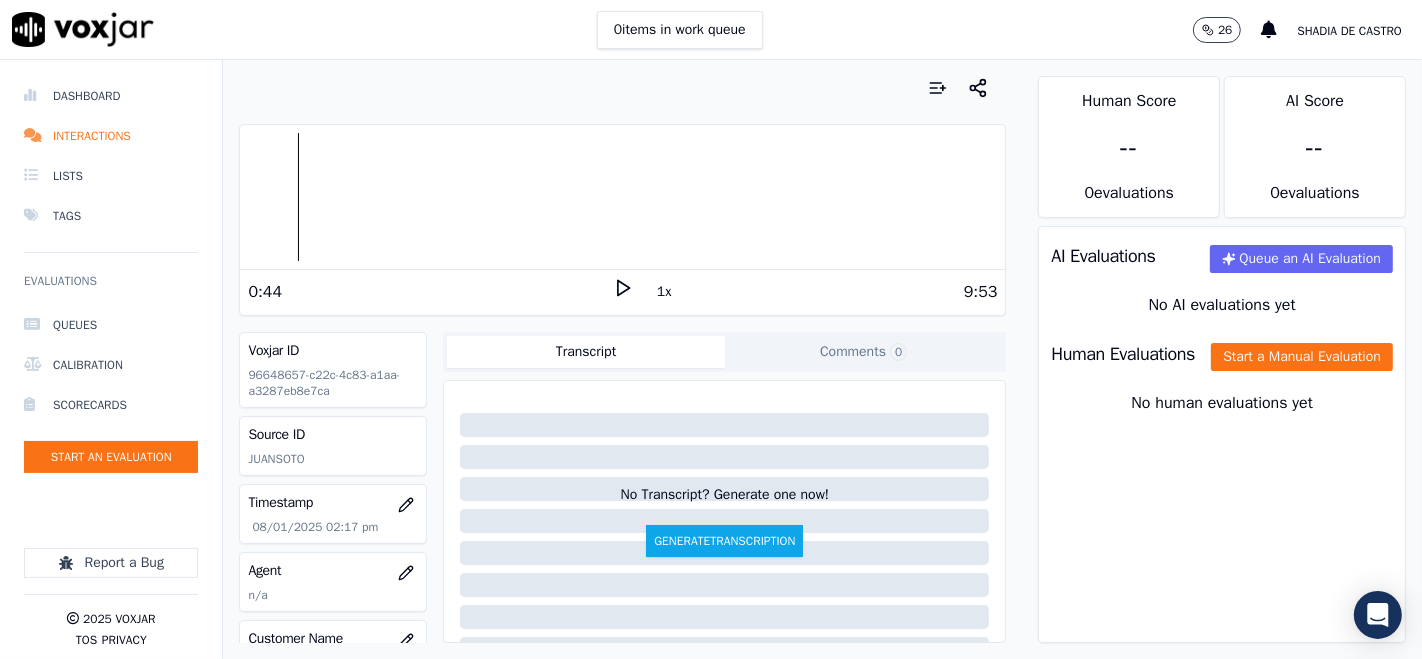 click 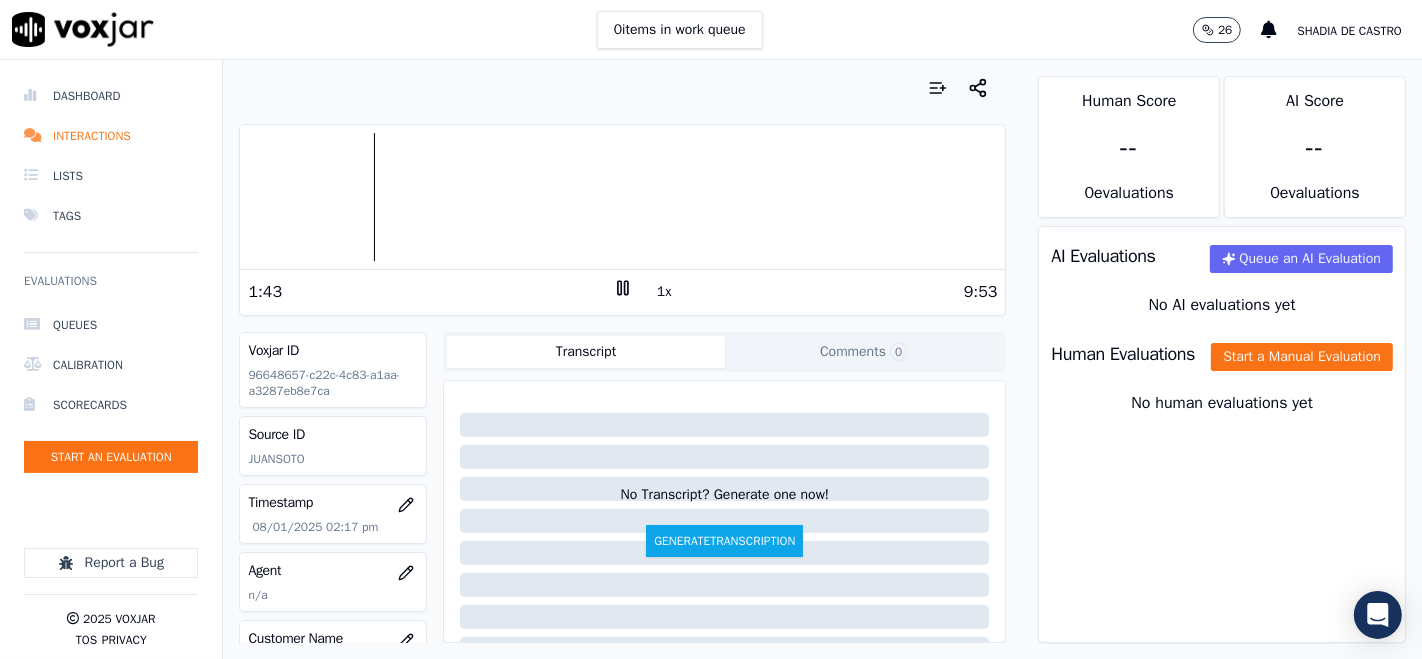 click at bounding box center [622, 197] 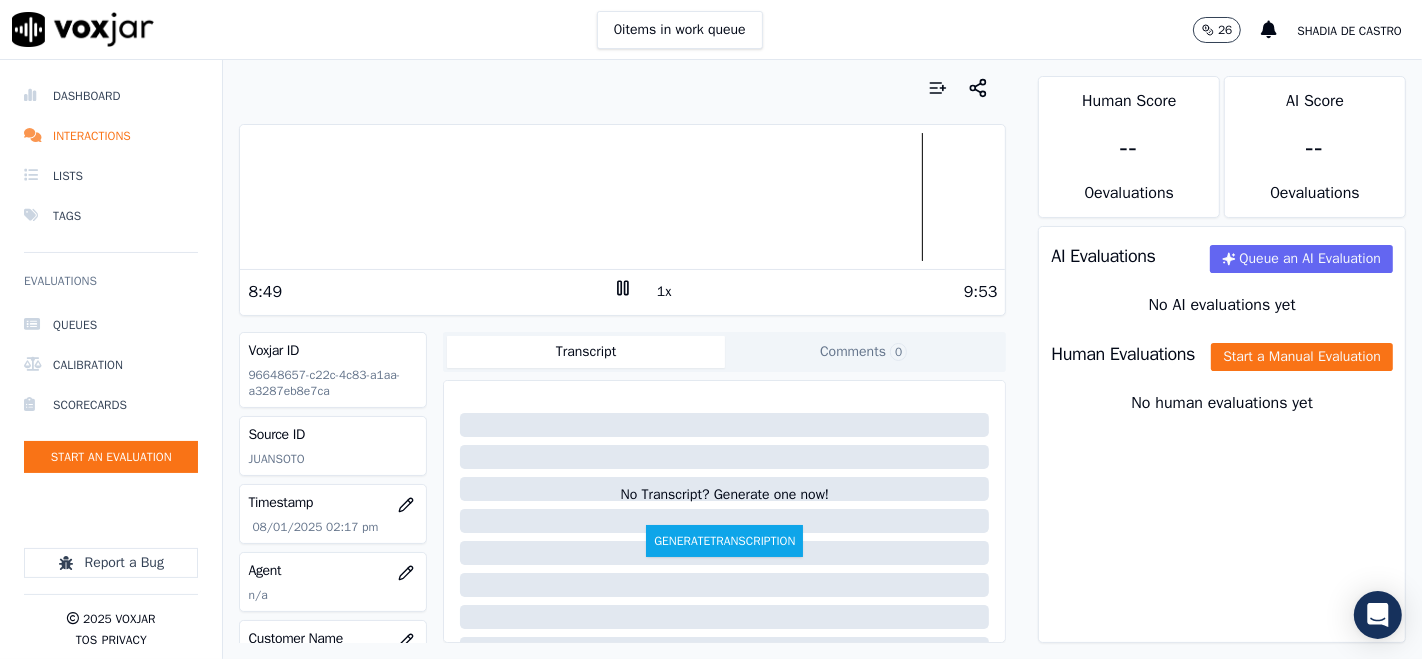 click 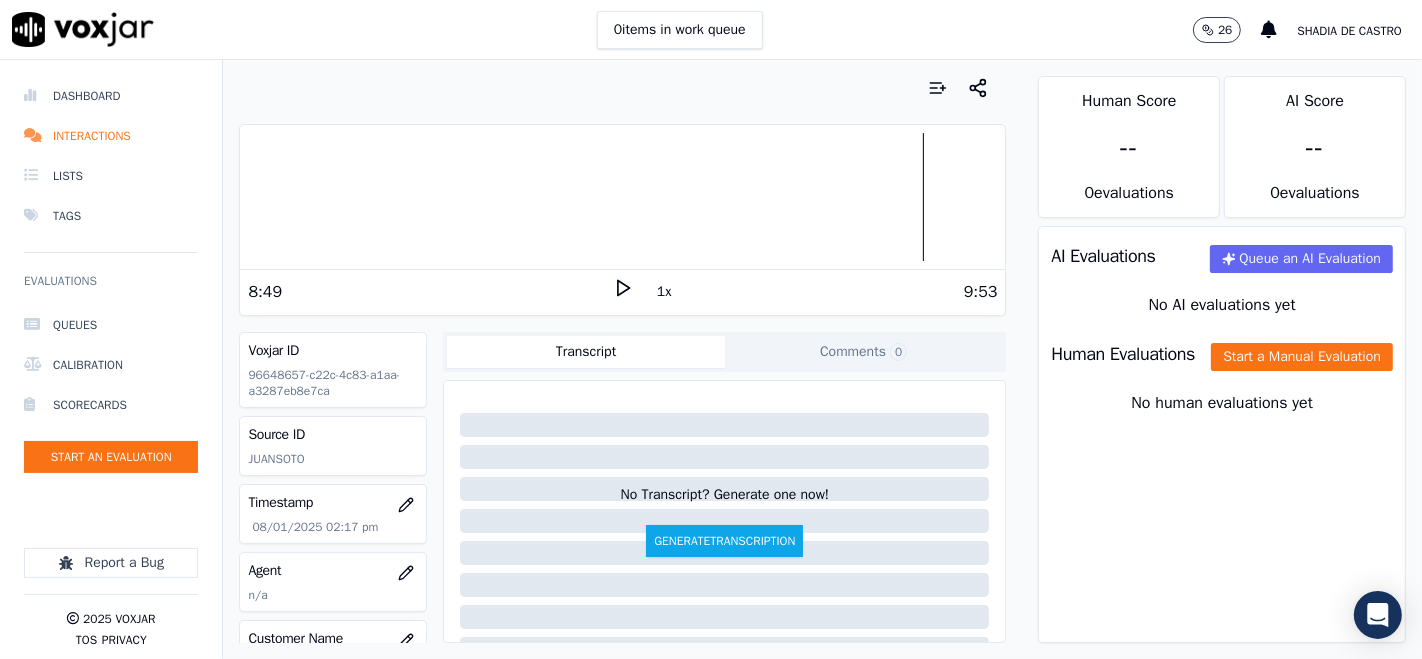 click 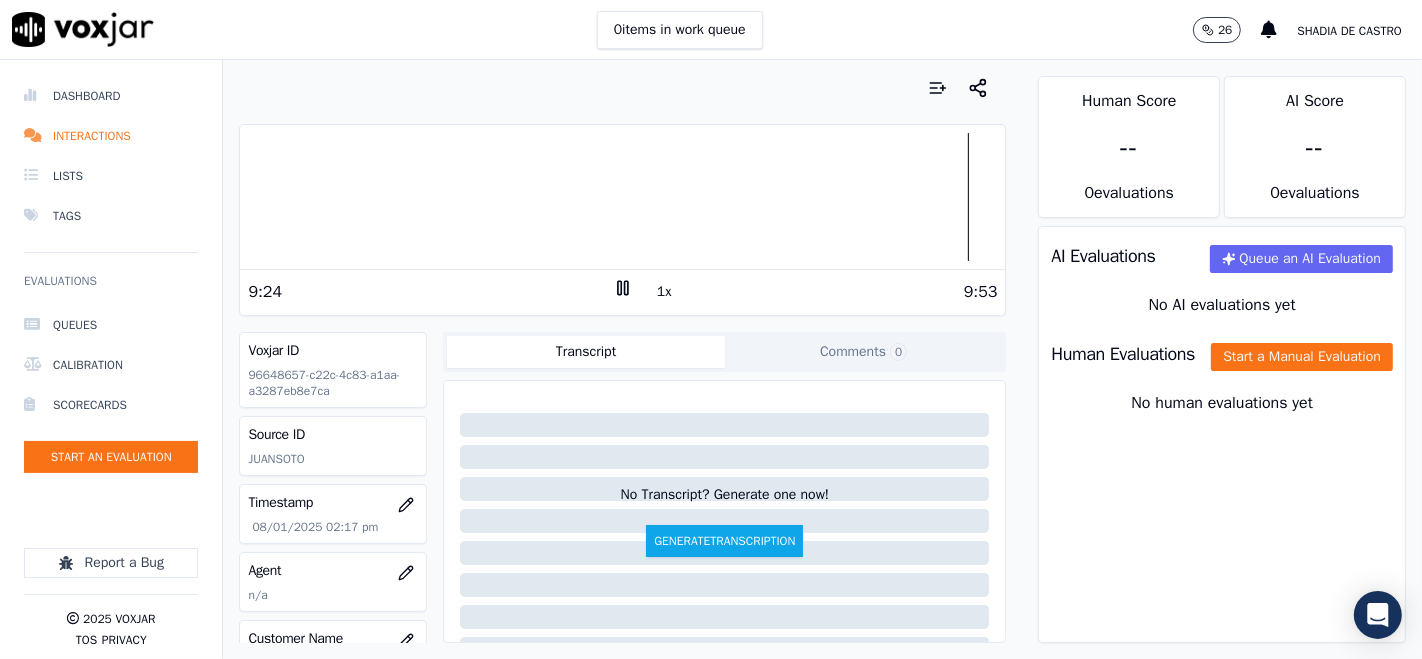 click at bounding box center (622, 197) 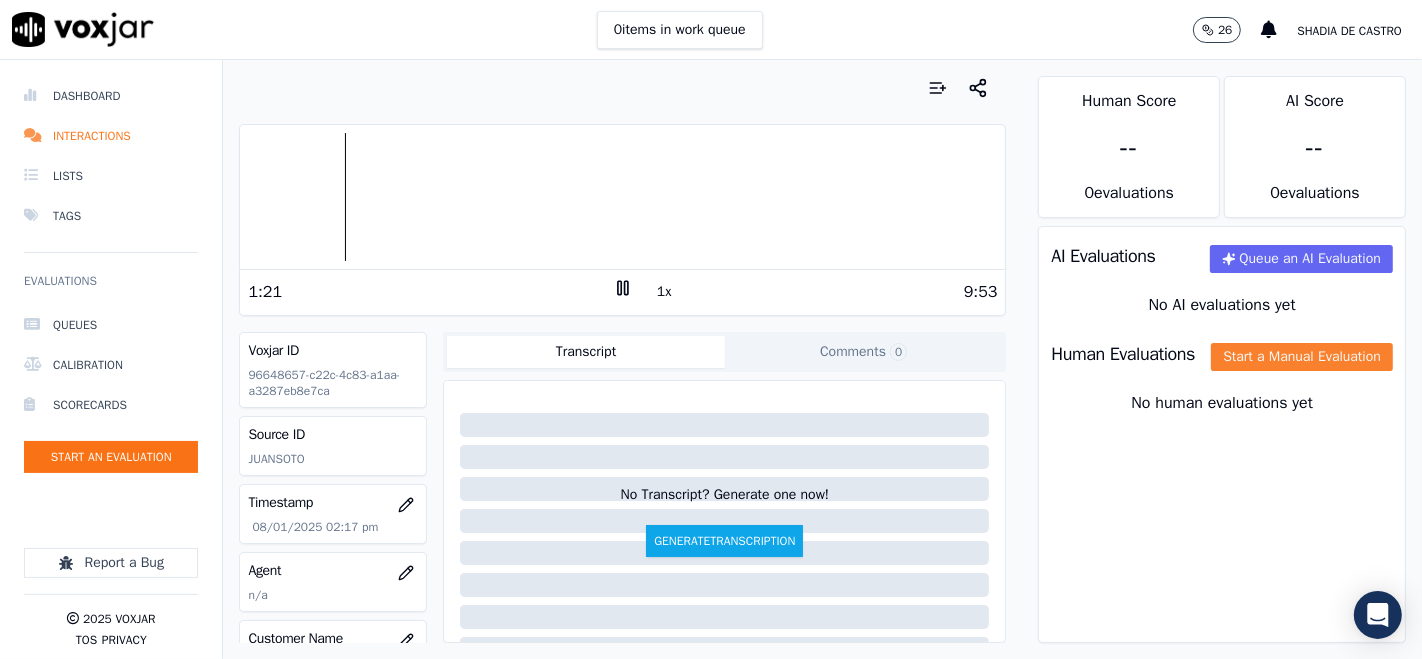 click on "Start a Manual Evaluation" 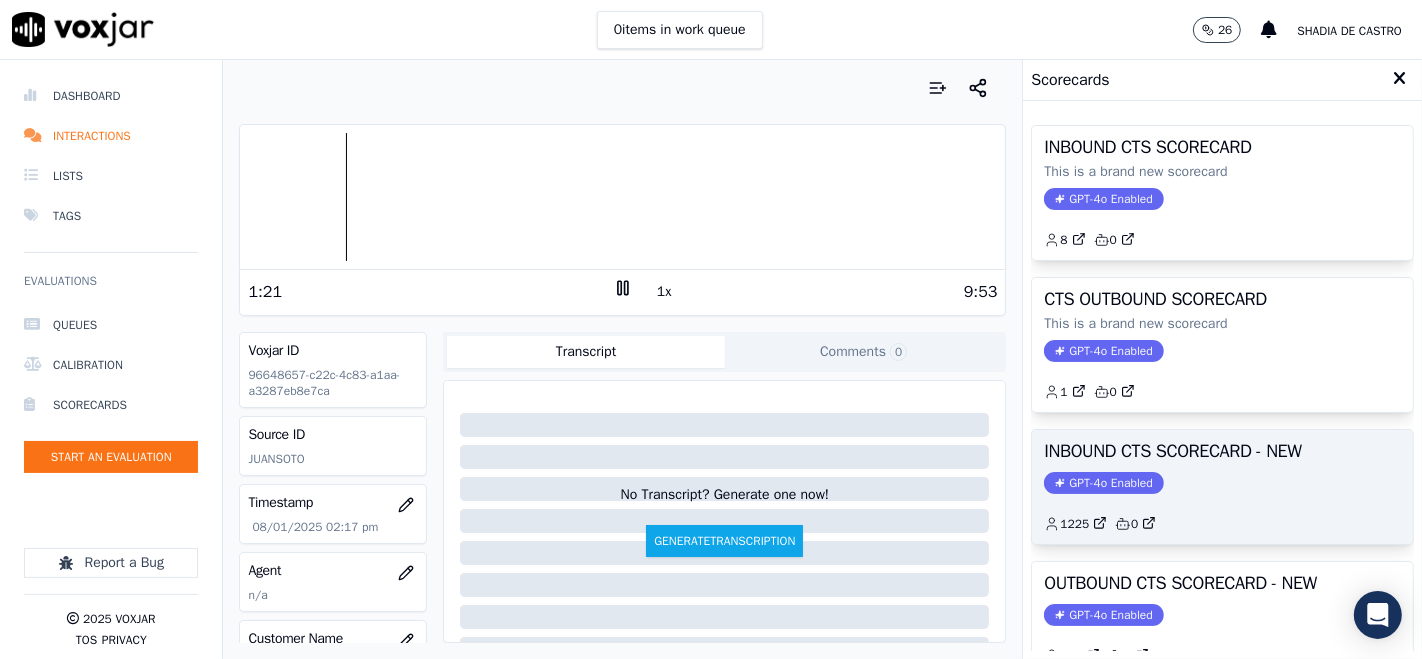 click on "INBOUND CTS SCORECARD - NEW" at bounding box center (1222, 451) 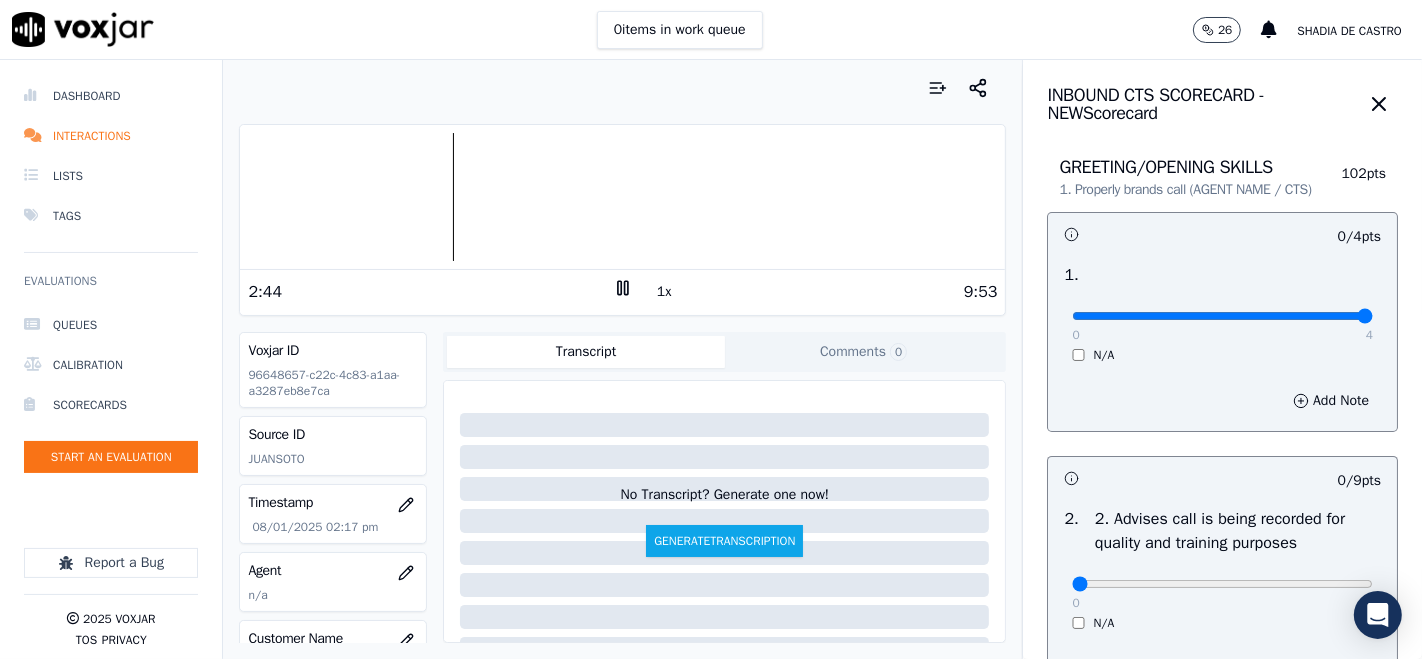 type on "4" 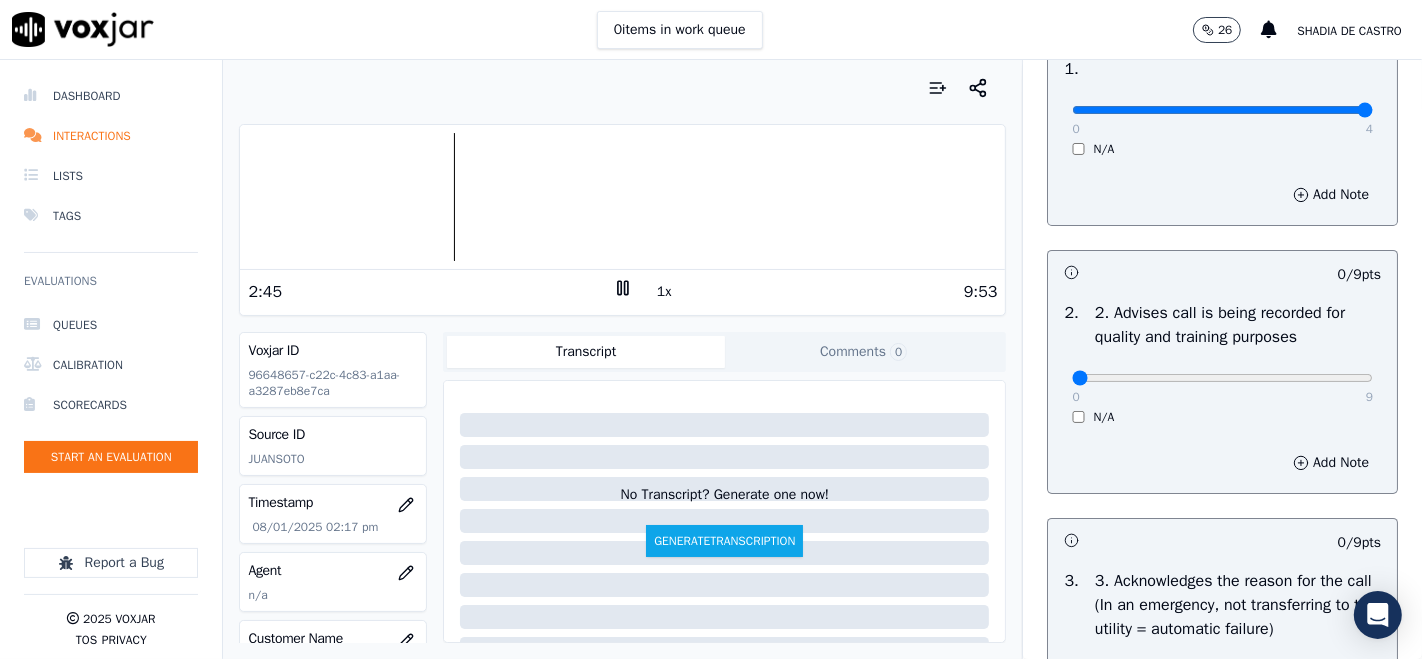 scroll, scrollTop: 222, scrollLeft: 0, axis: vertical 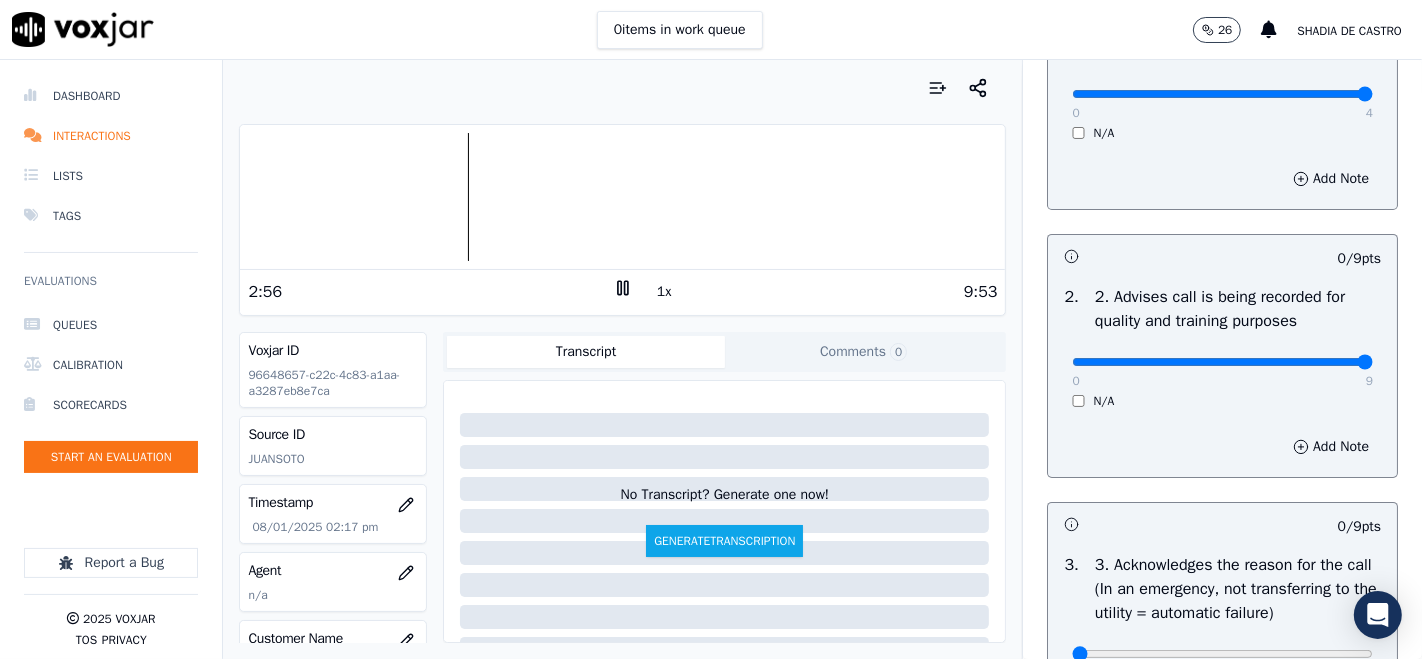 type on "9" 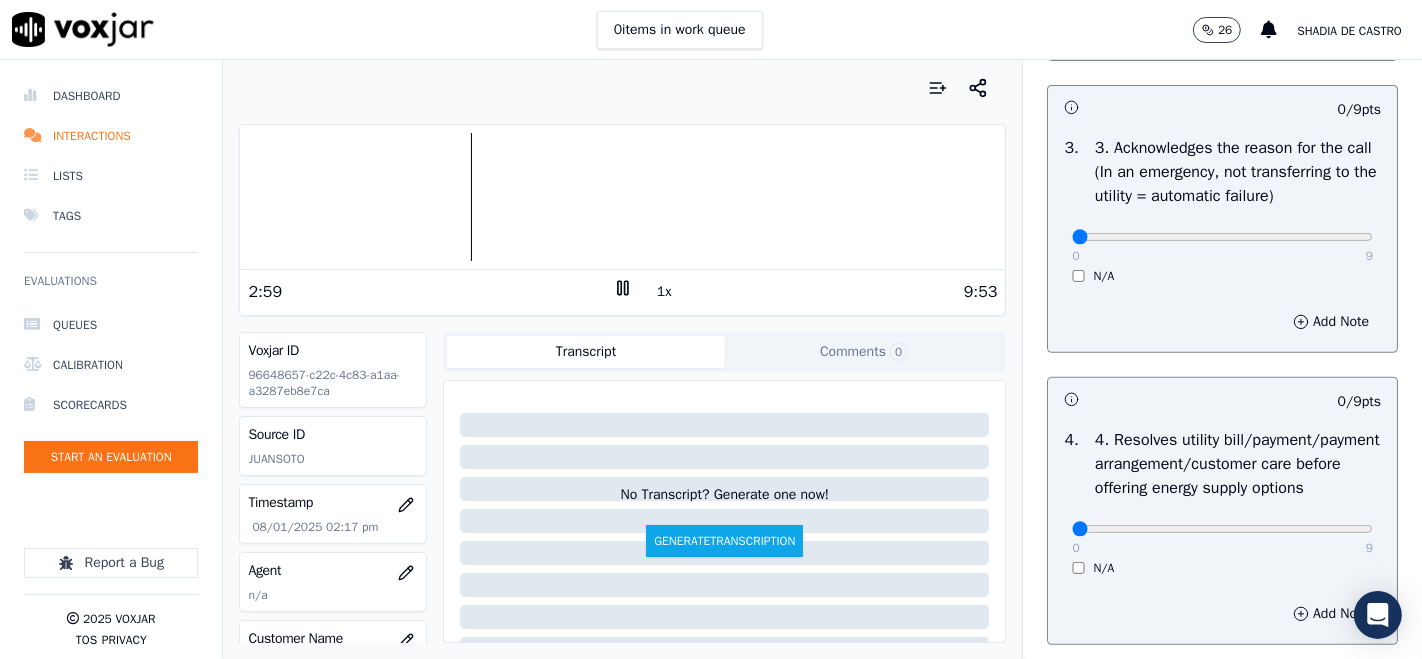 scroll, scrollTop: 666, scrollLeft: 0, axis: vertical 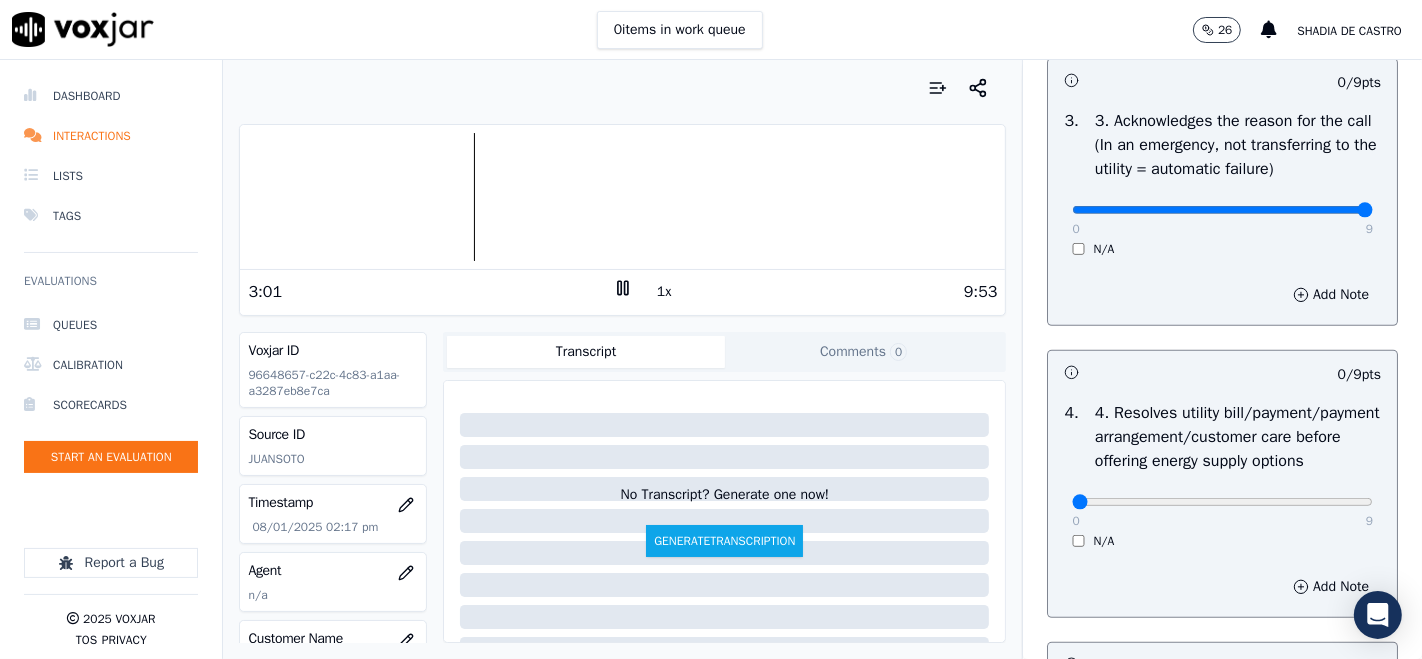 type on "9" 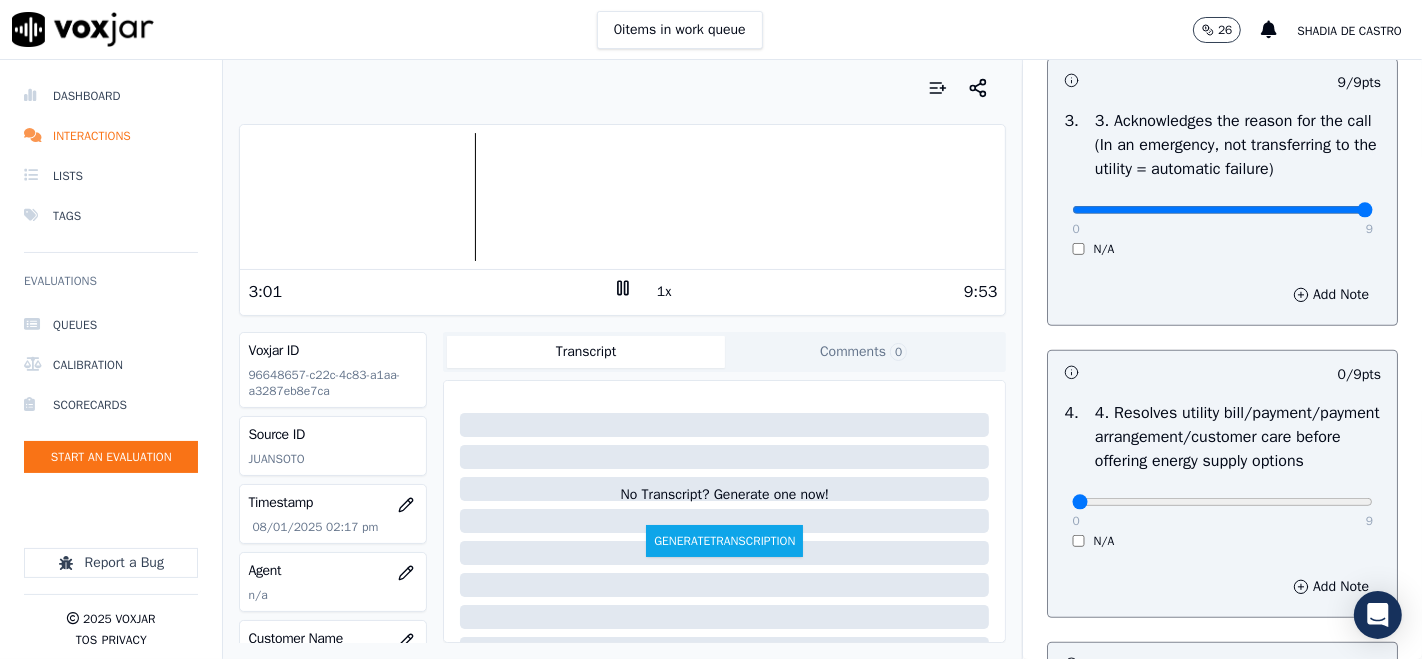 scroll, scrollTop: 888, scrollLeft: 0, axis: vertical 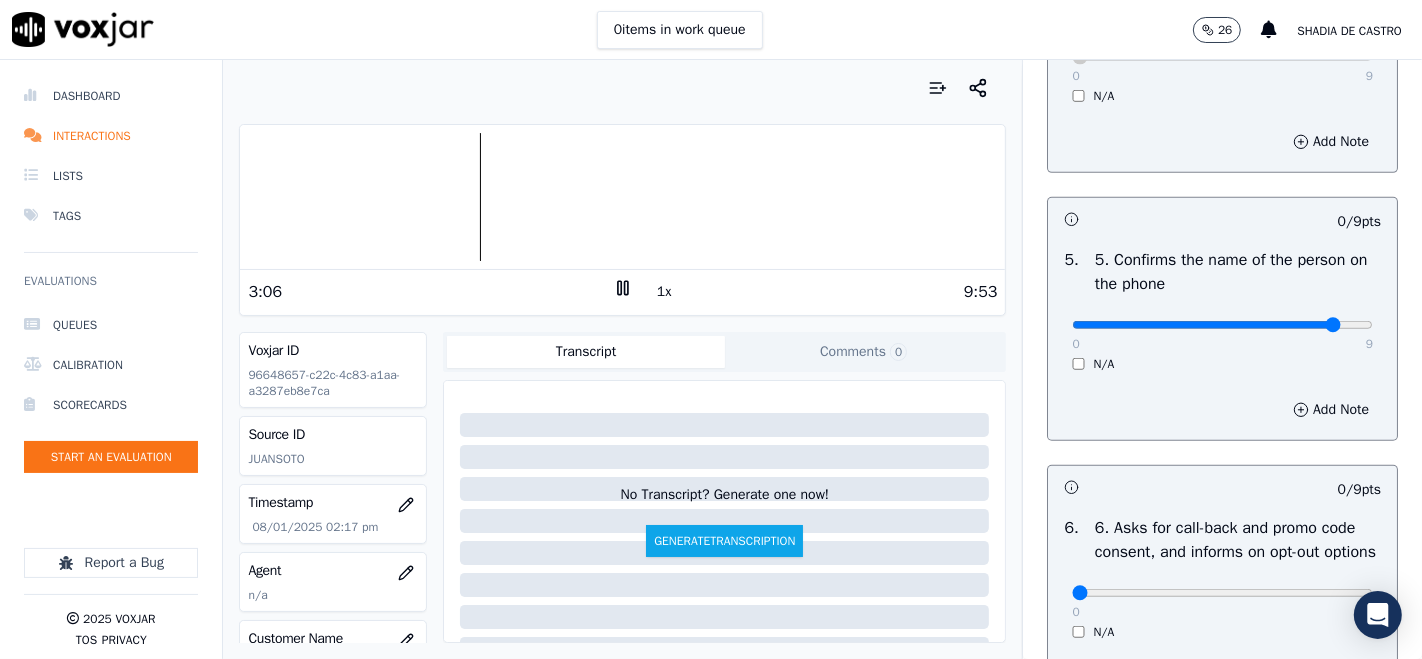 click at bounding box center (1222, -795) 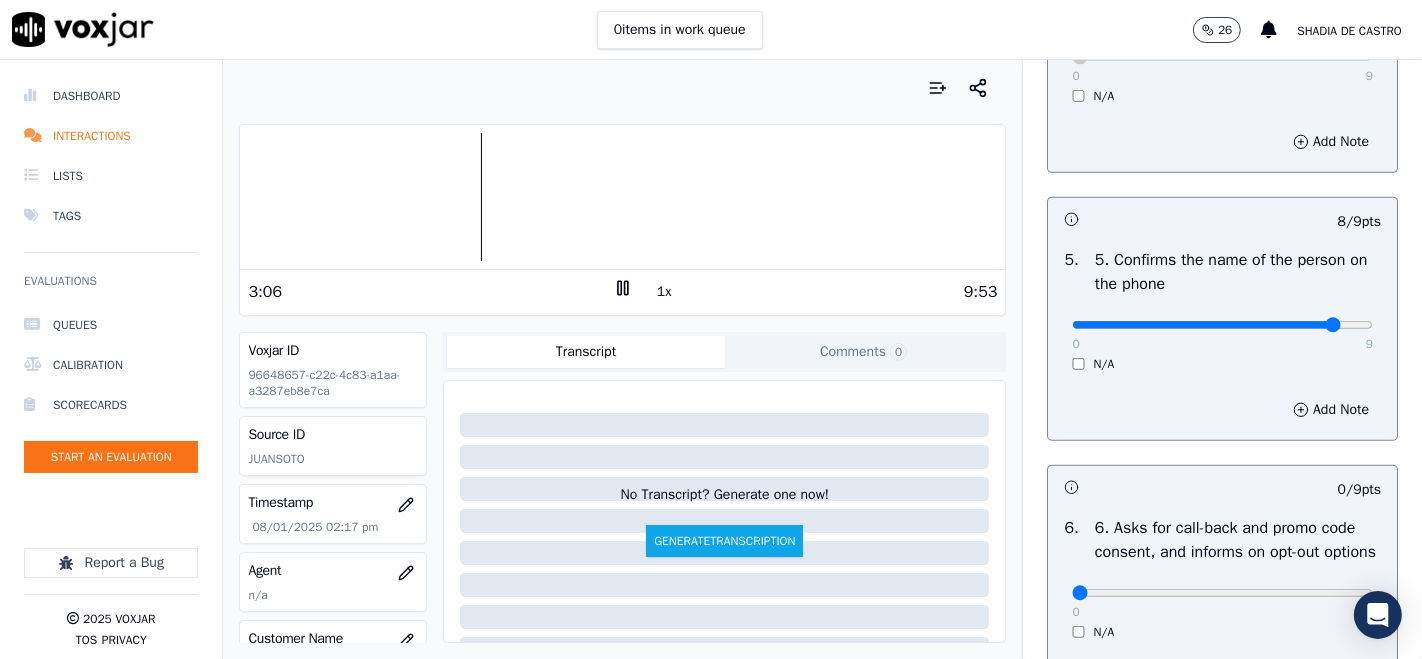 scroll, scrollTop: 1333, scrollLeft: 0, axis: vertical 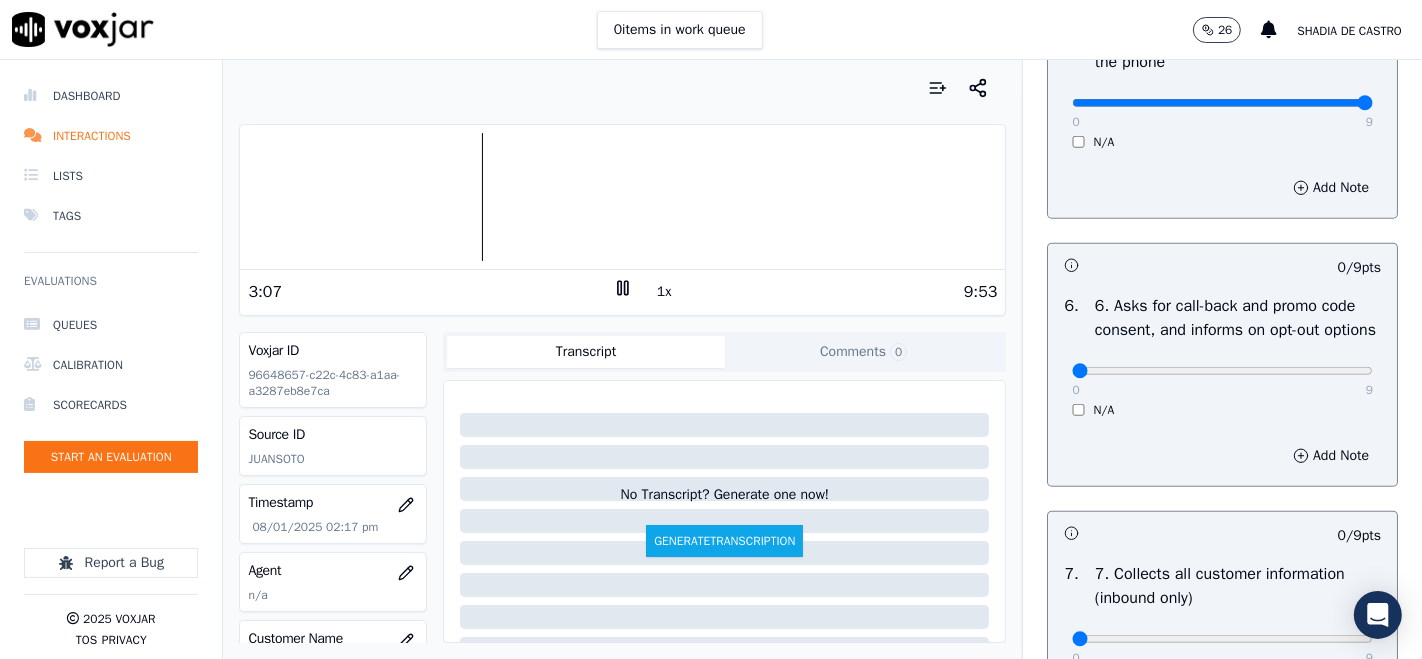 type on "9" 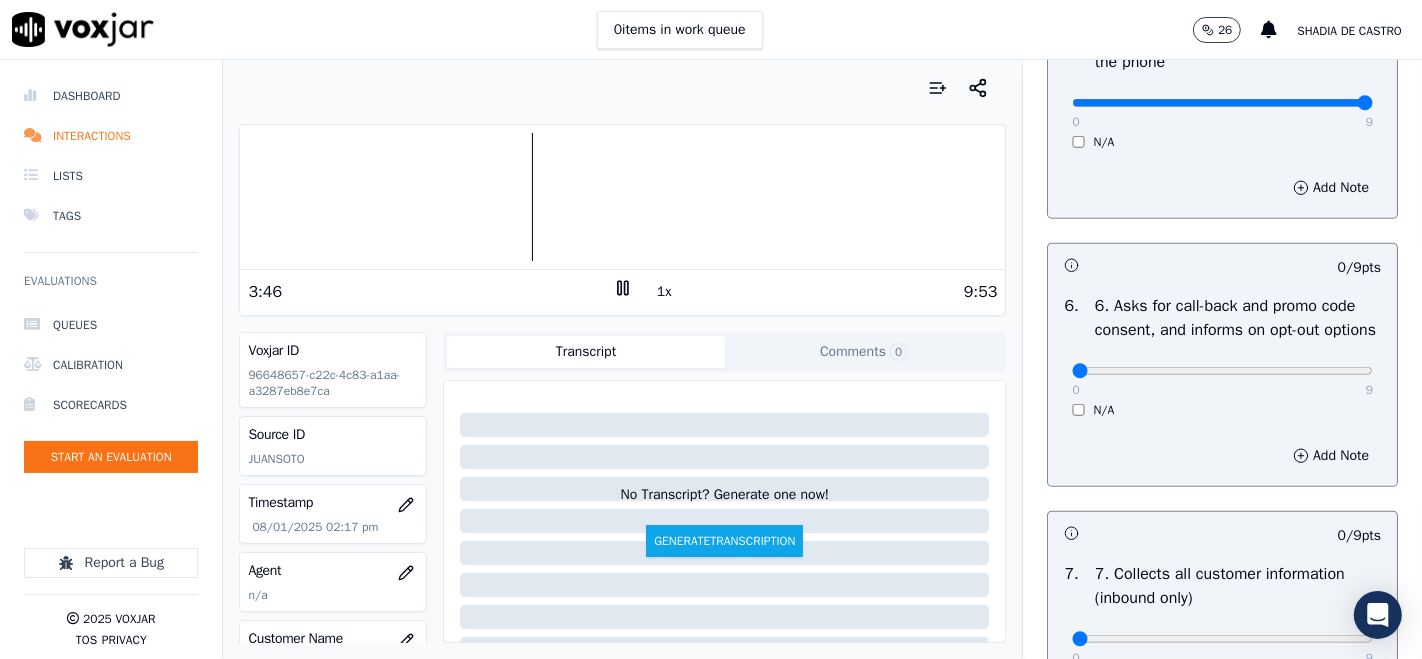 click at bounding box center (622, 197) 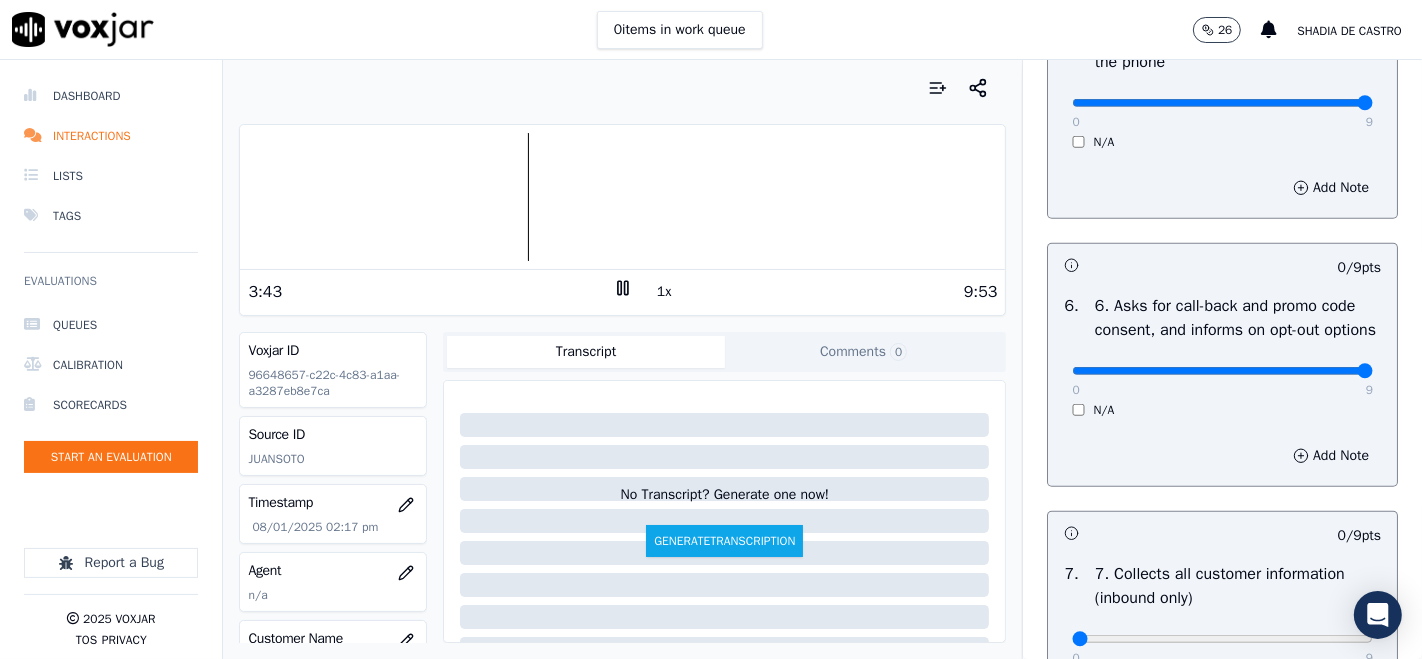 type on "9" 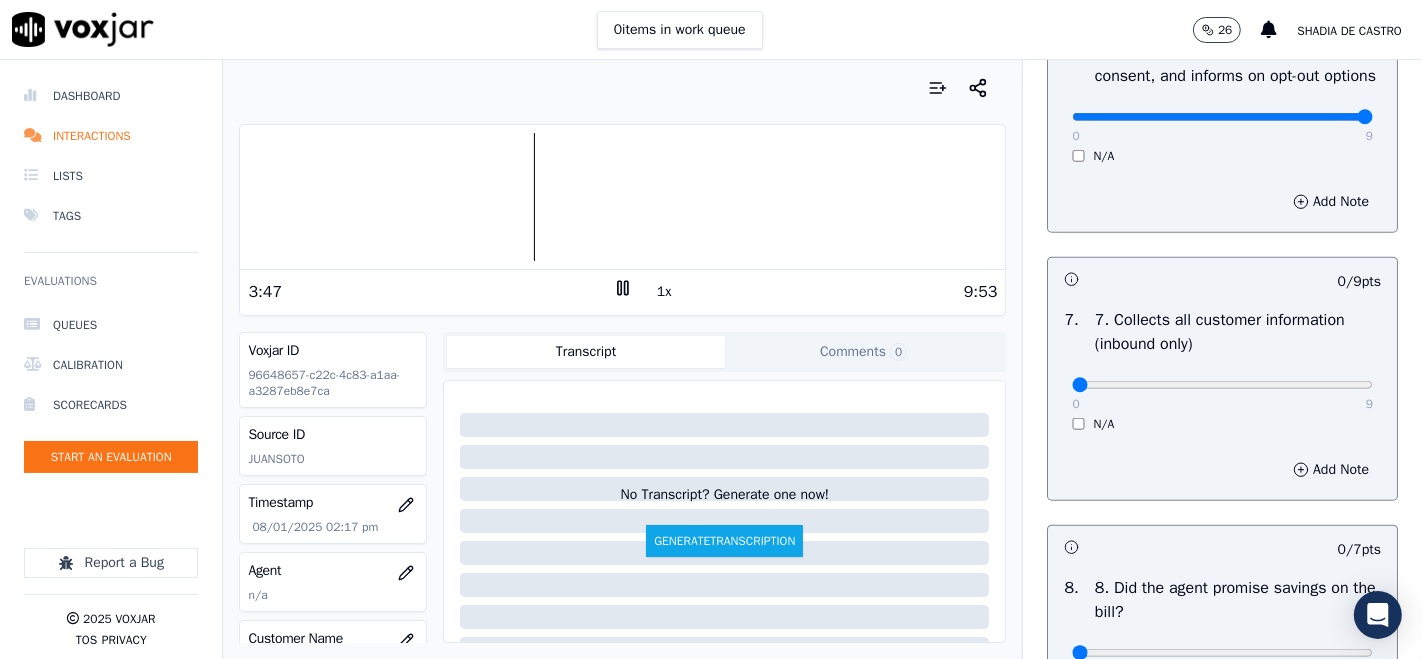 scroll, scrollTop: 1666, scrollLeft: 0, axis: vertical 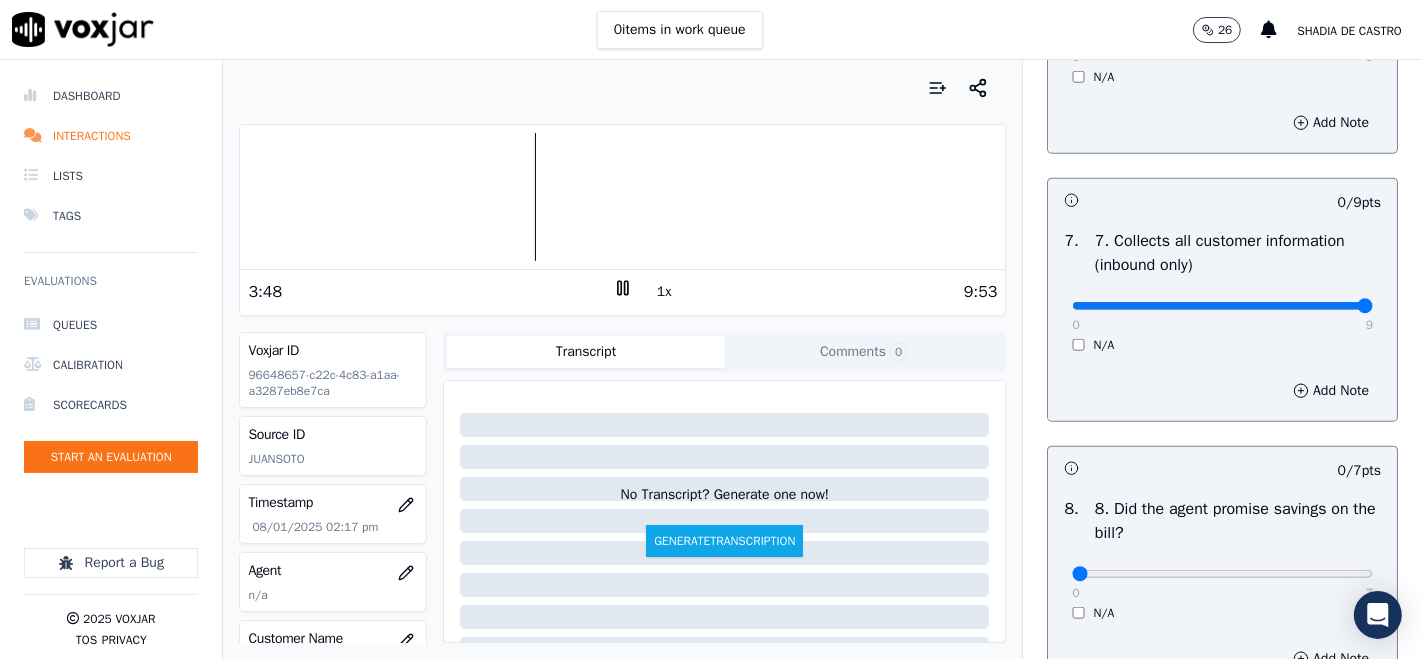 type on "9" 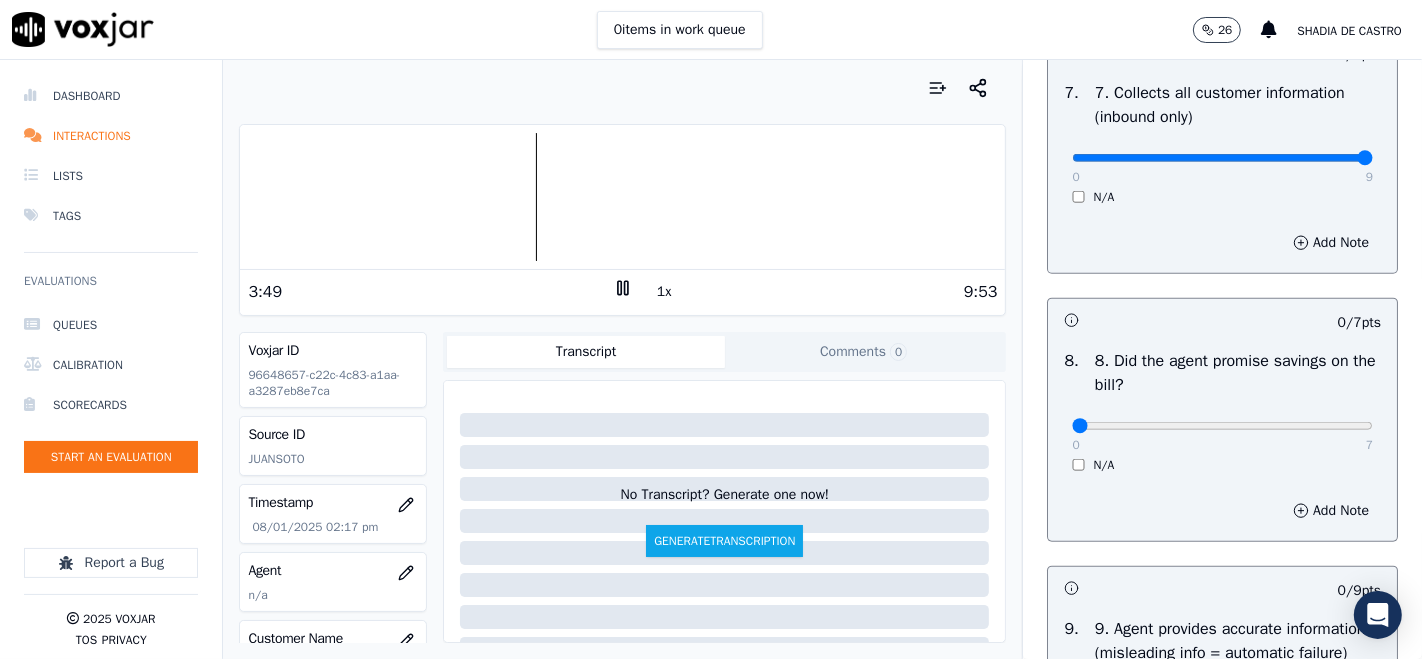 scroll, scrollTop: 1888, scrollLeft: 0, axis: vertical 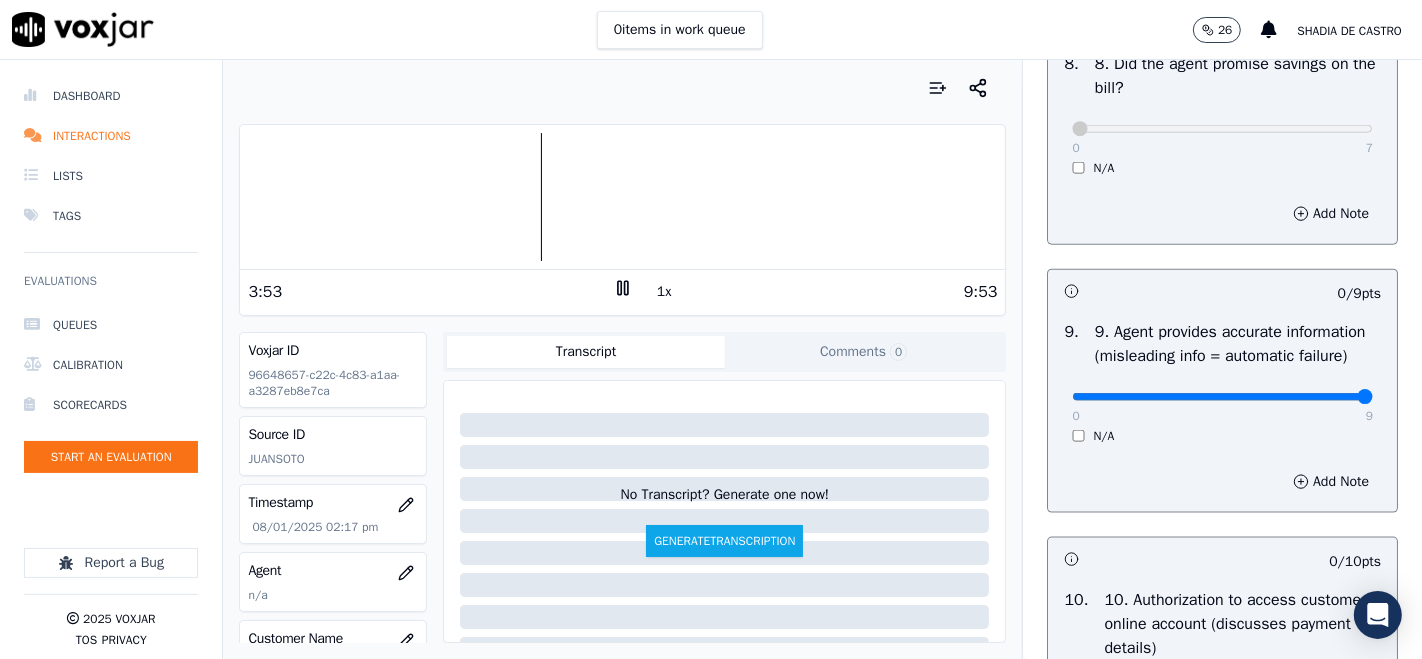 type on "9" 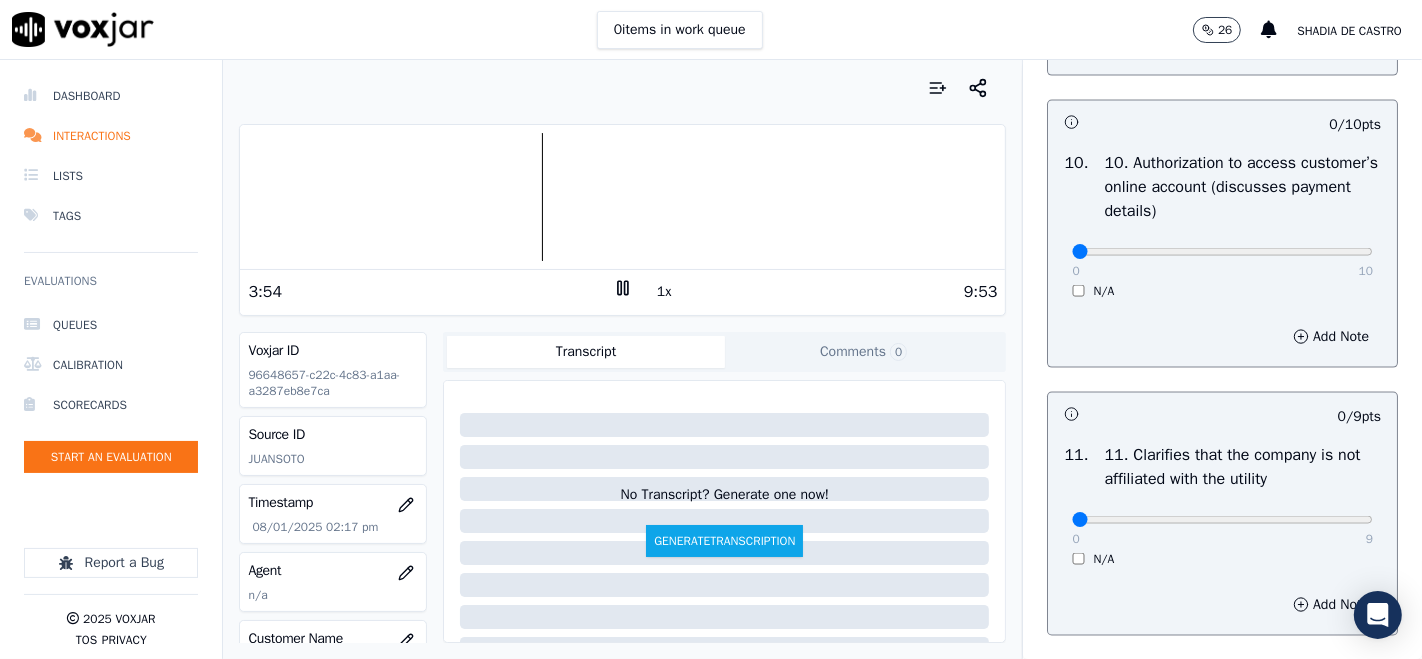 scroll, scrollTop: 2555, scrollLeft: 0, axis: vertical 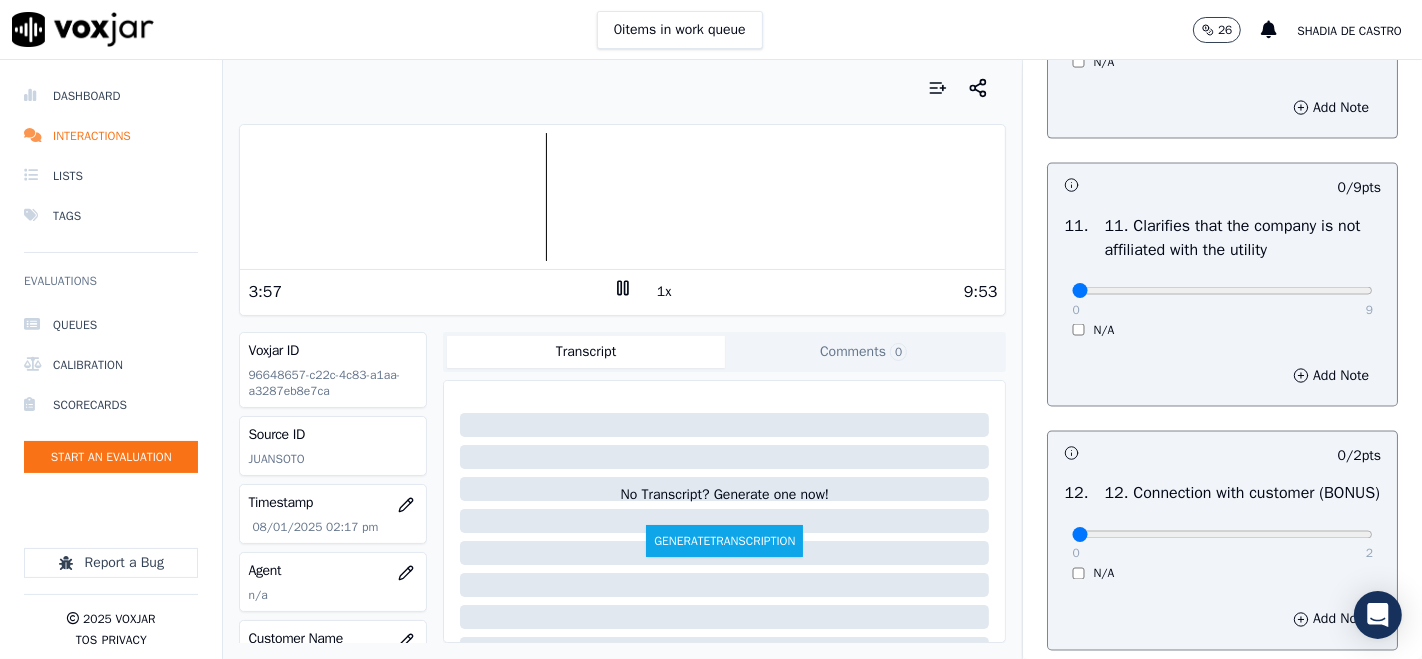 click on "0   9" at bounding box center (1222, 290) 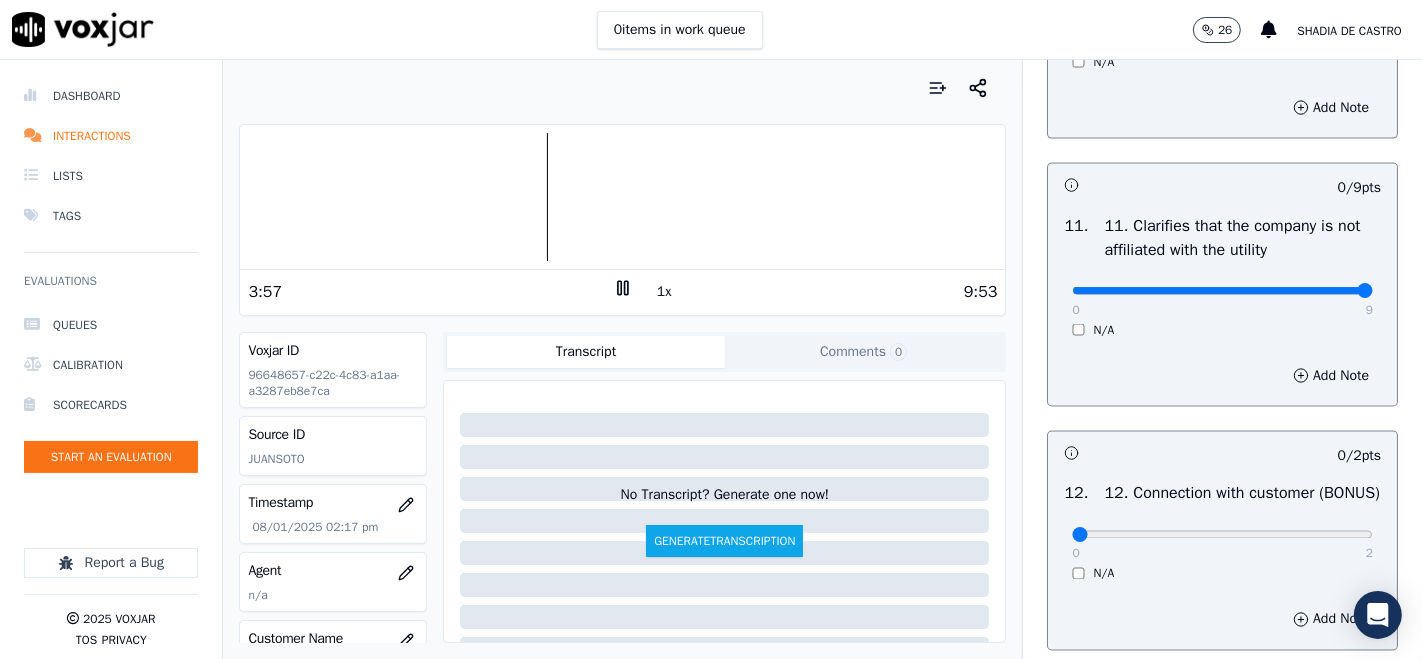type on "9" 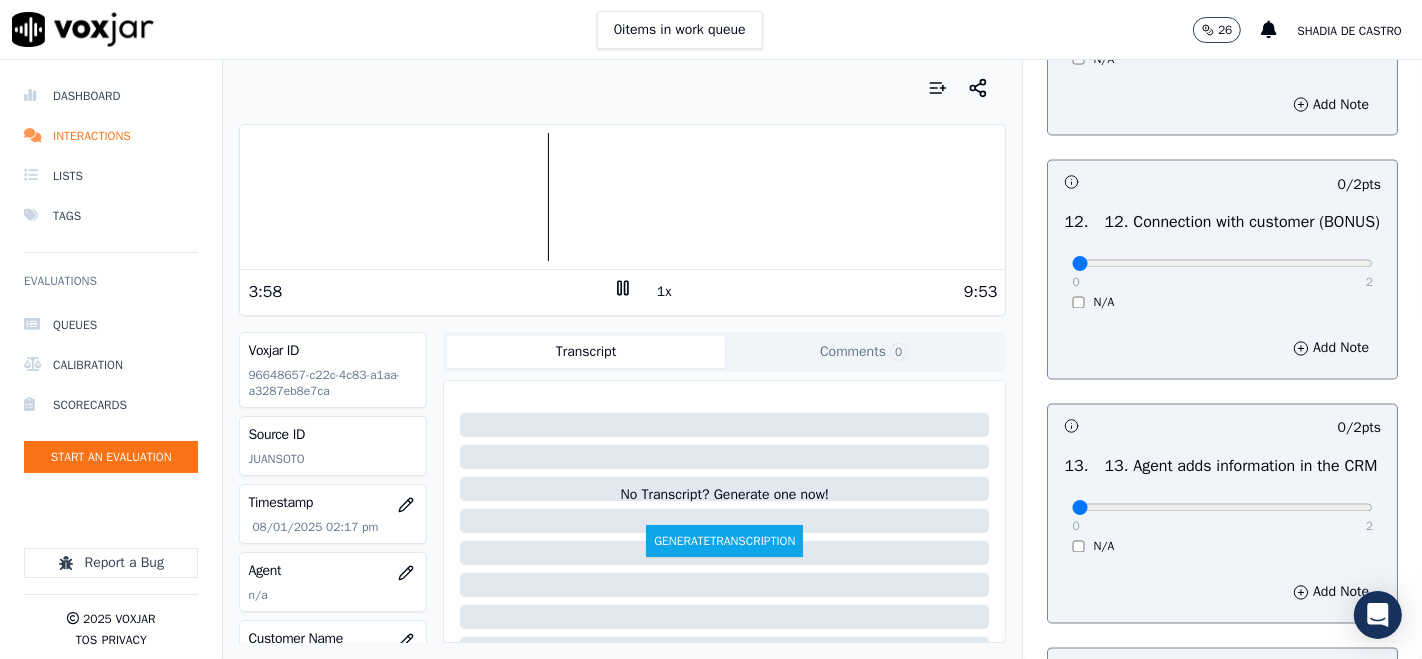 scroll, scrollTop: 3111, scrollLeft: 0, axis: vertical 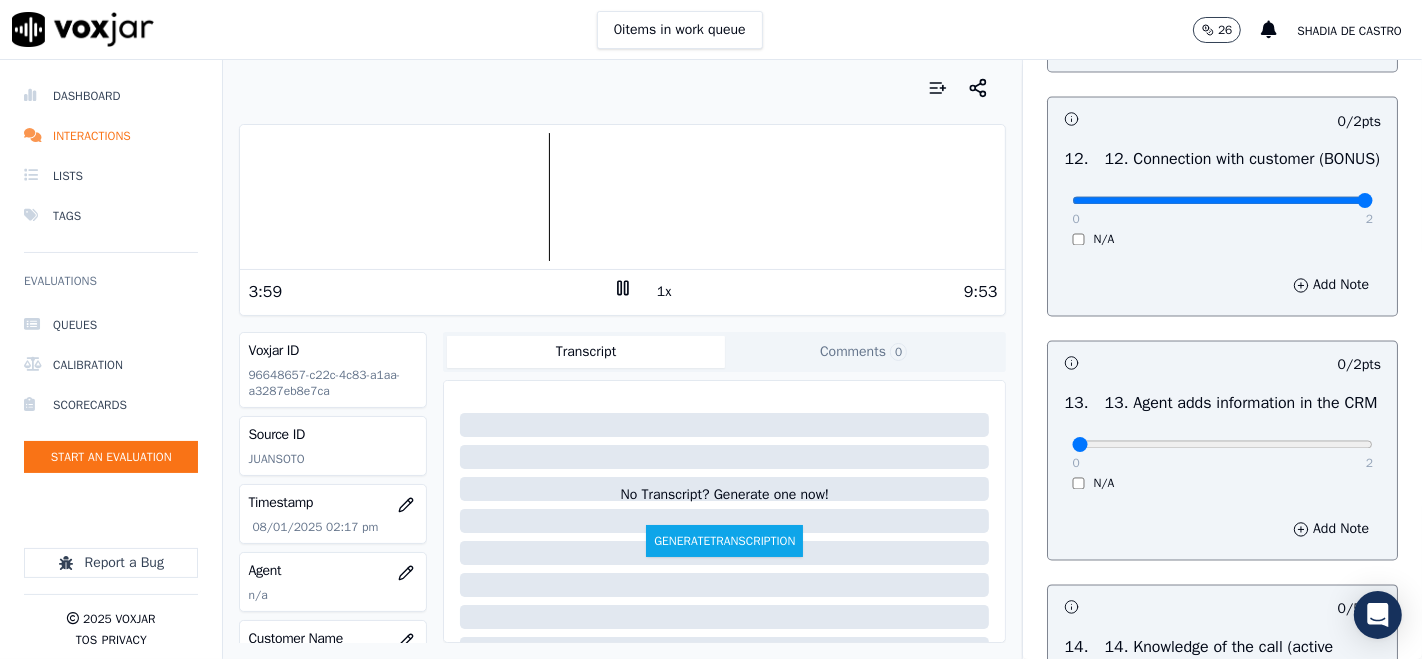 type on "2" 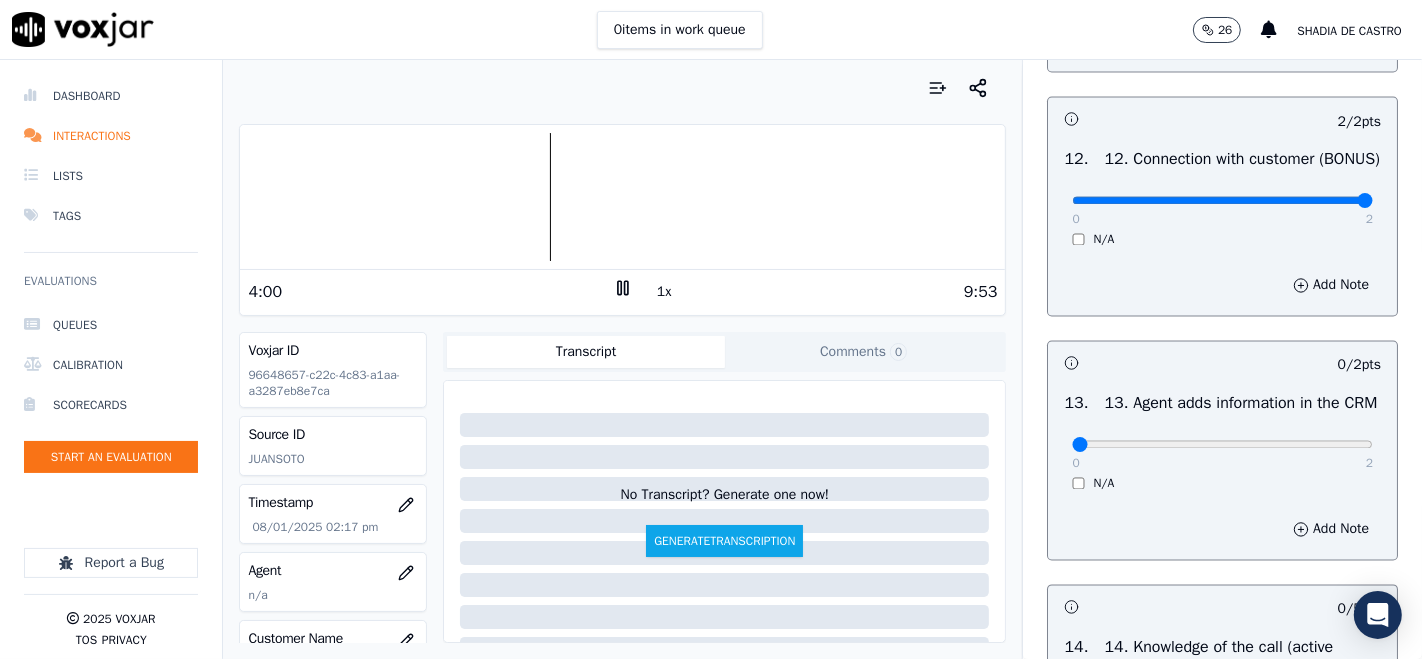 scroll, scrollTop: 3333, scrollLeft: 0, axis: vertical 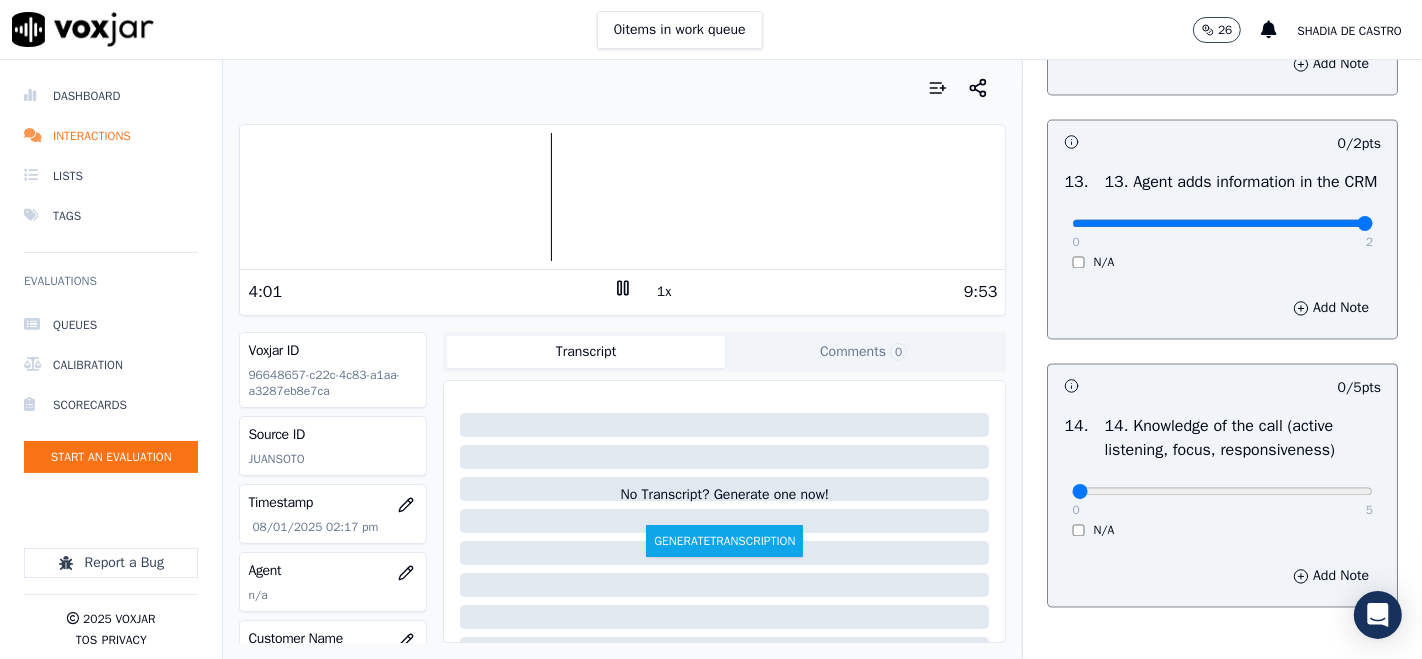 type on "2" 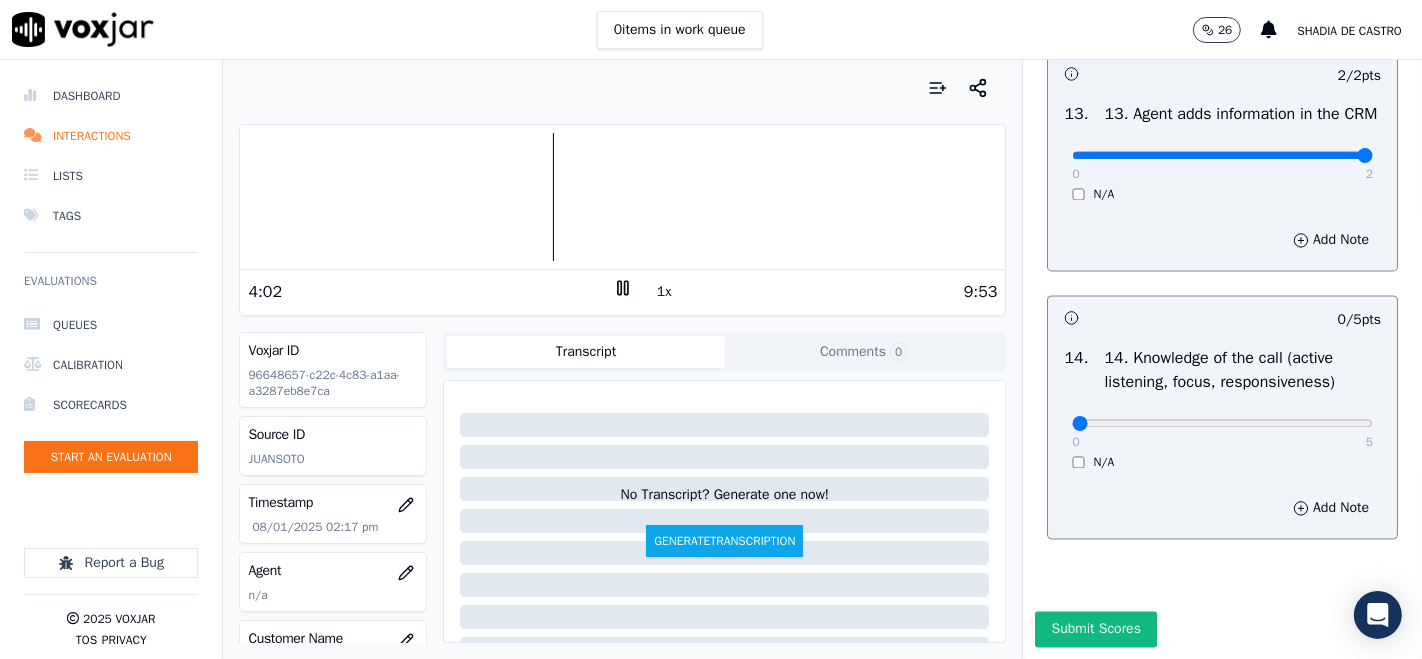 scroll, scrollTop: 3606, scrollLeft: 0, axis: vertical 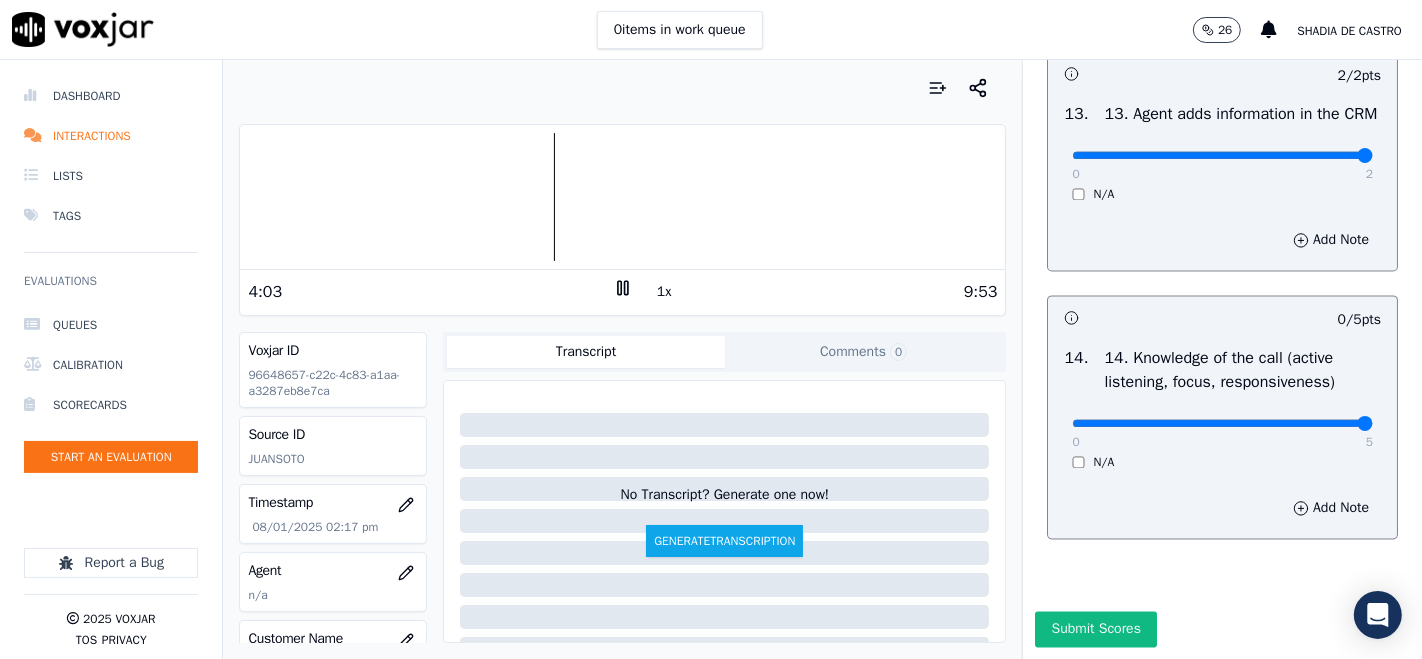 type on "5" 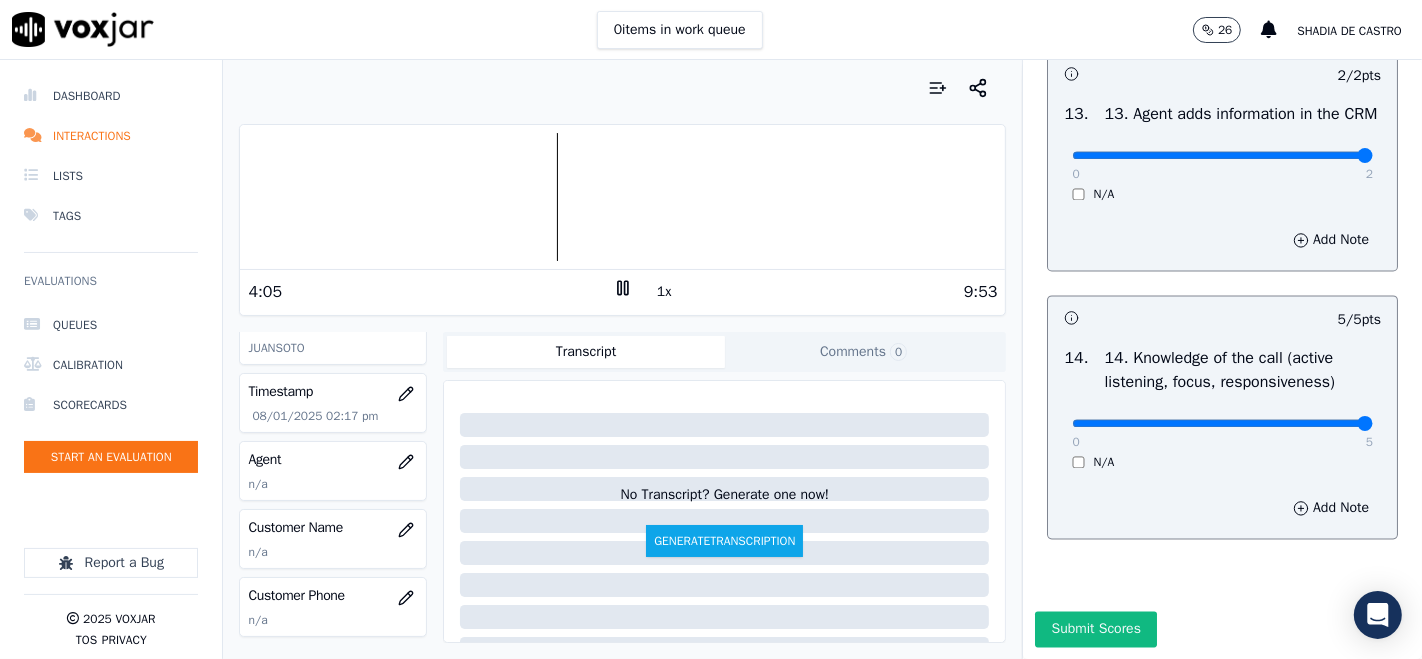 scroll, scrollTop: 222, scrollLeft: 0, axis: vertical 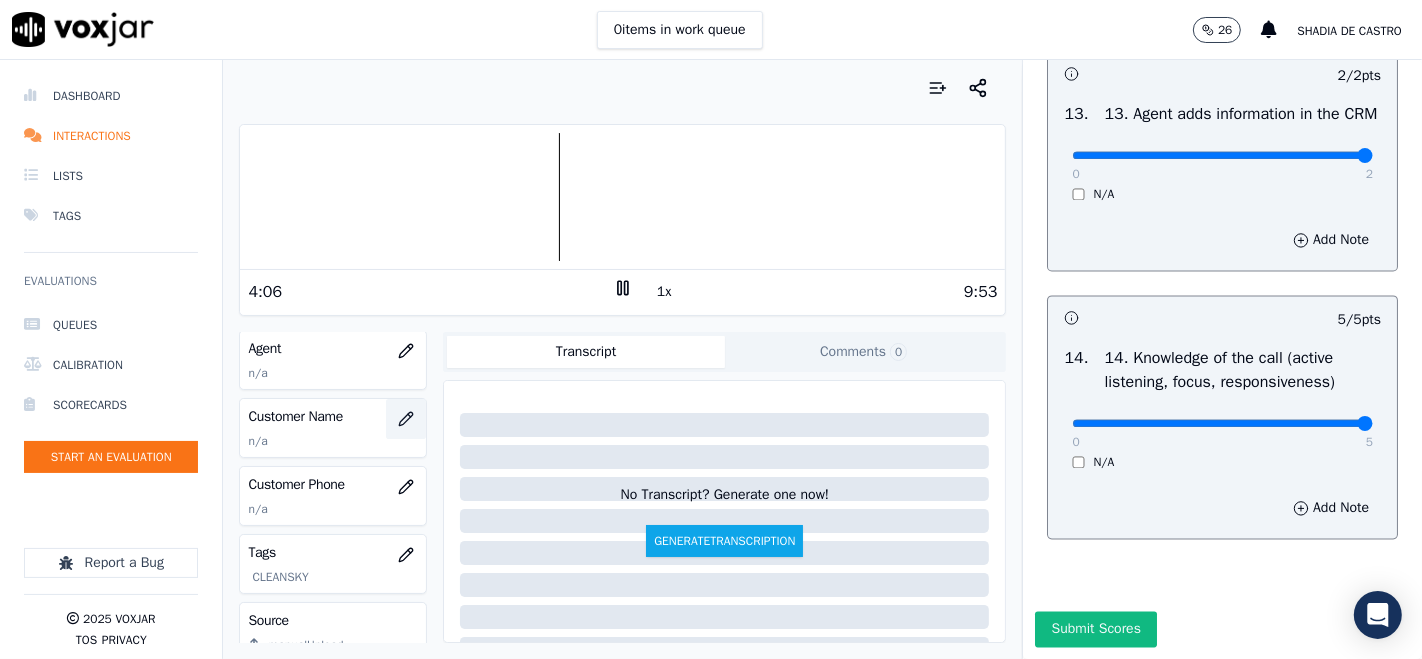 click 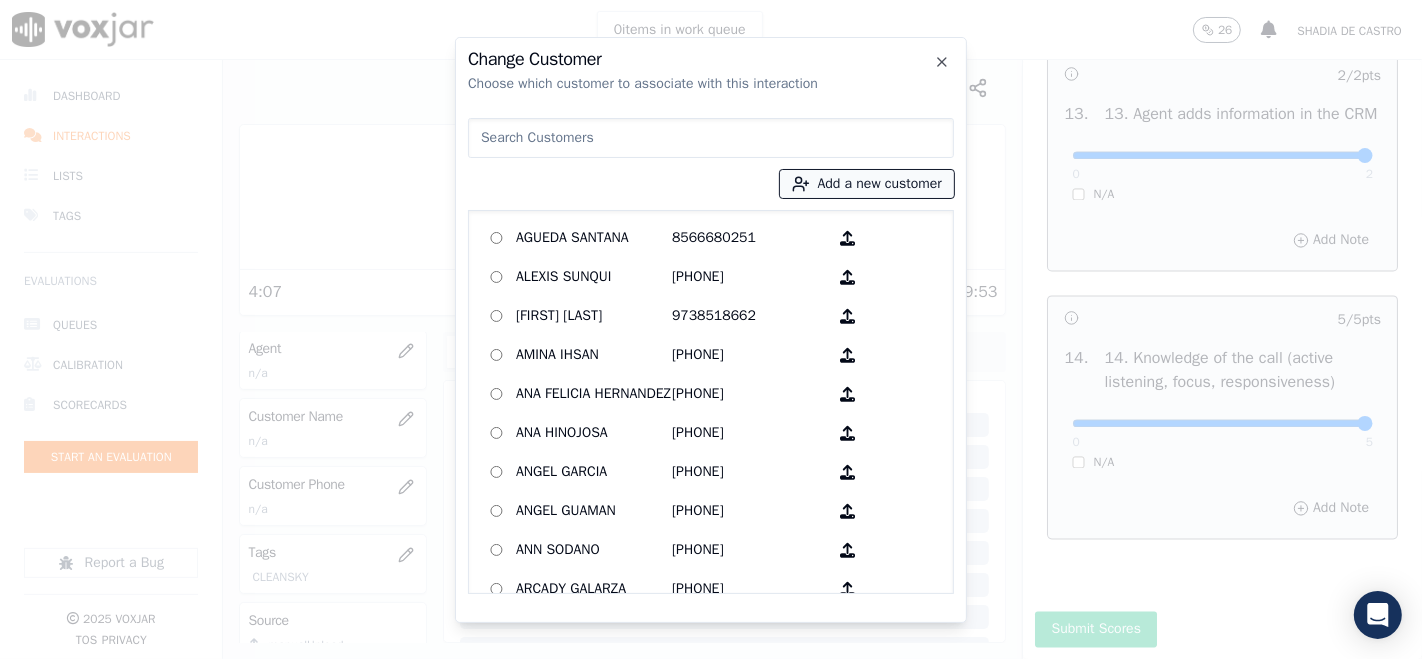 click on "Add a new customer" at bounding box center [867, 184] 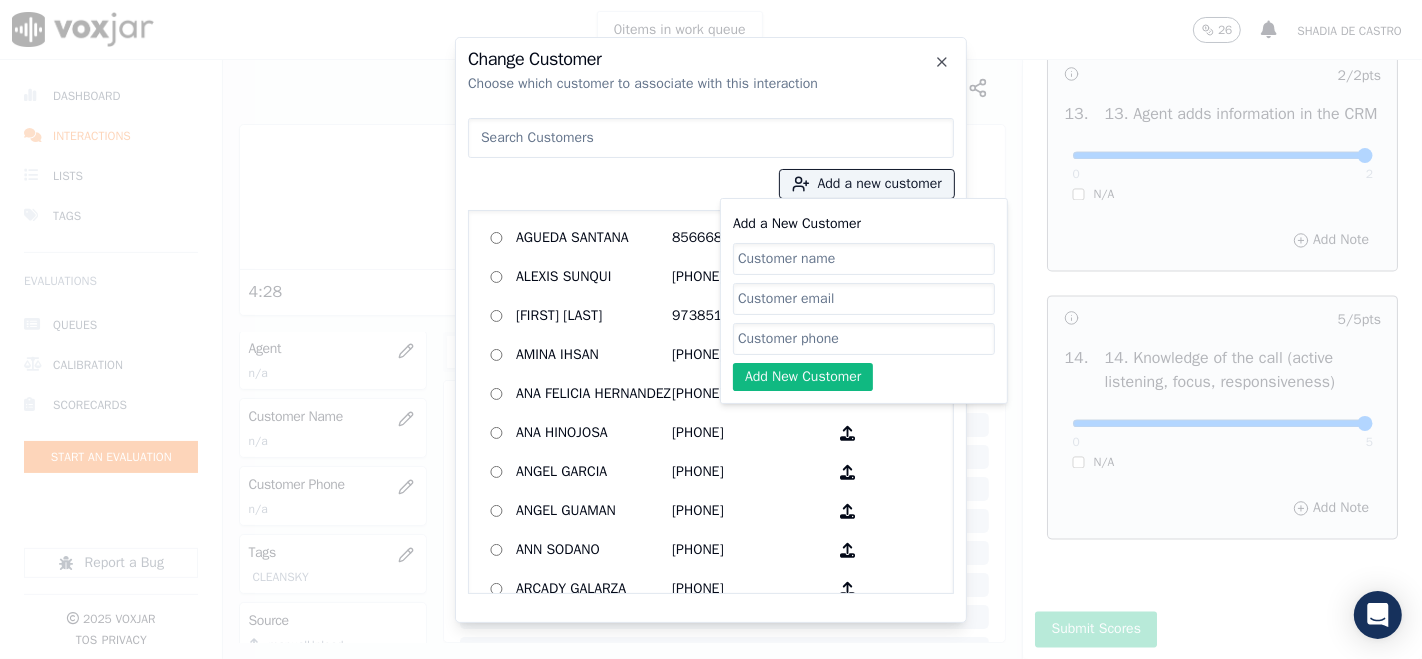 paste on "[FIRST] [LAST] [LAST]" 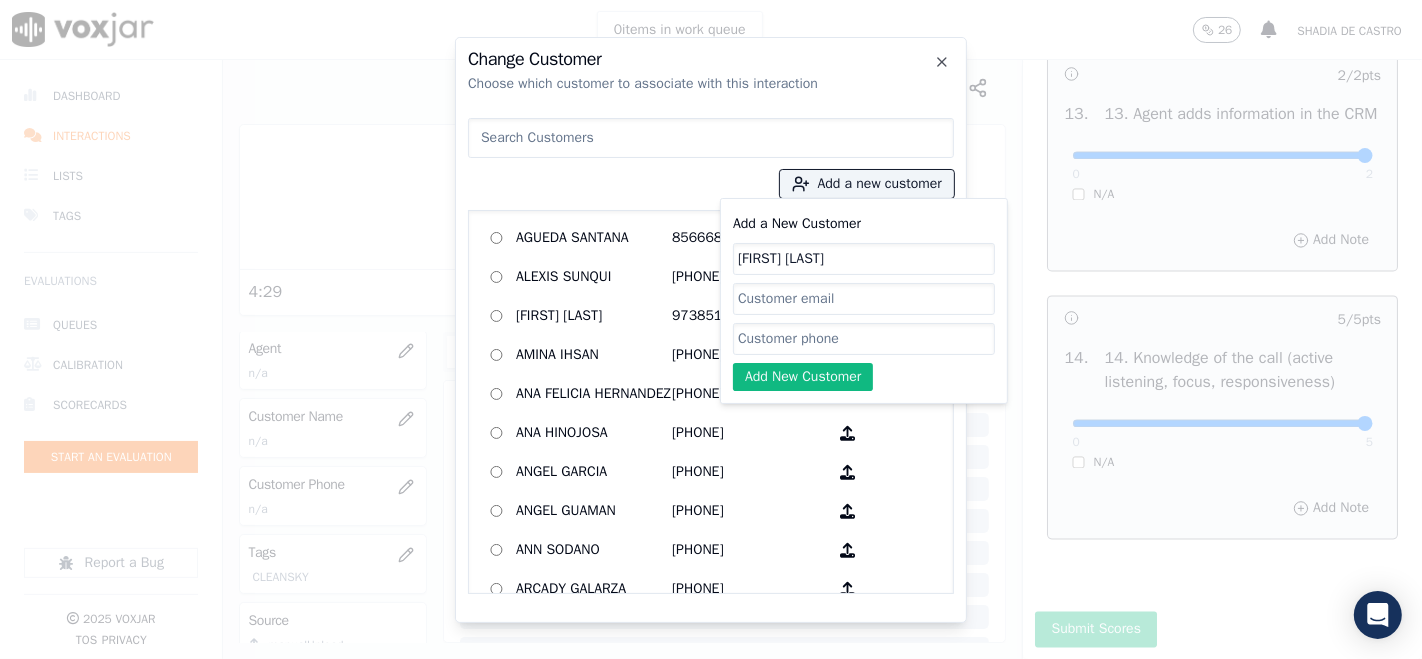 type on "[FIRST] [LAST] [LAST]" 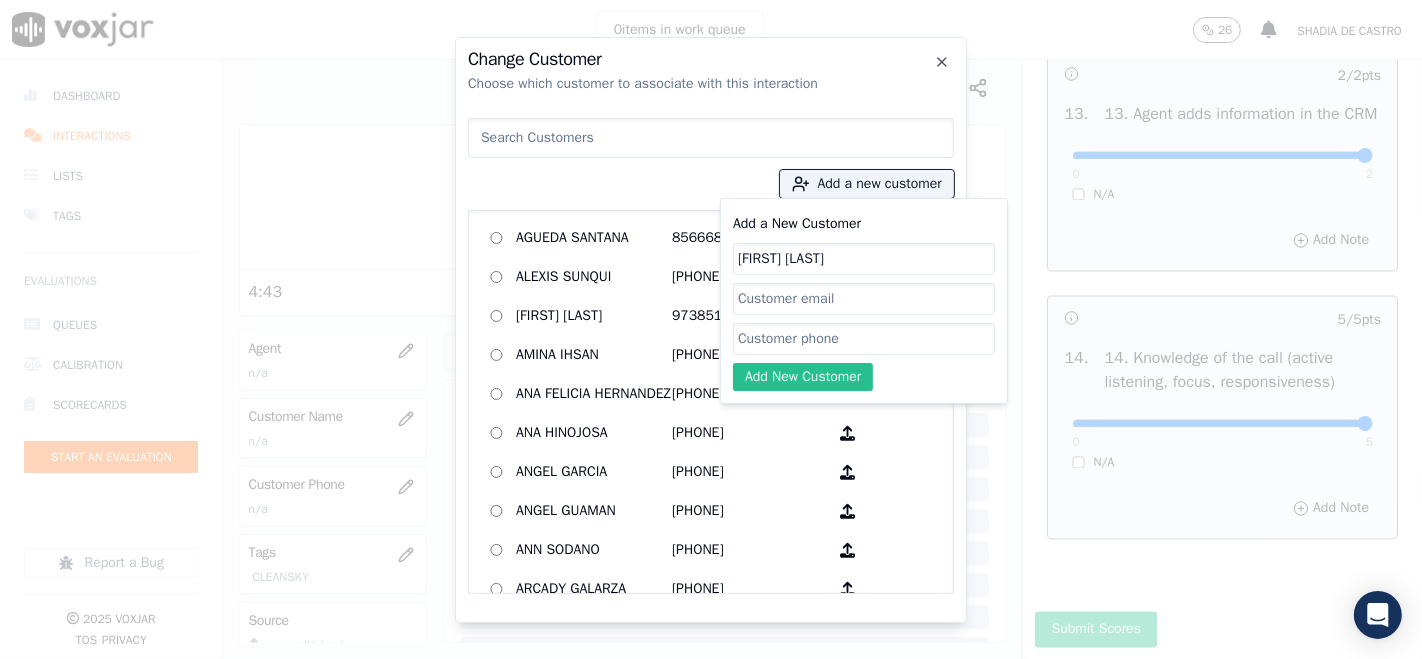 paste on "[PHONE]" 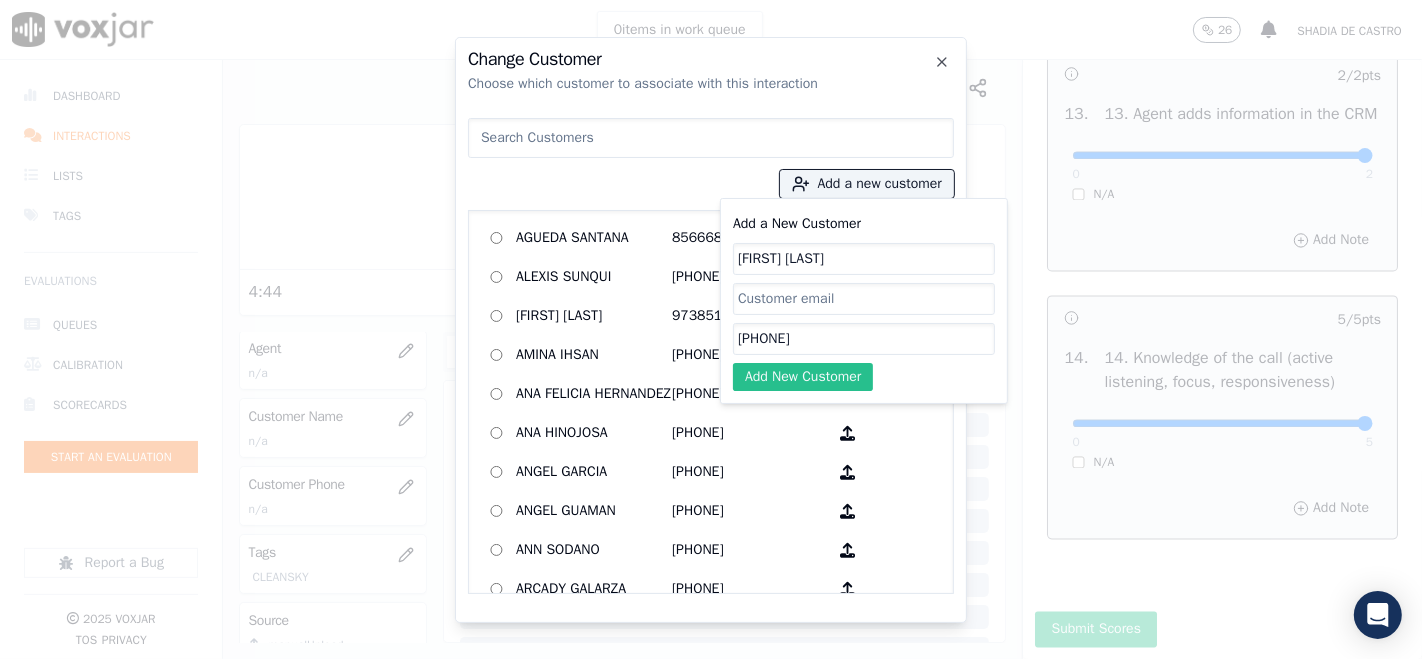 type on "[PHONE]" 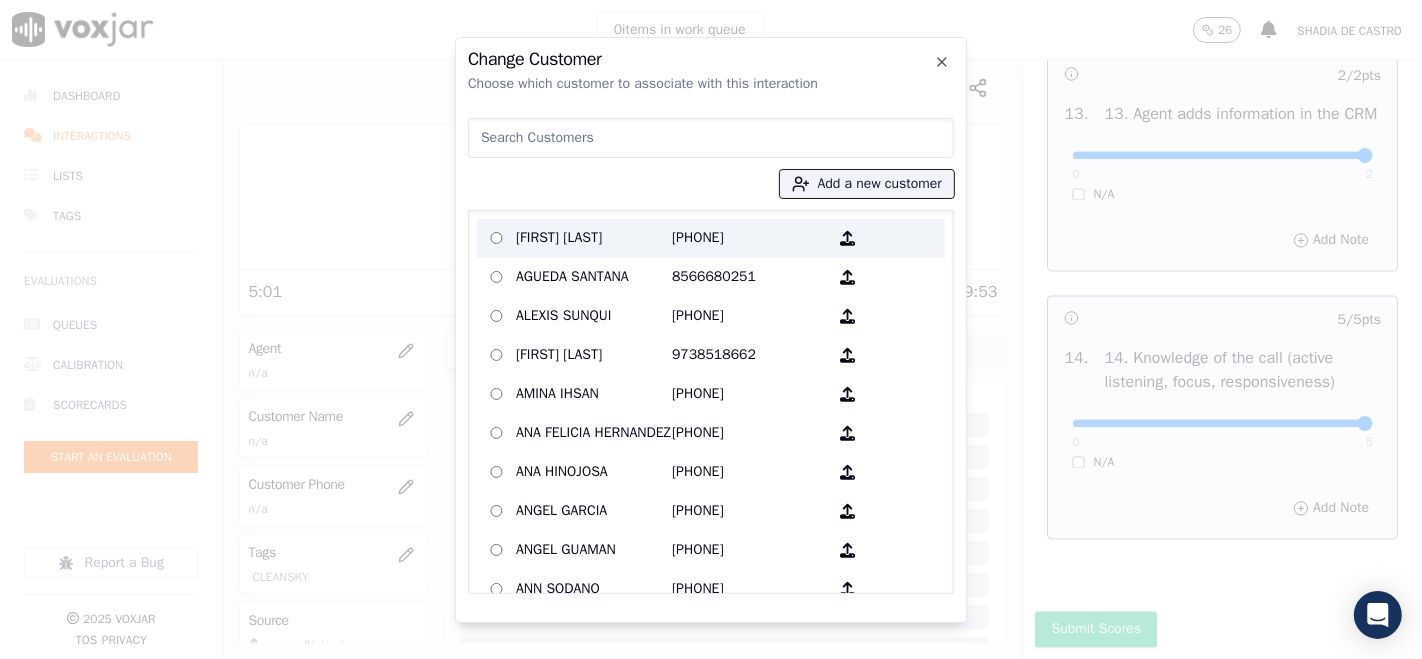 click on "[FIRST] [LAST] [LAST]" at bounding box center [594, 238] 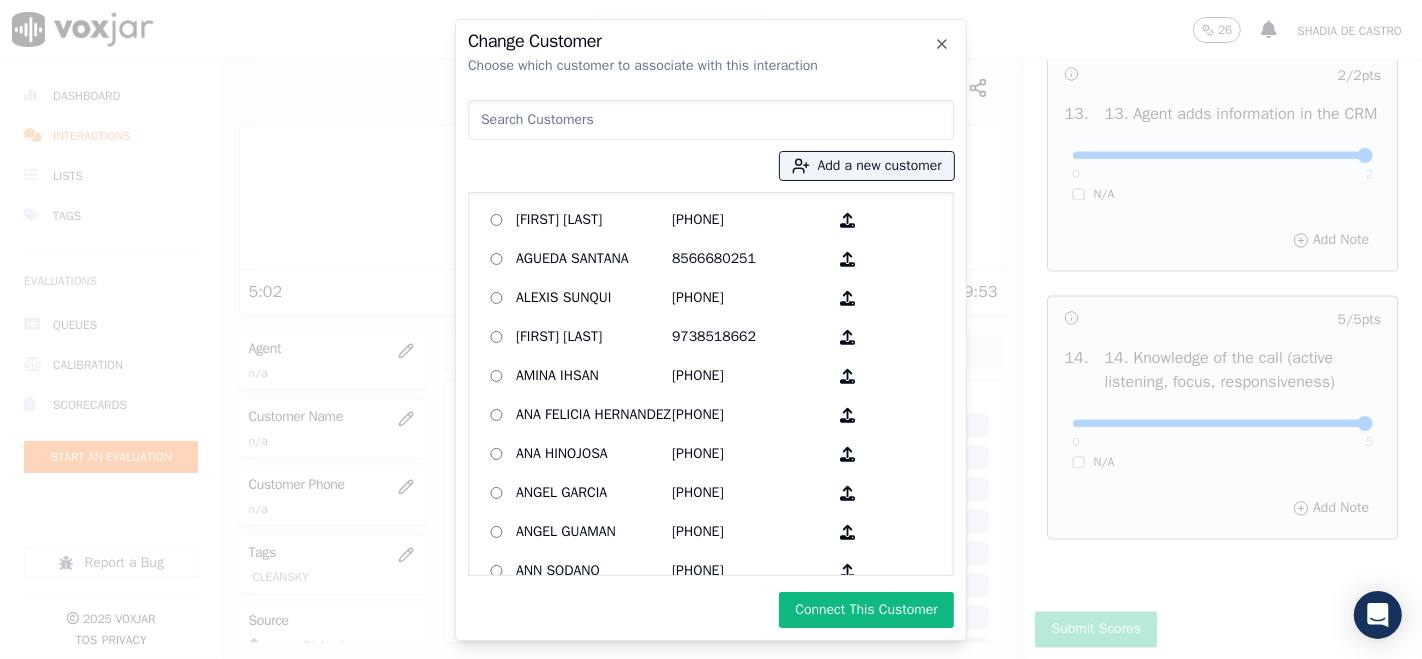 click on "Connect This Customer" at bounding box center (866, 610) 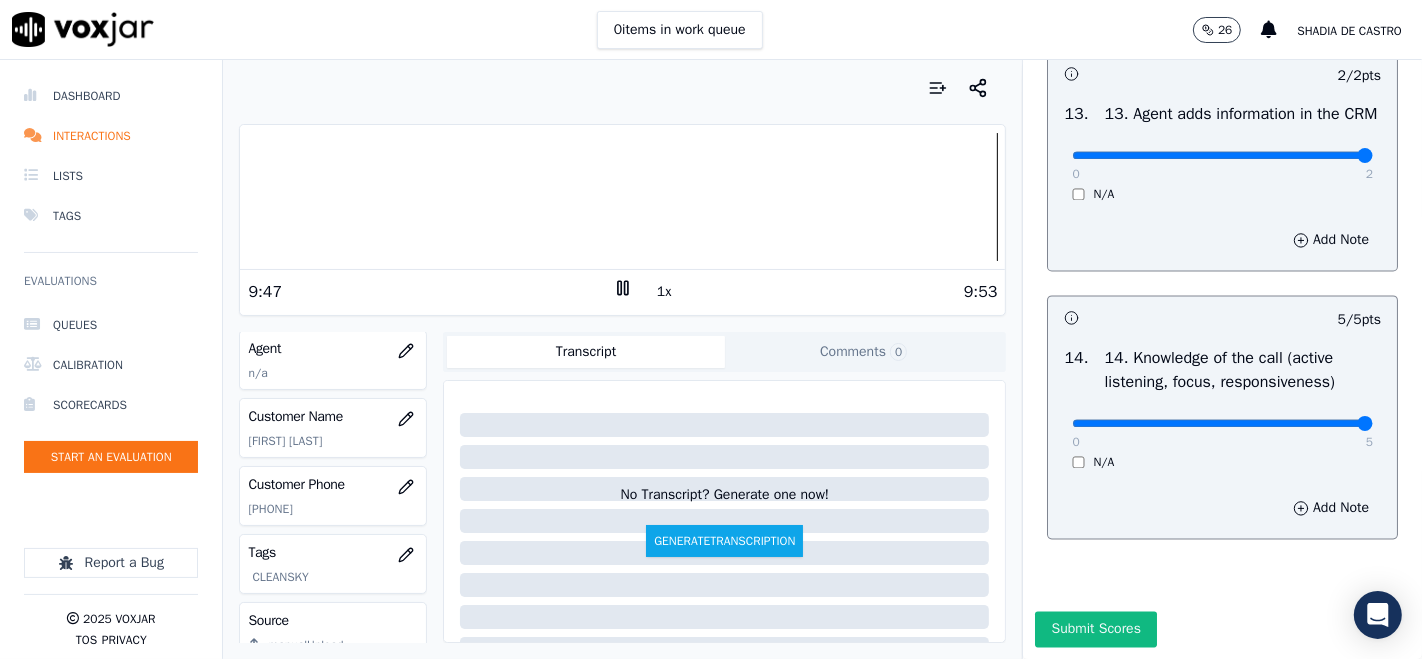 click 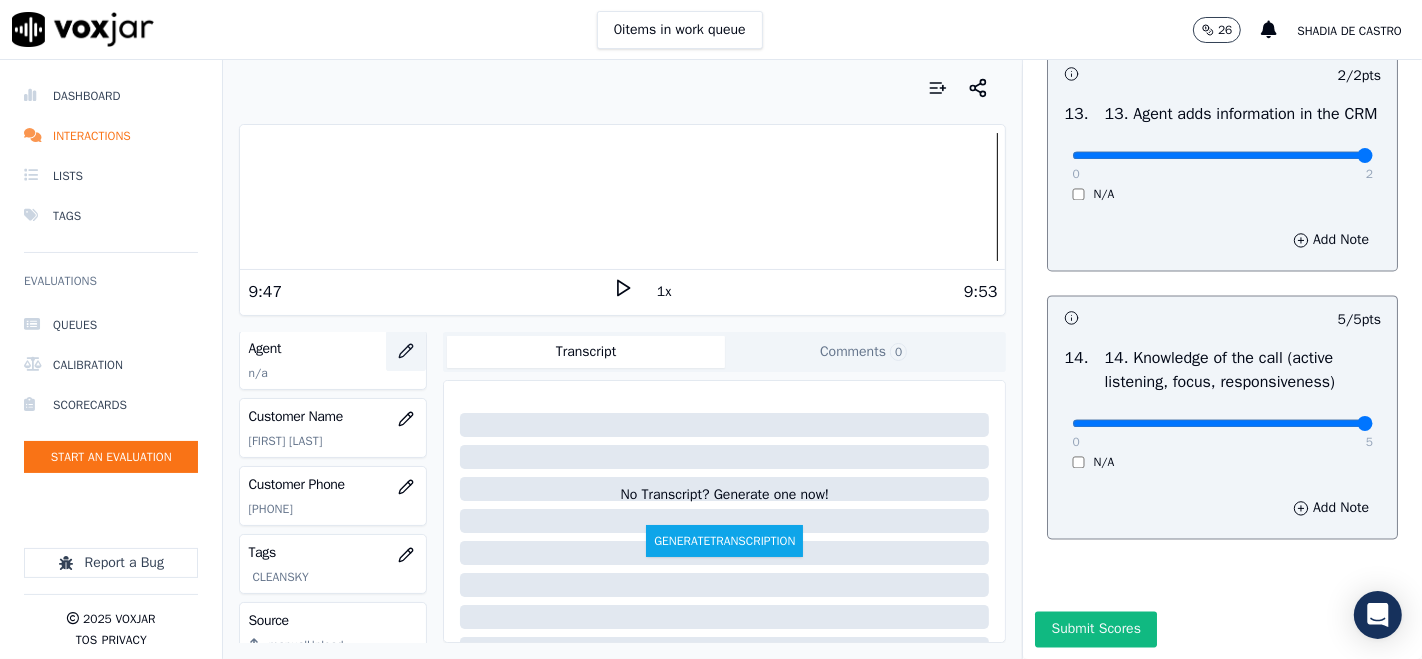 click 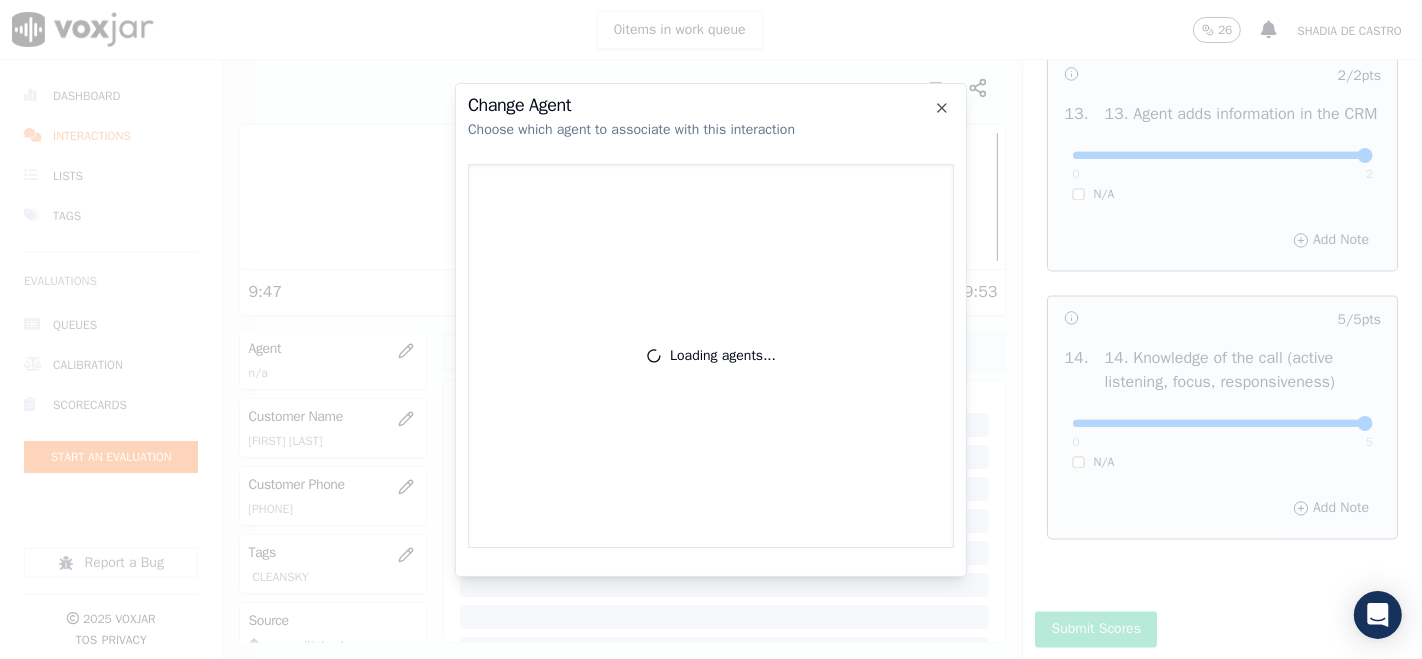 click at bounding box center (711, 329) 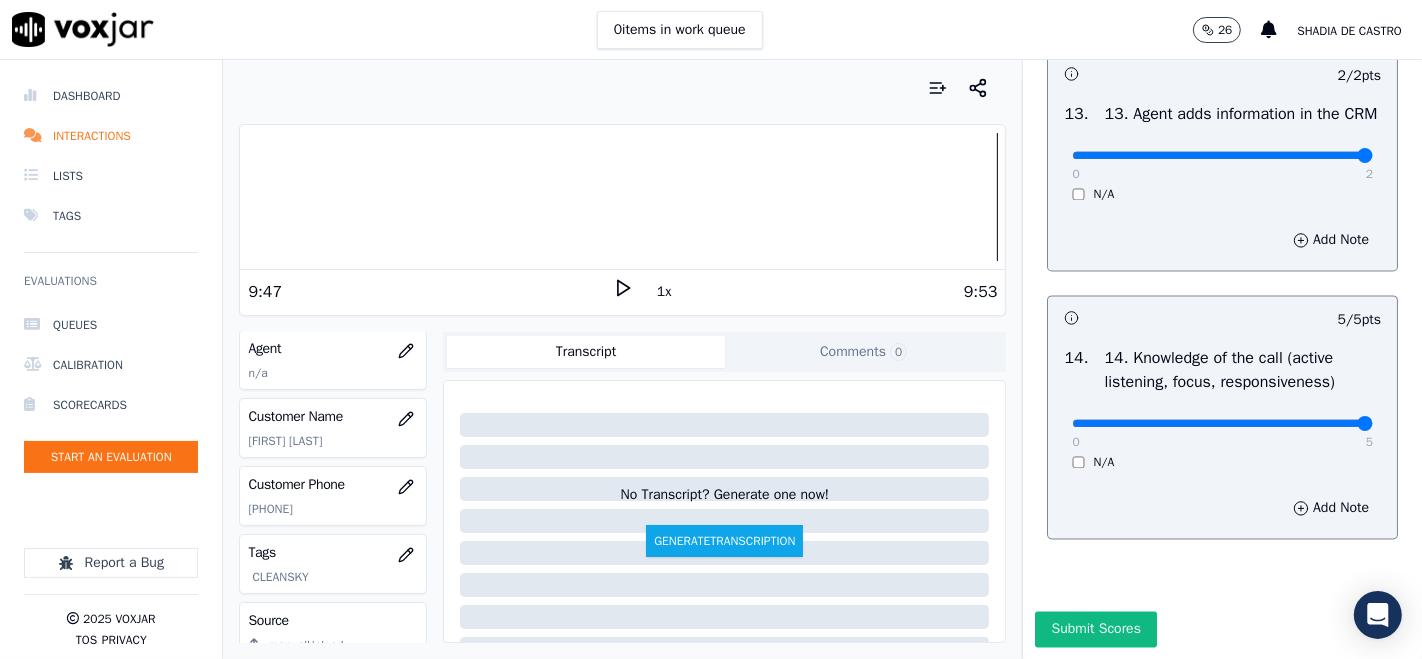 click on "Submit Scores" at bounding box center (1095, 629) 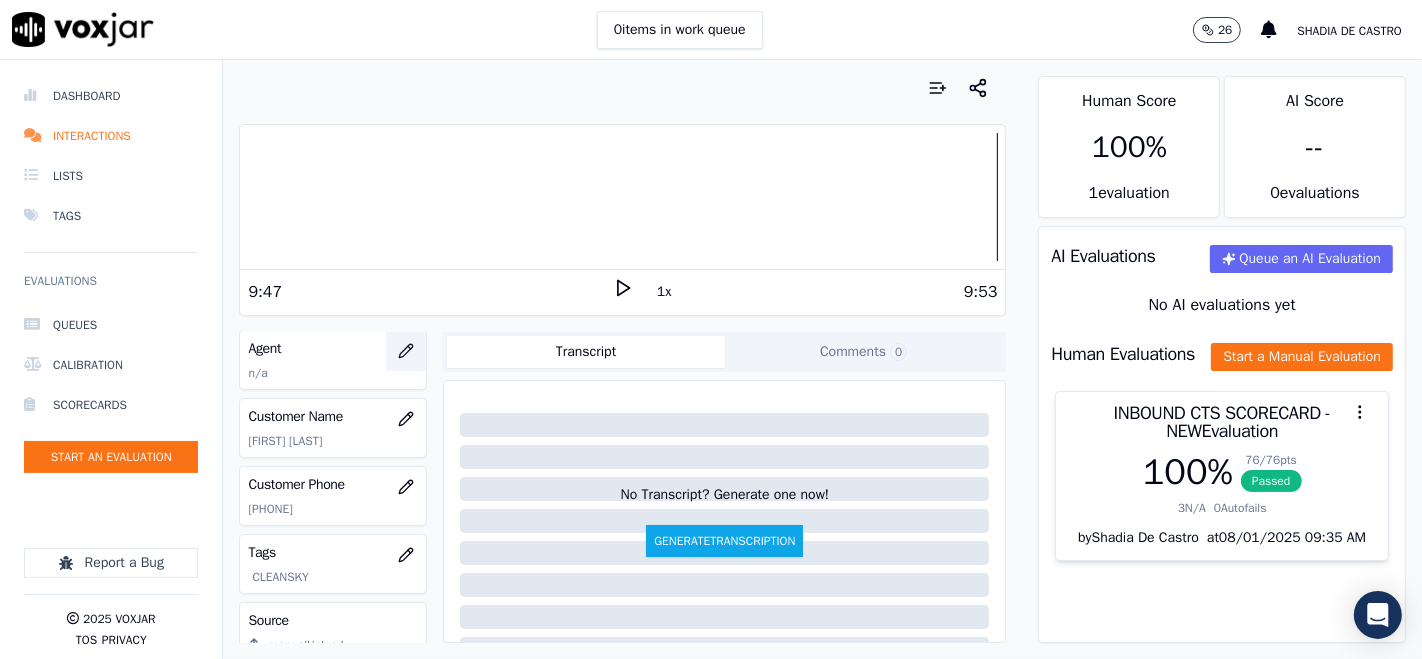 click 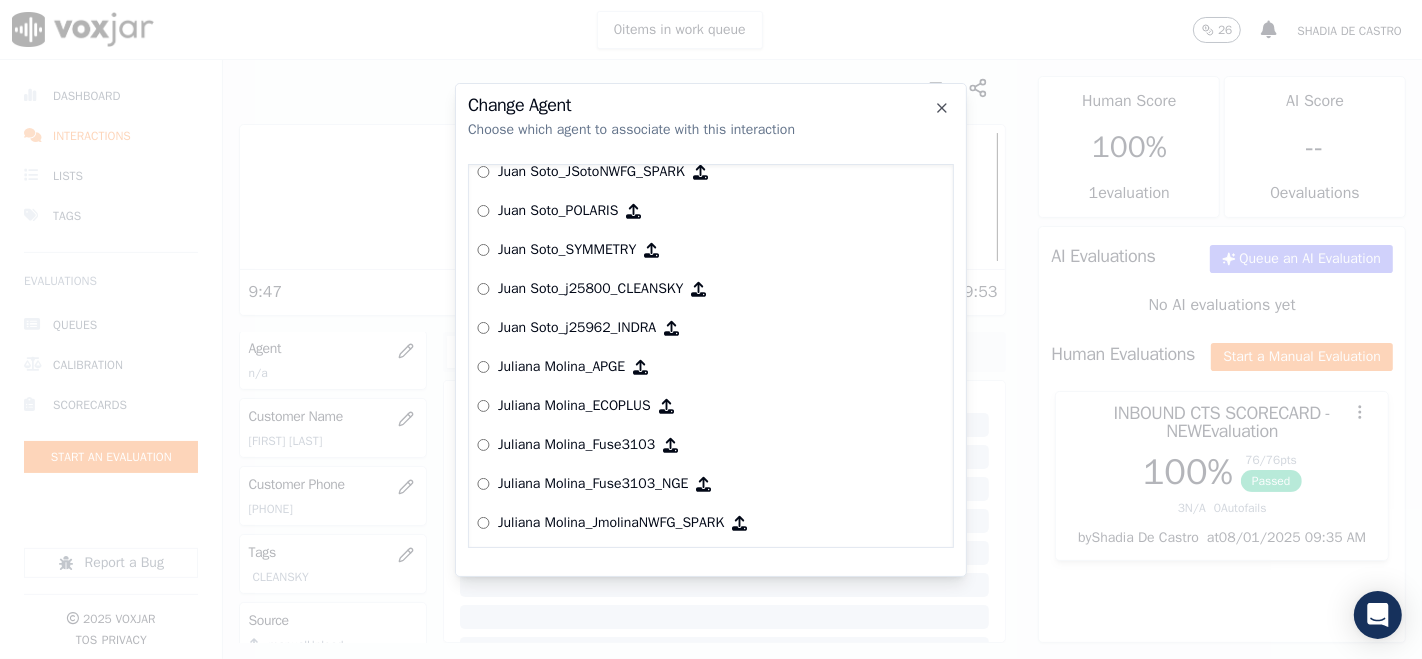 scroll, scrollTop: 5608, scrollLeft: 0, axis: vertical 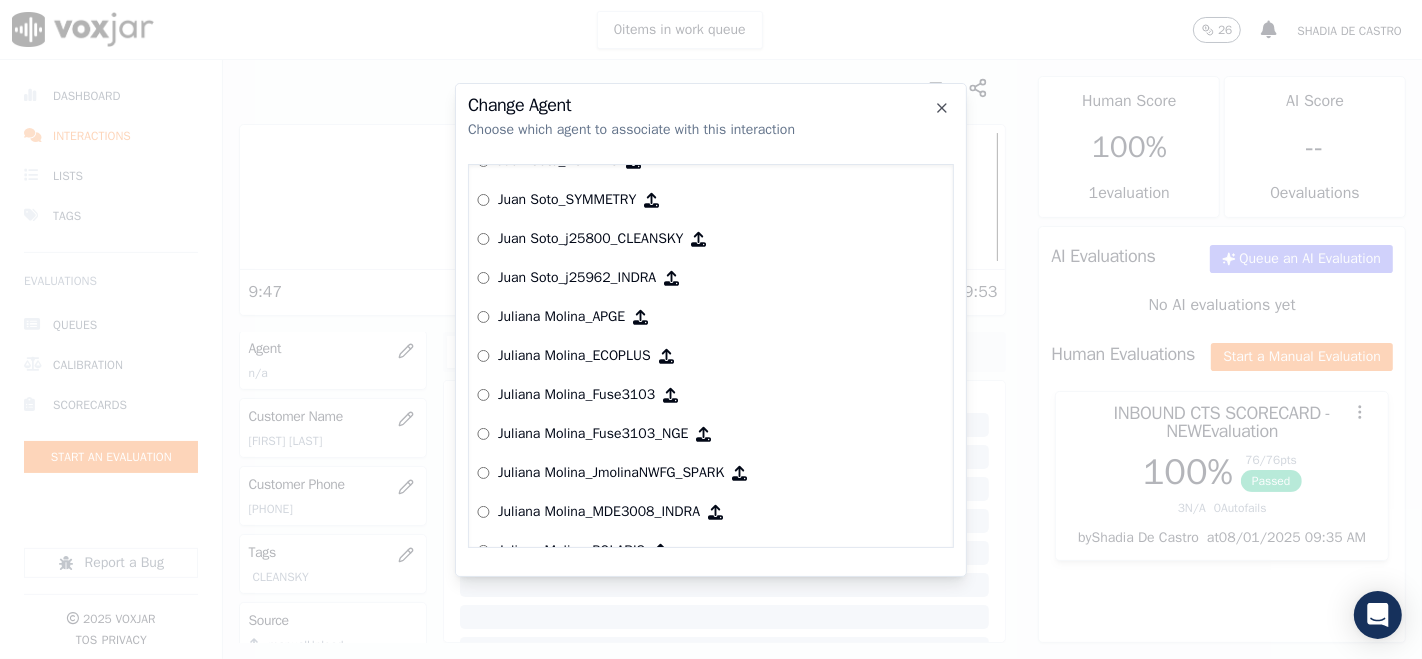 click on "Juan Soto_j25800_CLEANSKY" at bounding box center (590, 239) 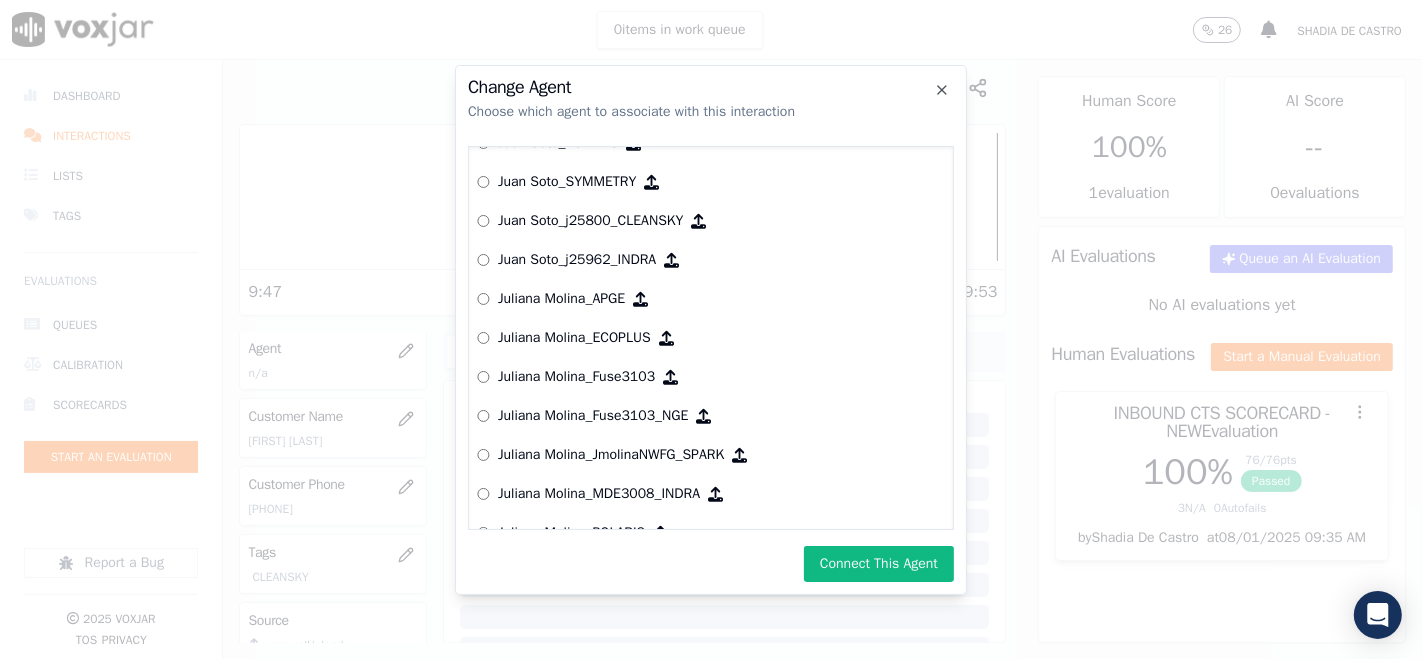 click on "Connect This Agent" at bounding box center [879, 564] 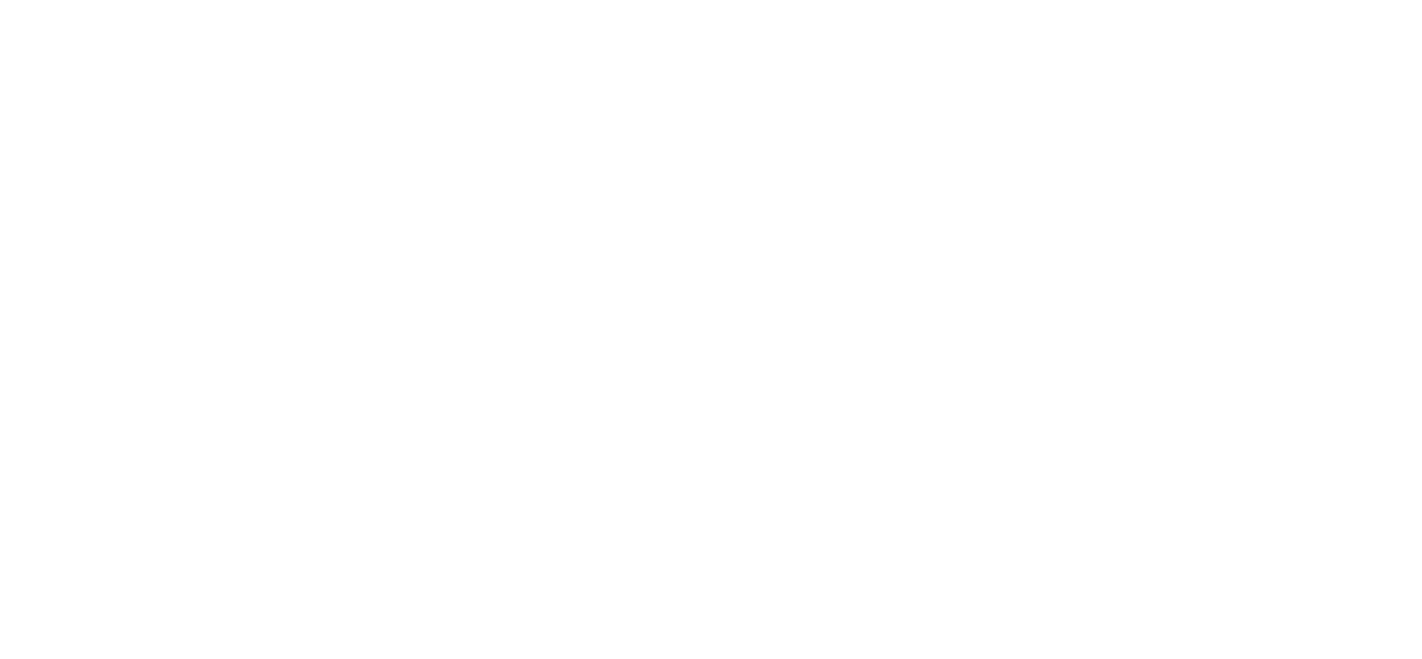 scroll, scrollTop: 0, scrollLeft: 0, axis: both 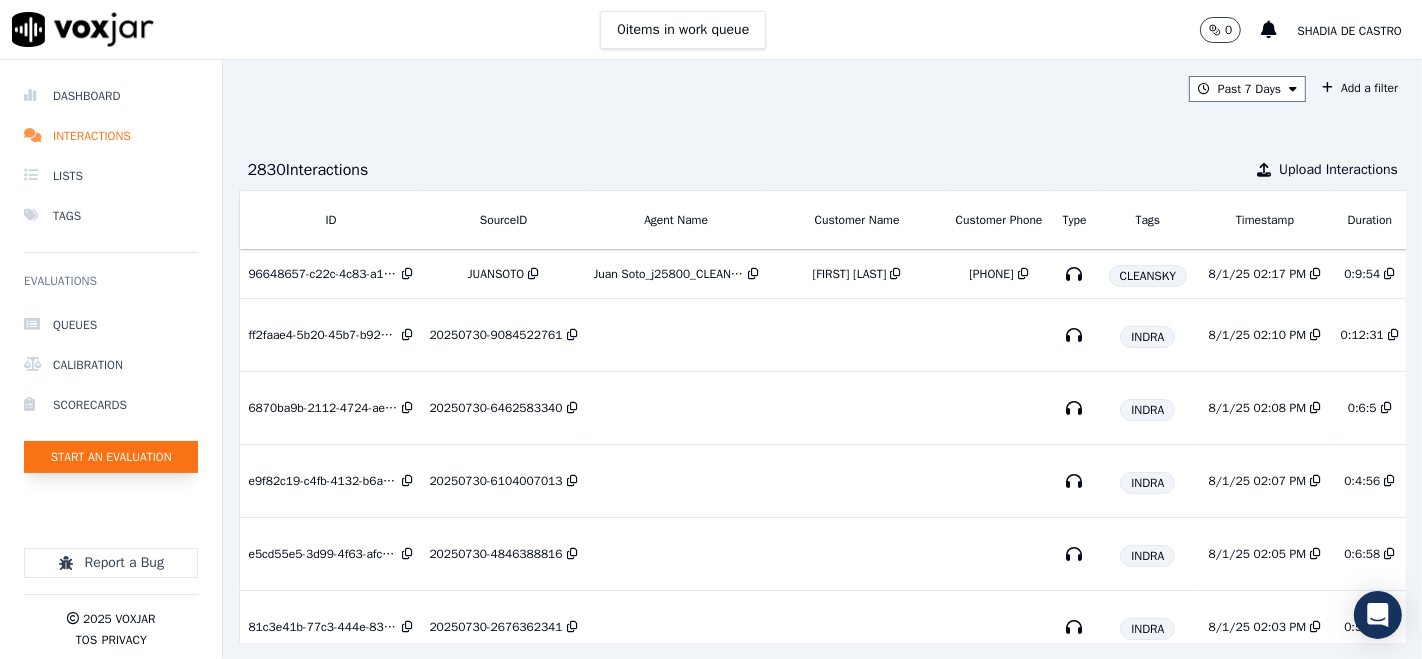 click on "Start an Evaluation" 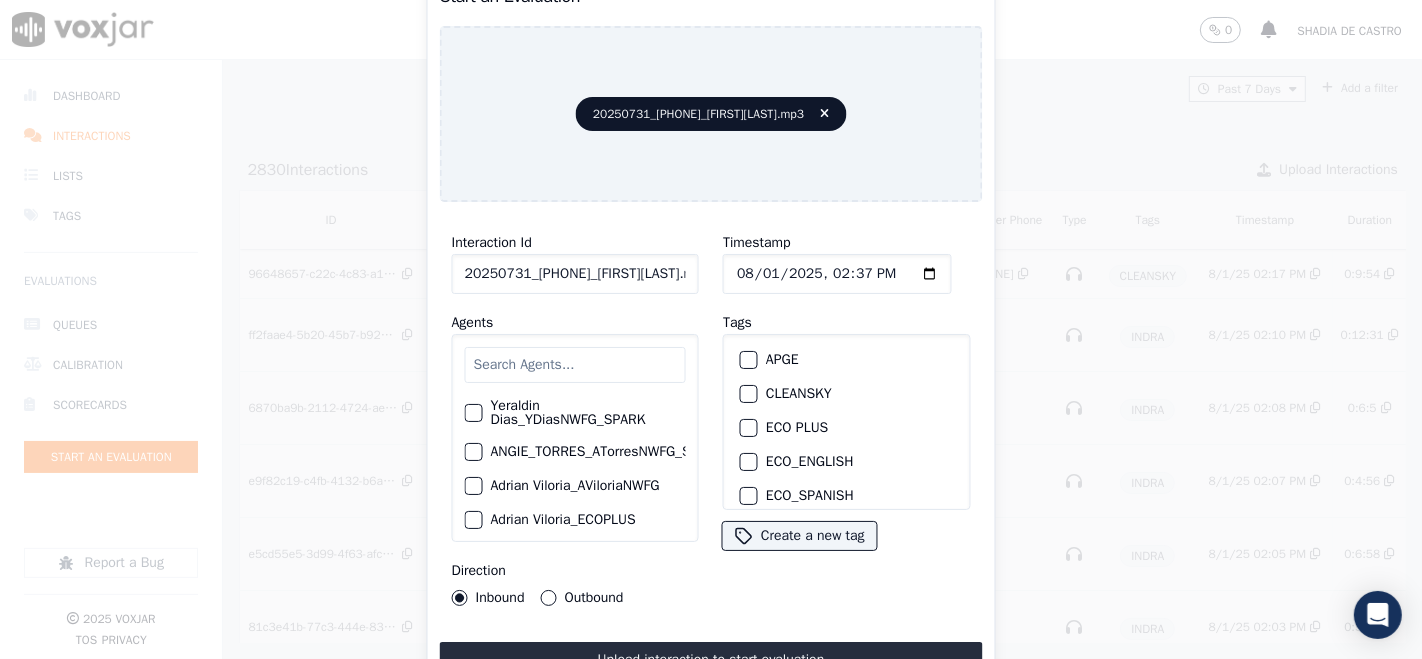 click on "20250731_2674562355_HernandoOsorio.mp3" 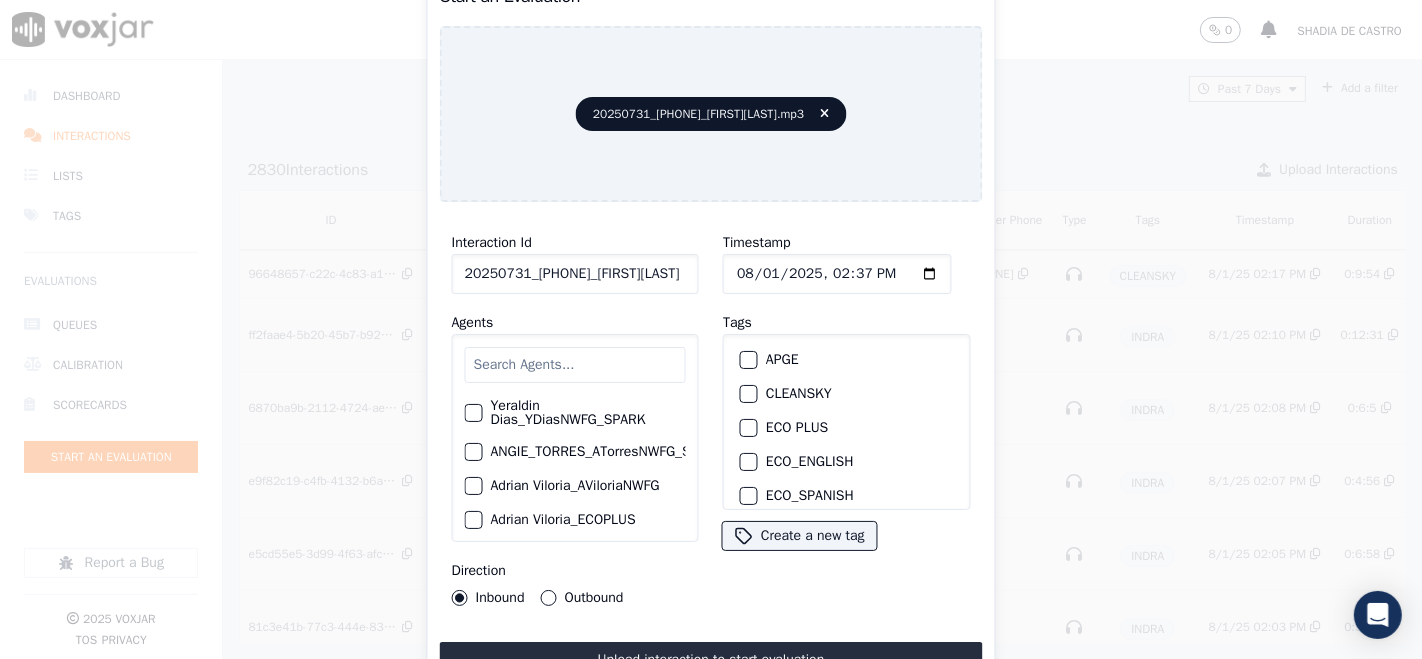 scroll, scrollTop: 0, scrollLeft: 36, axis: horizontal 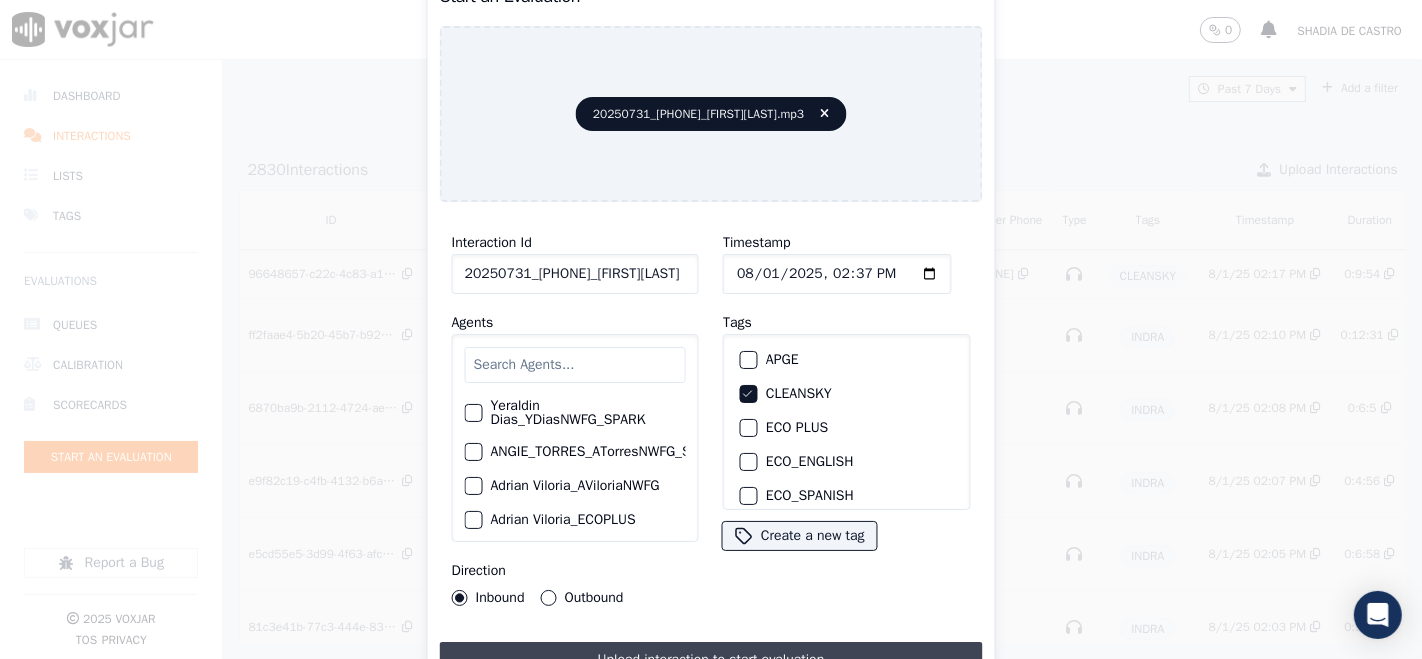 click on "Upload interaction to start evaluation" at bounding box center (711, 660) 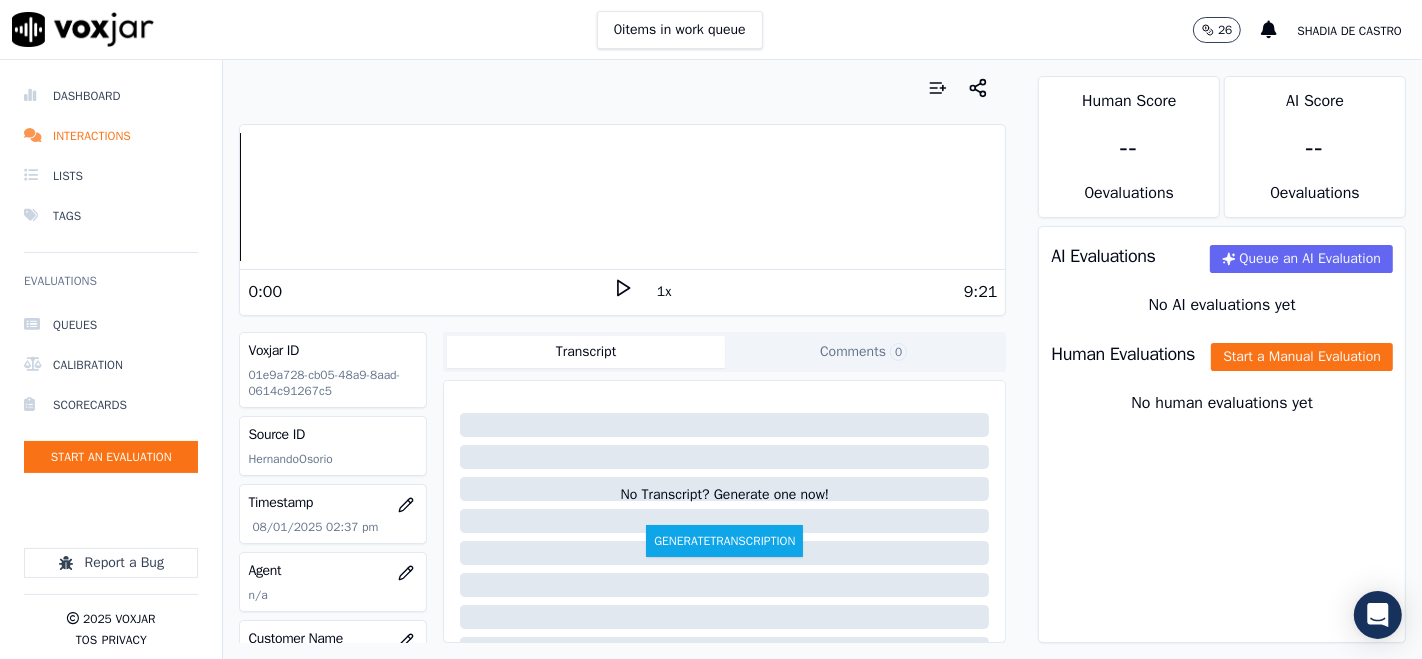 click on "0:00" at bounding box center (430, 292) 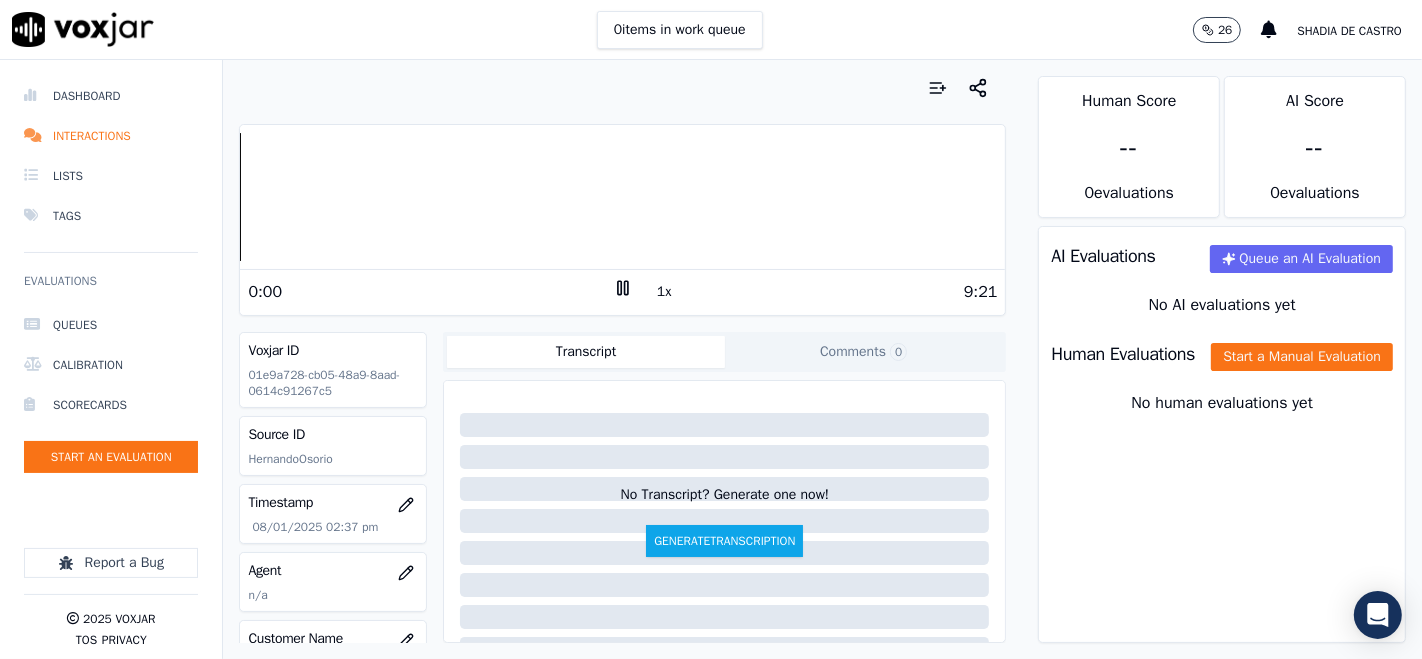 click on "Dashboard   Interactions   Lists   Tags       Evaluations     Queues   Calibration   Scorecards   Start an Evaluation
Report a Bug       2025   Voxjar   TOS   Privacy             Your browser does not support the audio element.   0:00     1x   9:21   Voxjar ID   01e9a728-cb05-48a9-8aad-0614c91267c5   Source ID   HernandoOsorio   Timestamp
08/01/2025 02:37 pm     Agent
n/a     Customer Name     n/a     Customer Phone     n/a     Tags
CLEANSKY     Source     manualUpload   Type     AUDIO       Transcript   Comments  0   No Transcript? Generate one now!   Generate  Transcription         Add Comment   Scores   Transcript   Metadata   Comments         Human Score   --   0  evaluation s   AI Score   --   0  evaluation s     AI Evaluations
Queue an AI Evaluation   No AI evaluations yet   Human Evaluations   Start a Manual Evaluation   No human evaluations yet" at bounding box center (711, 359) 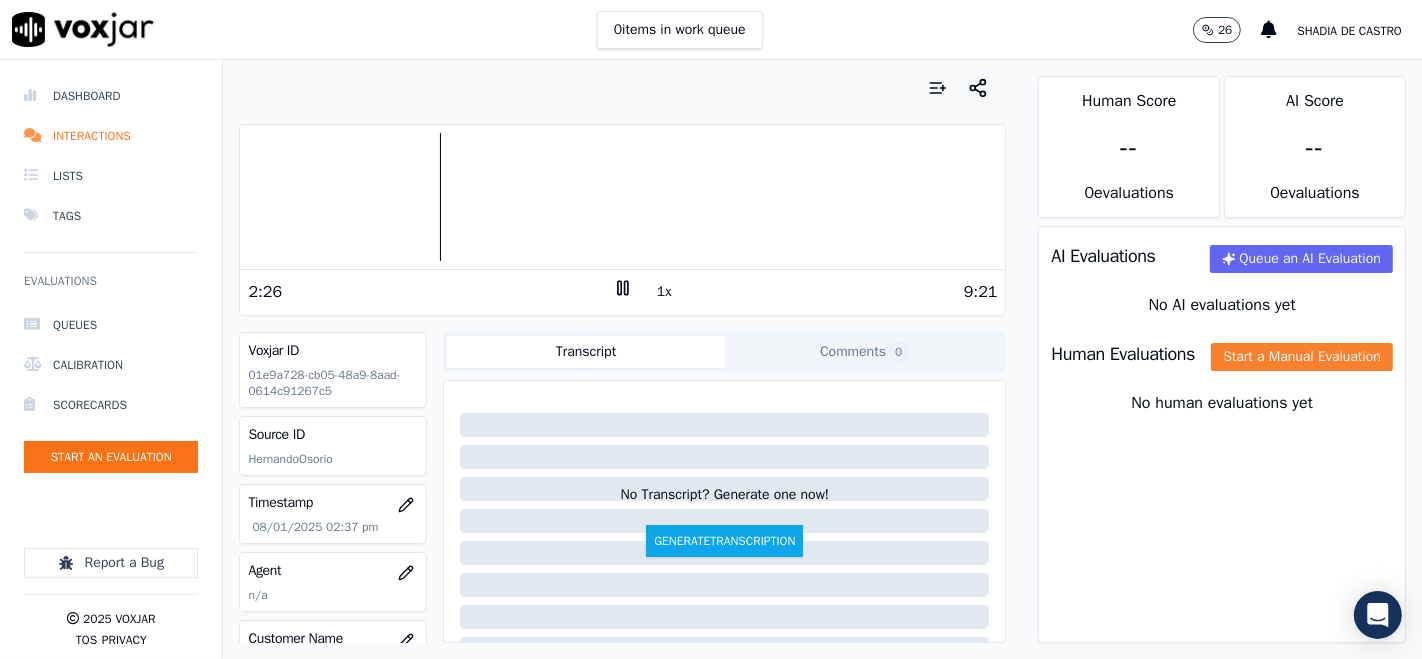 drag, startPoint x: 1125, startPoint y: 369, endPoint x: 1106, endPoint y: 370, distance: 19.026299 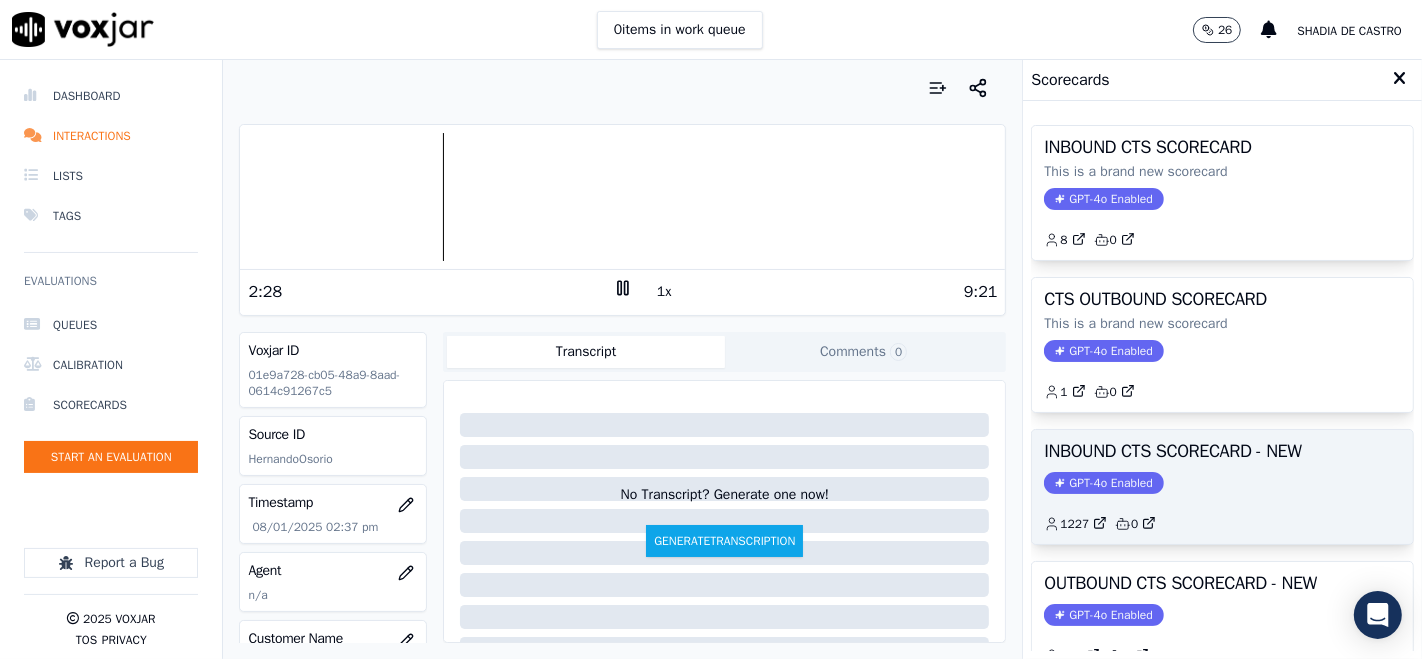 click on "GPT-4o Enabled" 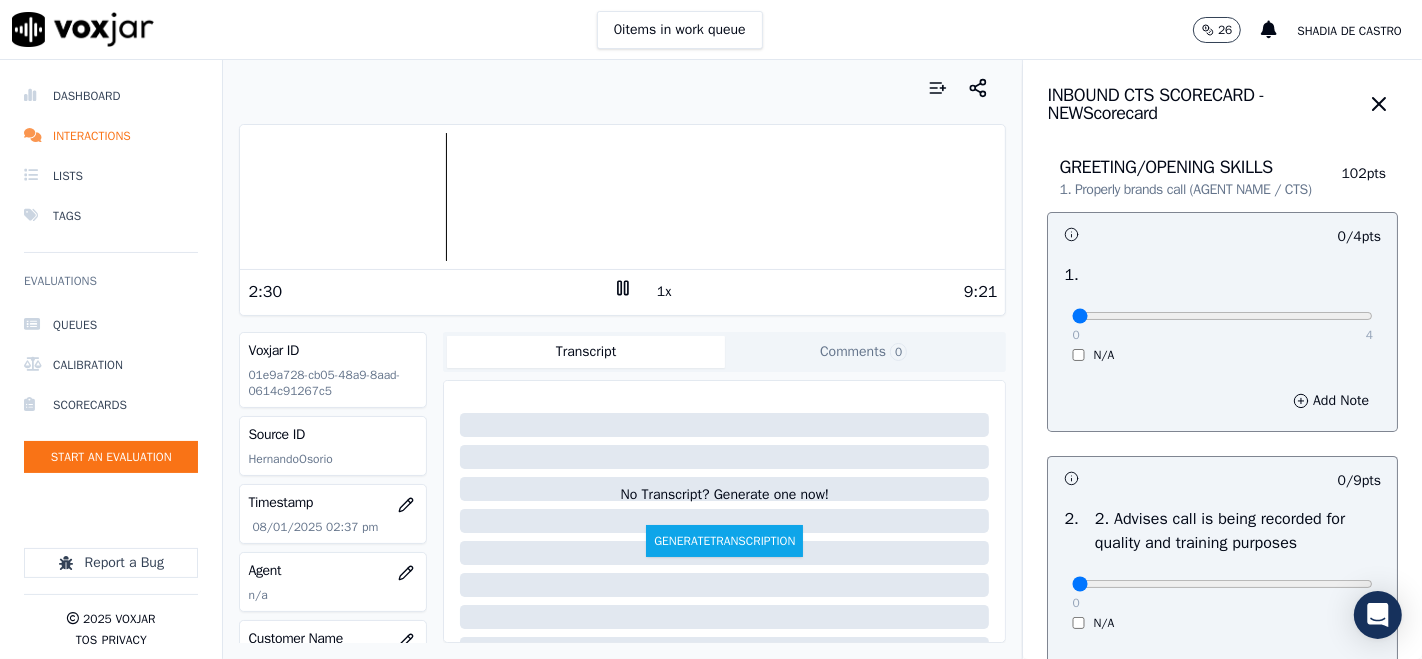 click at bounding box center (622, 197) 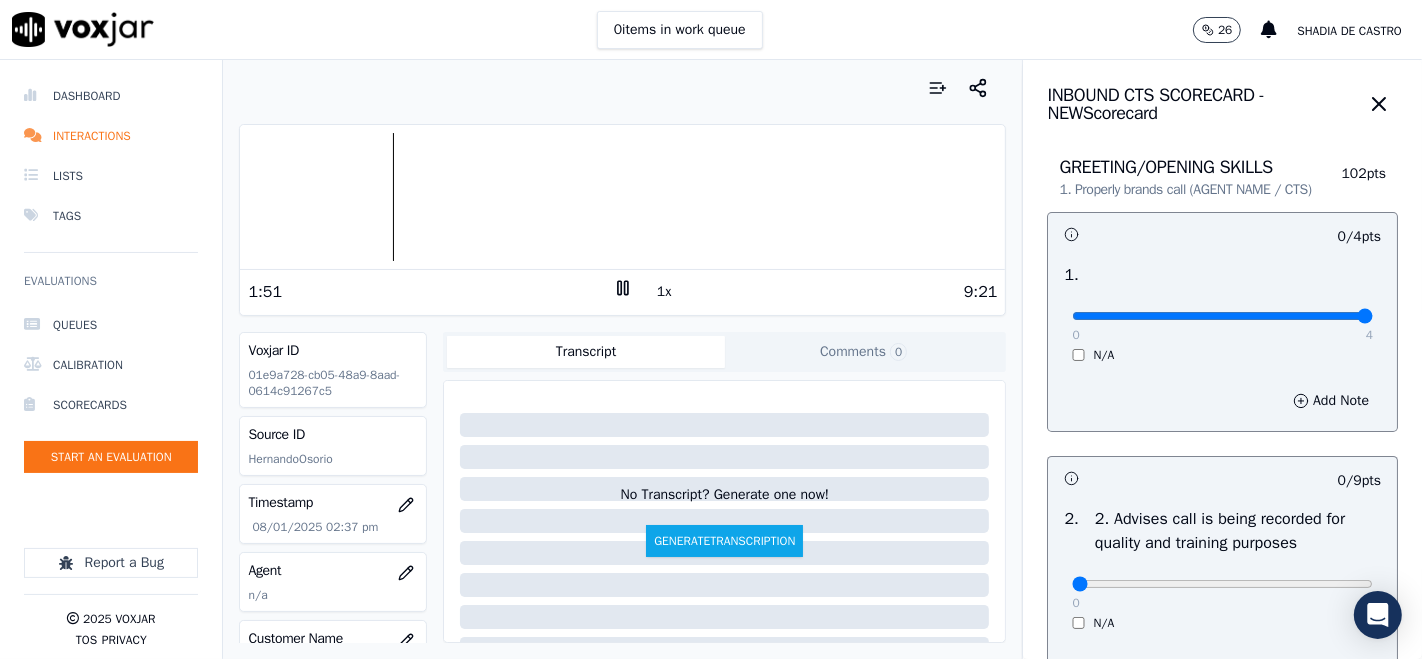 type on "4" 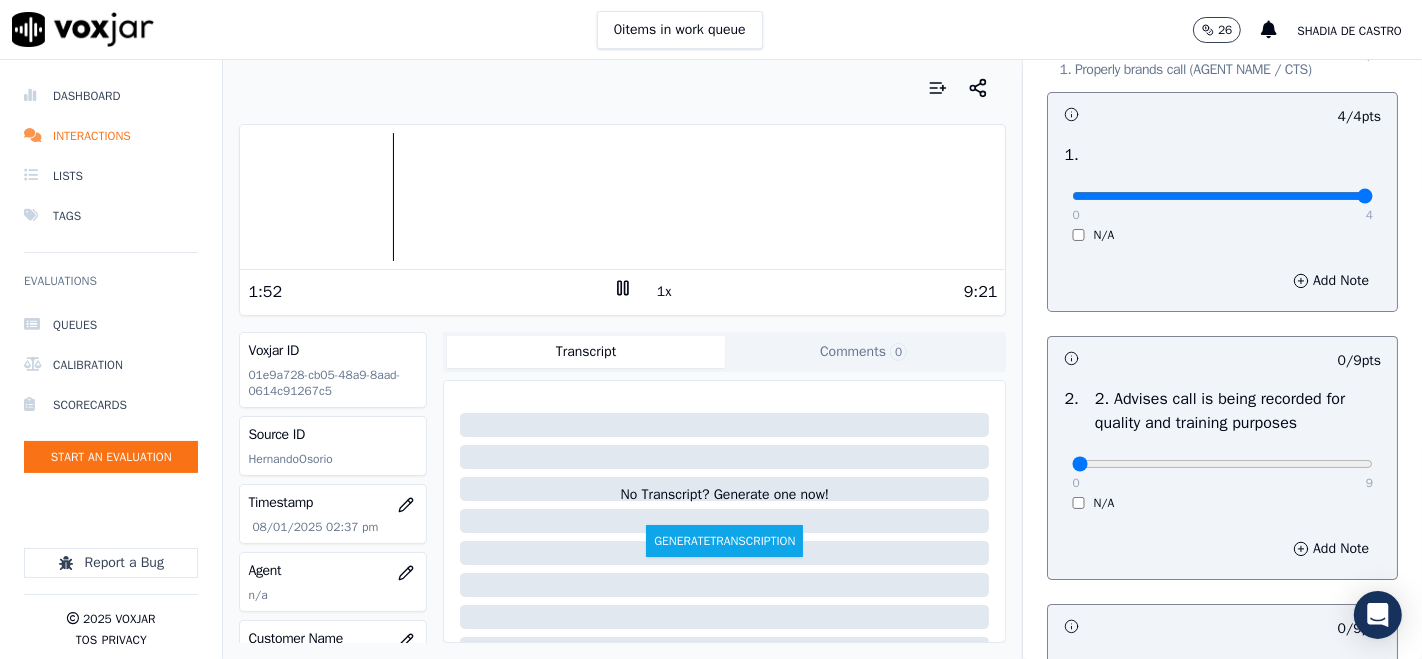 scroll, scrollTop: 222, scrollLeft: 0, axis: vertical 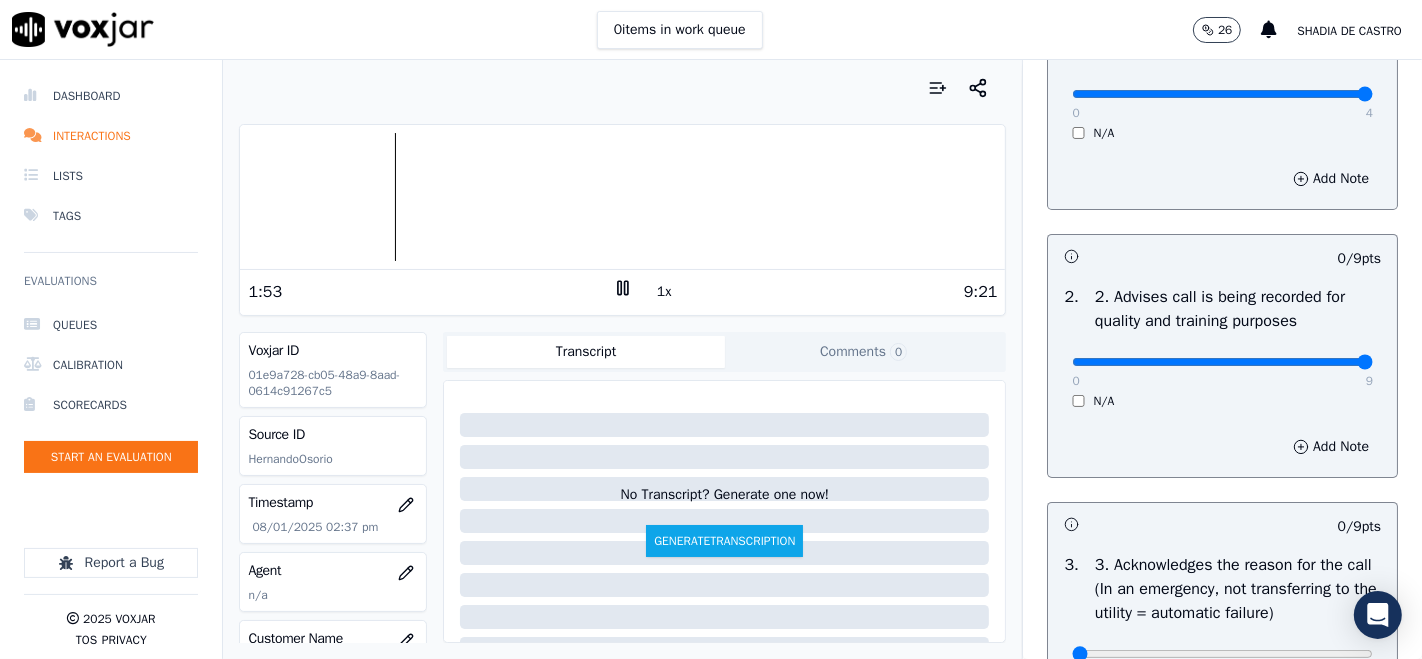 type on "9" 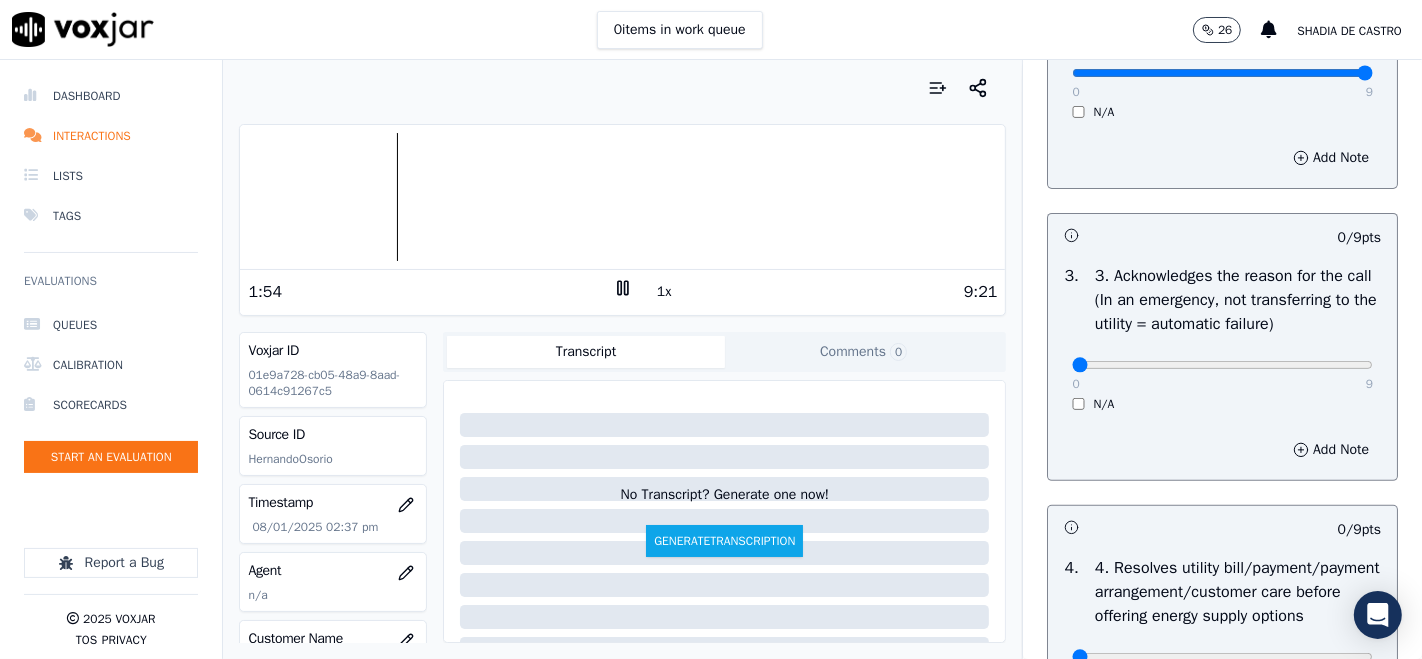 scroll, scrollTop: 555, scrollLeft: 0, axis: vertical 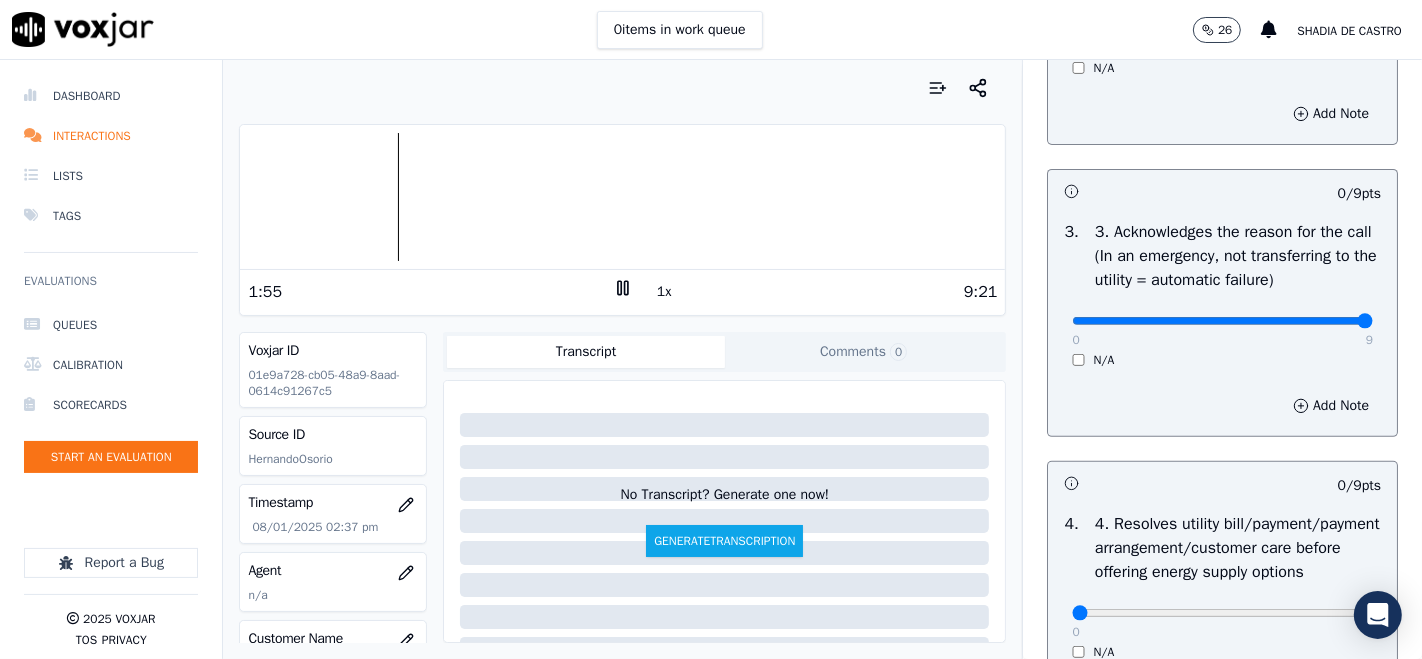 type on "9" 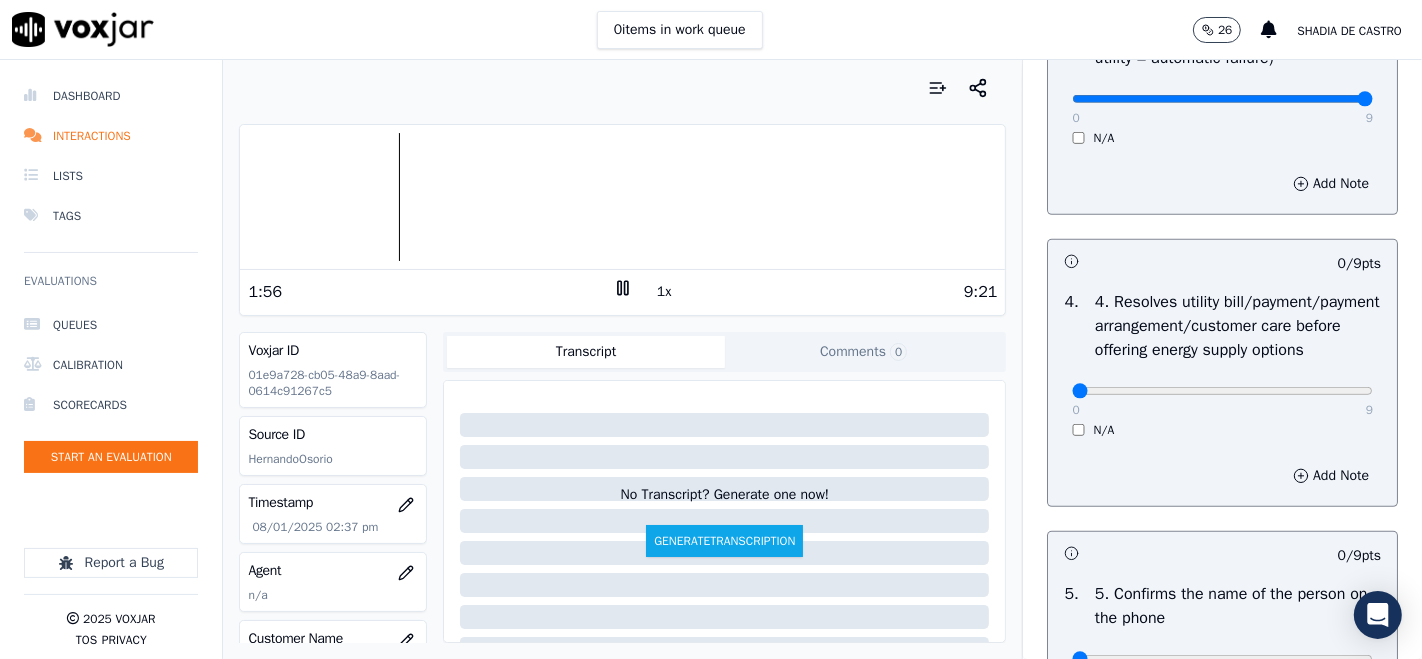 scroll, scrollTop: 888, scrollLeft: 0, axis: vertical 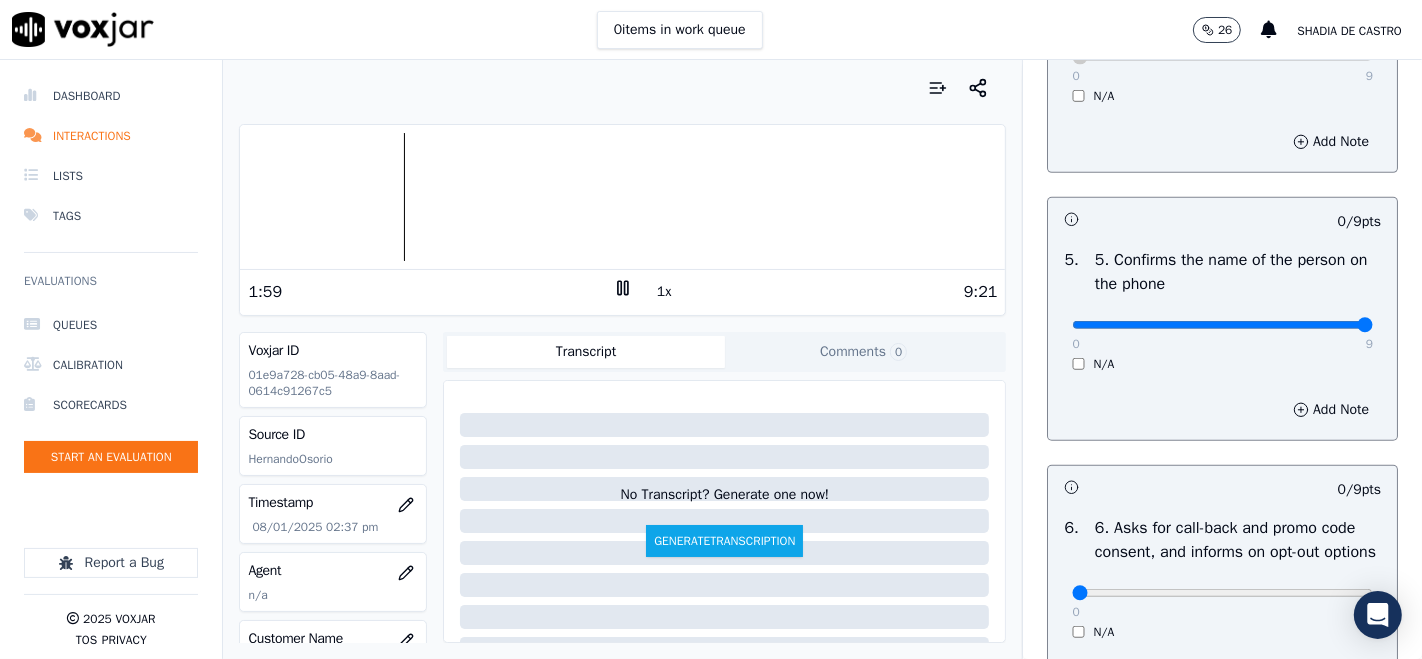type on "9" 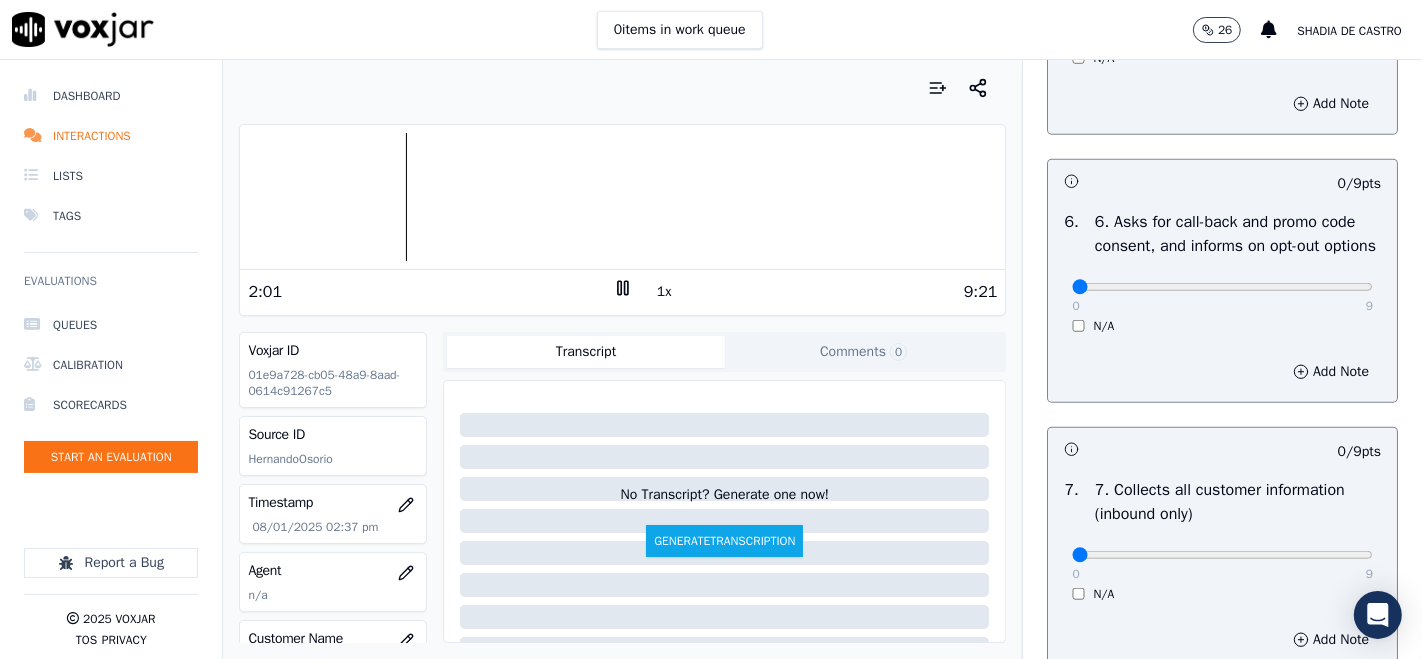 scroll, scrollTop: 1444, scrollLeft: 0, axis: vertical 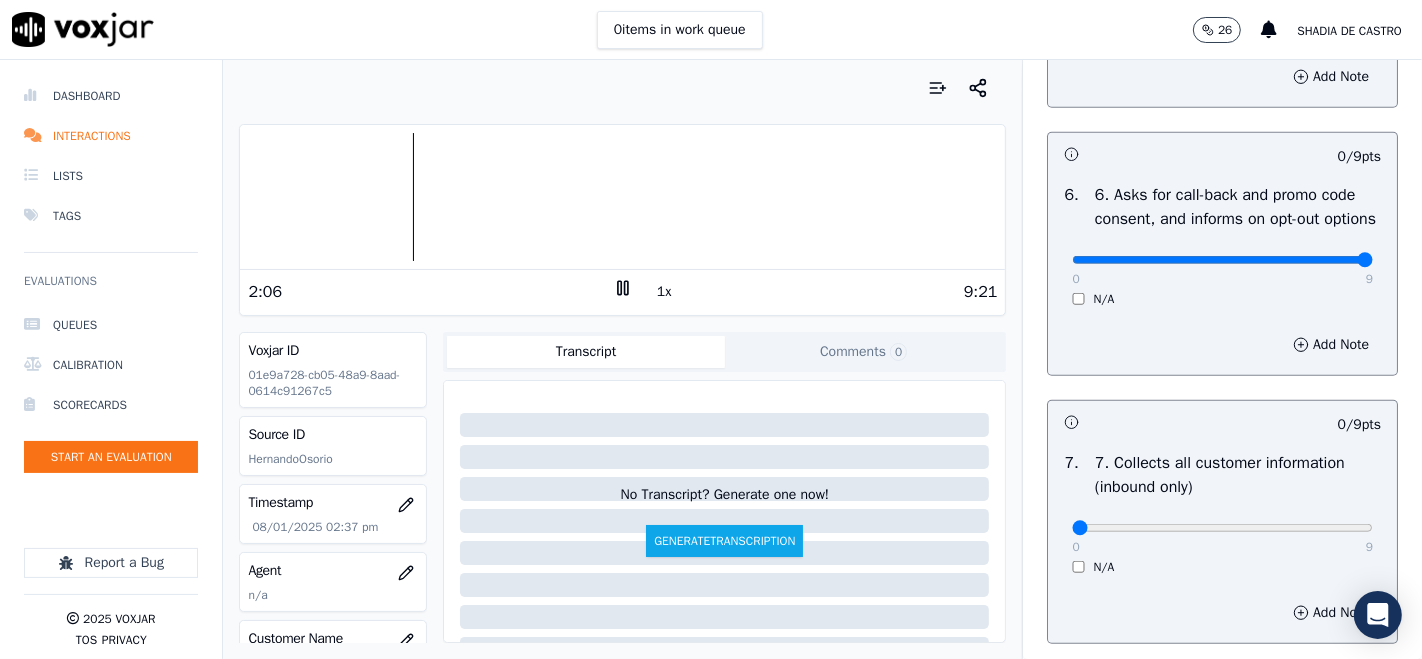 type on "9" 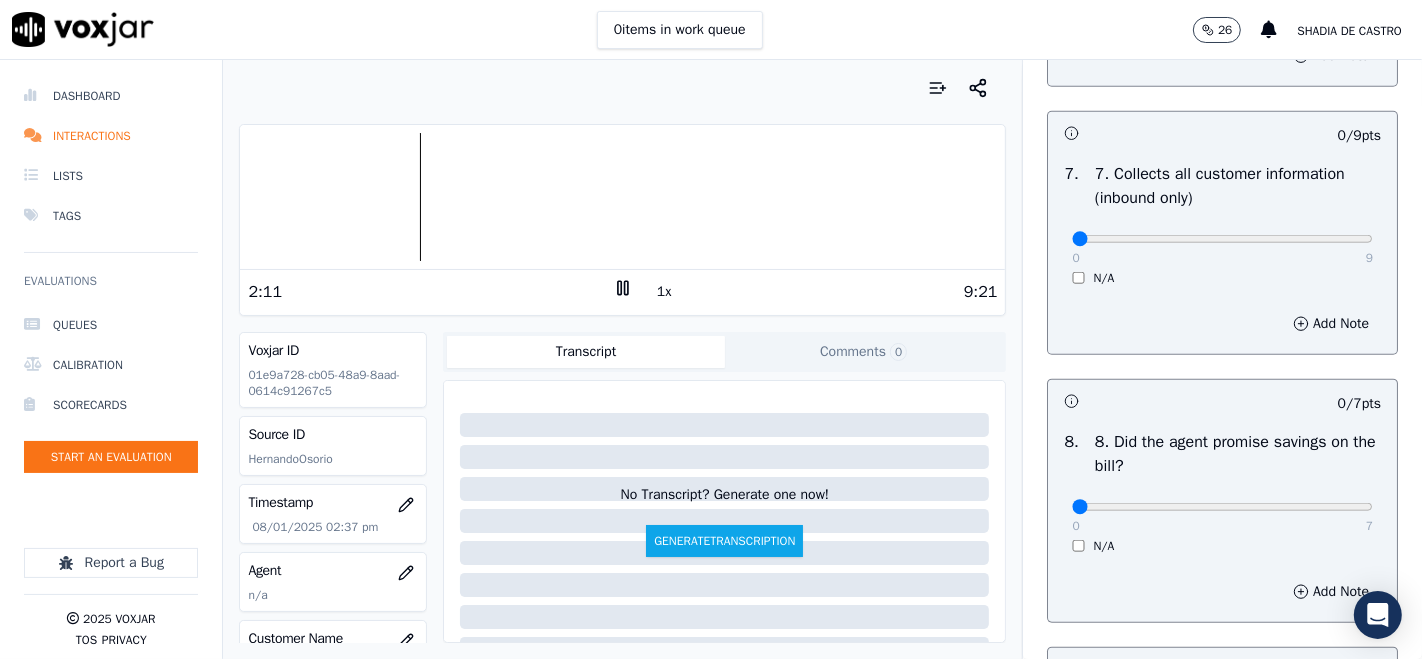 scroll, scrollTop: 1777, scrollLeft: 0, axis: vertical 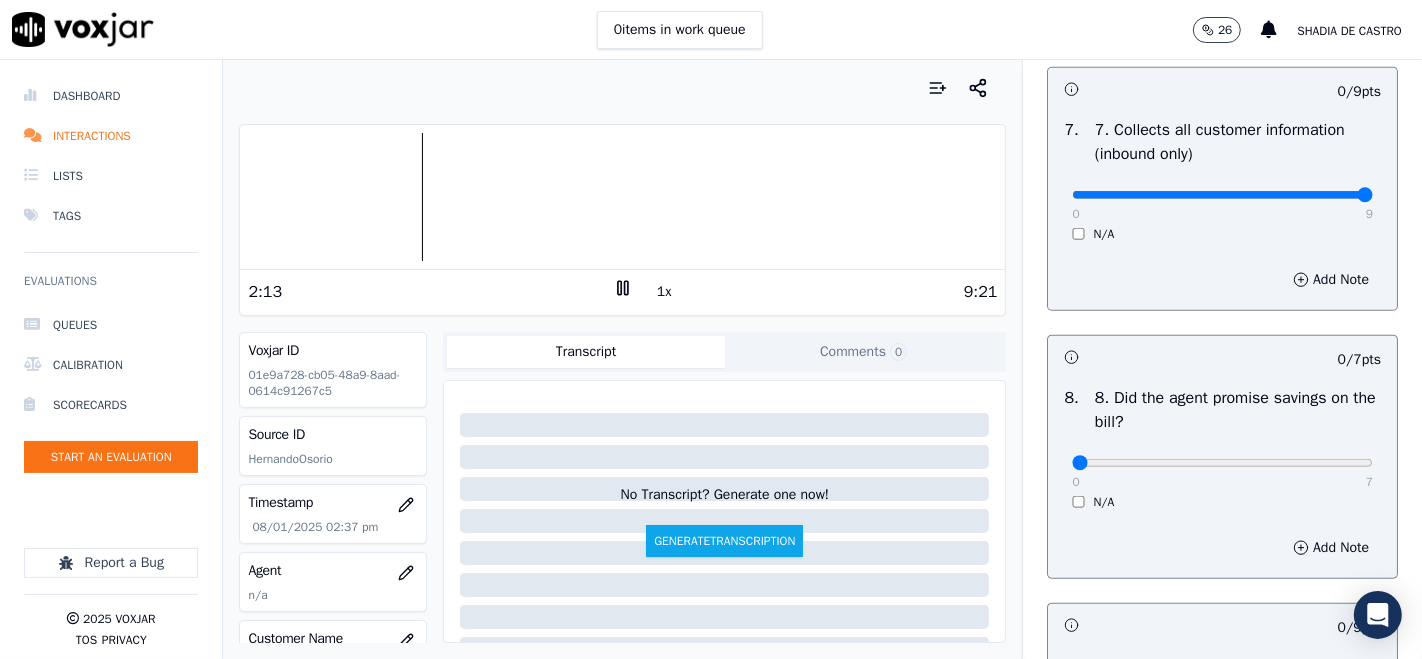 type on "9" 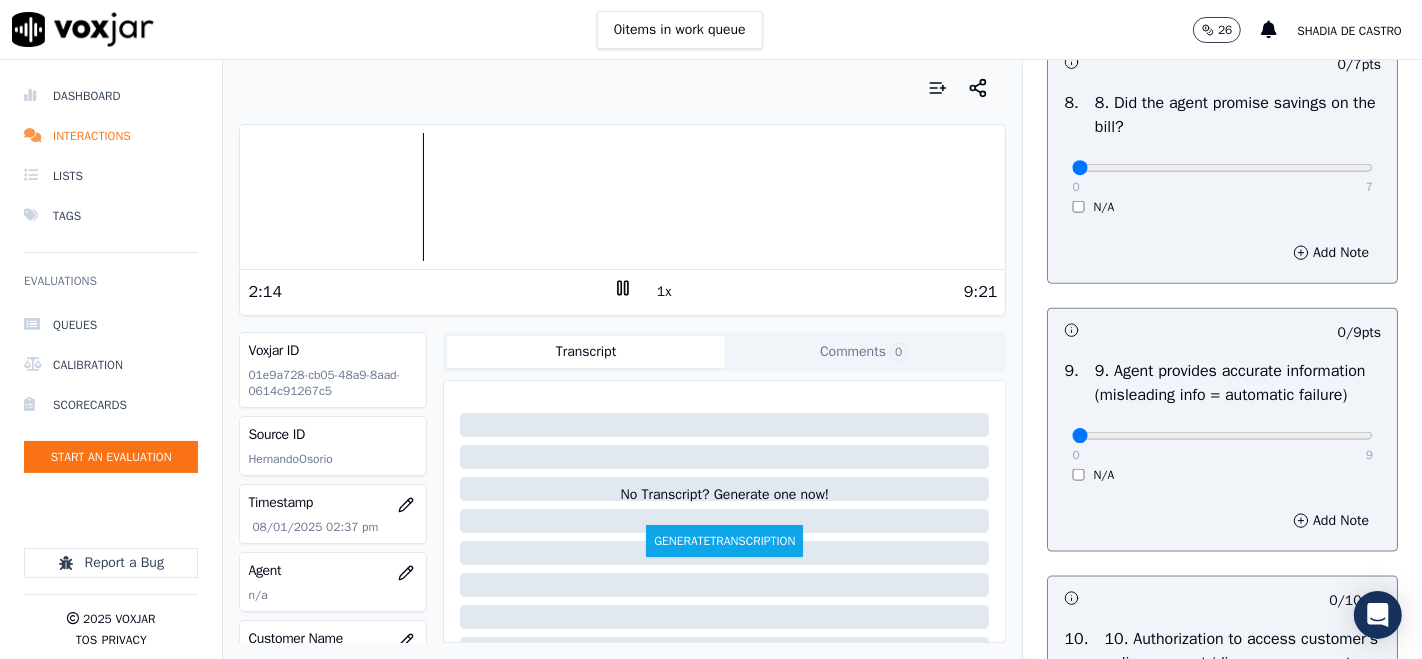 scroll, scrollTop: 2111, scrollLeft: 0, axis: vertical 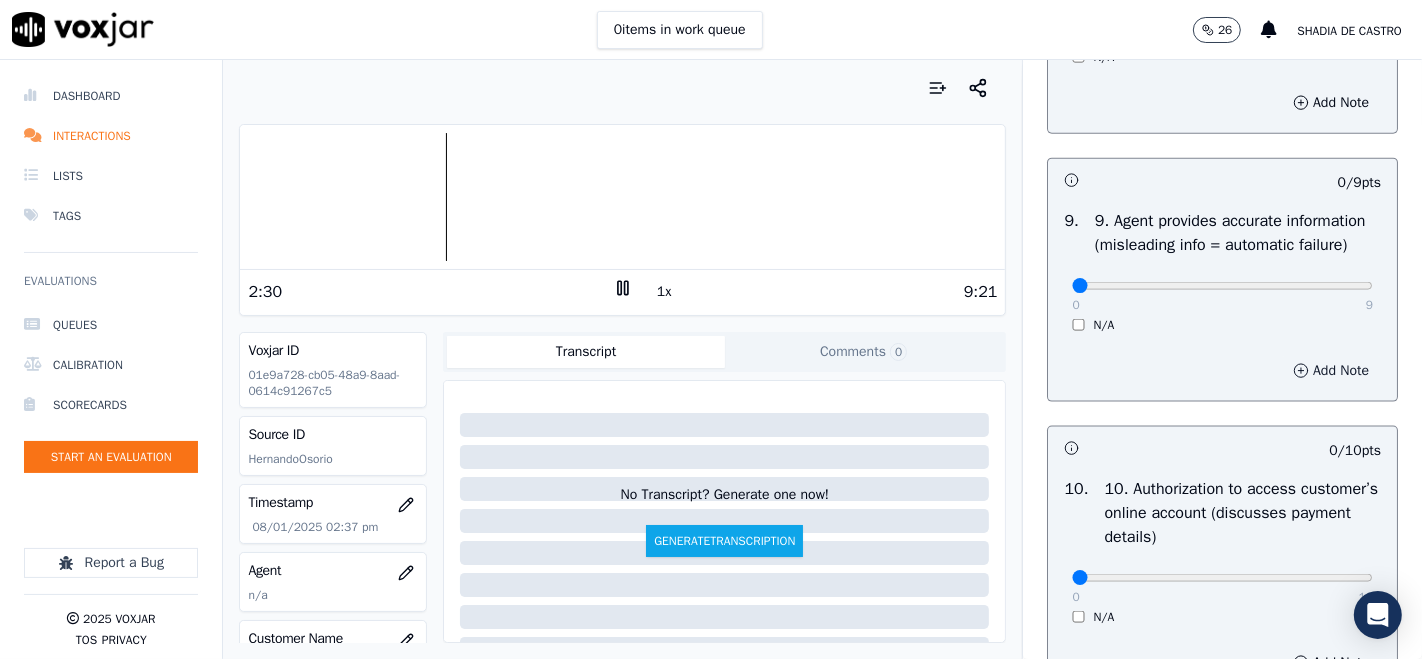 click on "Add Note" at bounding box center [1331, 371] 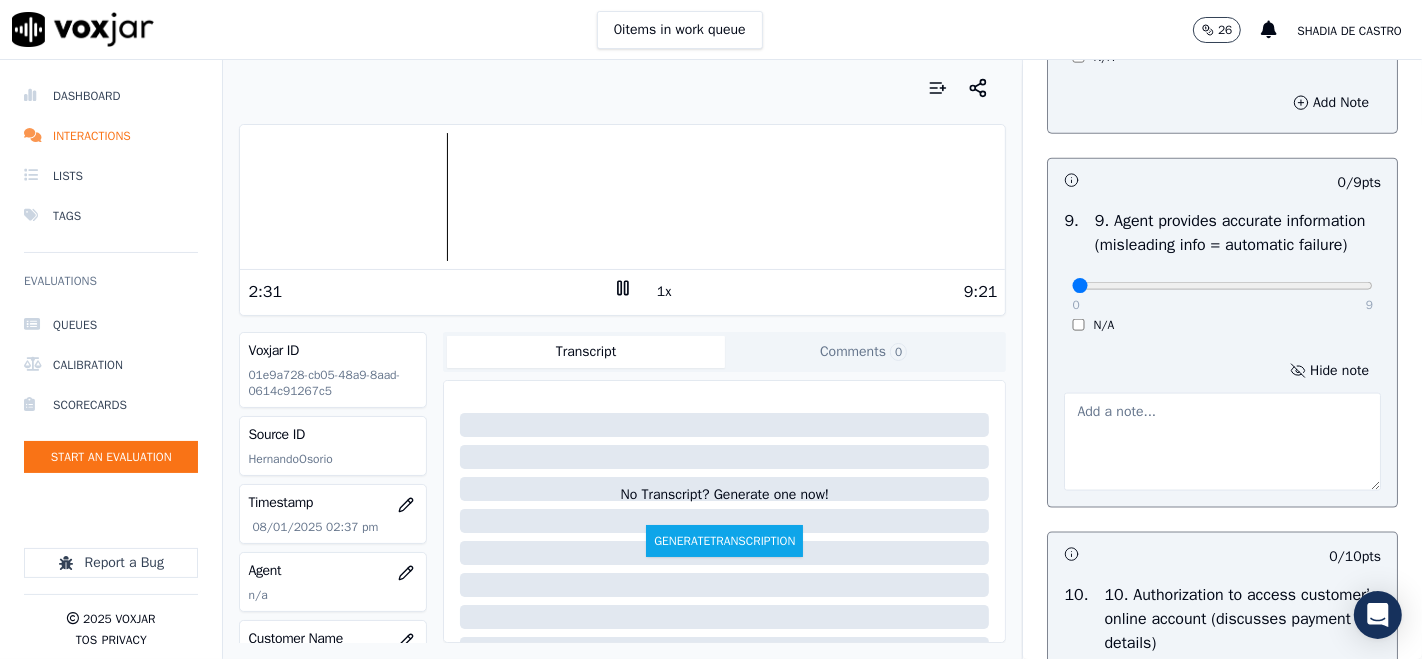 click at bounding box center (1222, 442) 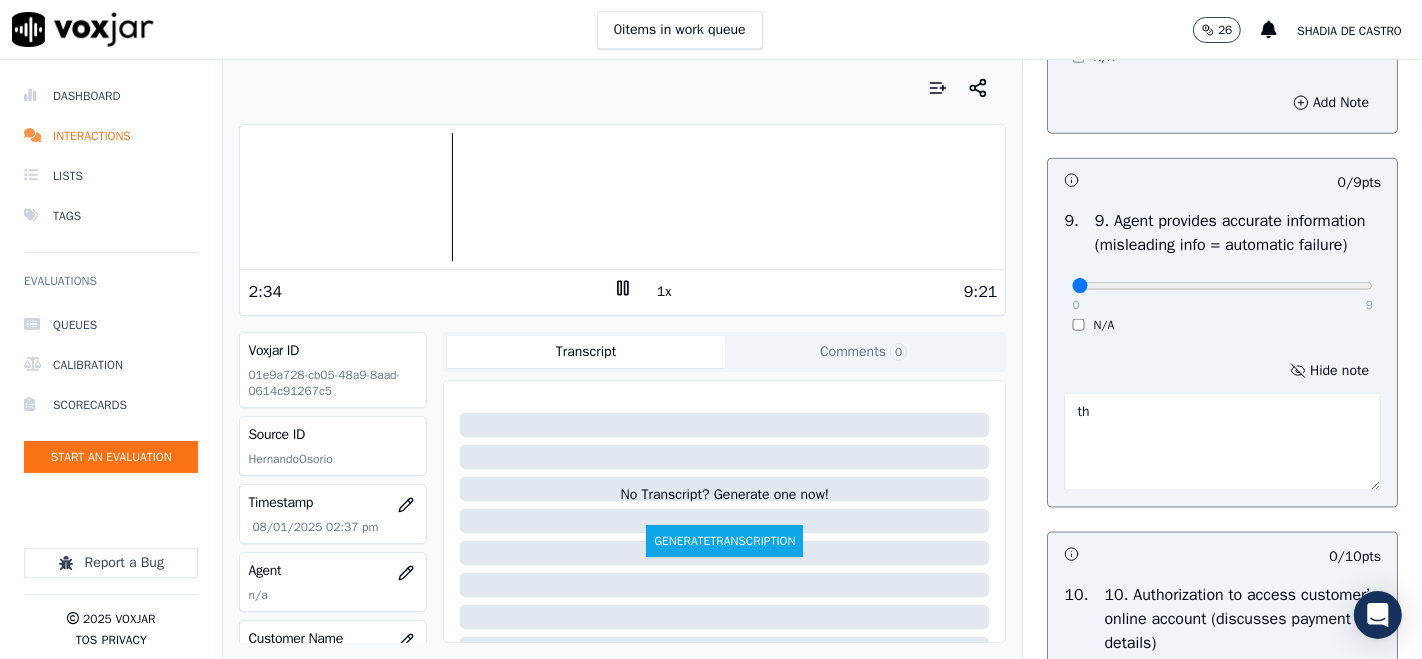 type on "t" 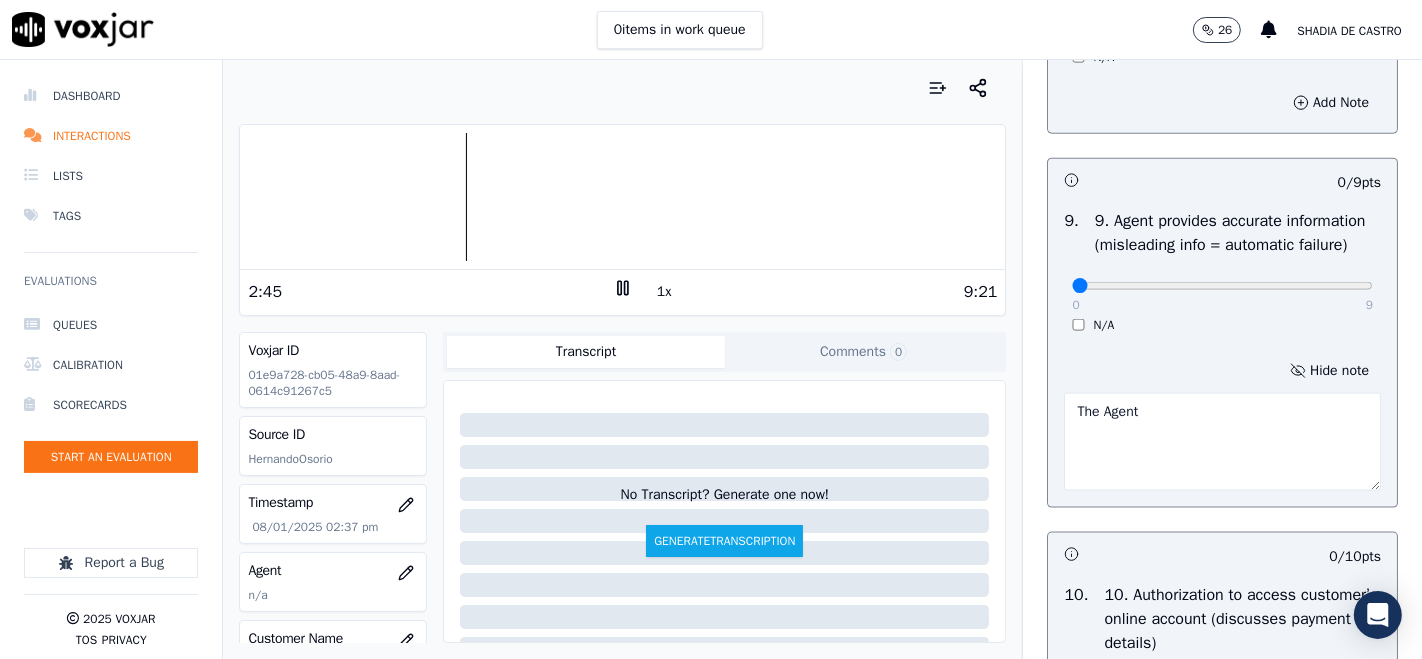 click 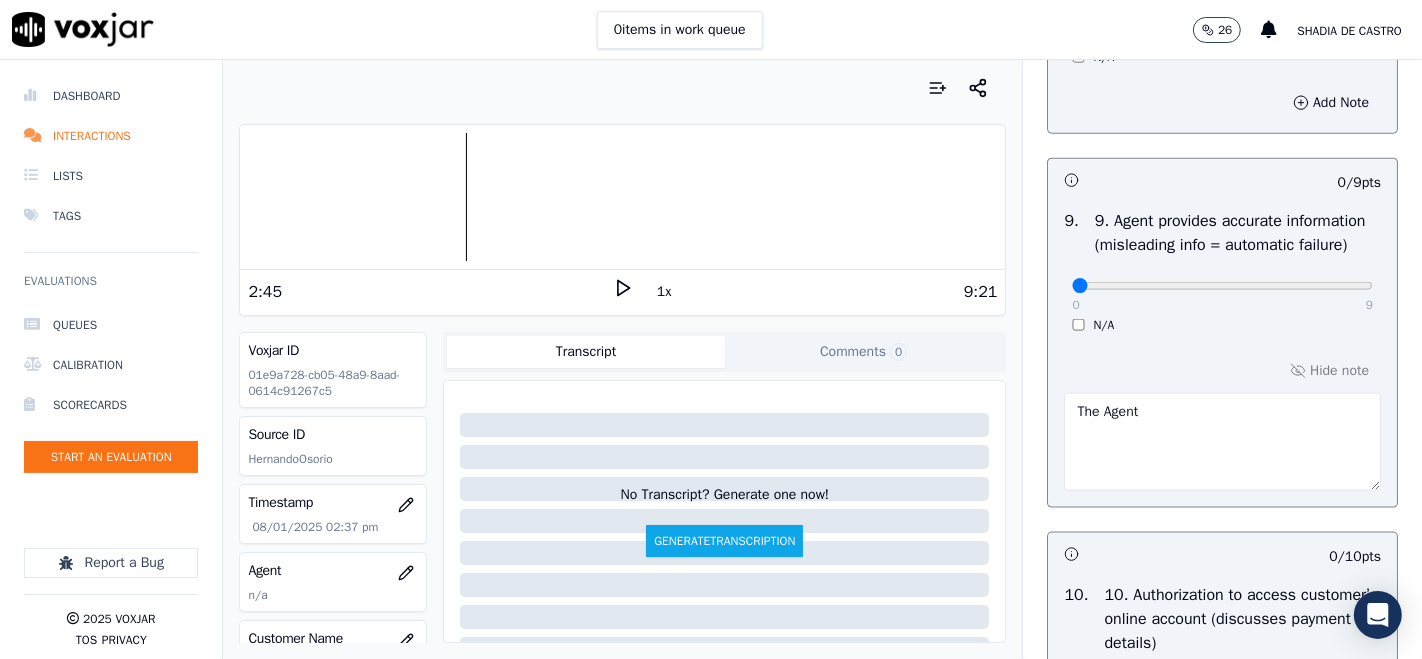 click on "The Agent" at bounding box center [1222, 442] 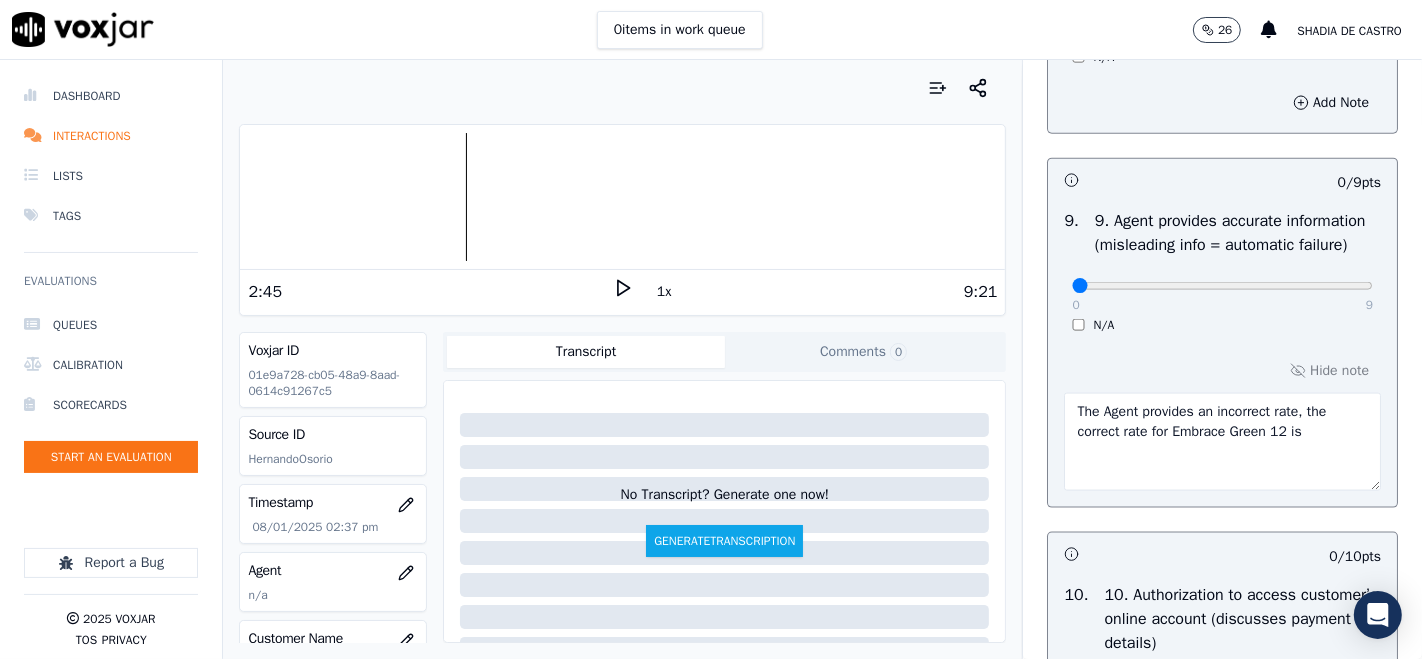 click on "The Agent provides an incorrect rate, the correct rate for Embrace Green 12 is" at bounding box center [1222, 442] 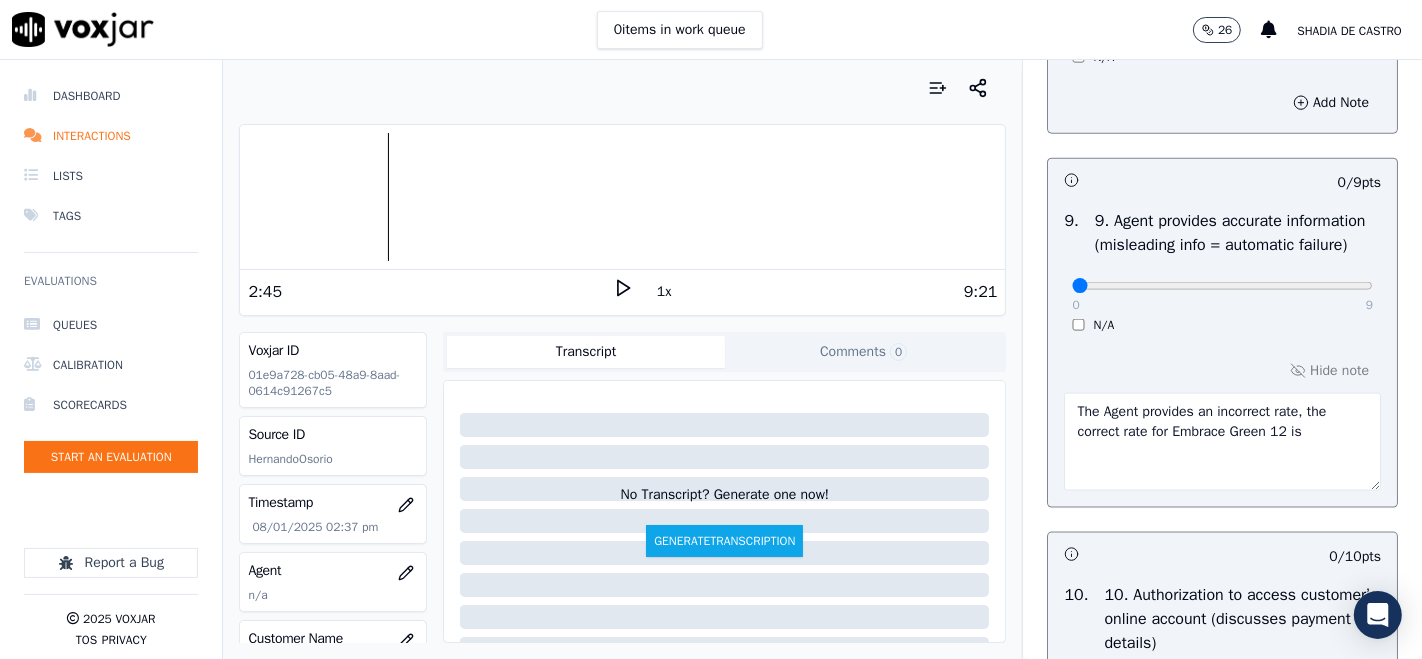 click at bounding box center [622, 197] 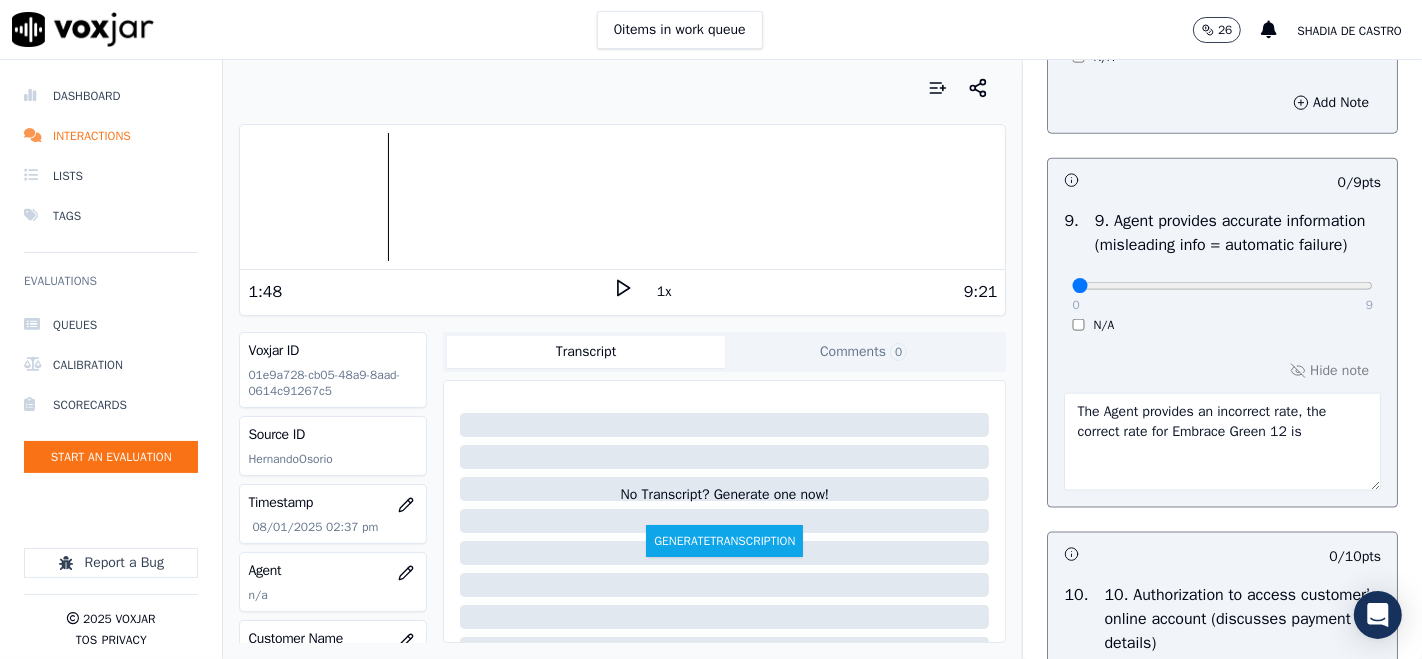 click 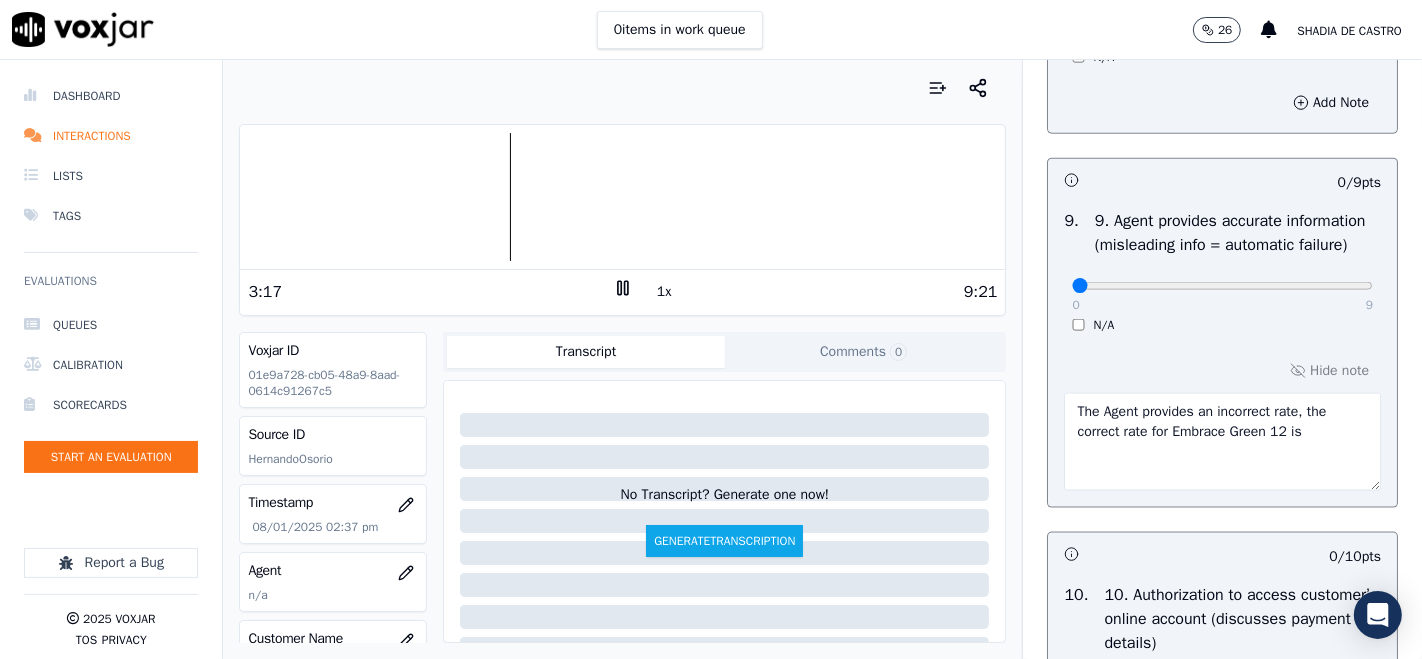 click 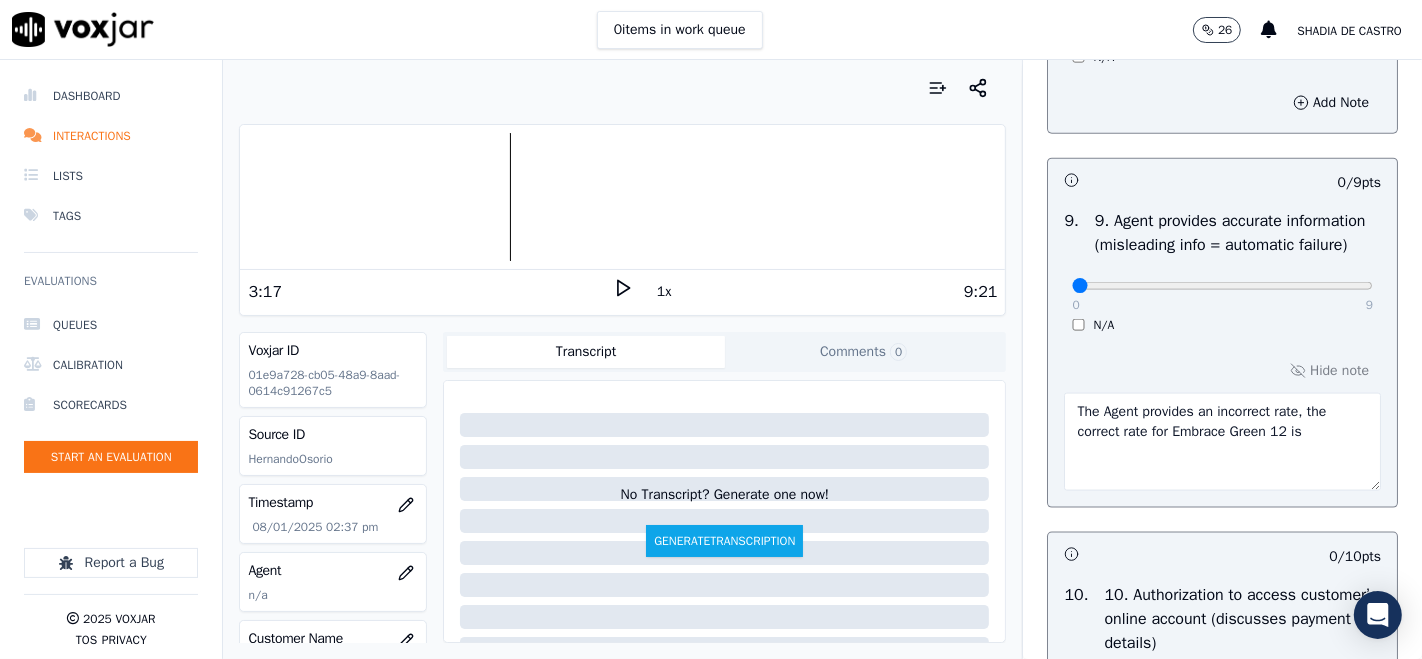 click on "The Agent provides an incorrect rate, the correct rate for Embrace Green 12 is" at bounding box center [1222, 442] 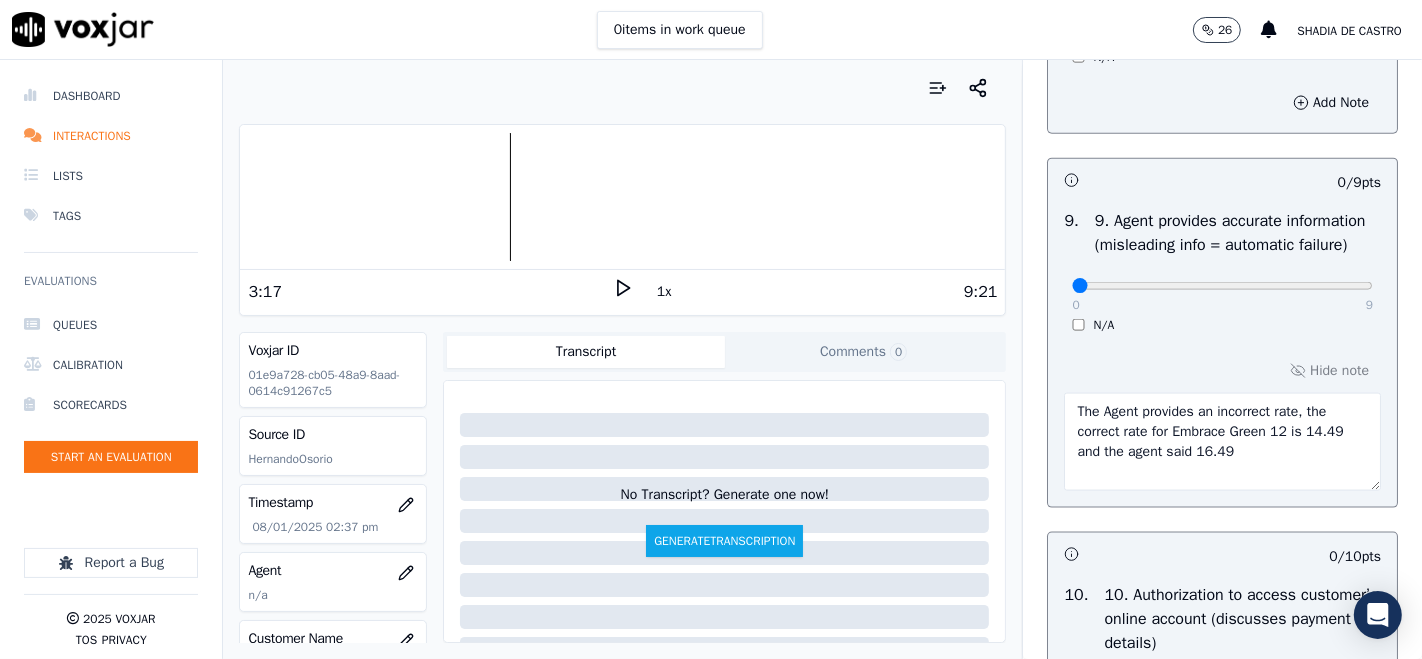 click on "The Agent provides an incorrect rate, the correct rate for Embrace Green 12 is 14.49 and the agent said 16.49" at bounding box center (1222, 442) 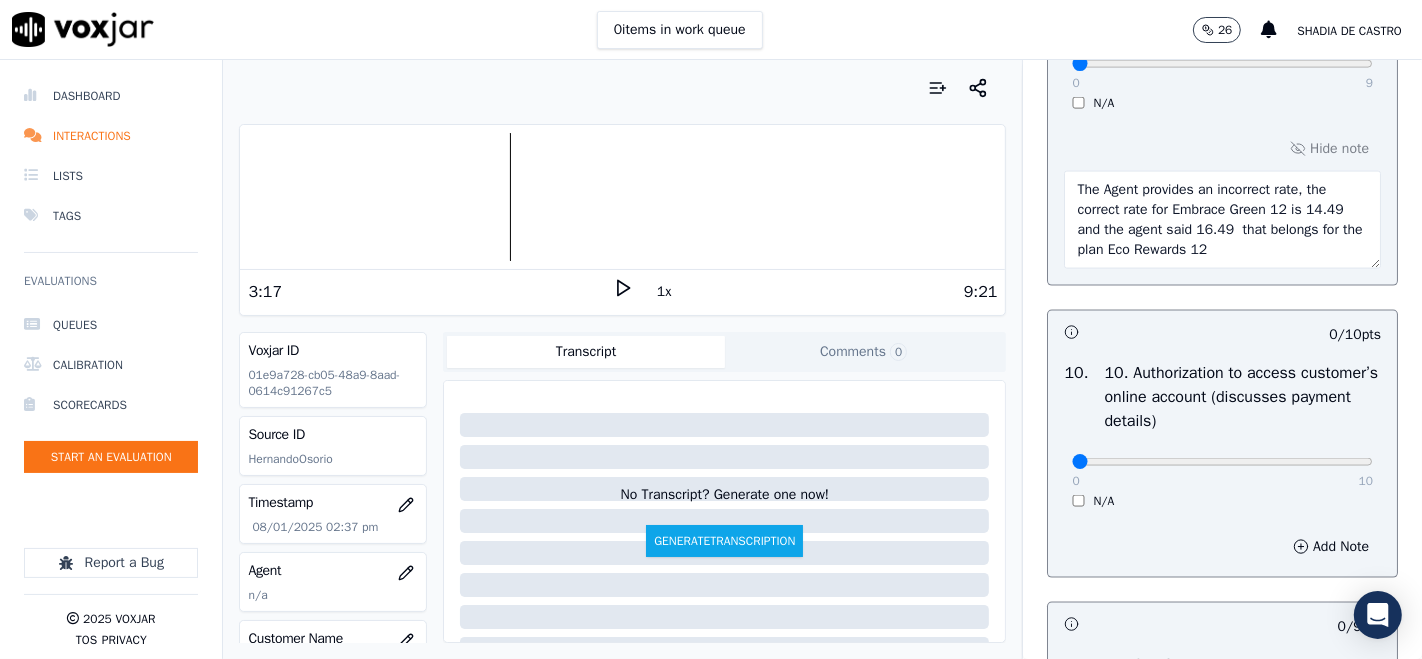 scroll, scrollTop: 2555, scrollLeft: 0, axis: vertical 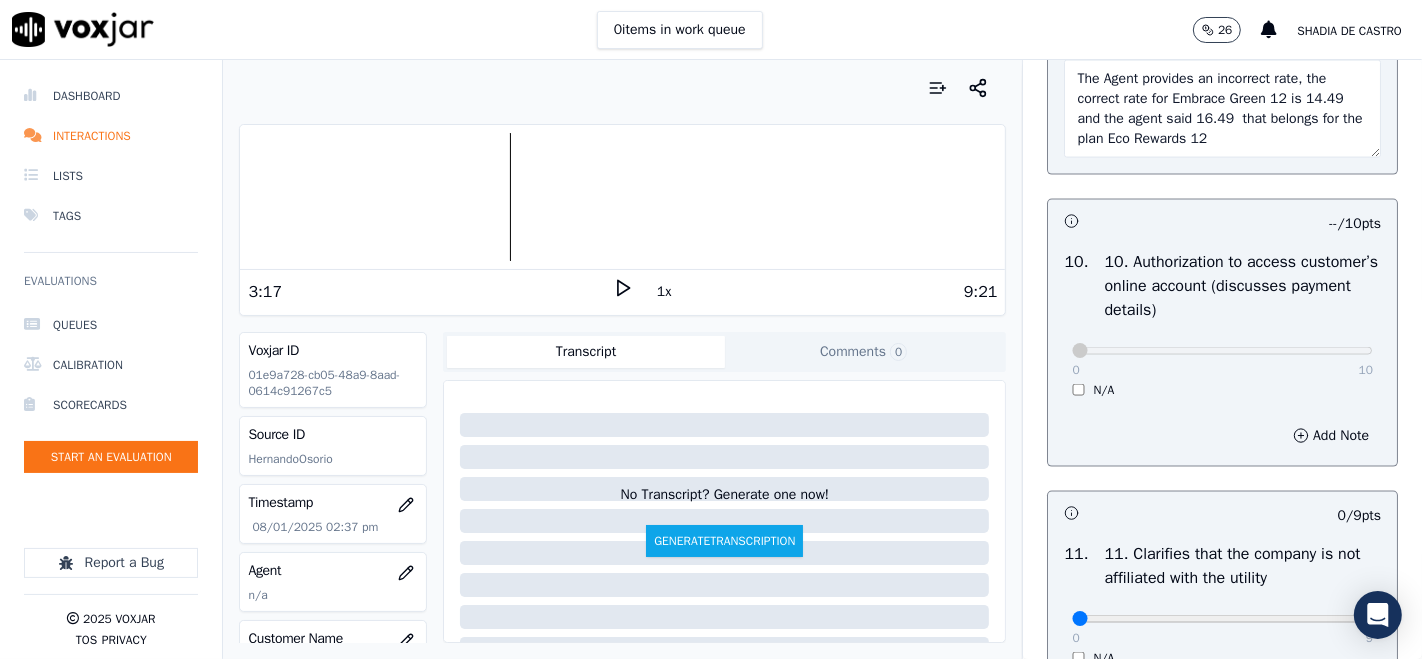 click on "The Agent provides an incorrect rate, the correct rate for Embrace Green 12 is 14.49 and the agent said 16.49  that belongs for the plan Eco Rewards 12" at bounding box center (1222, 109) 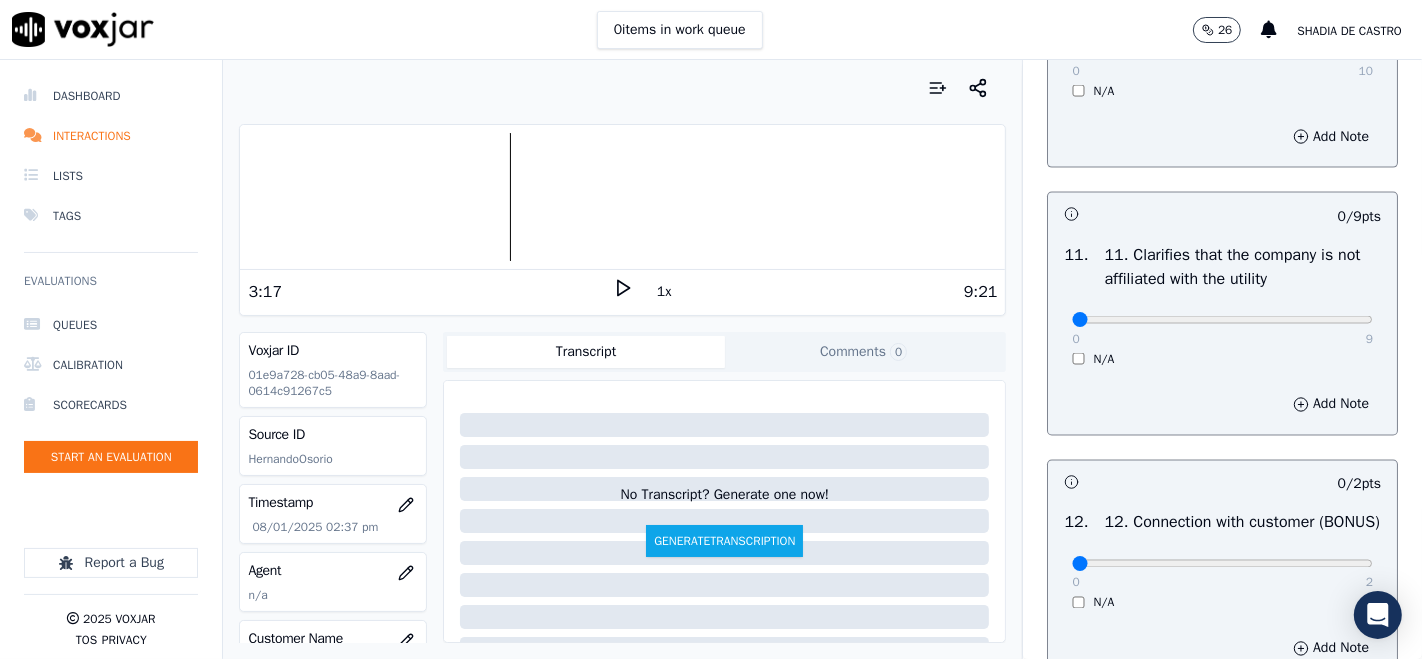 scroll, scrollTop: 2888, scrollLeft: 0, axis: vertical 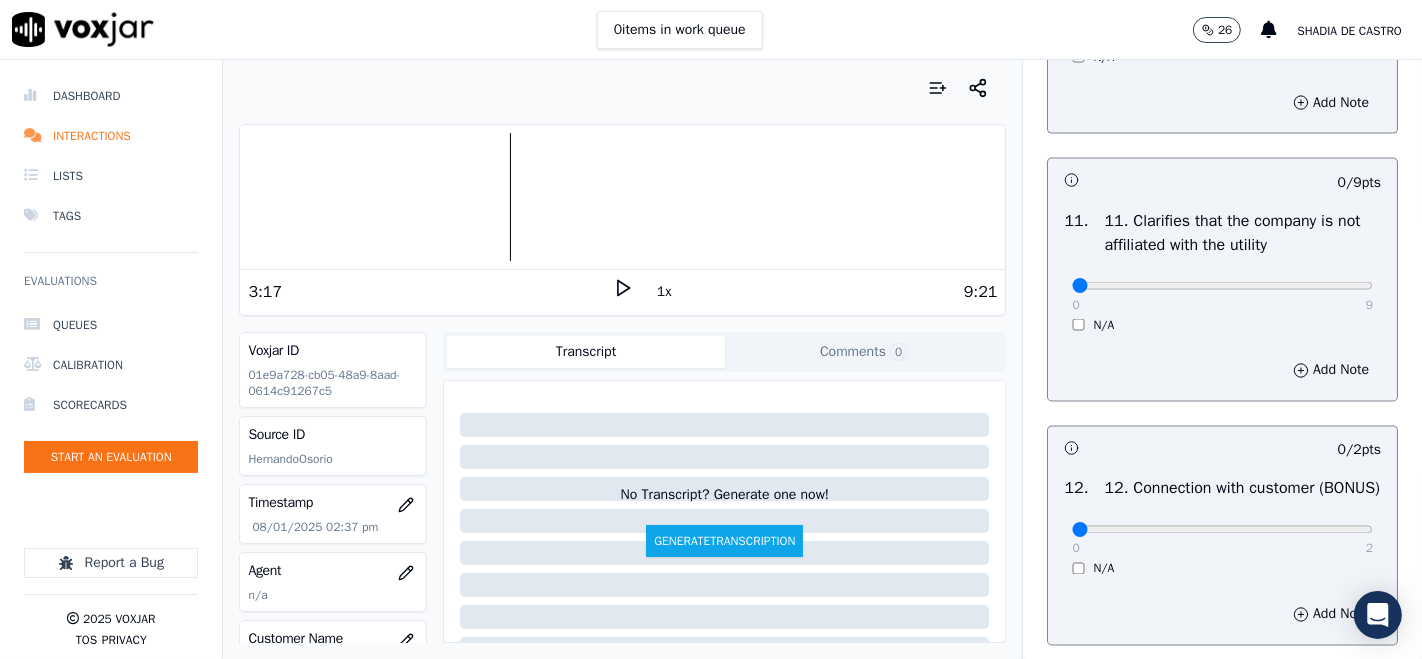 type on "The Agent provides an incorrect rate, the correct rate for Embrace Green 12 is 14.49 and the agent said 16.49  that belongs to the plan Eco Rewards 12" 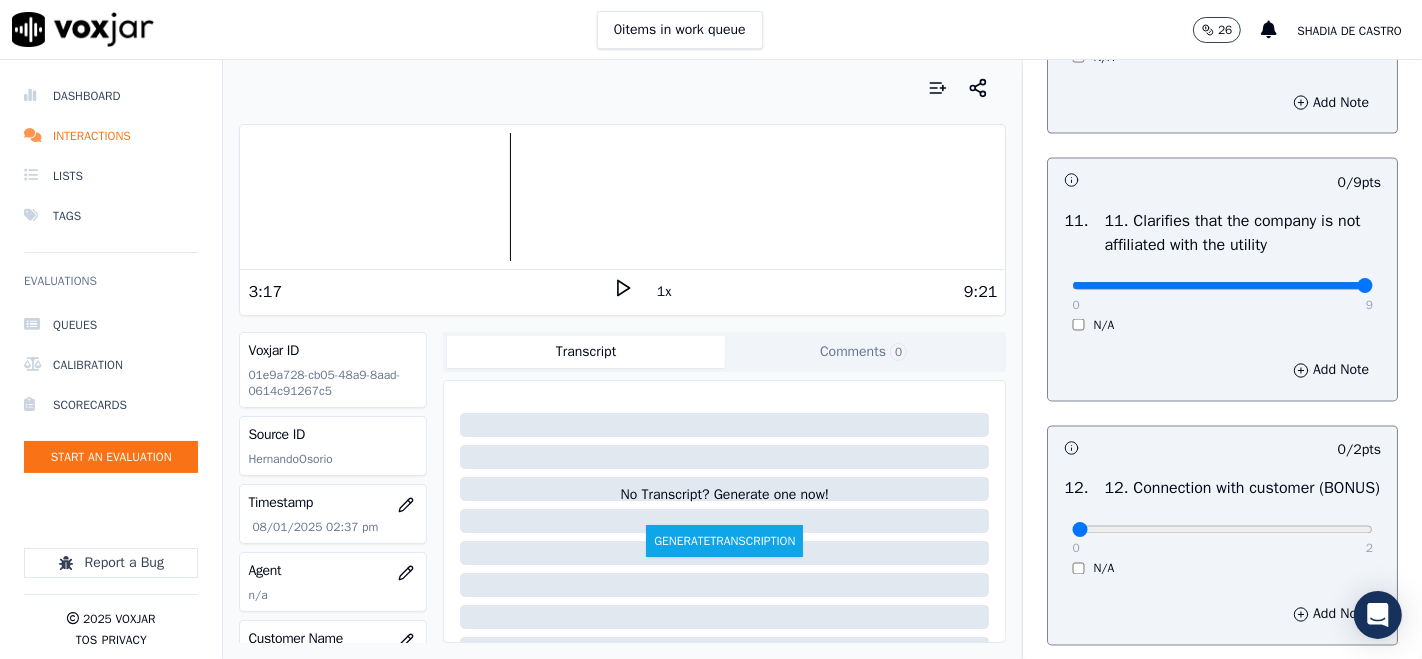 type on "9" 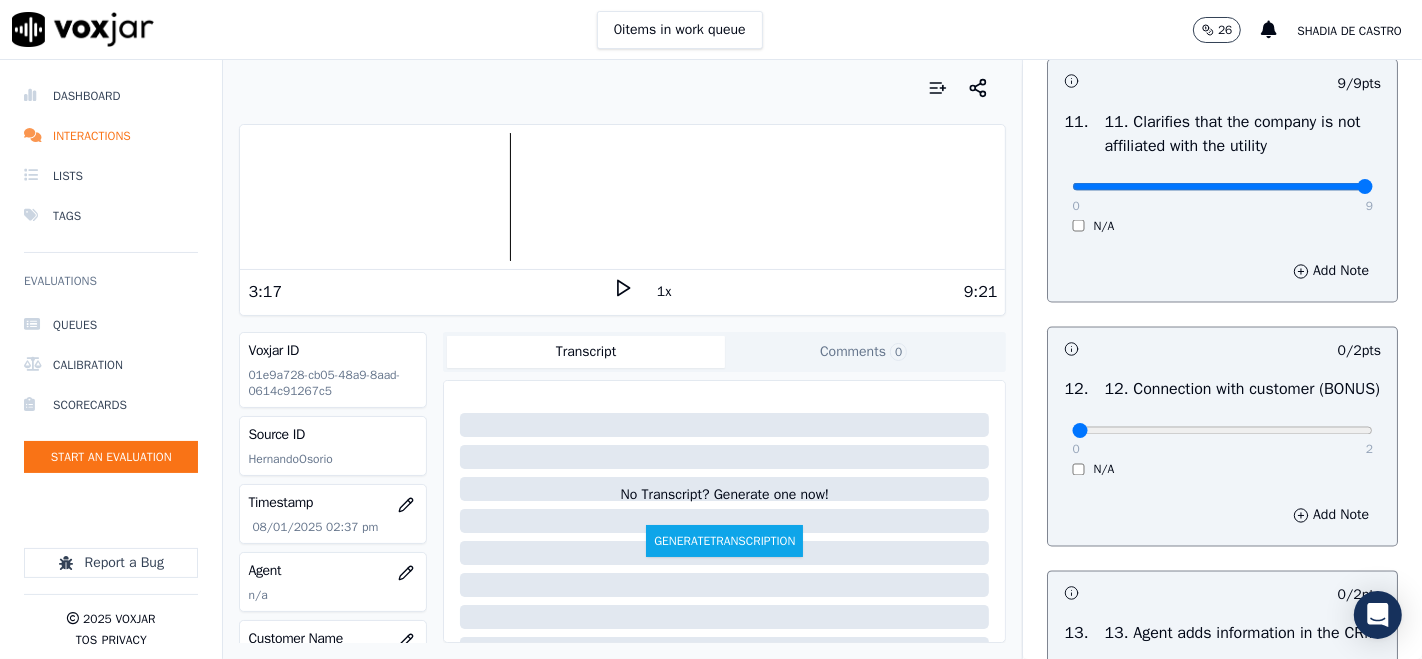 scroll, scrollTop: 3111, scrollLeft: 0, axis: vertical 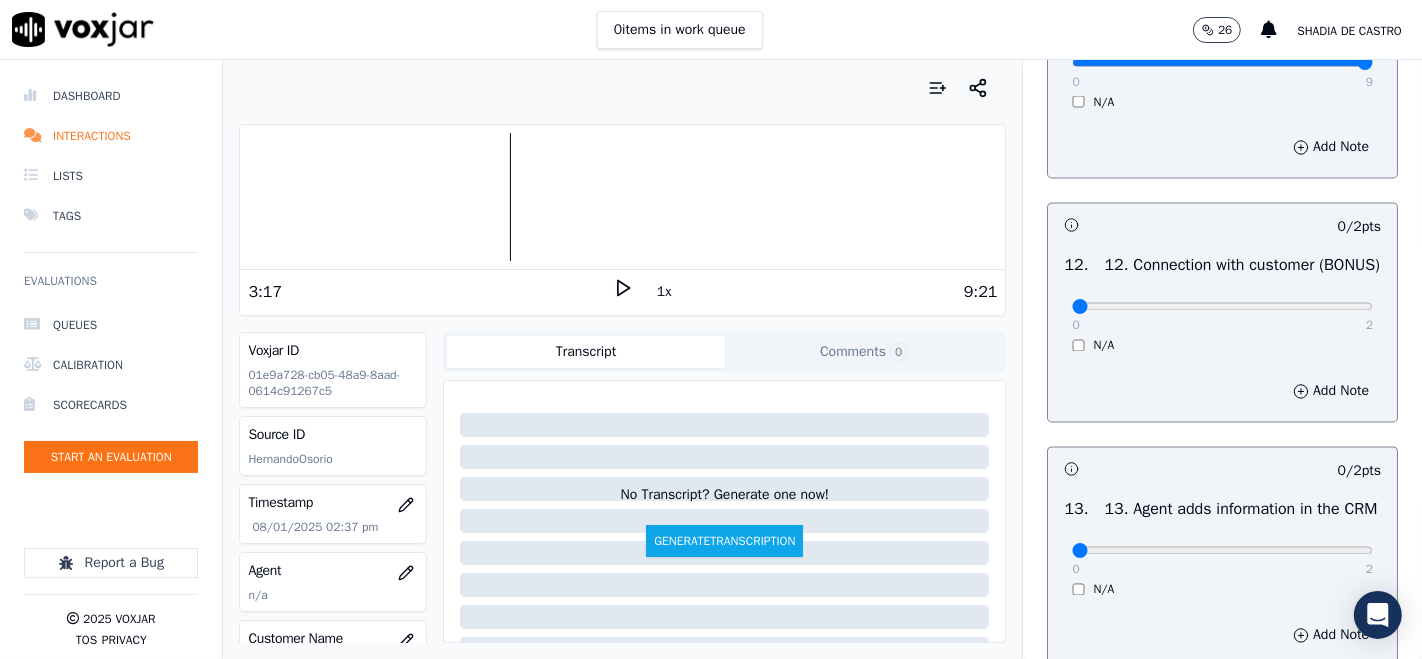 click on "0   2     N/A" at bounding box center (1222, 316) 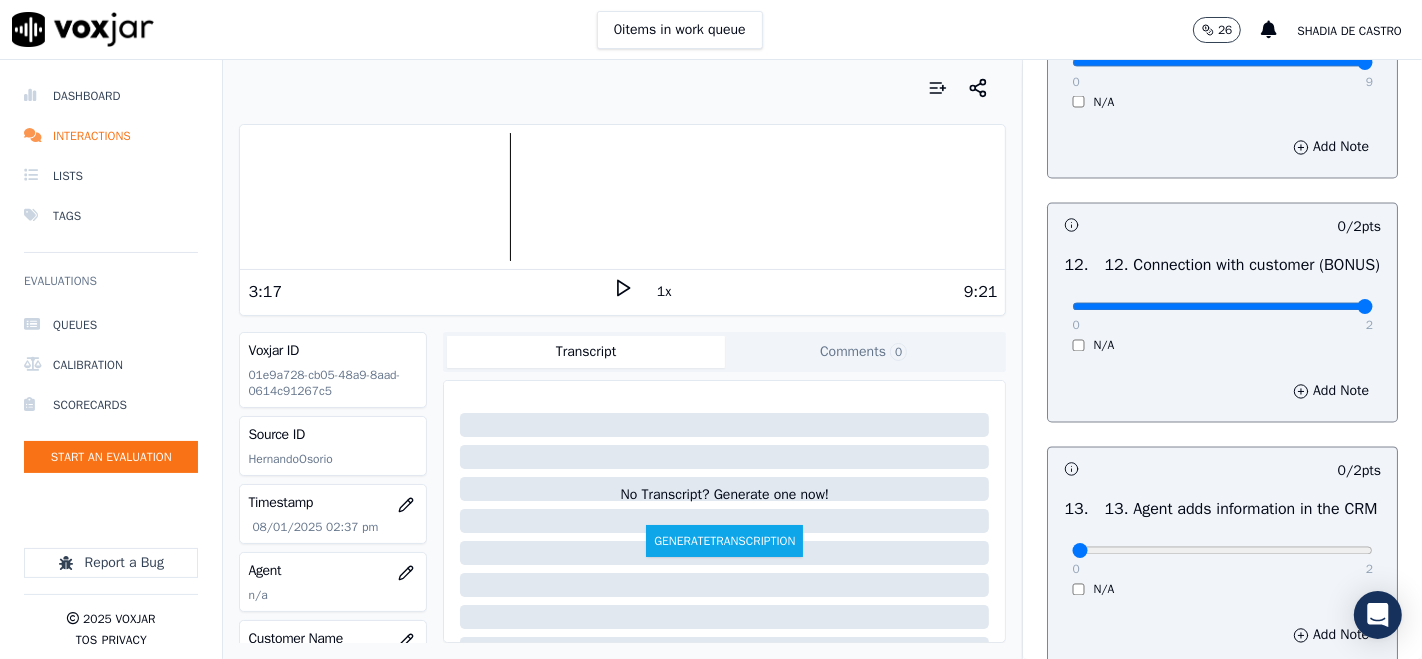type on "2" 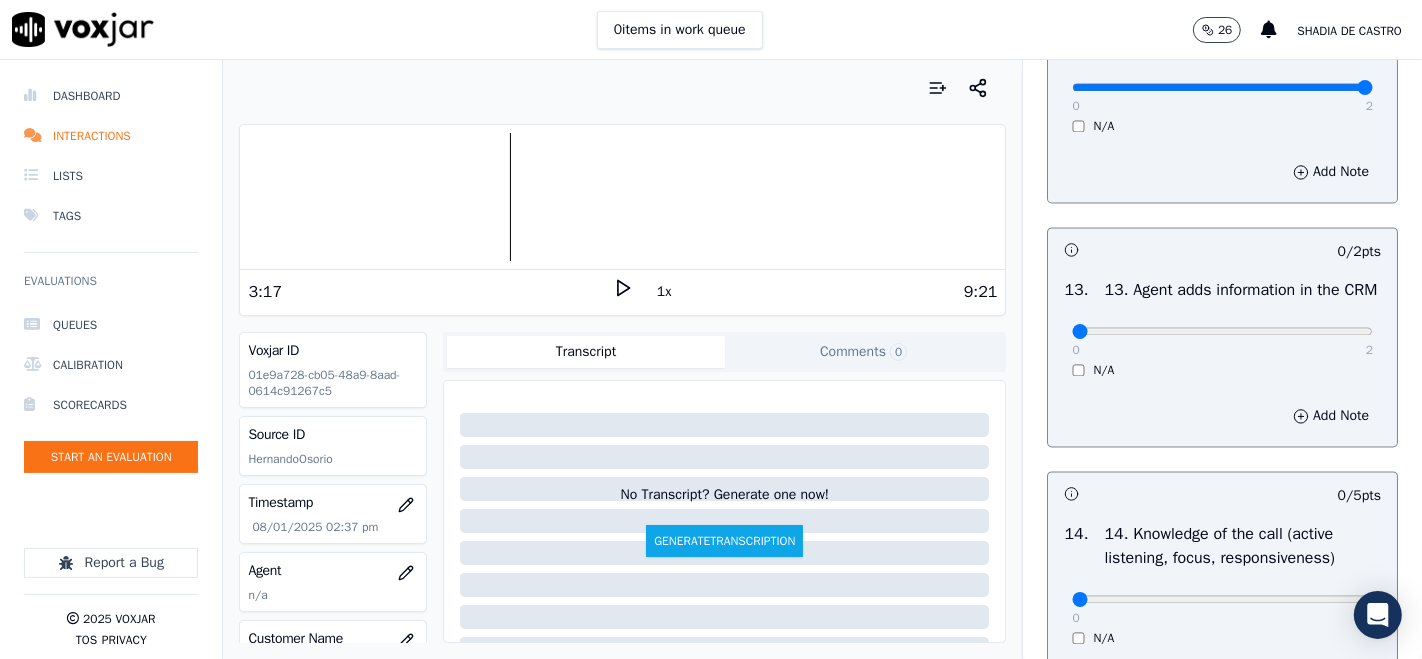 scroll, scrollTop: 3333, scrollLeft: 0, axis: vertical 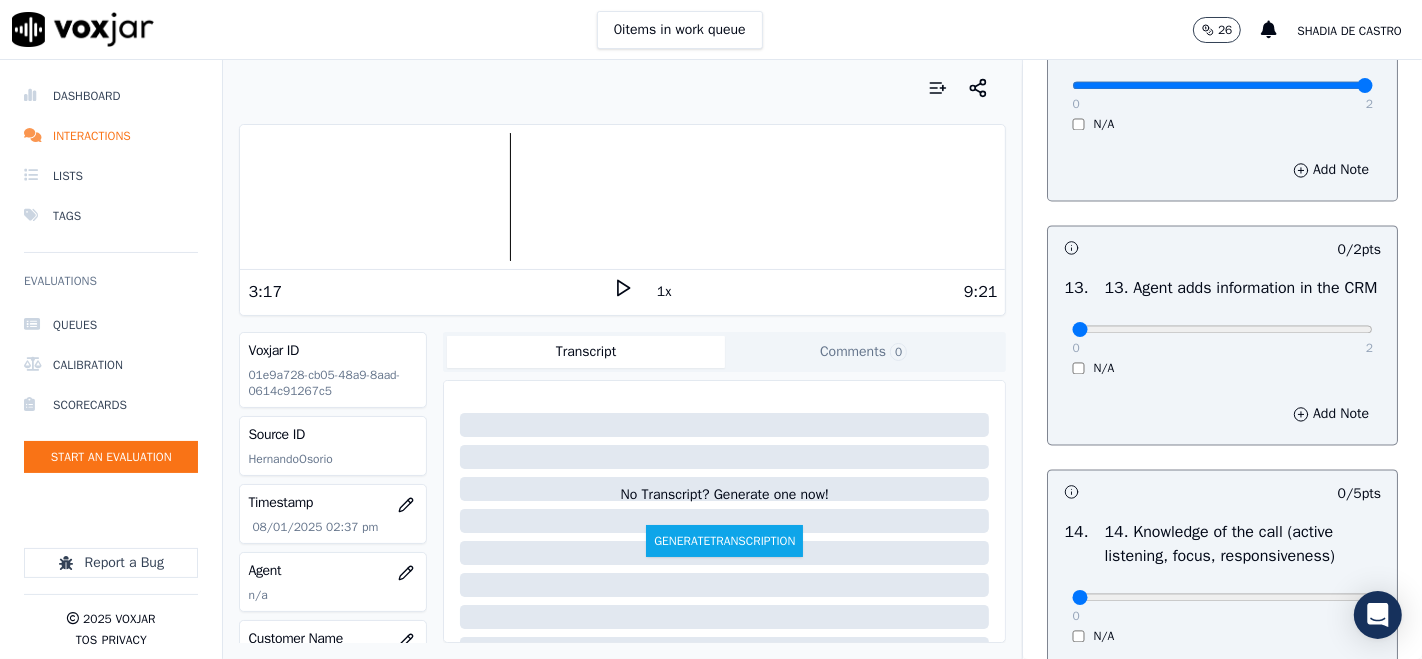 click on "0   2" at bounding box center [1222, 328] 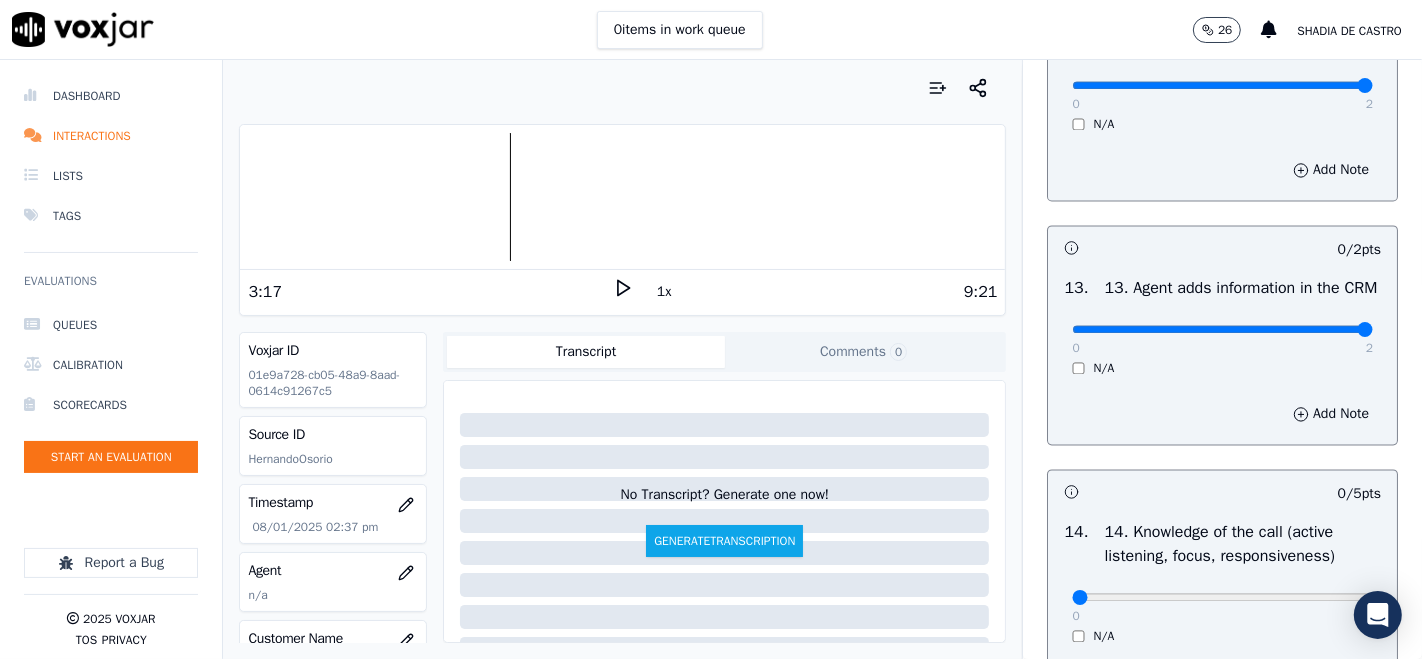 type on "2" 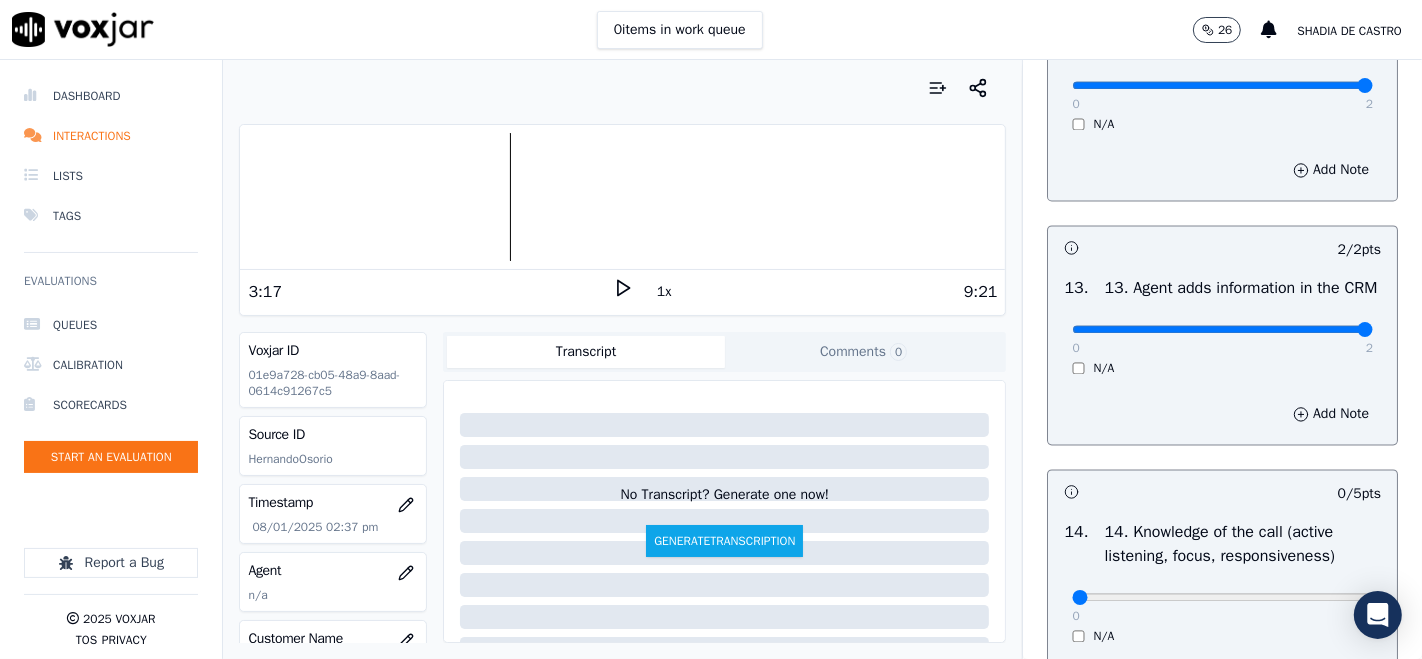 scroll, scrollTop: 3666, scrollLeft: 0, axis: vertical 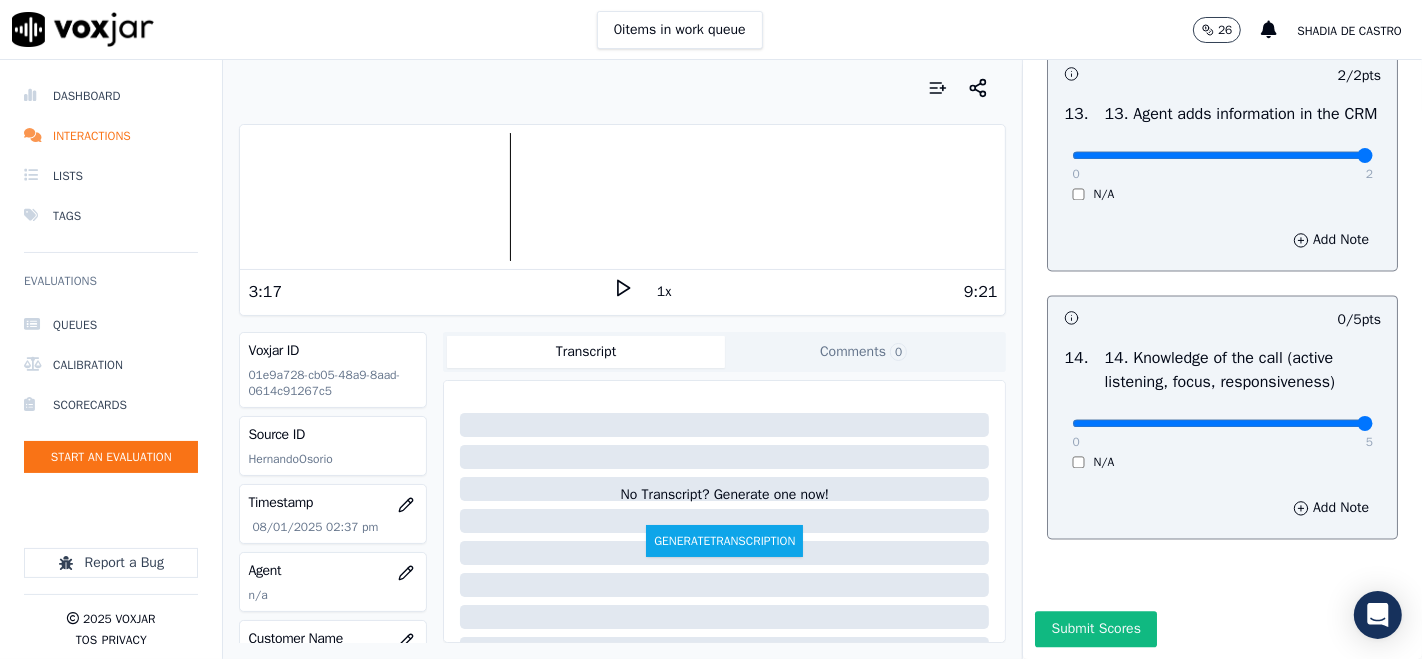 type on "5" 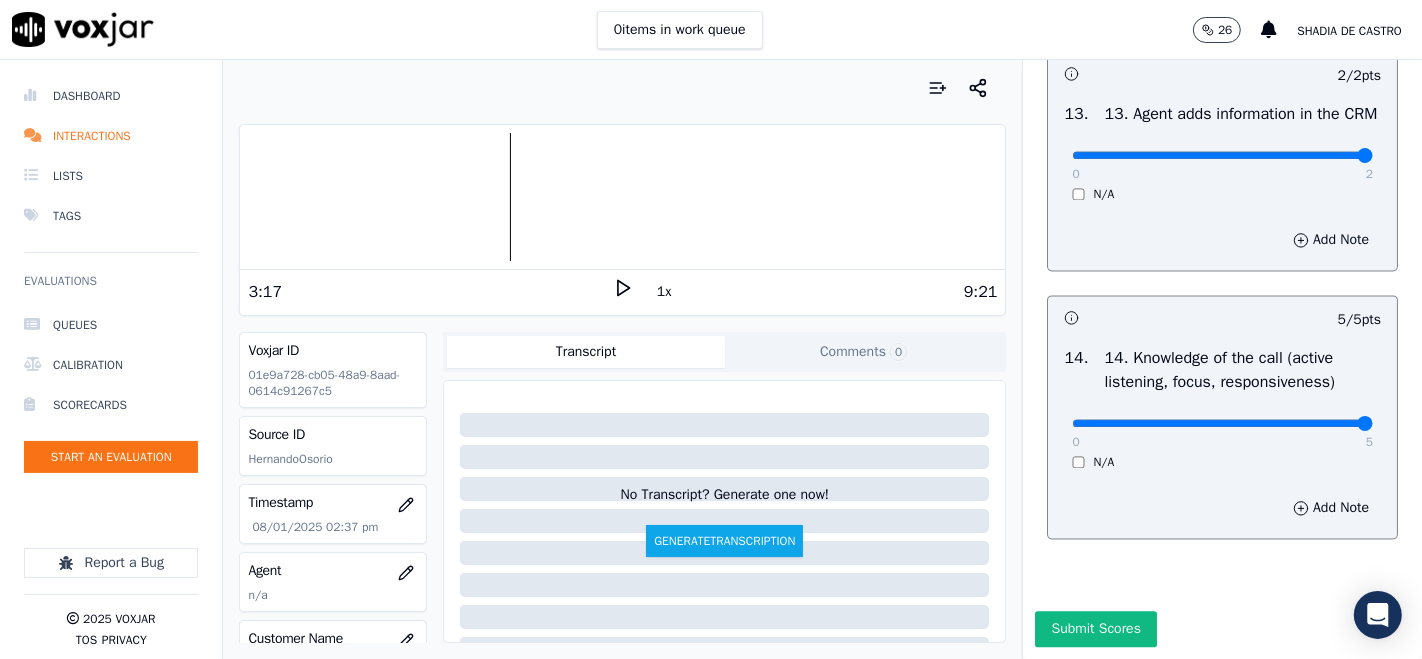 scroll, scrollTop: 3712, scrollLeft: 0, axis: vertical 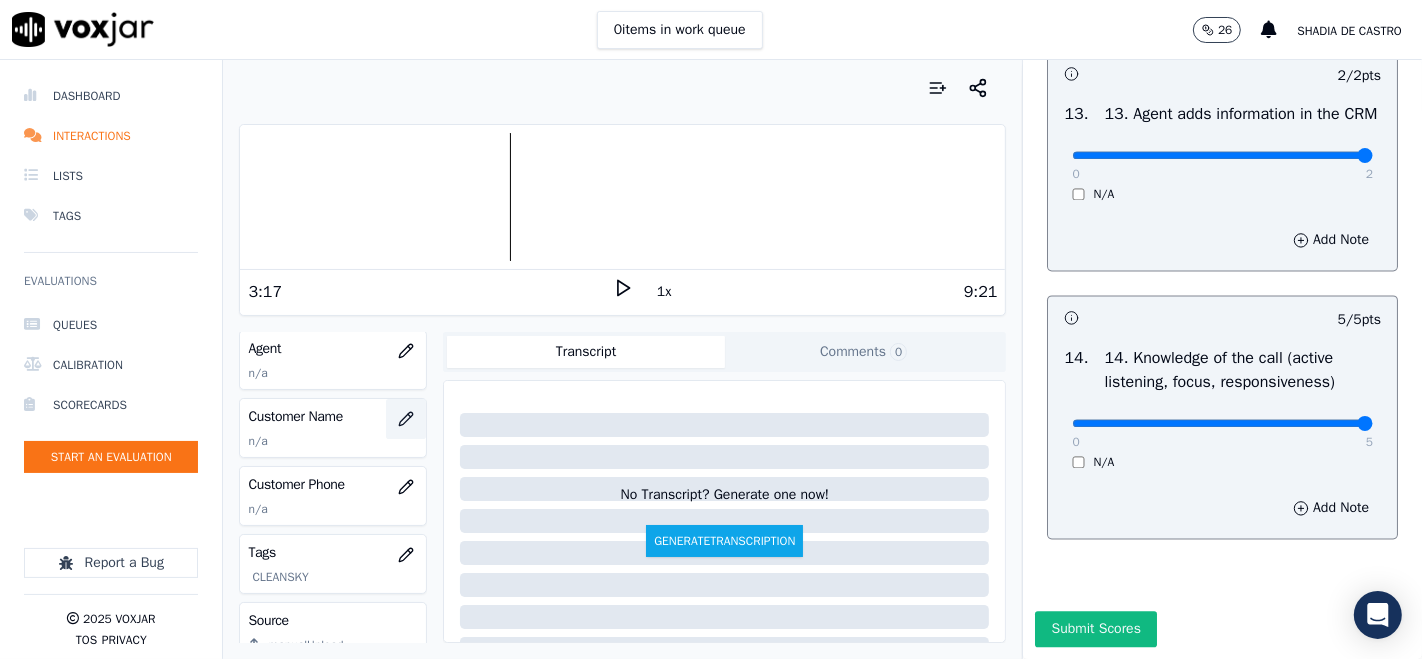 click at bounding box center [406, 419] 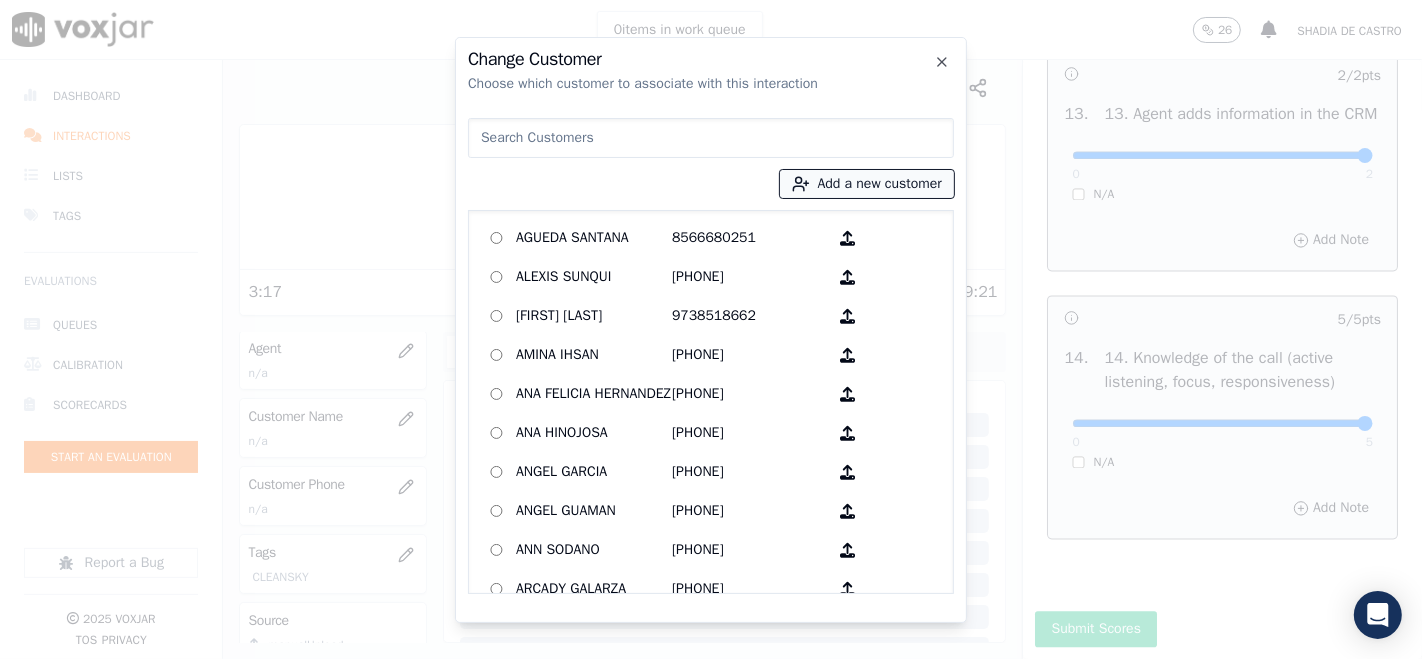 click on "Add a new customer" at bounding box center (867, 184) 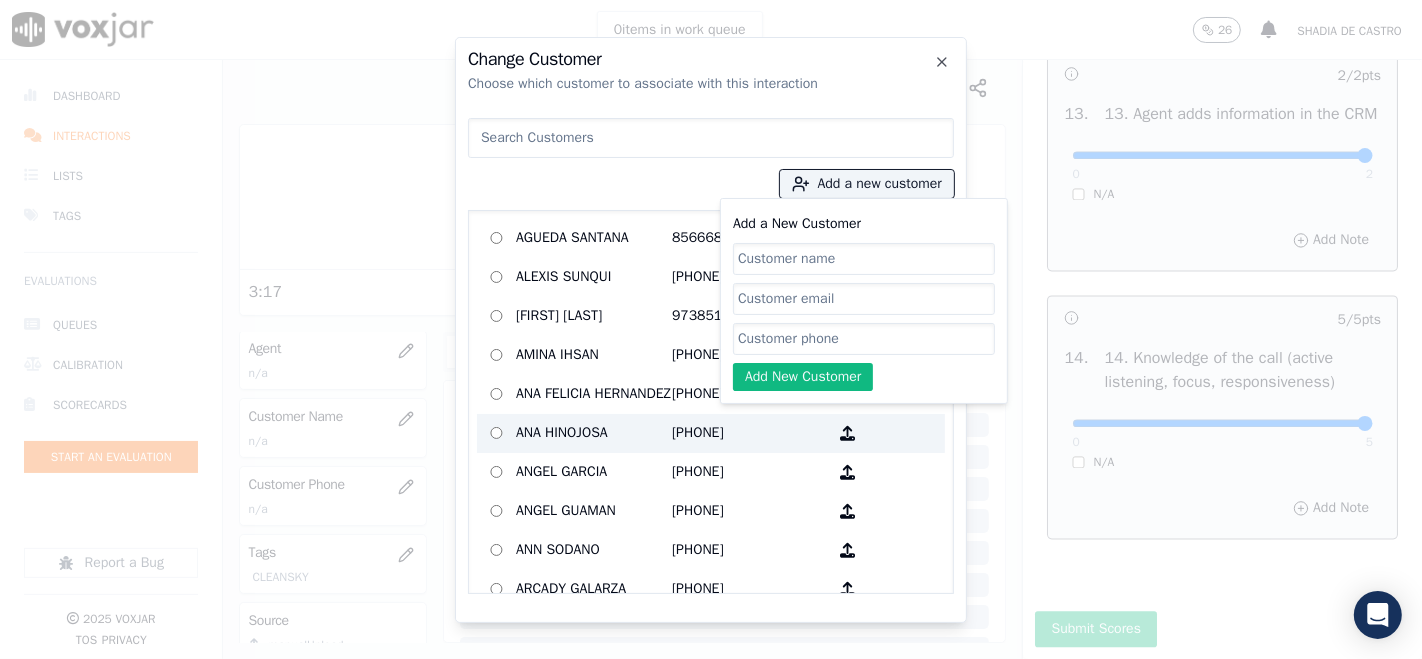 paste on "[FIRST] [LAST] [LAST]" 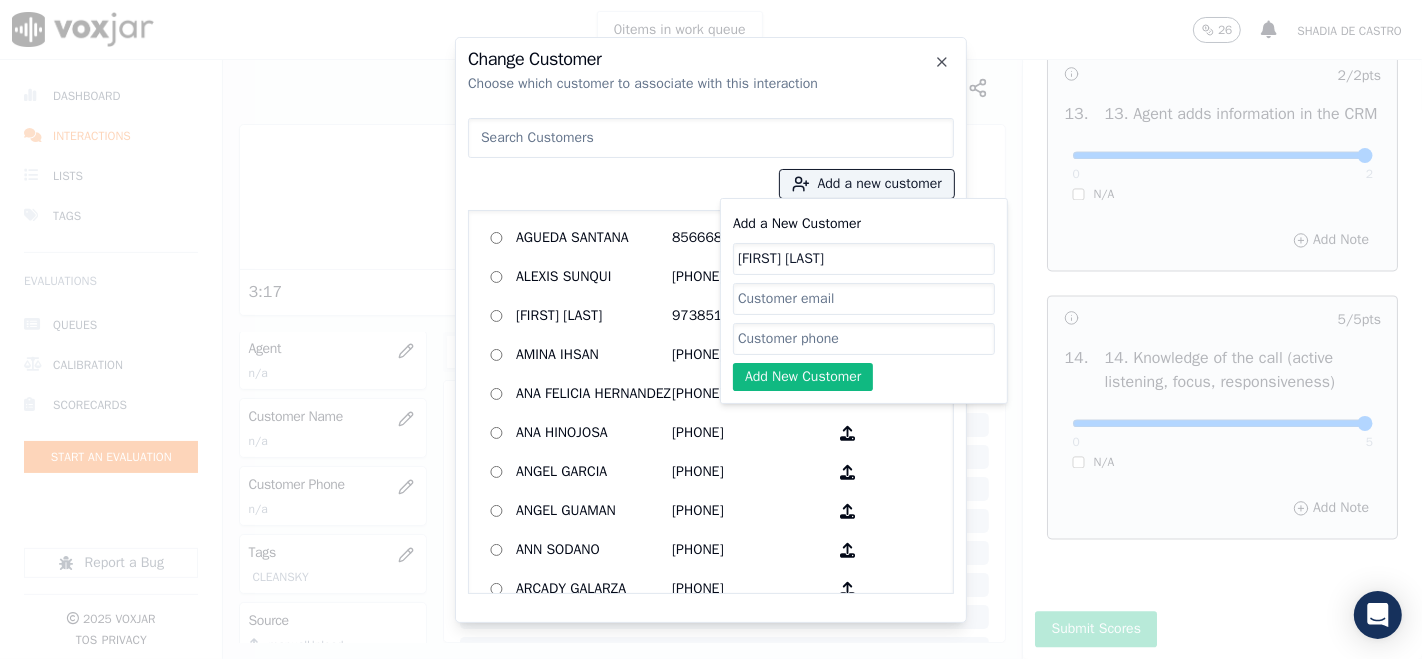 type on "[FIRST] [LAST] [LAST]" 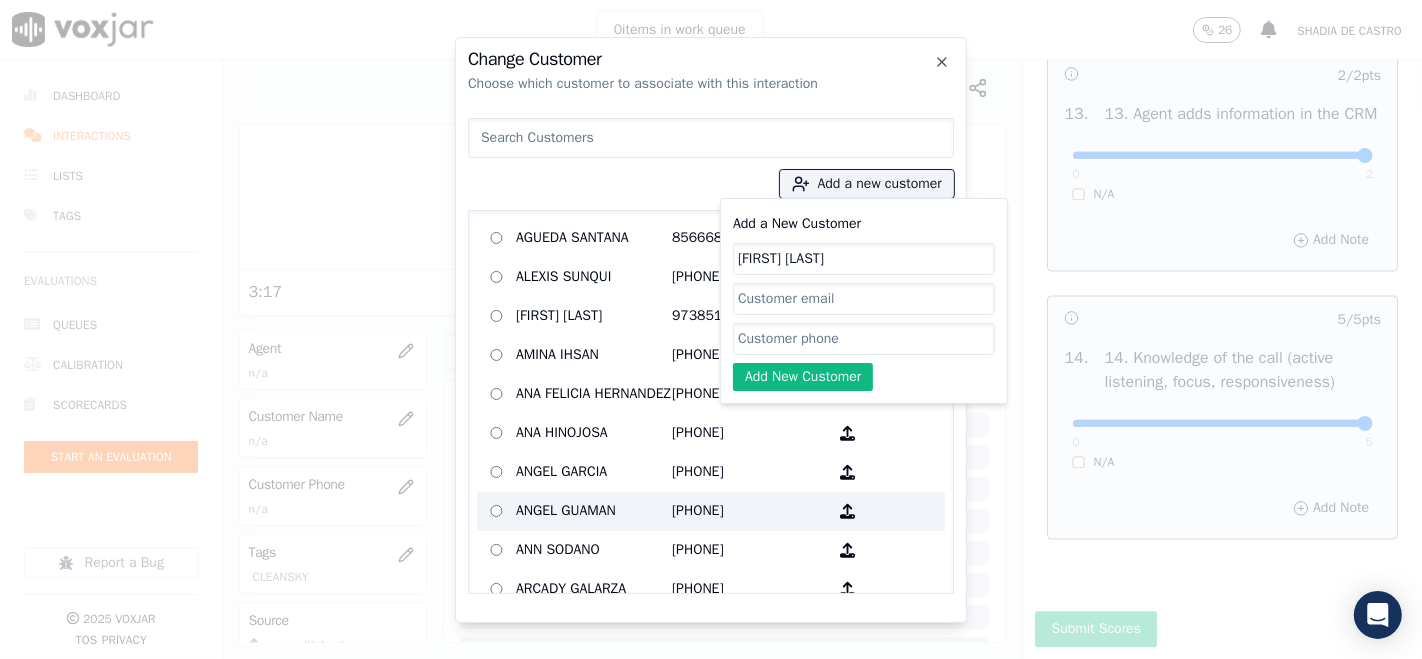 paste on "[PHONE]" 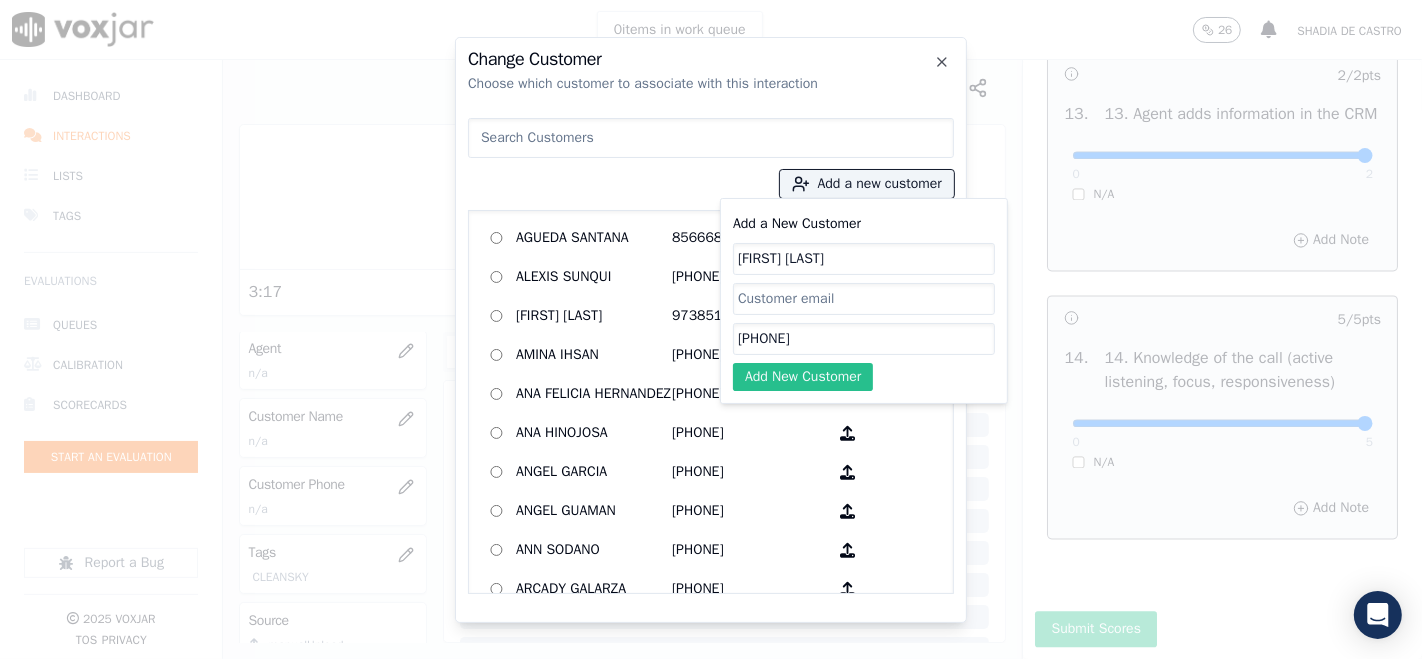 type on "[PHONE]" 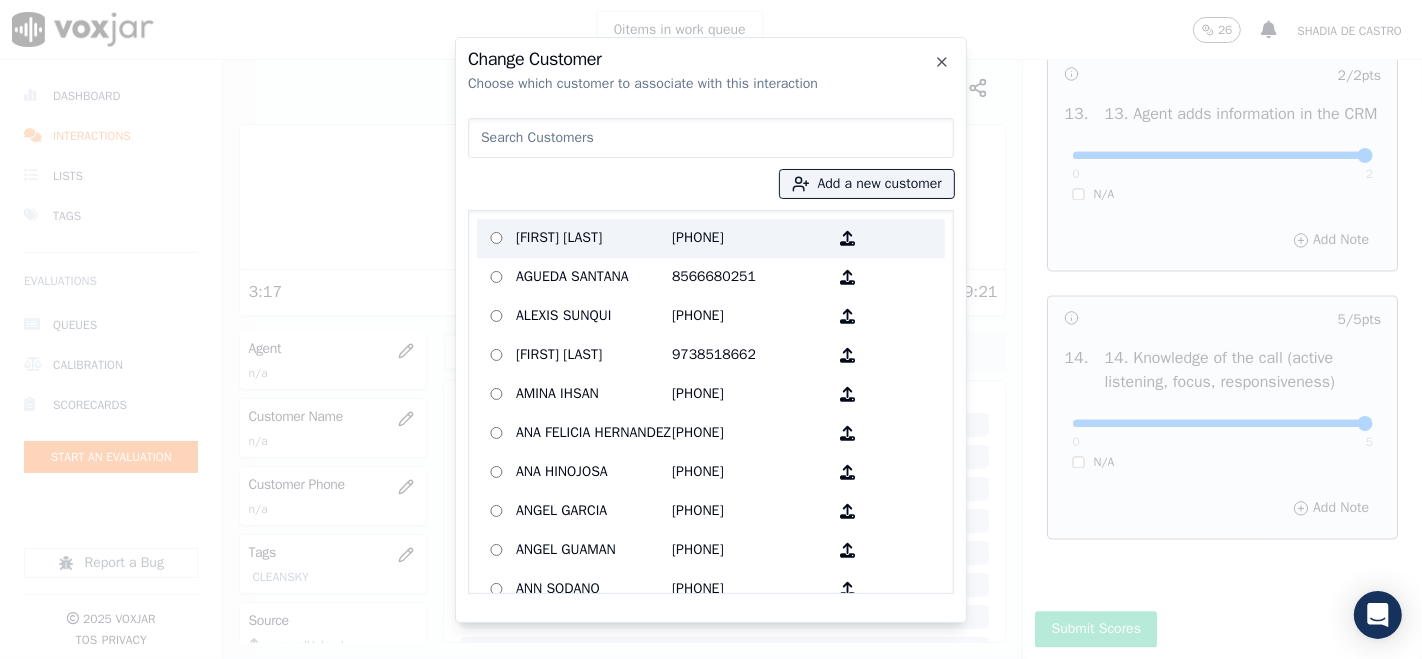 click on "[FIRST] [LAST] [LAST]" at bounding box center (594, 238) 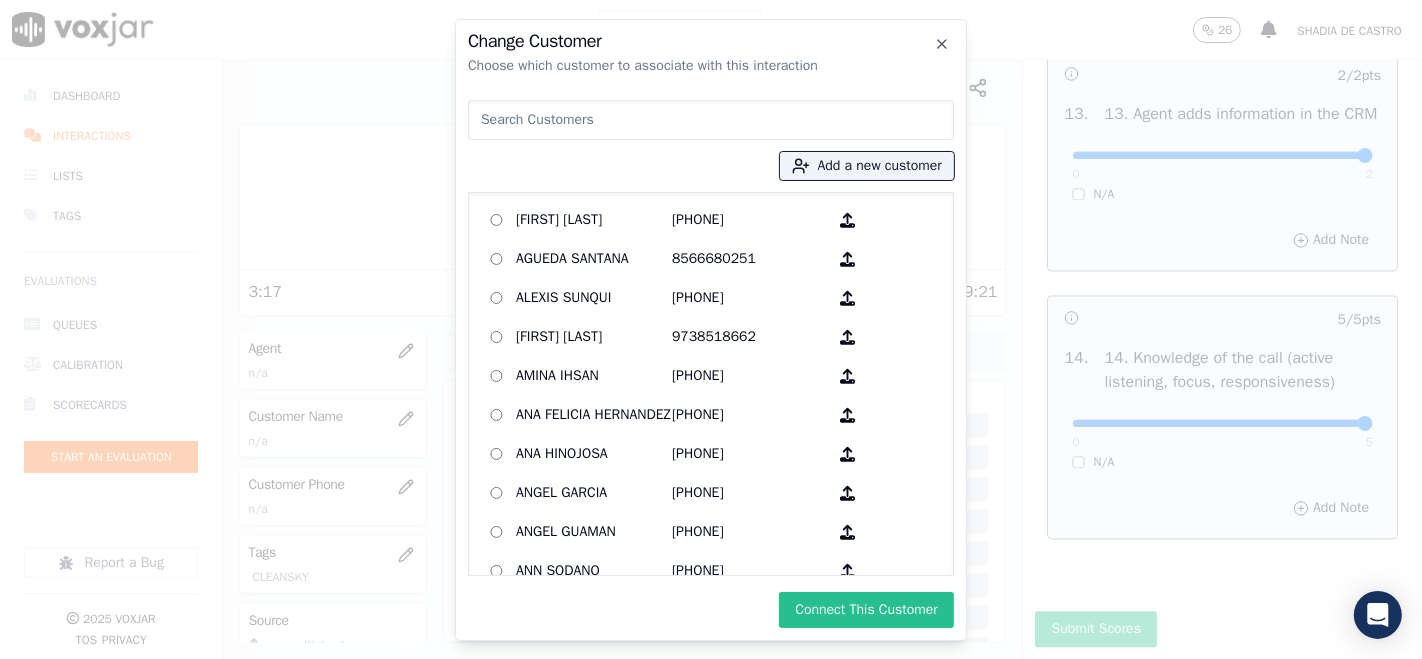 click on "Connect This Customer" at bounding box center (866, 610) 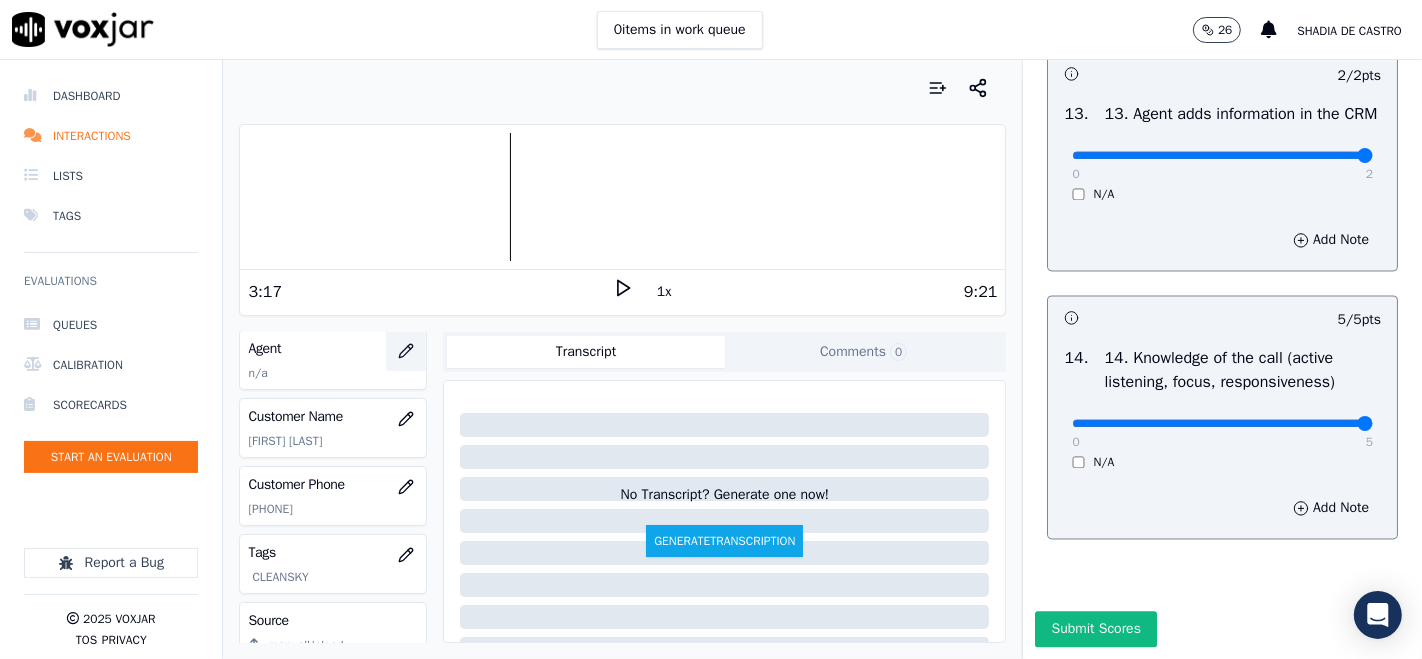 click 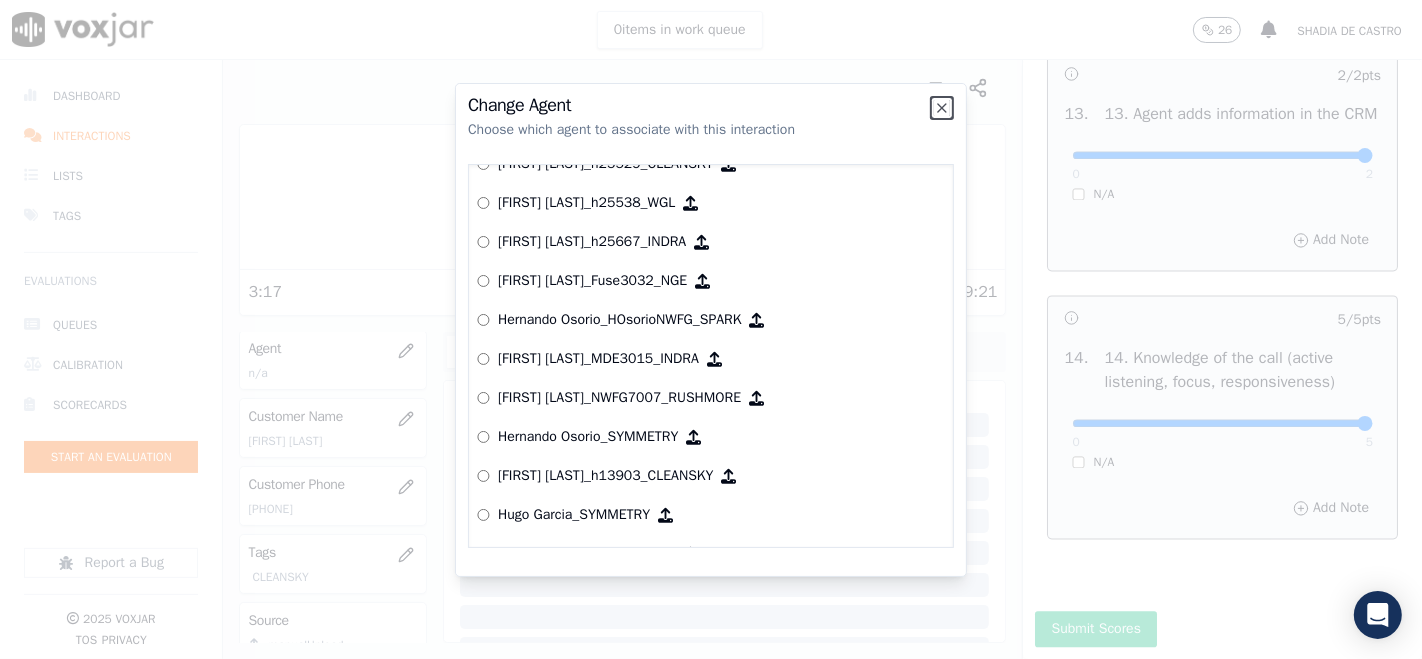 scroll, scrollTop: 4041, scrollLeft: 0, axis: vertical 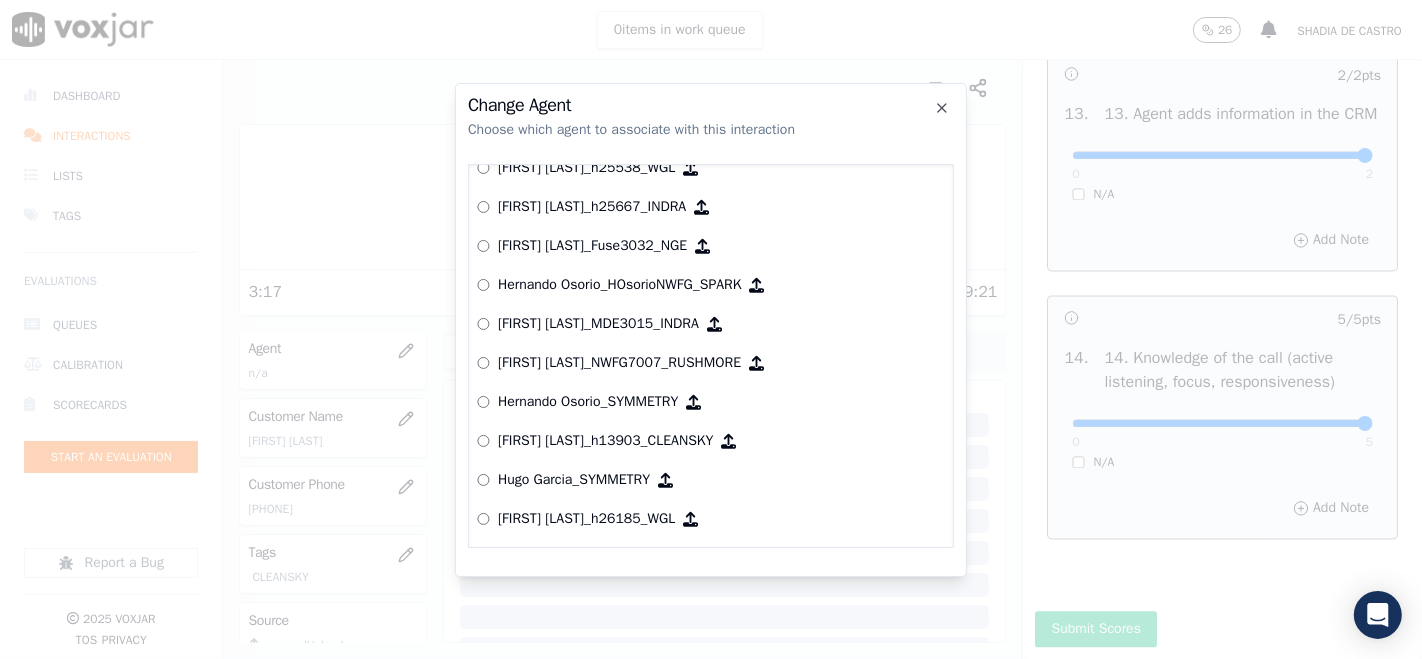 drag, startPoint x: 603, startPoint y: 433, endPoint x: 611, endPoint y: 454, distance: 22.472204 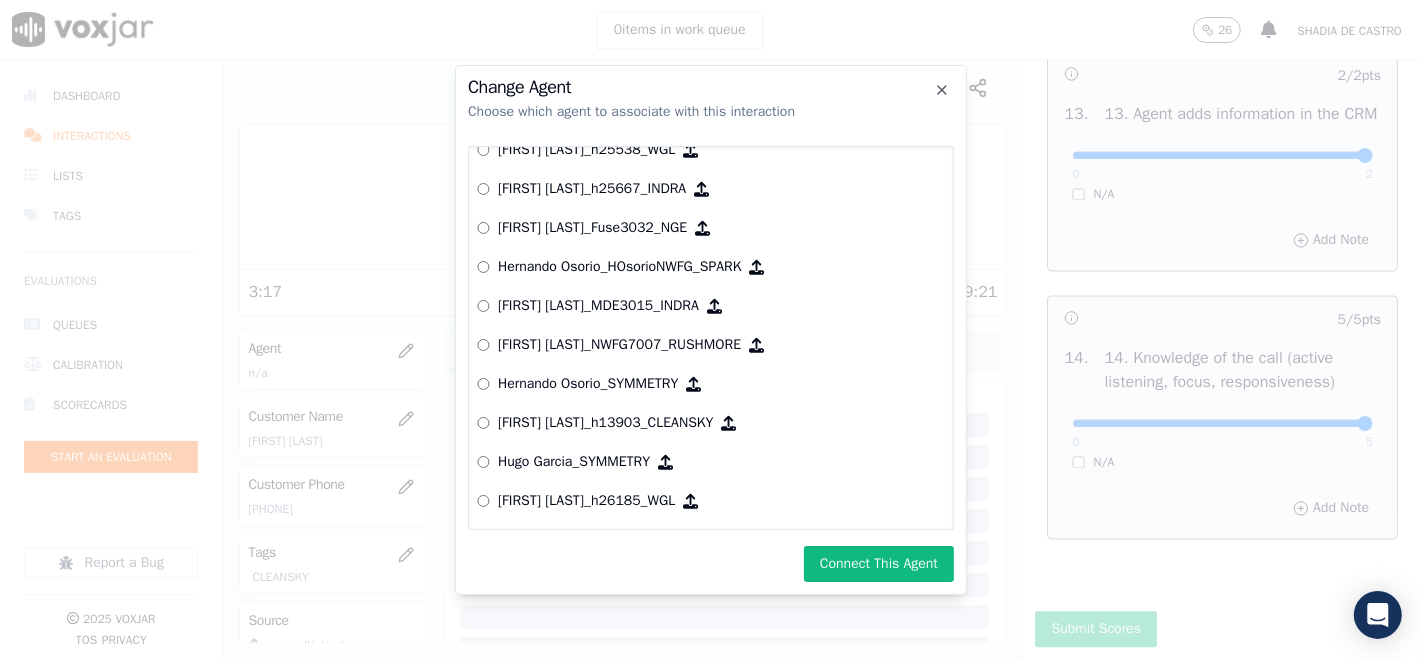 click on "Connect This Agent" at bounding box center [879, 564] 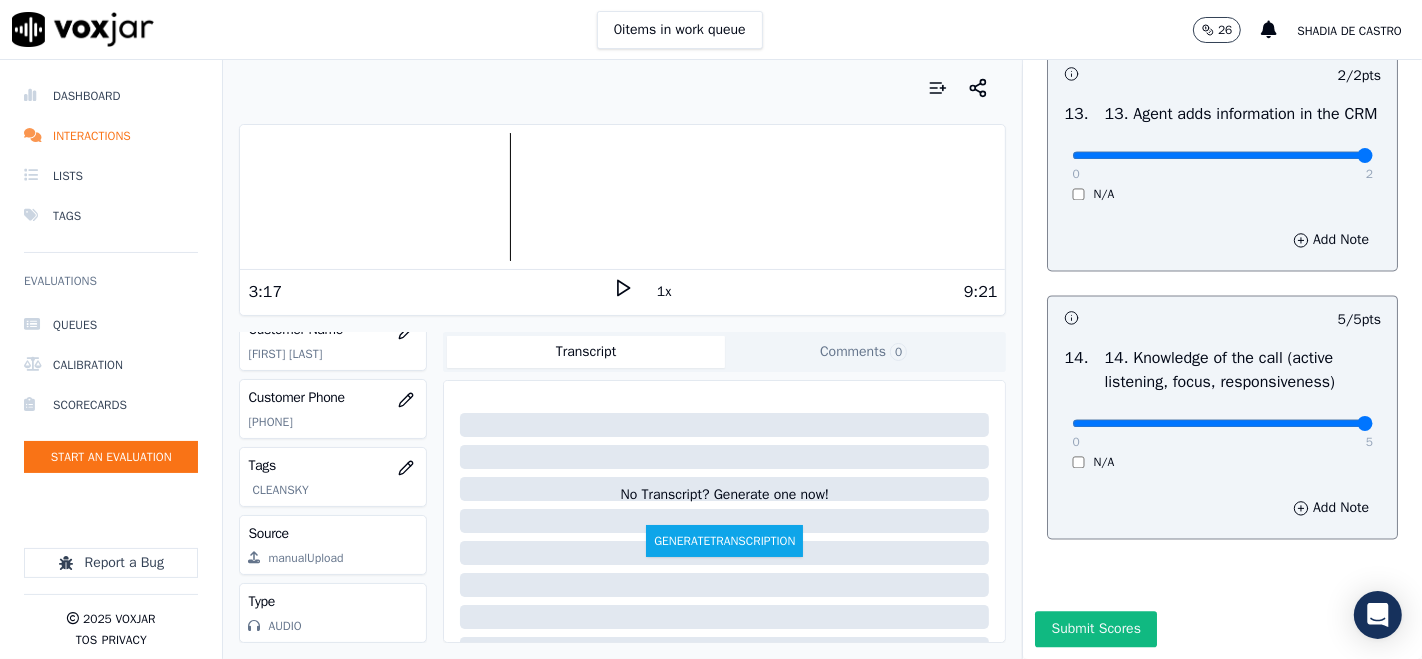 scroll, scrollTop: 0, scrollLeft: 0, axis: both 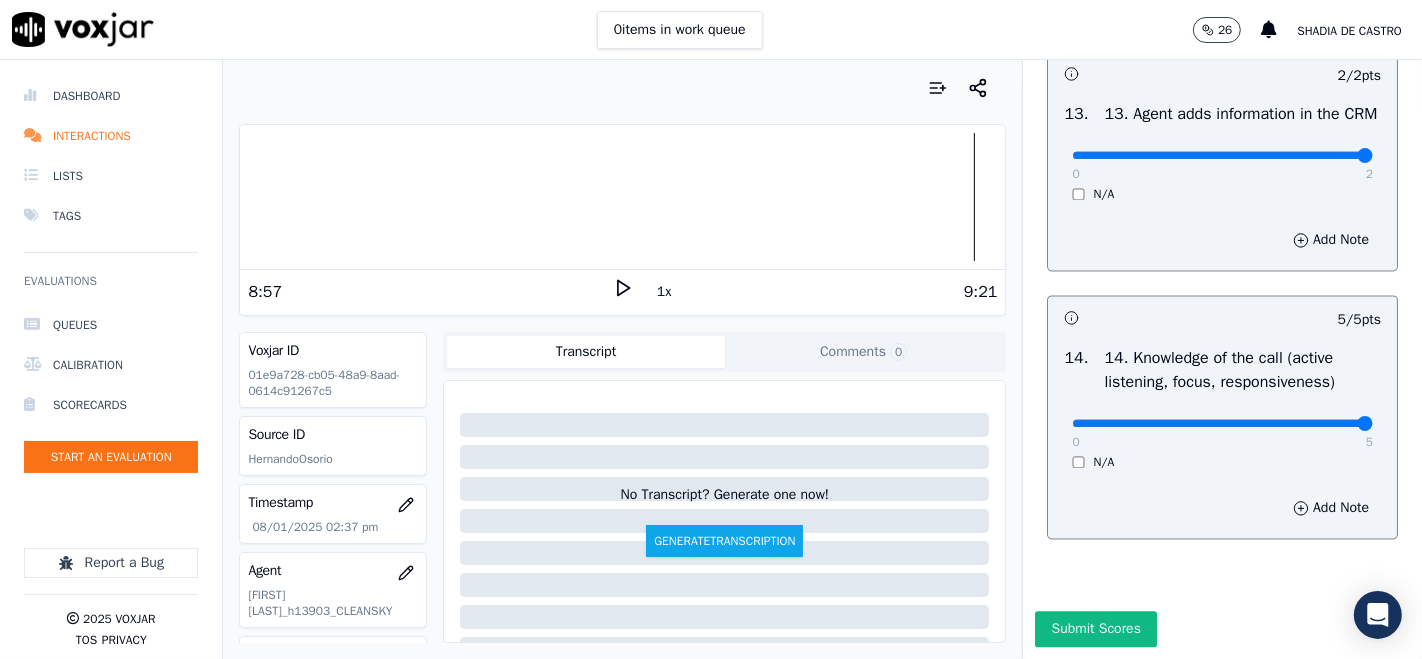 click 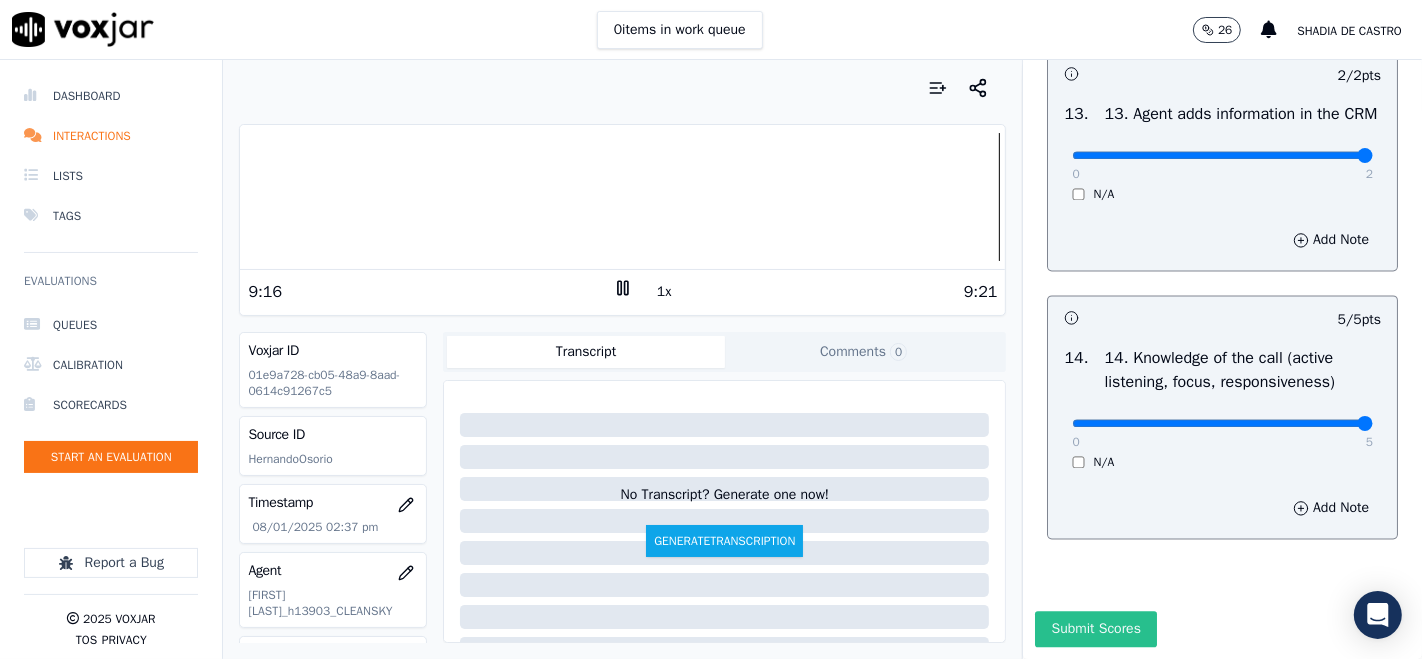 click on "Submit Scores" at bounding box center [1095, 629] 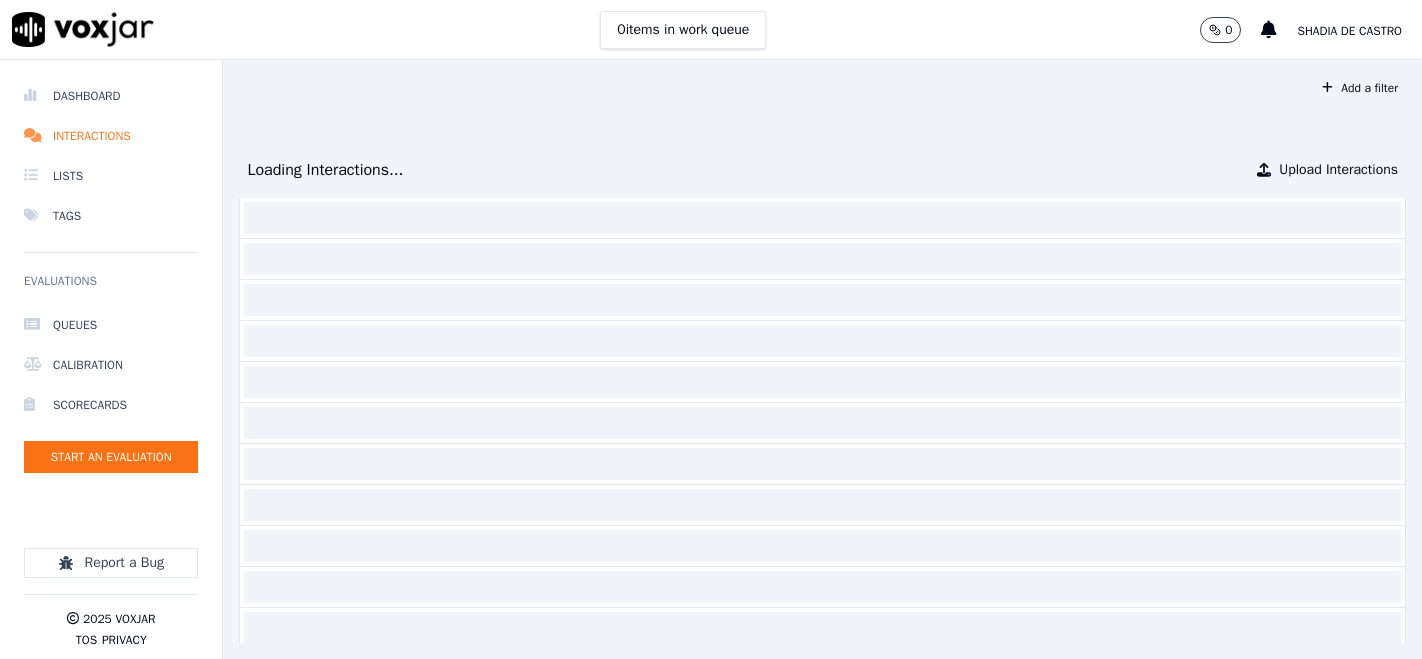 scroll, scrollTop: 0, scrollLeft: 0, axis: both 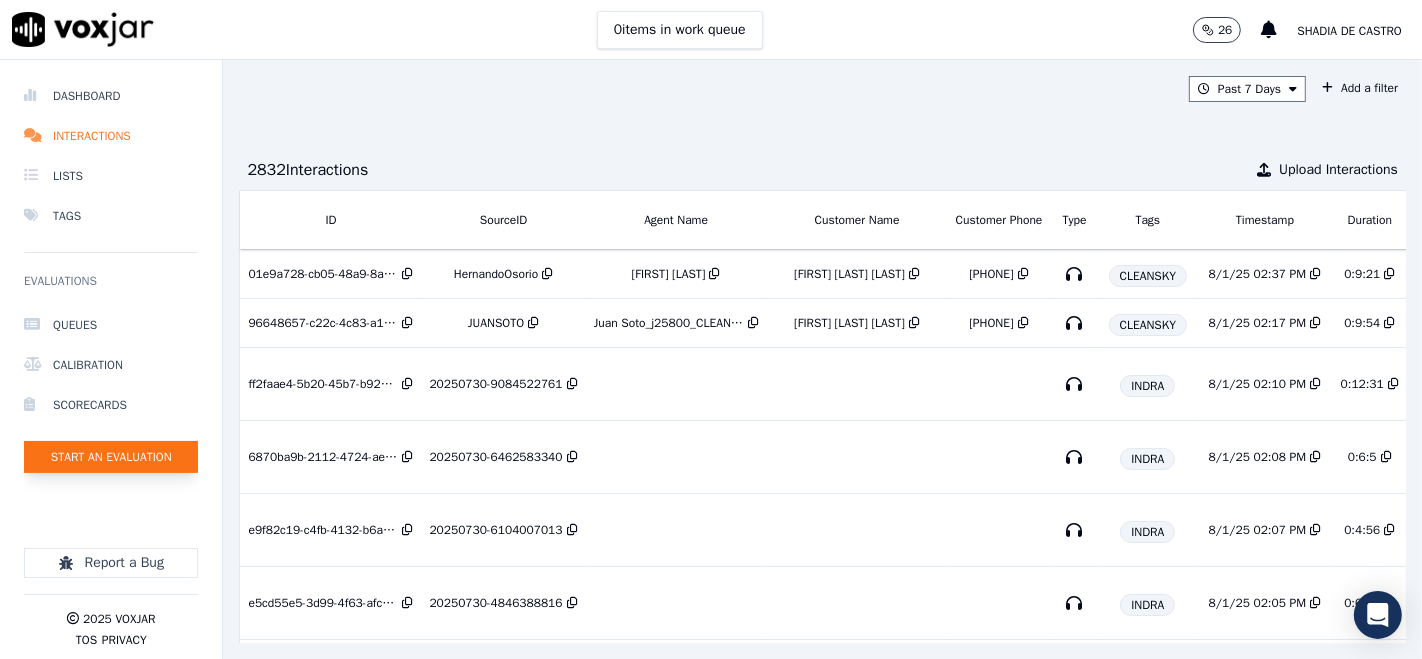 click on "Start an Evaluation" 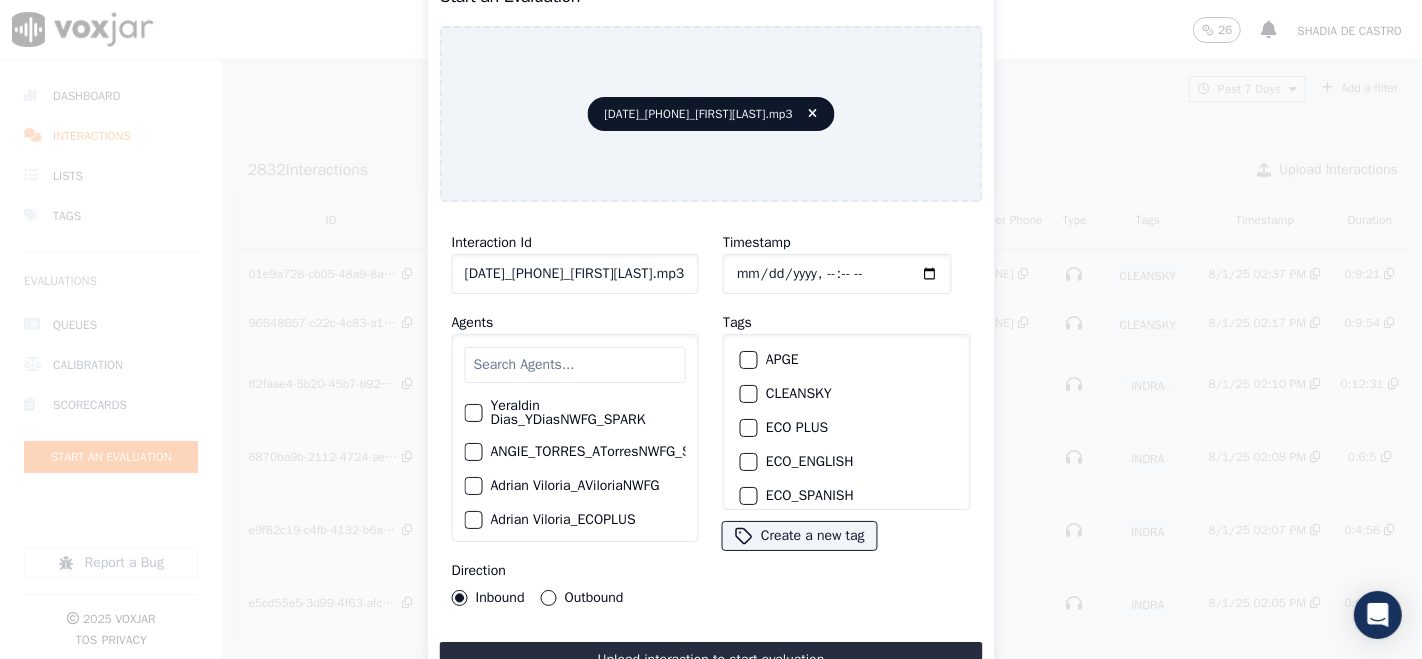 click on "[DATE]_[PHONE]_[FIRST][LAST].mp3" 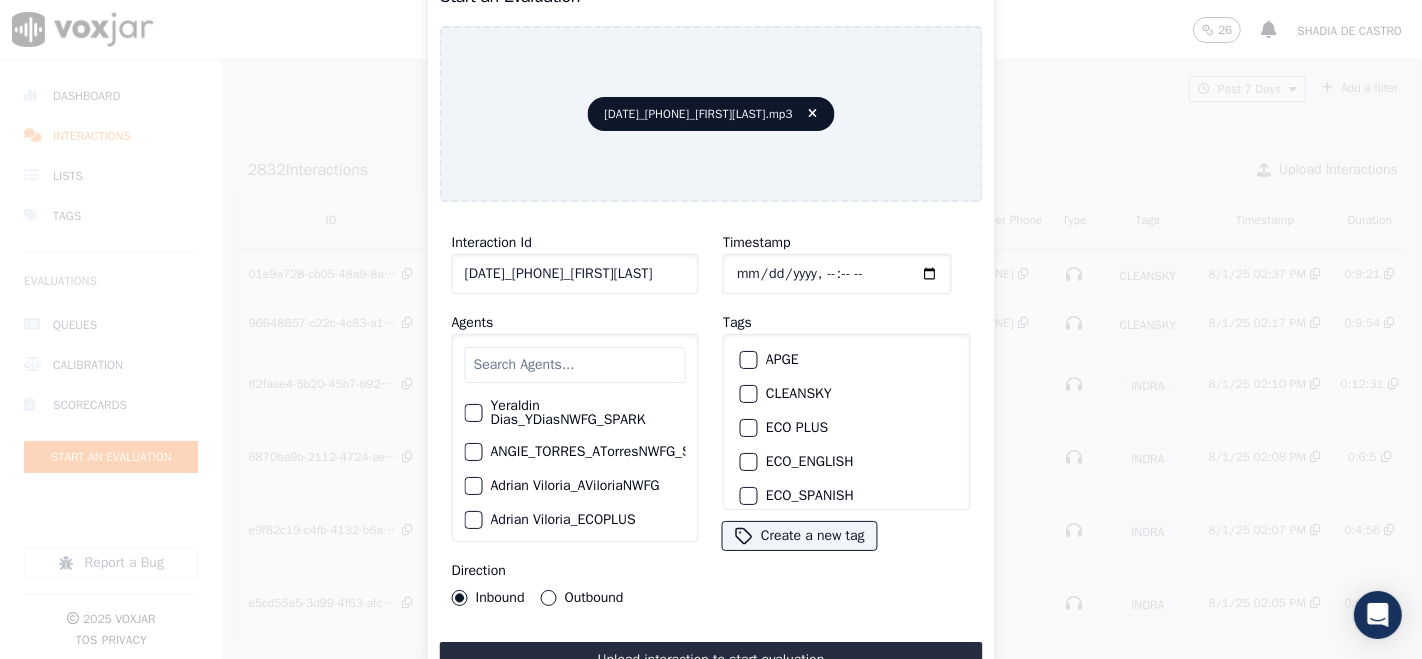 scroll, scrollTop: 0, scrollLeft: 11, axis: horizontal 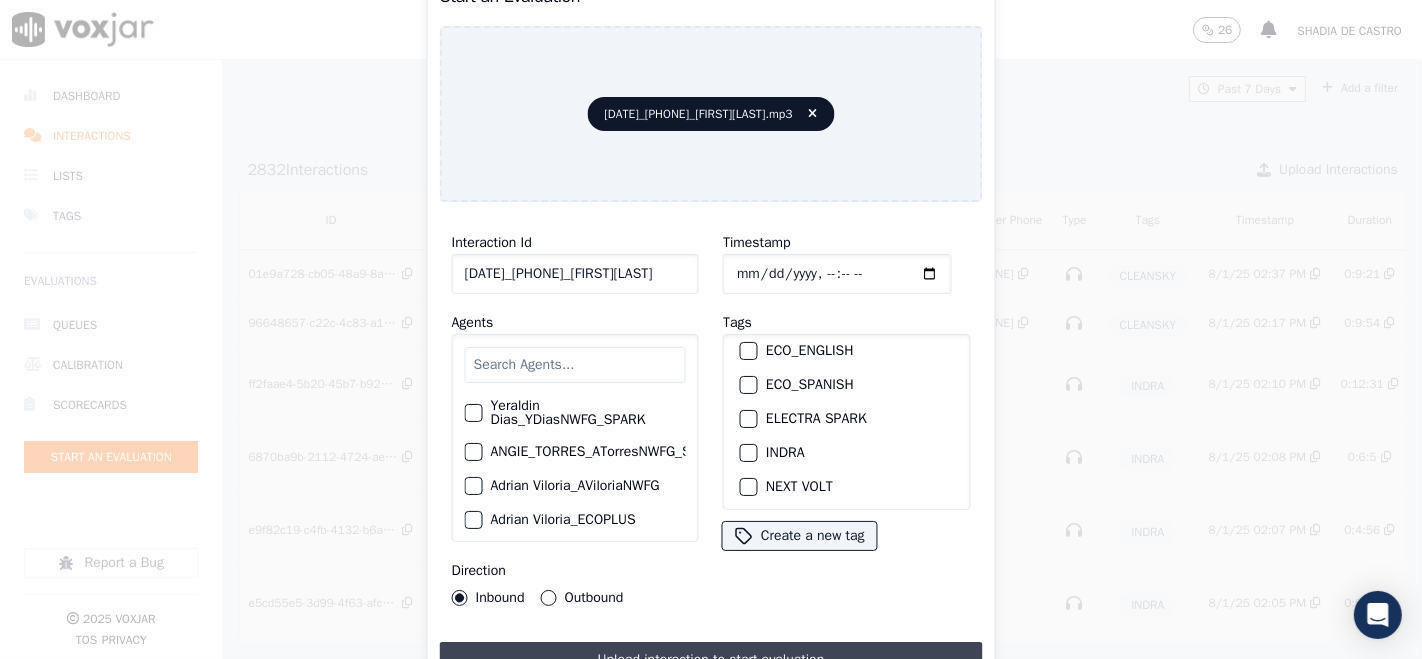 drag, startPoint x: 677, startPoint y: 642, endPoint x: 678, endPoint y: 655, distance: 13.038404 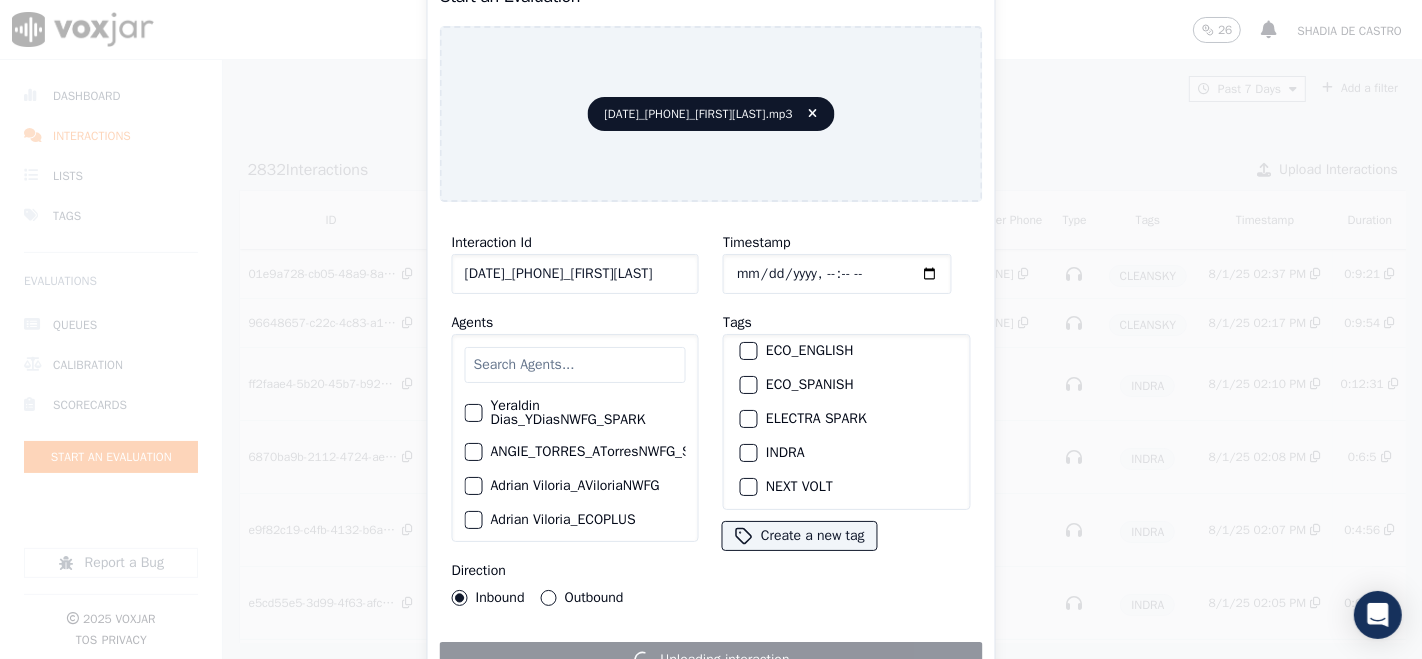 click on "Uploading interaction" at bounding box center [711, 660] 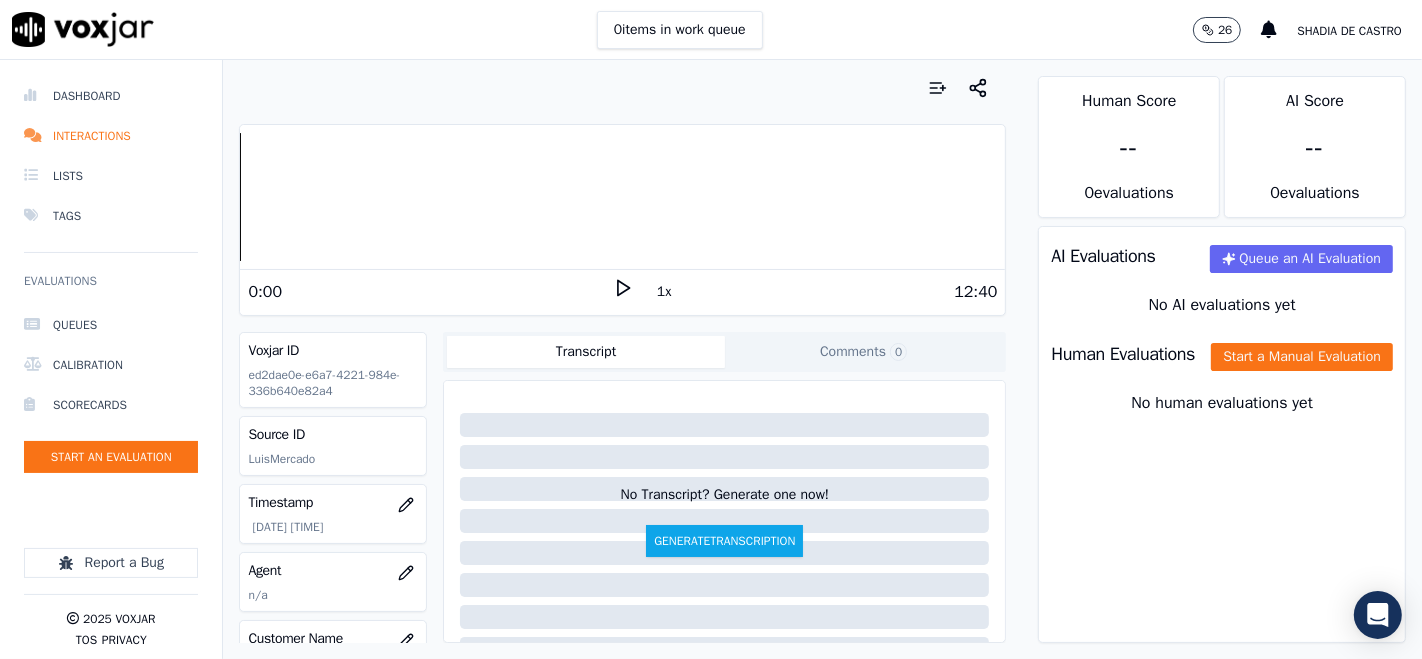click 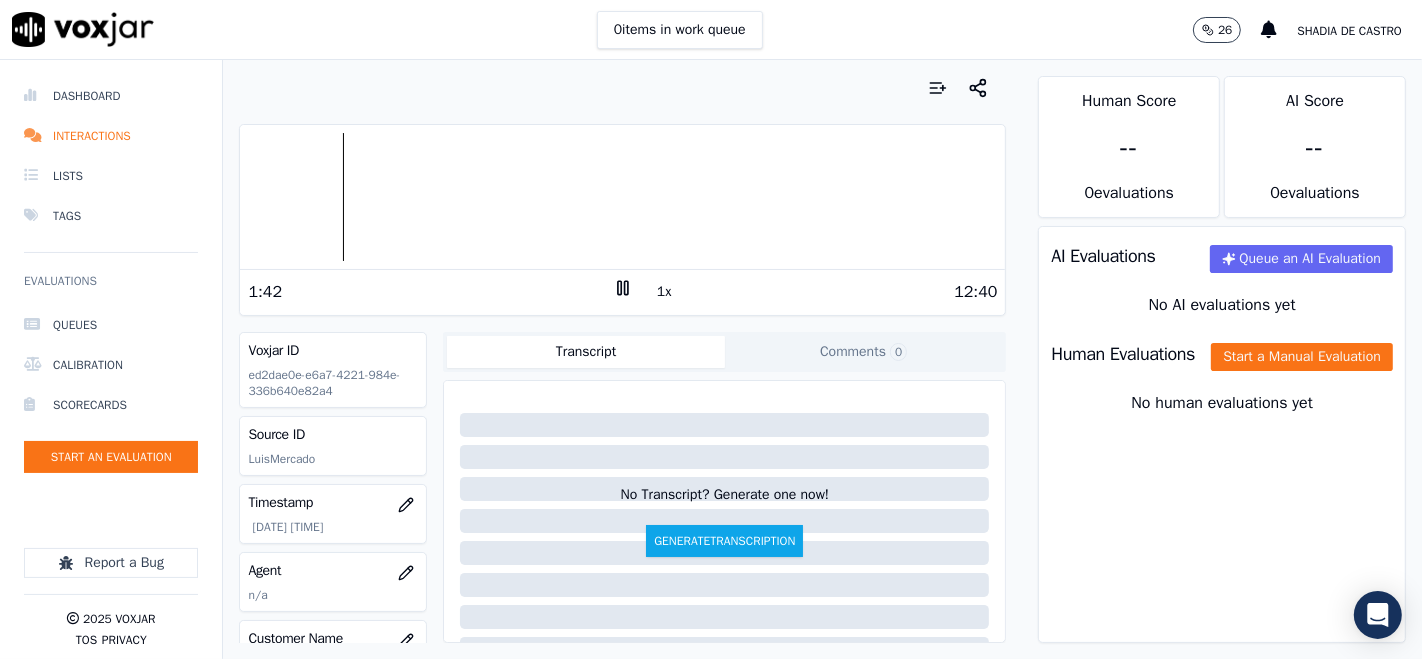 click 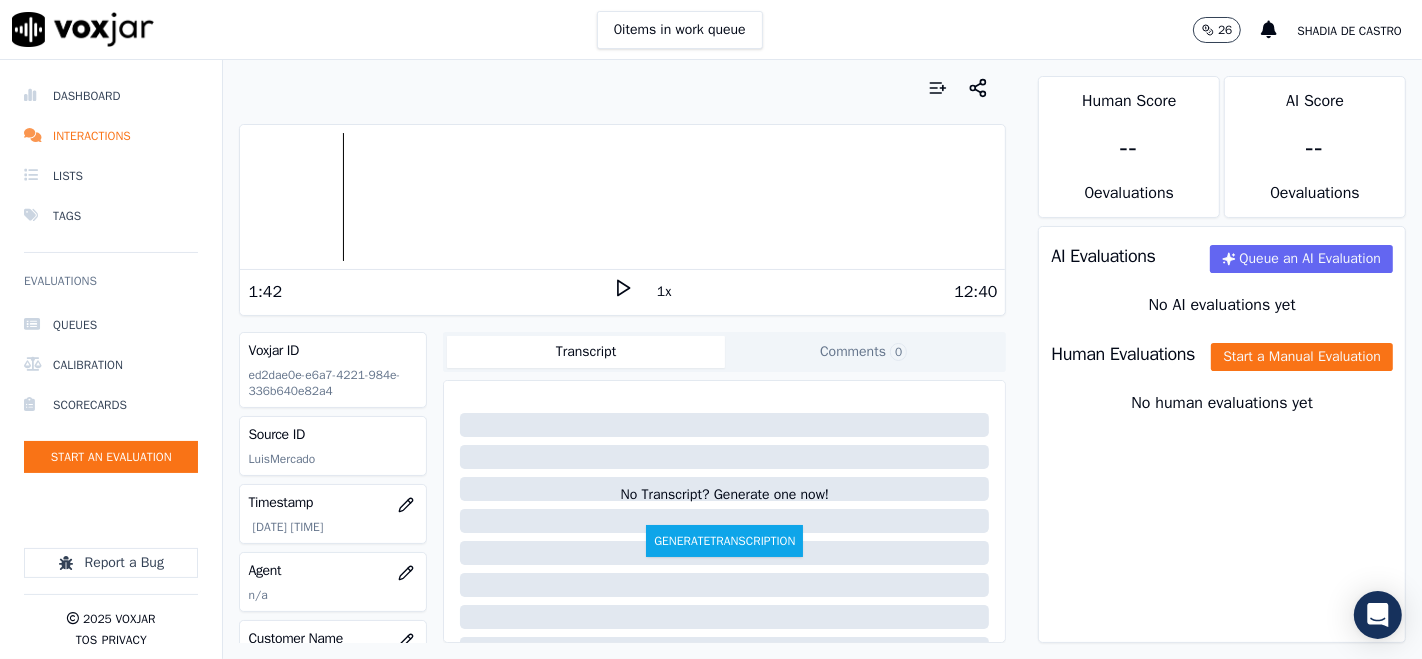 click 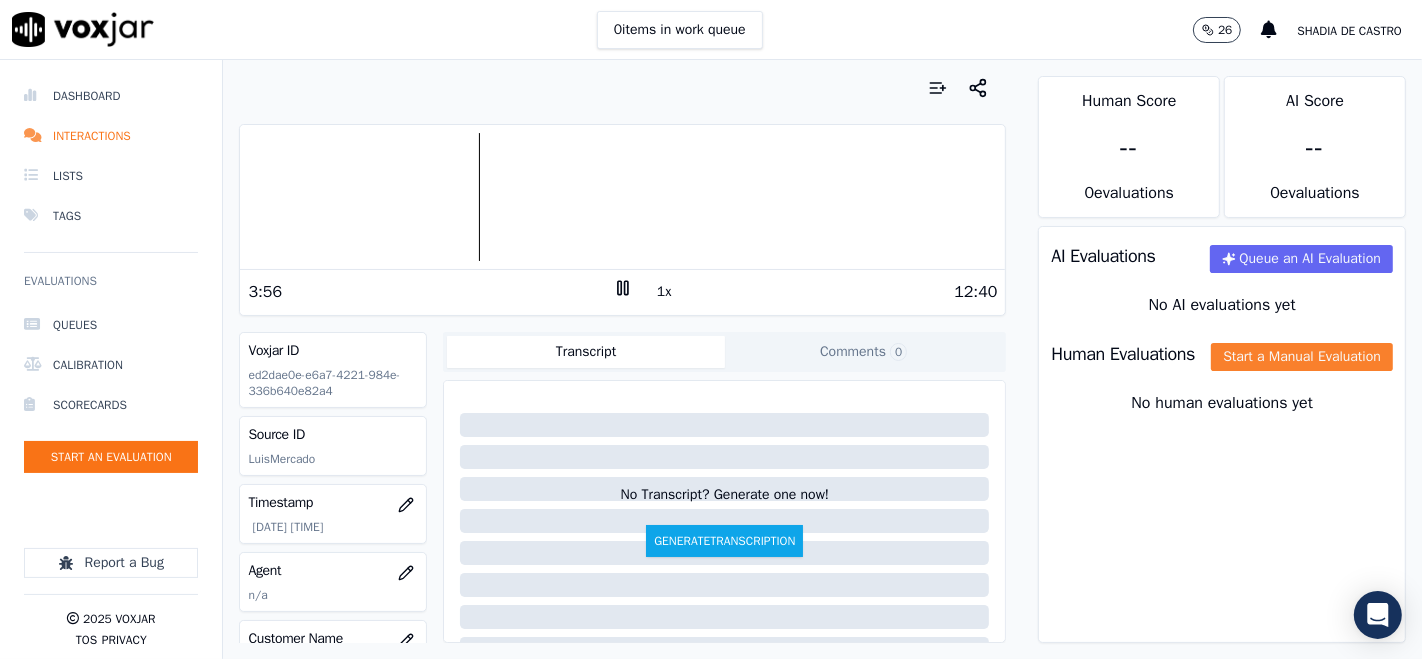 click on "Start a Manual Evaluation" 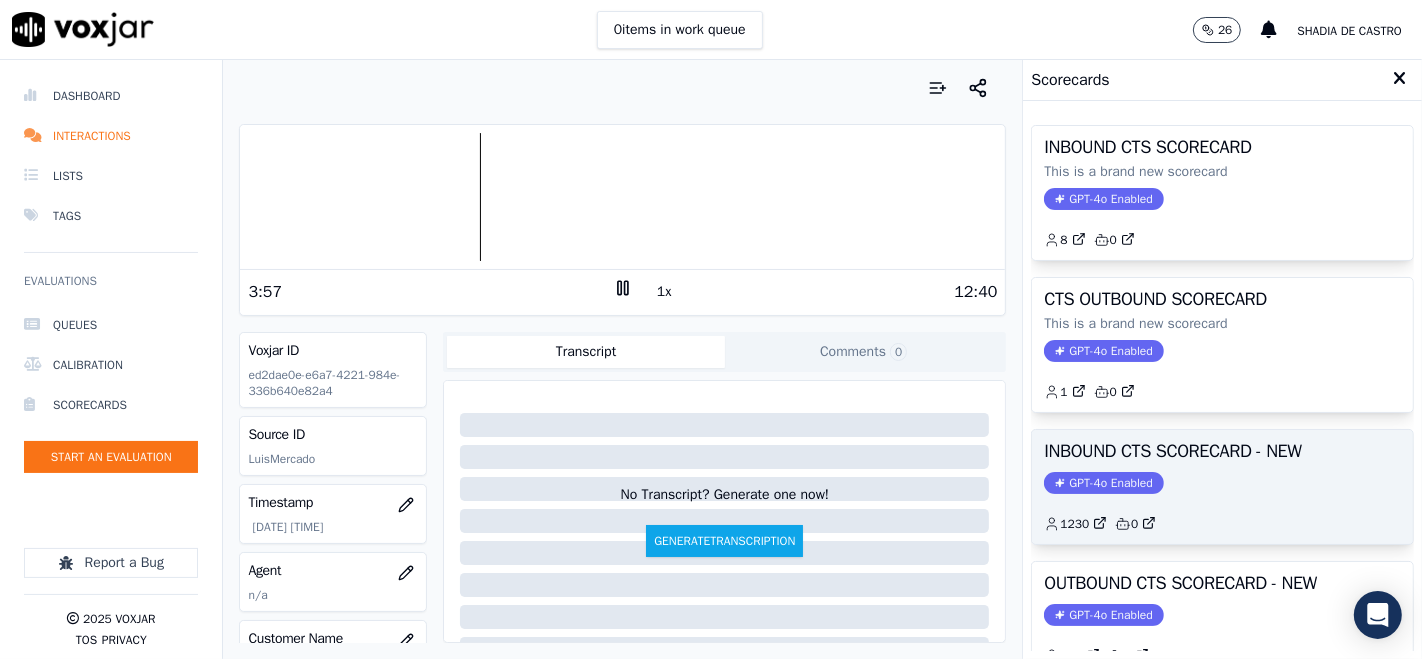 click on "GPT-4o Enabled" at bounding box center [1103, 483] 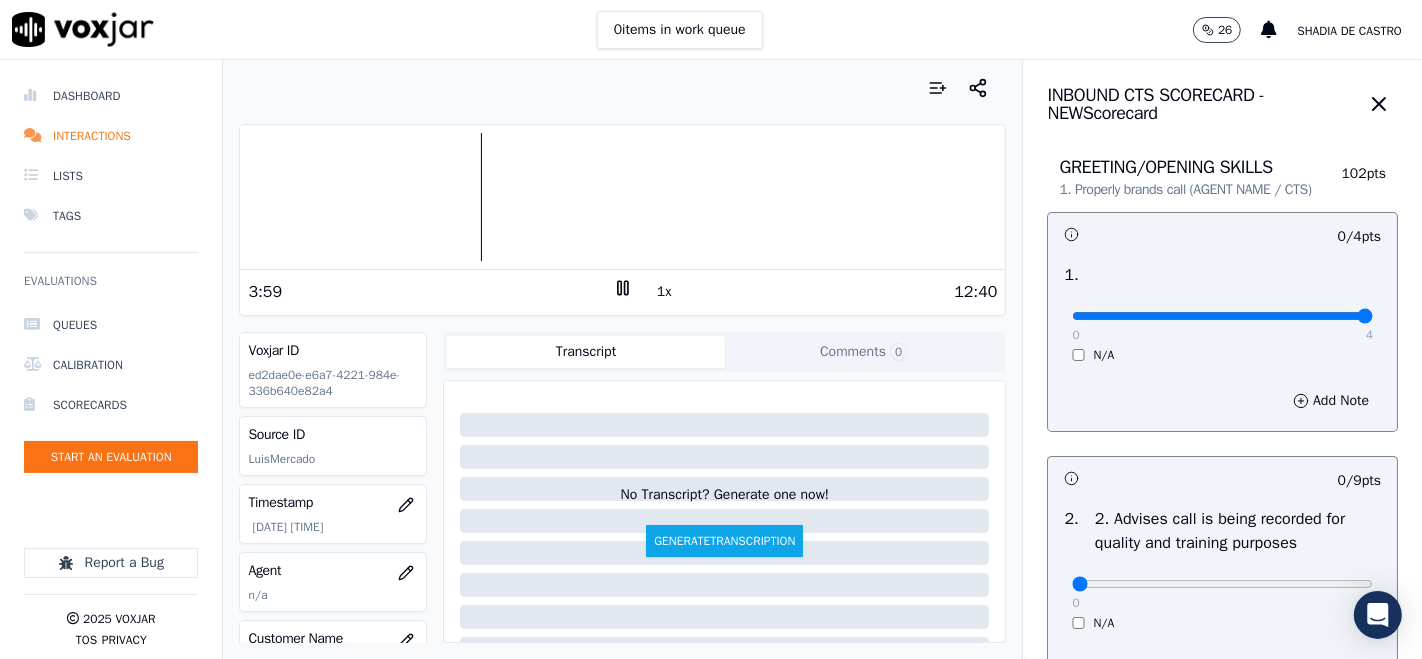 type on "4" 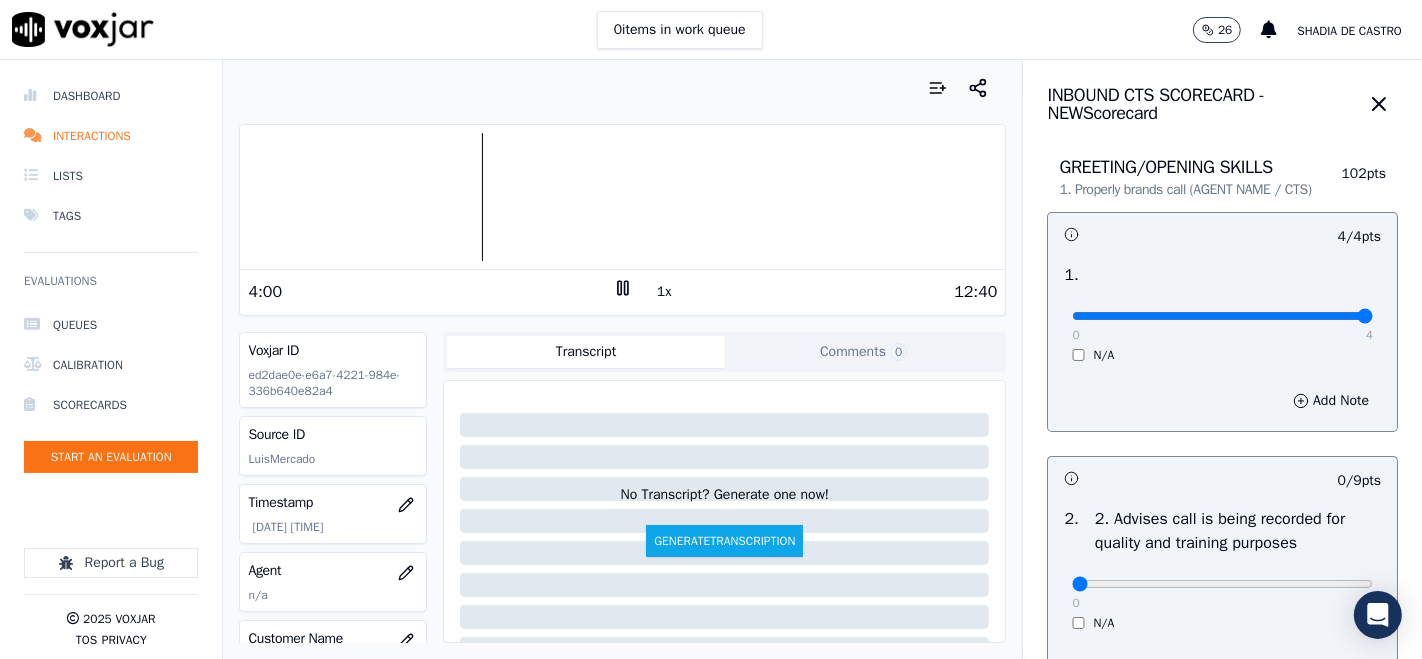 scroll, scrollTop: 222, scrollLeft: 0, axis: vertical 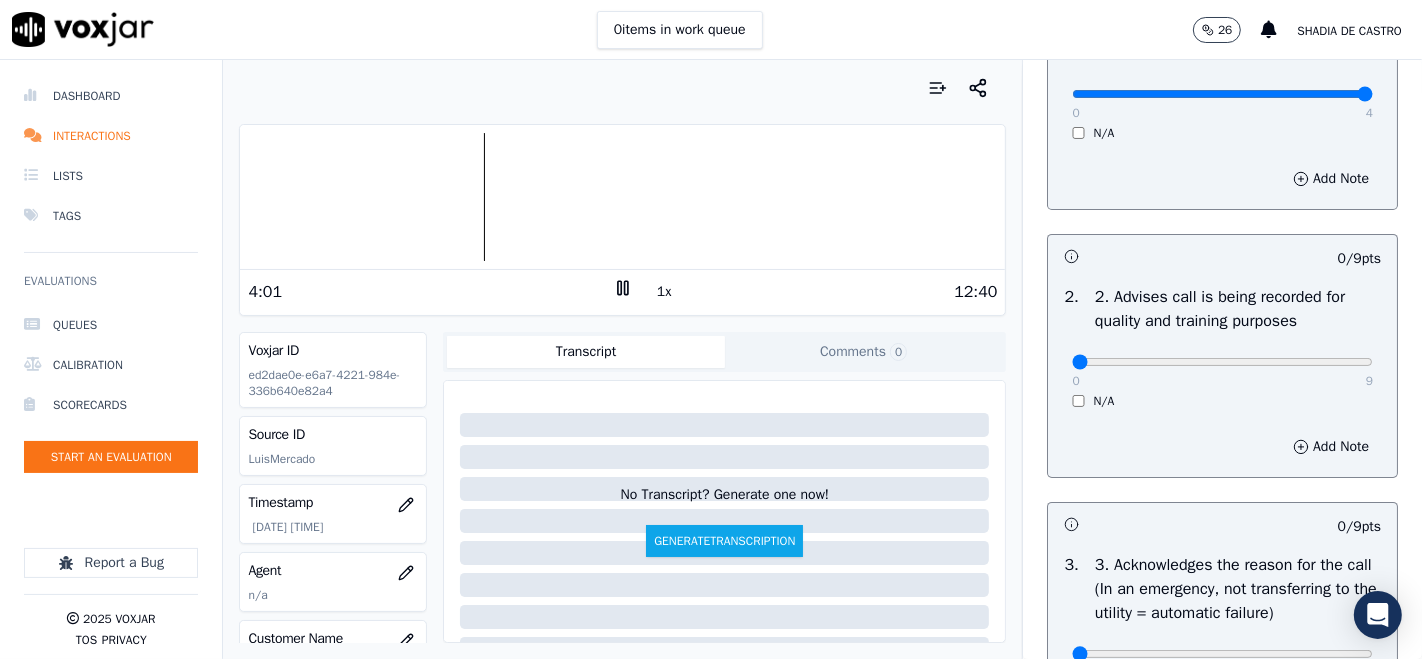 click on "[NUMBER] [NUMBER] N/A" at bounding box center [1222, 371] 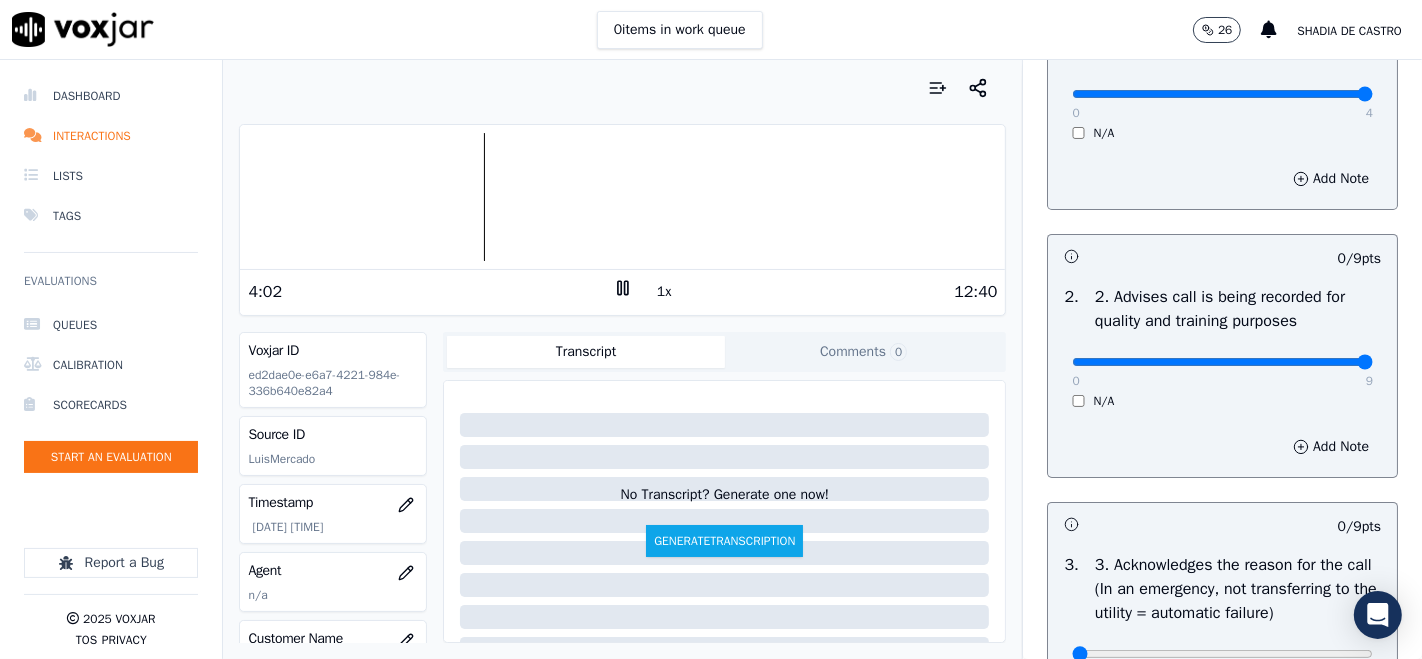 type on "9" 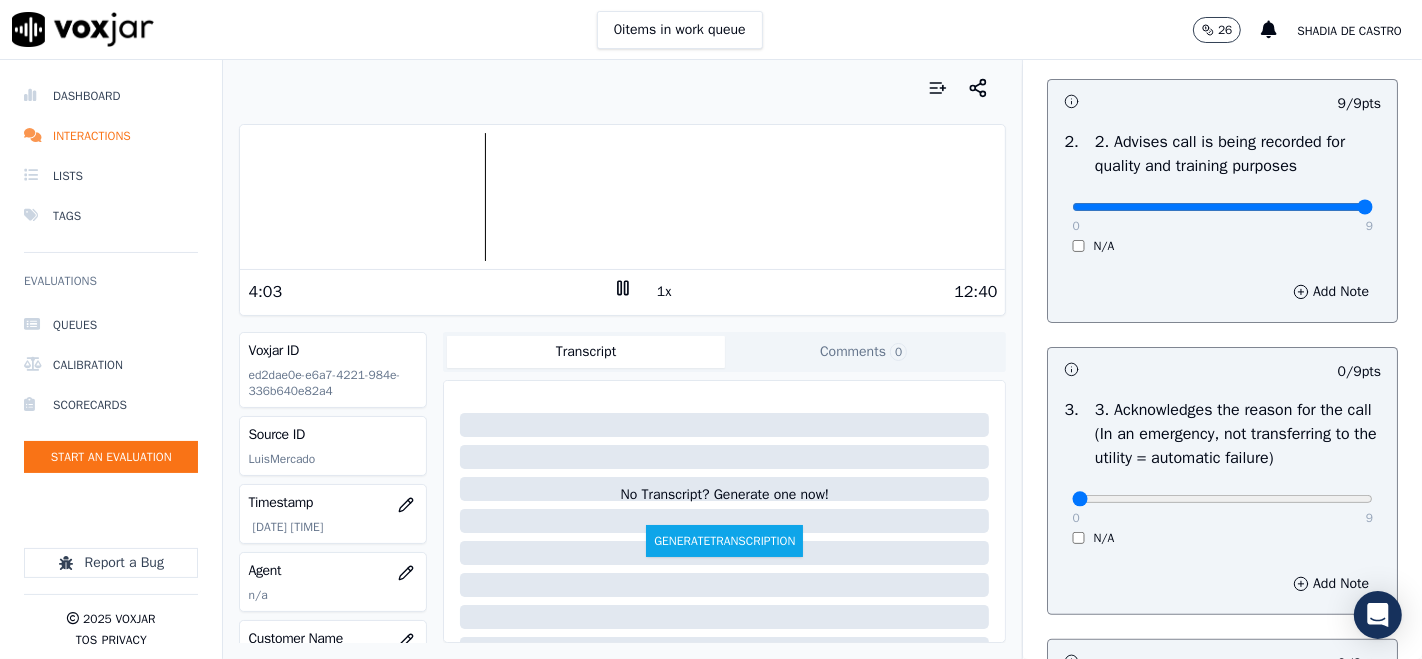scroll, scrollTop: 555, scrollLeft: 0, axis: vertical 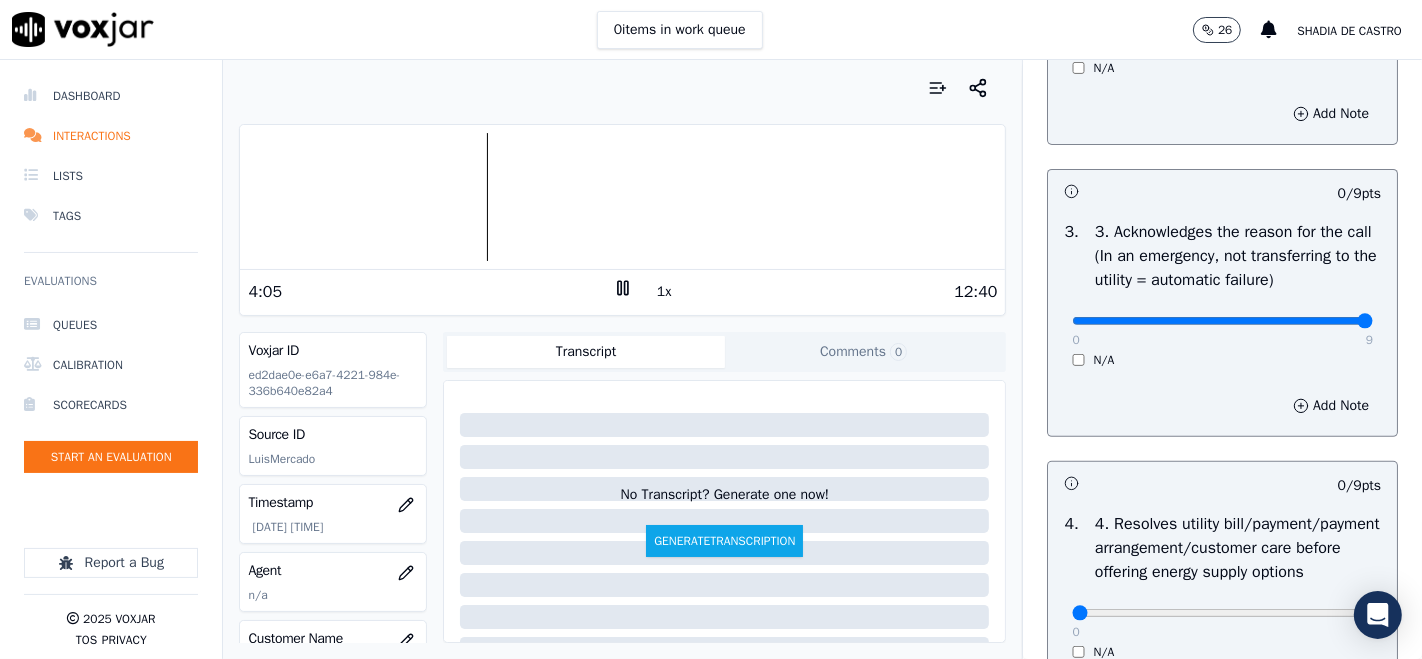 type on "9" 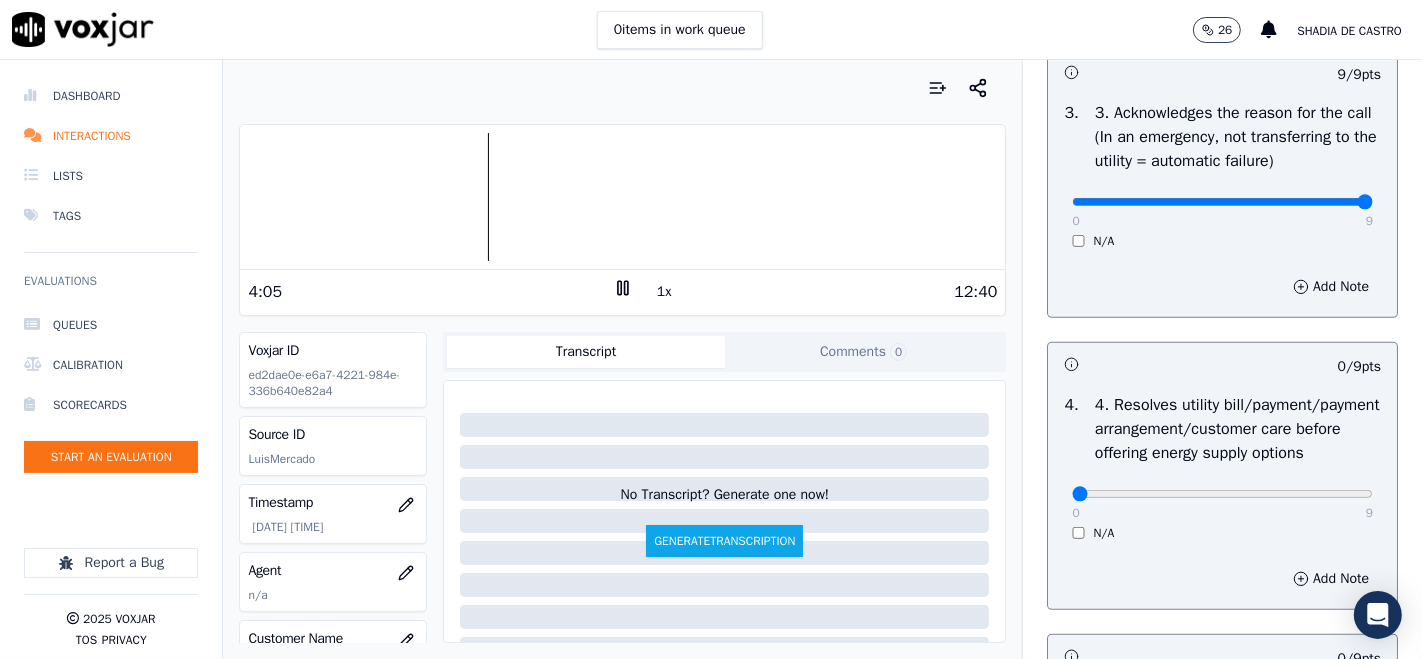 scroll, scrollTop: 777, scrollLeft: 0, axis: vertical 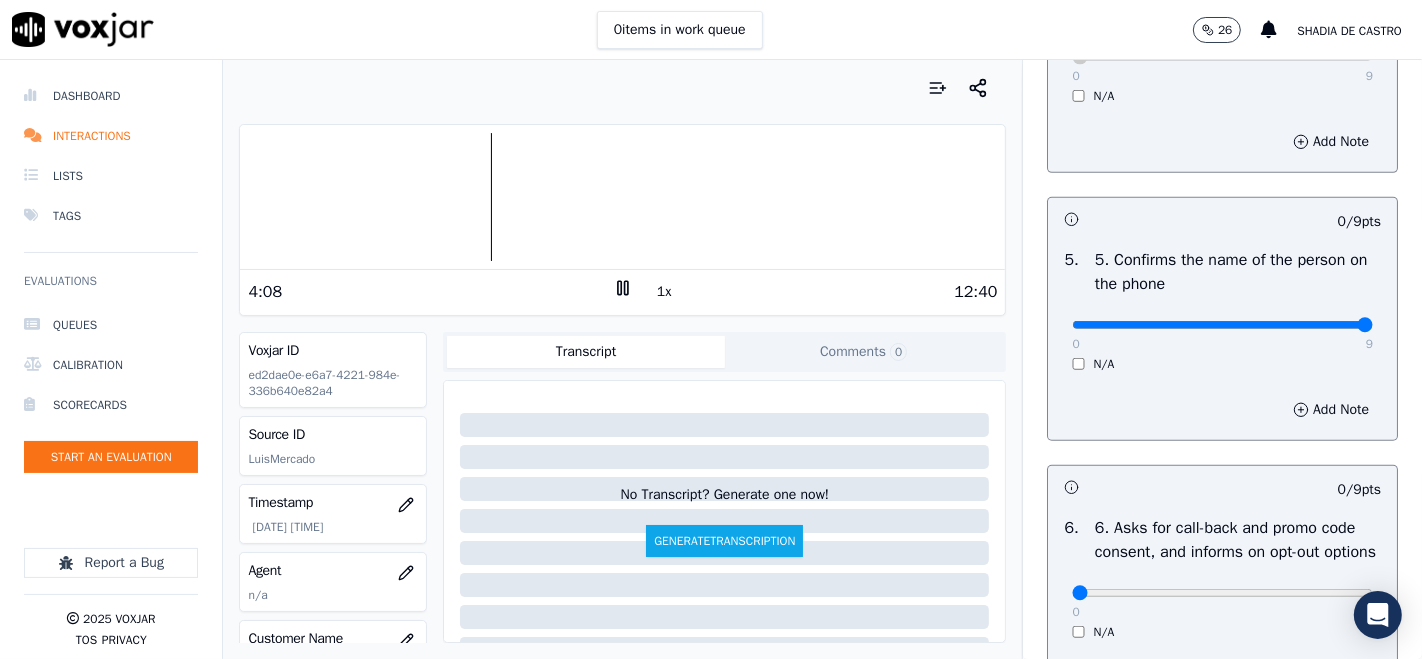 type on "9" 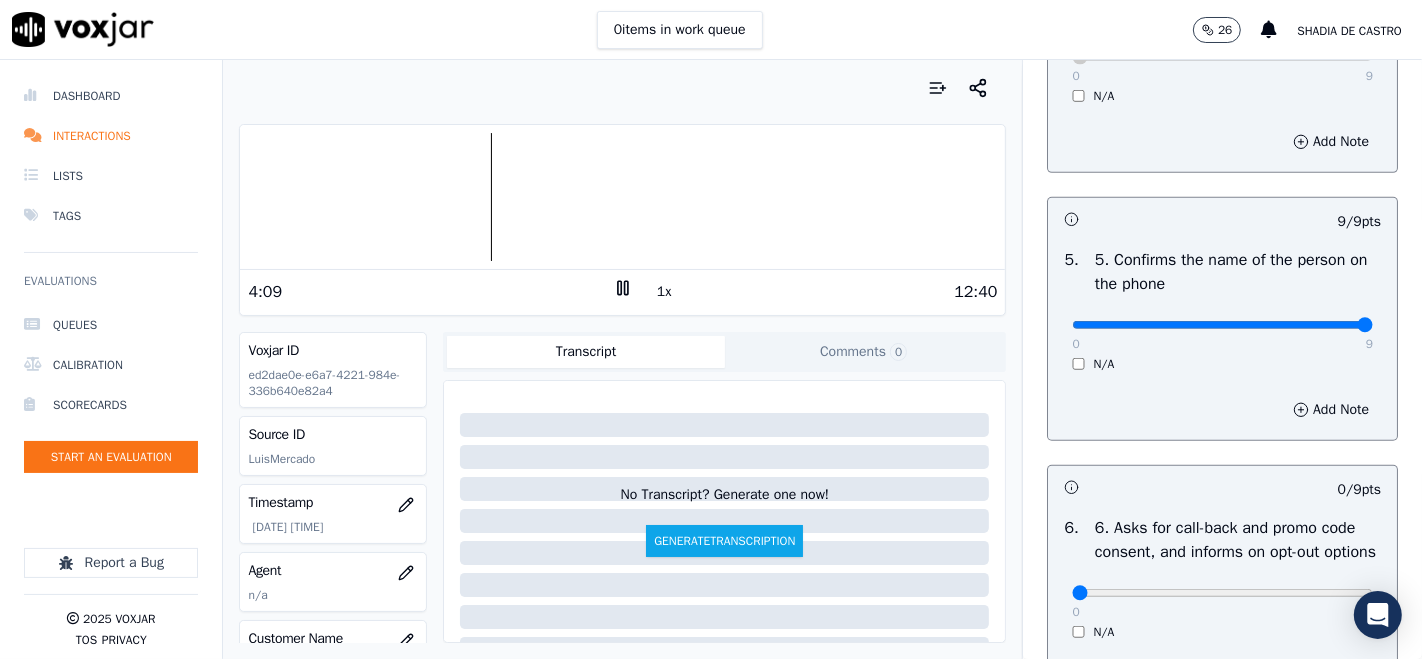 scroll, scrollTop: 1333, scrollLeft: 0, axis: vertical 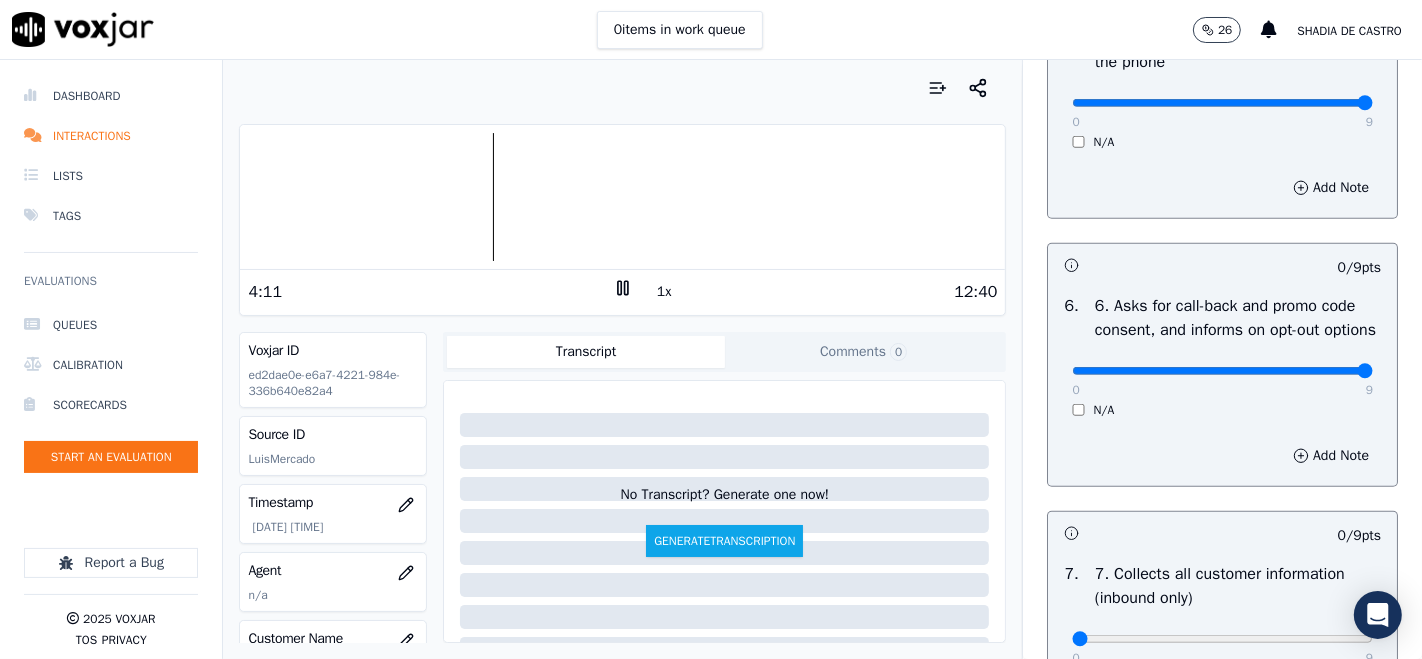 type on "9" 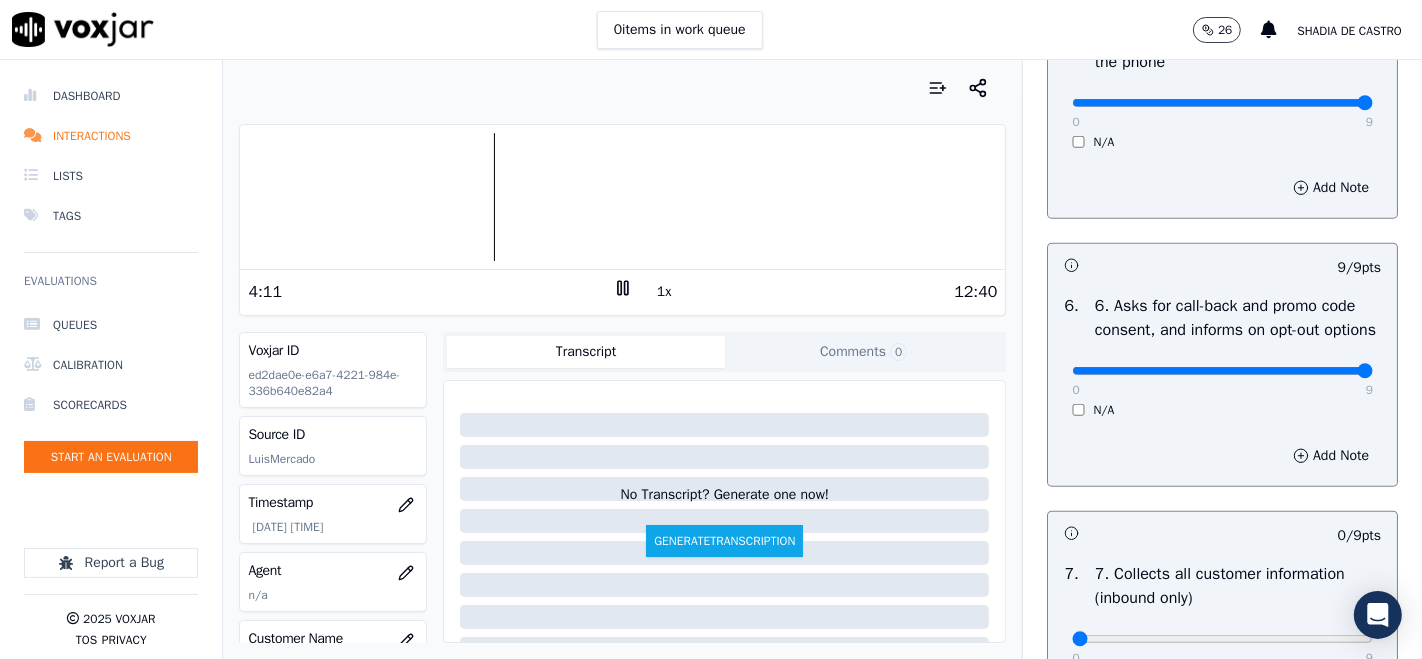 scroll, scrollTop: 1555, scrollLeft: 0, axis: vertical 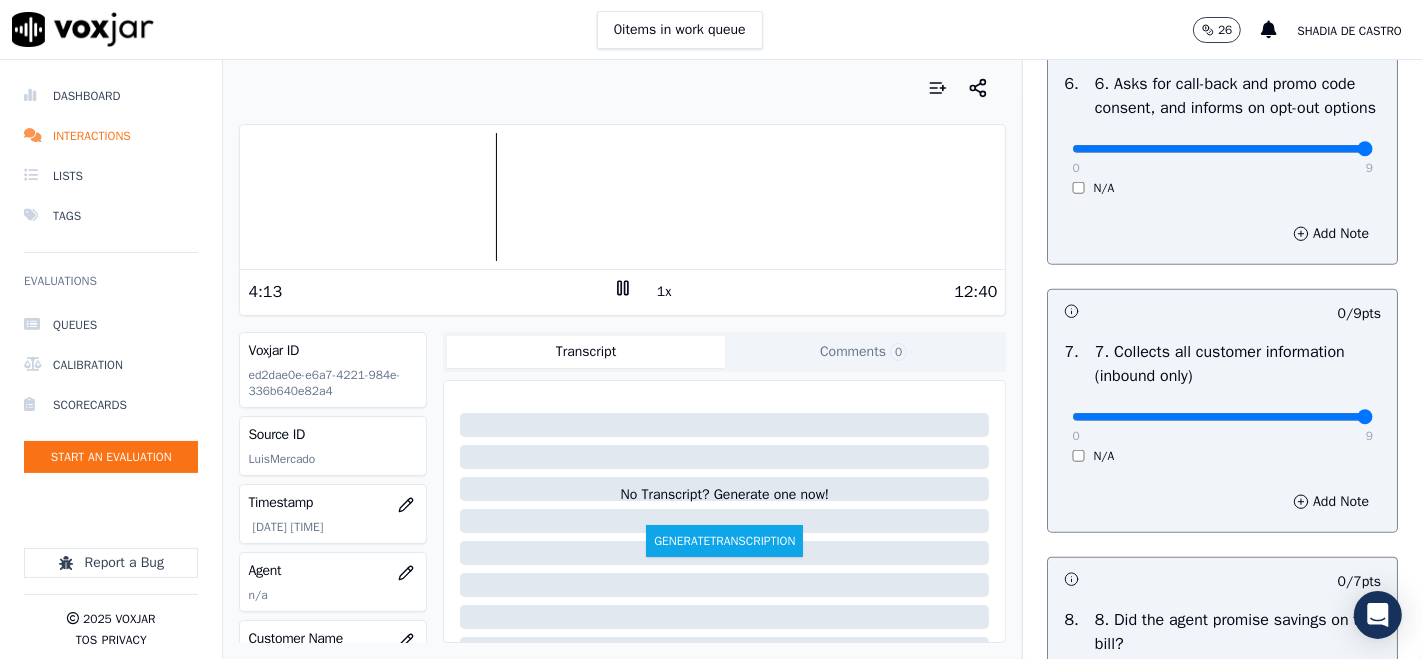 type on "9" 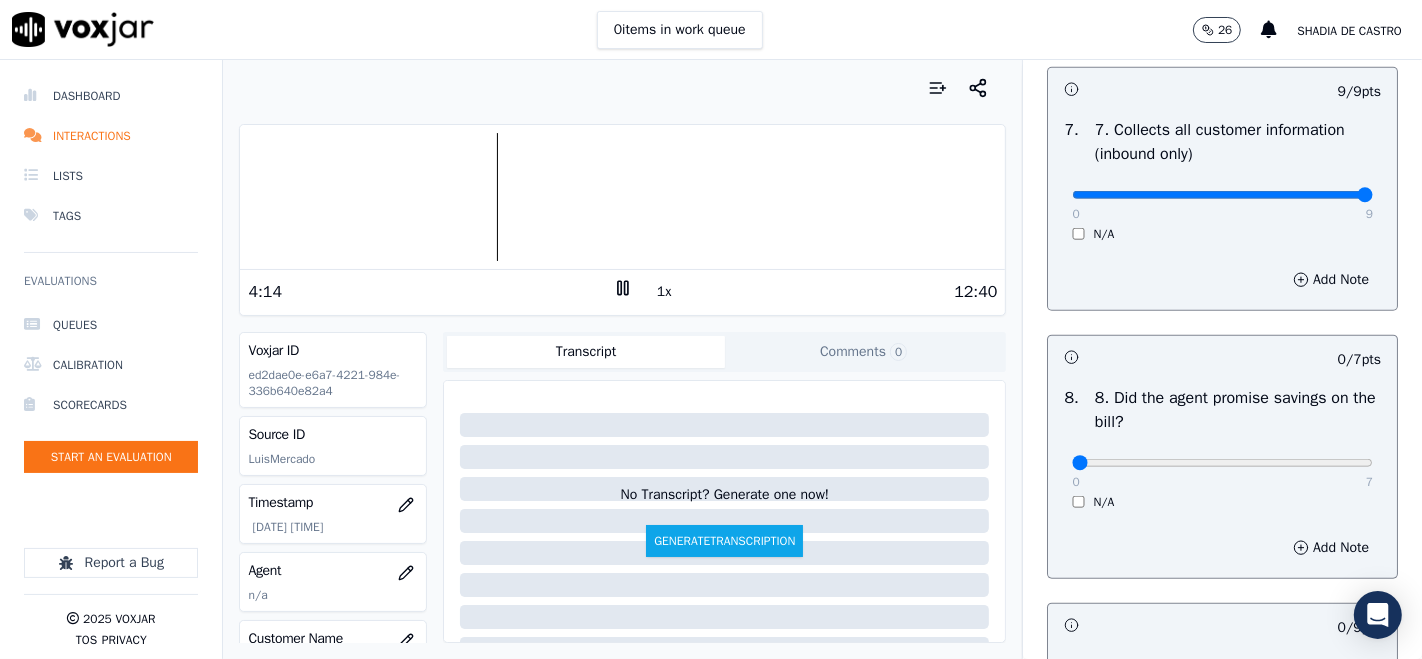 scroll, scrollTop: 1888, scrollLeft: 0, axis: vertical 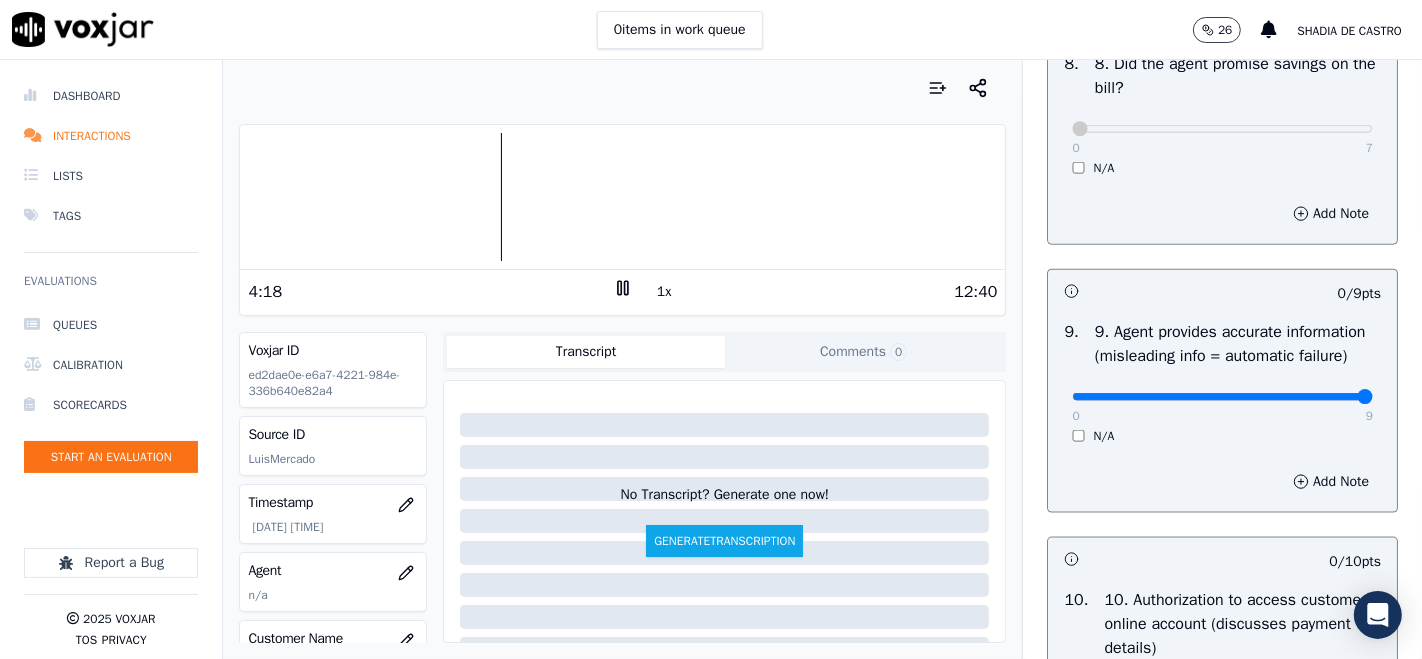 type on "9" 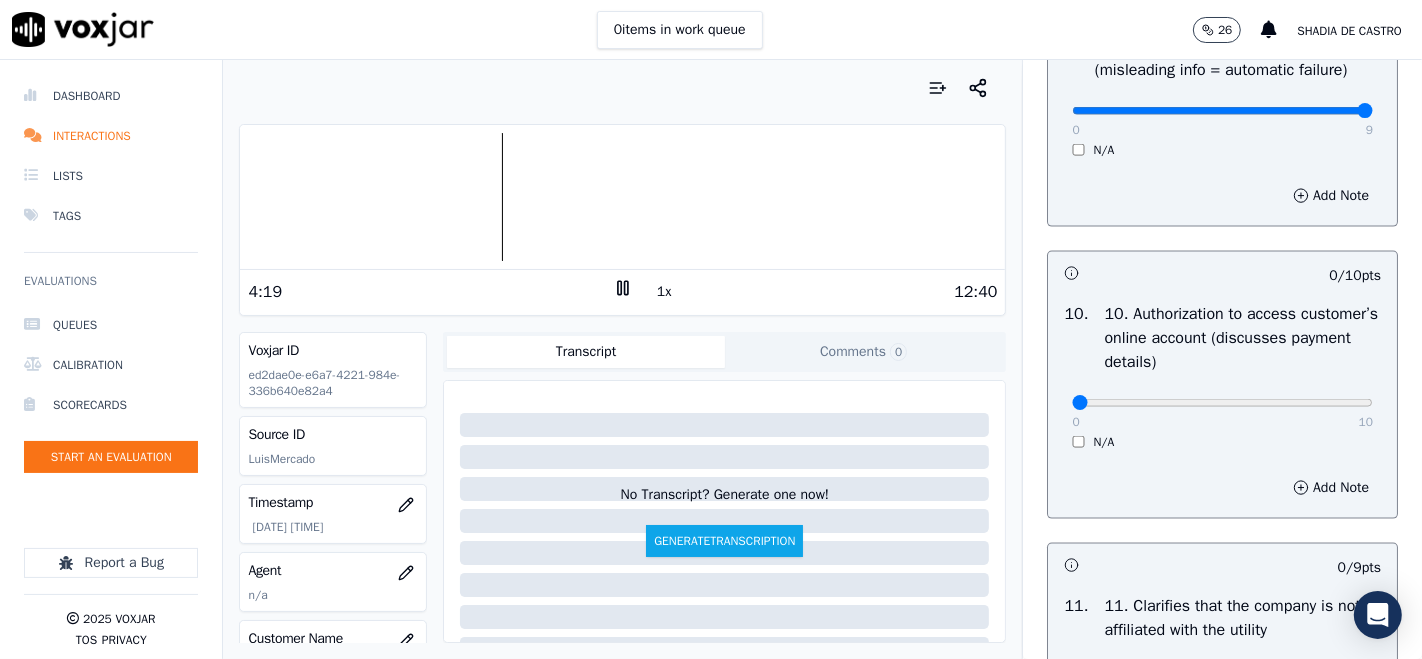 scroll, scrollTop: 2444, scrollLeft: 0, axis: vertical 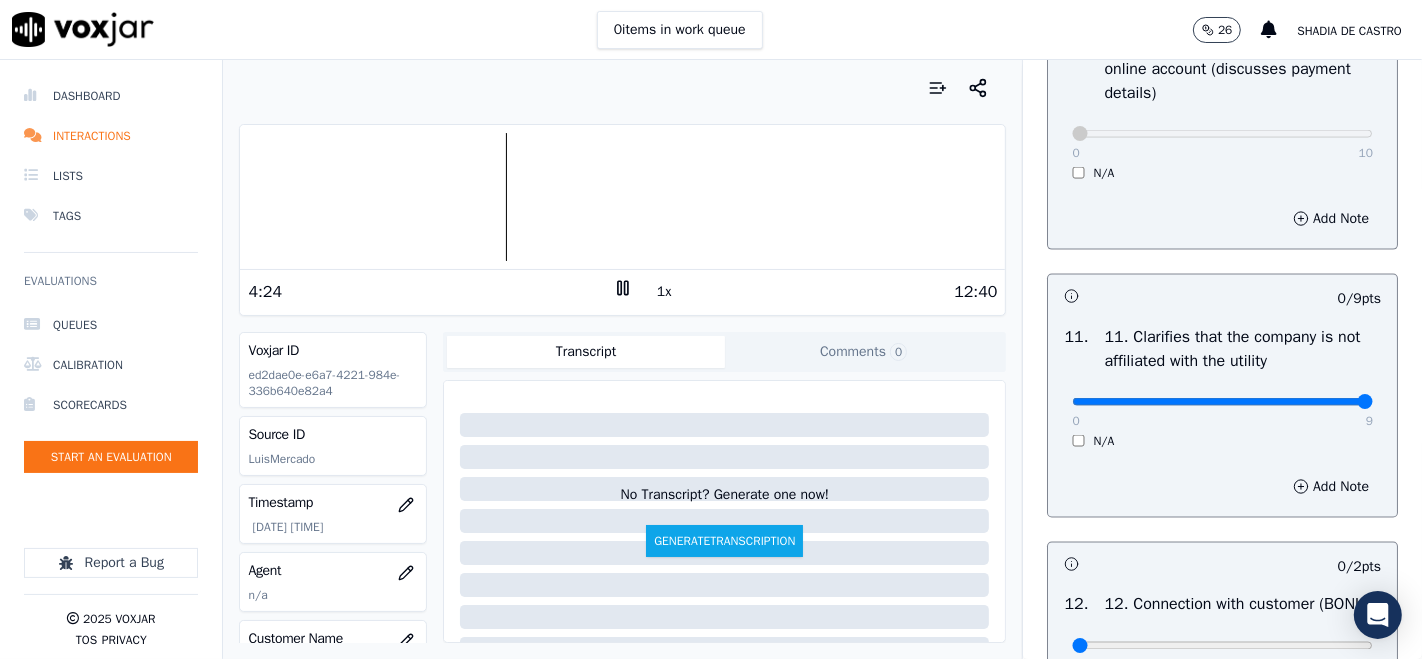 type on "9" 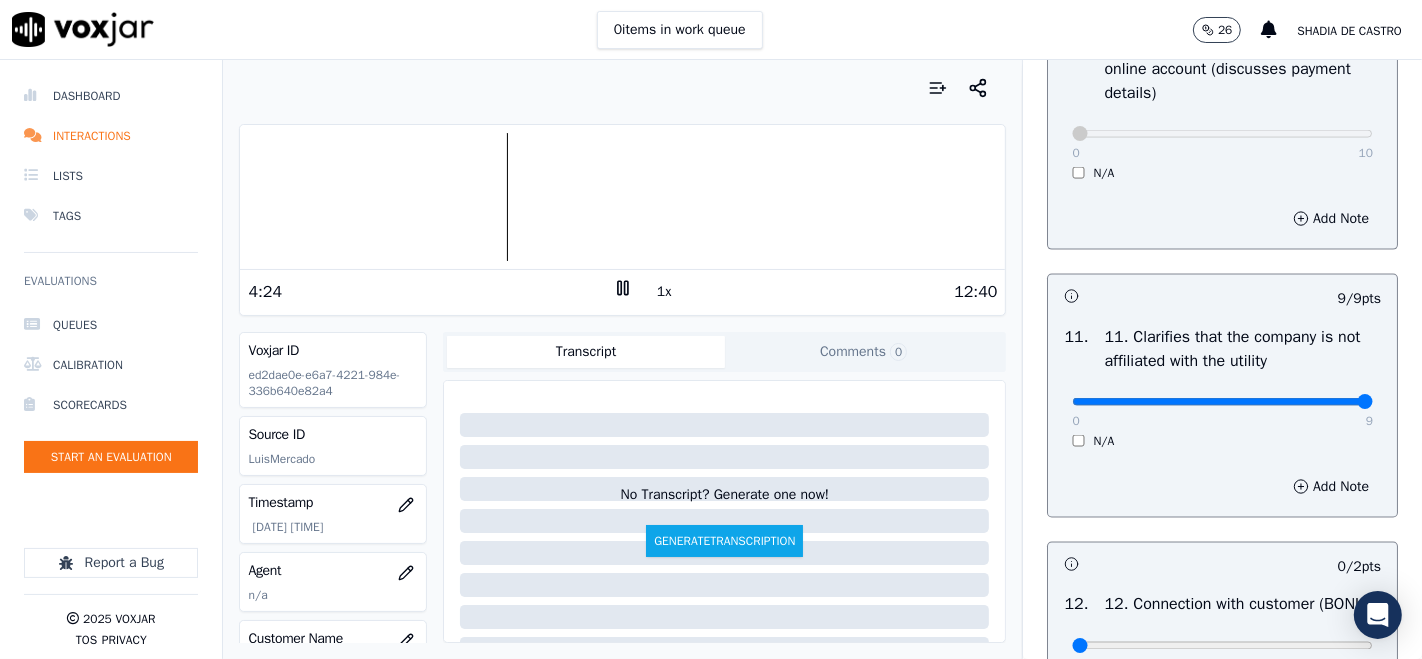 scroll, scrollTop: 2888, scrollLeft: 0, axis: vertical 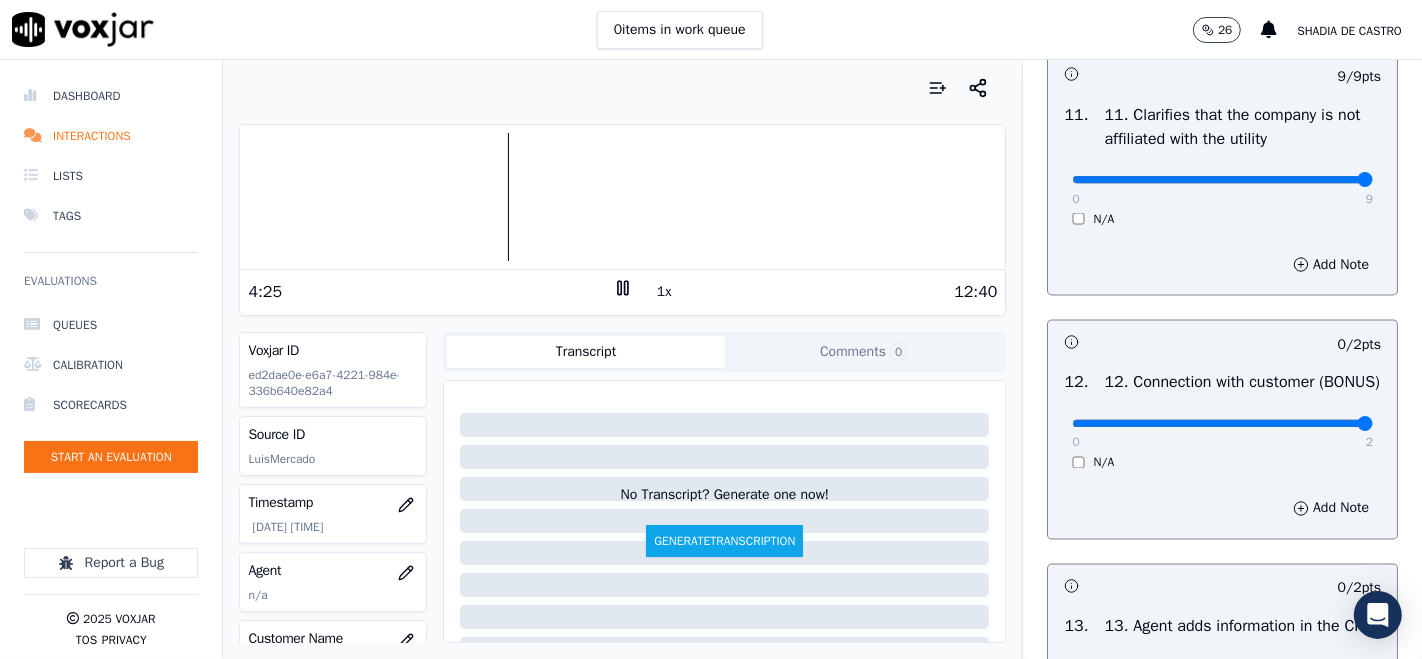 type on "2" 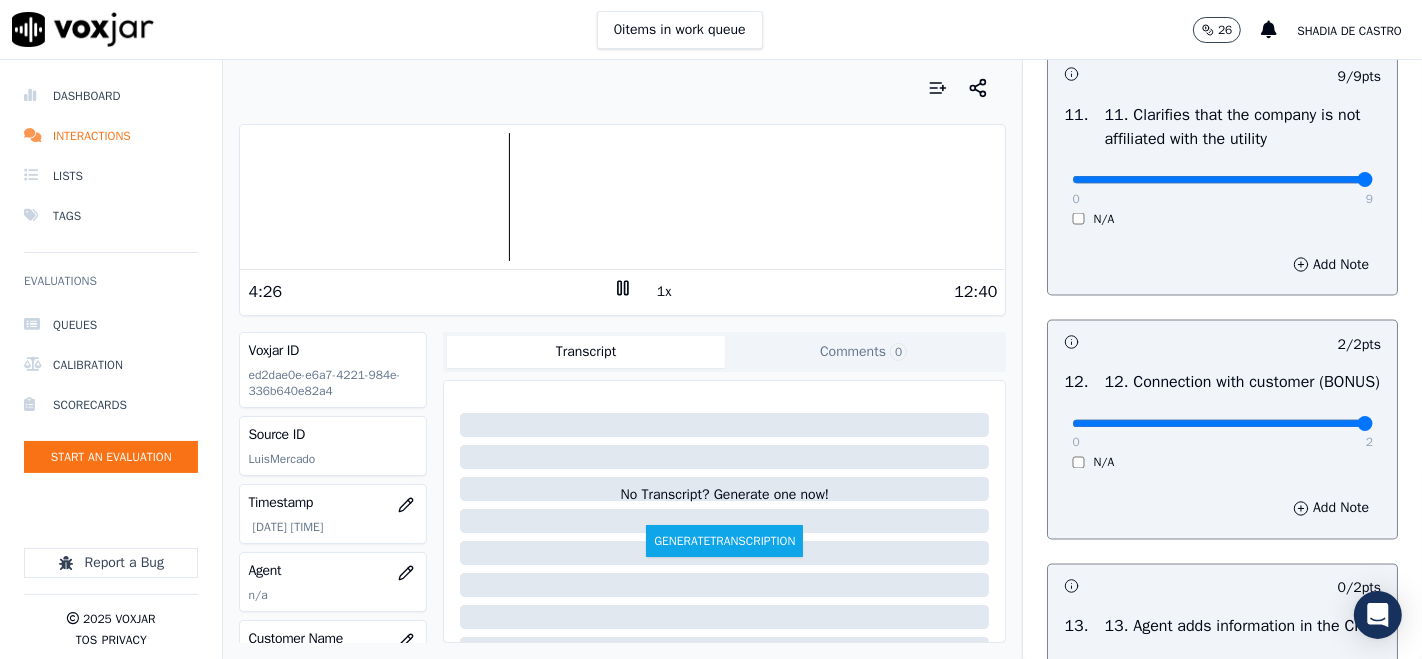 scroll, scrollTop: 3222, scrollLeft: 0, axis: vertical 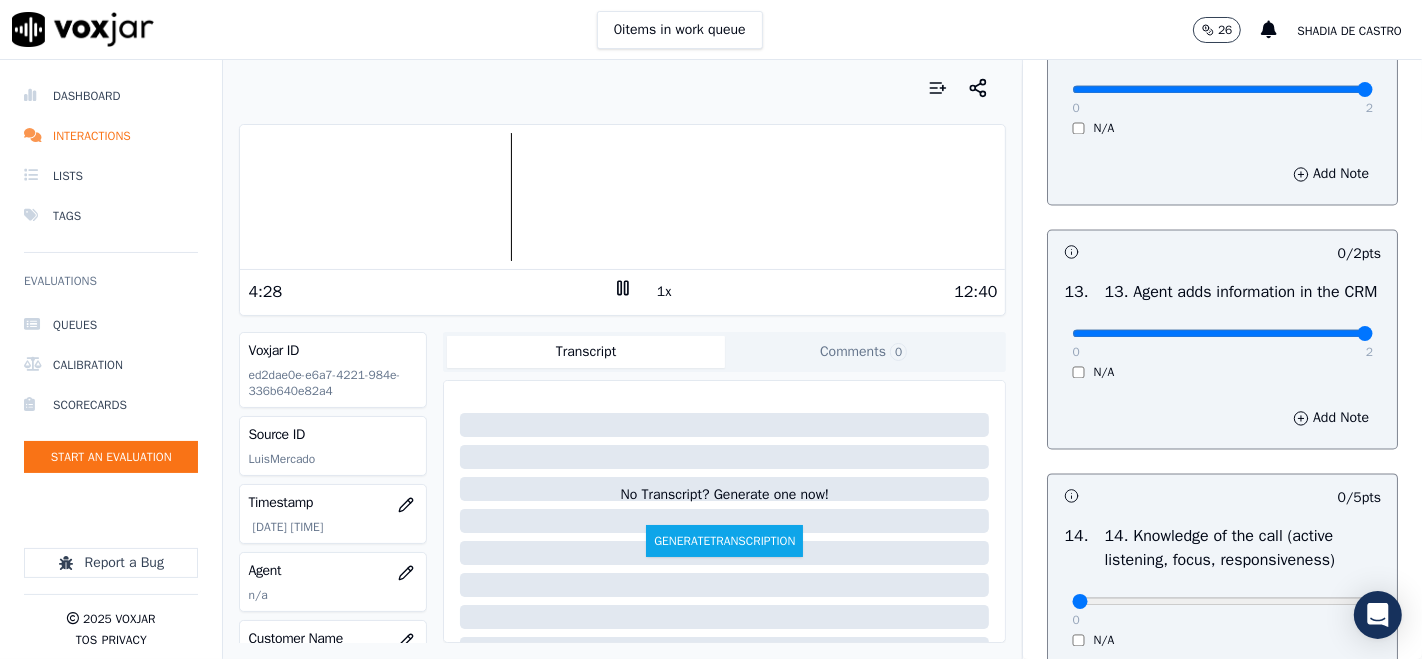 type on "2" 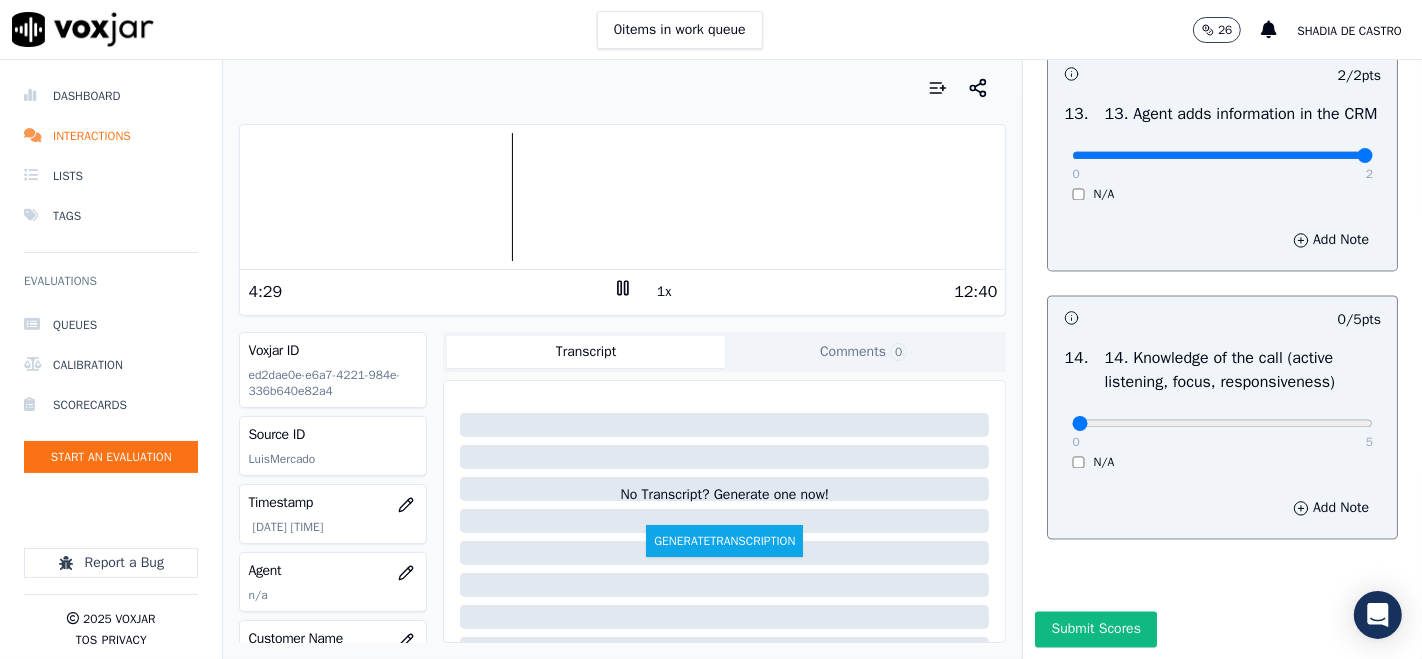 scroll, scrollTop: 3555, scrollLeft: 0, axis: vertical 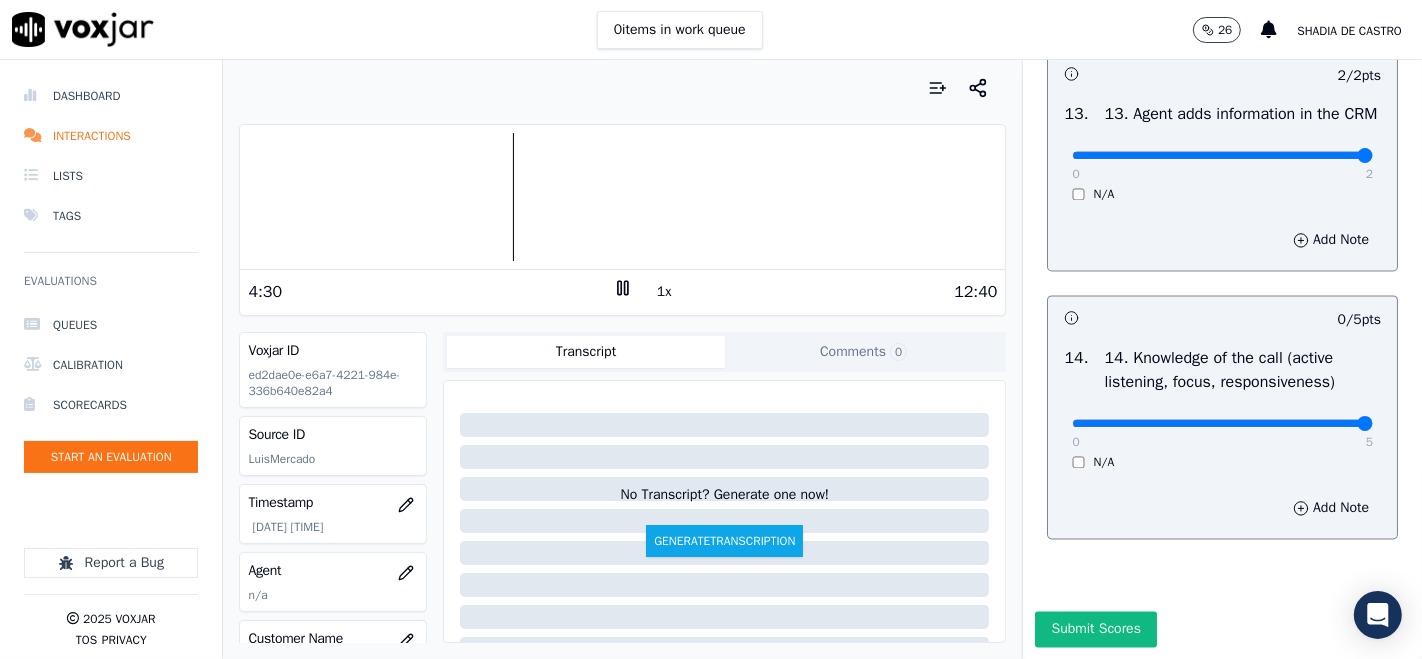 type on "5" 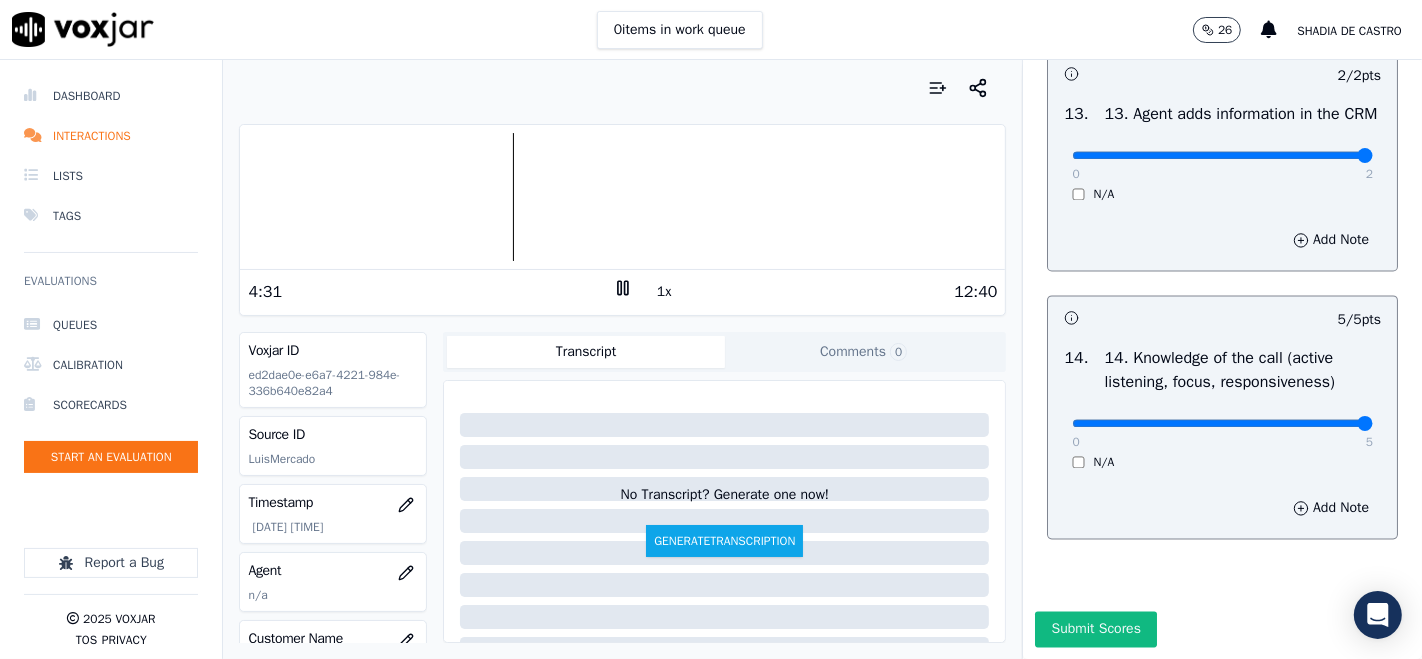 scroll, scrollTop: 3606, scrollLeft: 0, axis: vertical 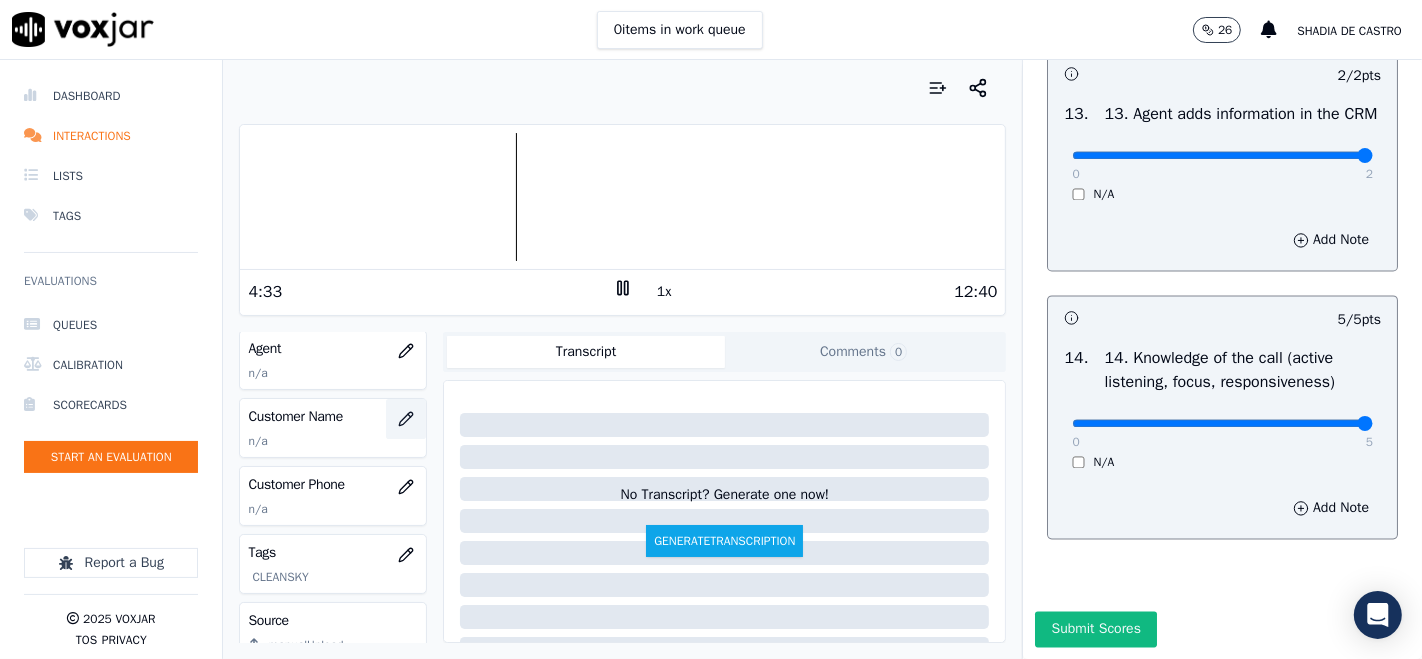 click at bounding box center (406, 419) 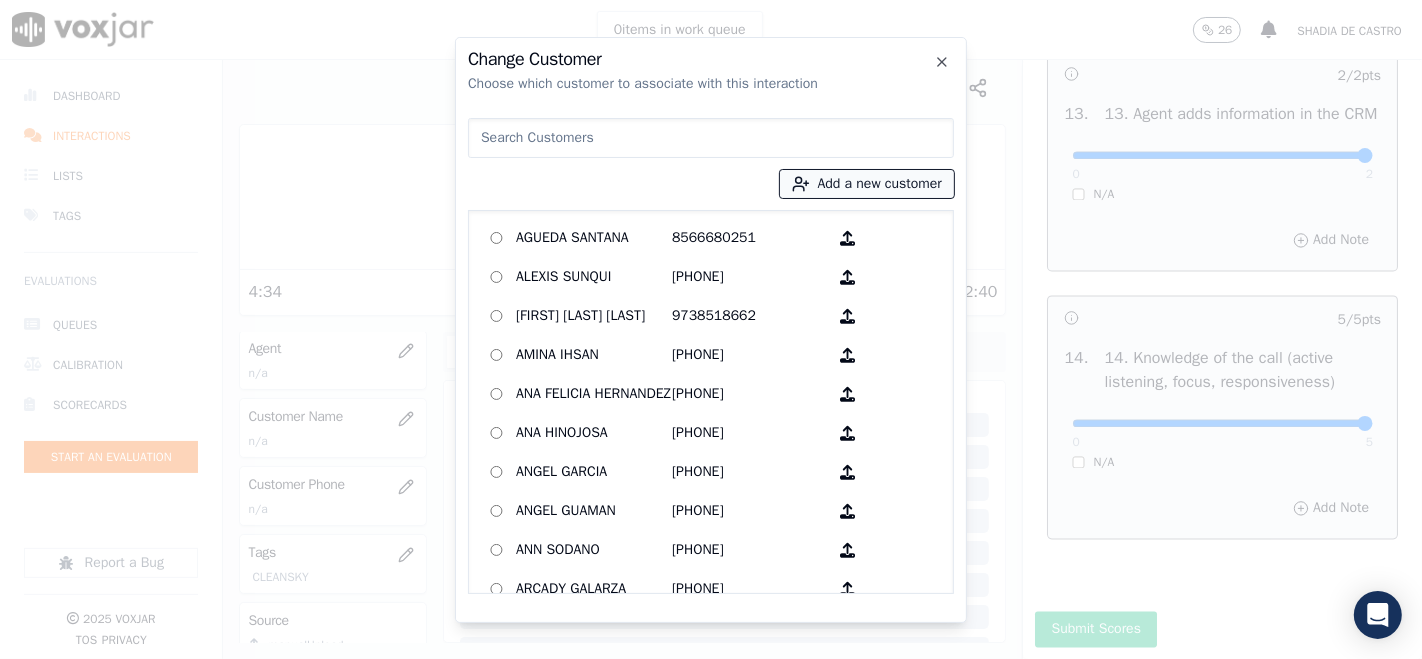 click on "Add a new customer" at bounding box center [867, 184] 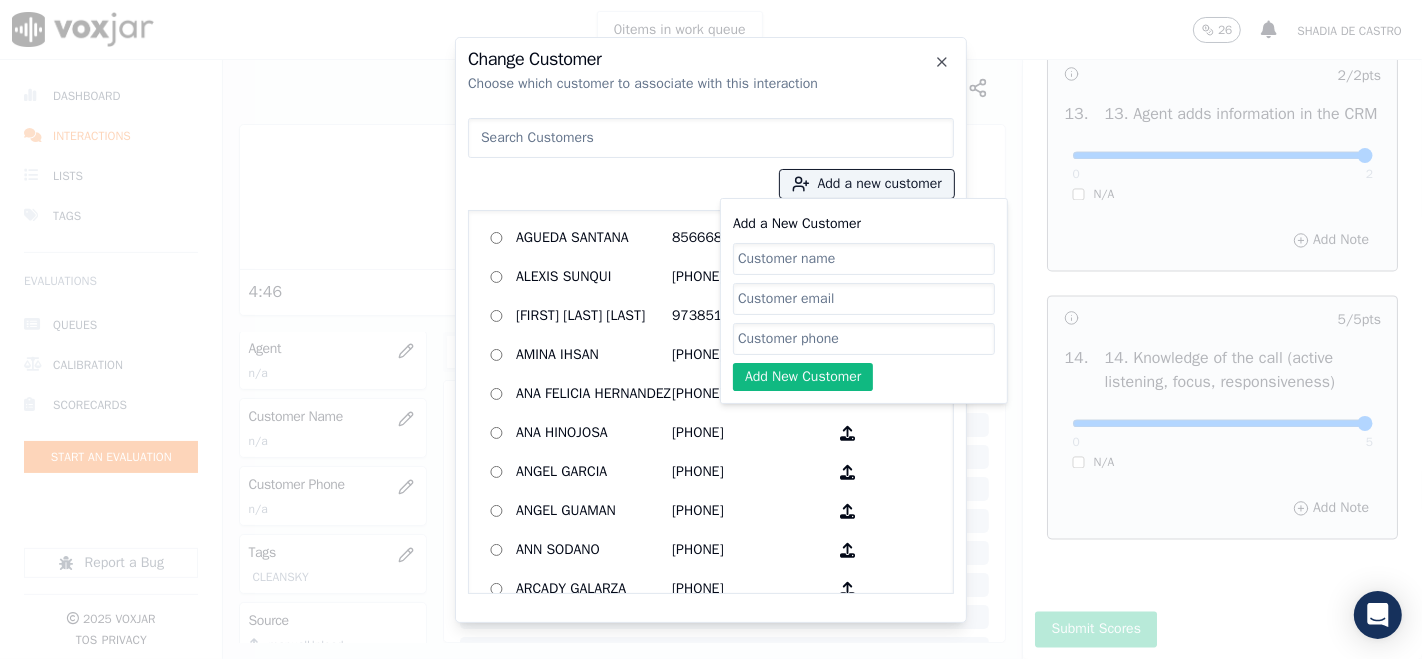 paste on "[FIRST] [LAST] [LAST]" 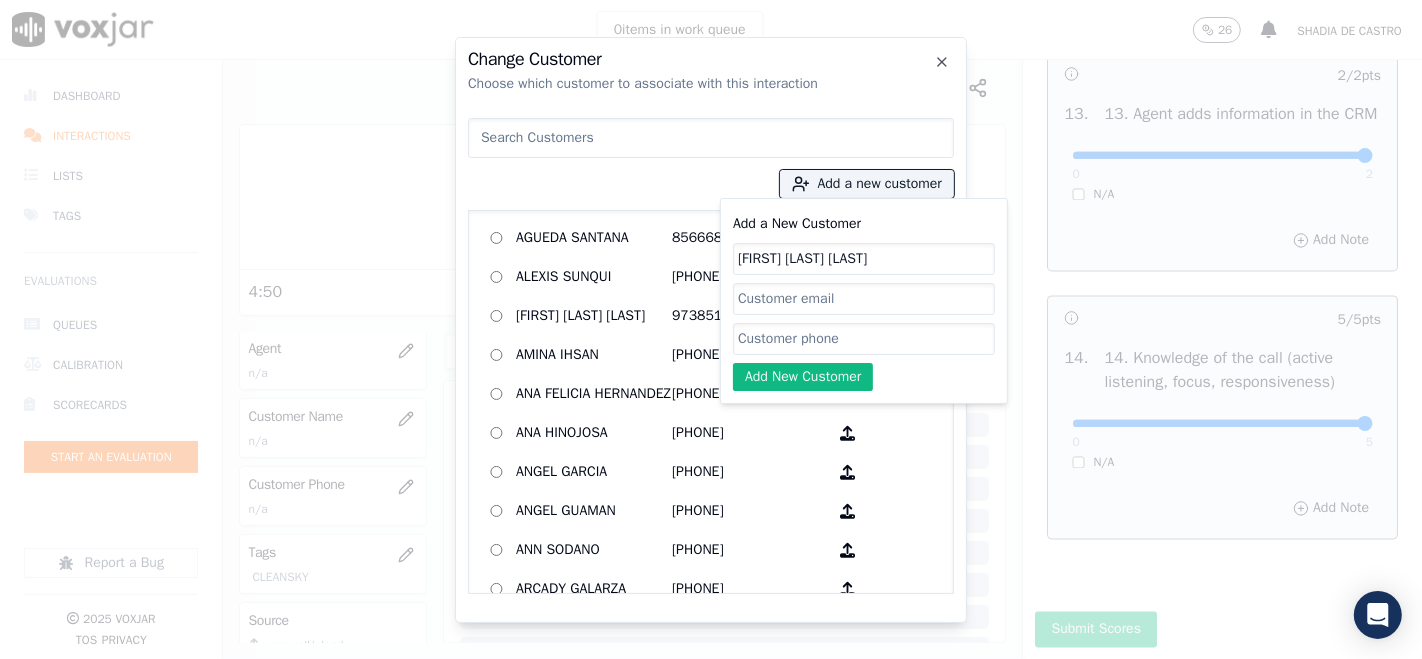 type on "[FIRST] [LAST] [LAST]" 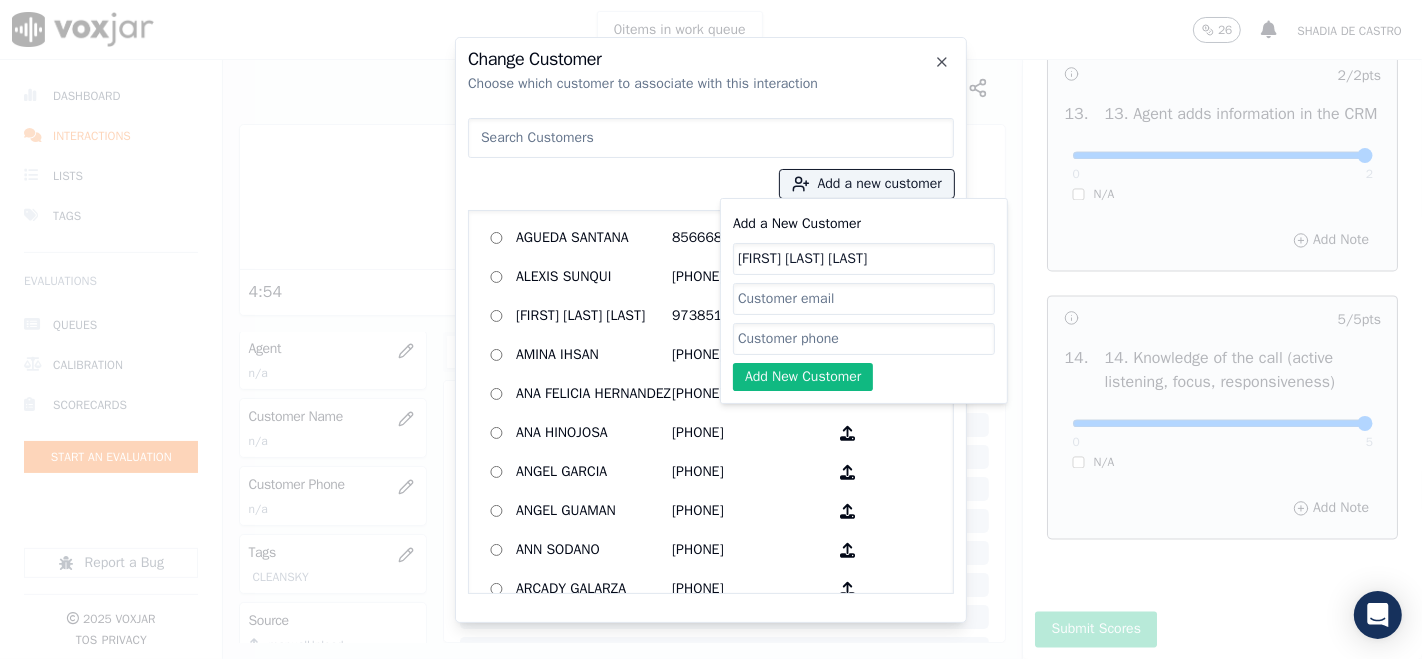 paste on "[FIRST] [LAST] [LAST]" 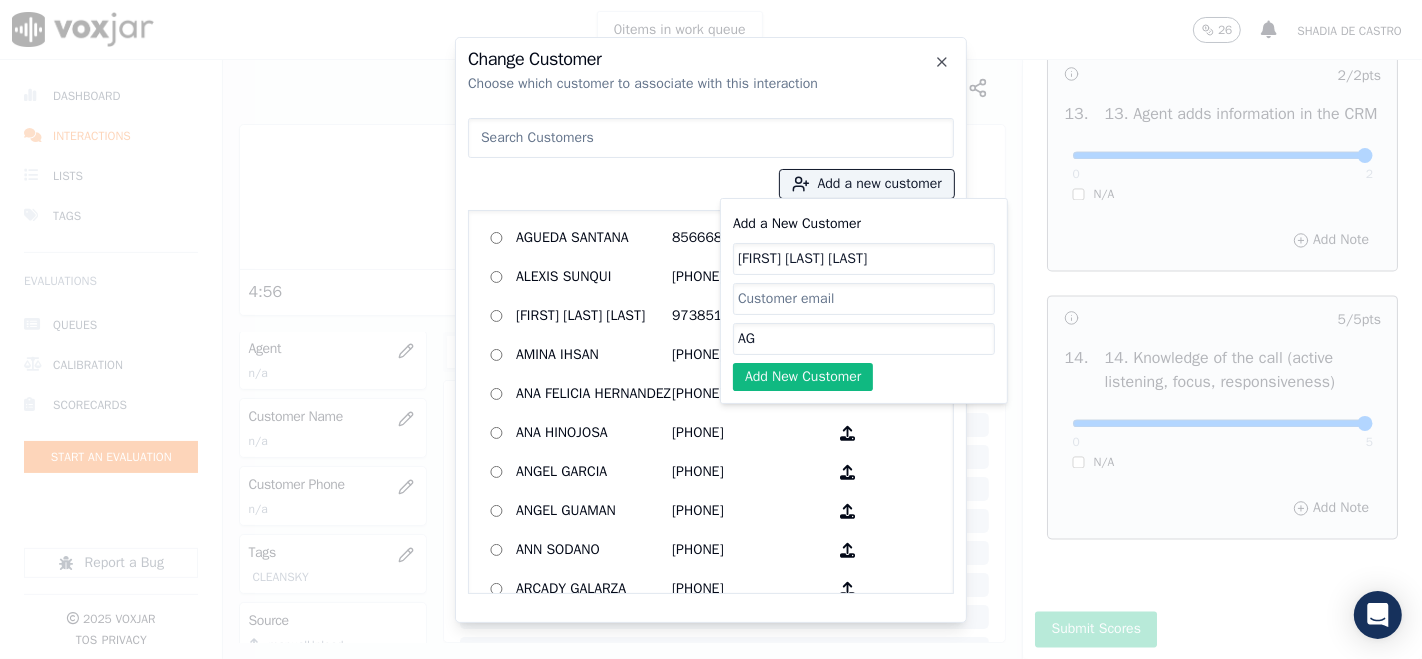 type on "A" 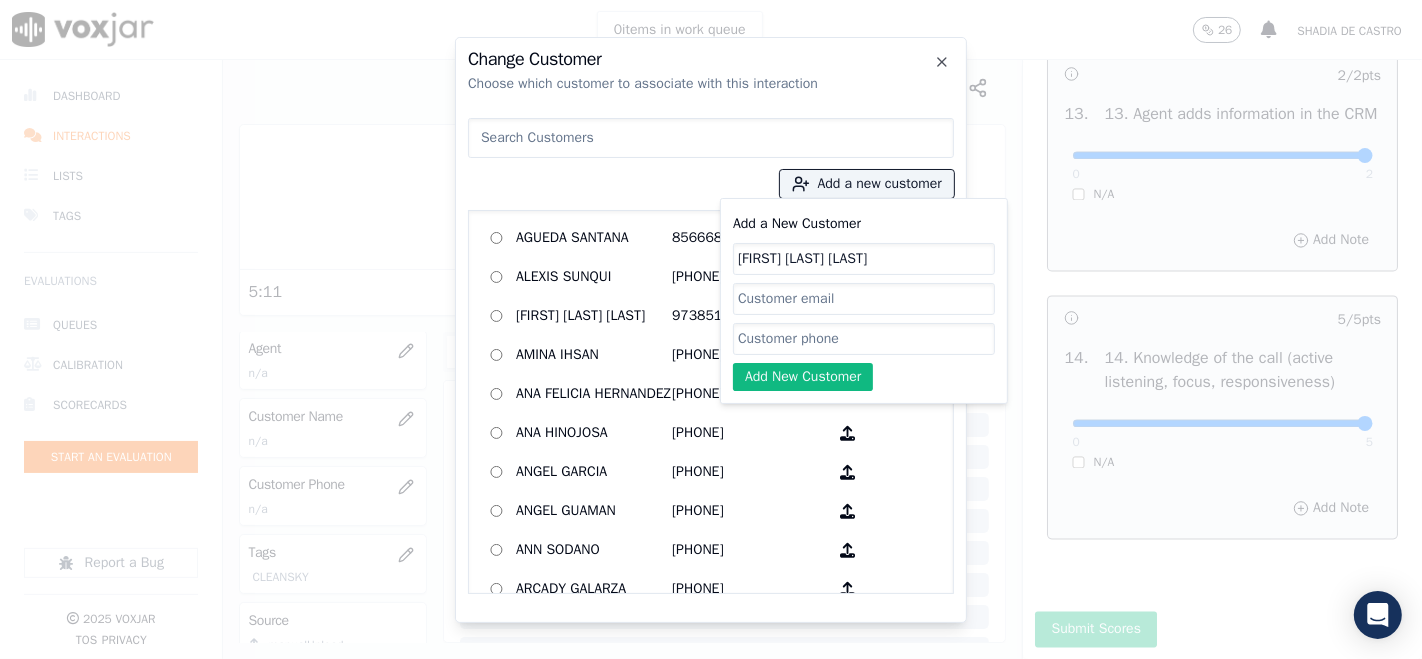 paste on "[PHONE]" 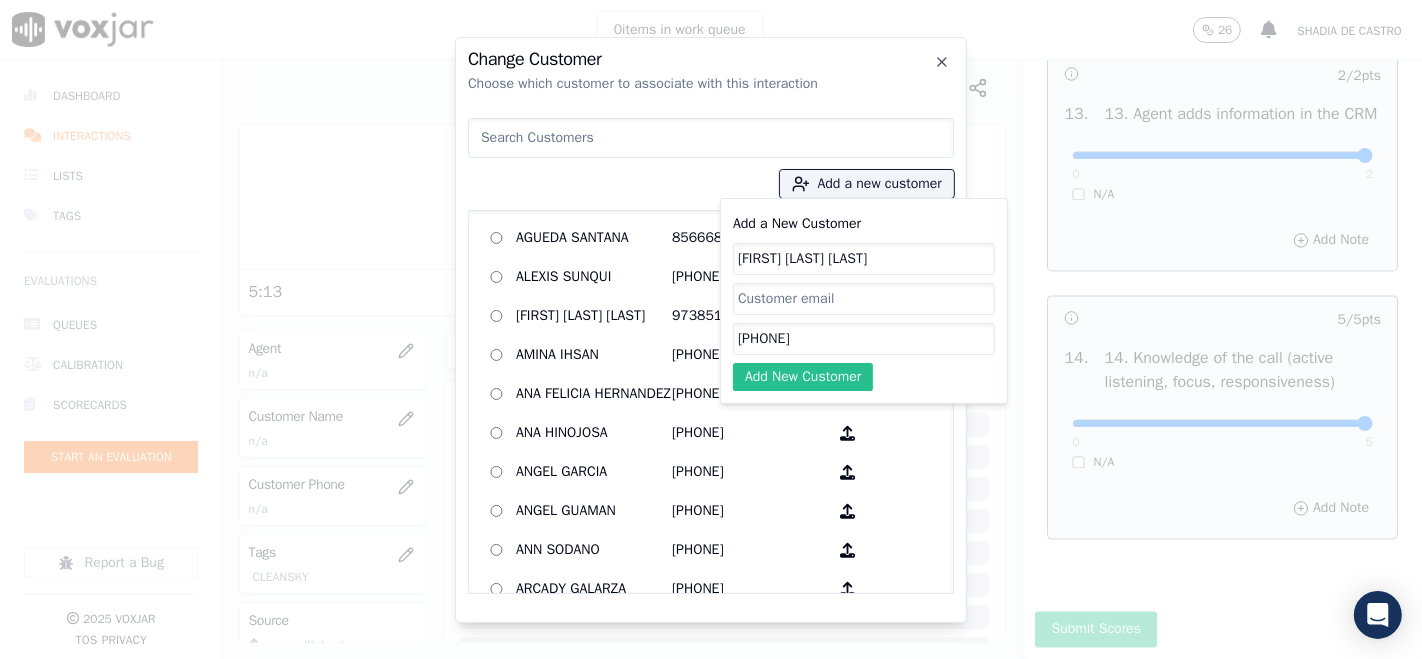 type on "[PHONE]" 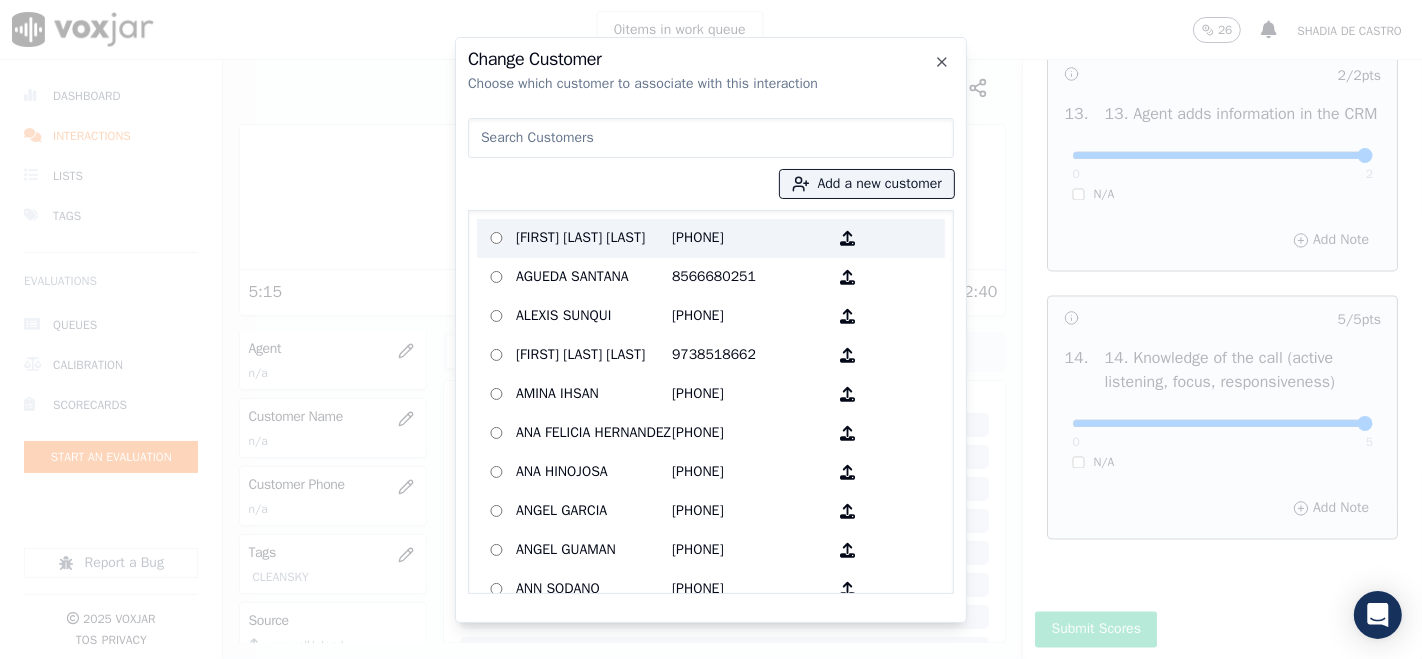 click on "[FIRST] [LAST] [LAST]" at bounding box center [594, 238] 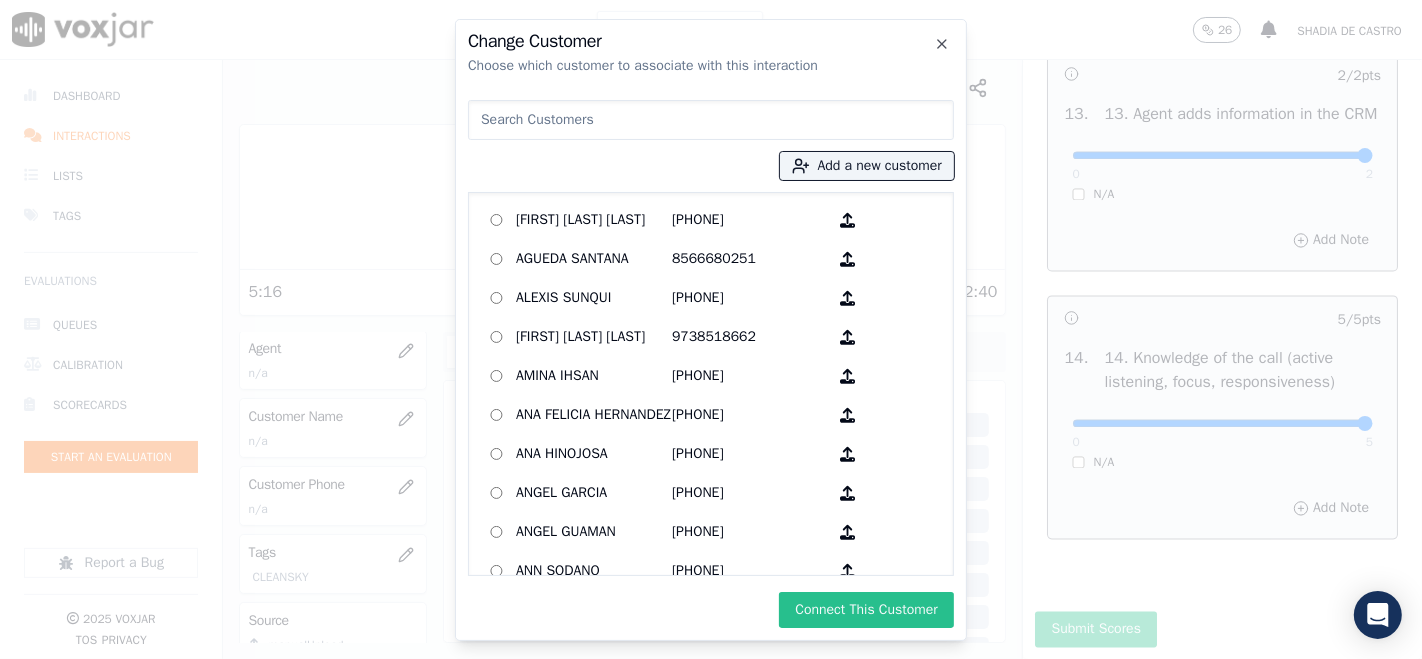 click on "Connect This Customer" at bounding box center (866, 610) 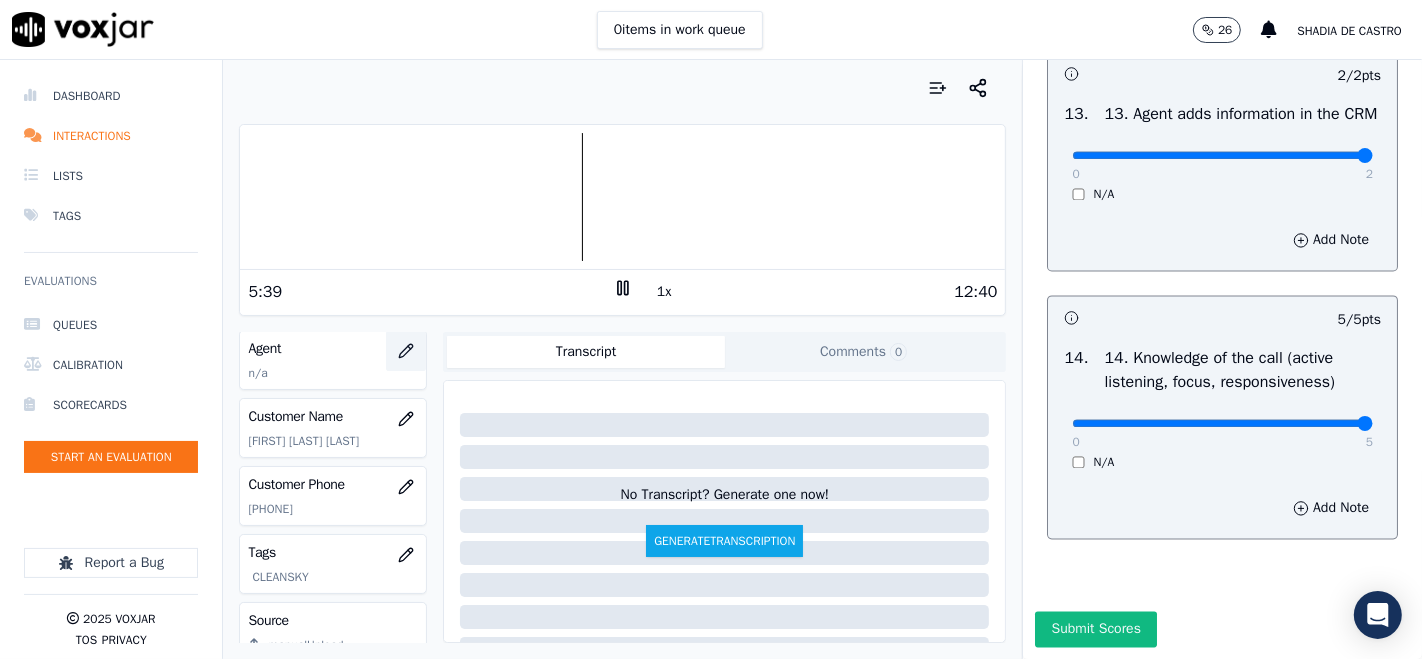 click 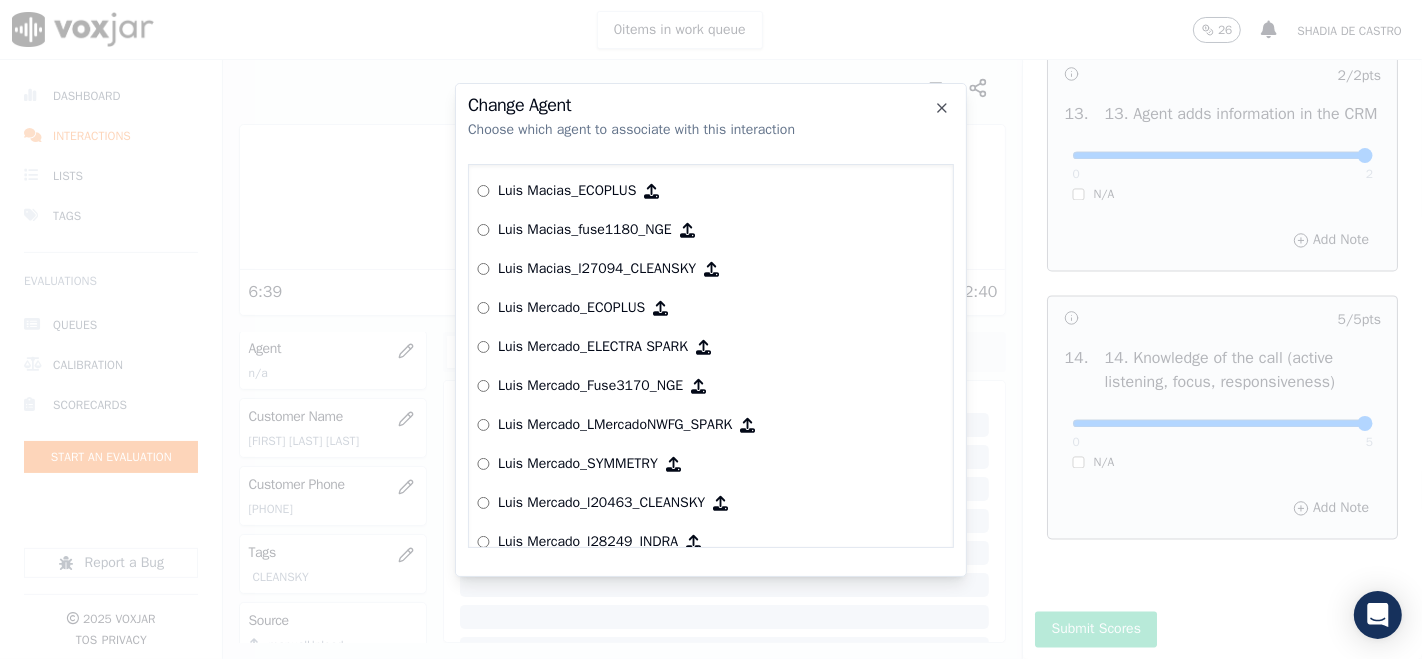 scroll, scrollTop: 6742, scrollLeft: 0, axis: vertical 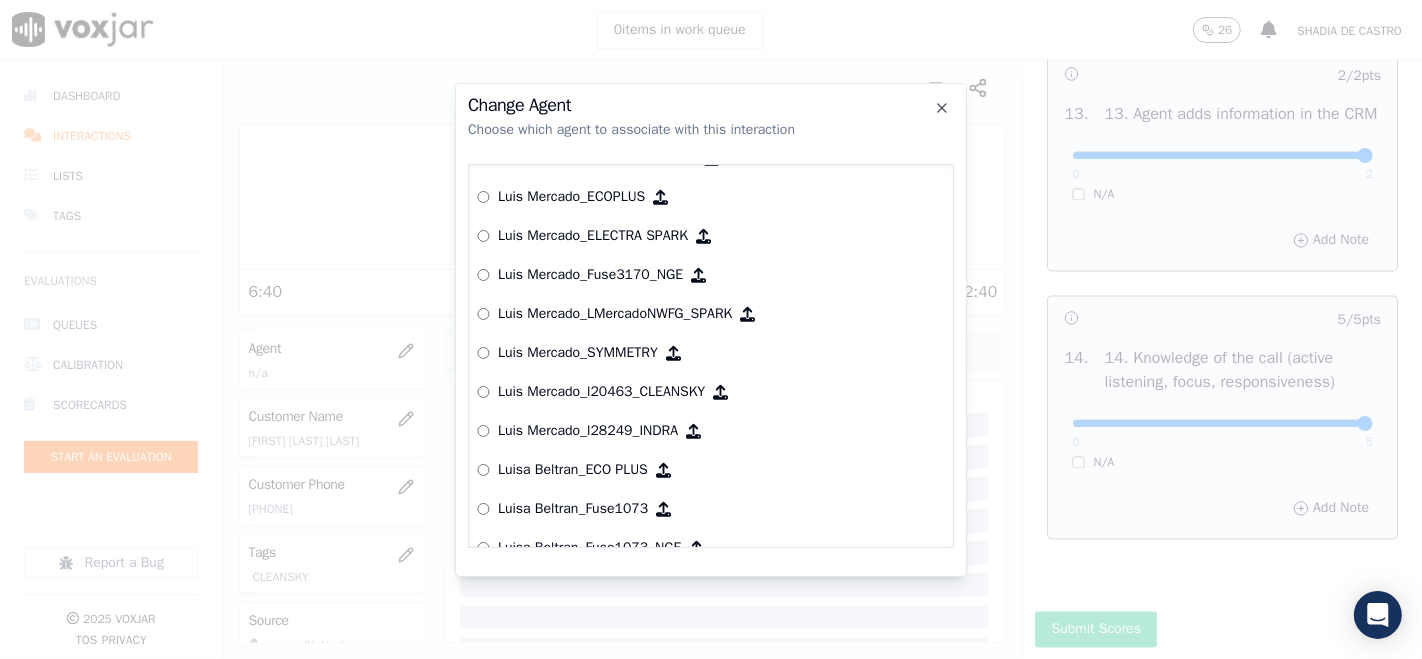 drag, startPoint x: 521, startPoint y: 390, endPoint x: 550, endPoint y: 430, distance: 49.40648 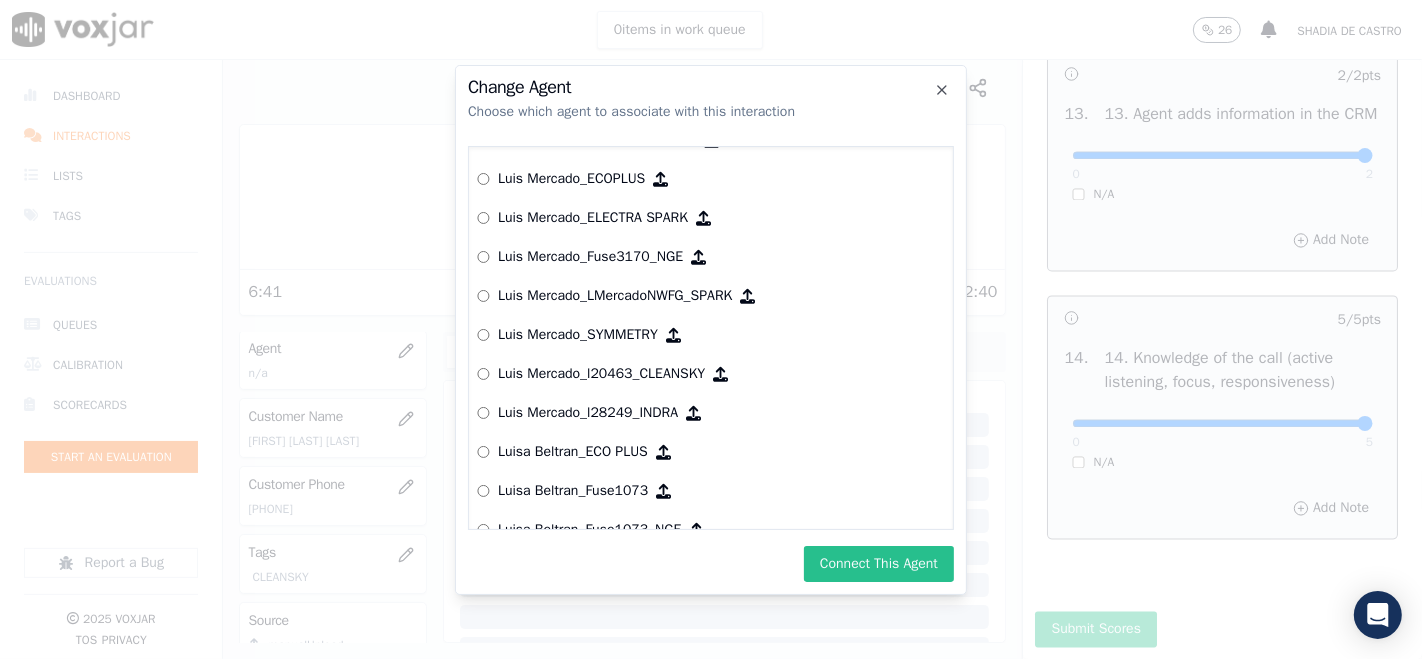 click on "Connect This Agent" at bounding box center [879, 564] 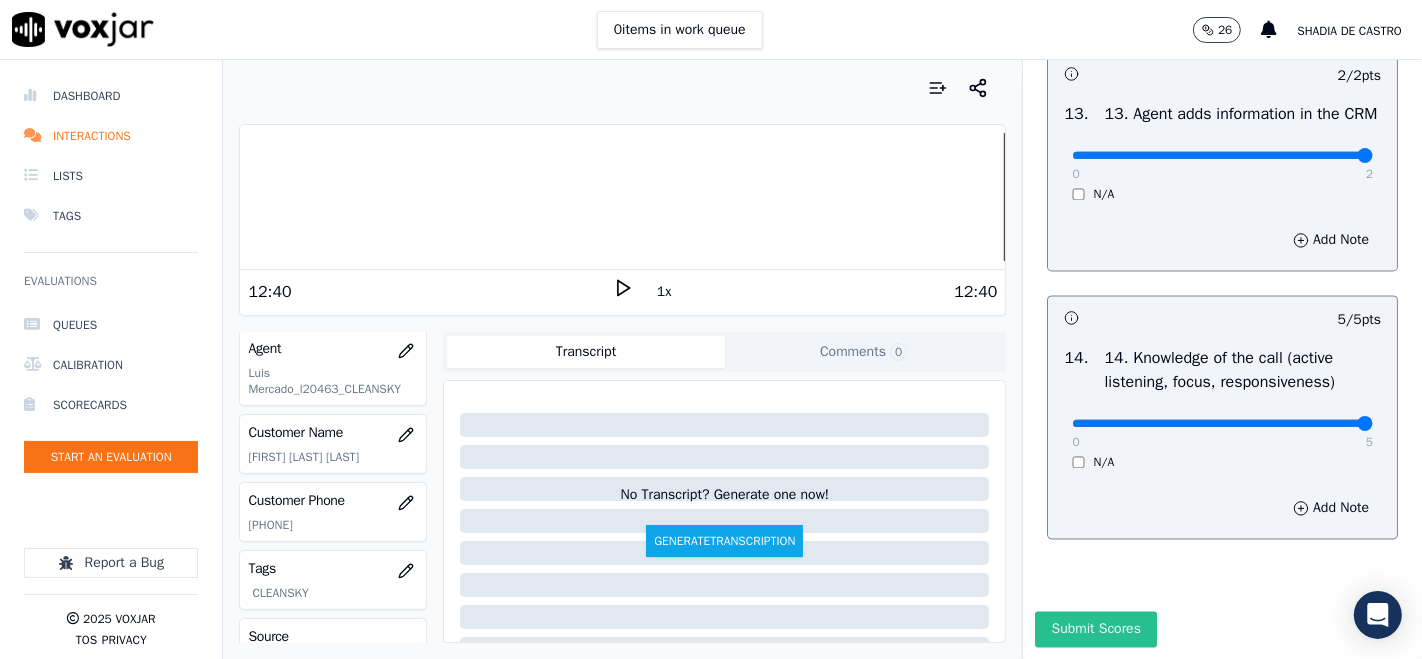 click on "Submit Scores" at bounding box center [1095, 629] 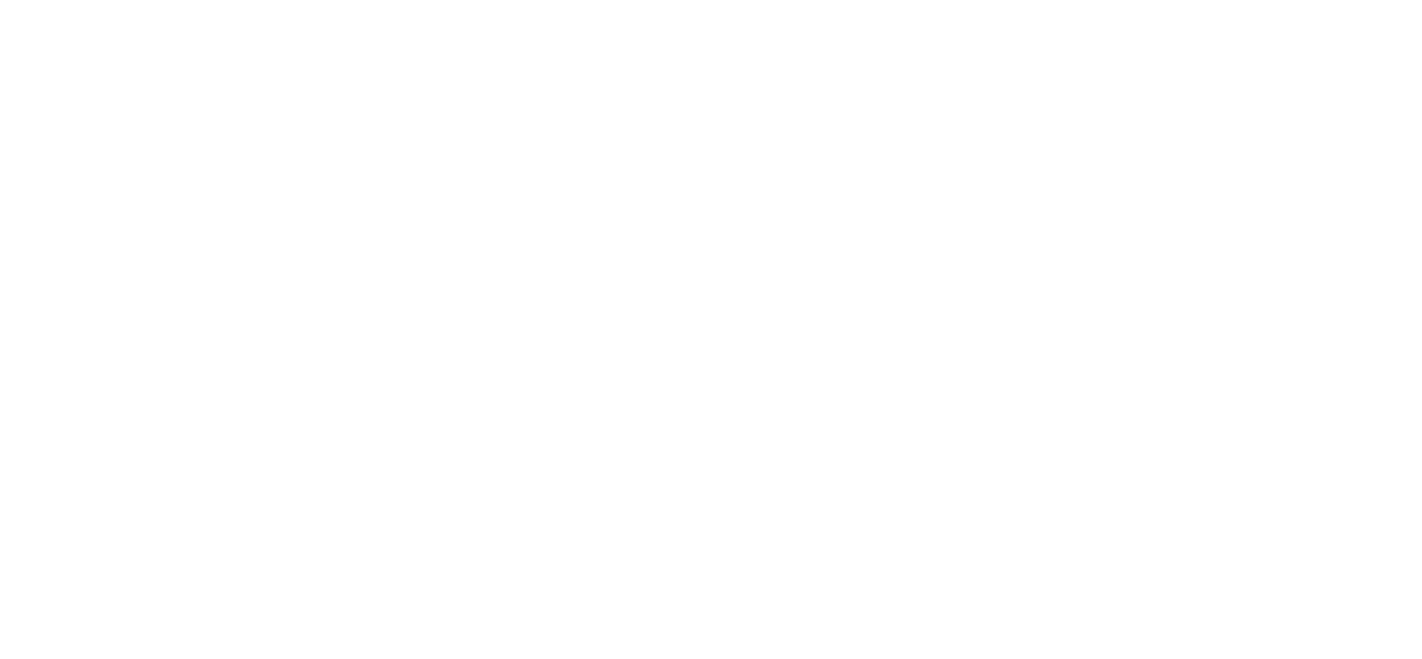 scroll, scrollTop: 0, scrollLeft: 0, axis: both 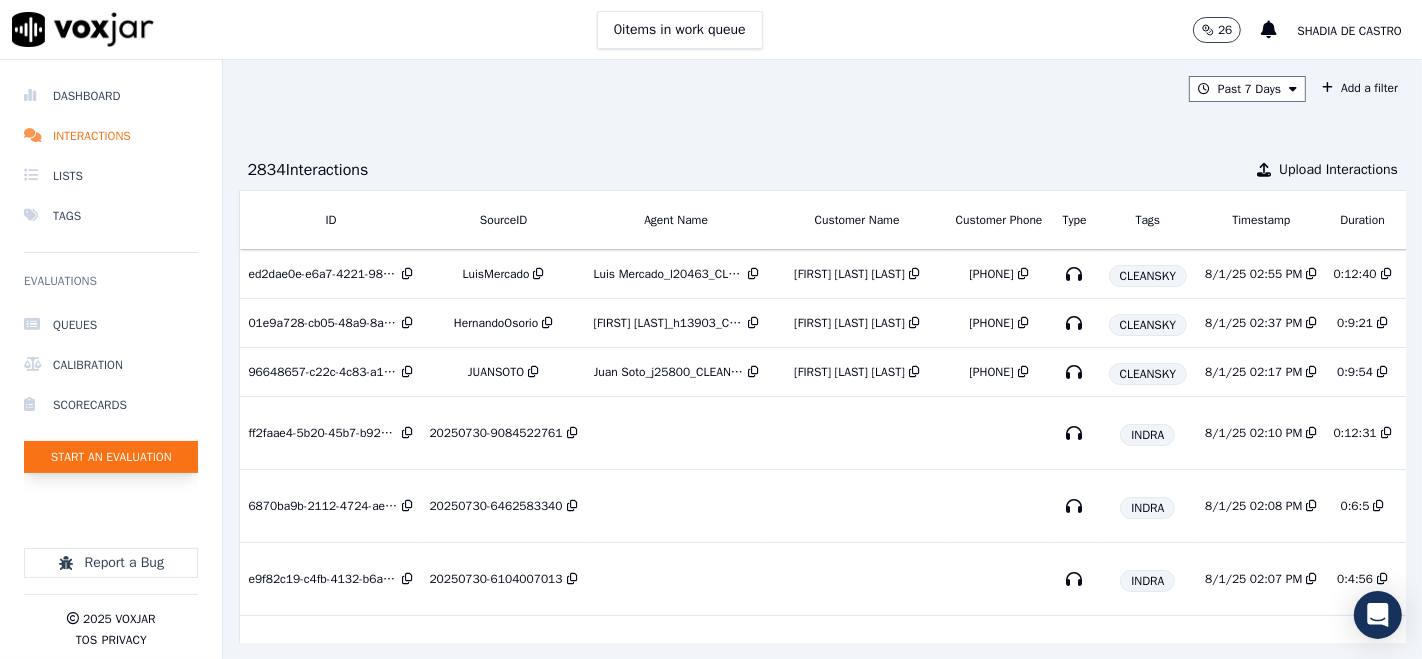 click on "Start an Evaluation" 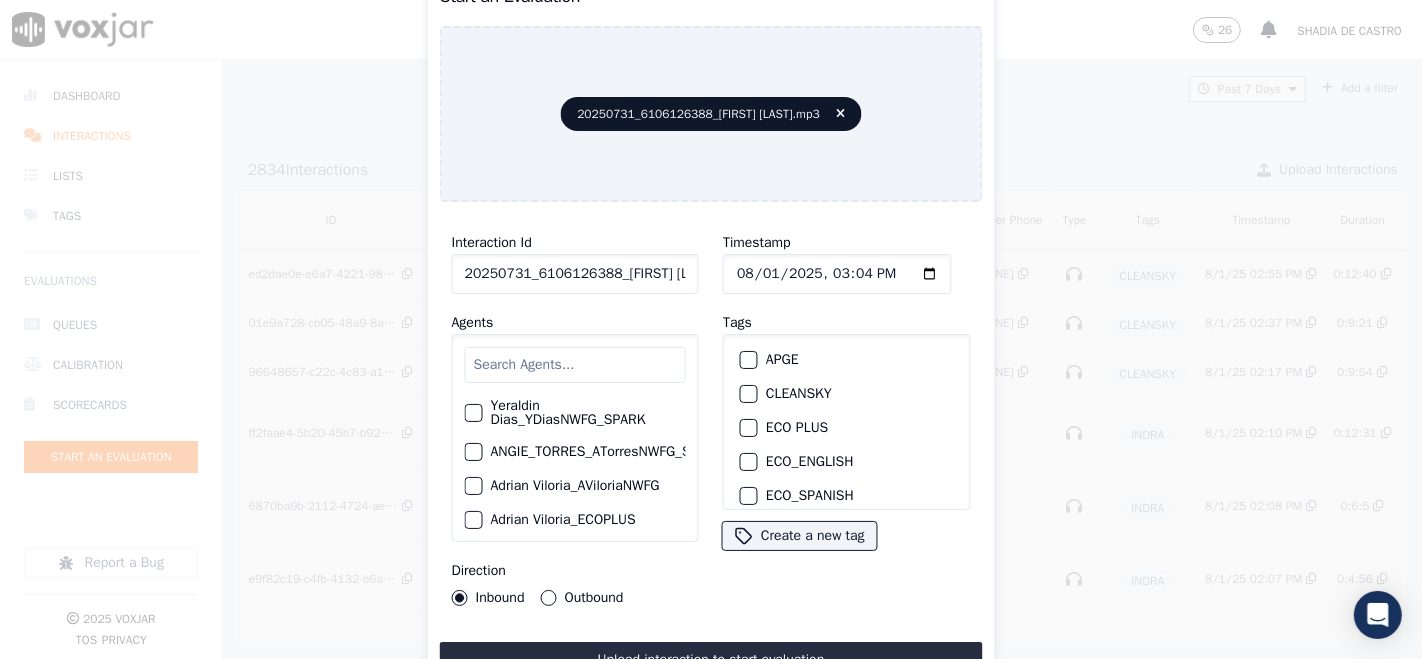 click on "20250731_6106126388_[FIRST] [LAST].mp3" 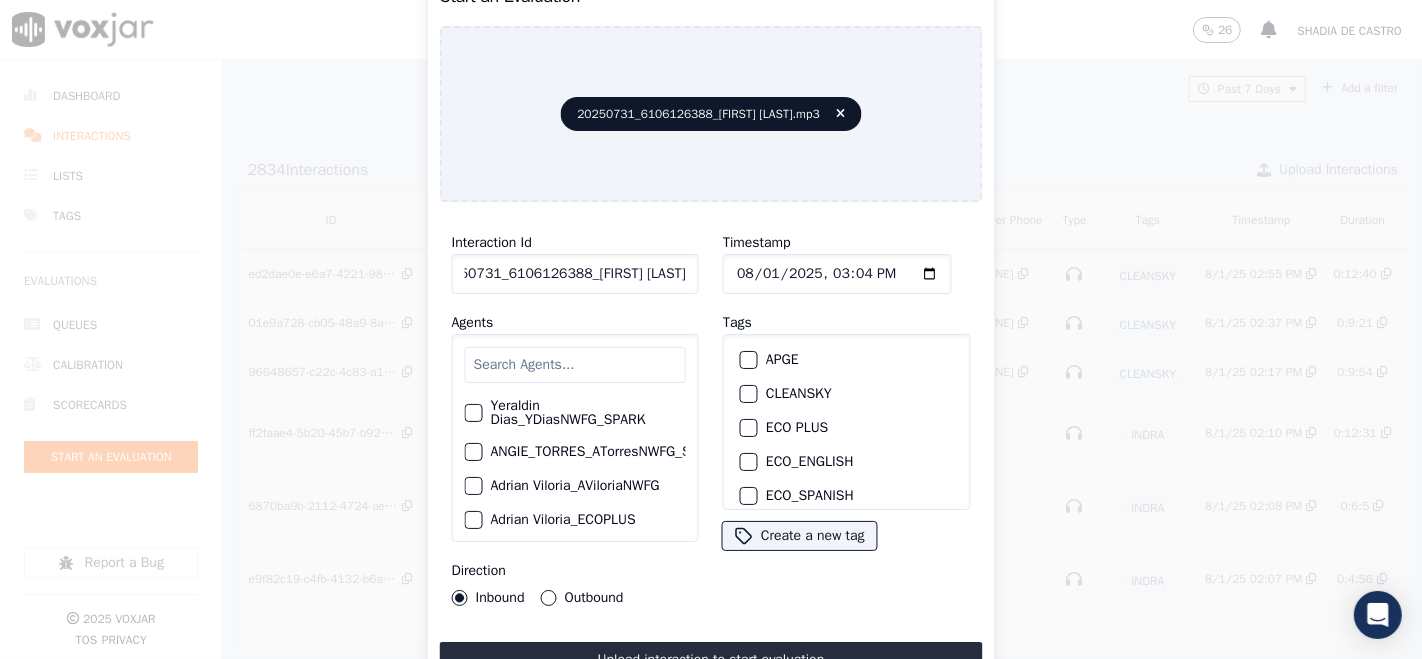 scroll, scrollTop: 0, scrollLeft: 31, axis: horizontal 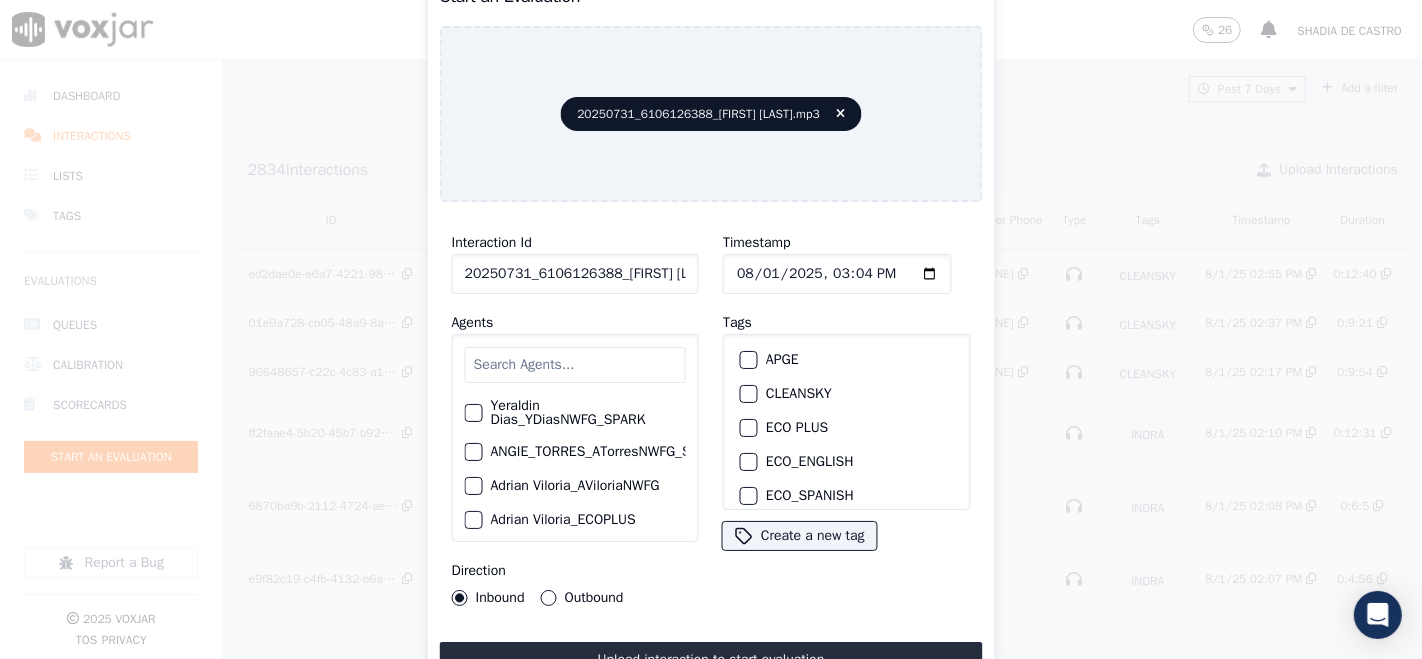 click at bounding box center [748, 394] 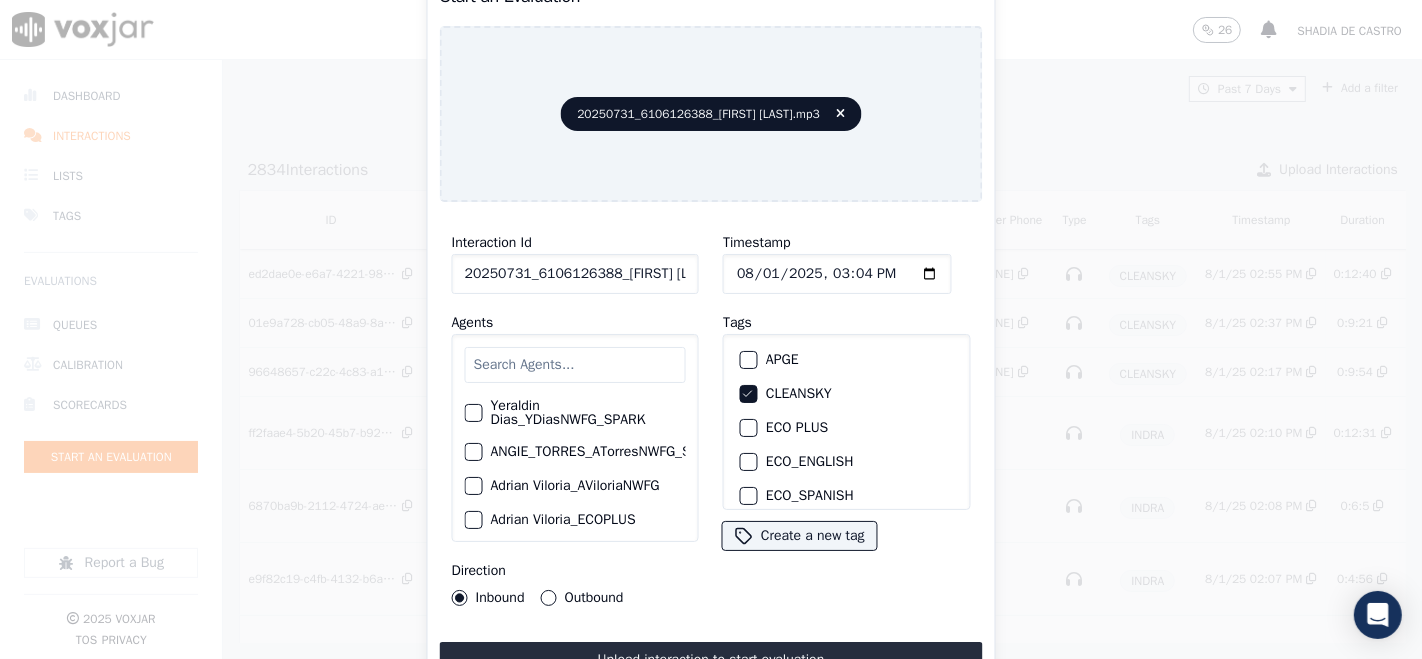 drag, startPoint x: 751, startPoint y: 647, endPoint x: 737, endPoint y: 653, distance: 15.231546 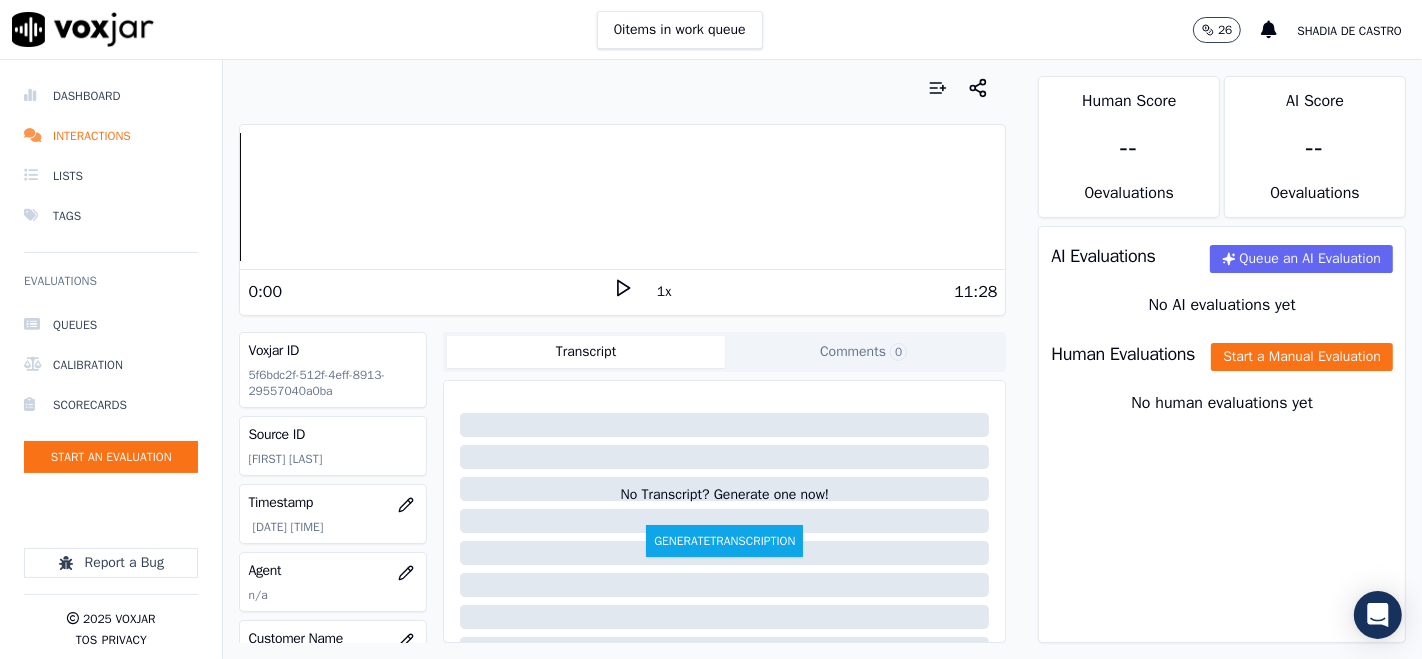 click 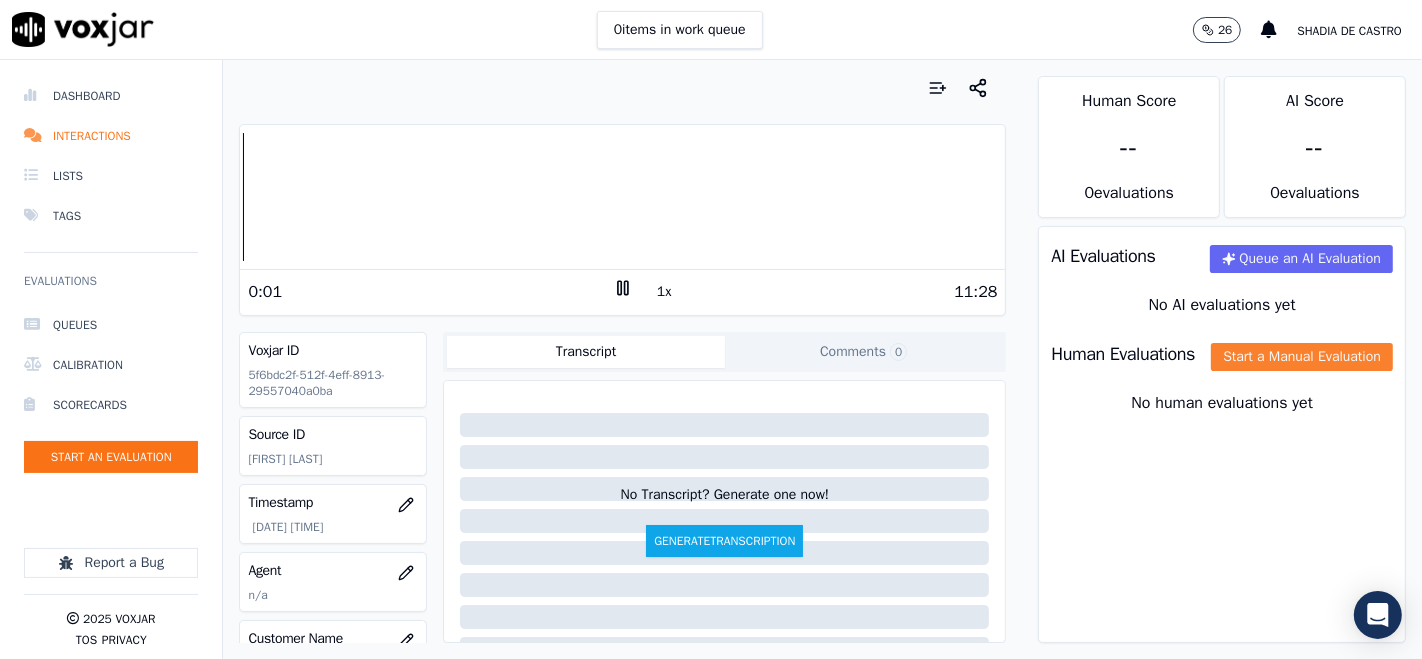 click on "Start a Manual Evaluation" 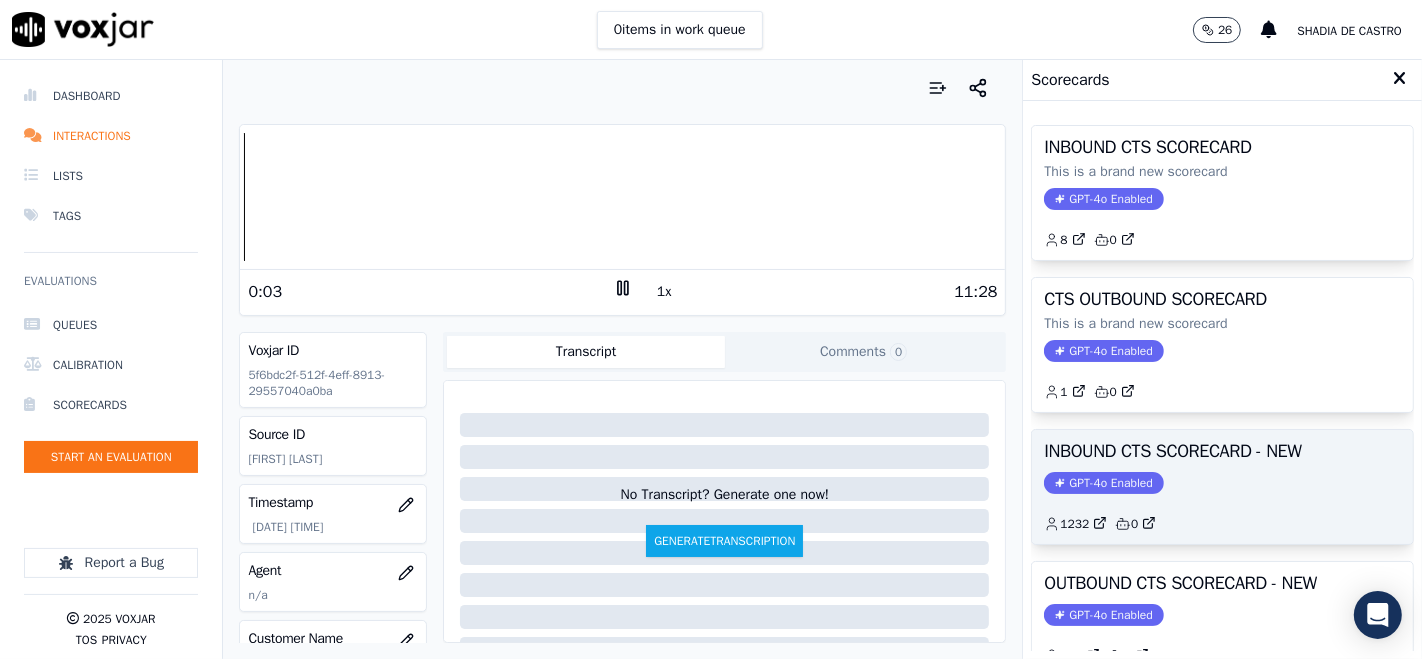 click on "INBOUND CTS SCORECARD - NEW        GPT-4o Enabled       1232         0" at bounding box center [1222, 487] 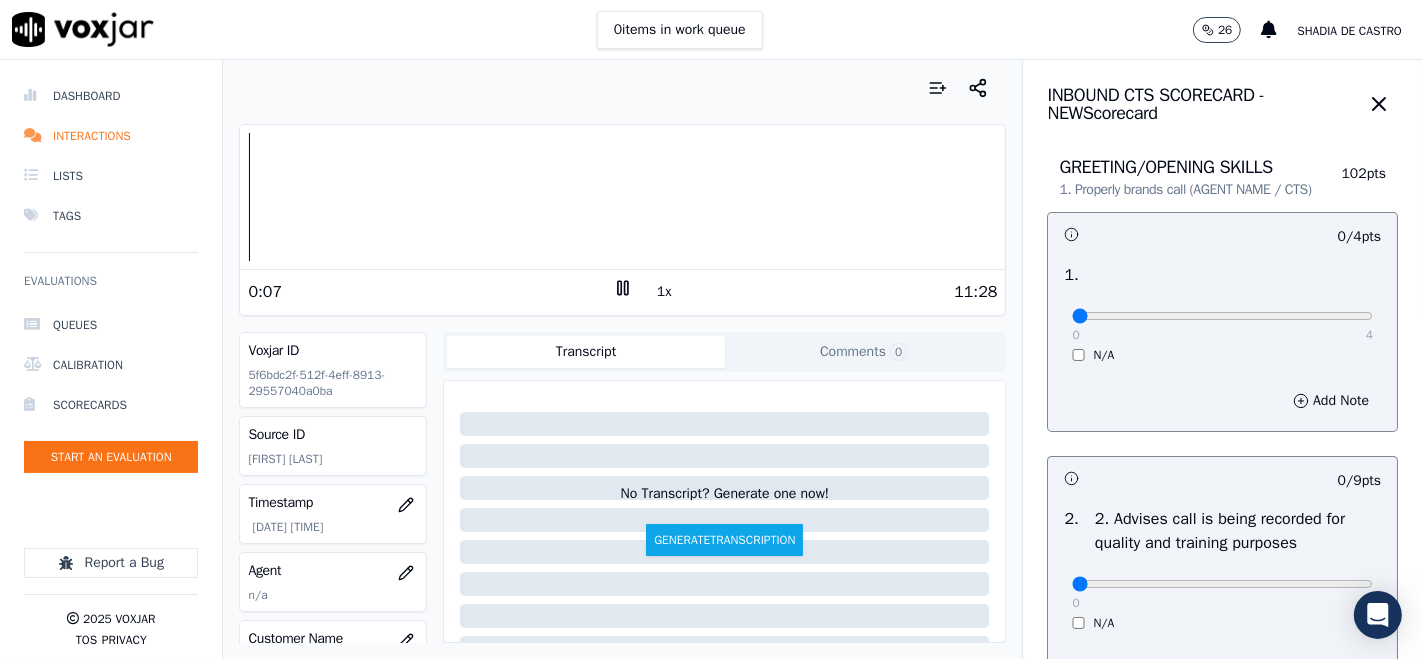 scroll, scrollTop: 0, scrollLeft: 0, axis: both 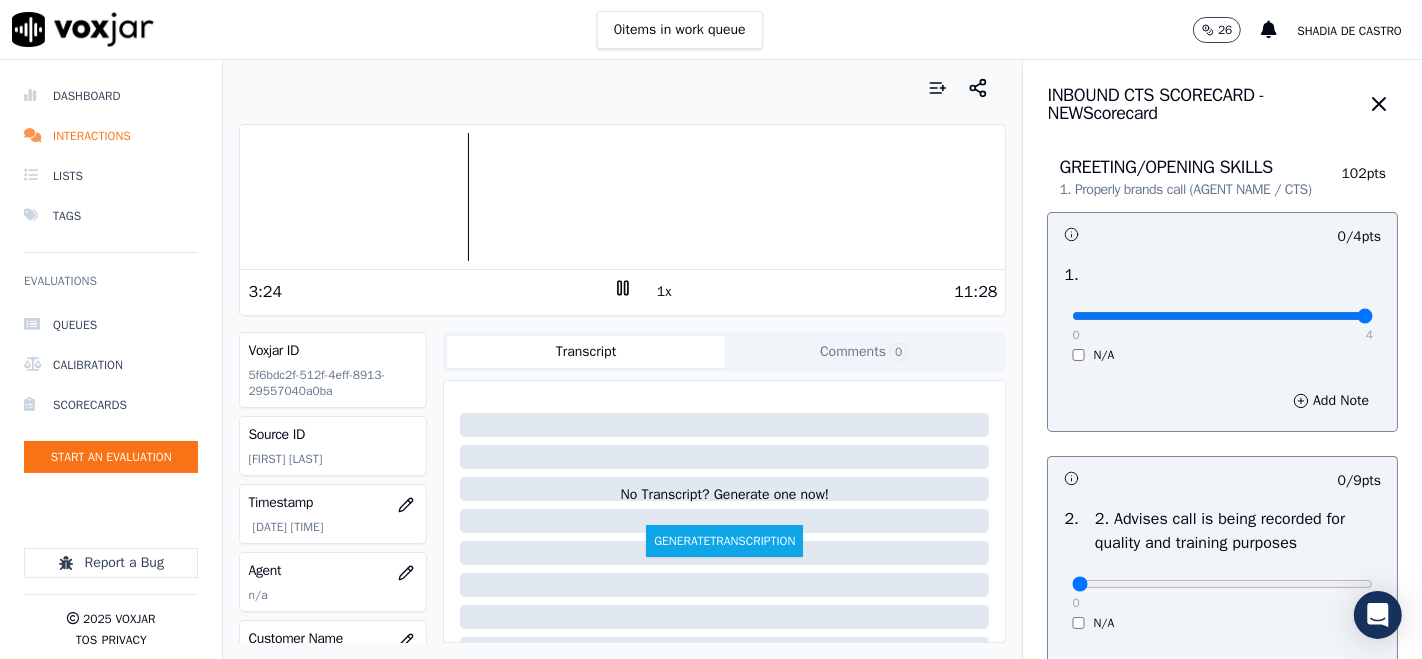 type on "4" 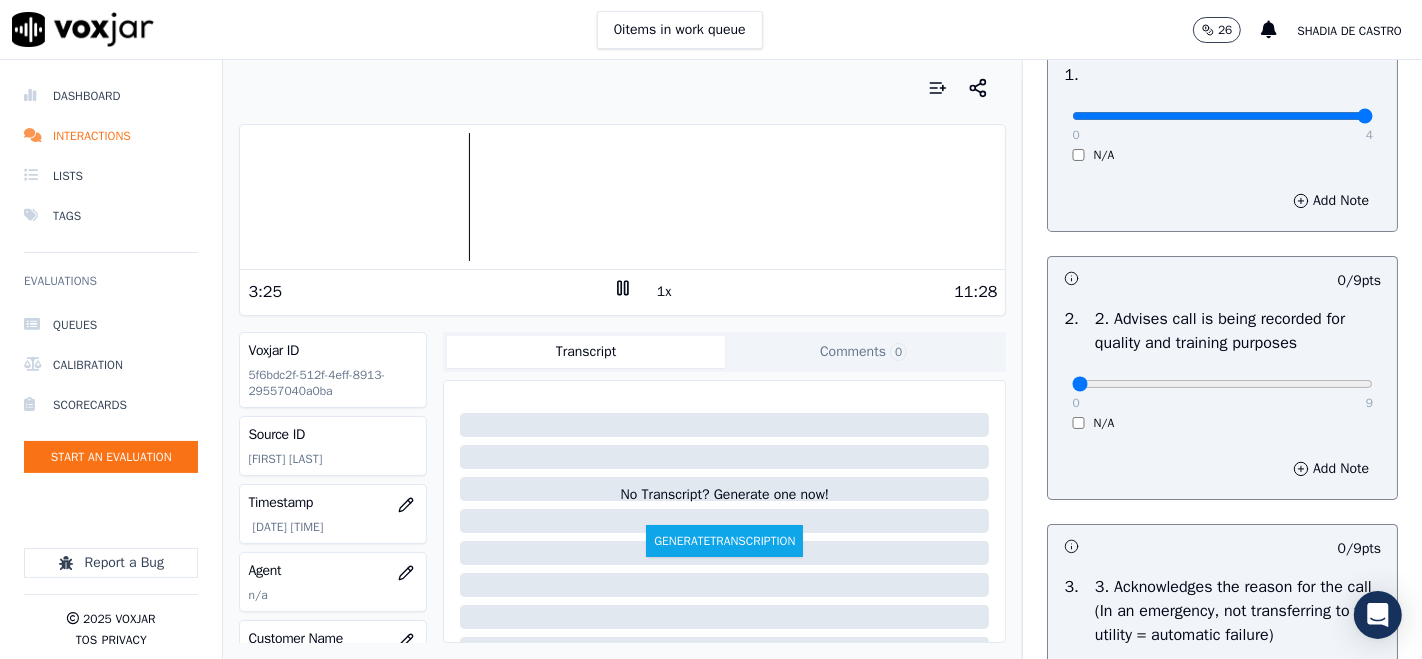 scroll, scrollTop: 222, scrollLeft: 0, axis: vertical 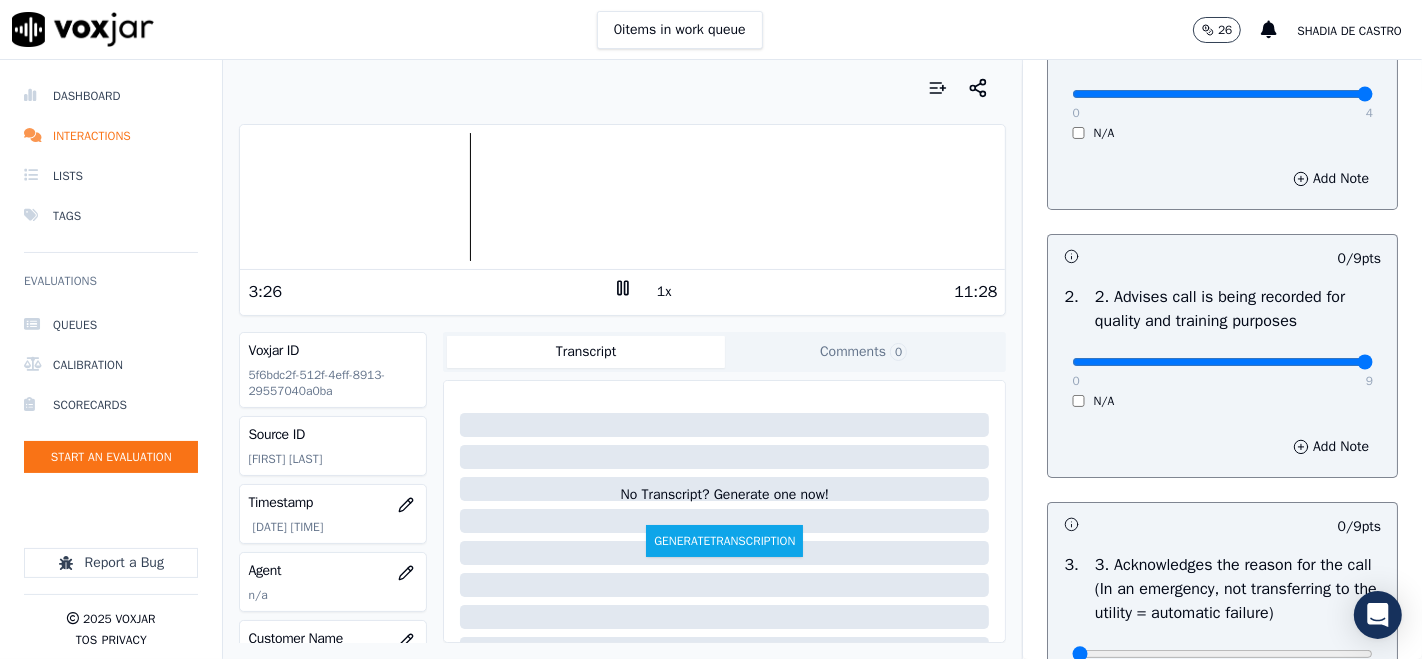 type on "9" 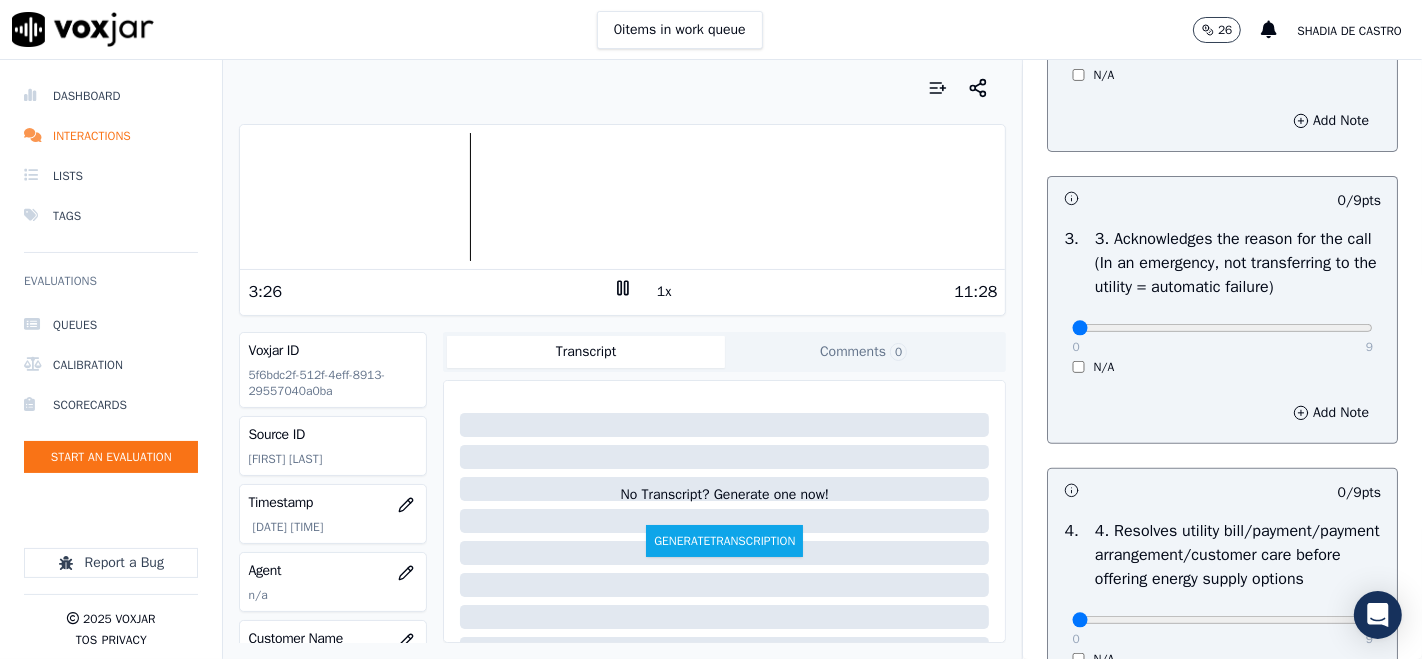 scroll, scrollTop: 555, scrollLeft: 0, axis: vertical 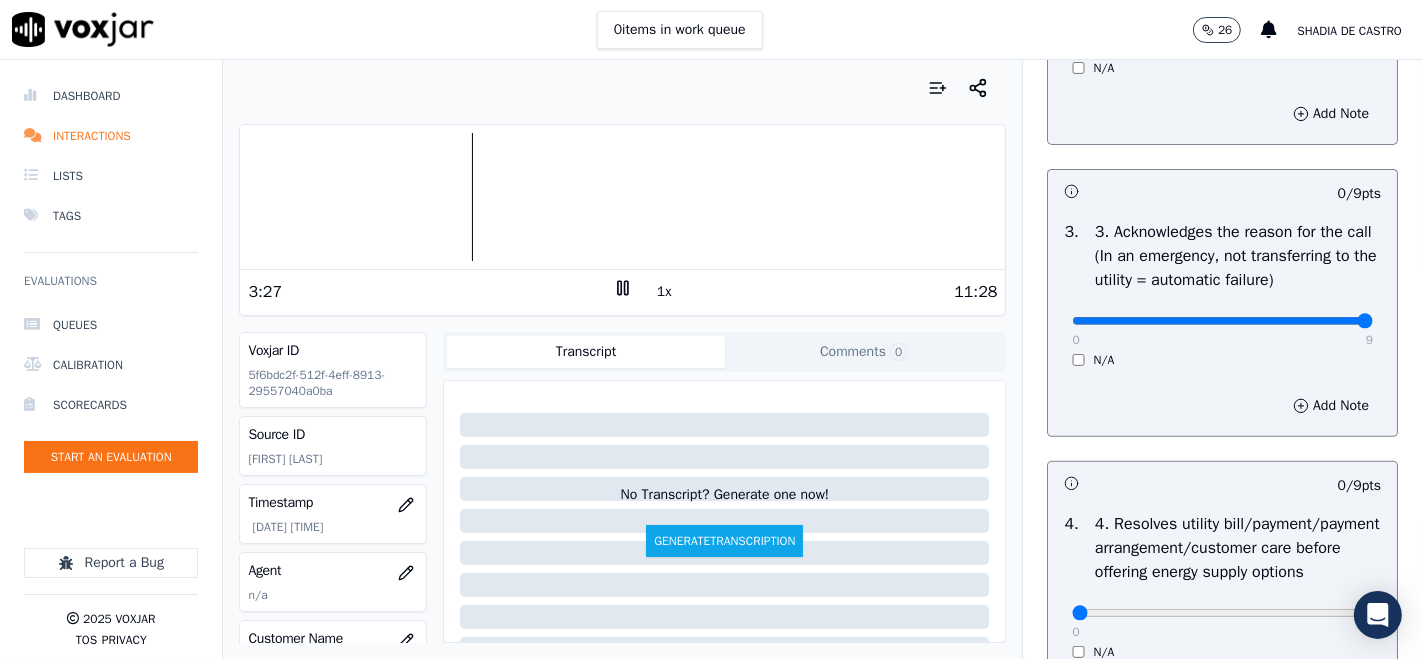 type on "9" 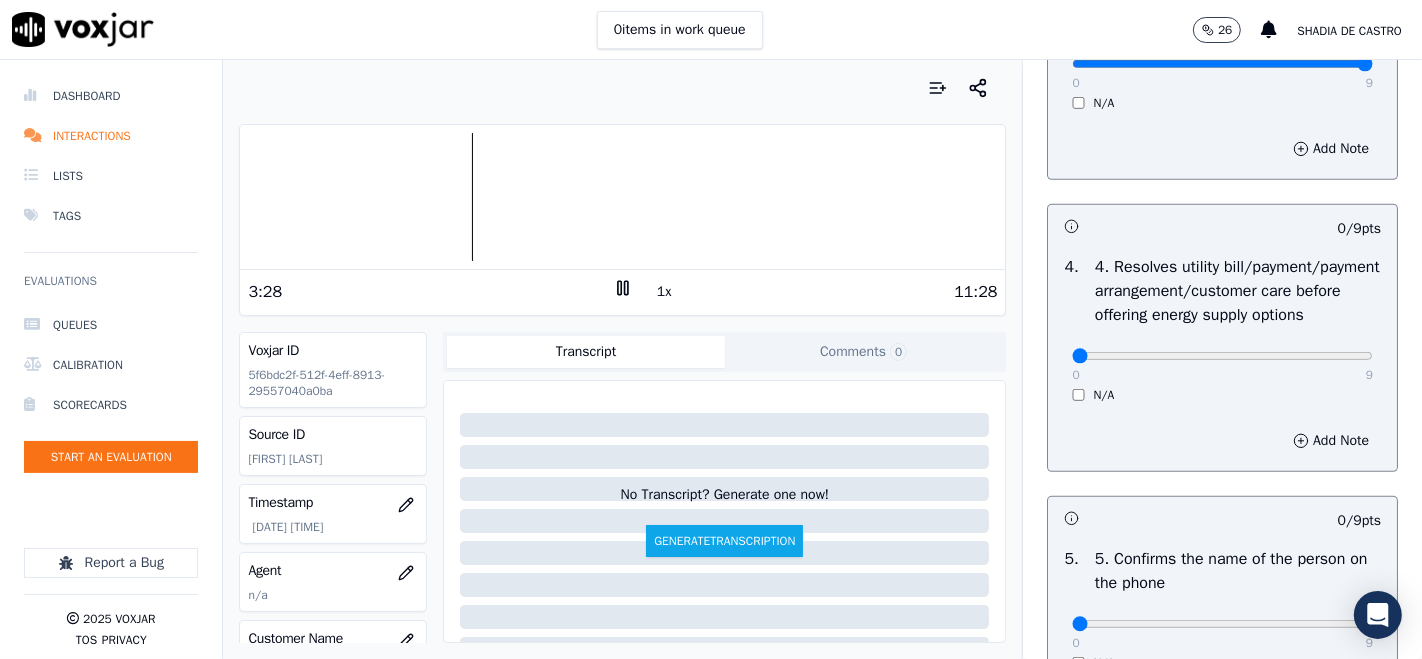 scroll, scrollTop: 888, scrollLeft: 0, axis: vertical 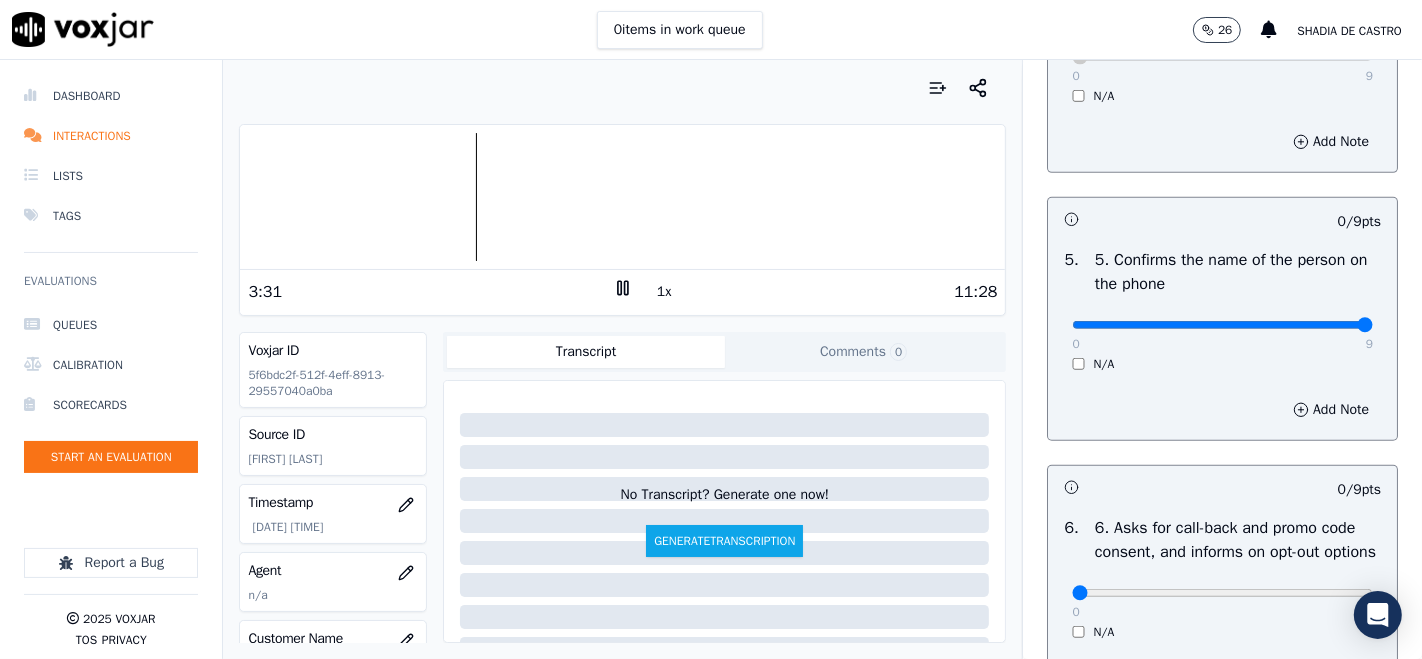 type on "9" 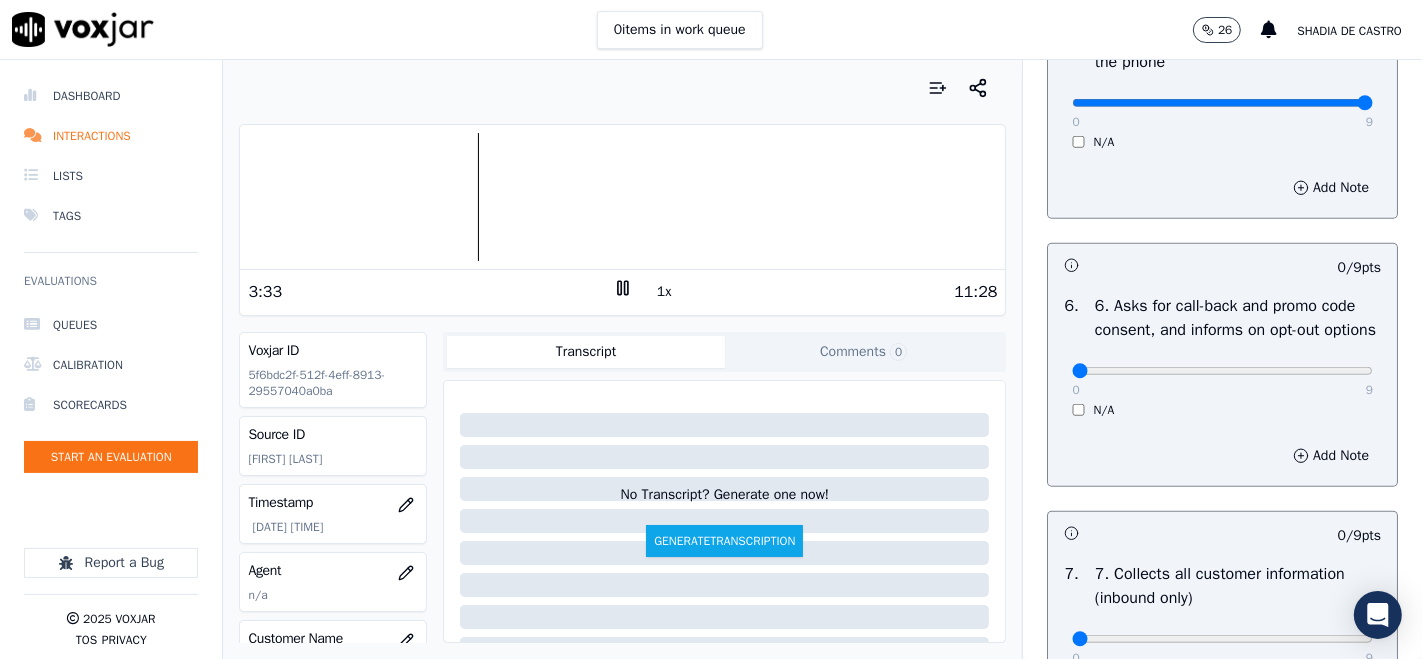 scroll, scrollTop: 1444, scrollLeft: 0, axis: vertical 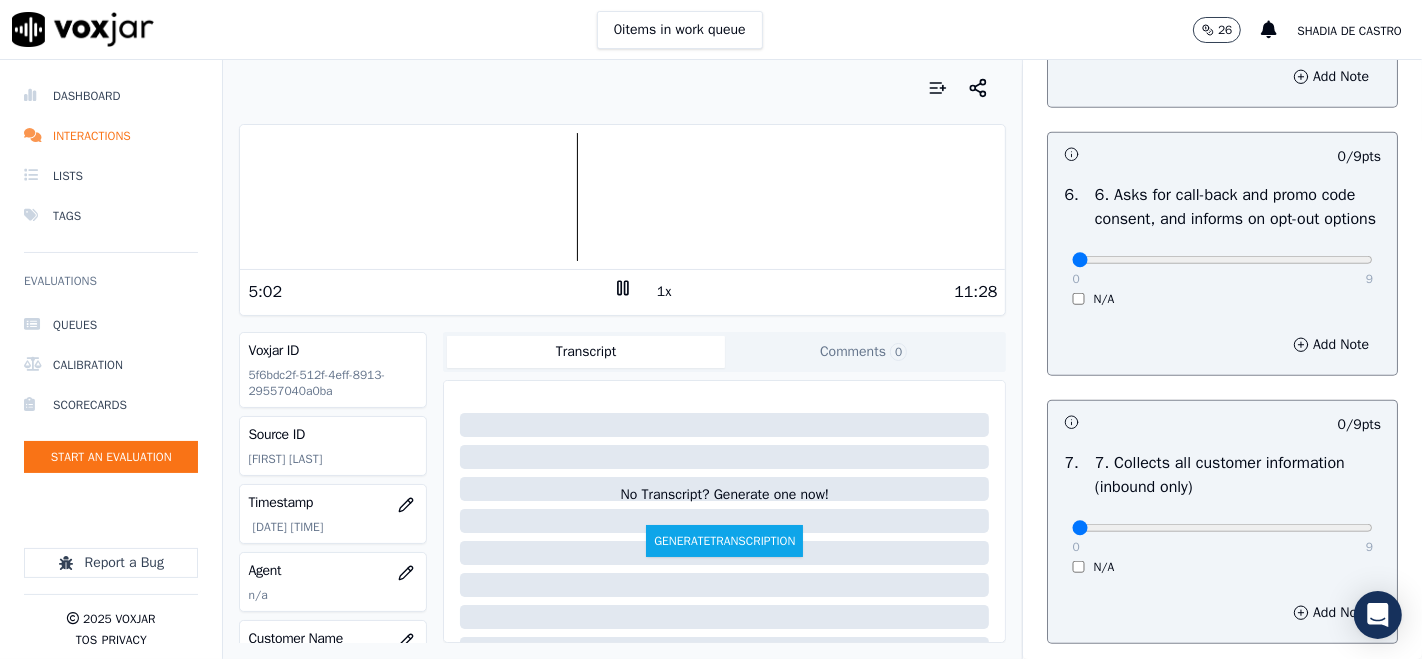click 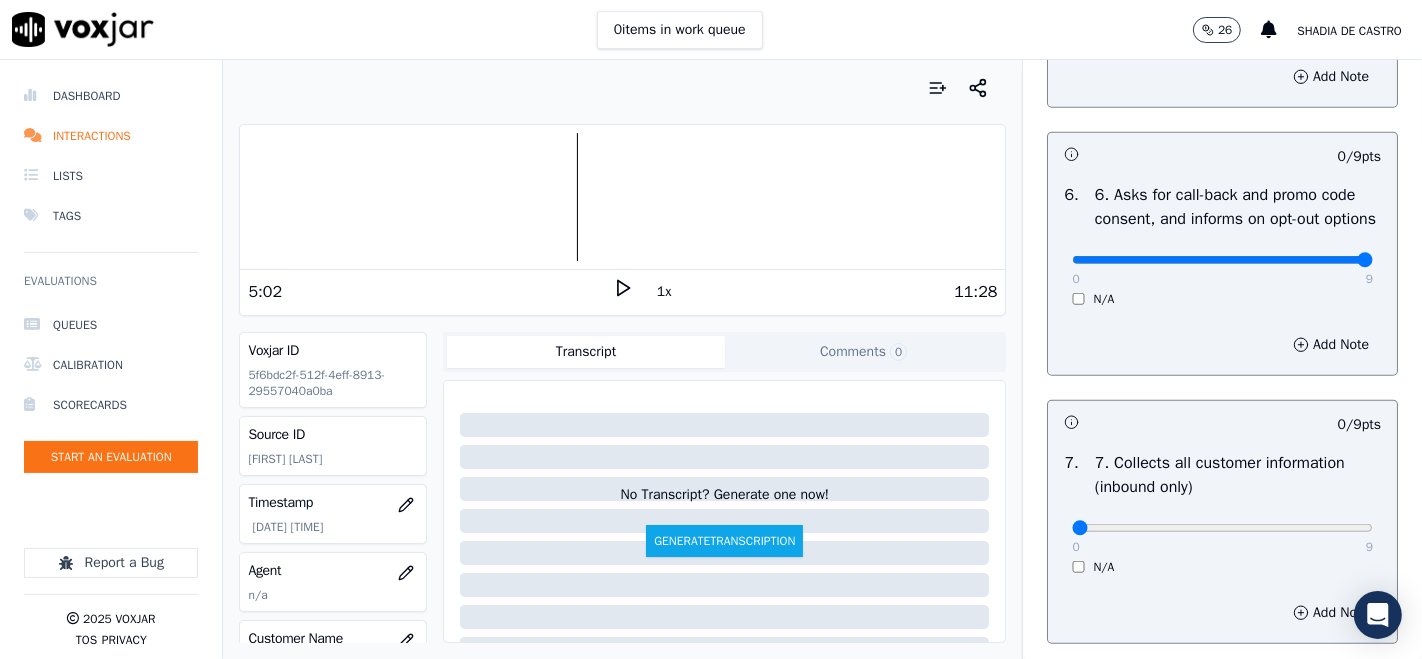 type on "9" 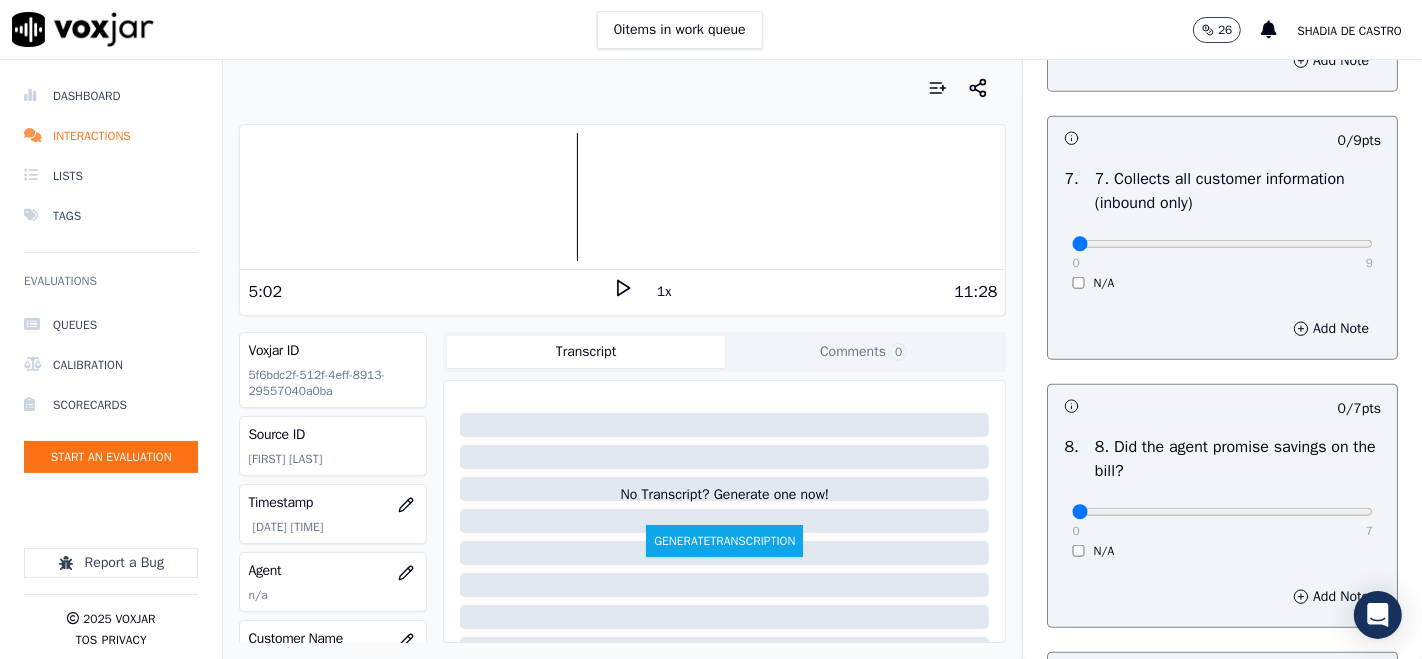 scroll, scrollTop: 1777, scrollLeft: 0, axis: vertical 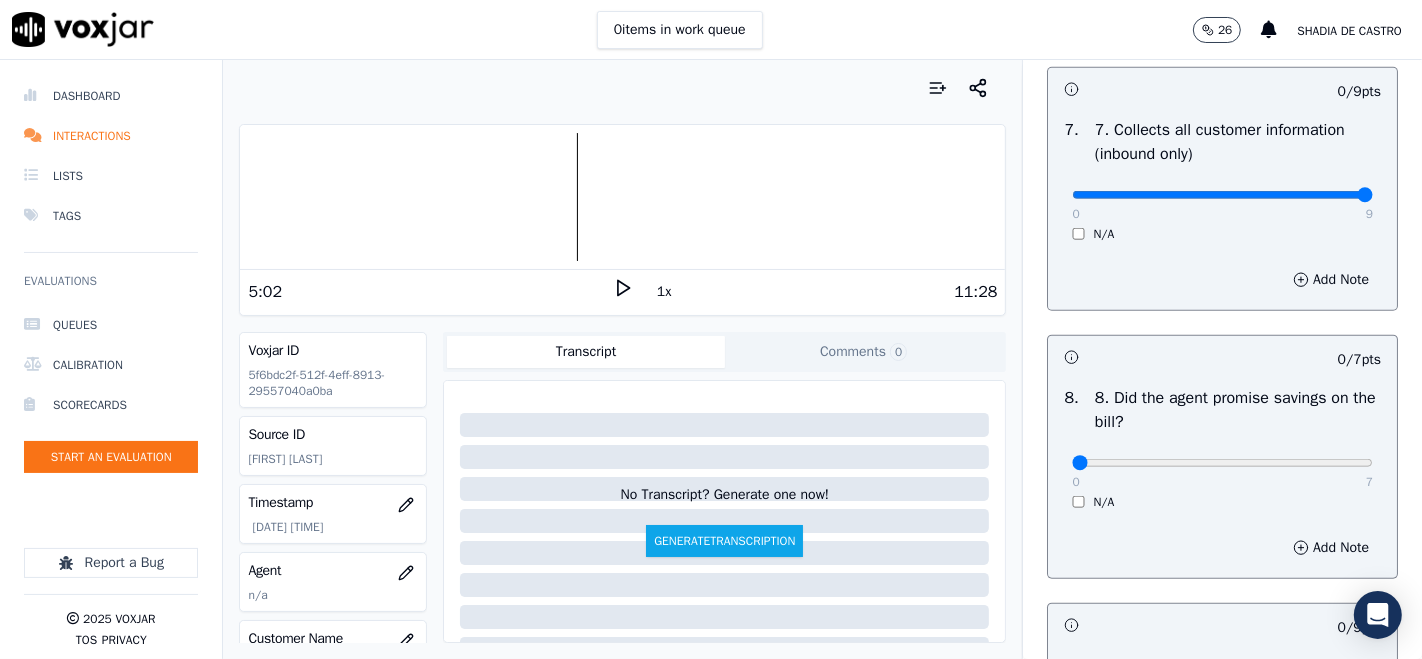 type on "9" 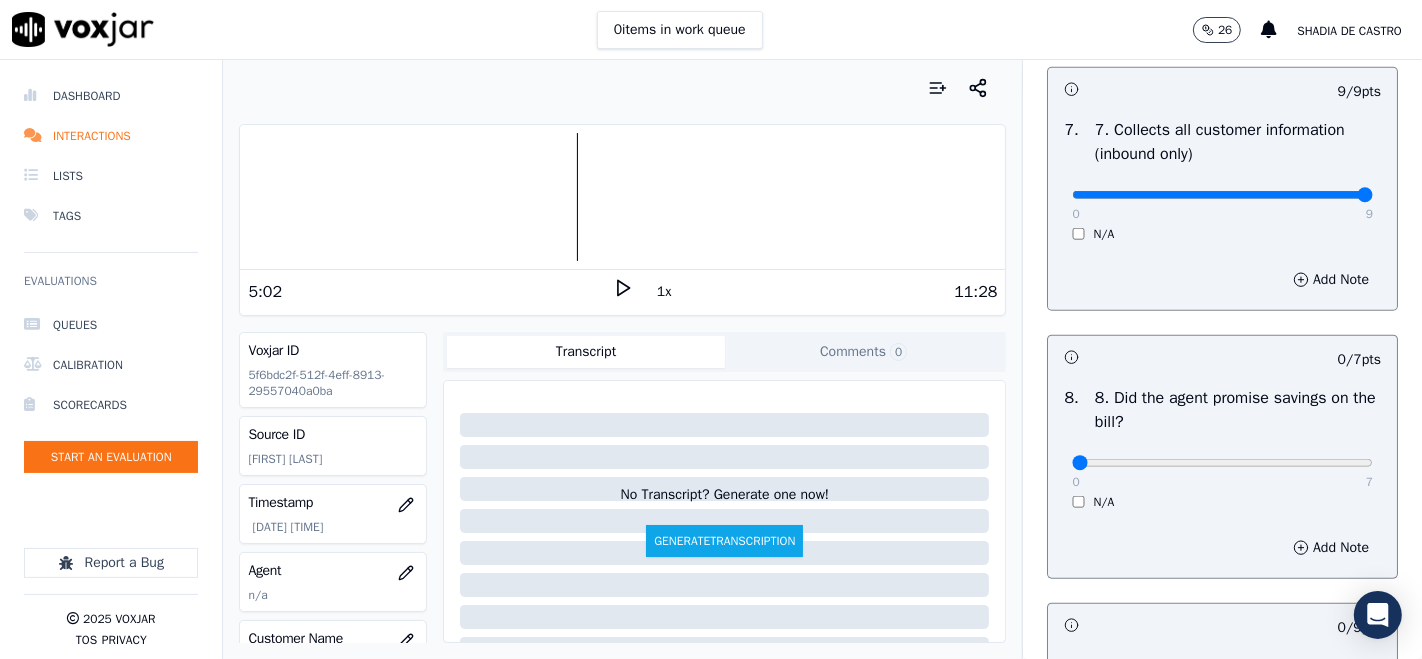 scroll, scrollTop: 2000, scrollLeft: 0, axis: vertical 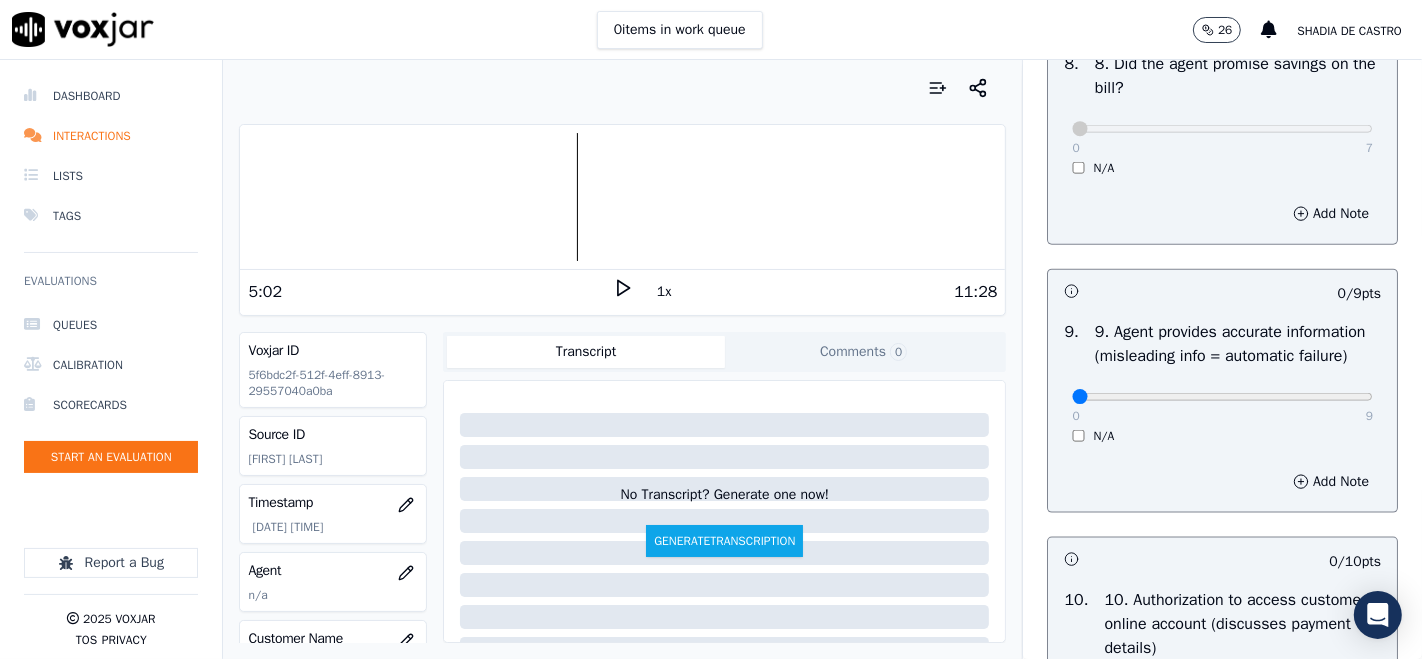 click on "0   9     N/A" at bounding box center (1222, 406) 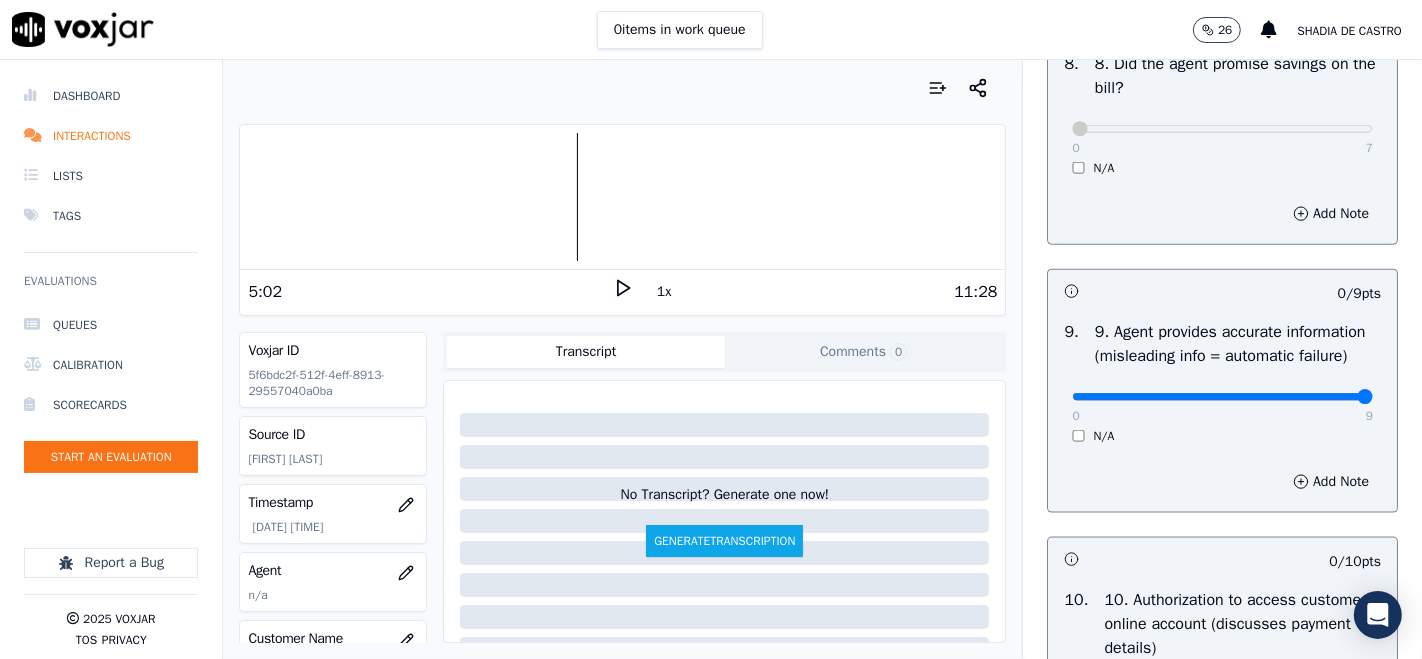 type on "9" 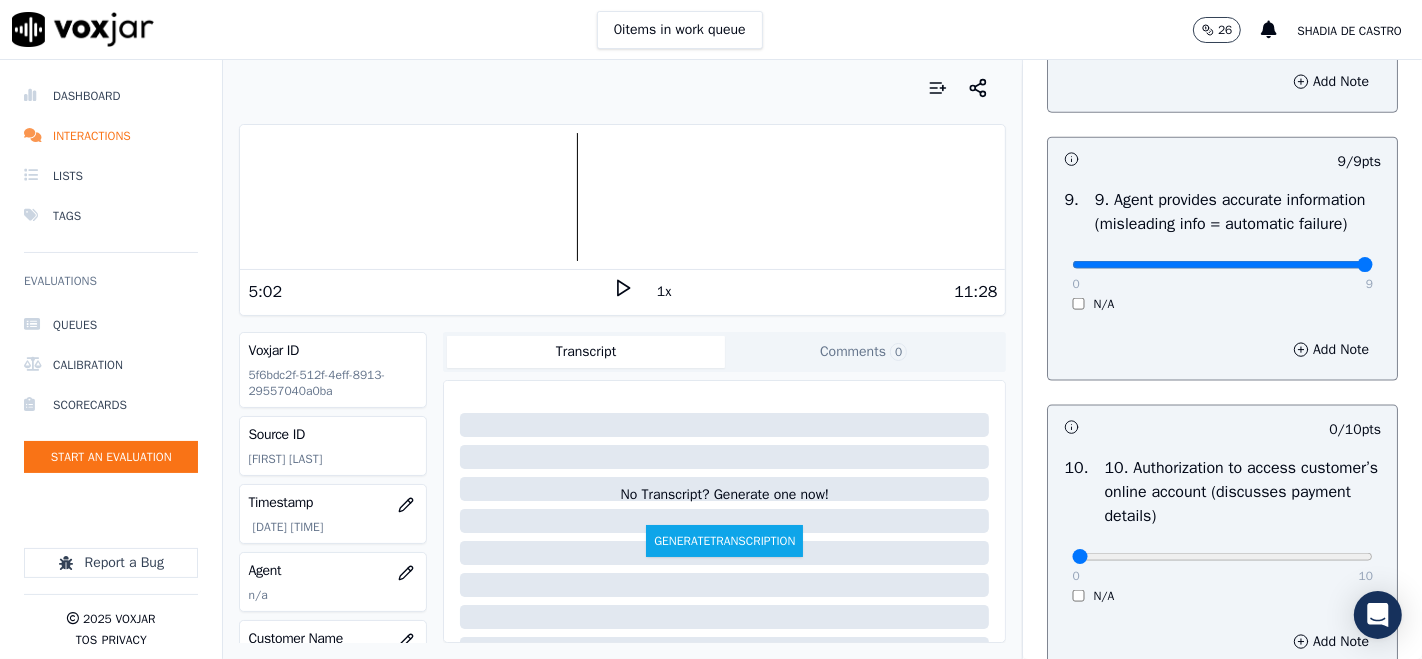 scroll, scrollTop: 2444, scrollLeft: 0, axis: vertical 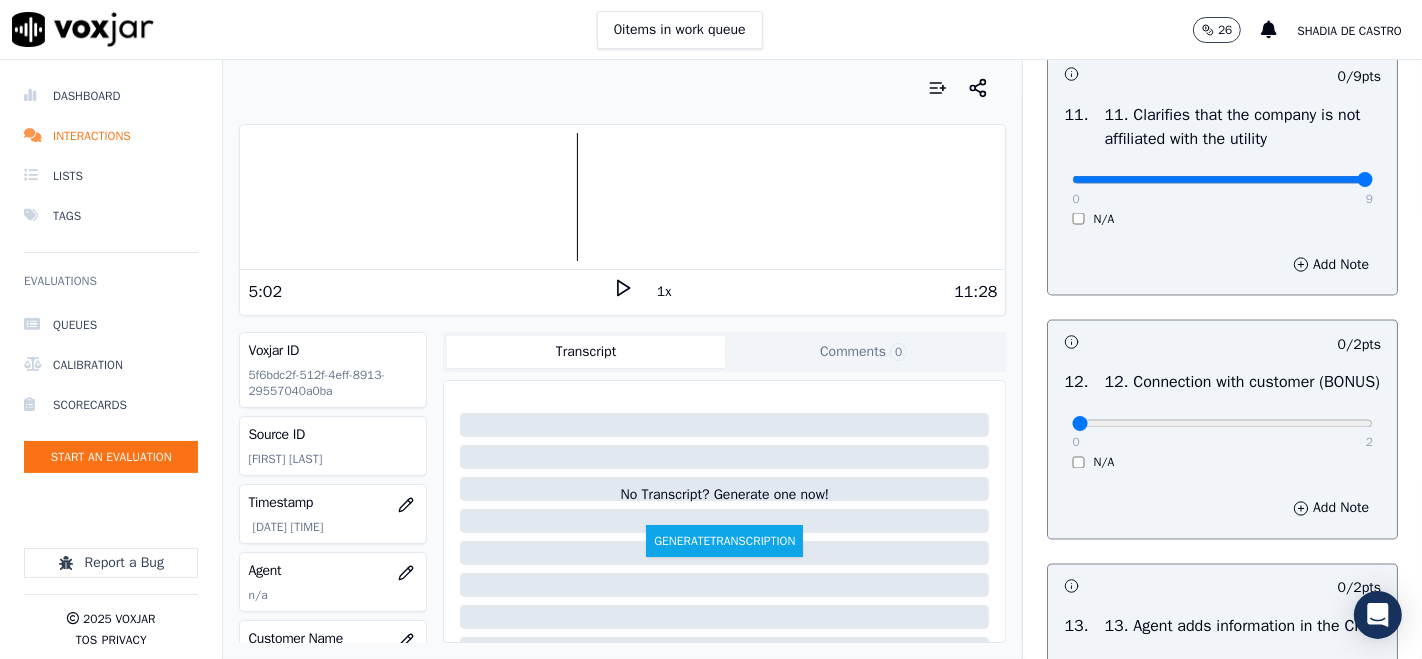 type on "9" 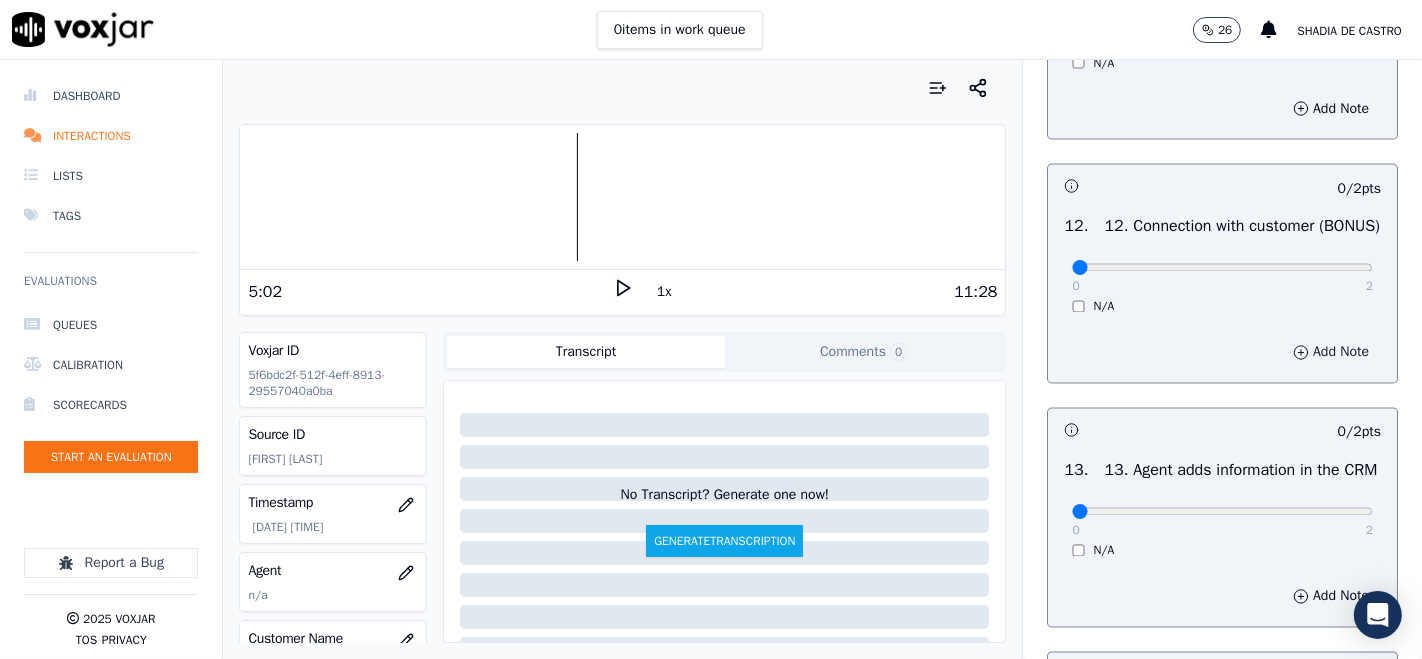 scroll, scrollTop: 3222, scrollLeft: 0, axis: vertical 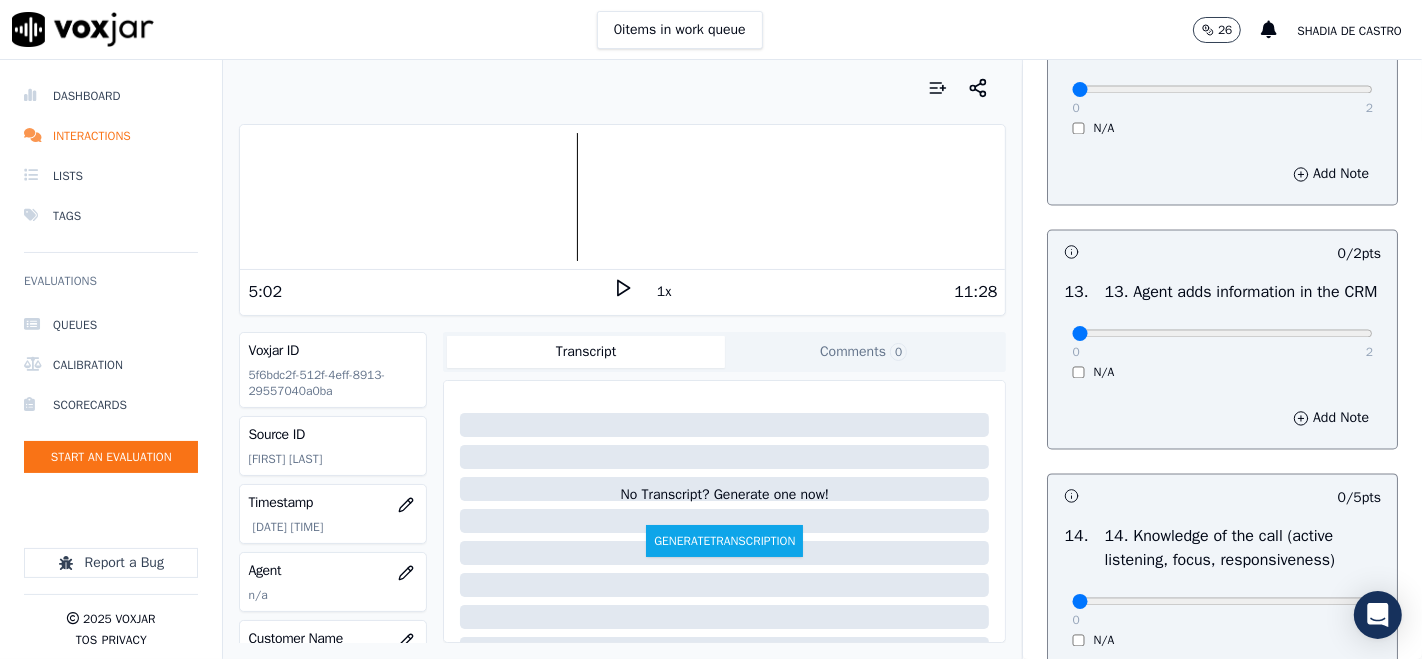 click on "0   2" at bounding box center [1222, 89] 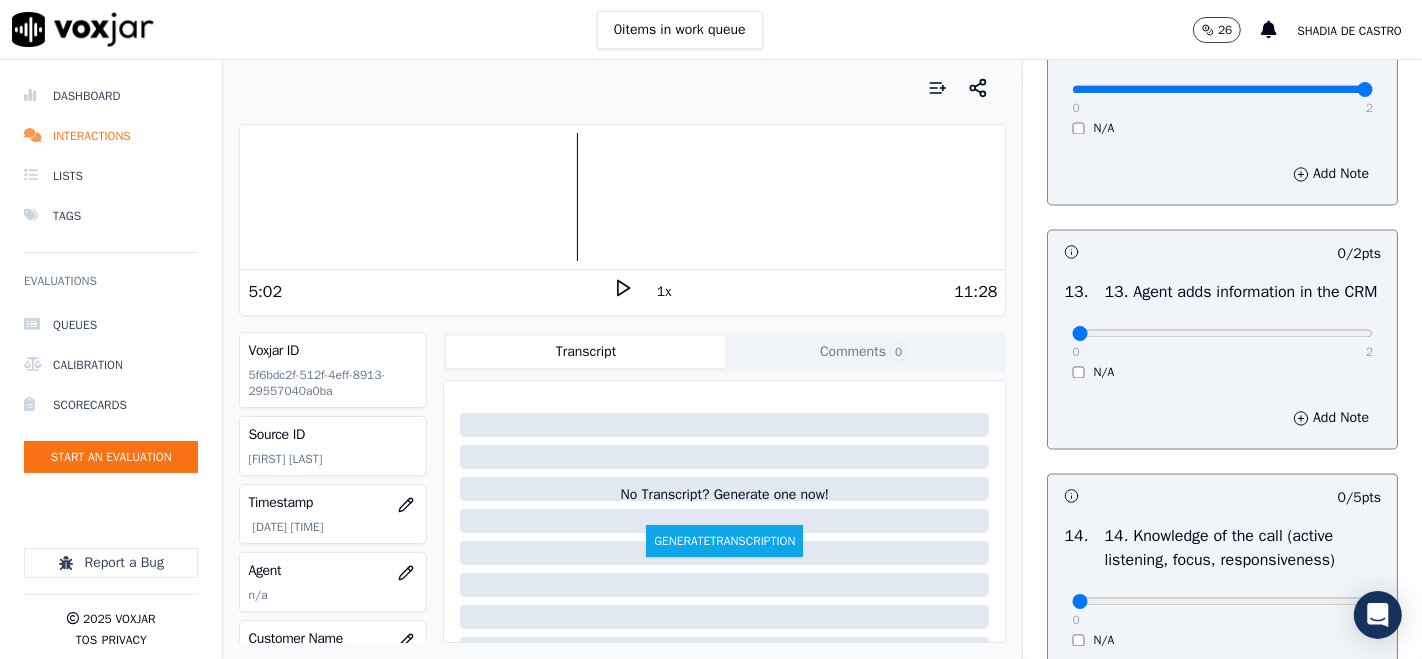type on "2" 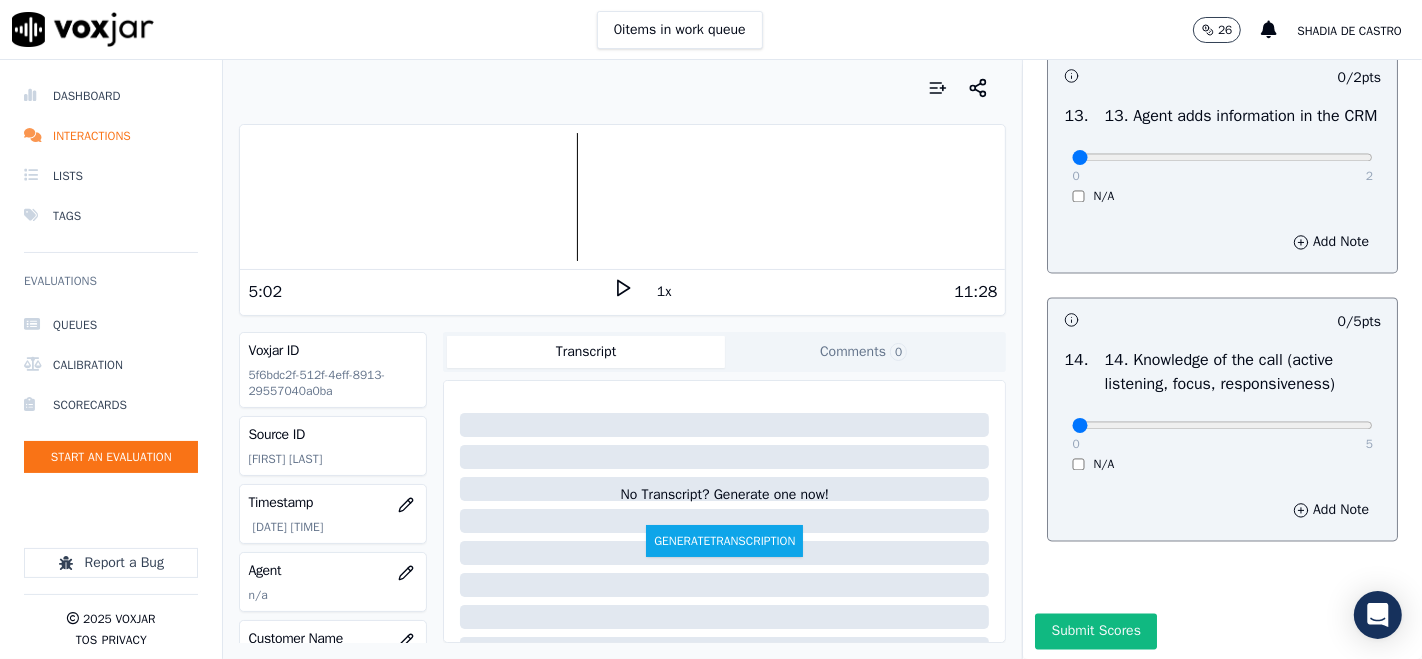 scroll, scrollTop: 3555, scrollLeft: 0, axis: vertical 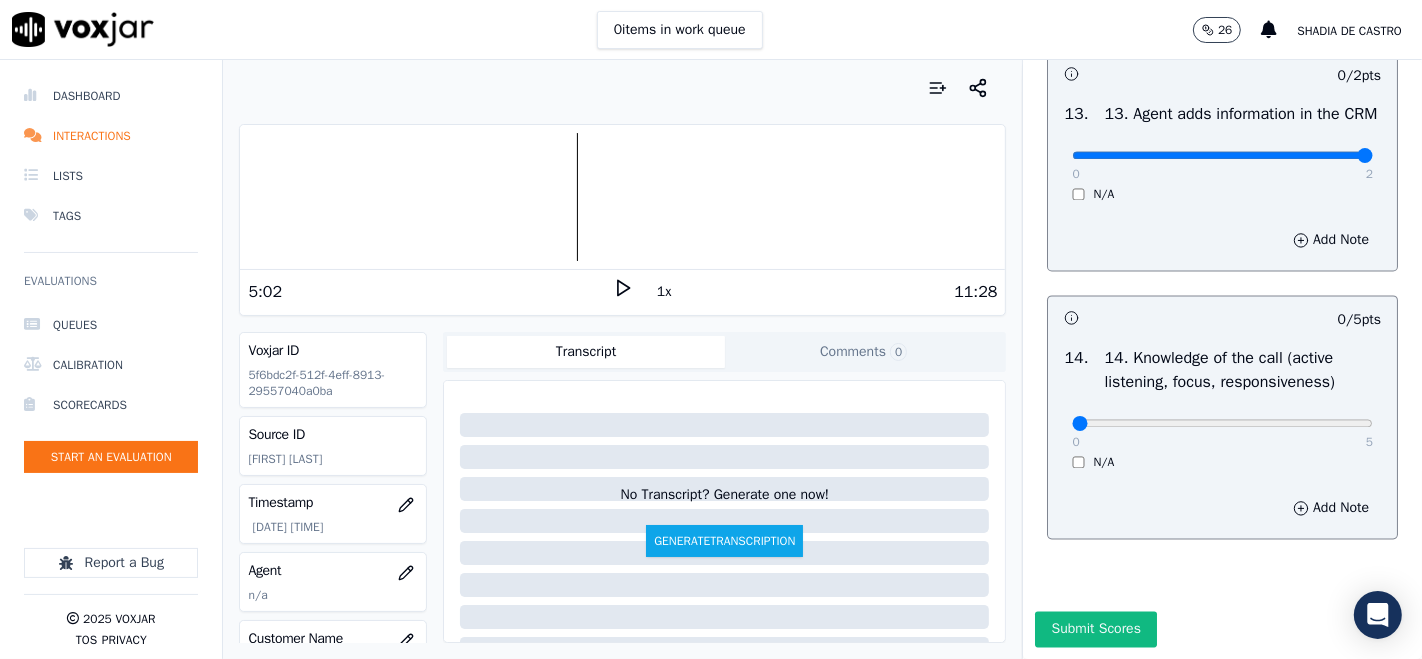 type on "2" 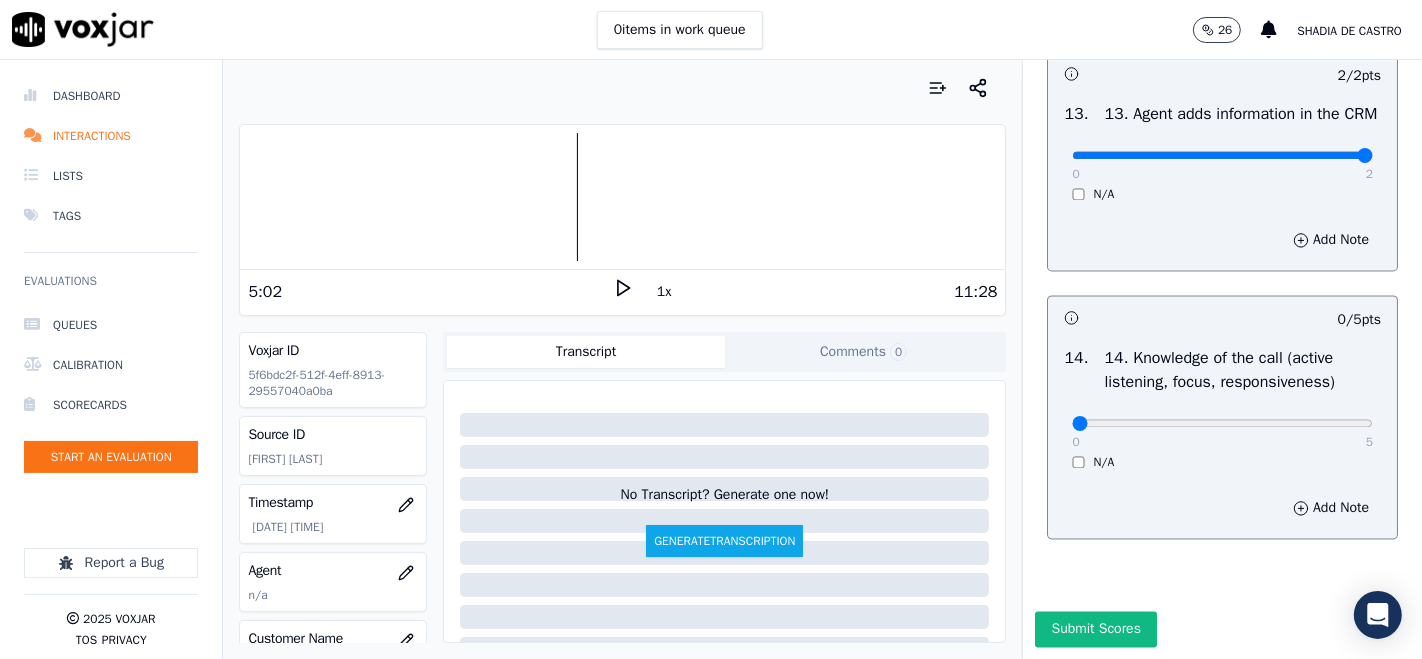 scroll, scrollTop: 3555, scrollLeft: 0, axis: vertical 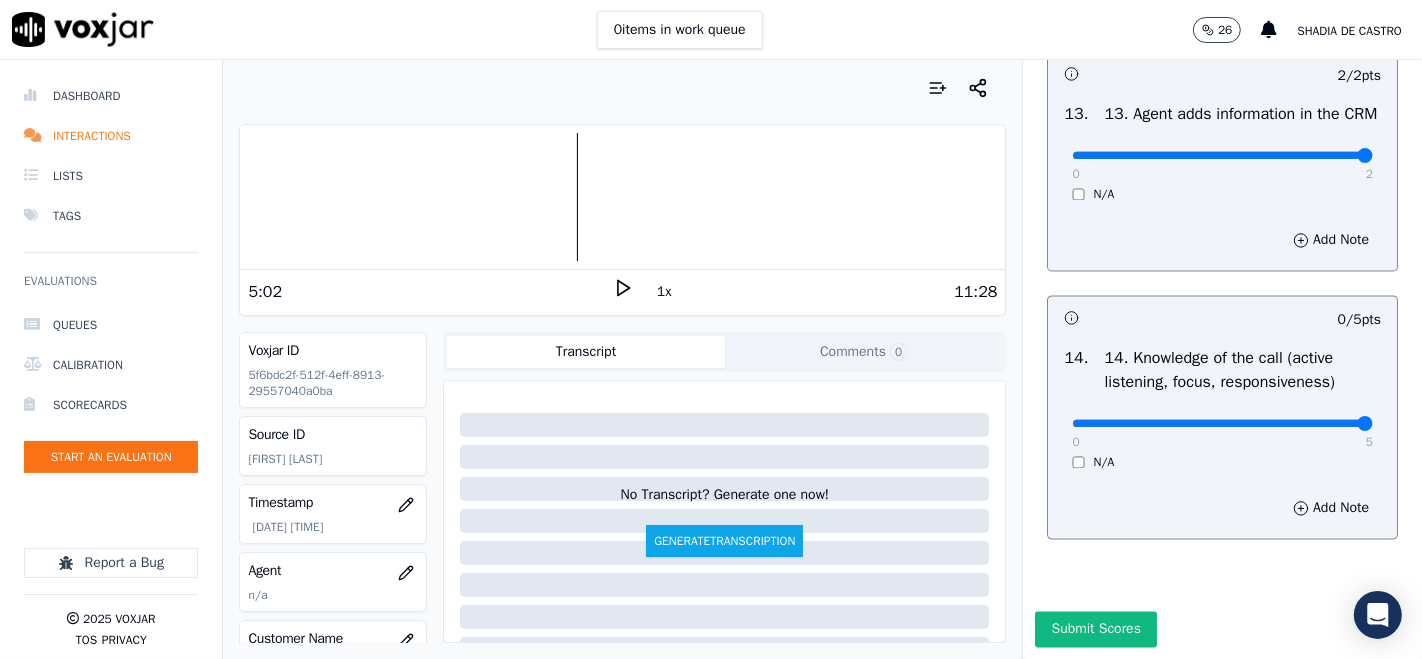 type on "5" 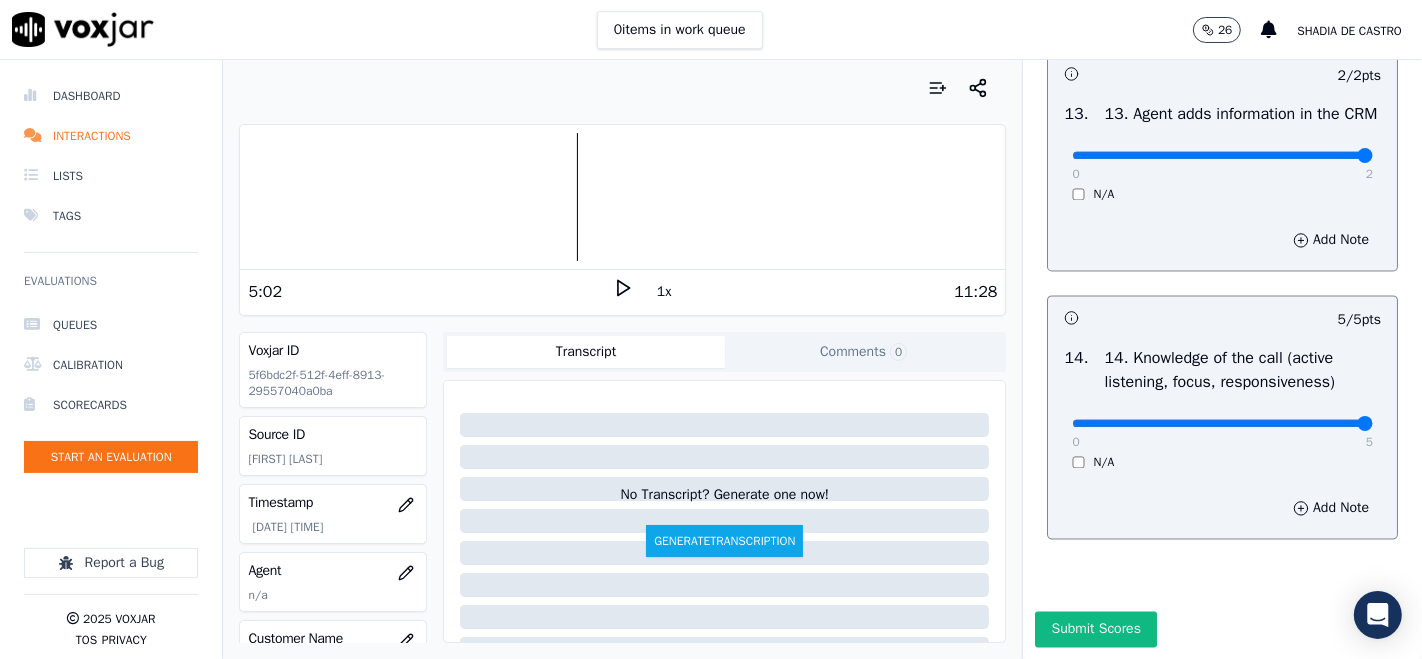 scroll, scrollTop: 3606, scrollLeft: 0, axis: vertical 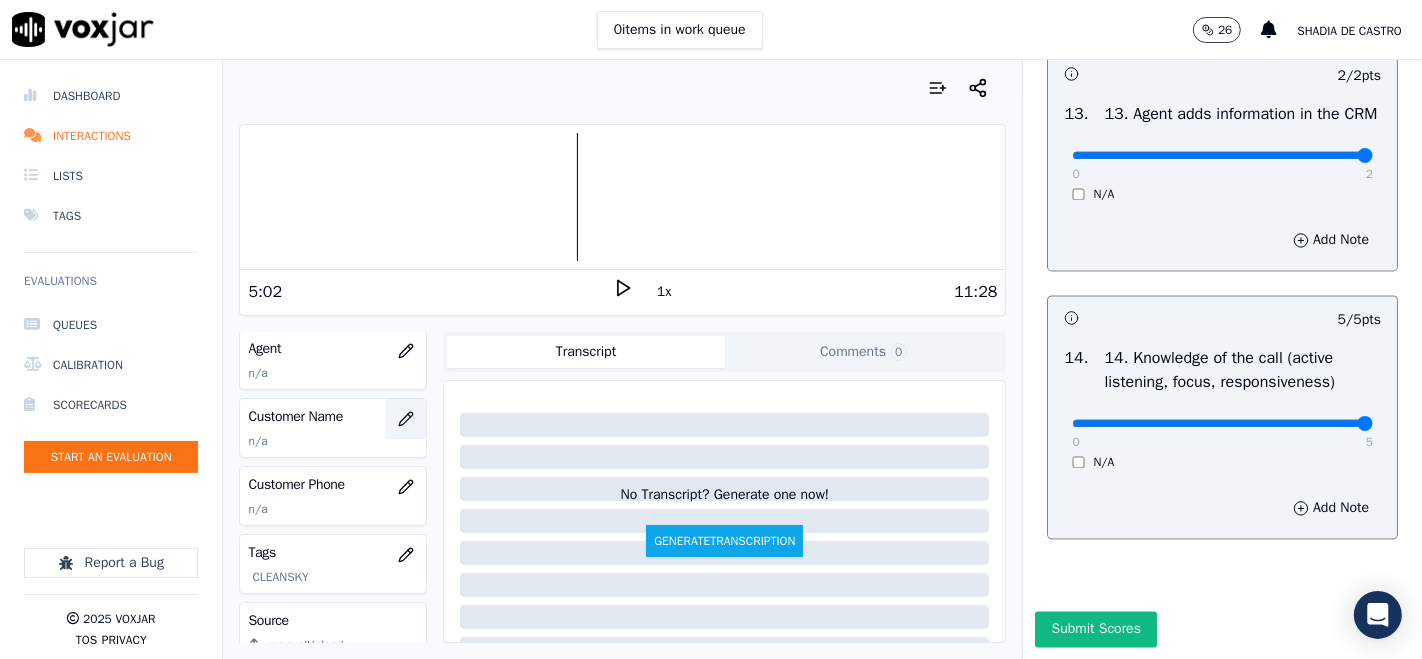 click 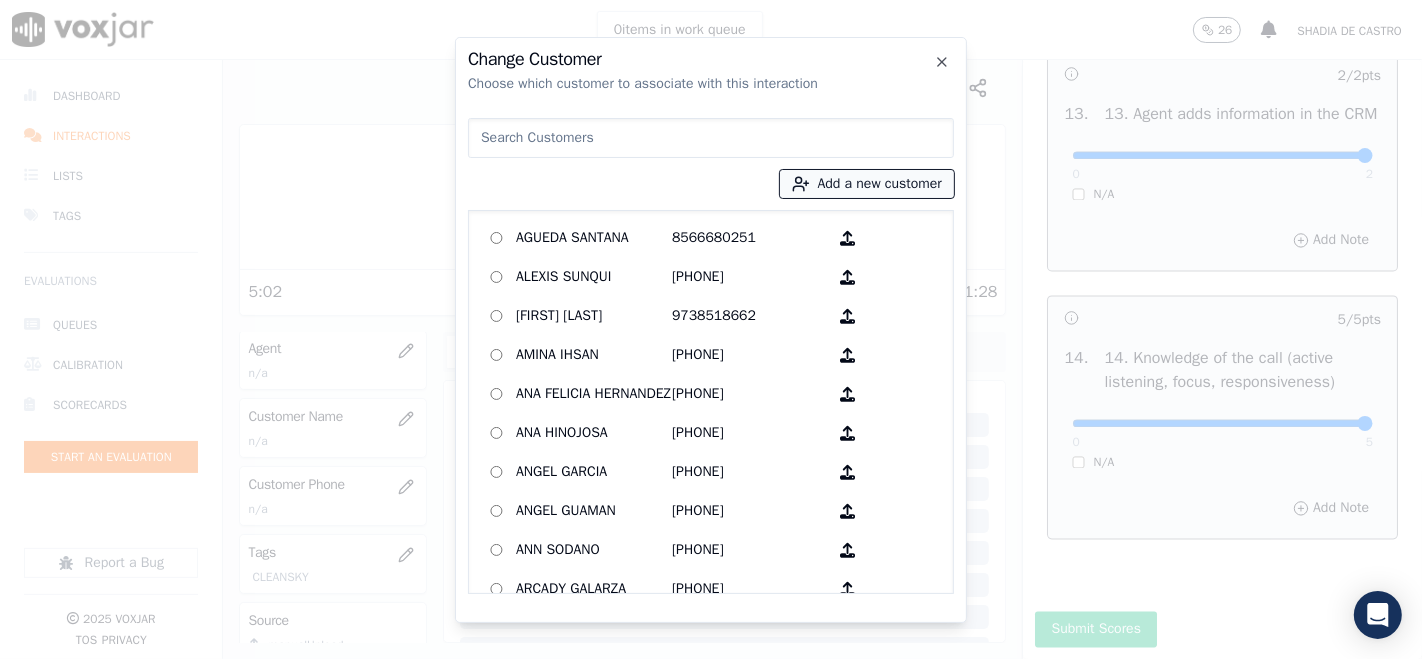 click on "Add a new customer" at bounding box center (867, 184) 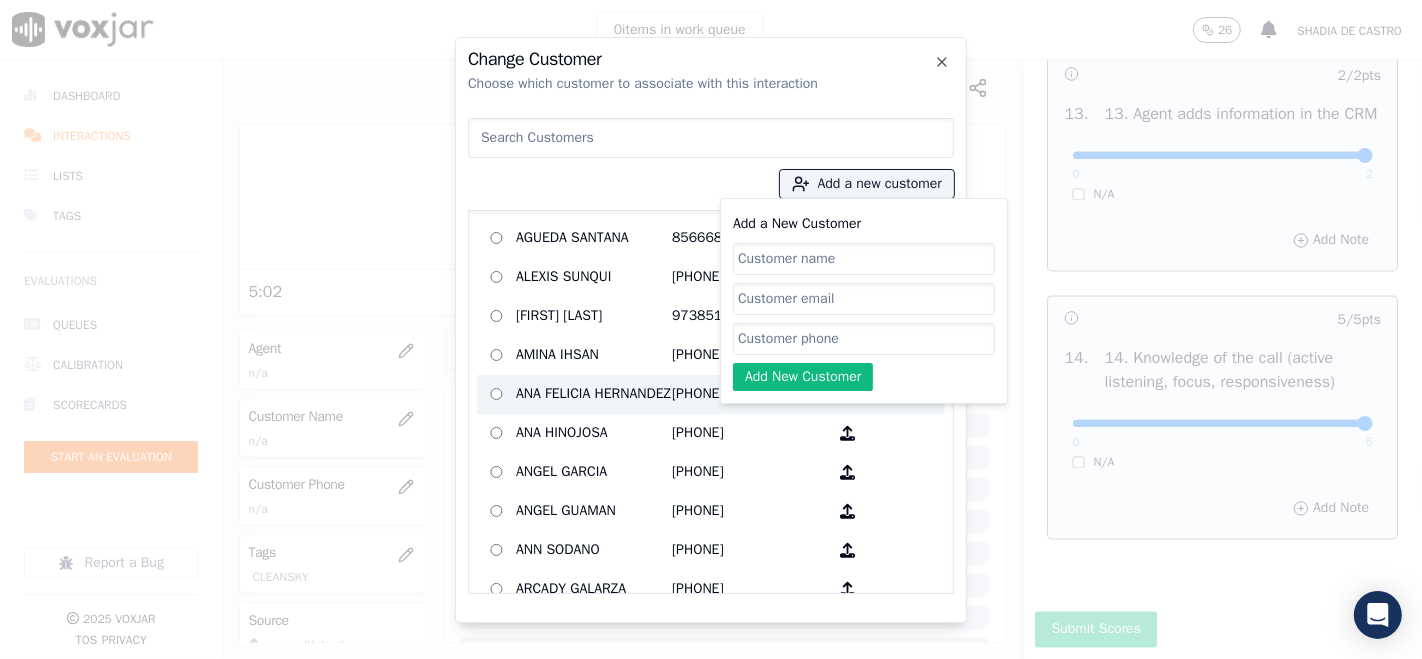 paste on "[FIRST] [LAST] [LAST]" 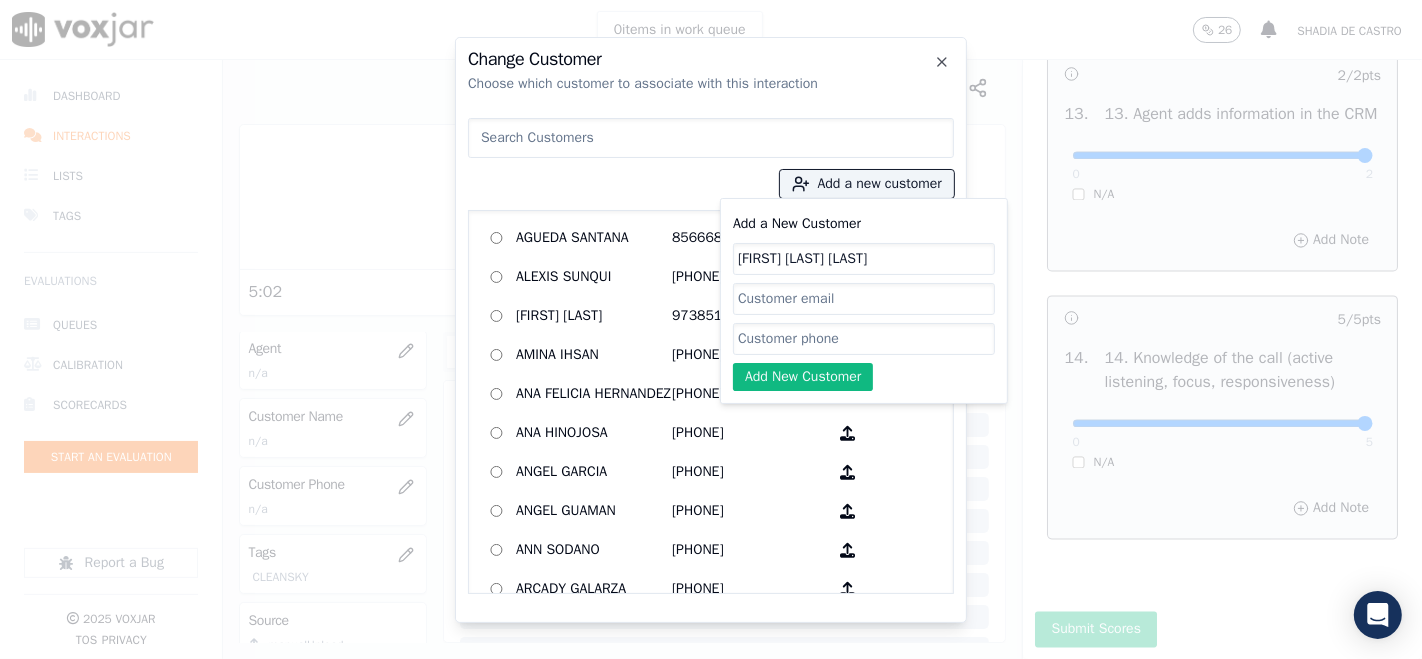 type on "[FIRST] [LAST] [LAST]" 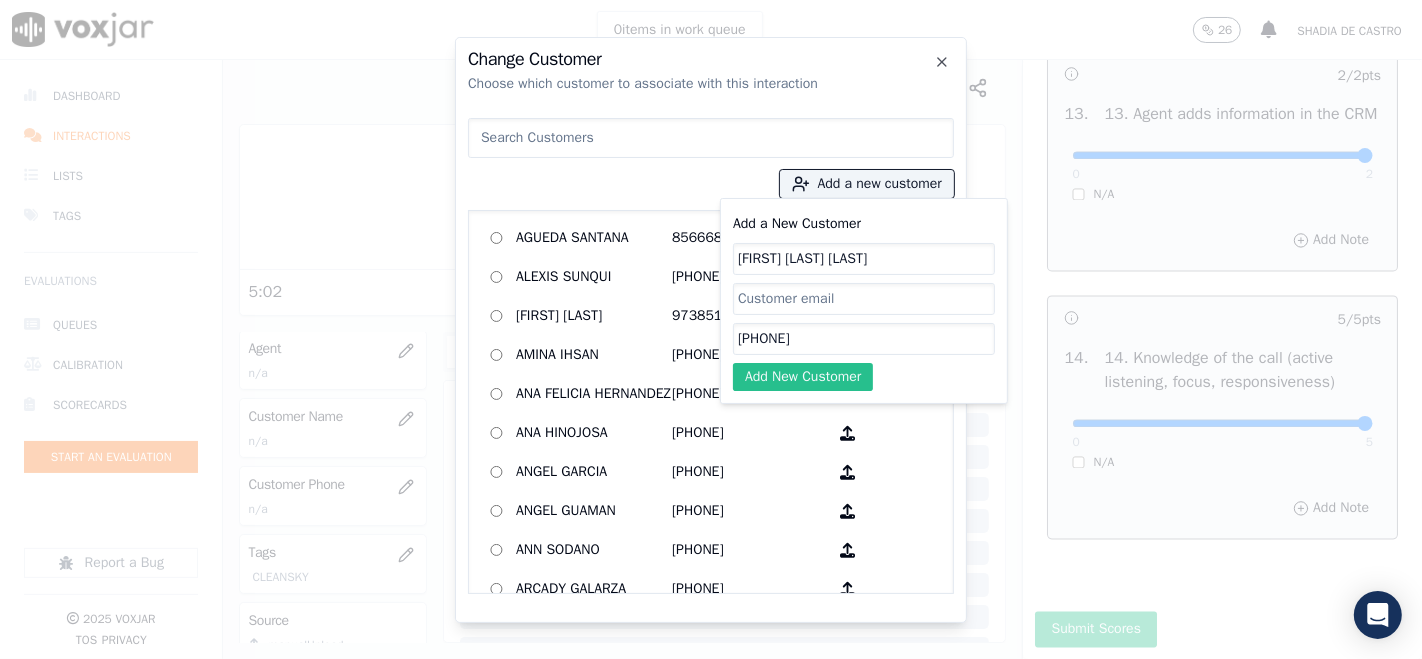 type on "[PHONE]" 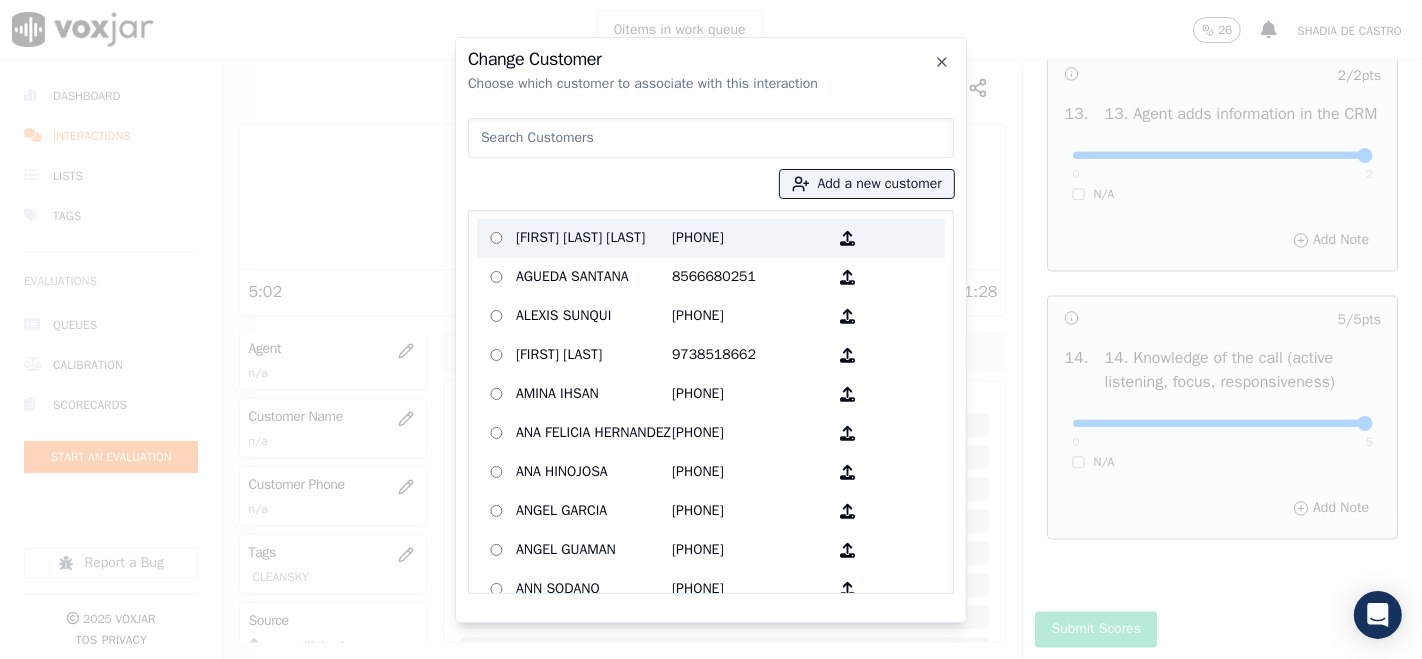 click on "[FULL NAME]" at bounding box center (594, 238) 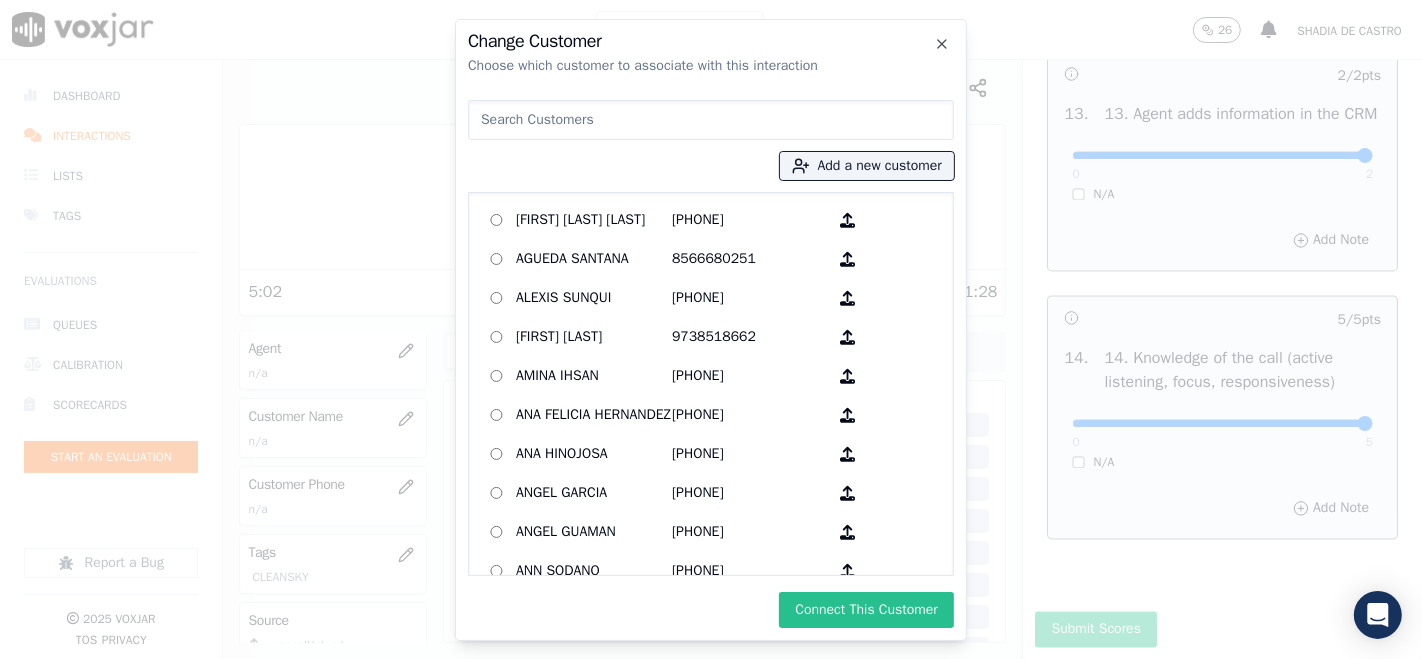 click on "Connect This Customer" at bounding box center (866, 610) 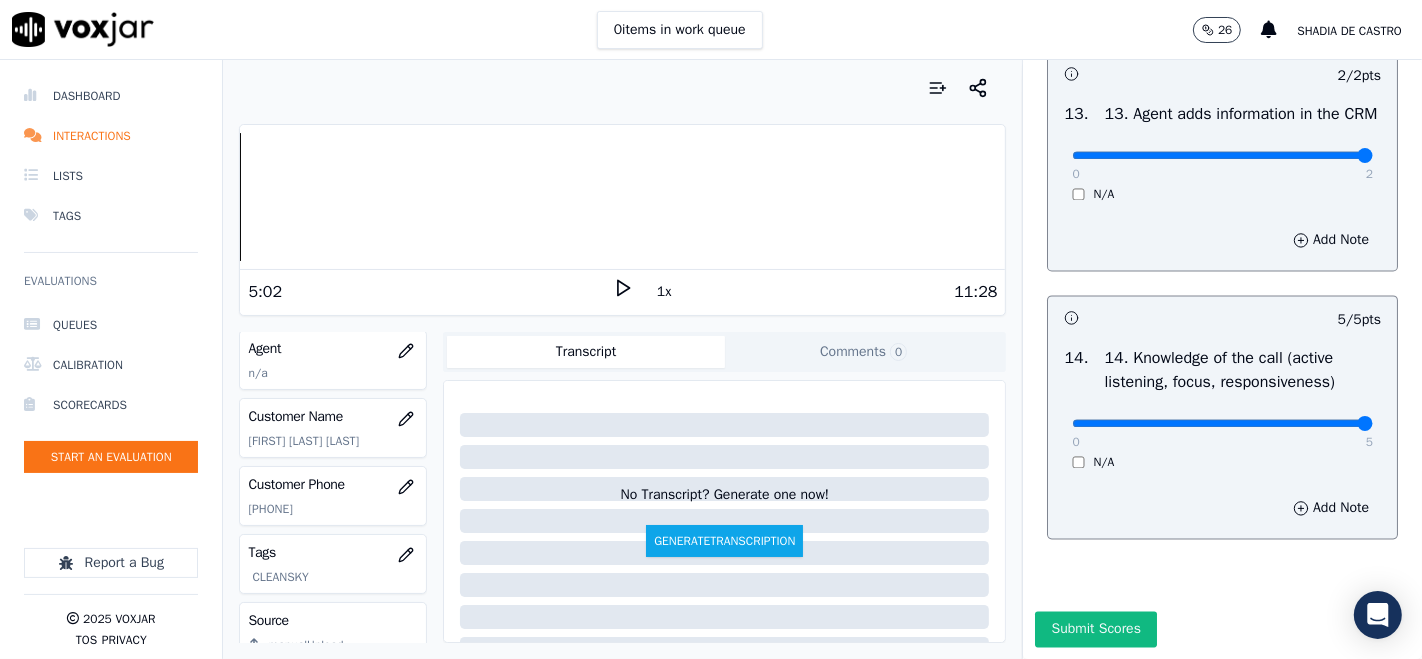 click on "Dashboard   Interactions   Lists   Tags       Evaluations     Queues   Calibration   Scorecards   Start an Evaluation
Report a Bug       2025   Voxjar   TOS   Privacy             Your browser does not support the audio element.   5:02     1x   11:28   Voxjar ID   5f6bdc2f-512f-4eff-8913-29557040a0ba   Source ID   WilferRodriguez   Timestamp
08/01/2025 03:04 pm     Agent
n/a     Customer Name     NIEVE TORRES DE LECLERC     Customer Phone     6106126388     Tags
CLEANSKY     Source     manualUpload   Type     AUDIO       Transcript   Comments  0   No Transcript? Generate one now!   Generate  Transcription         Add Comment   Scores   Transcript   Metadata   Comments         Human Score   --   0  evaluation s   AI Score   --   0  evaluation s     AI Evaluations
Queue an AI Evaluation   No AI evaluations yet   Human Evaluations   Start a Manual Evaluation   No human evaluations yet       INBOUND CTS SCORECARD - NEW   Scorecard           102  pts" at bounding box center (711, 359) 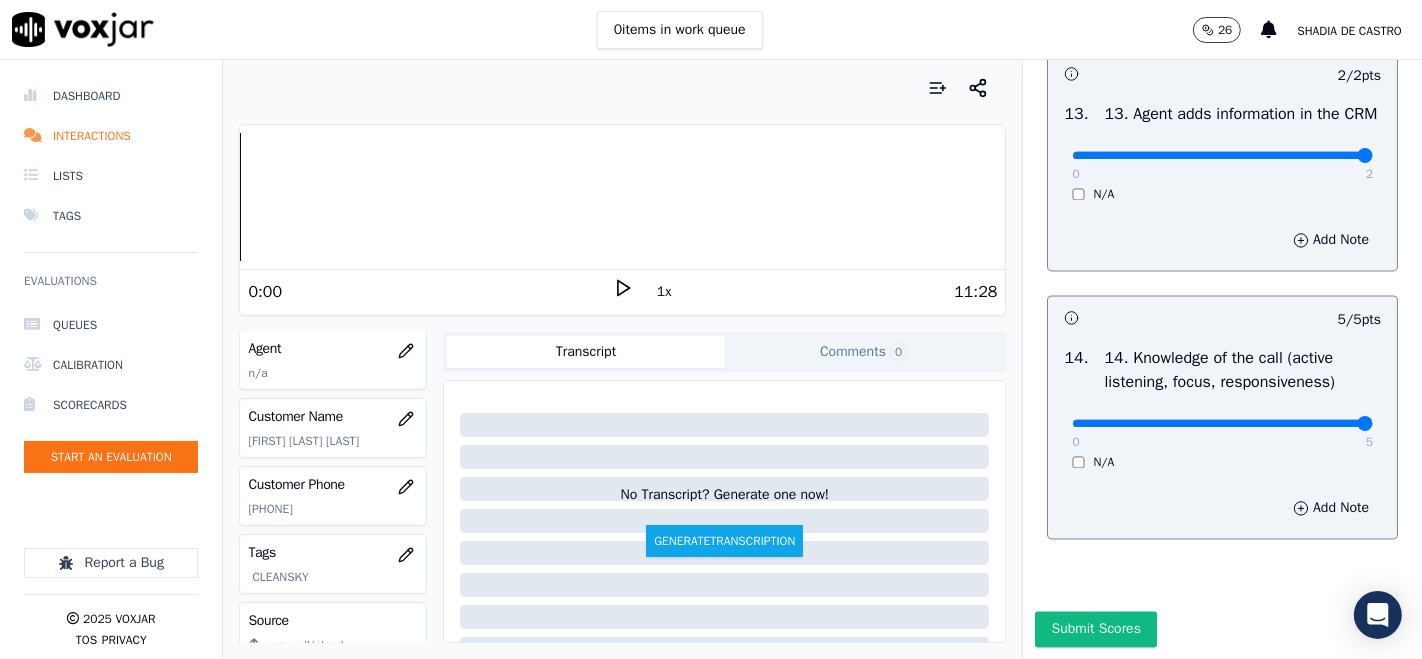 click 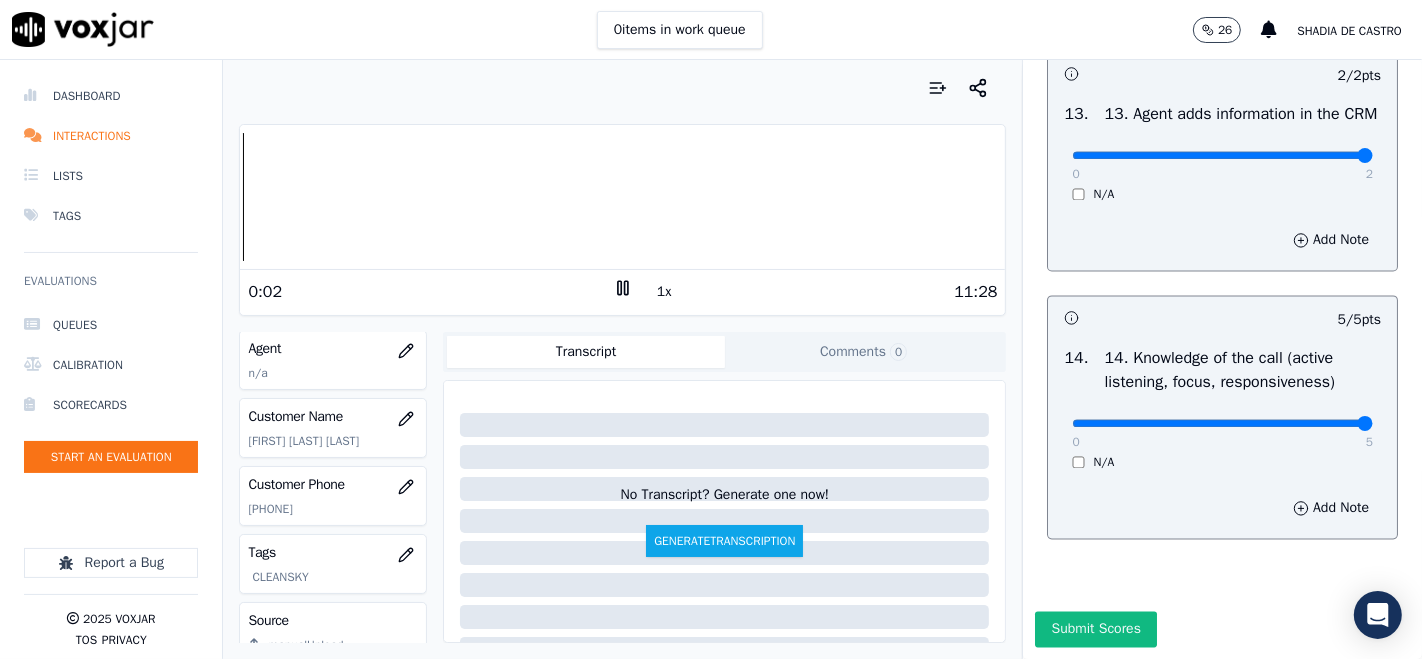 click 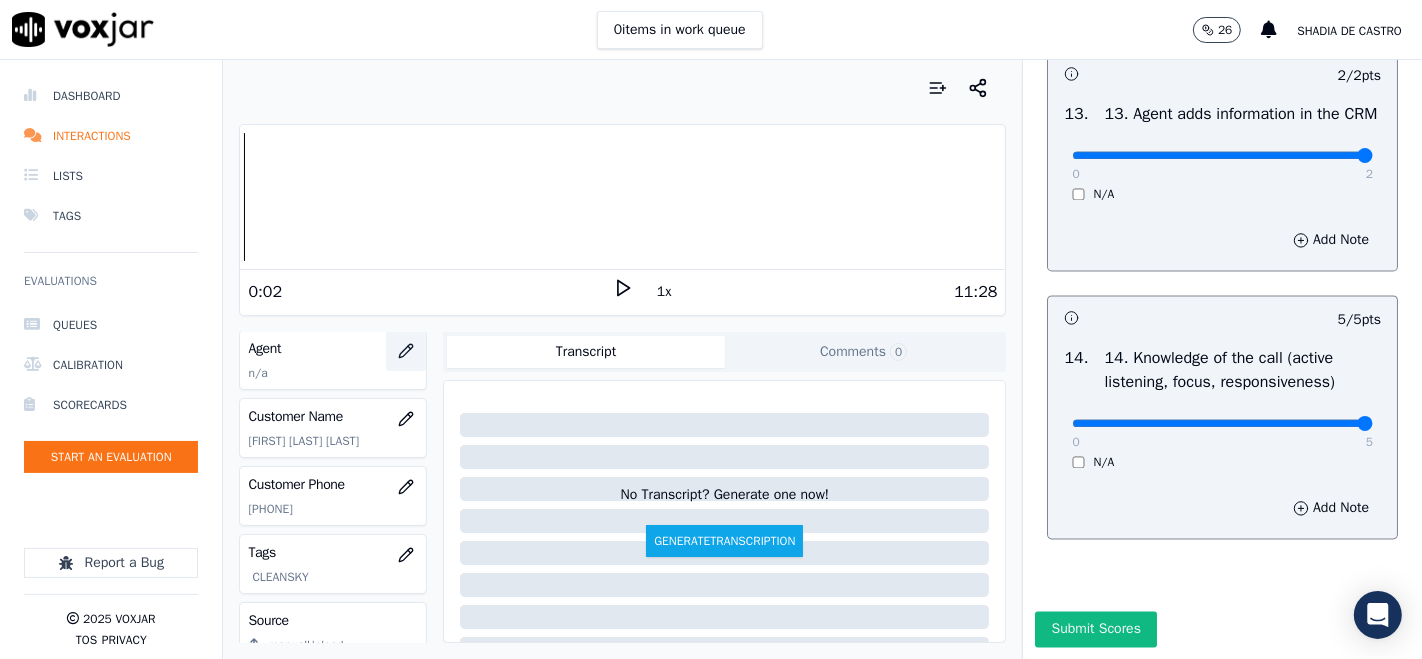 click 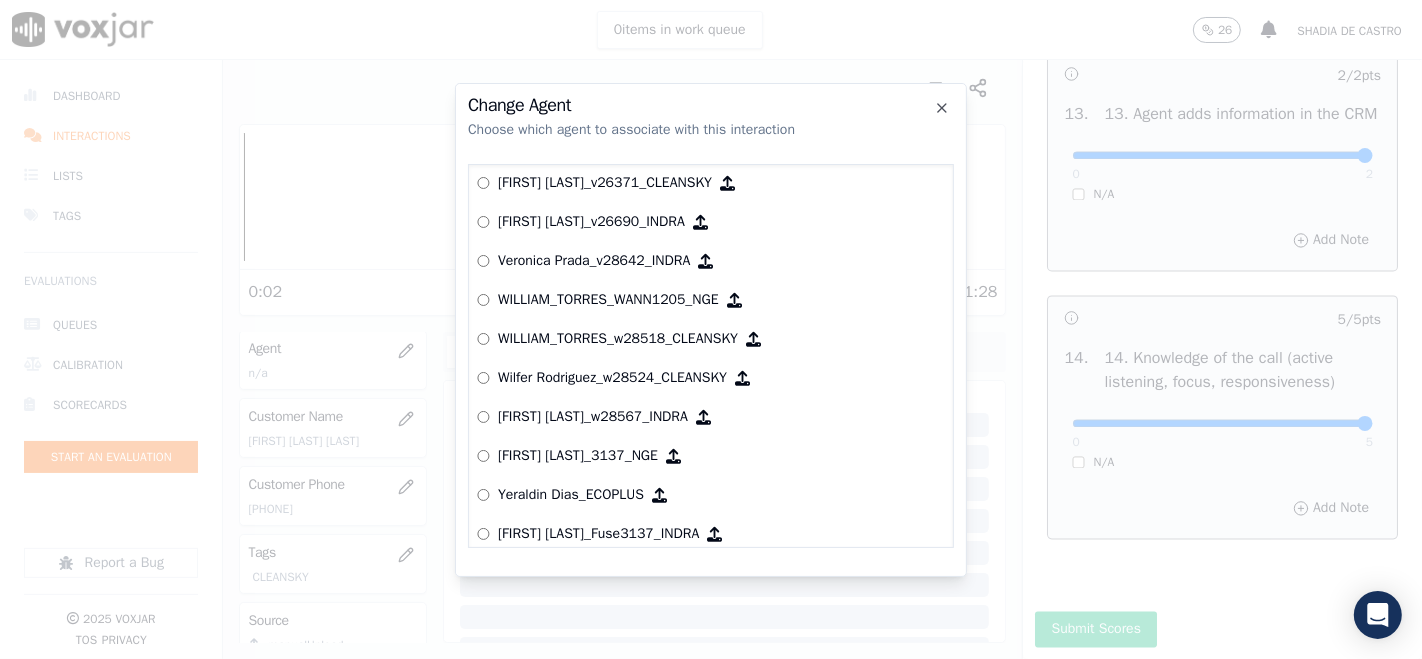 scroll, scrollTop: 9297, scrollLeft: 0, axis: vertical 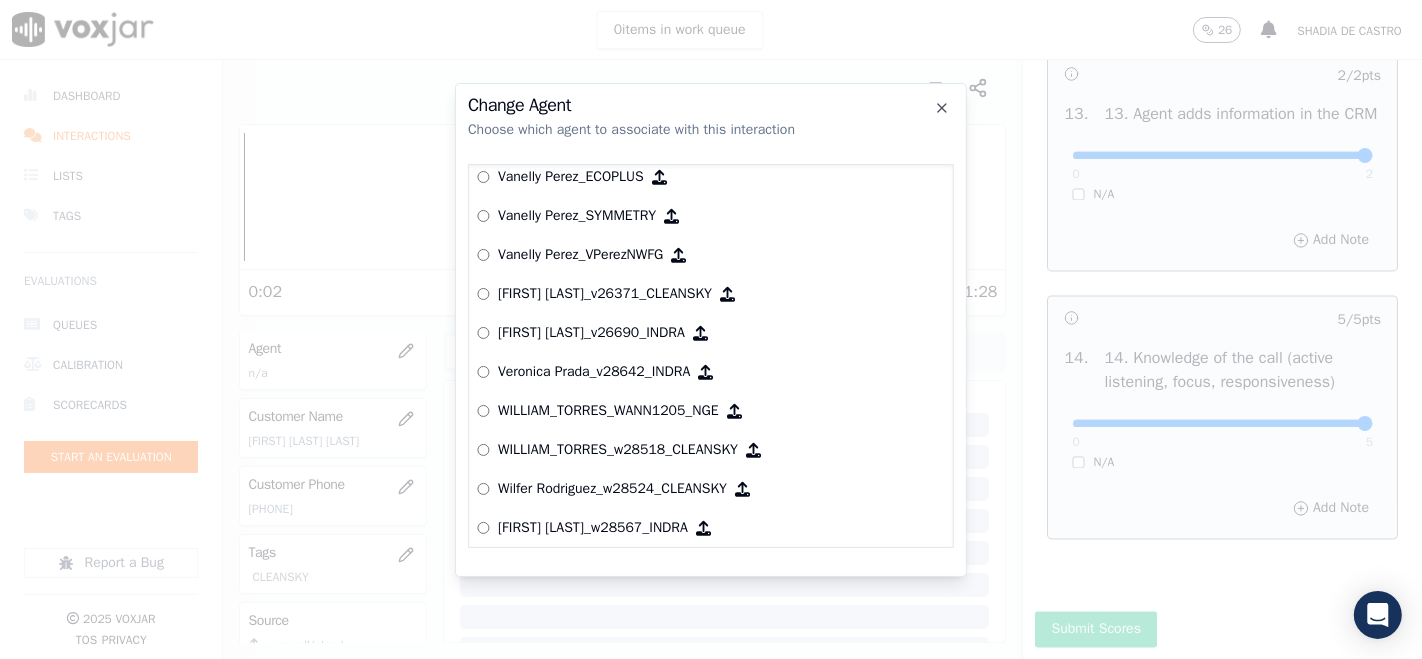 click on "Wilfer Rodriguez_w28524_CLEANSKY" at bounding box center [612, 489] 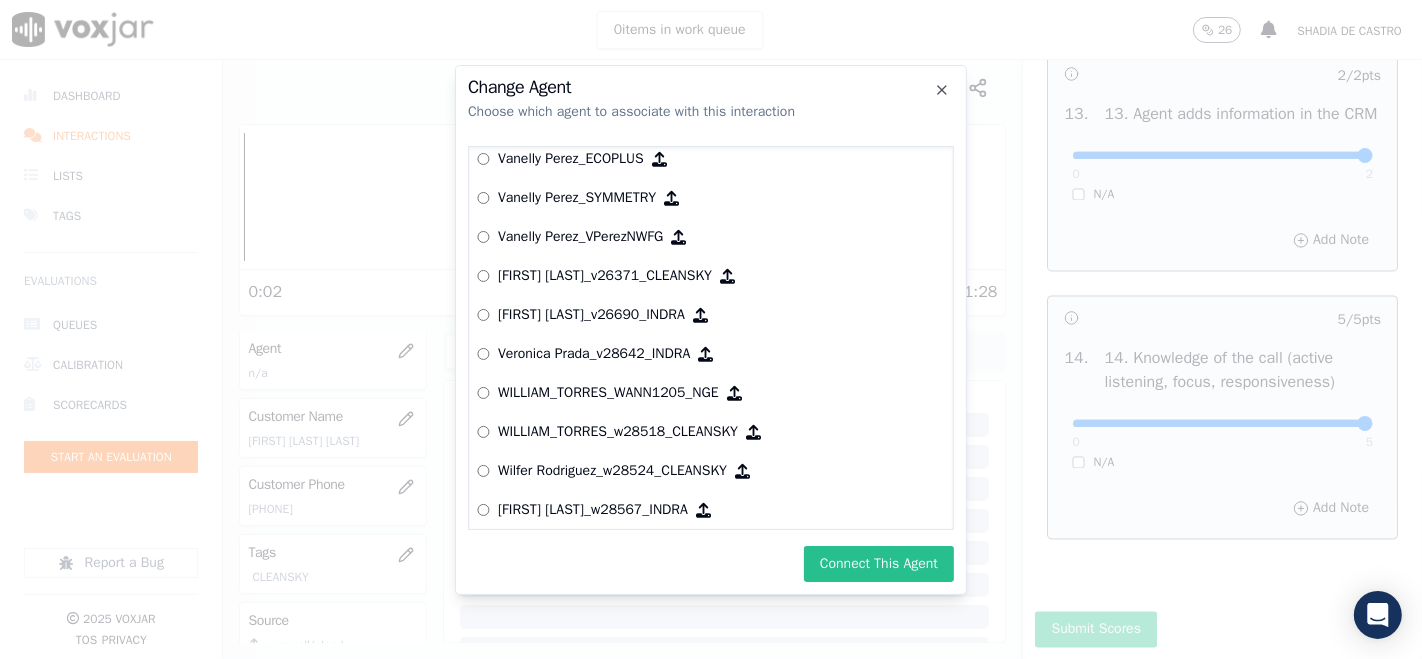 click on "Connect This Agent" at bounding box center [879, 564] 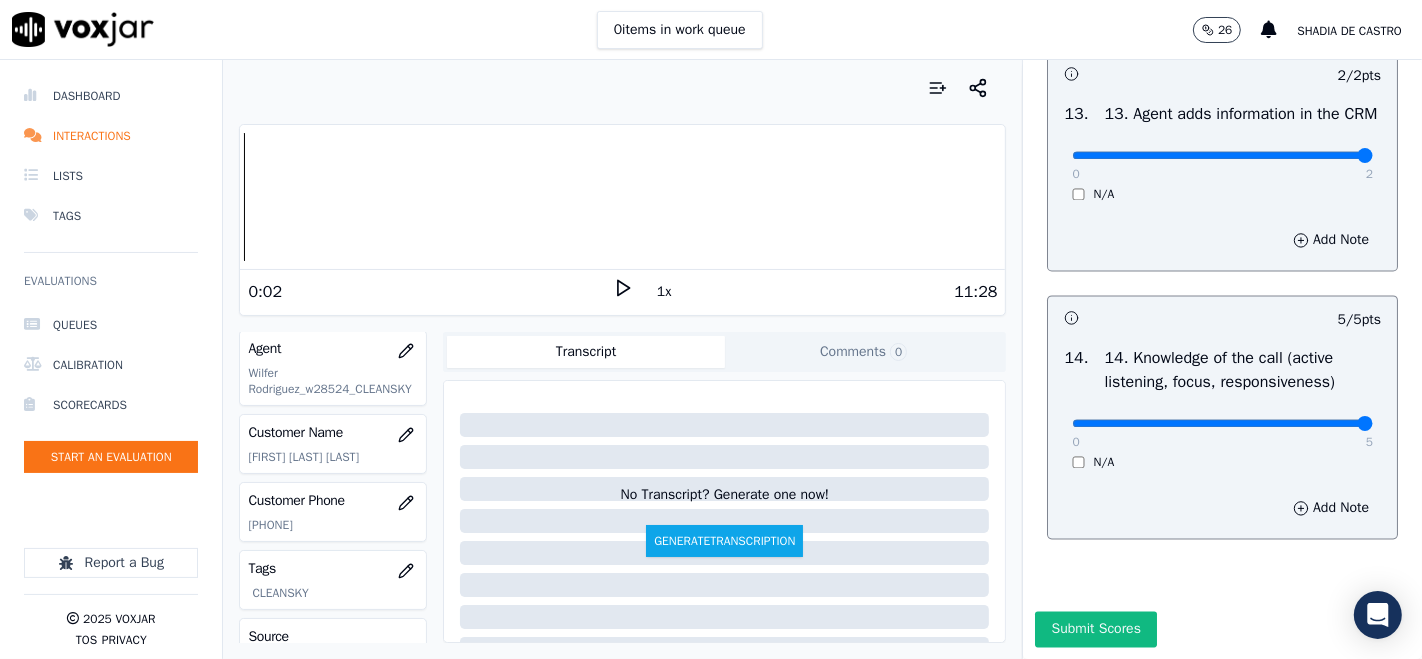 drag, startPoint x: 1110, startPoint y: 563, endPoint x: 1094, endPoint y: 567, distance: 16.492422 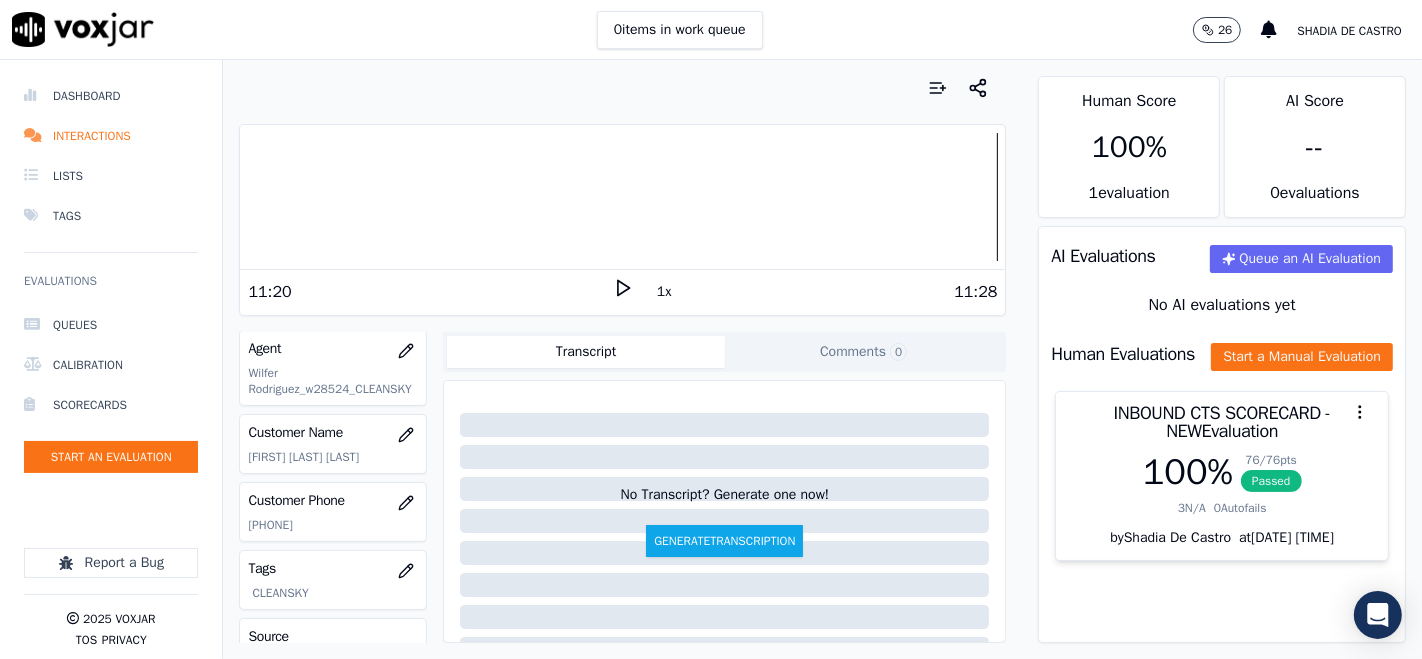 click at bounding box center (622, 197) 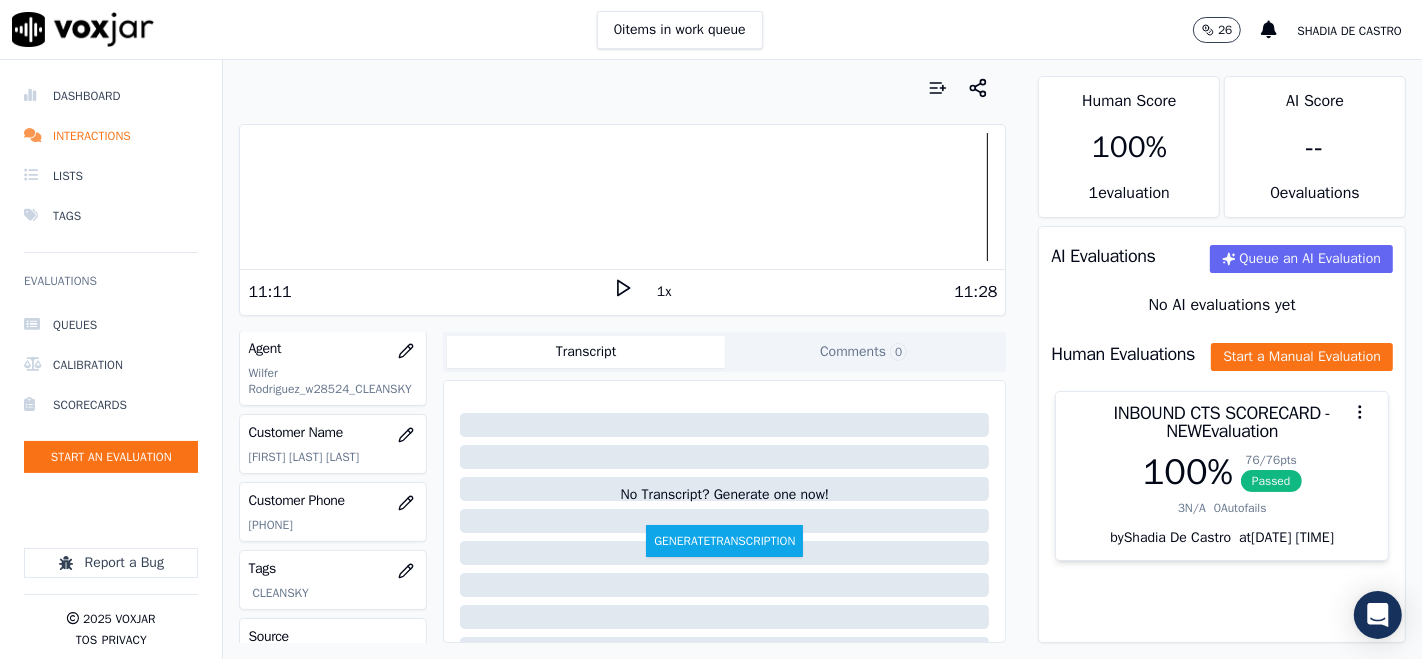 click 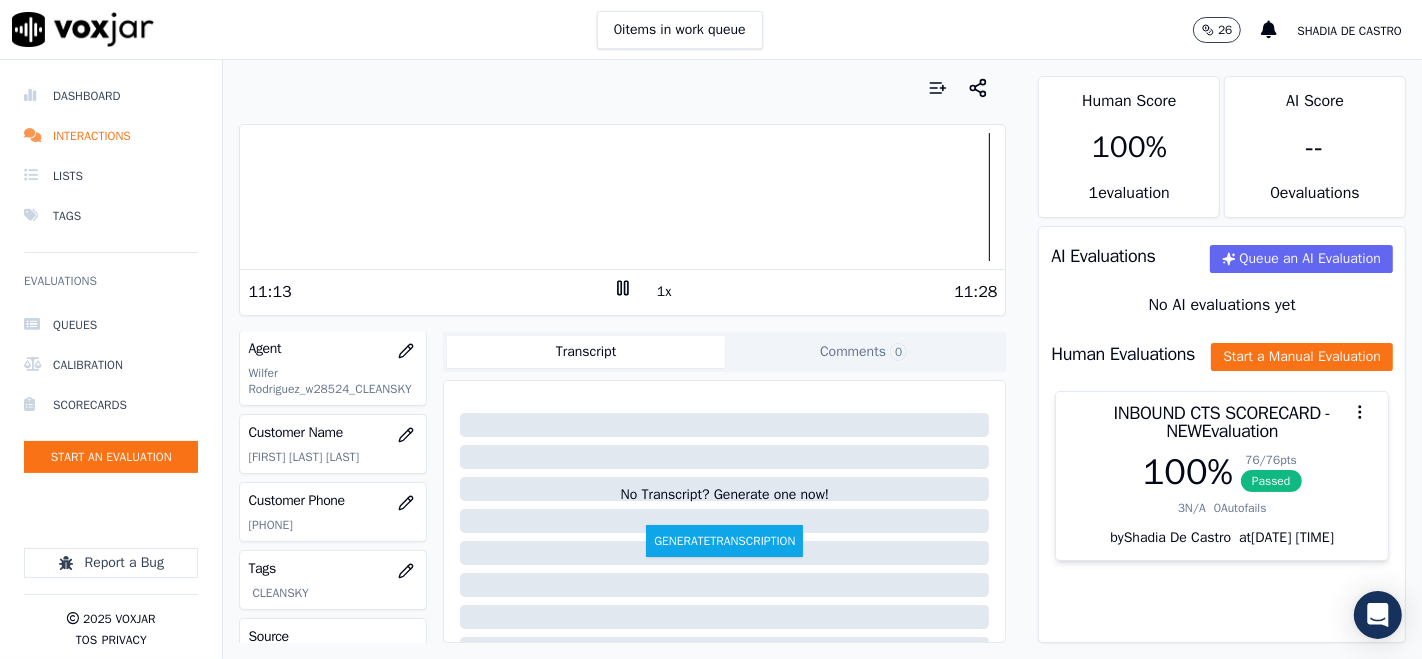 click 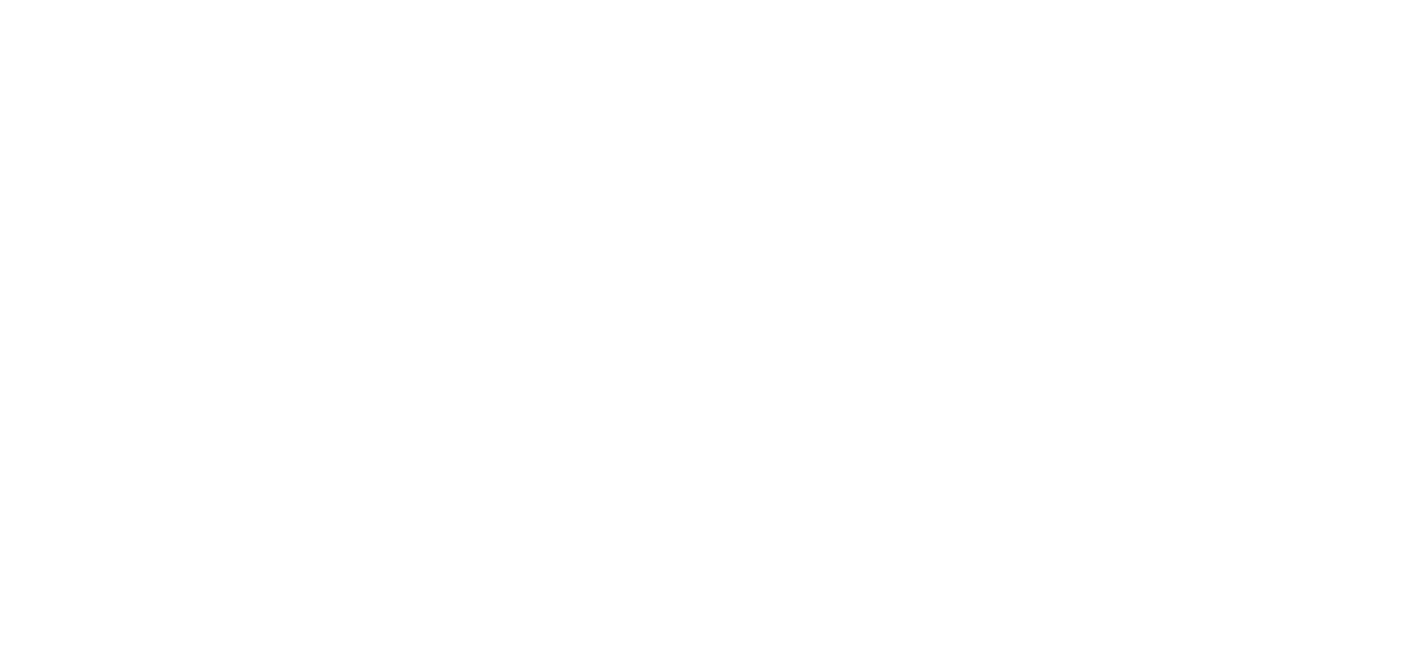 scroll, scrollTop: 0, scrollLeft: 0, axis: both 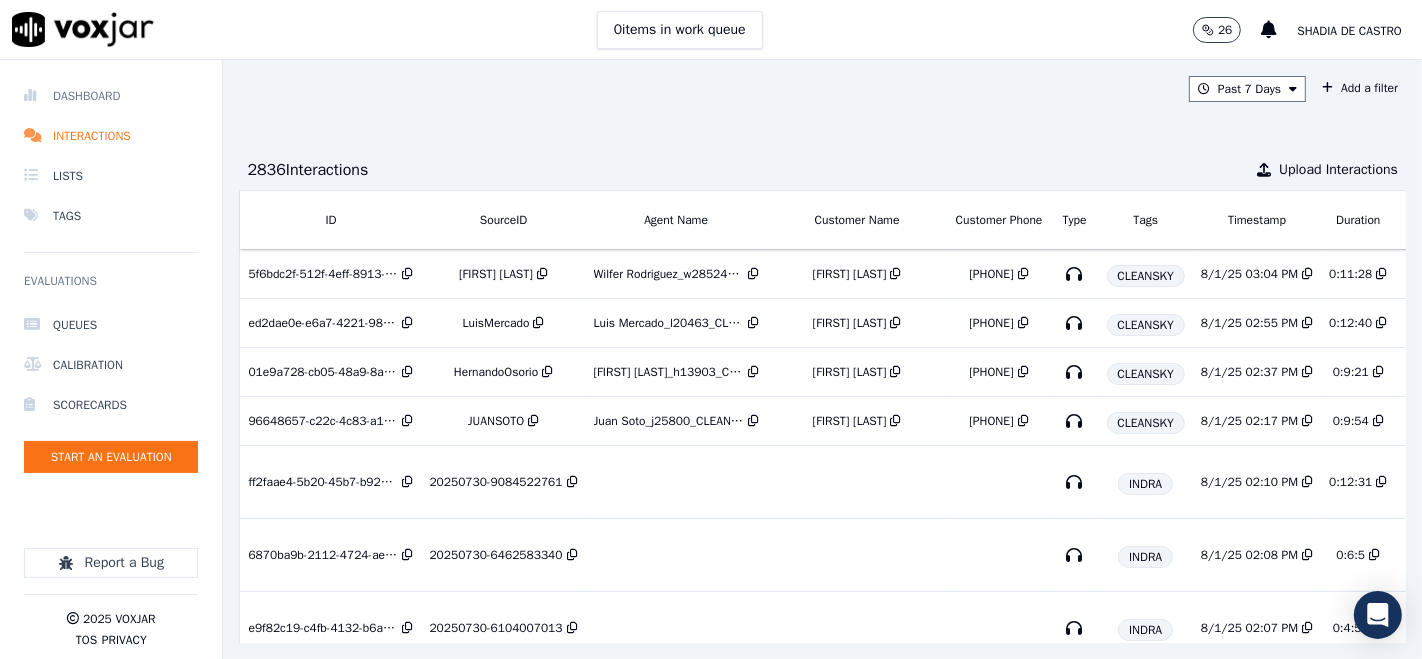 click on "Dashboard" at bounding box center [111, 96] 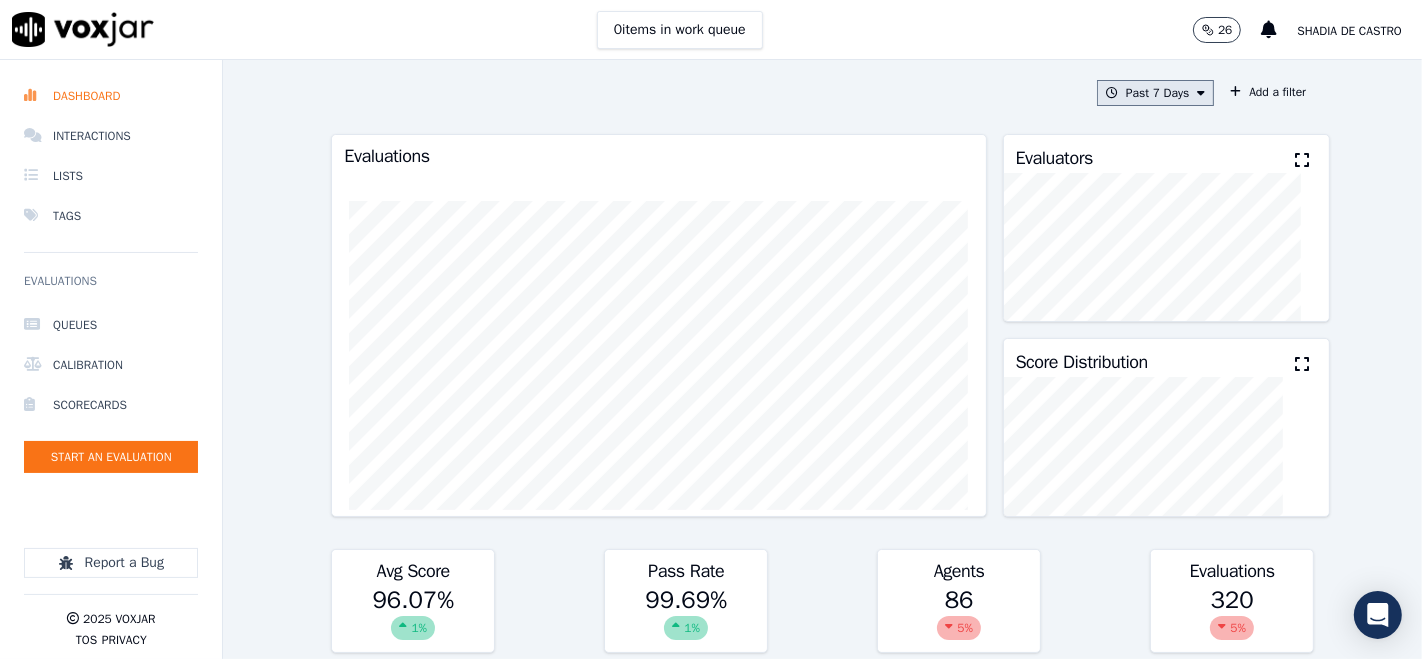 click on "Past 7 Days" at bounding box center (1155, 93) 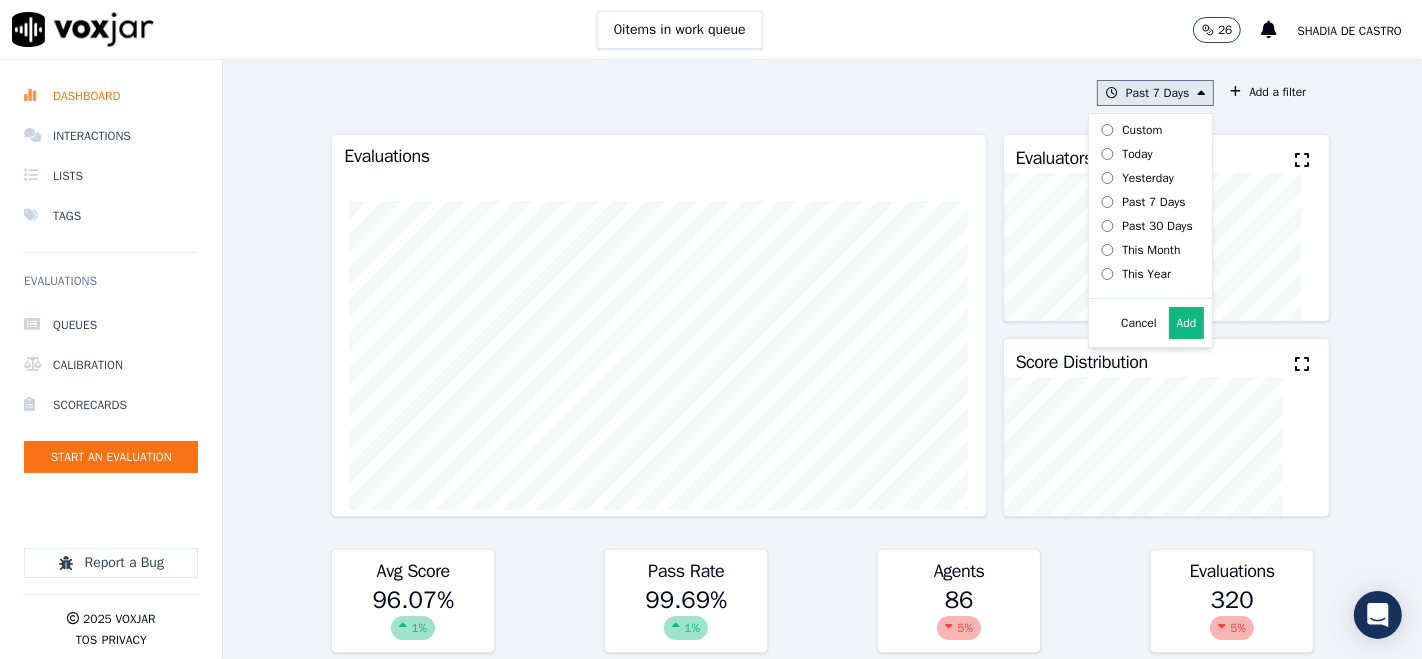click on "Today" at bounding box center (1137, 154) 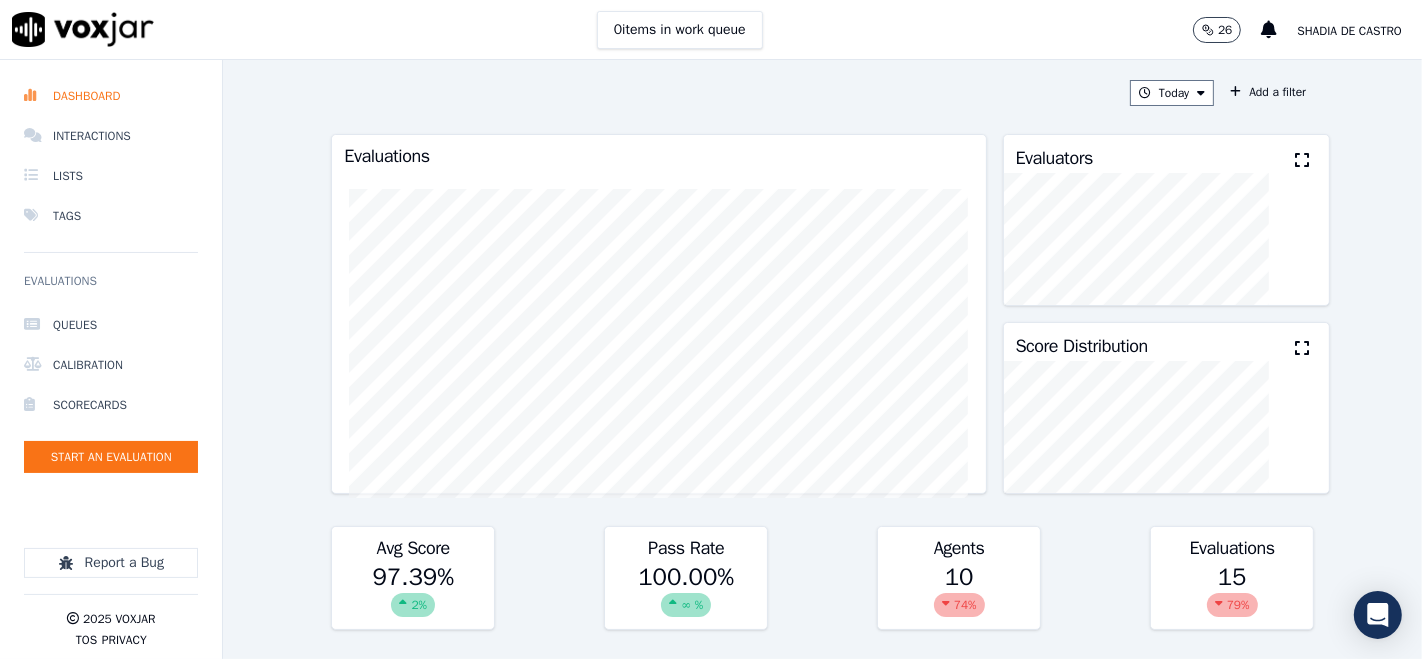 click at bounding box center (1302, 160) 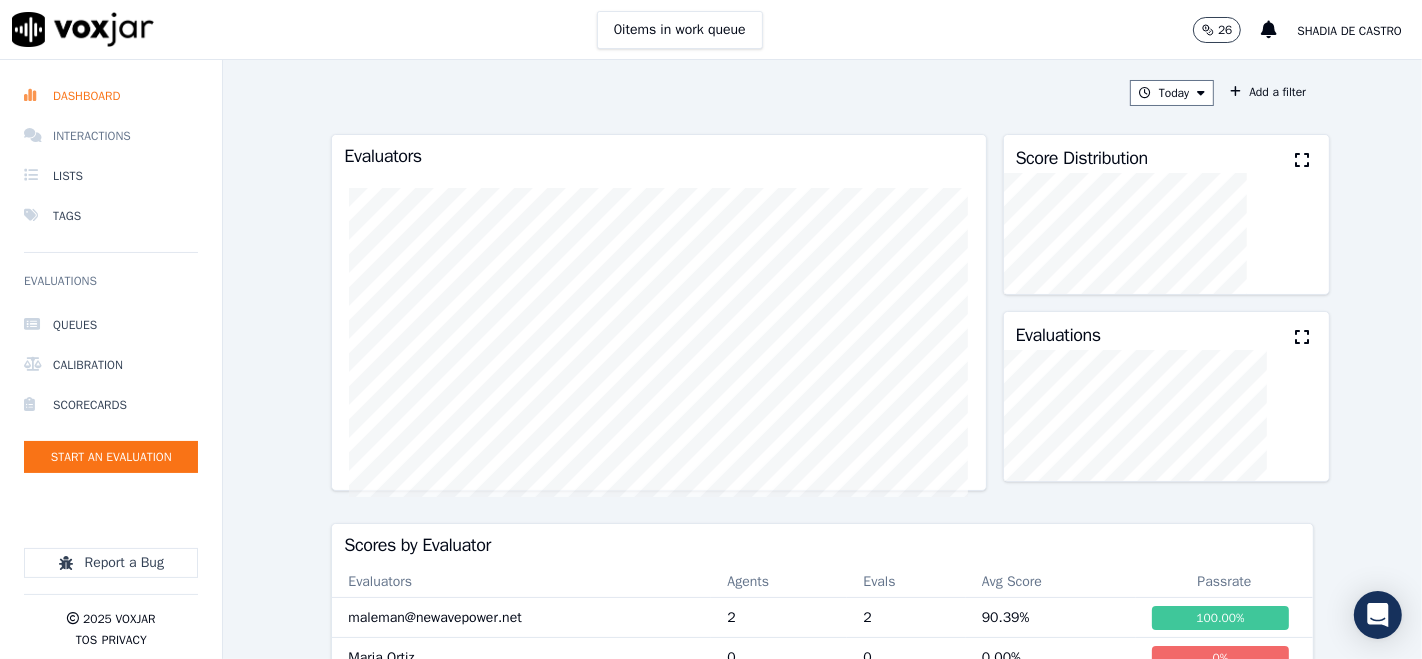 click on "Interactions" at bounding box center [111, 136] 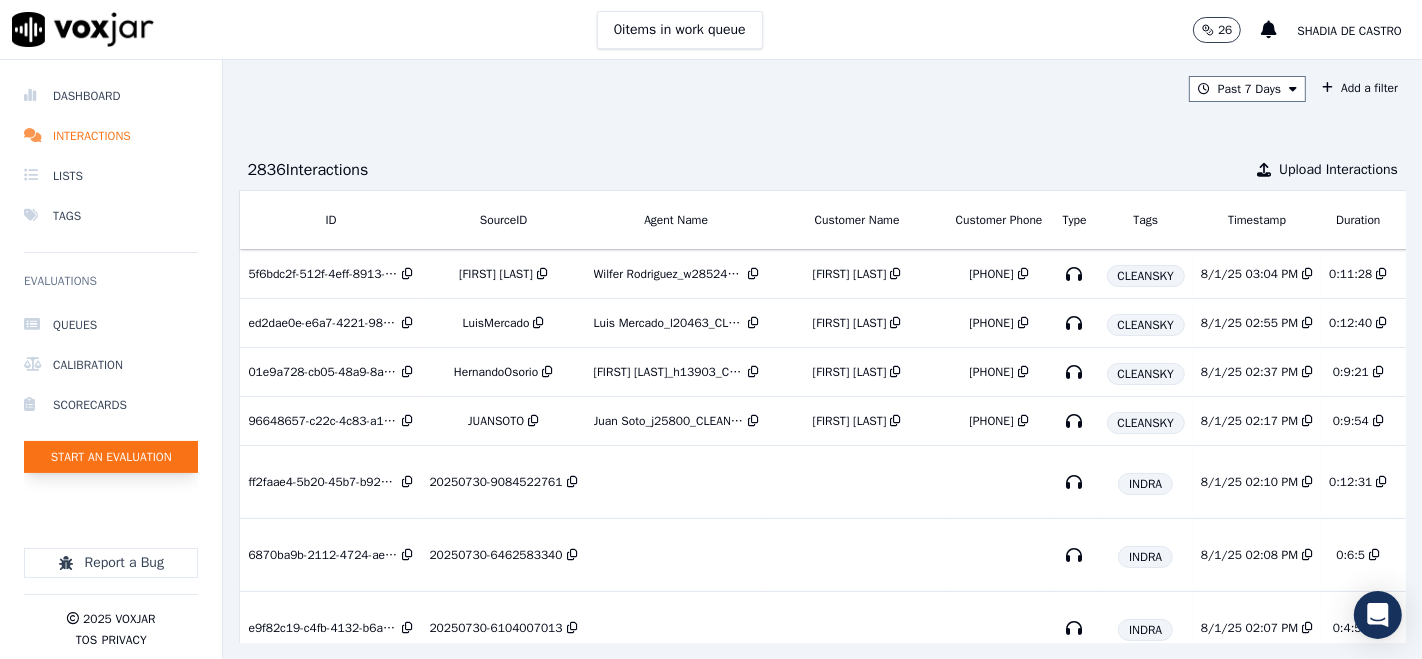 click on "Start an Evaluation" 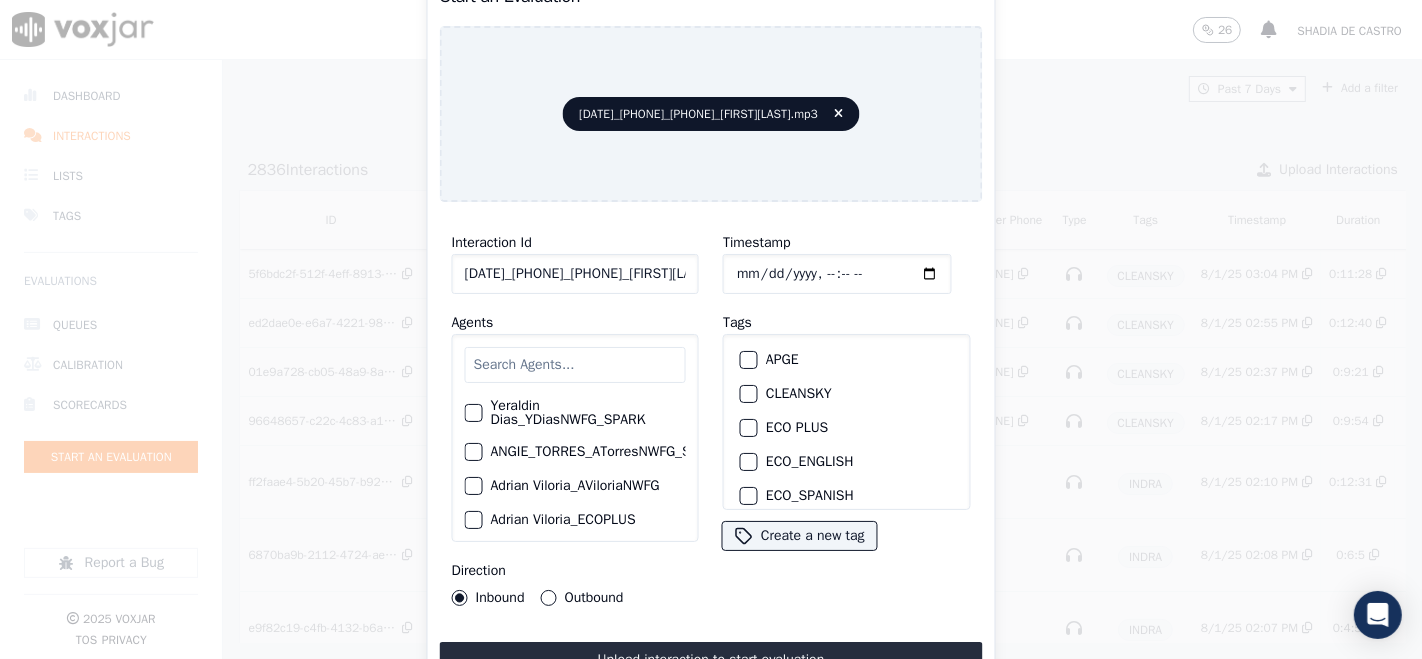 click on "[DATE]_[PHONE]_[PHONE]_[FIRST][LAST].mp3" 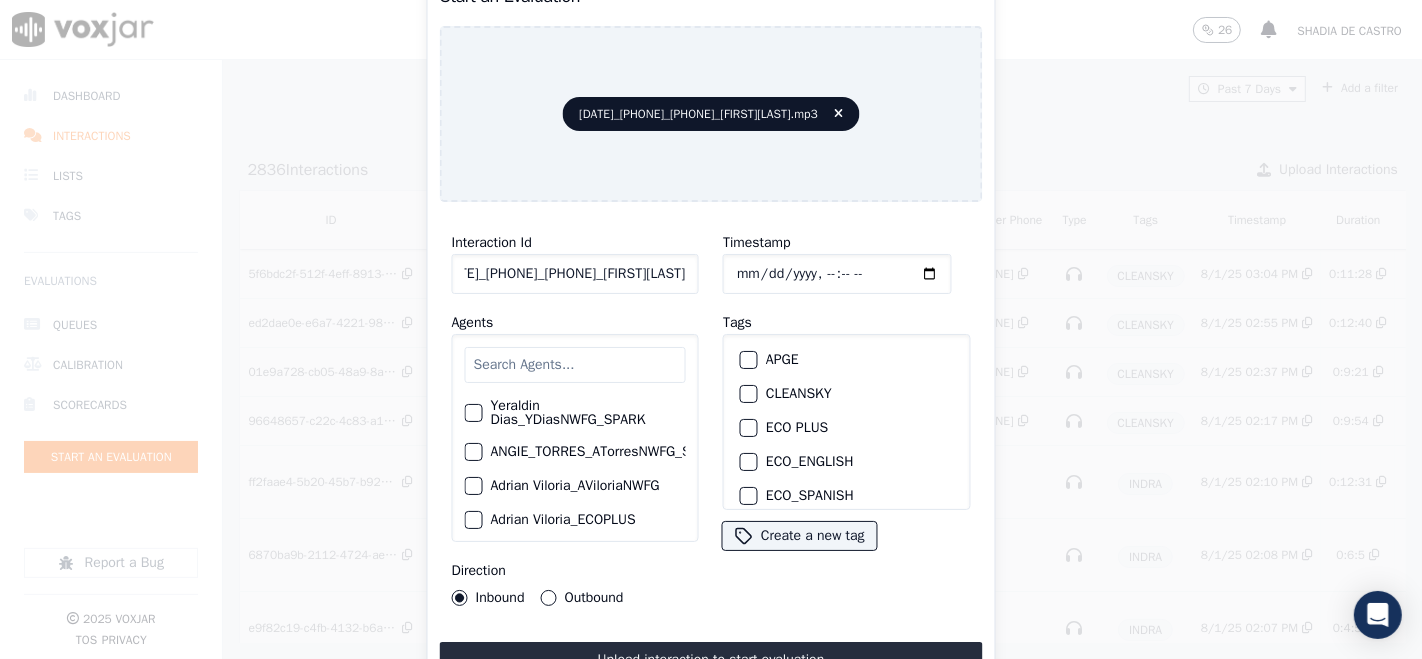 scroll, scrollTop: 0, scrollLeft: 91, axis: horizontal 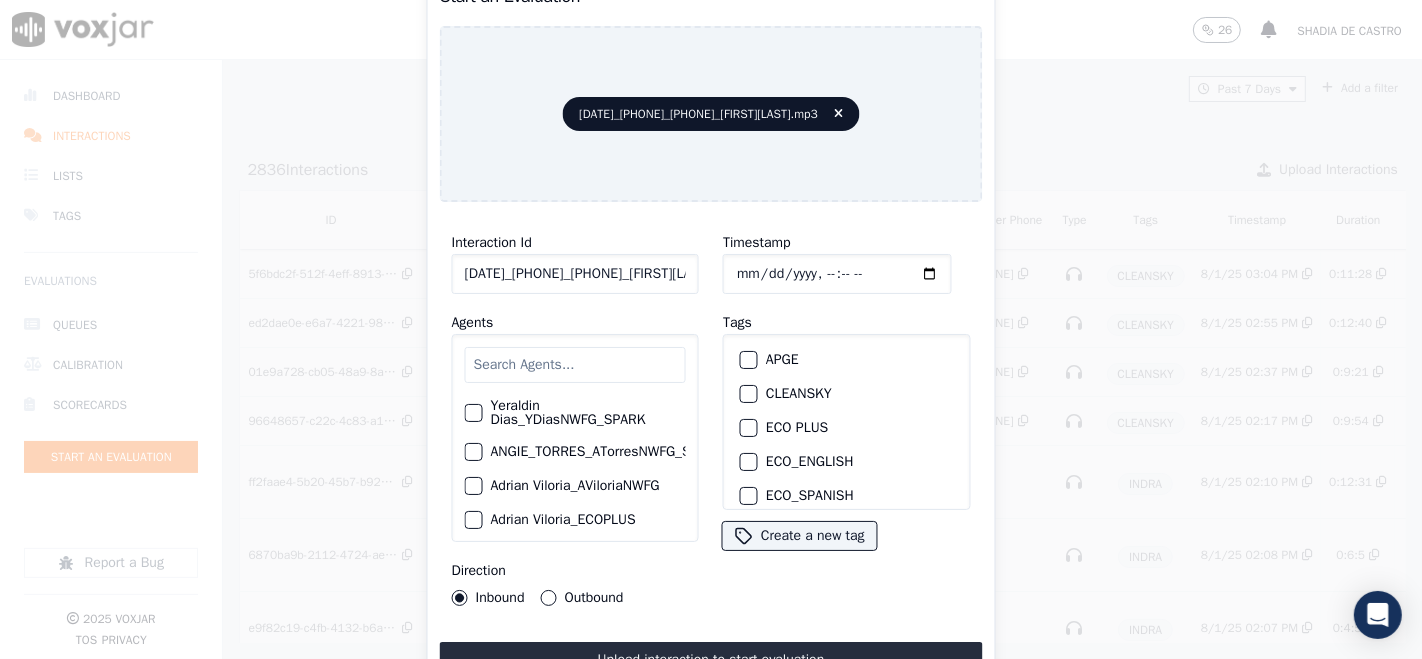 click at bounding box center [748, 394] 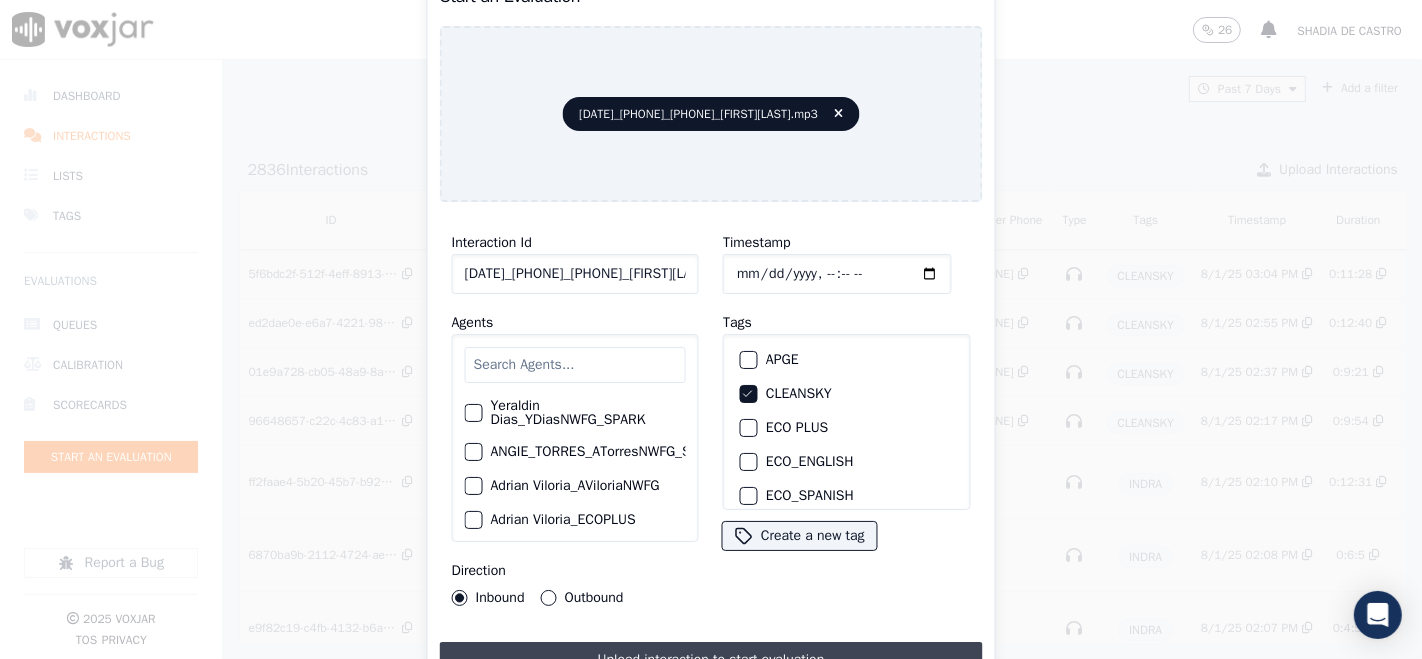 click on "Upload interaction to start evaluation" at bounding box center [711, 660] 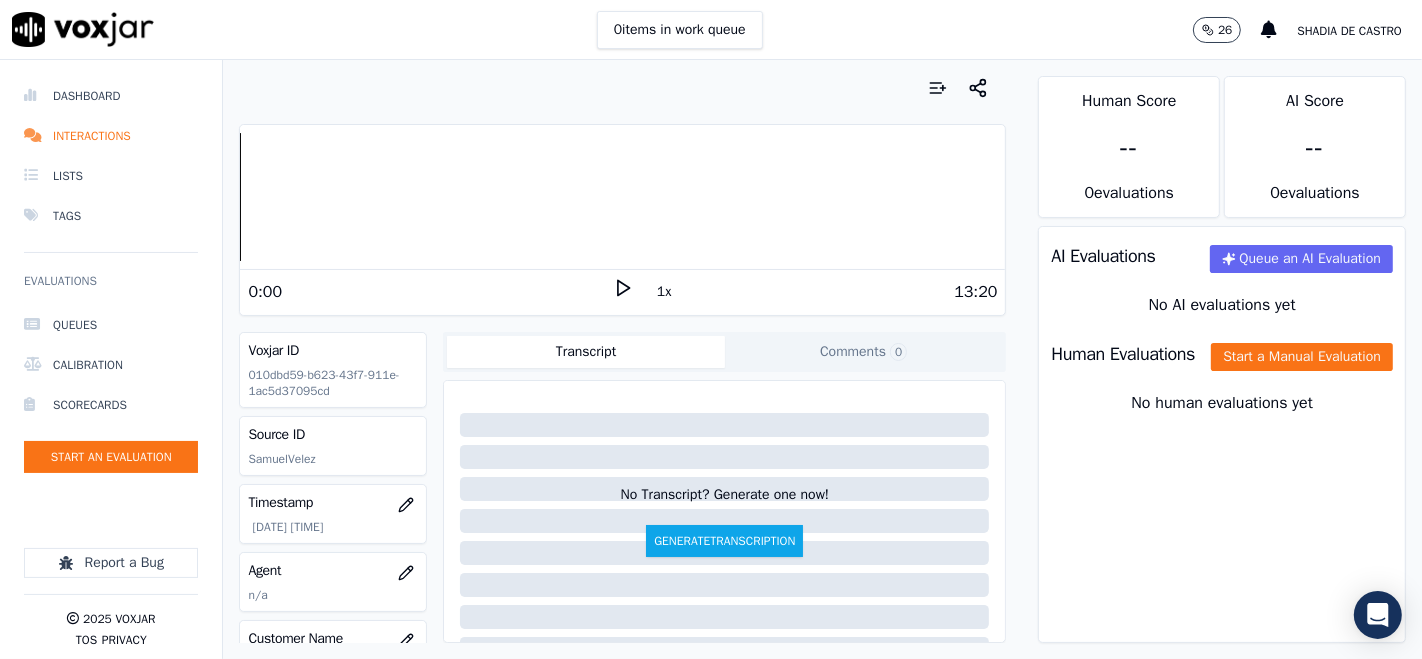 click 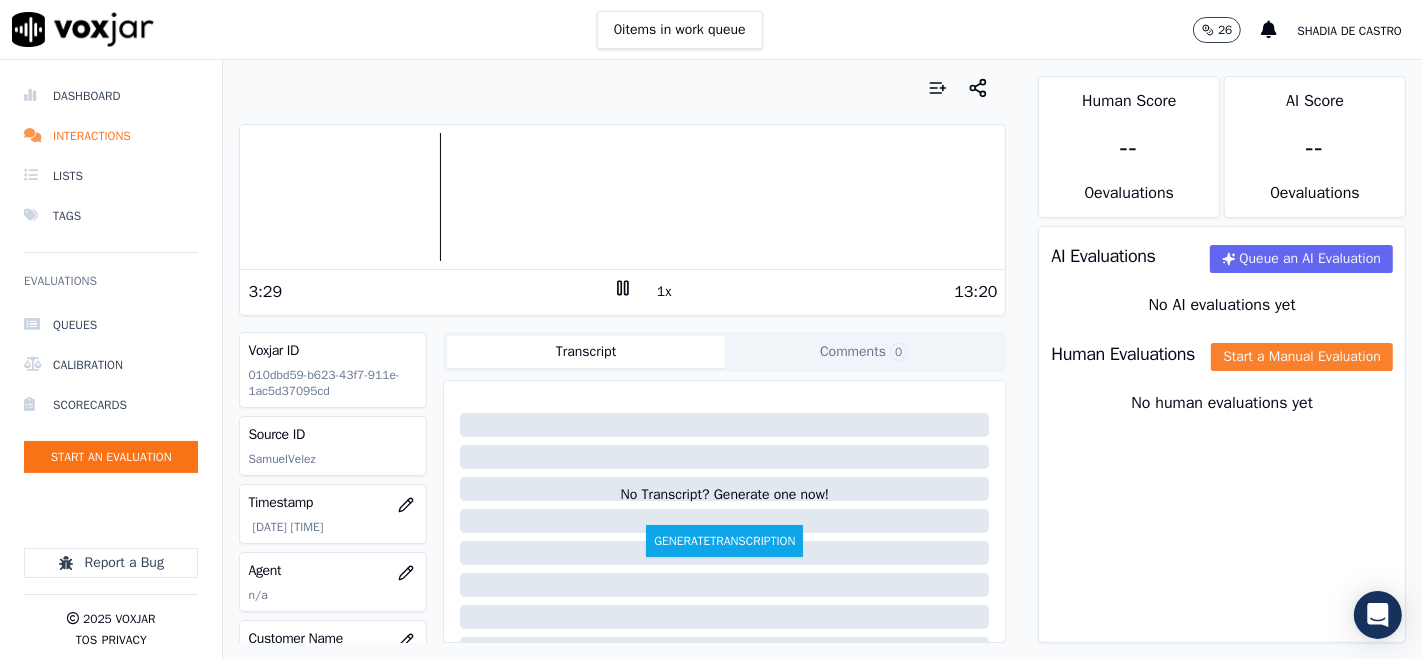 click on "Start a Manual Evaluation" 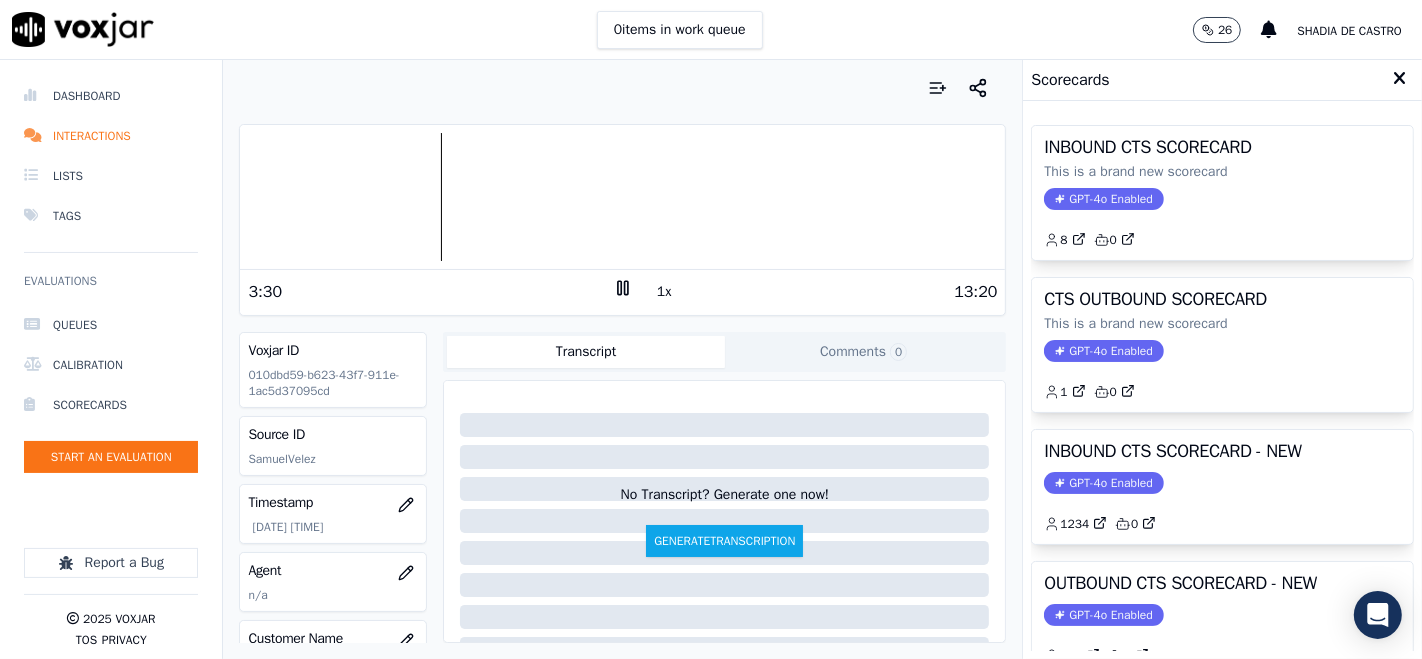 click on "GPT-4o Enabled" 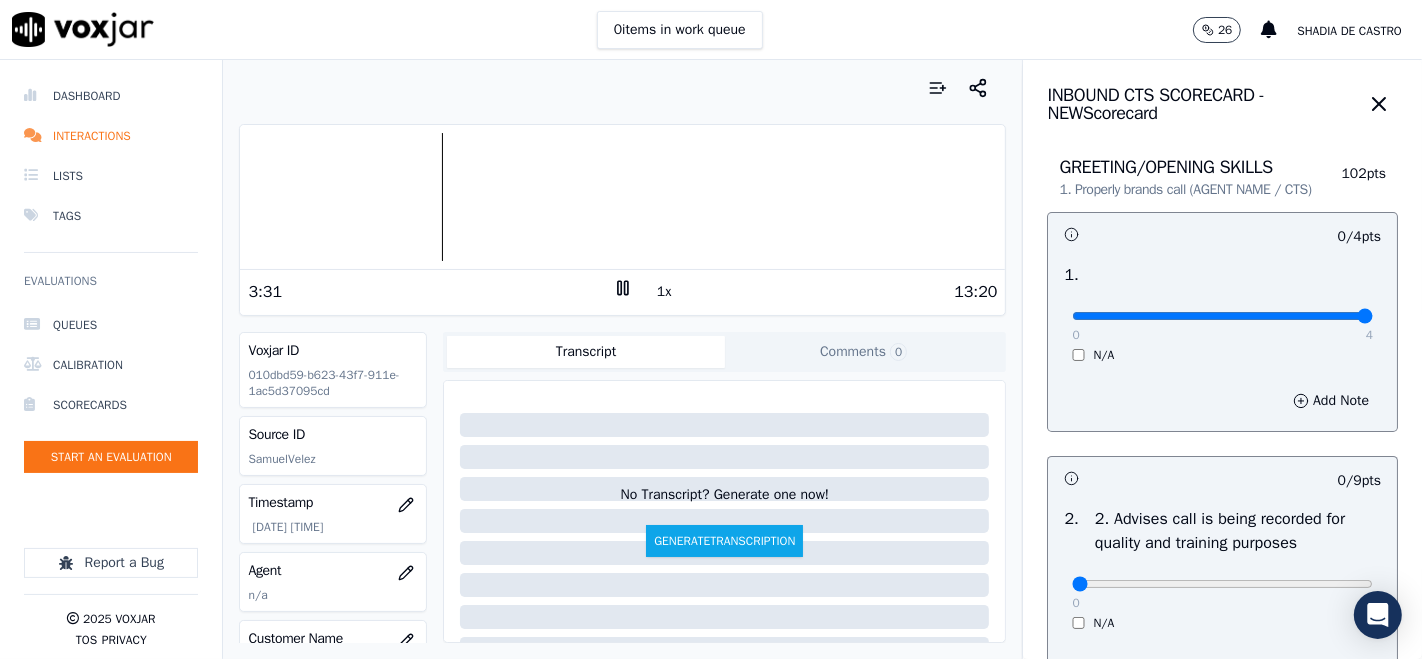 type on "4" 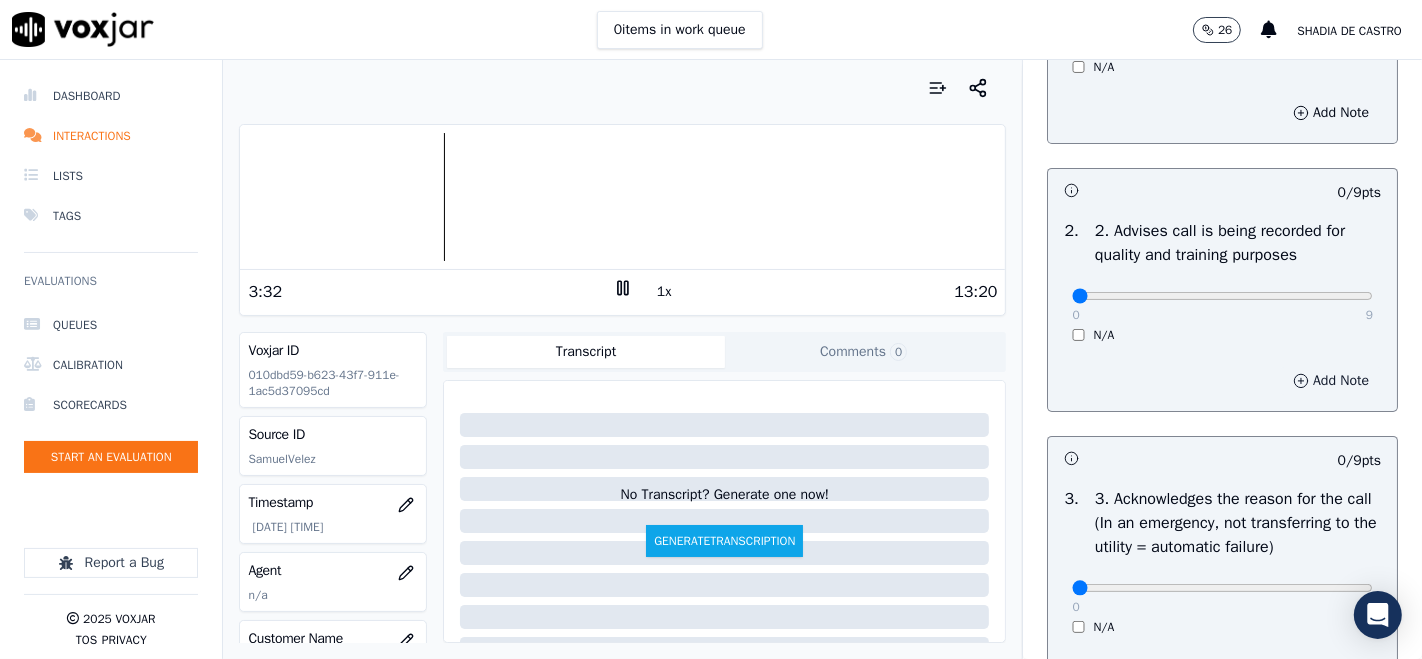 scroll, scrollTop: 333, scrollLeft: 0, axis: vertical 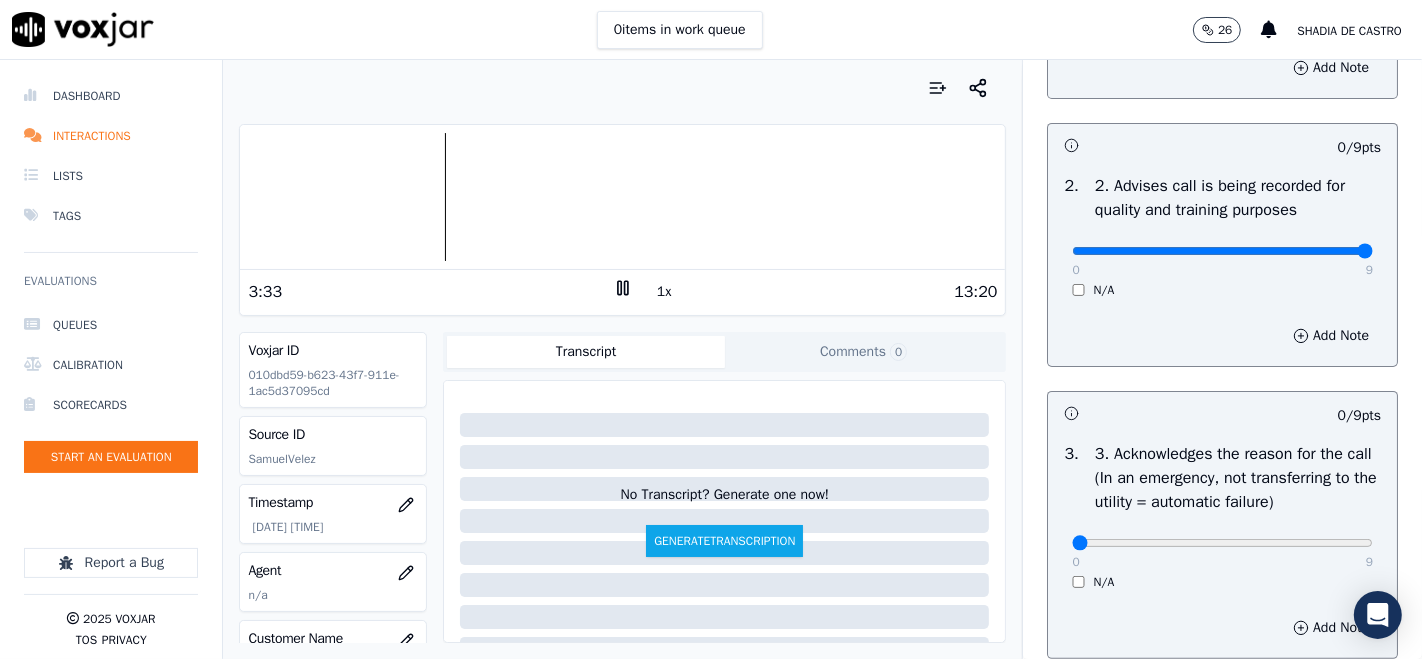 type on "9" 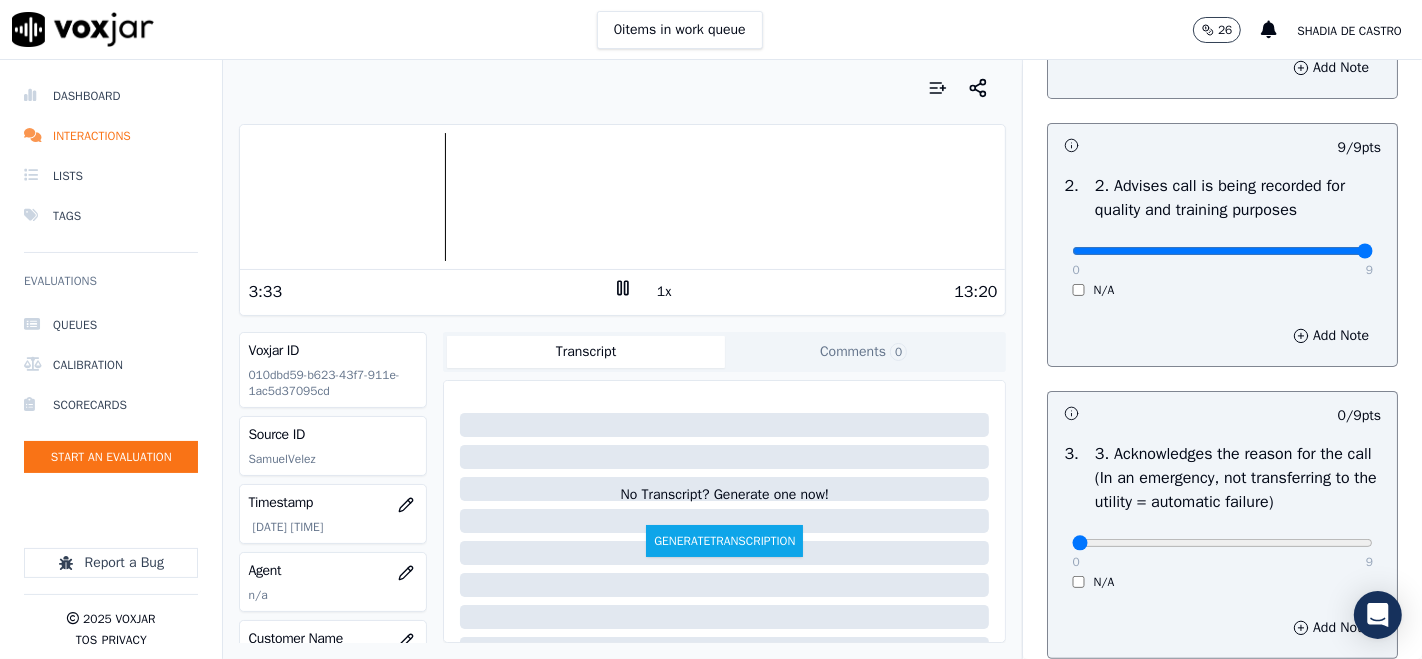 scroll, scrollTop: 666, scrollLeft: 0, axis: vertical 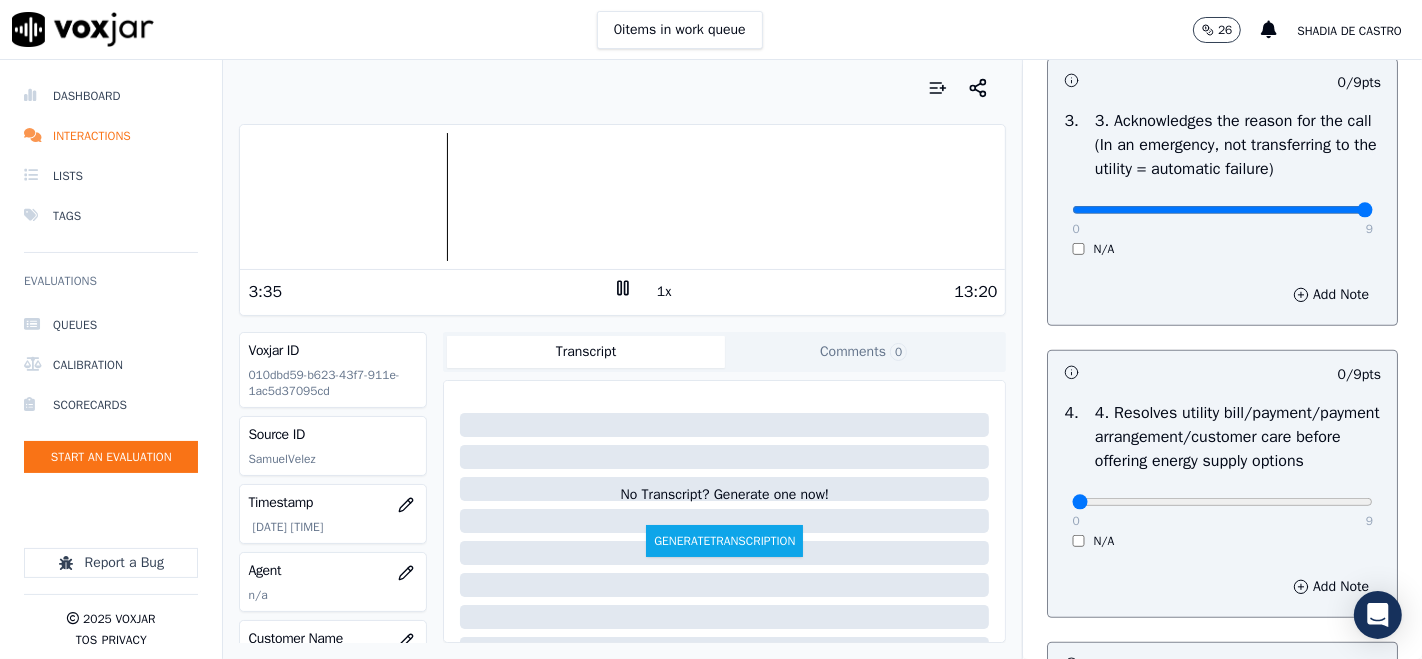 type on "9" 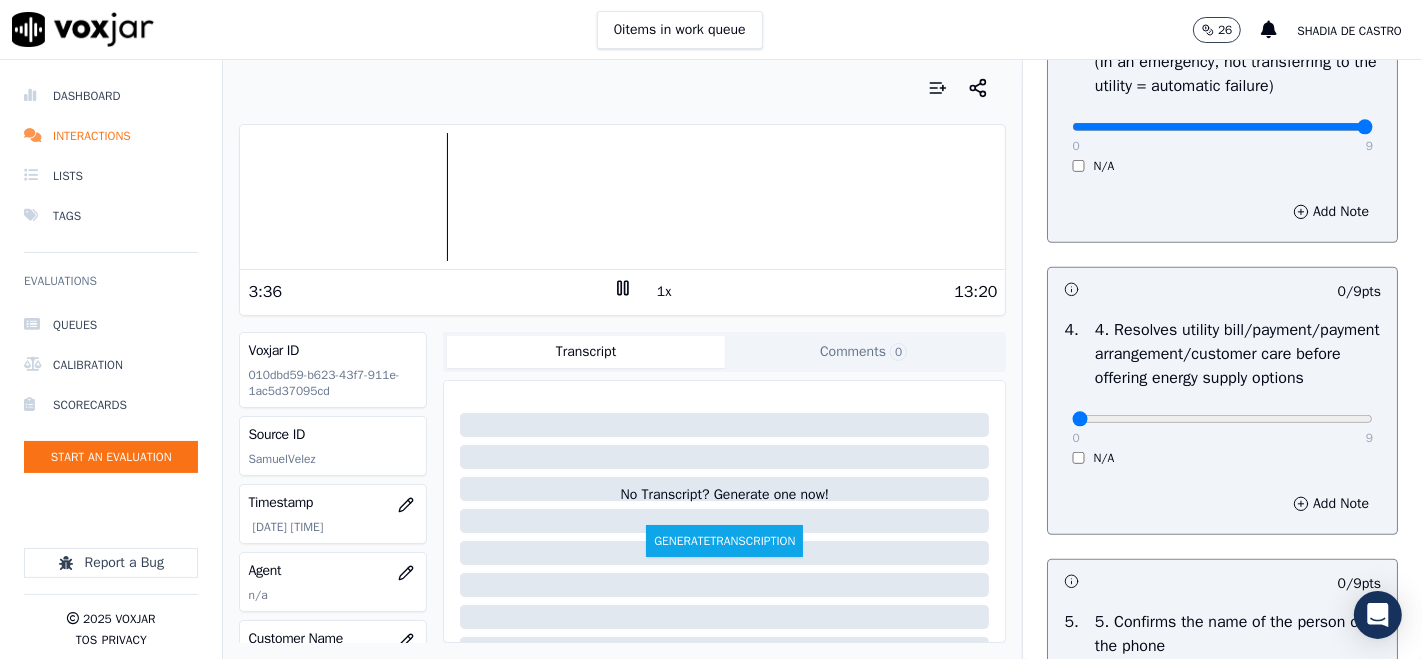 scroll, scrollTop: 888, scrollLeft: 0, axis: vertical 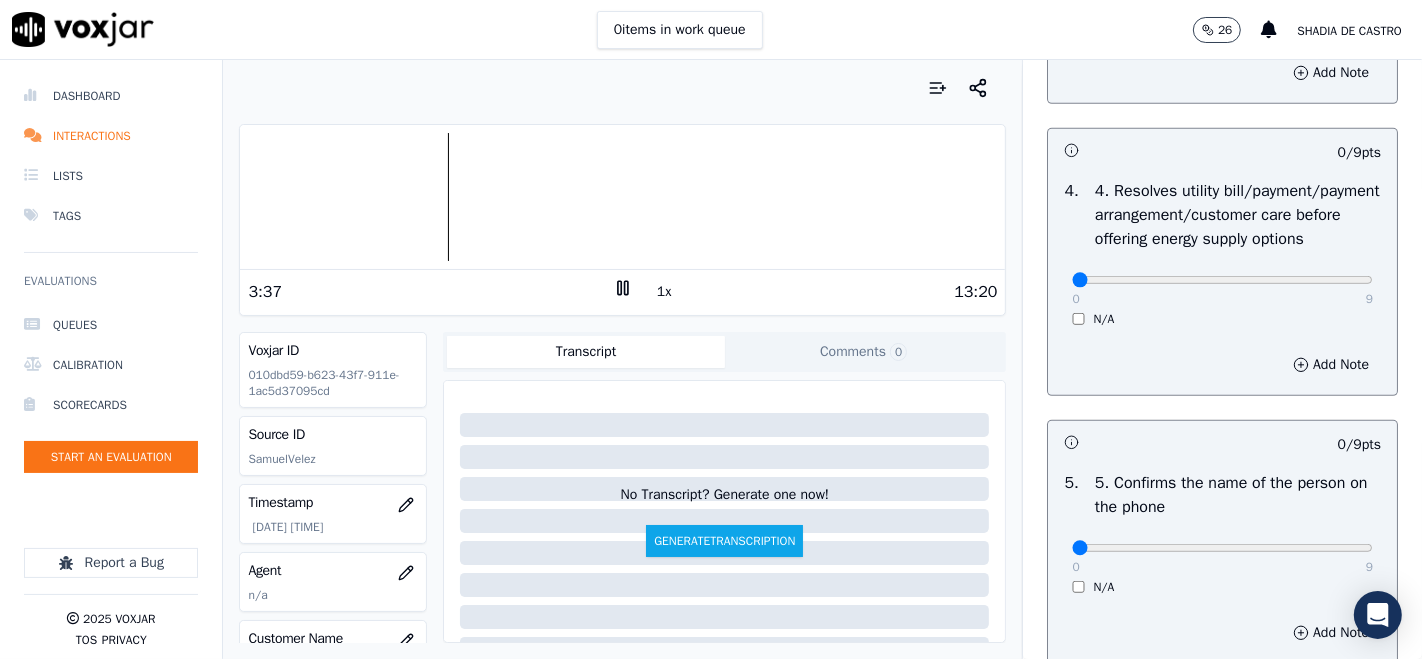 click on "0   9     N/A" at bounding box center [1222, 289] 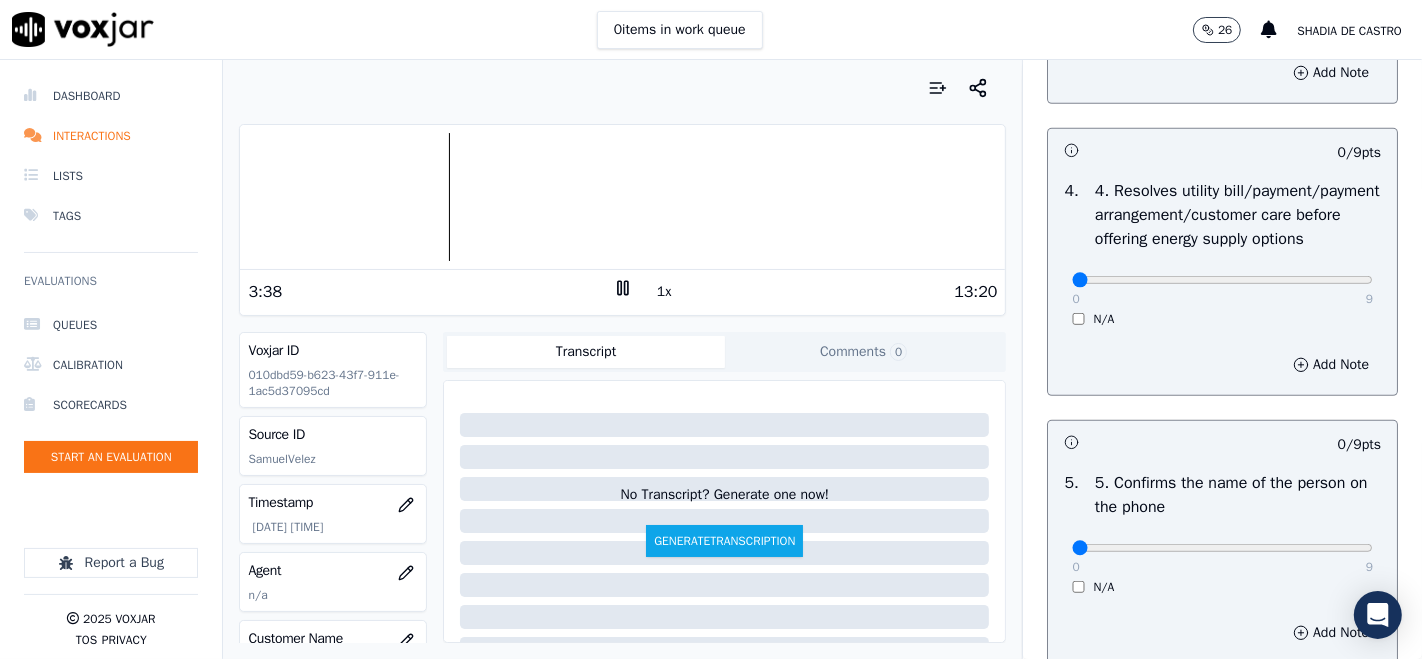 click on "0   9     N/A" at bounding box center [1222, 289] 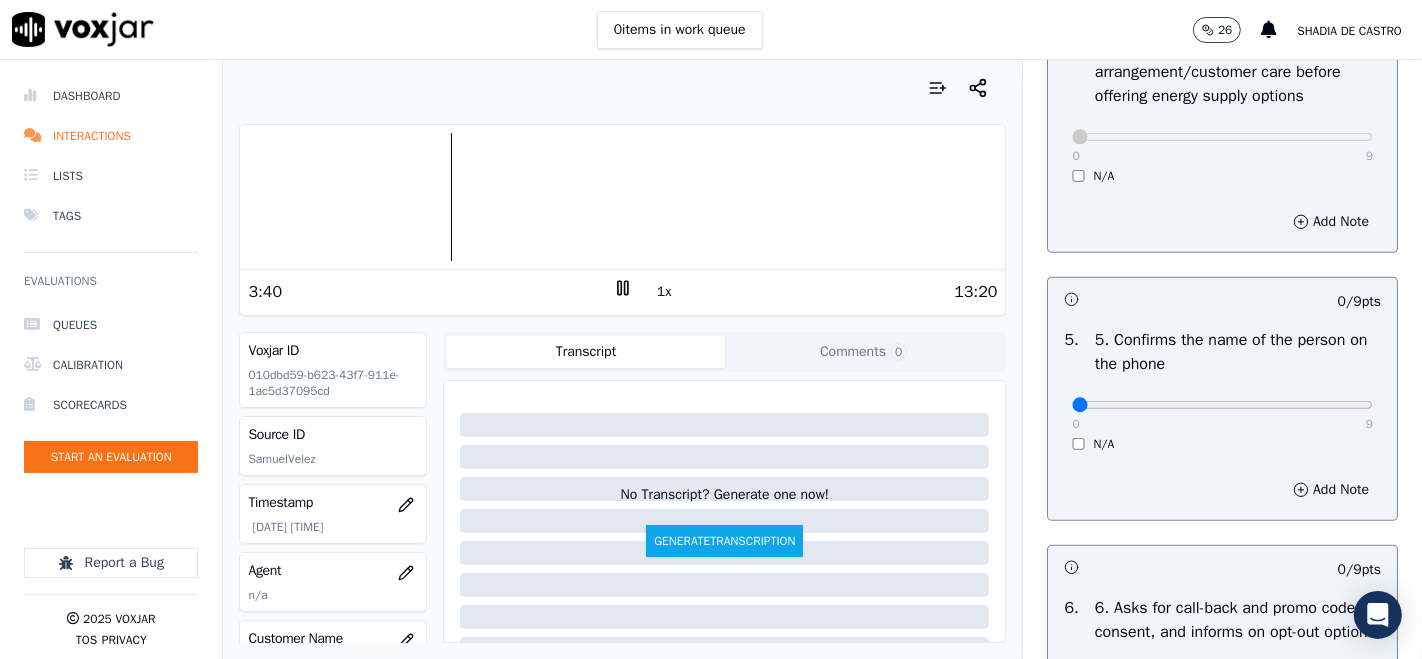scroll, scrollTop: 1111, scrollLeft: 0, axis: vertical 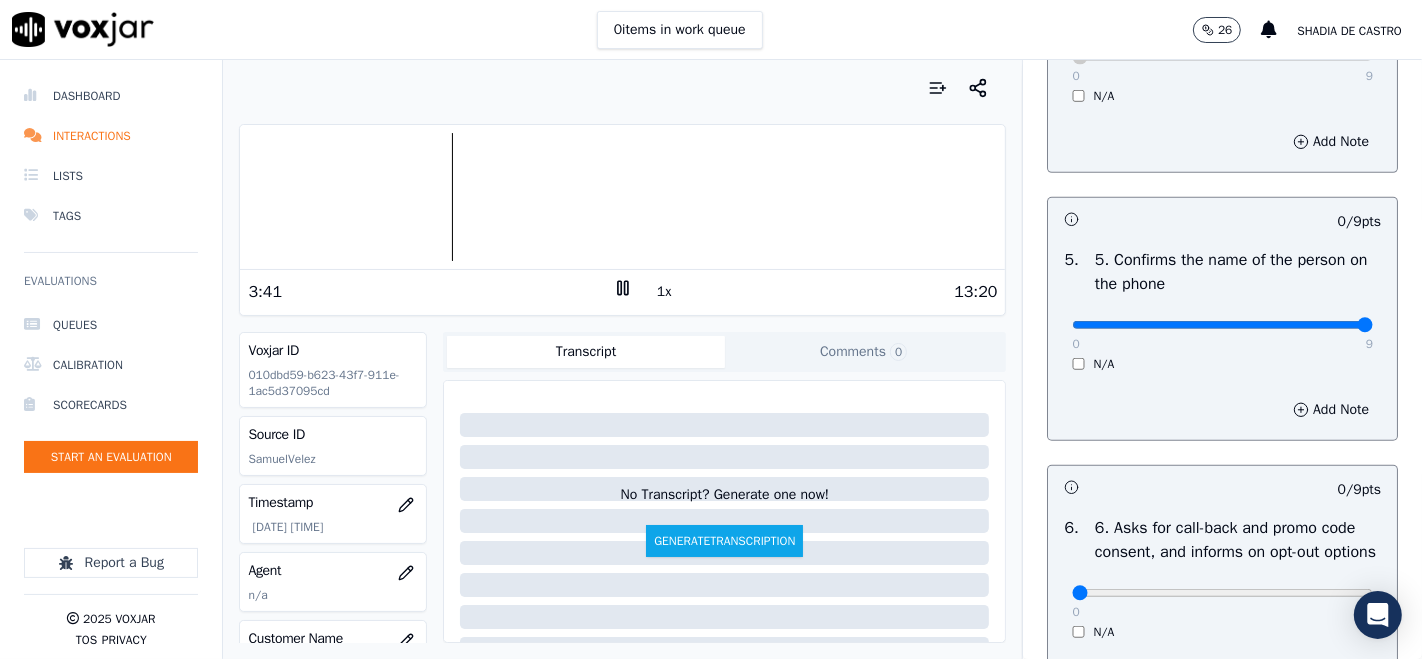type on "9" 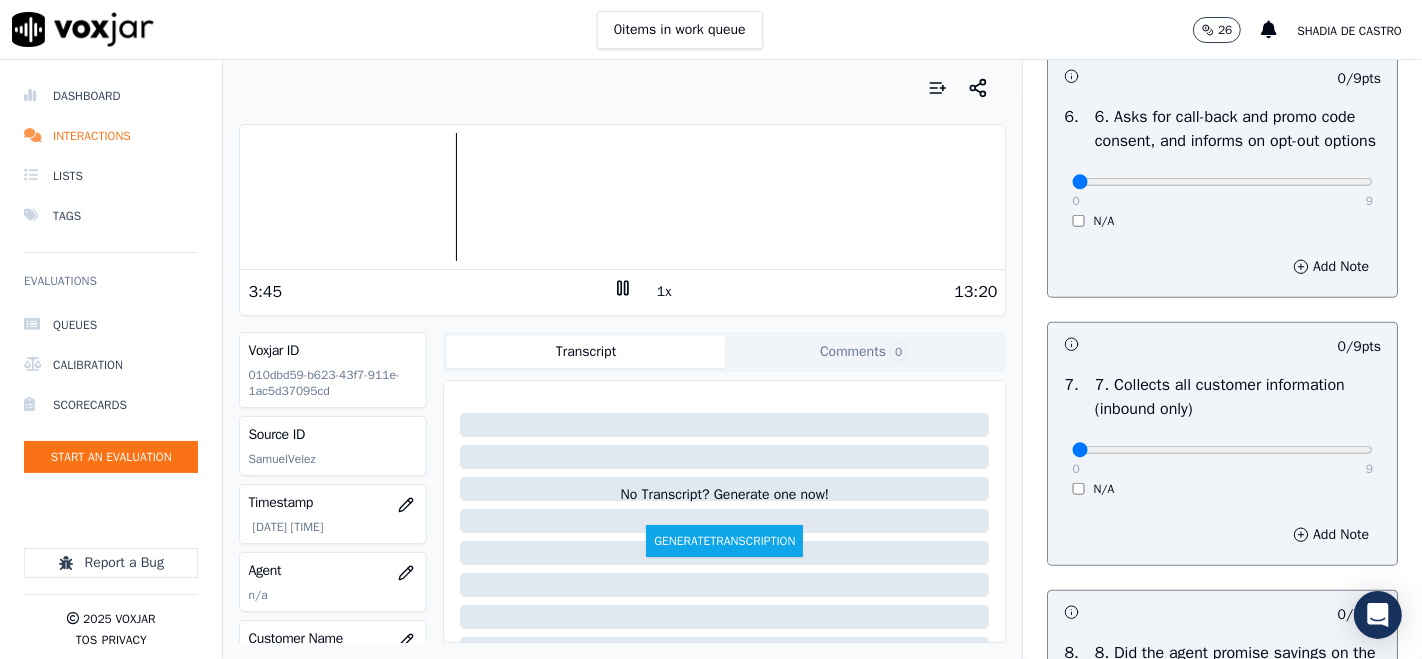 scroll, scrollTop: 1555, scrollLeft: 0, axis: vertical 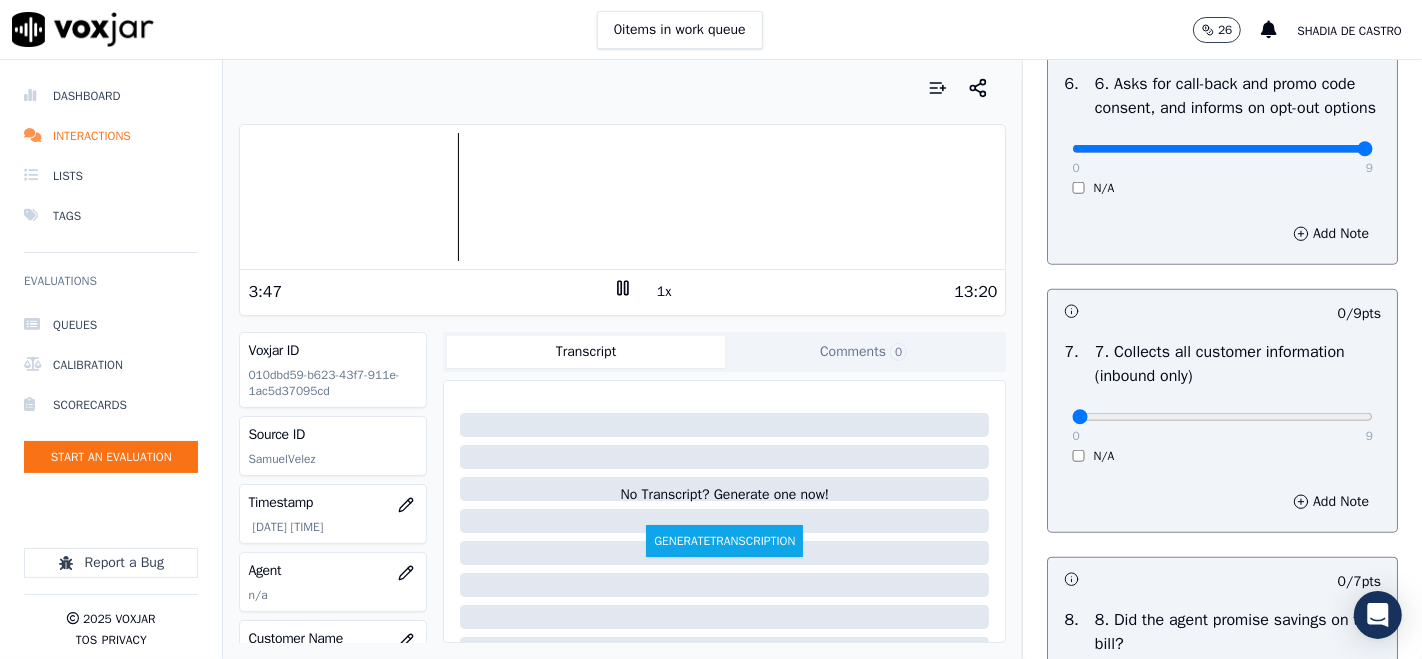 type on "9" 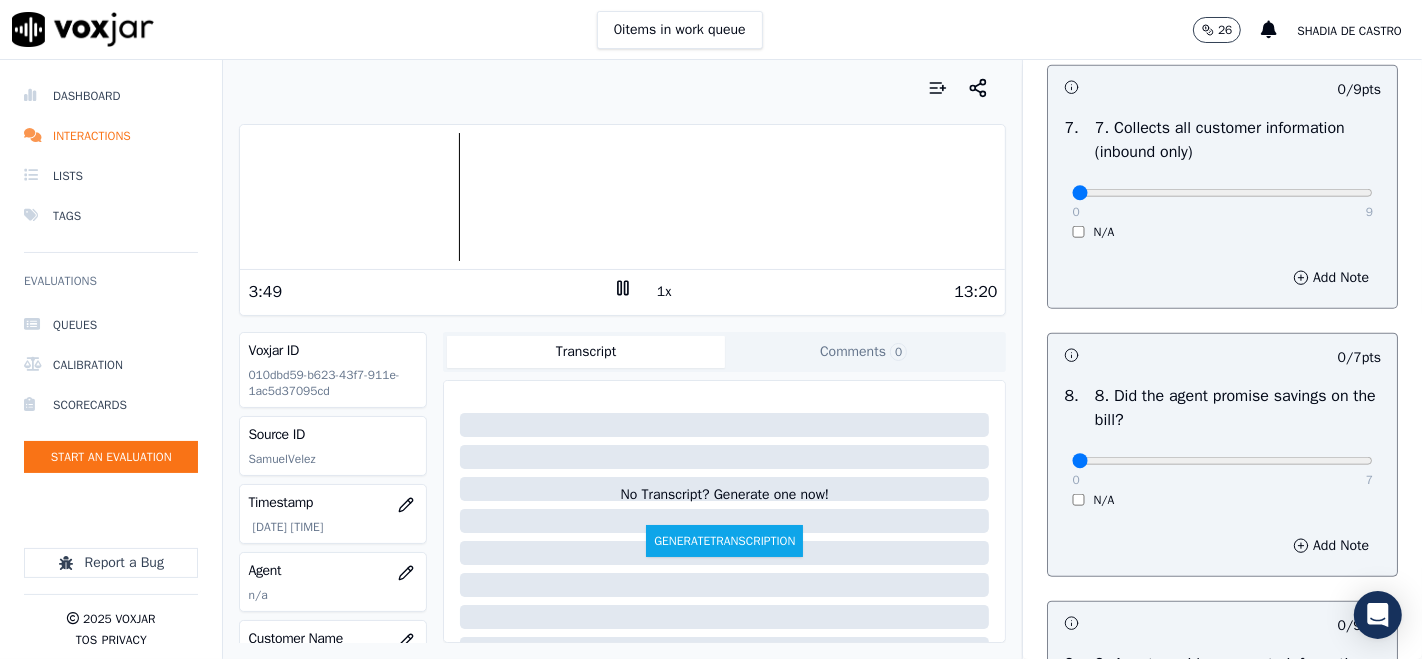 scroll, scrollTop: 1888, scrollLeft: 0, axis: vertical 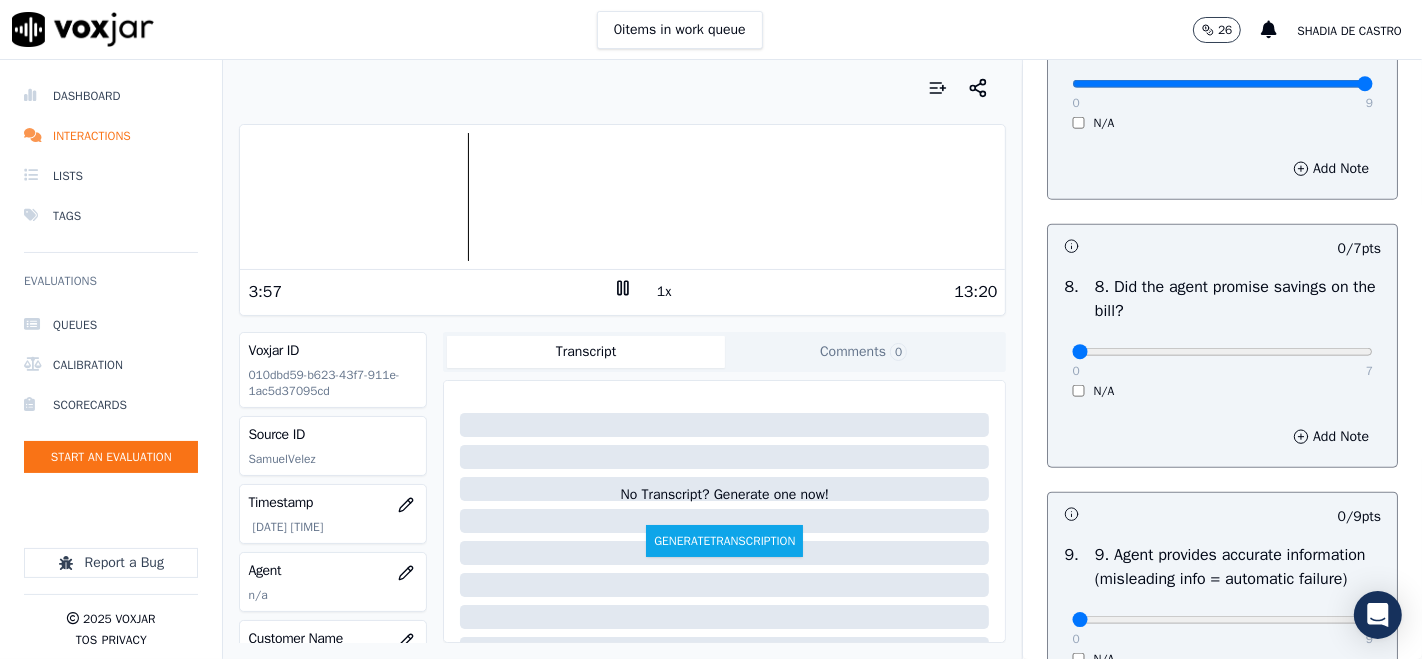 type on "9" 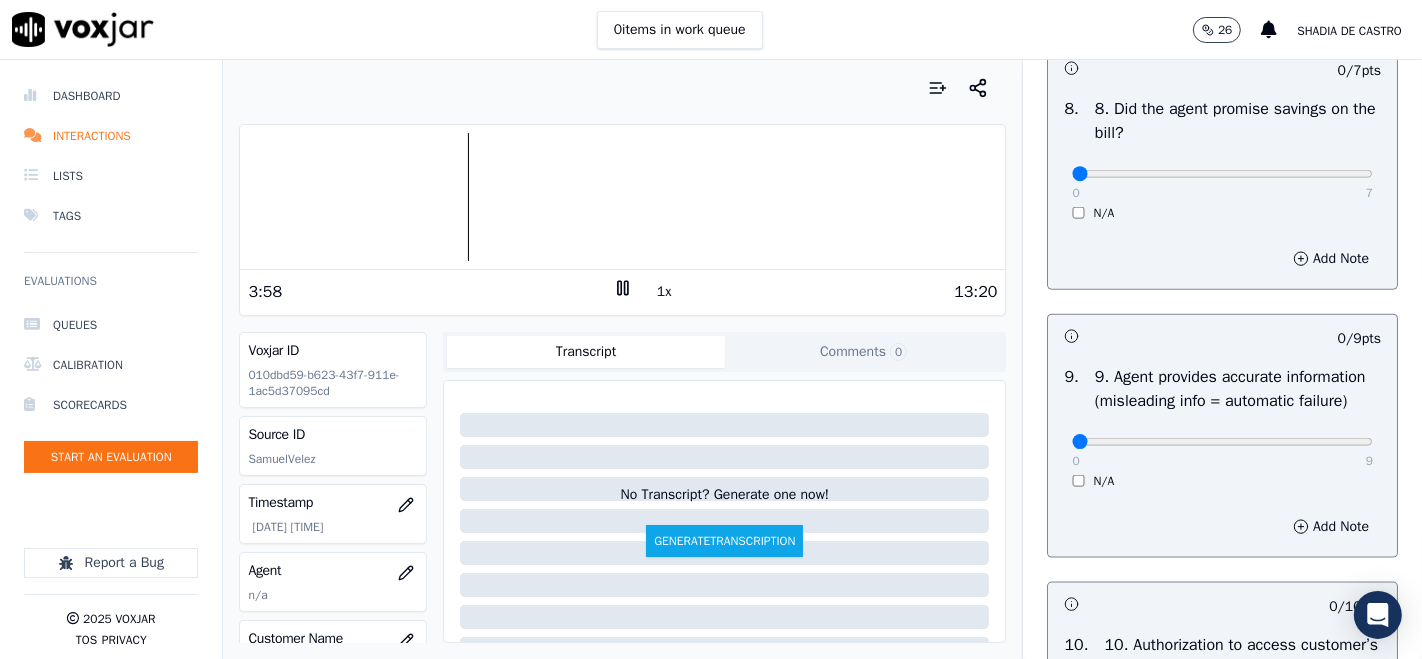 scroll, scrollTop: 2222, scrollLeft: 0, axis: vertical 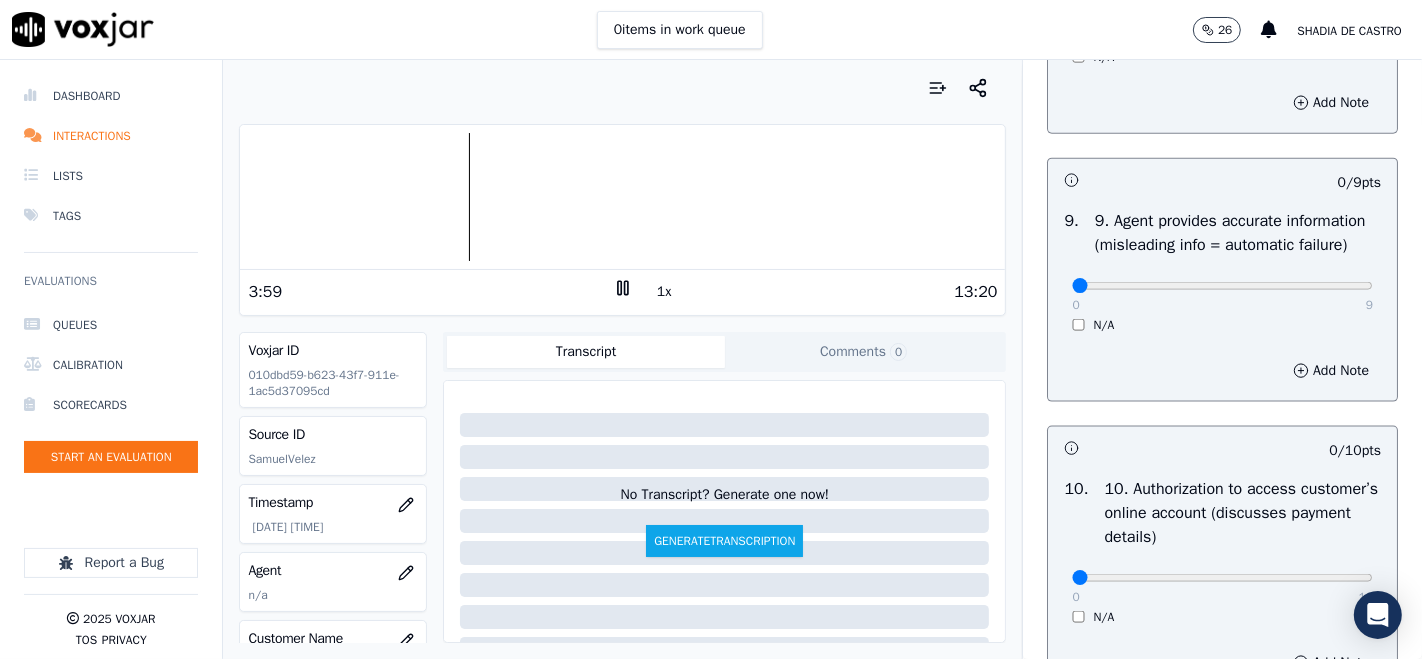 type on "7" 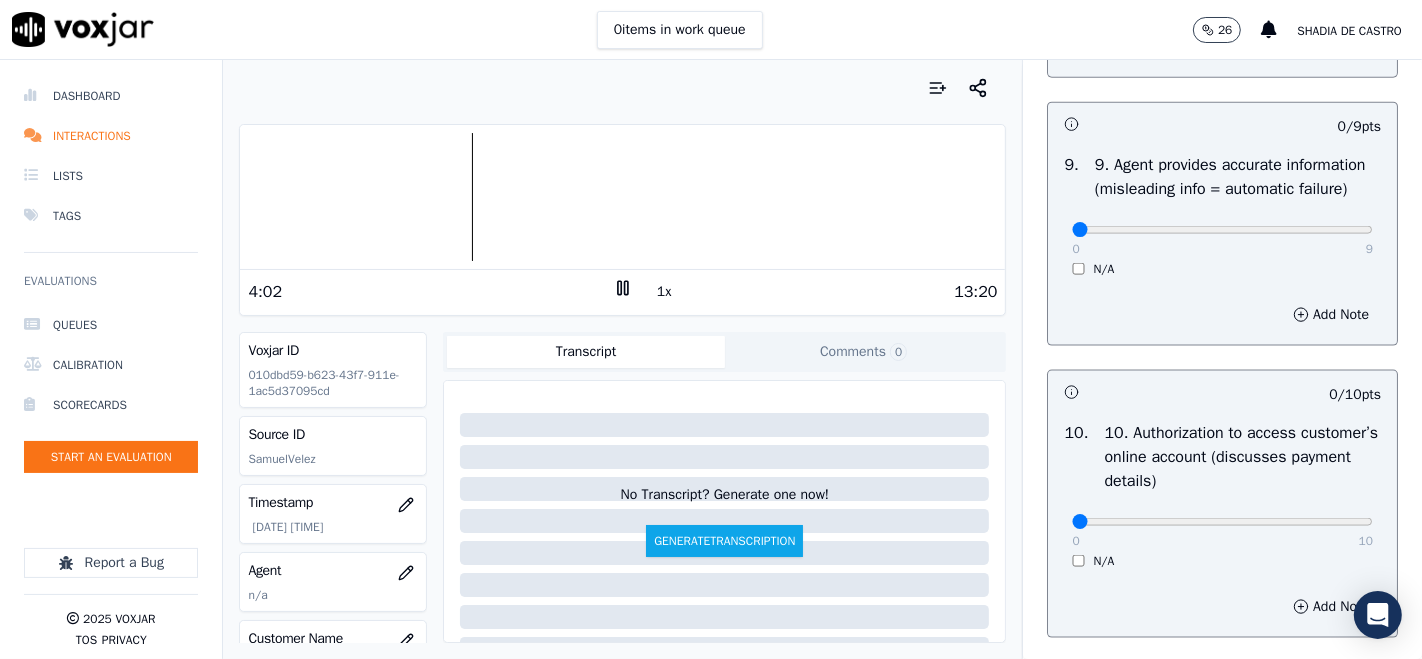 scroll, scrollTop: 2333, scrollLeft: 0, axis: vertical 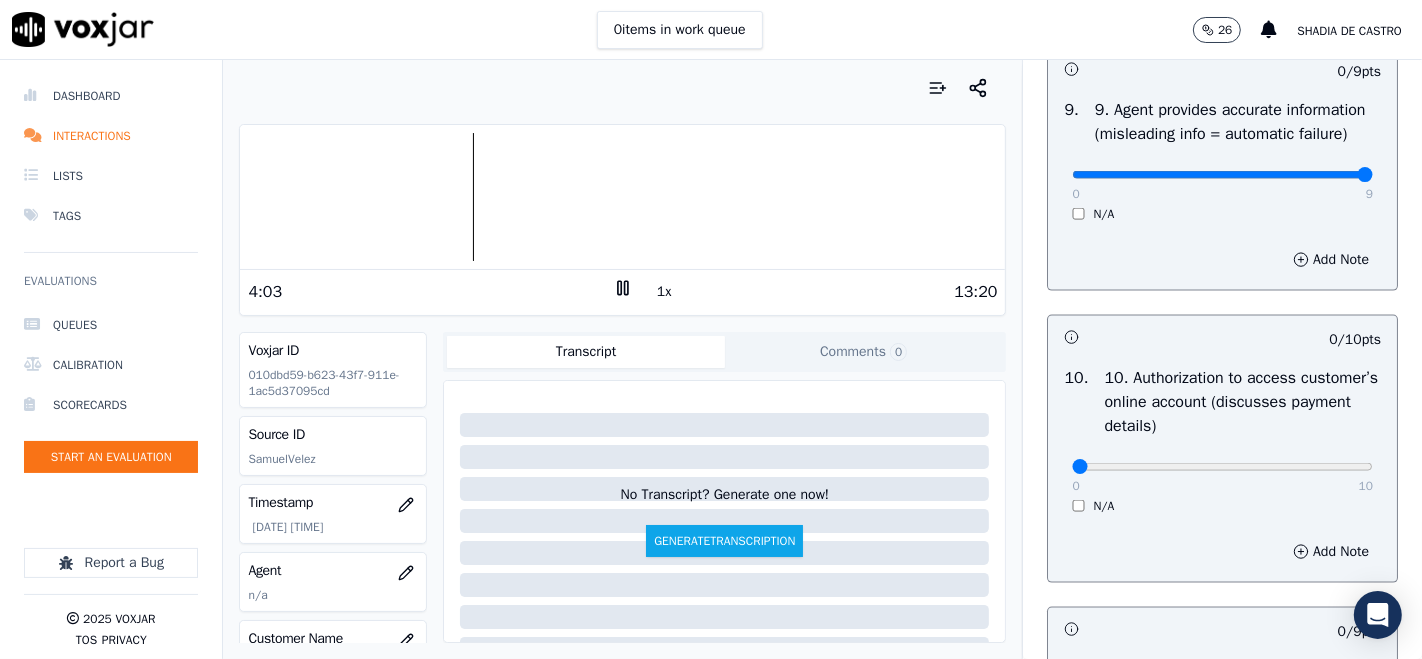 type on "9" 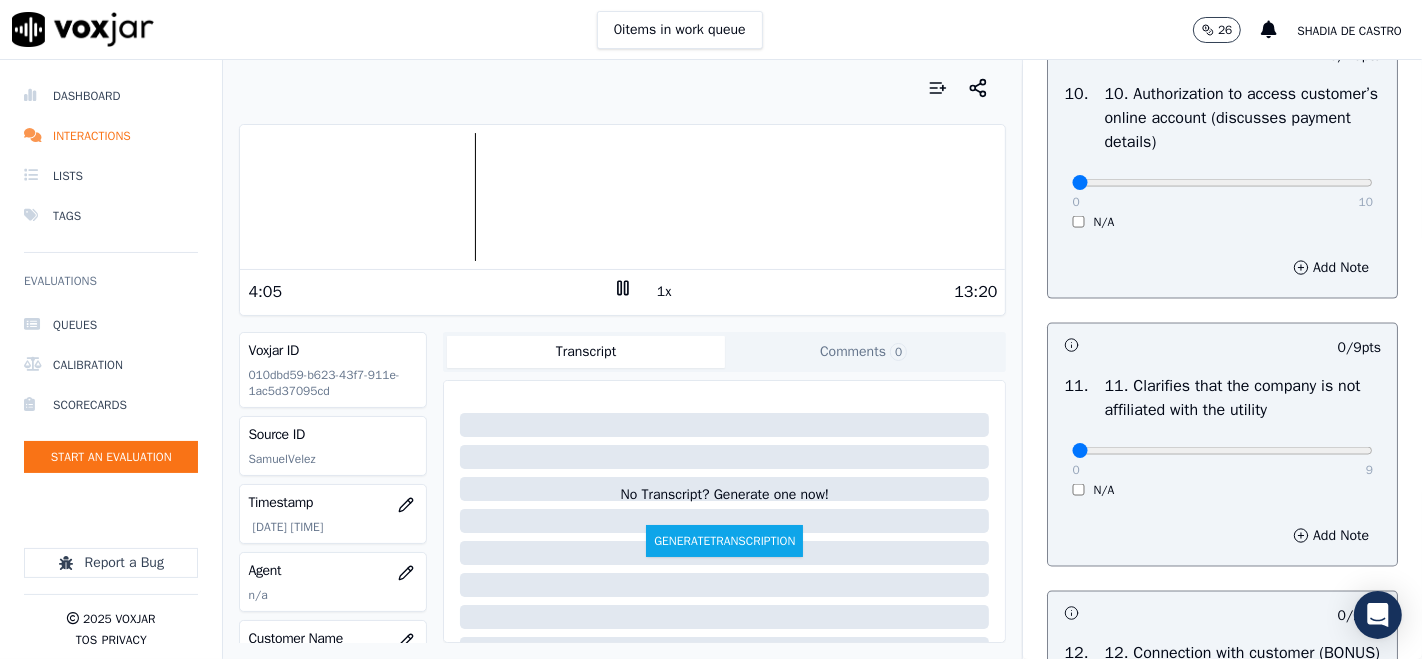scroll, scrollTop: 2666, scrollLeft: 0, axis: vertical 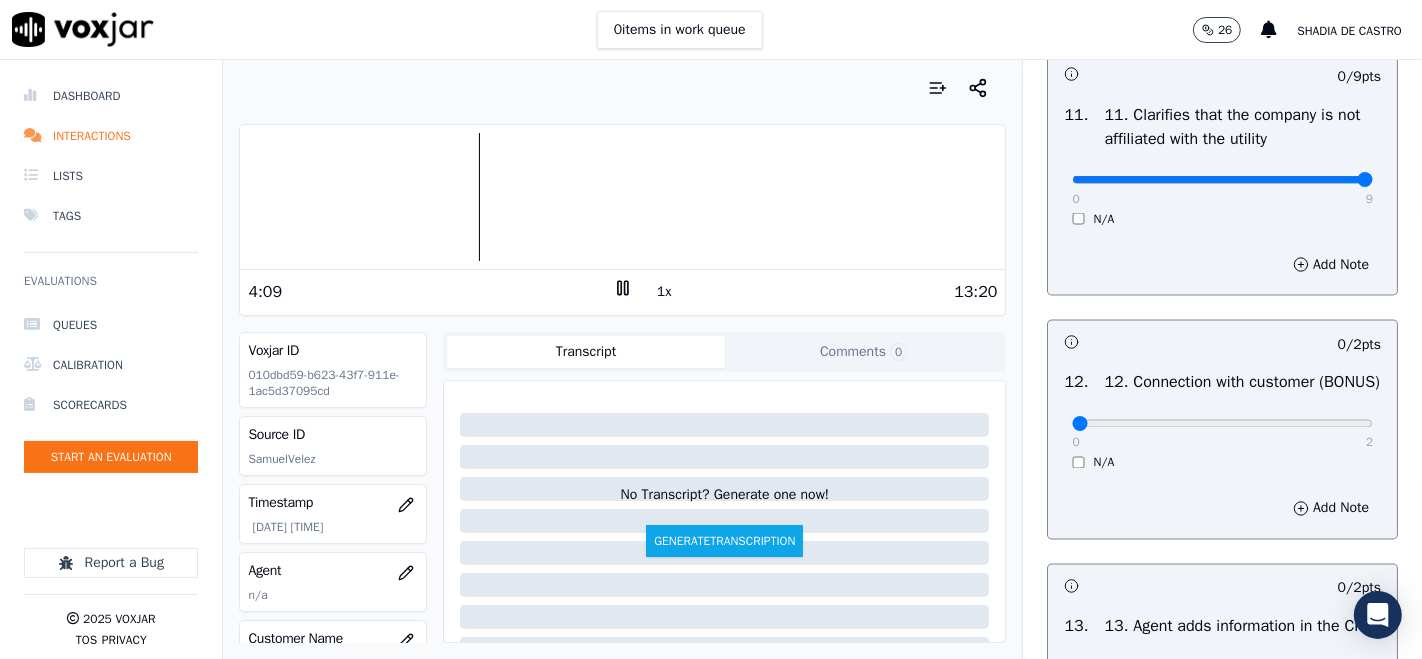 type on "9" 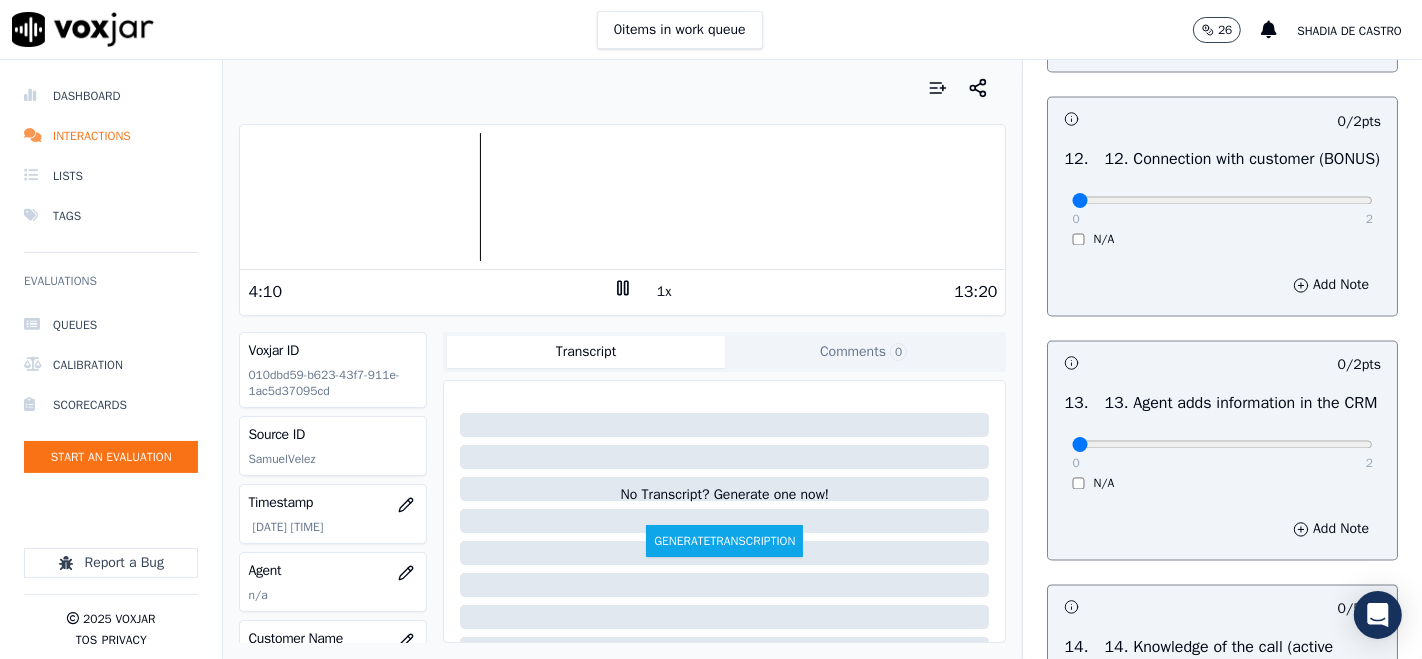 scroll, scrollTop: 3222, scrollLeft: 0, axis: vertical 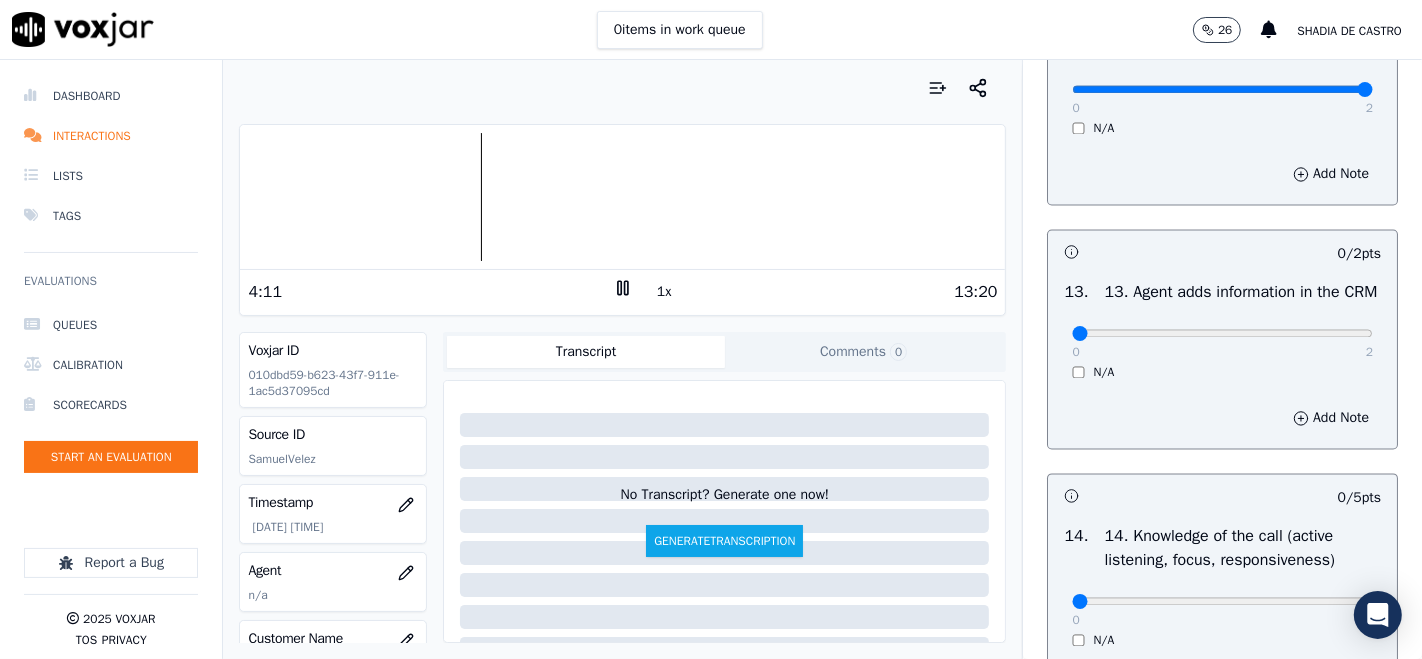 type on "2" 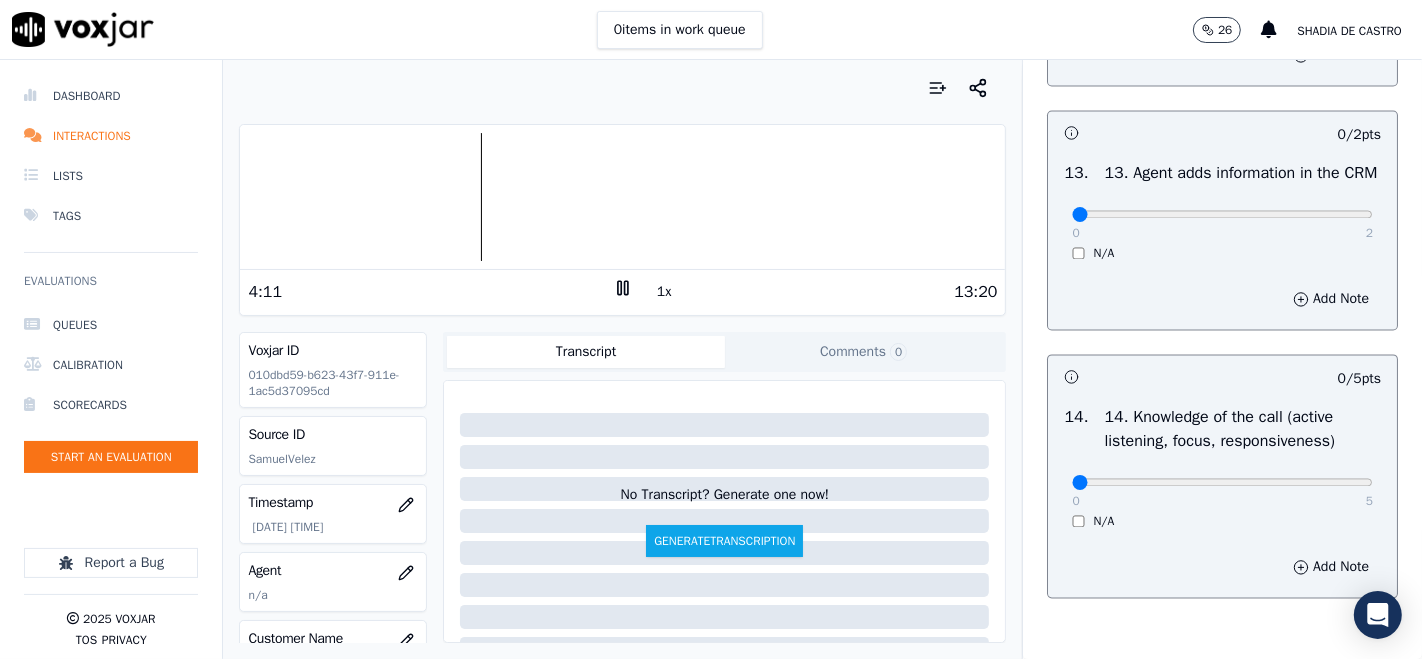 scroll, scrollTop: 3444, scrollLeft: 0, axis: vertical 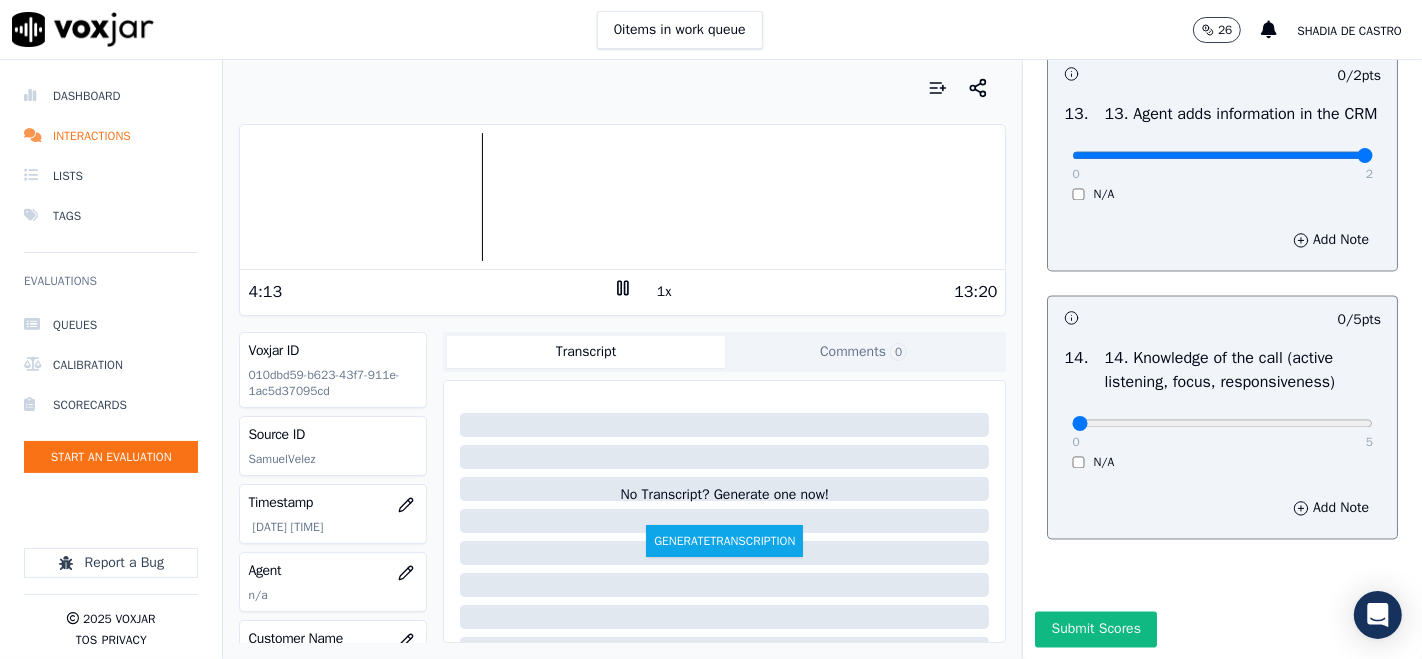 type on "2" 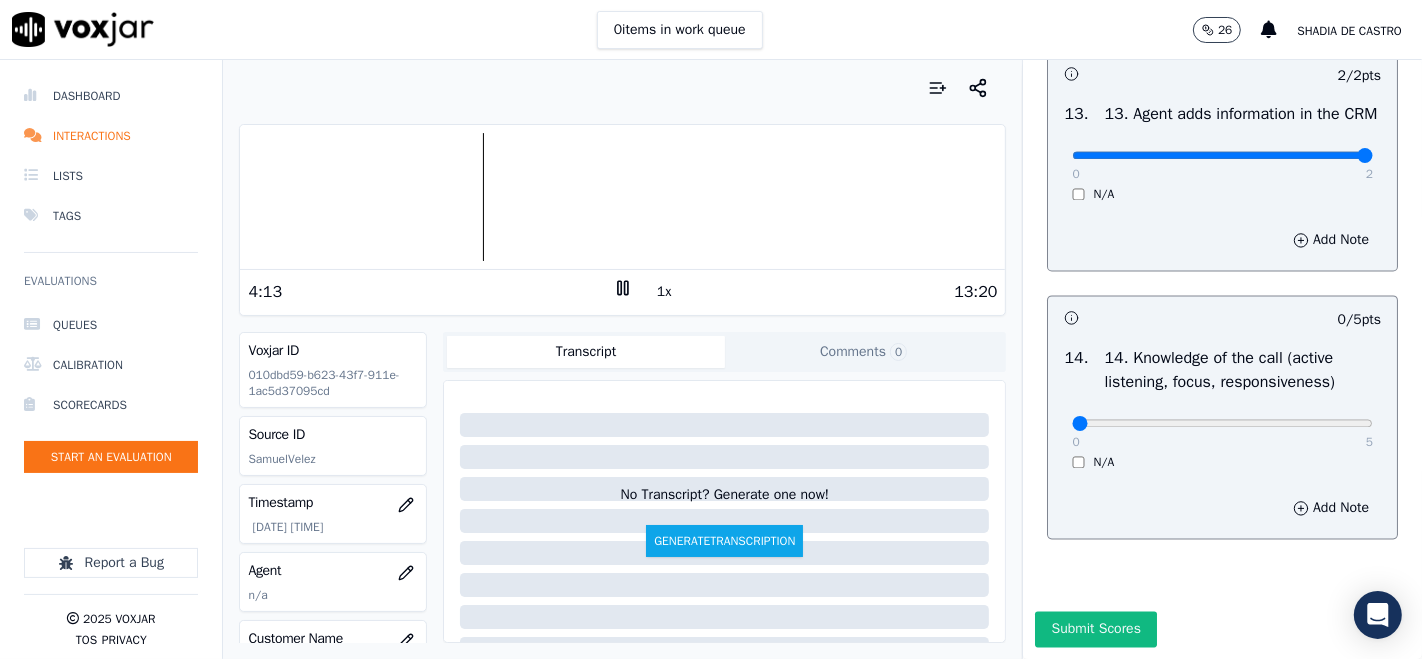 scroll, scrollTop: 3606, scrollLeft: 0, axis: vertical 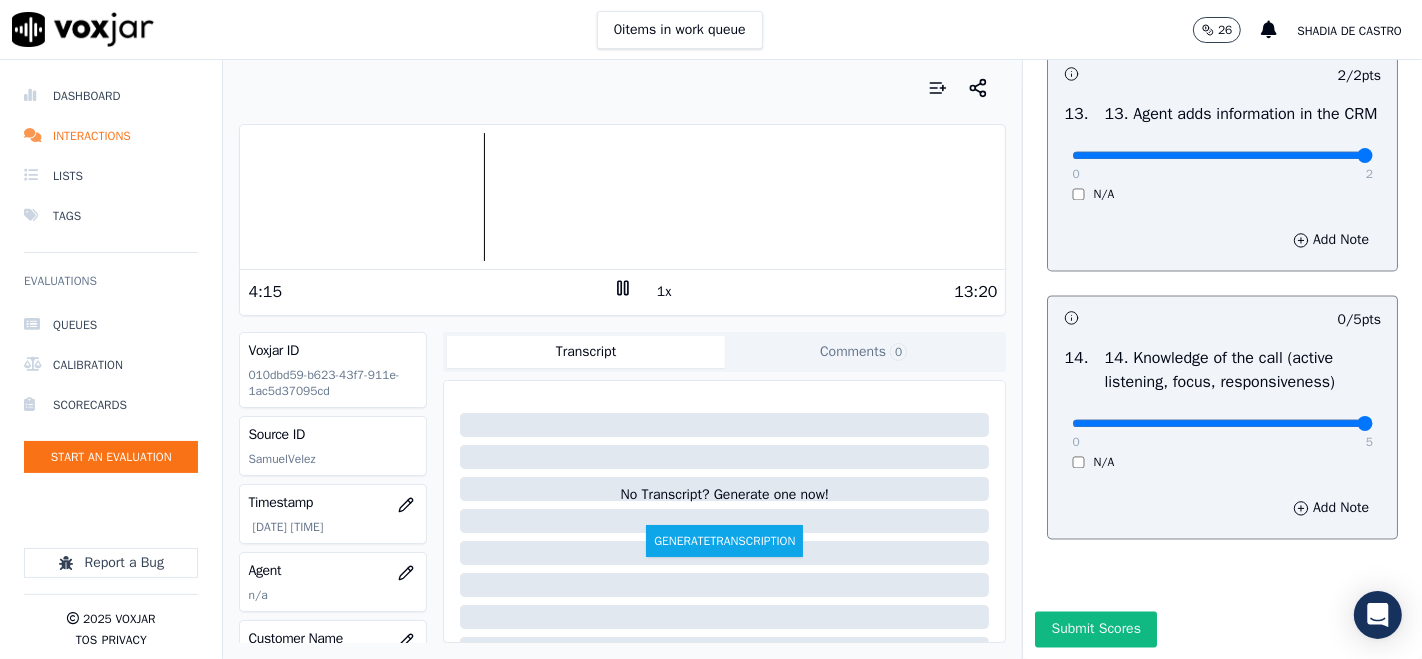type on "5" 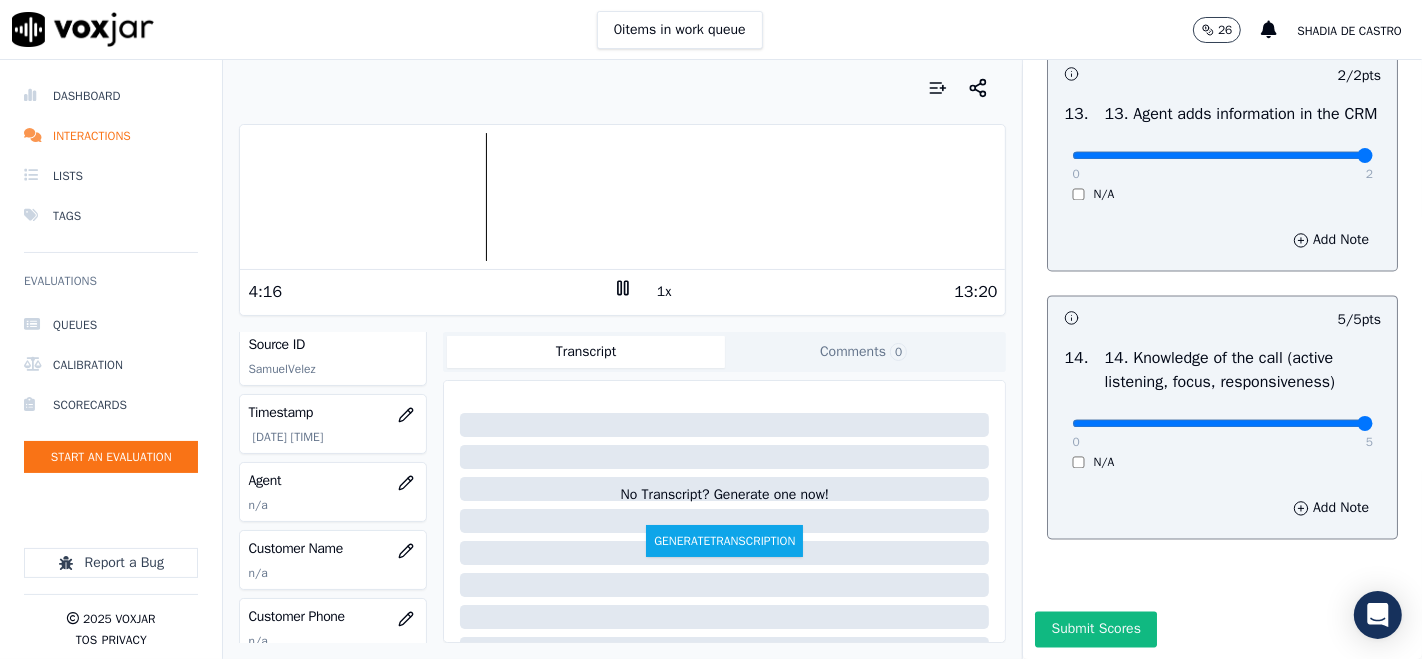 scroll, scrollTop: 111, scrollLeft: 0, axis: vertical 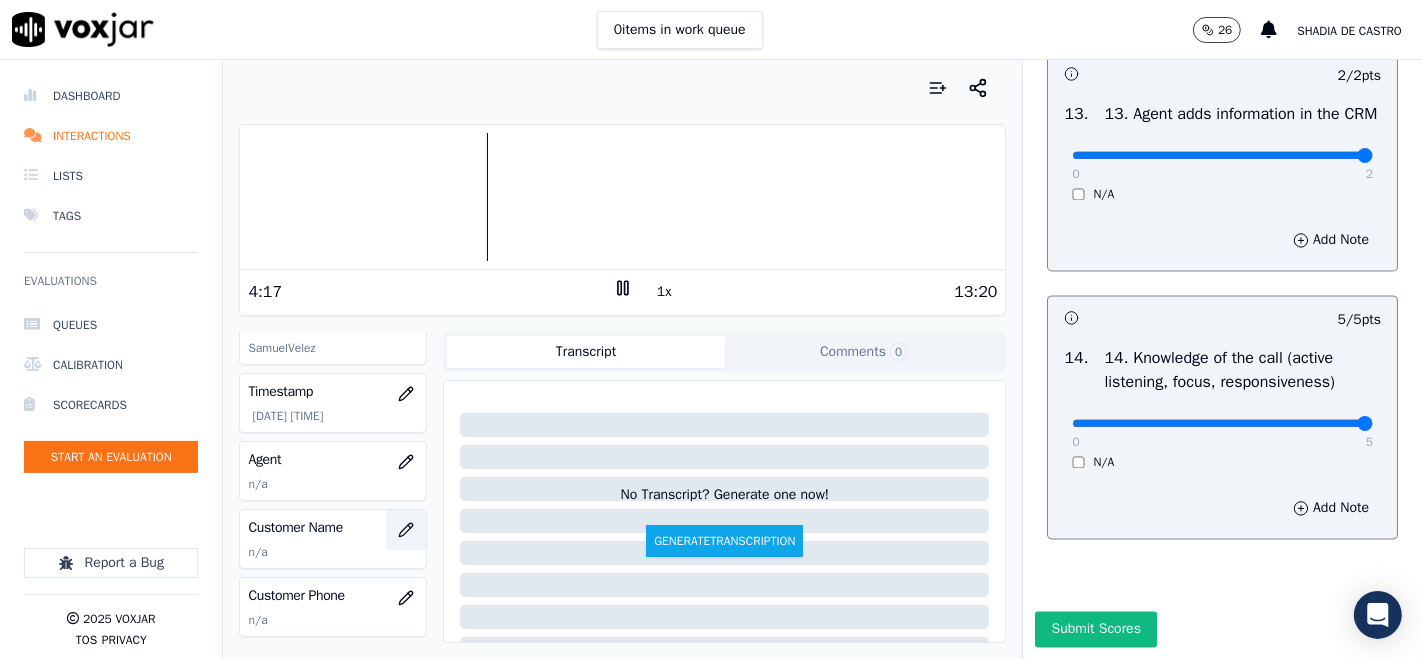 click 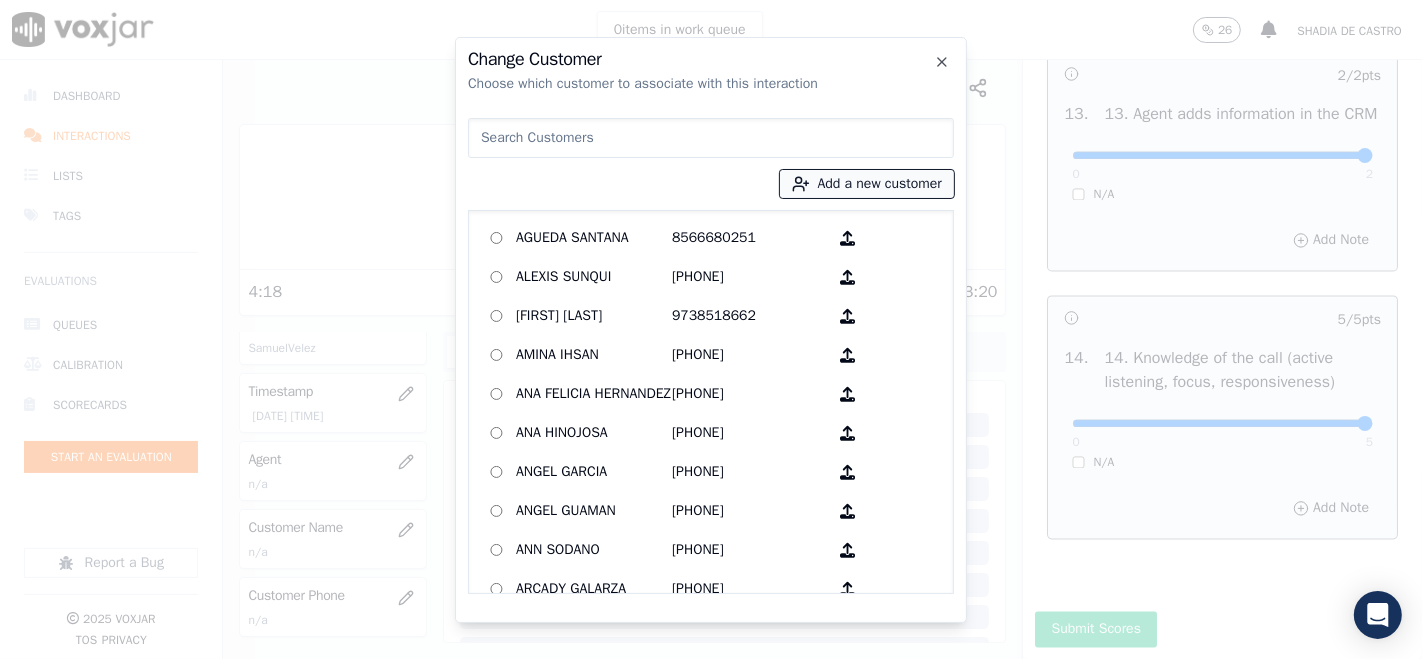 click on "Add a new customer" at bounding box center (867, 184) 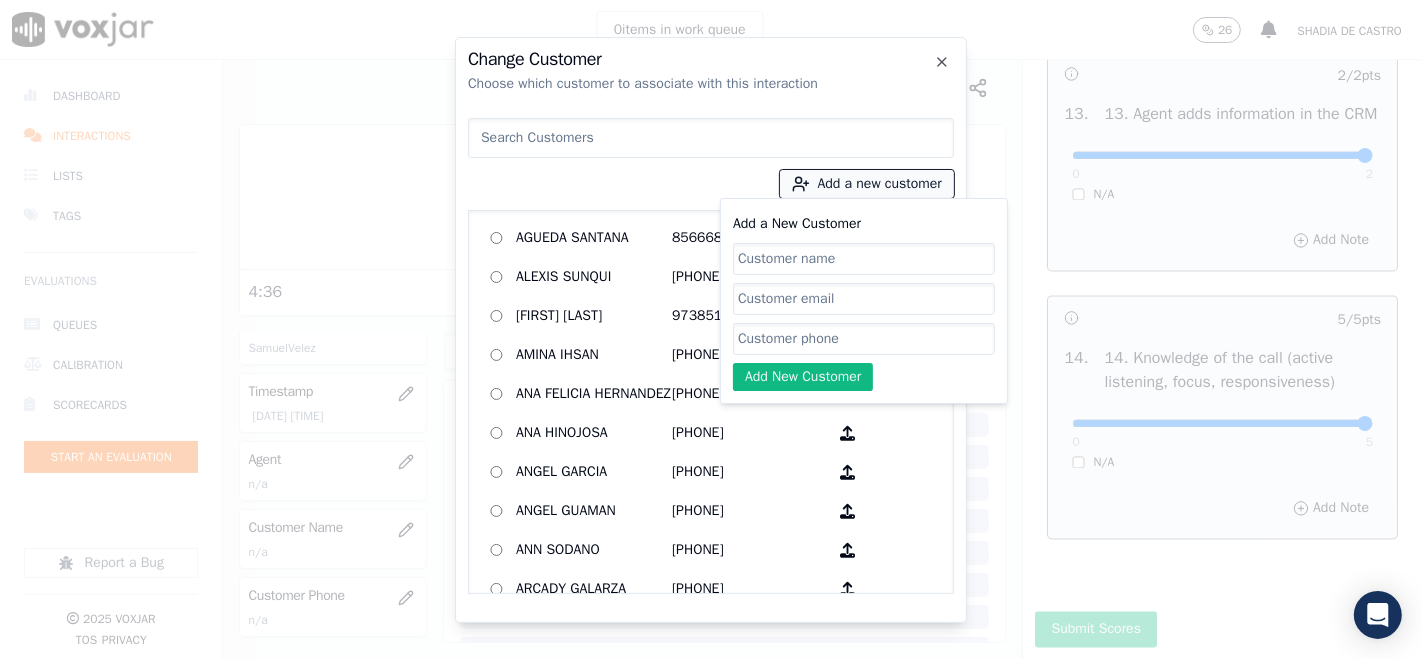 paste on "[FULL NAME]" 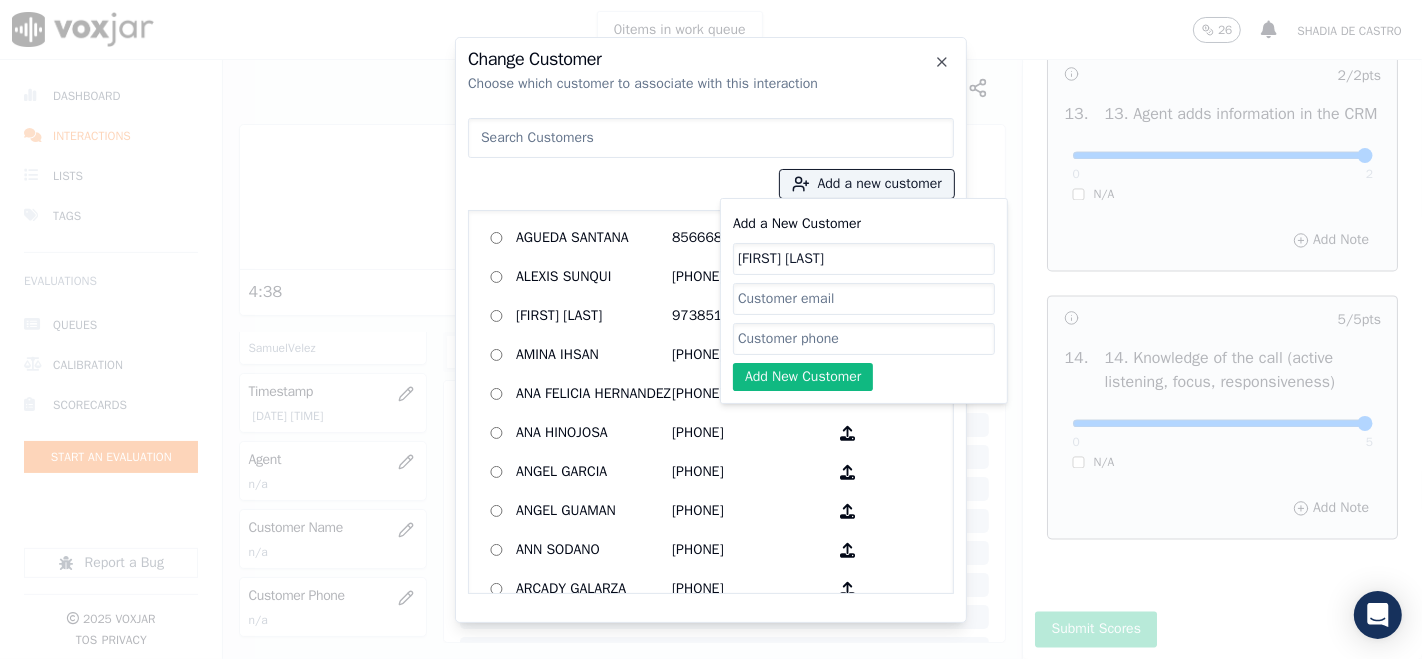 type on "[FULL NAME]" 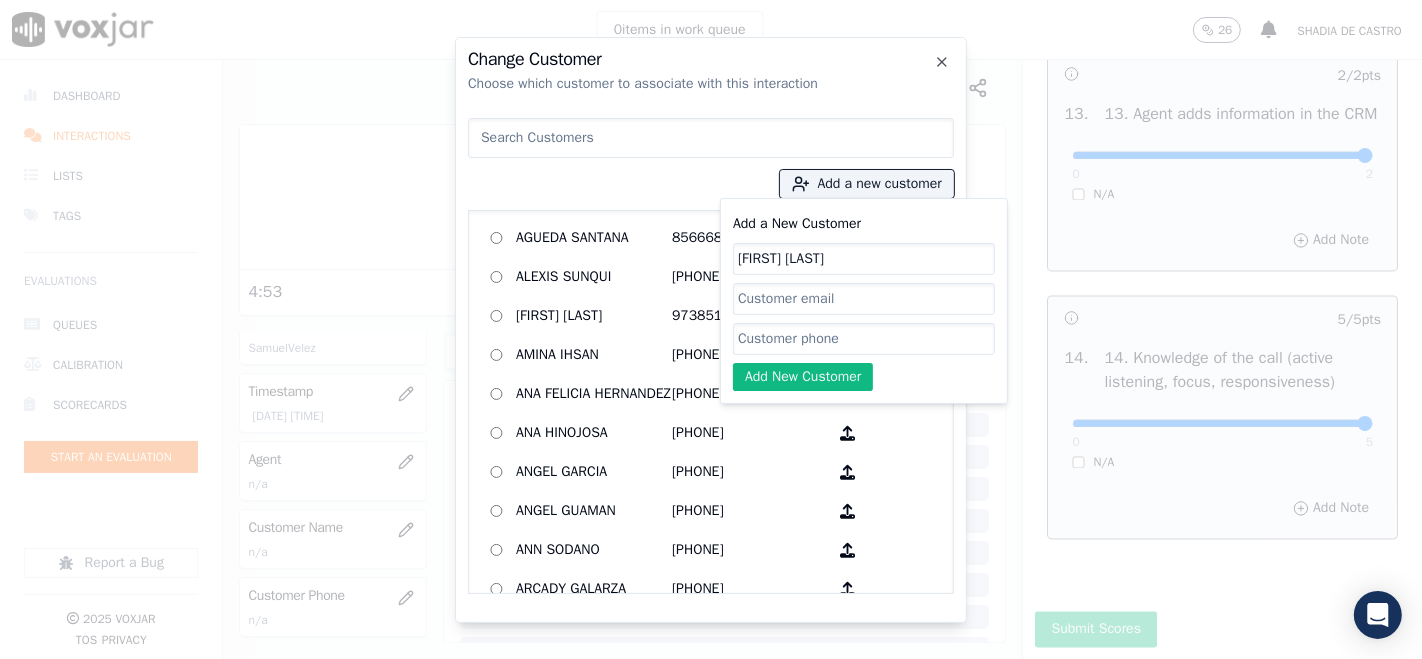 paste on "[PHONE]" 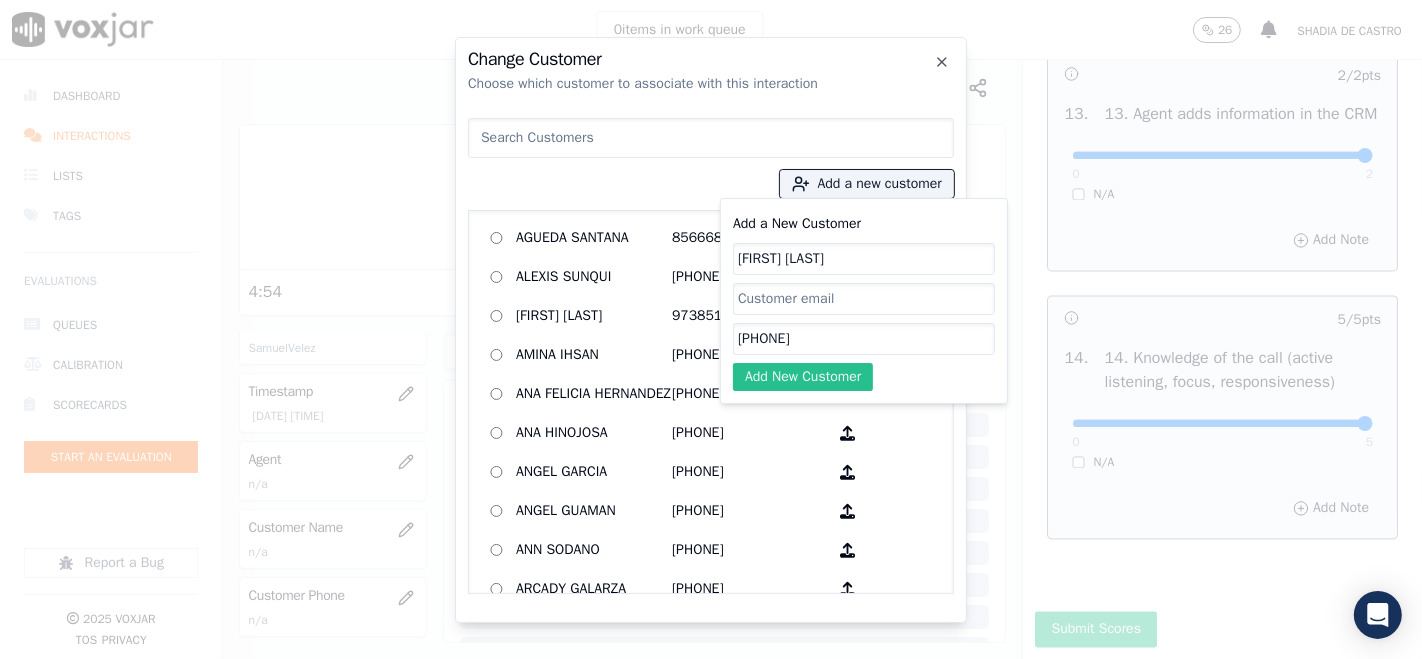 type on "[PHONE]" 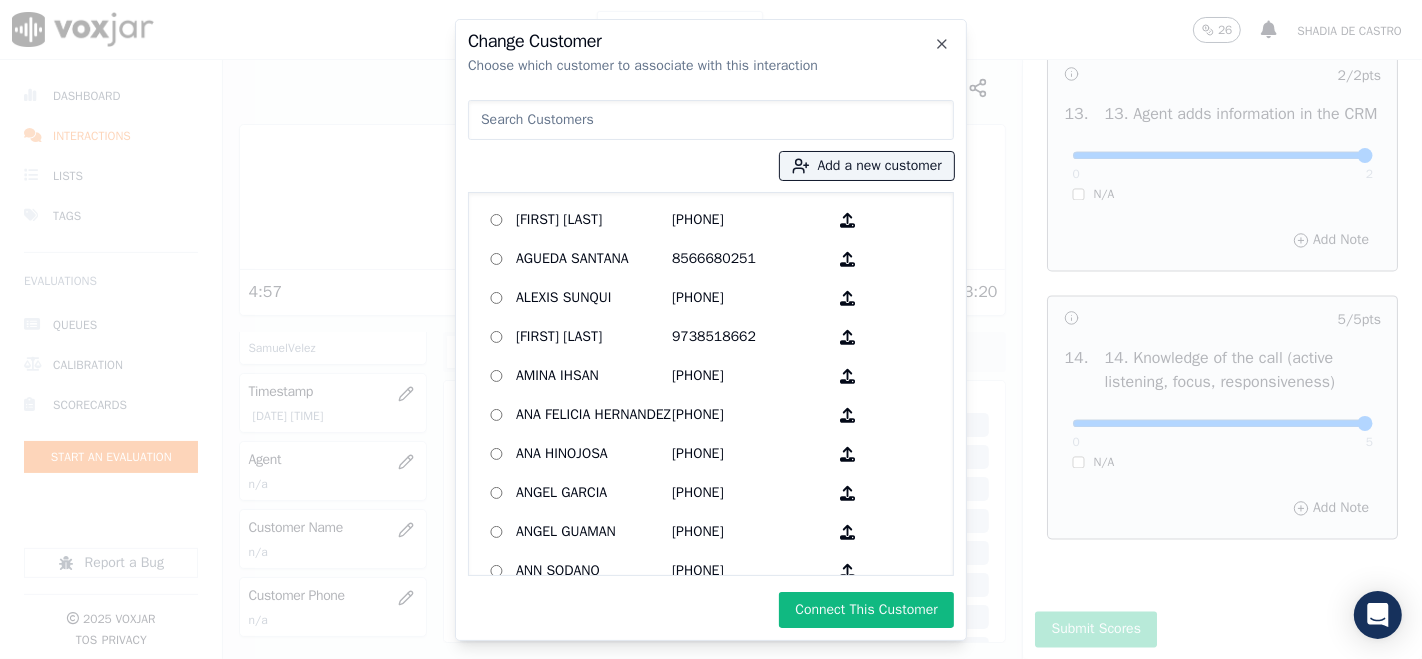 drag, startPoint x: 859, startPoint y: 614, endPoint x: 836, endPoint y: 608, distance: 23.769728 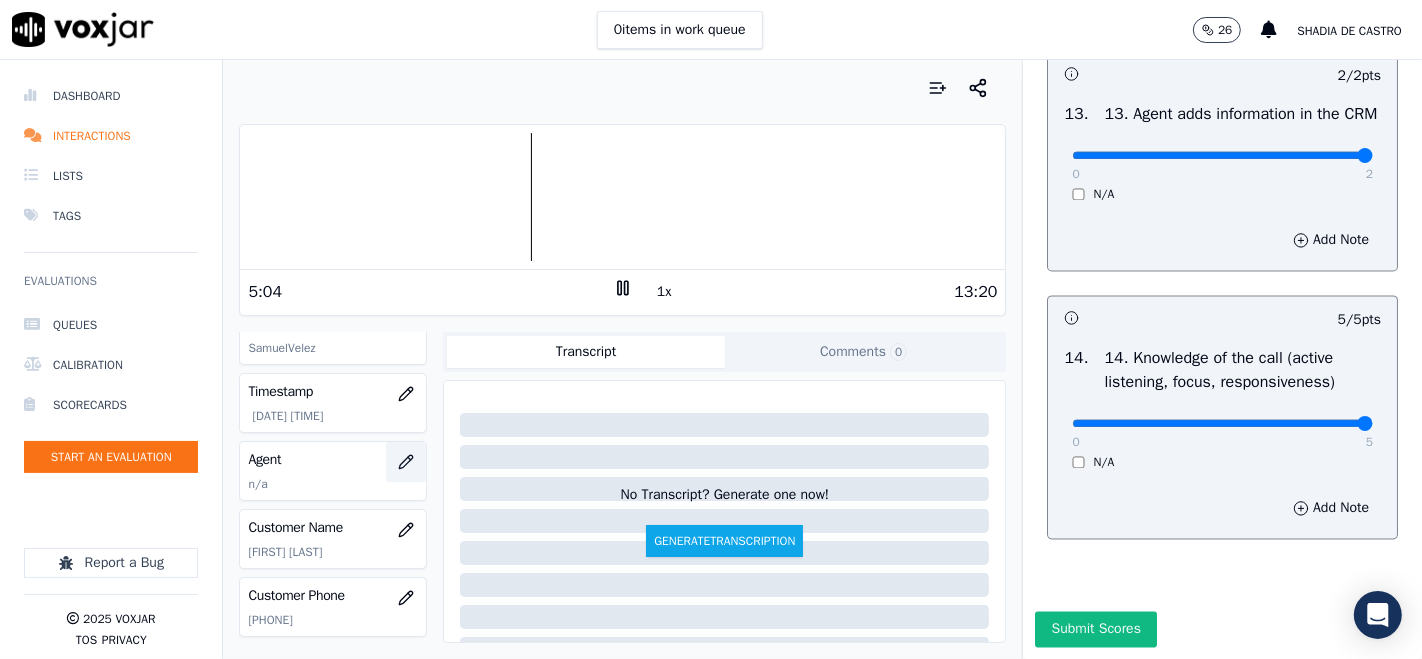 click at bounding box center [406, 462] 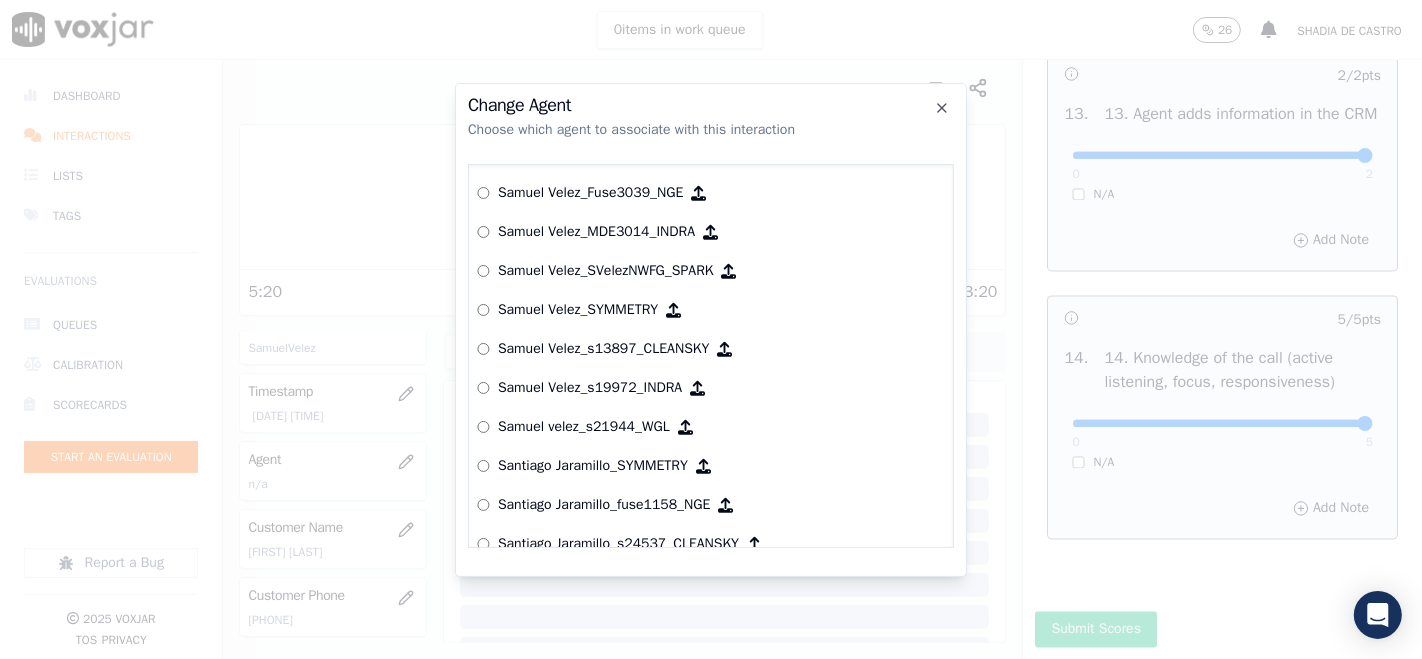 scroll, scrollTop: 7865, scrollLeft: 0, axis: vertical 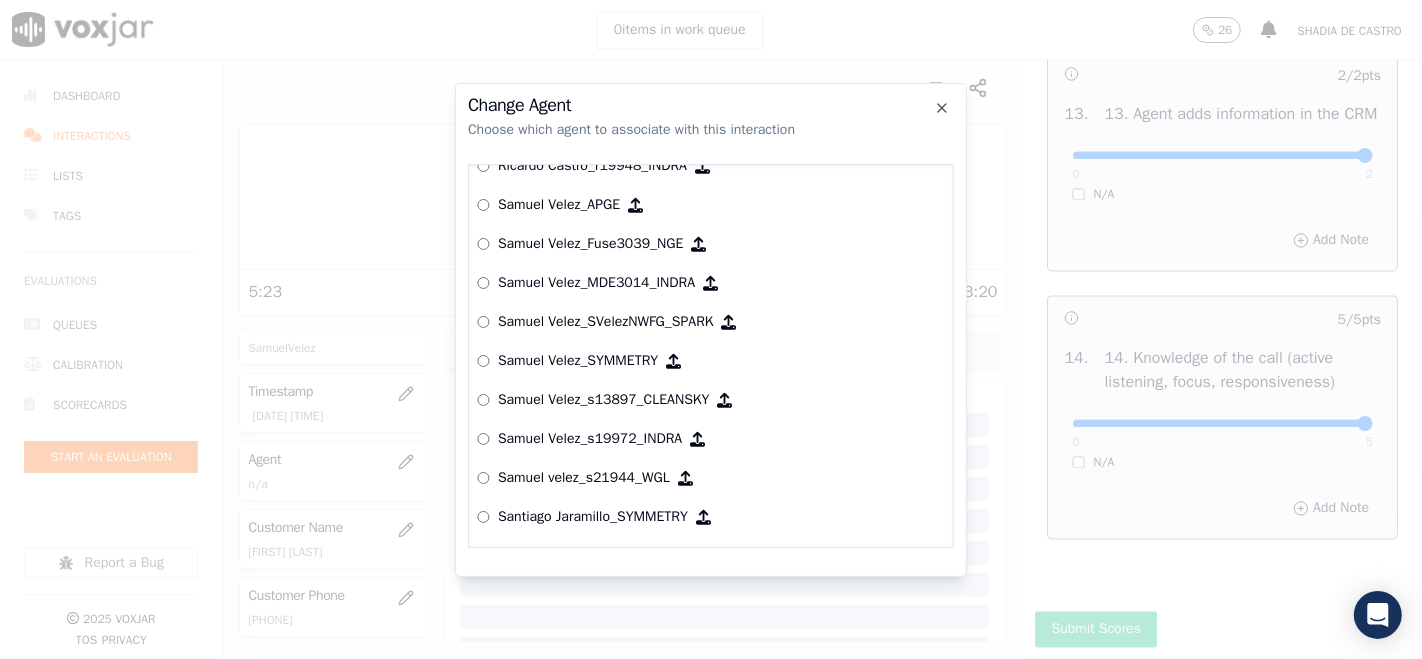click on "Samuel Velez_s13897_CLEANSKY" at bounding box center [603, 400] 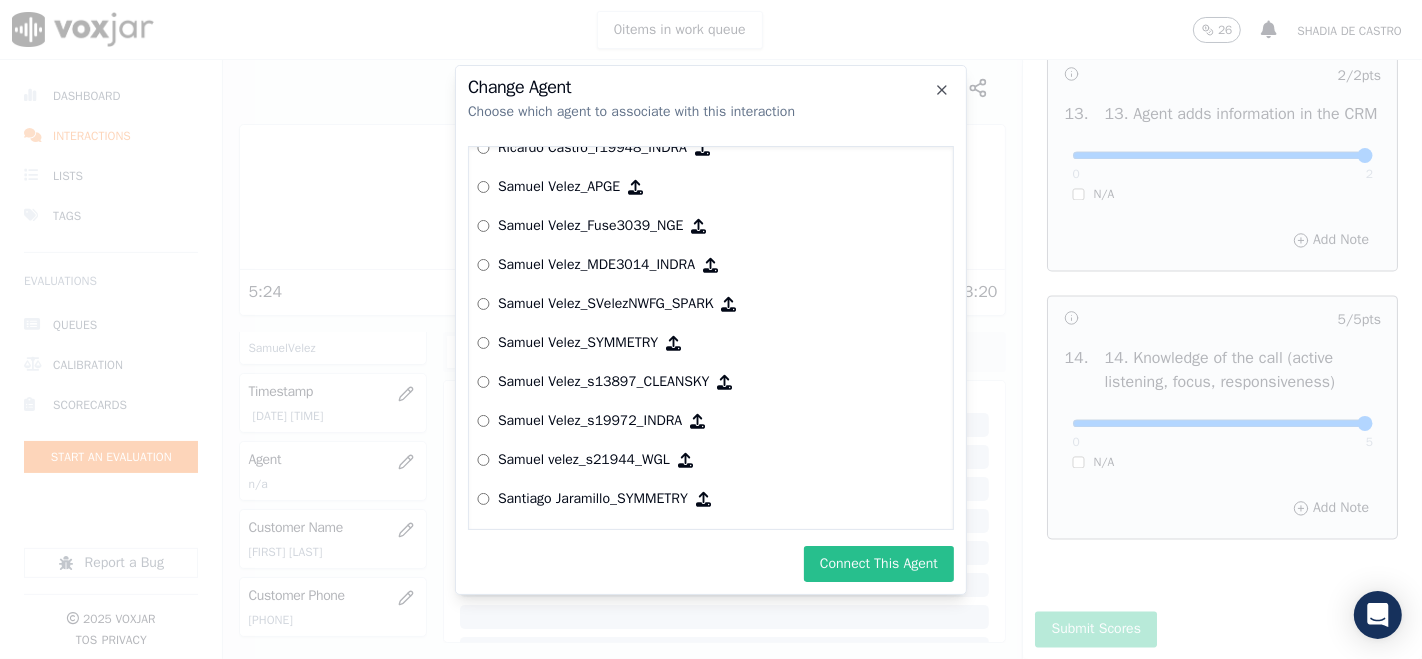 click on "Connect This Agent" at bounding box center [879, 564] 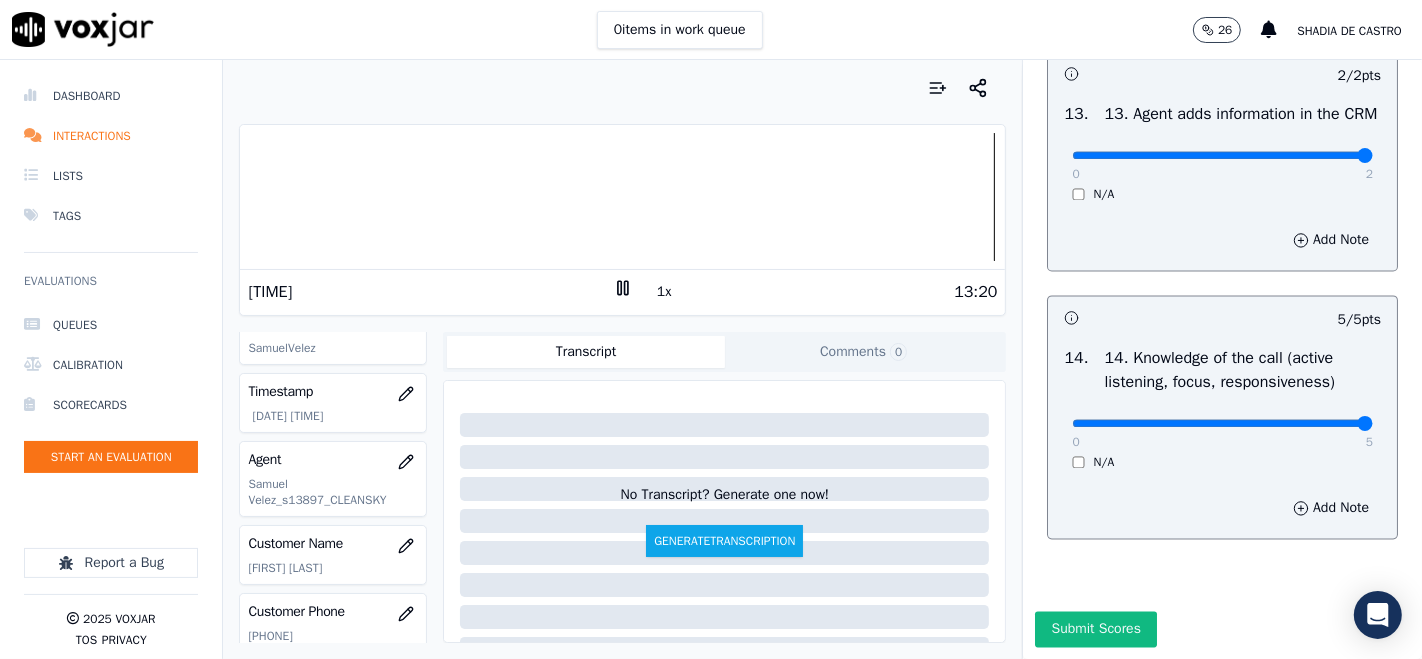 click at bounding box center (622, 197) 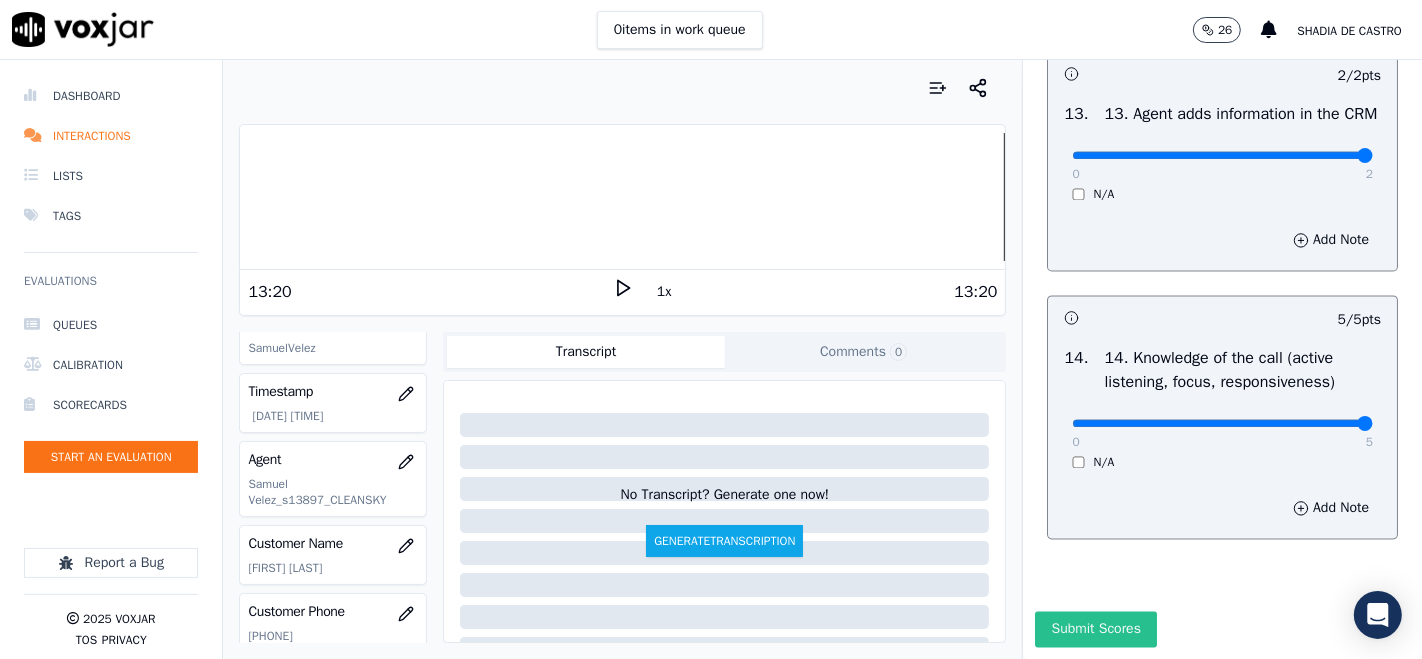 click on "Submit Scores" at bounding box center [1095, 629] 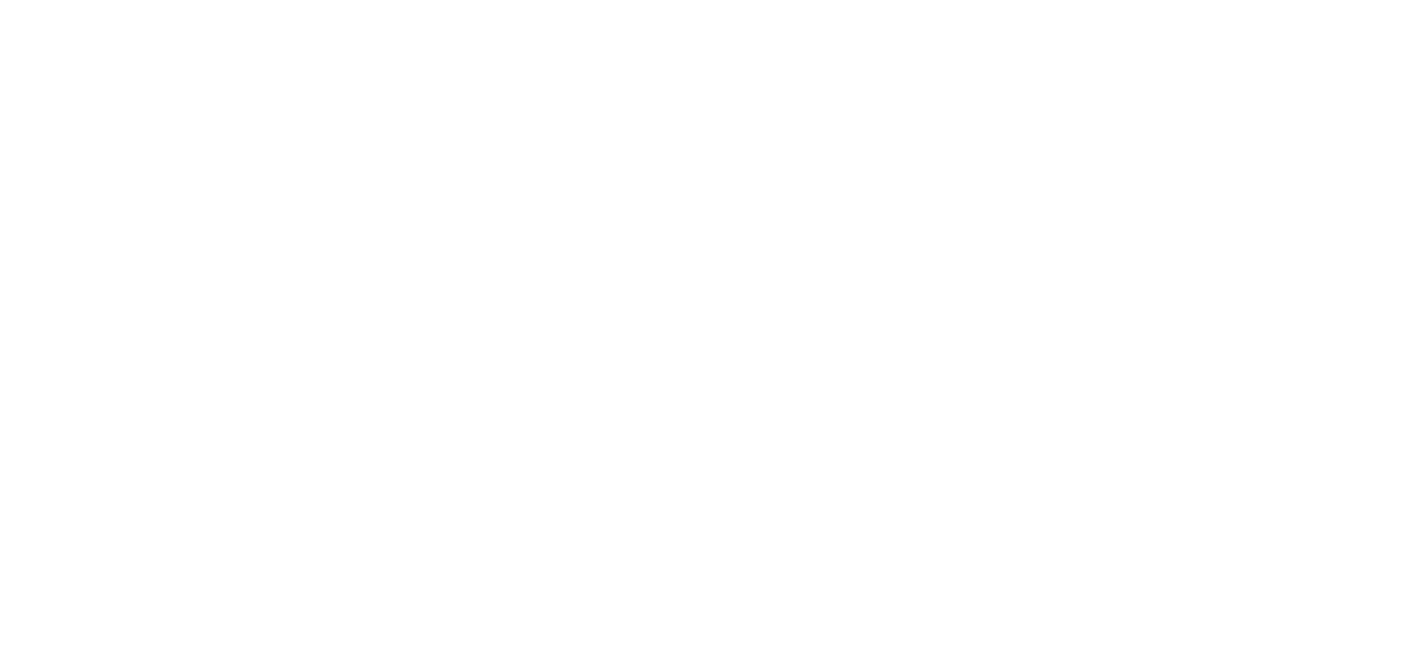 scroll, scrollTop: 0, scrollLeft: 0, axis: both 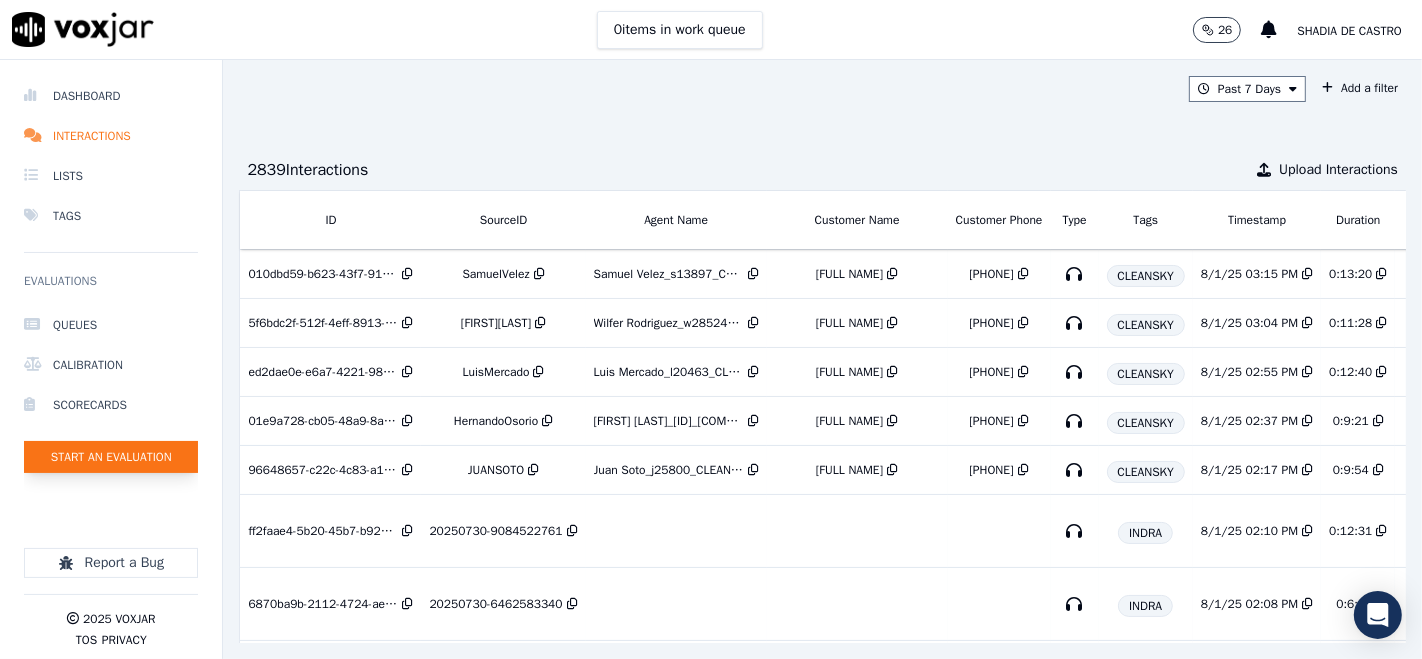 click on "Start an Evaluation" 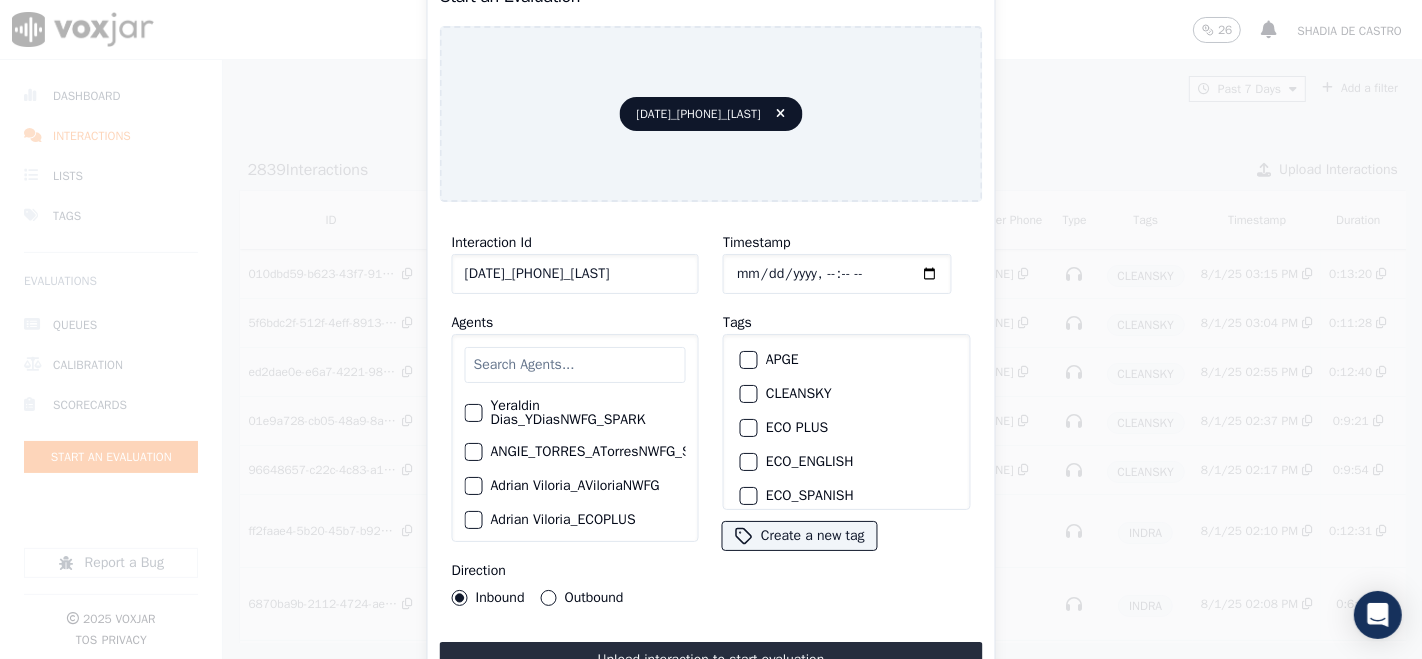 click on "[DATE]_[PHONE]_[LAST]" 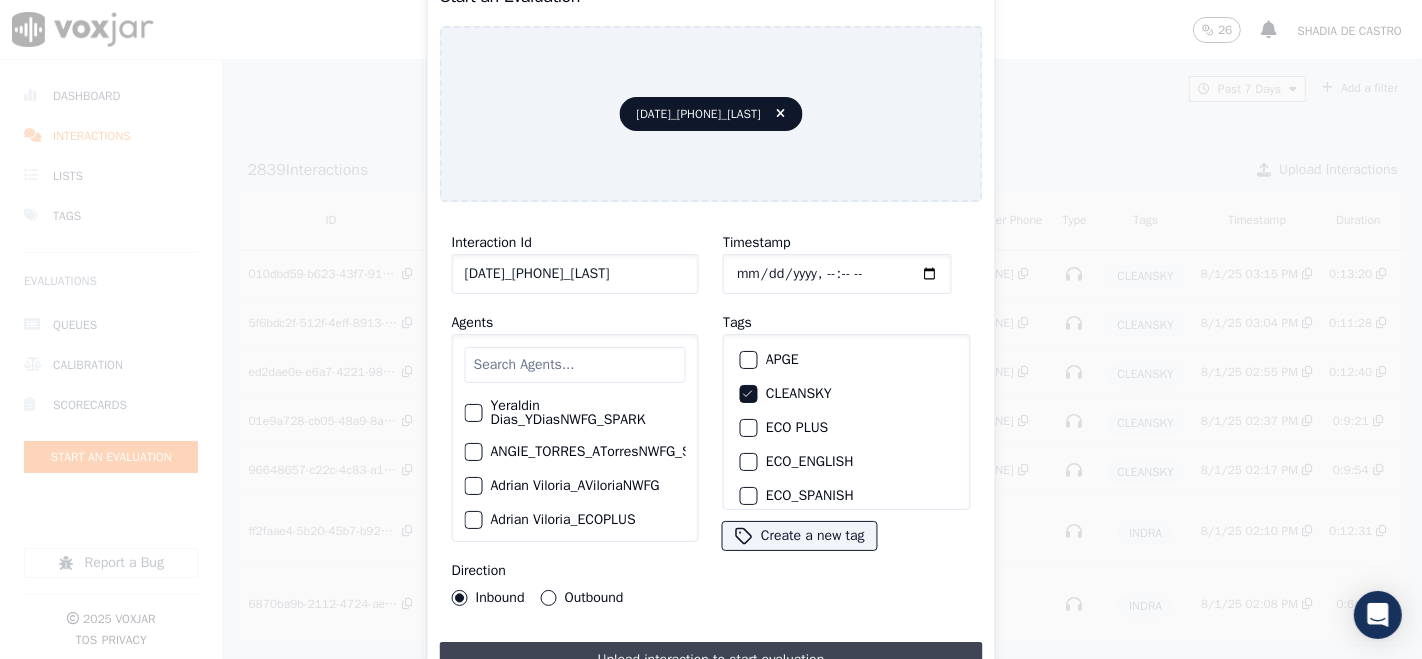 click on "Upload interaction to start evaluation" at bounding box center (711, 660) 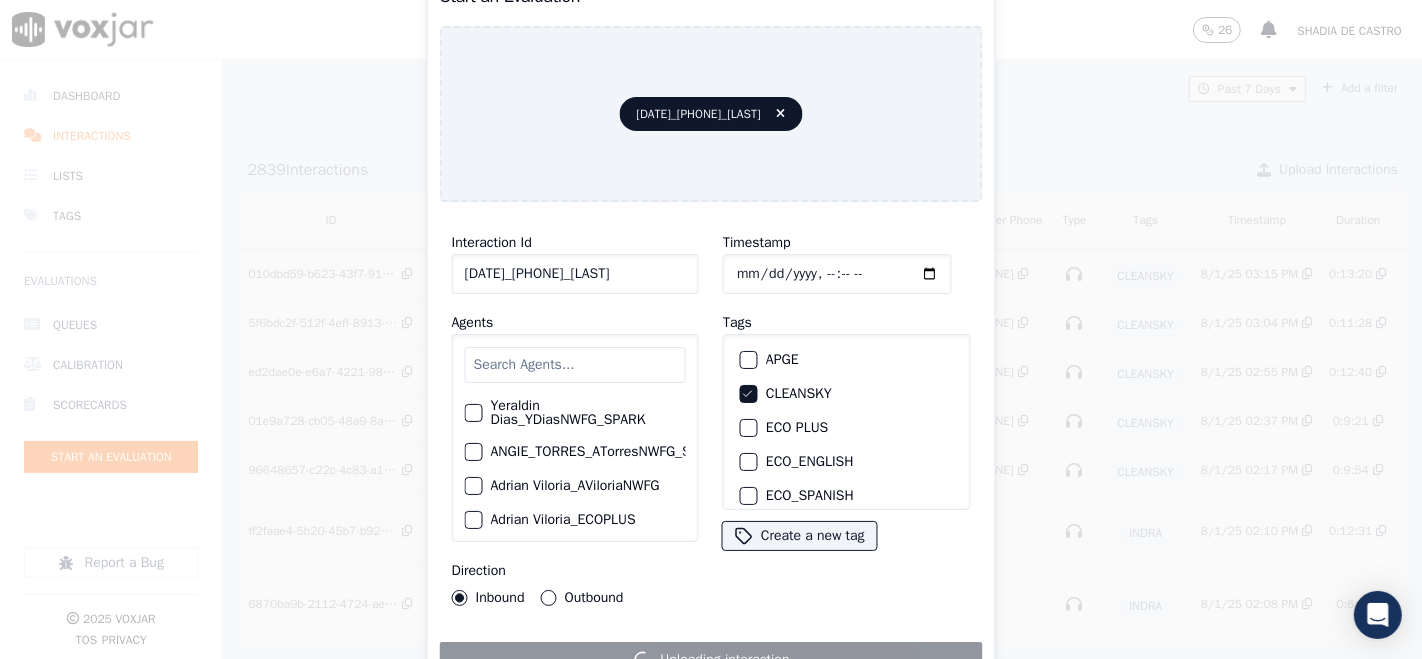 click on "Interaction Id   20250731_6463981346_[LAST]     Agents        Yeraldin Dias_YDiasNWFG_SPARK     ANGIE_TORRES_ATorresNWFG_SPARK     Adrian Viloria_AViloriaNWFG     Adrian Viloria_ECOPLUS     Adrian Viloria_a25003_CLEANSKY     Adrian Viloria_a25016_WGL     Adrian Viloria_a25046_INDRA     Adrian Viloria_fuse1164_NGE     Alan Marruaga_a26181_WGL     Alejandra Chavarro_SYMMETRY     Alejandra Chavarro_a26184_WGL     Alejandro Vizcaino_a13916_CLEANSKY     Alejandro Vizcaino­_NW2906_CLEANSKY     Andres Higuita_AHiguitaNWFG_SPARK     Andres Higuita_Fuse3185_NGE     Andres Higuita_No Sales      Andres Higuita_a27435_CLEANSKY     Andres Higuita_a27490_INDRA     Andres Prias_APriasNWFG     Andres Prias_SYMMETRY     Andres Prias_a27400_CLEANSKY     Andres Prias_a27447_INDRA     Andres Prias_fuse1184_NGE     Angie Torres_ATorresNWFG     Angie Torres_SYMMETRY     Angie Torres_WANN1185_NGE     Angie Torres_a27399_CLEANSKY     Angie Torres_a27445_INDRA     BRYAN_LHEINEKER_WANN1211_NGE" at bounding box center [575, 418] 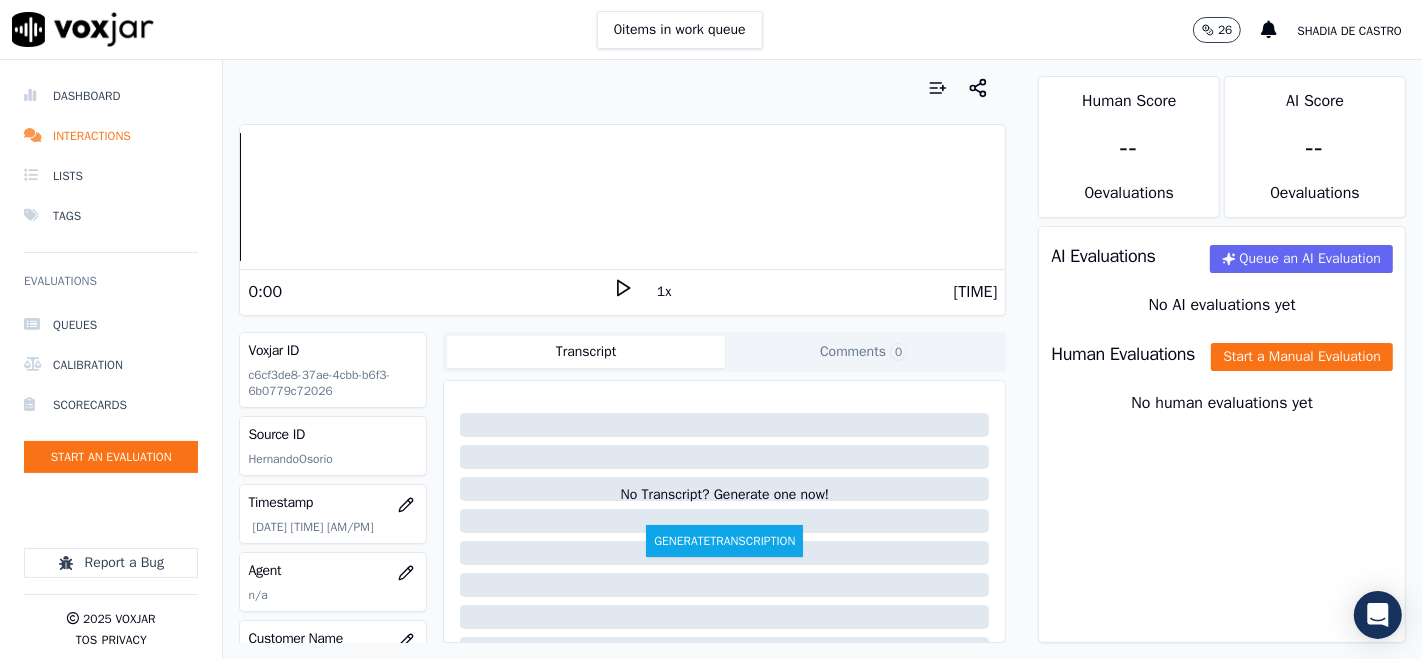 click 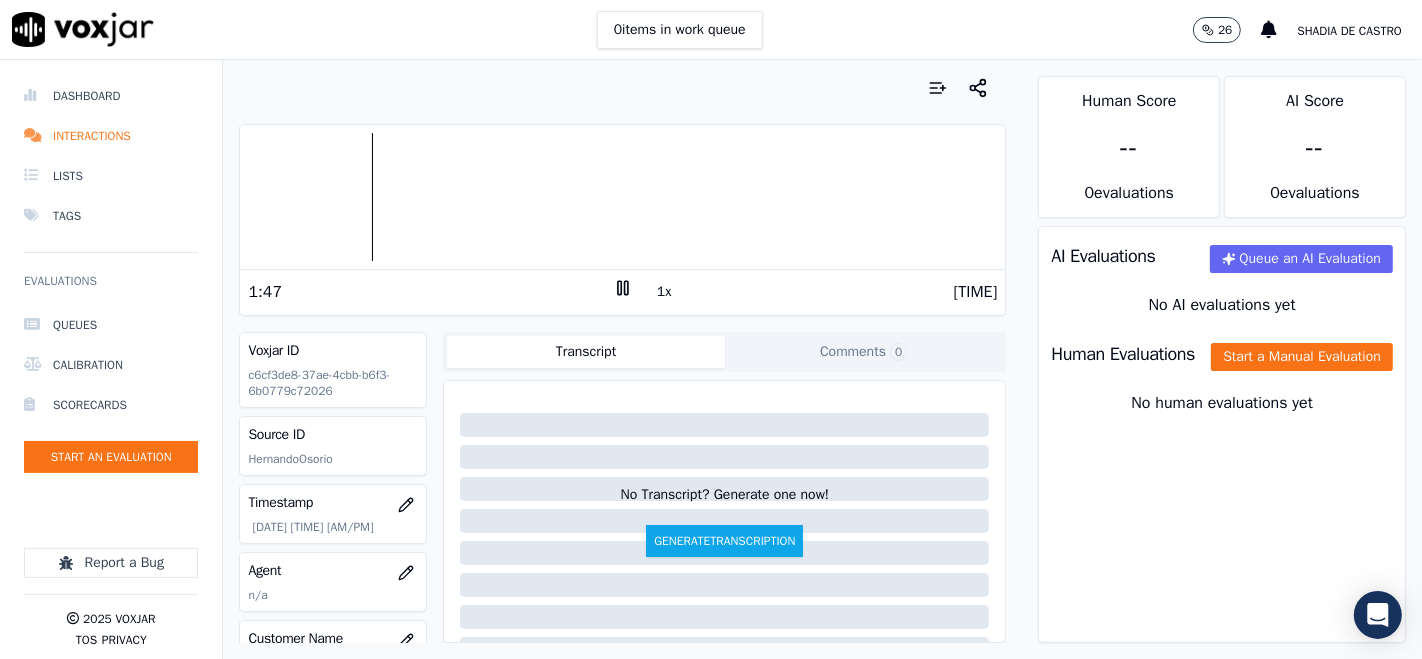 click 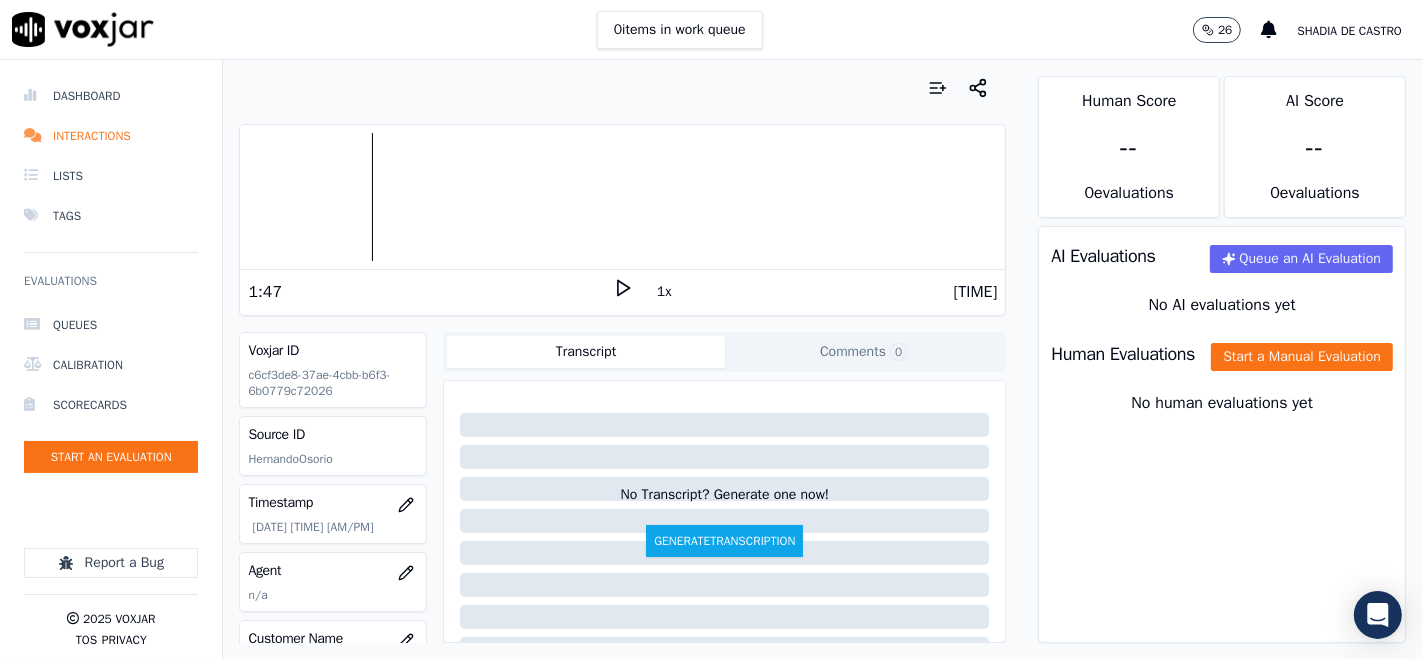 click 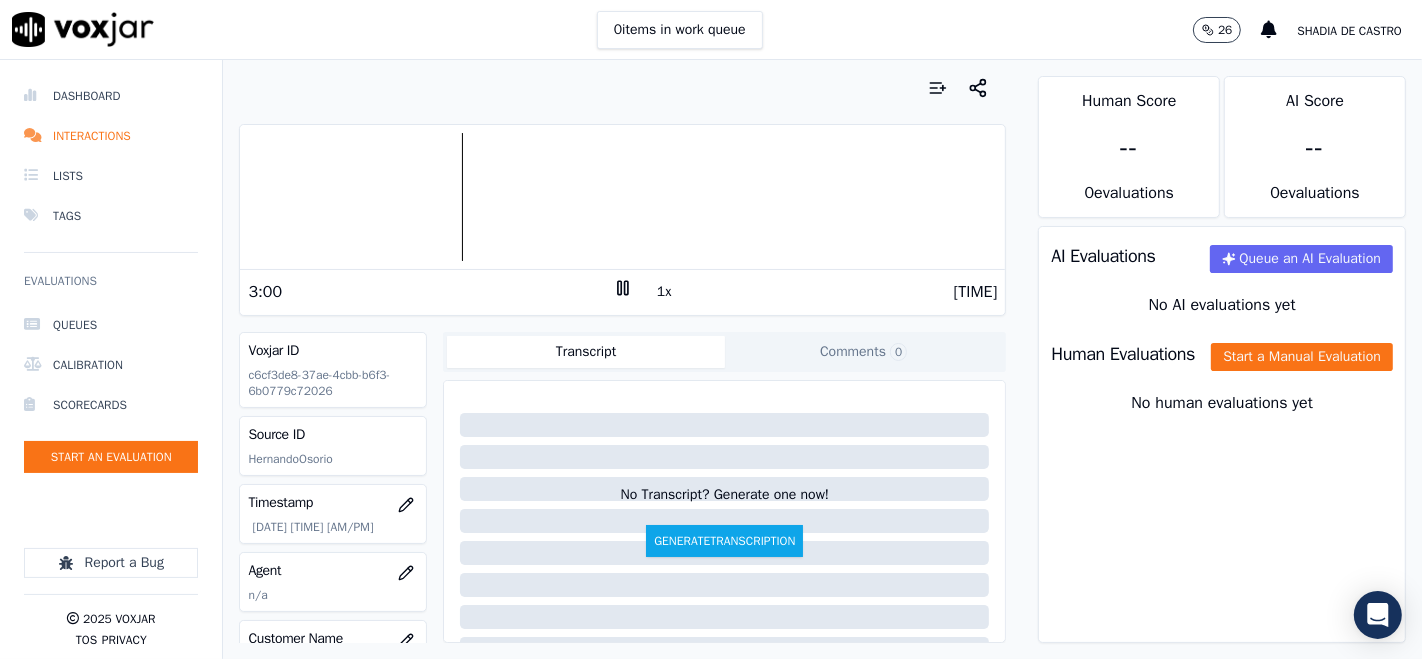 click at bounding box center (622, 197) 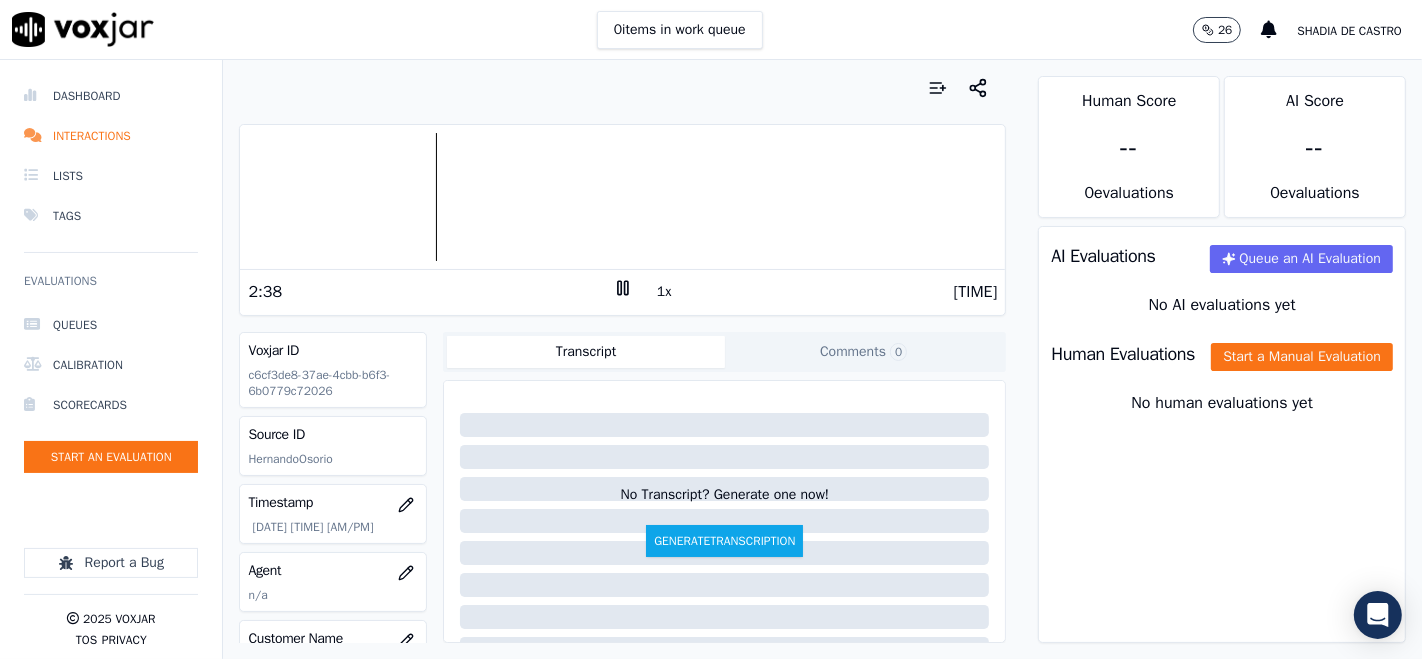 click at bounding box center [622, 197] 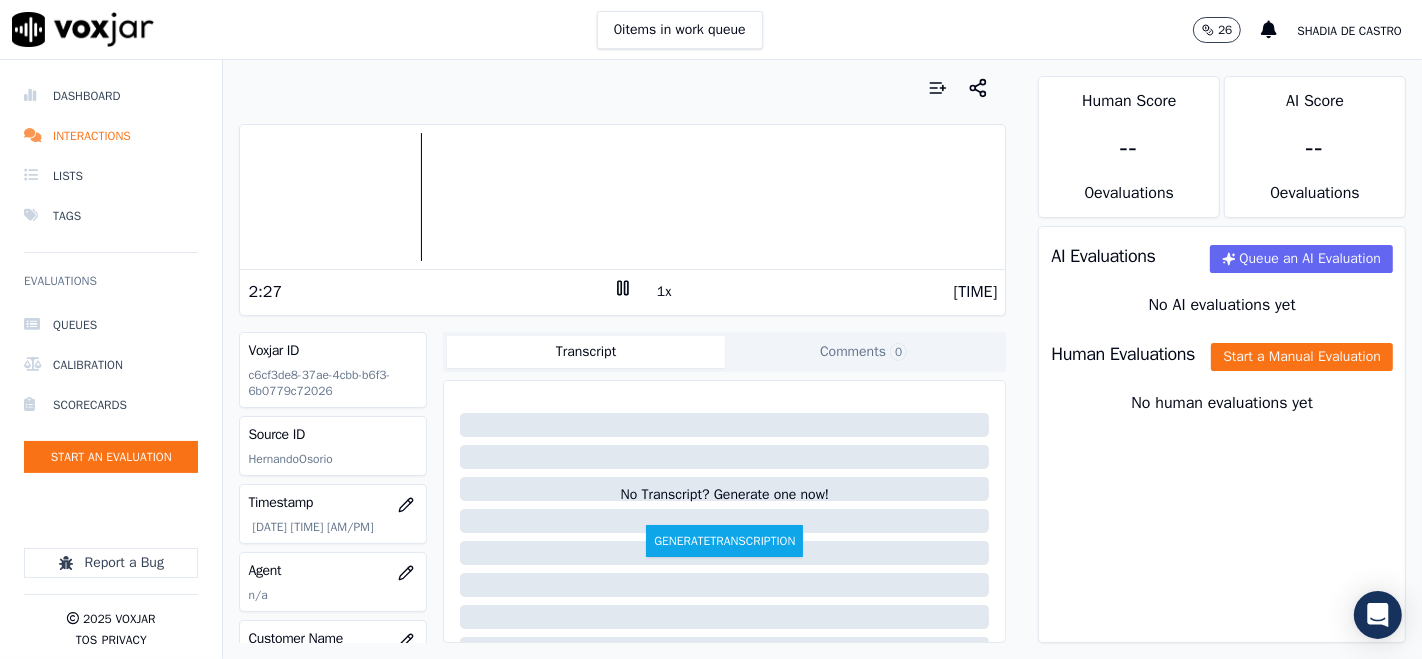 click at bounding box center [622, 197] 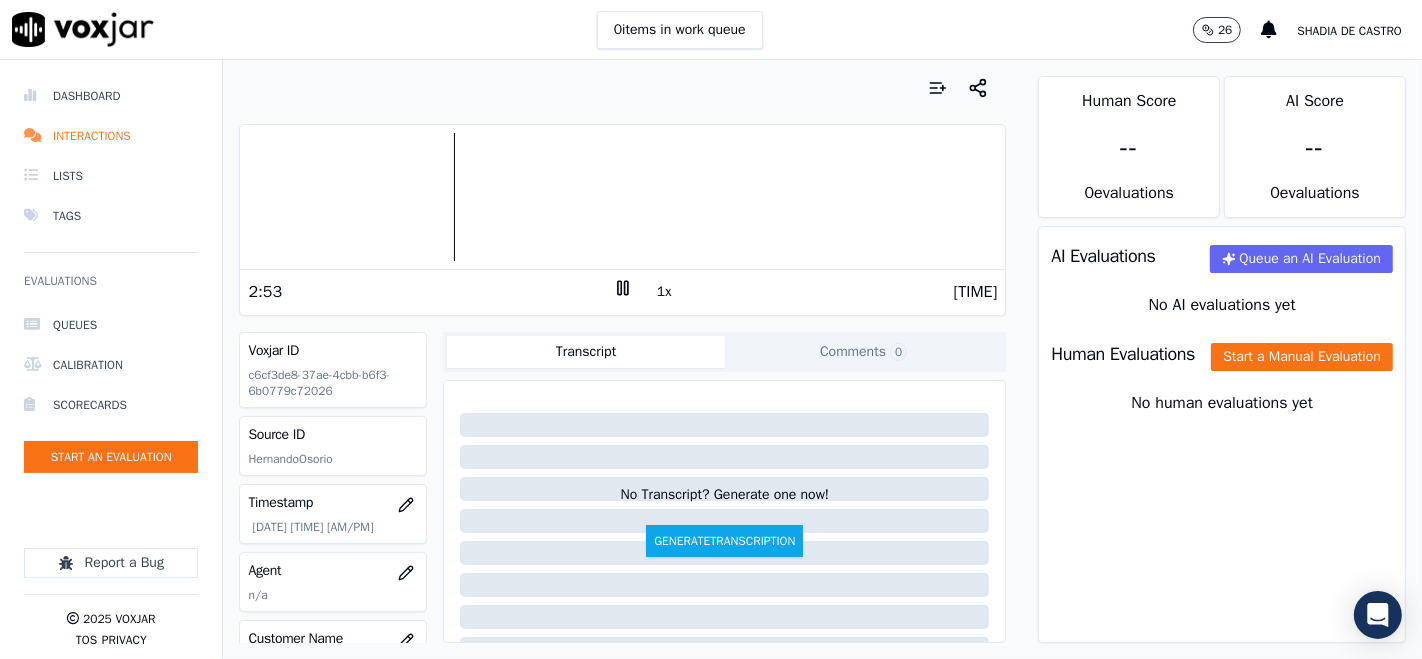 click 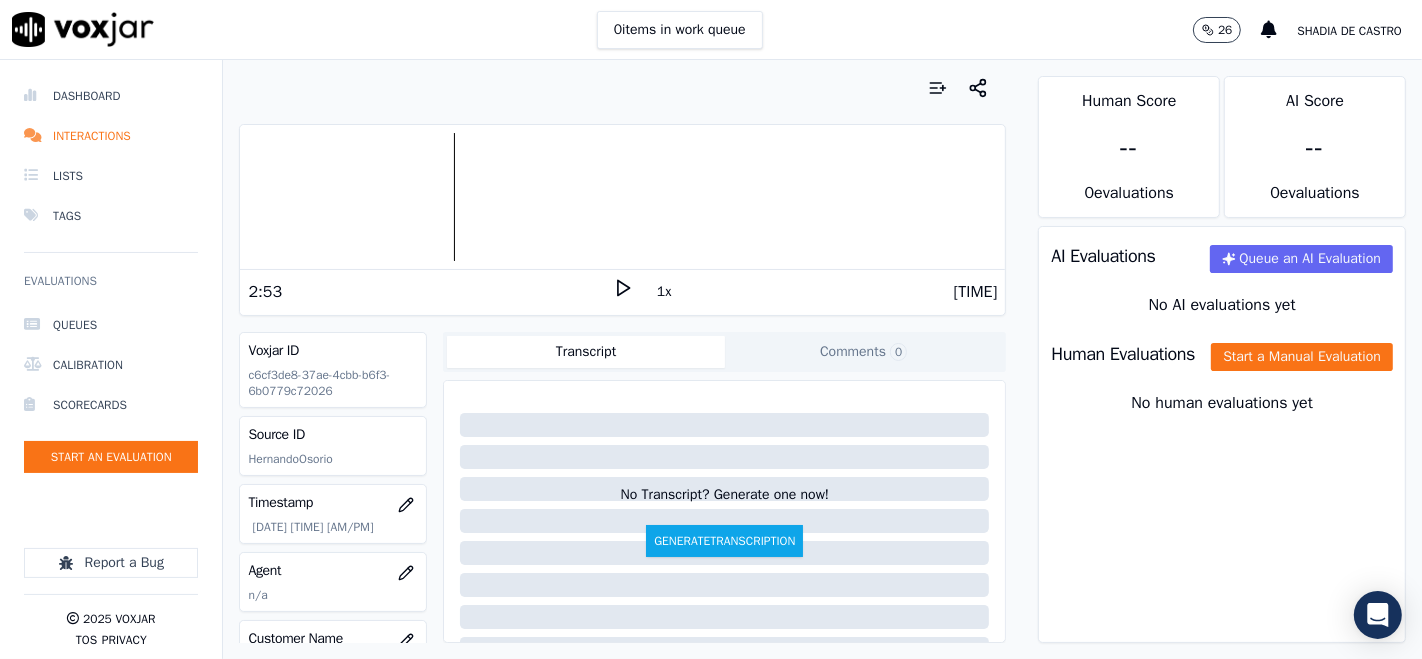 click at bounding box center [622, 197] 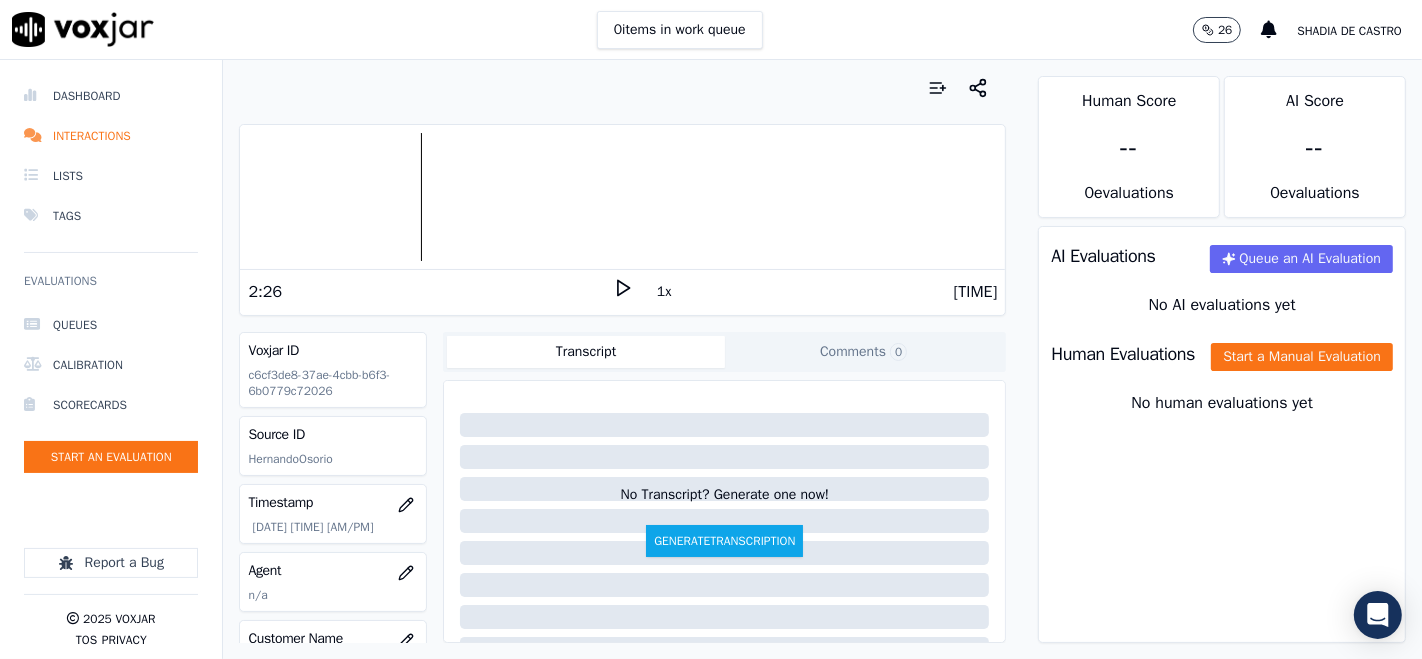 click 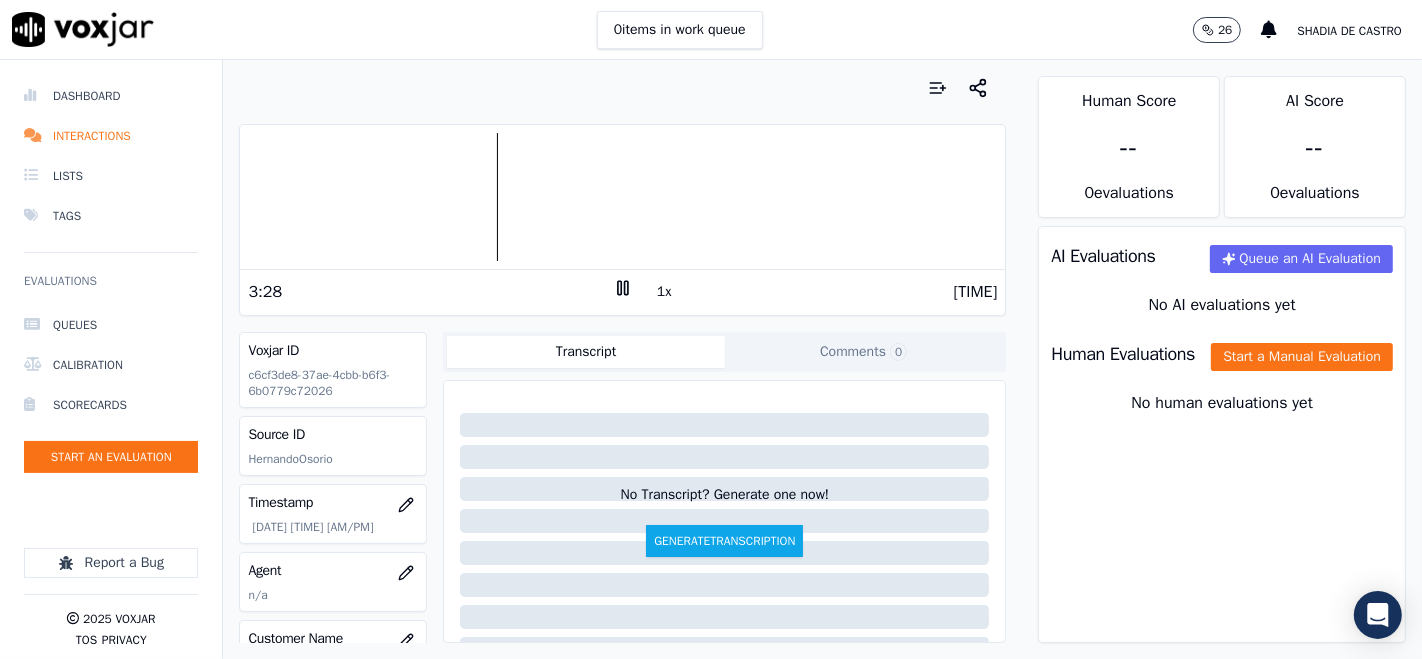 click at bounding box center [622, 197] 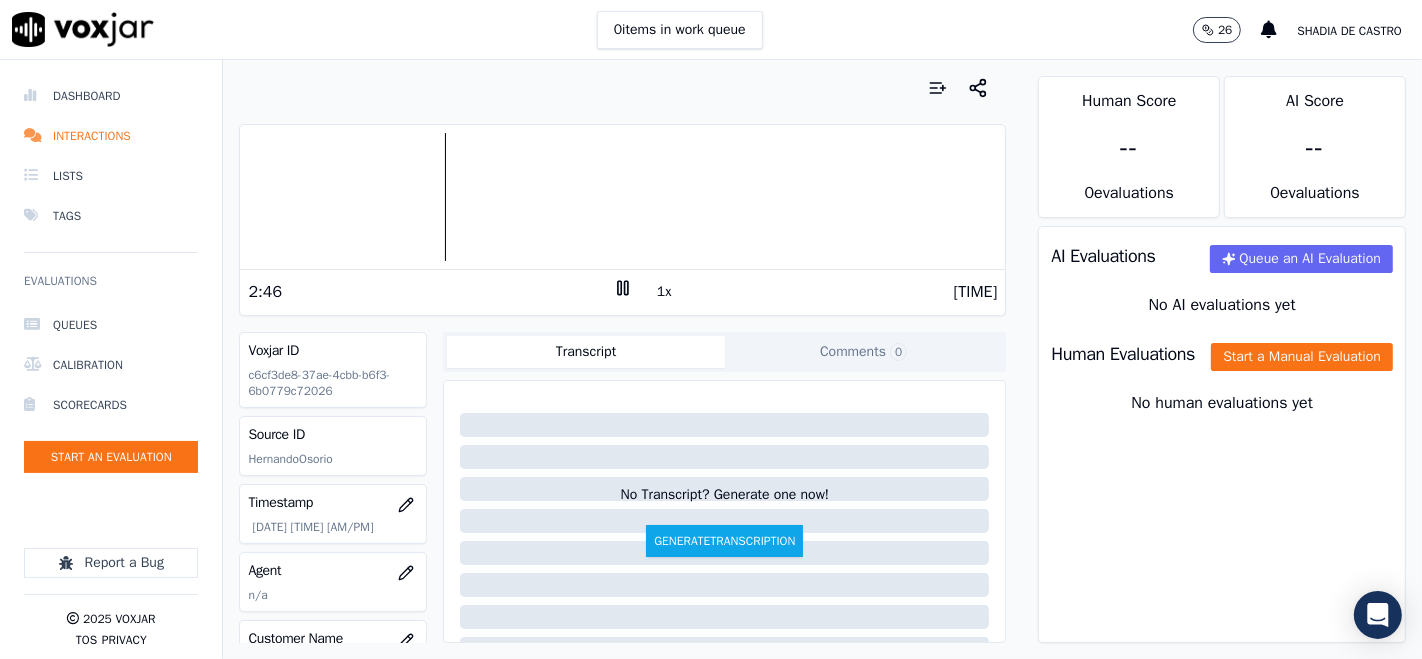 click 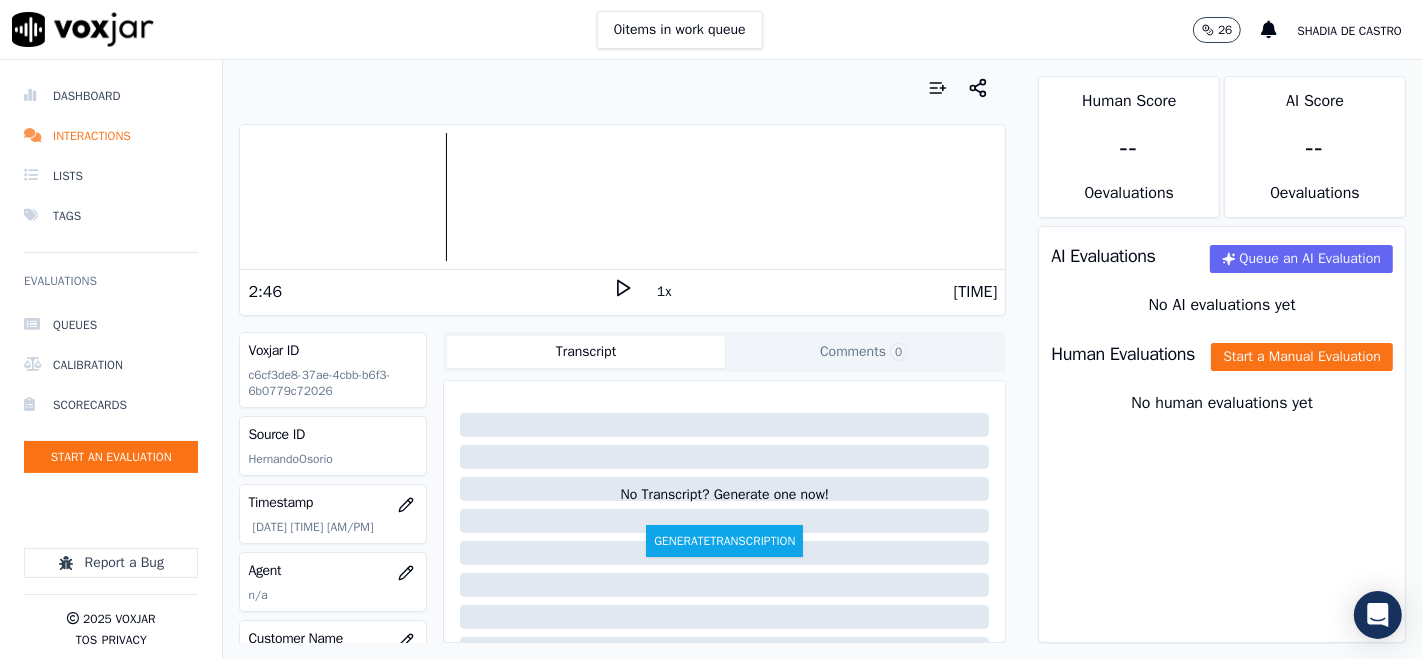 click on "0  items in work queue     26         Shadia De Castro" at bounding box center (711, 30) 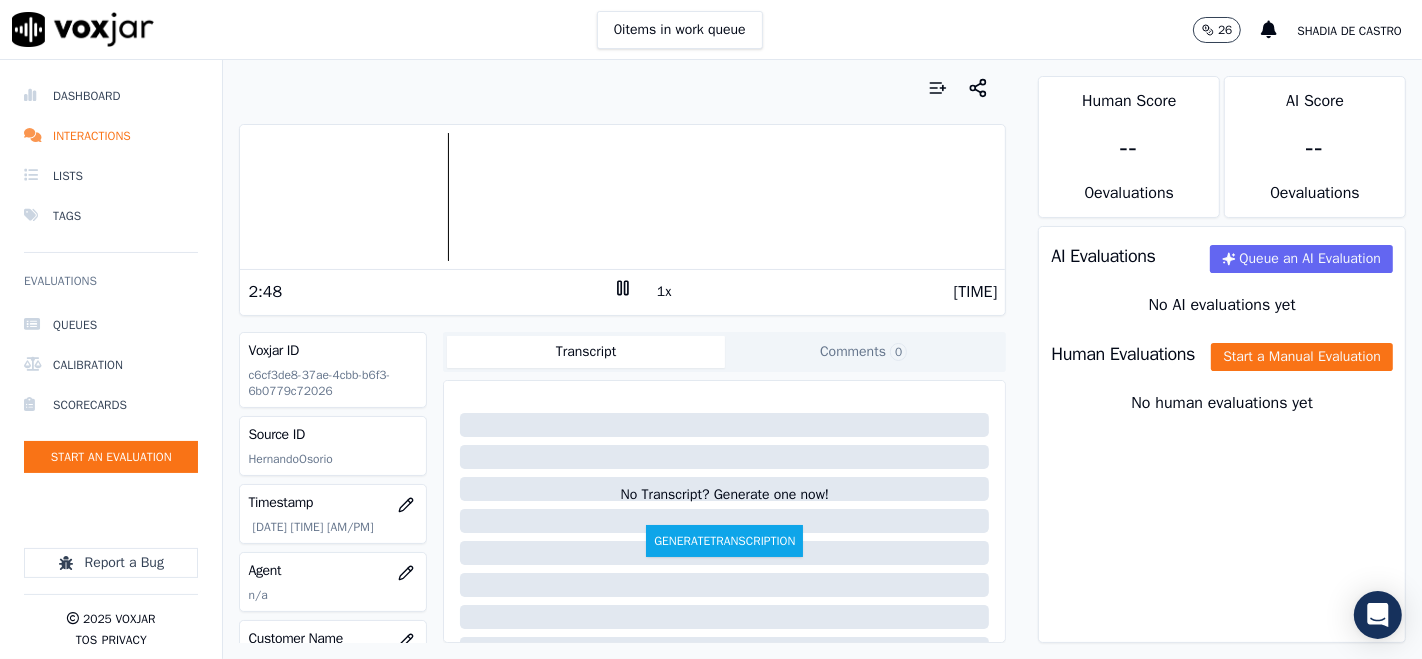 click at bounding box center [622, 197] 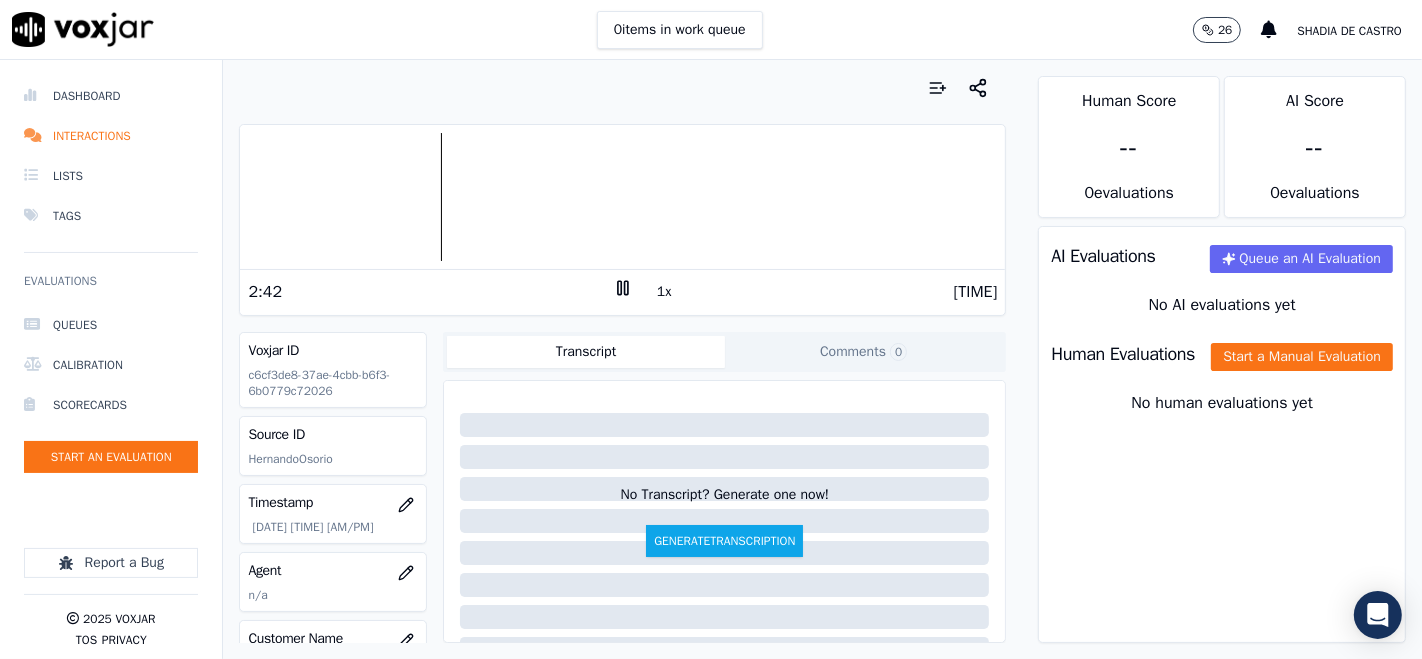 click at bounding box center (622, 197) 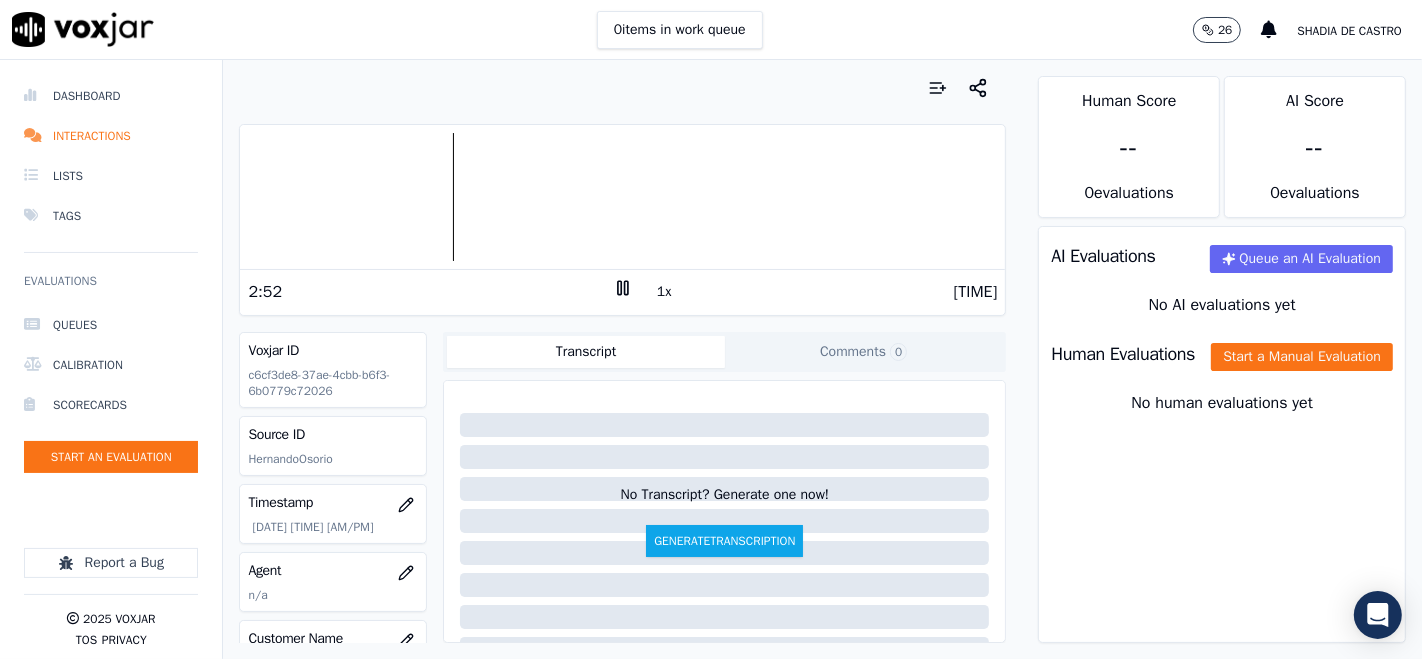 click at bounding box center (622, 197) 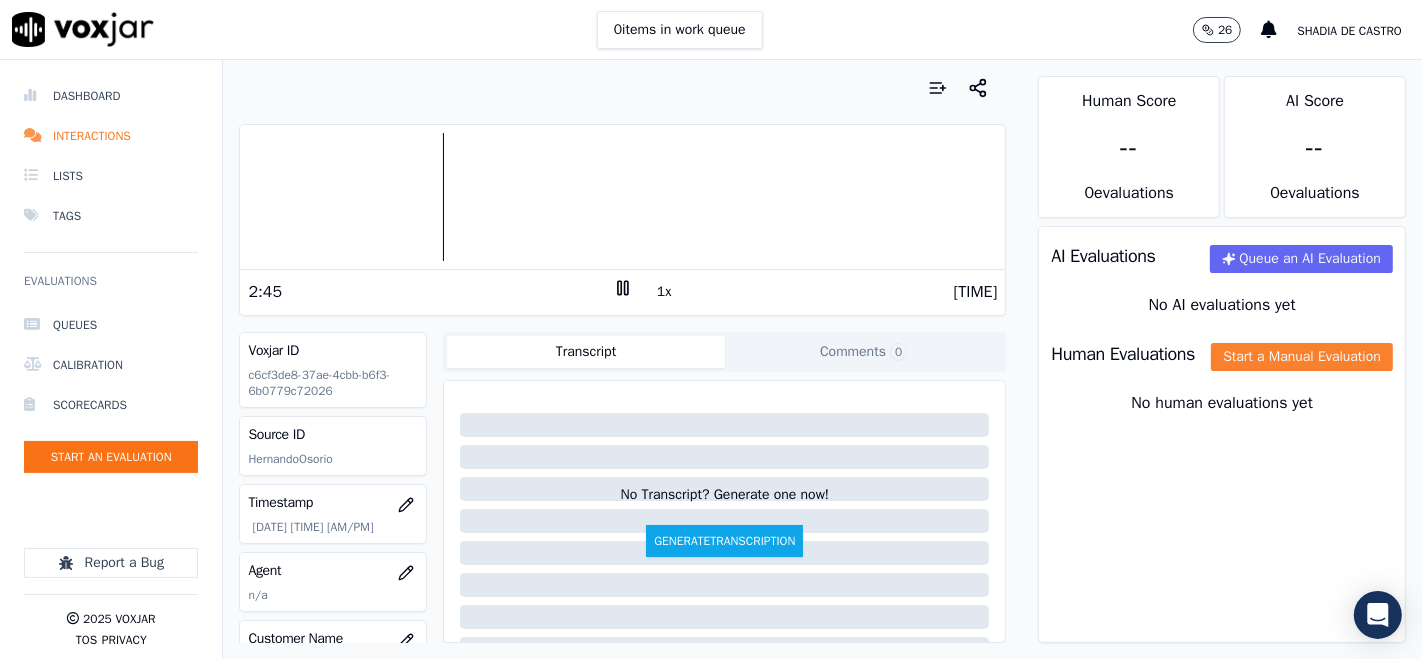 click on "Start a Manual Evaluation" 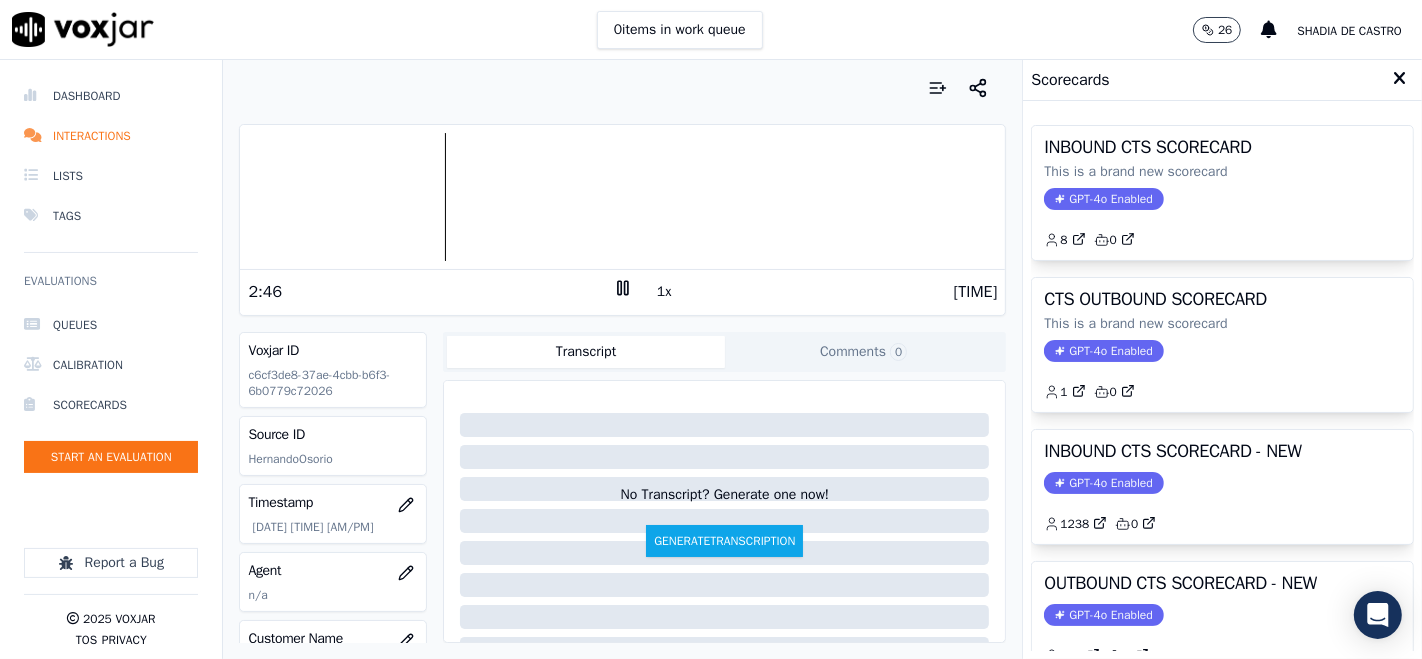 click on "1238         0" 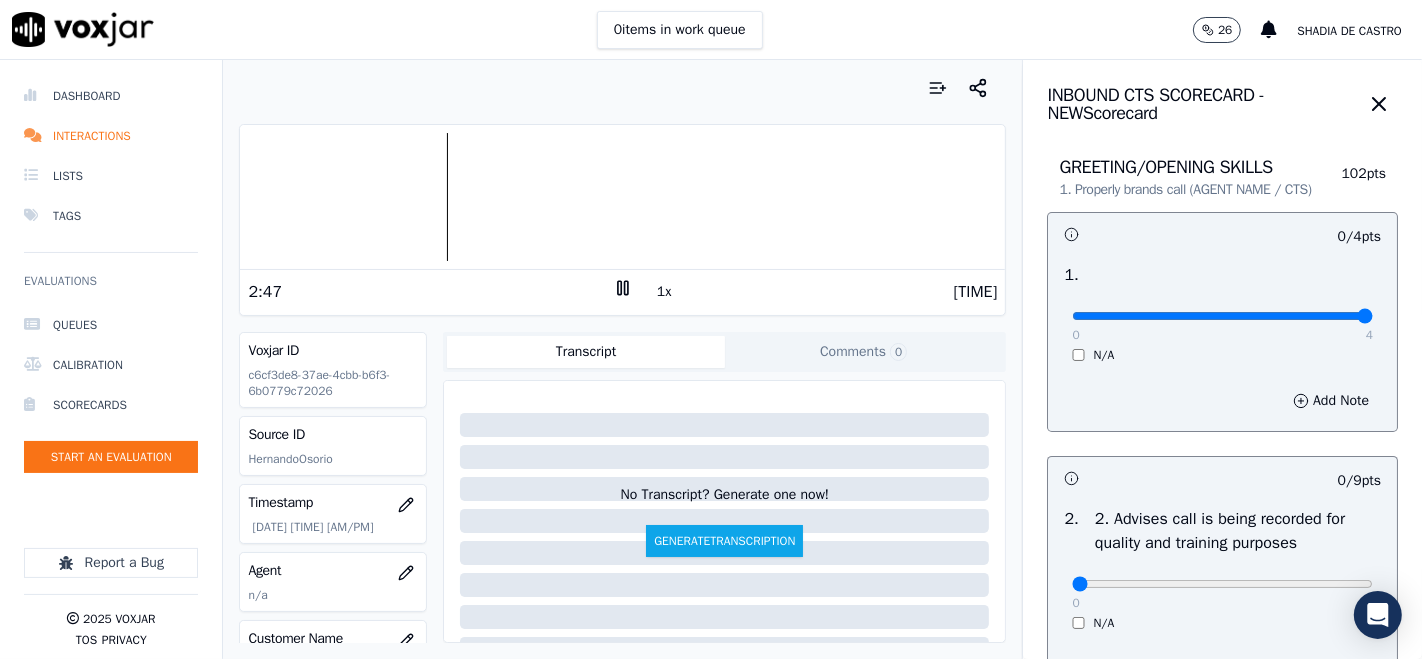 drag, startPoint x: 1317, startPoint y: 332, endPoint x: 1297, endPoint y: 352, distance: 28.284271 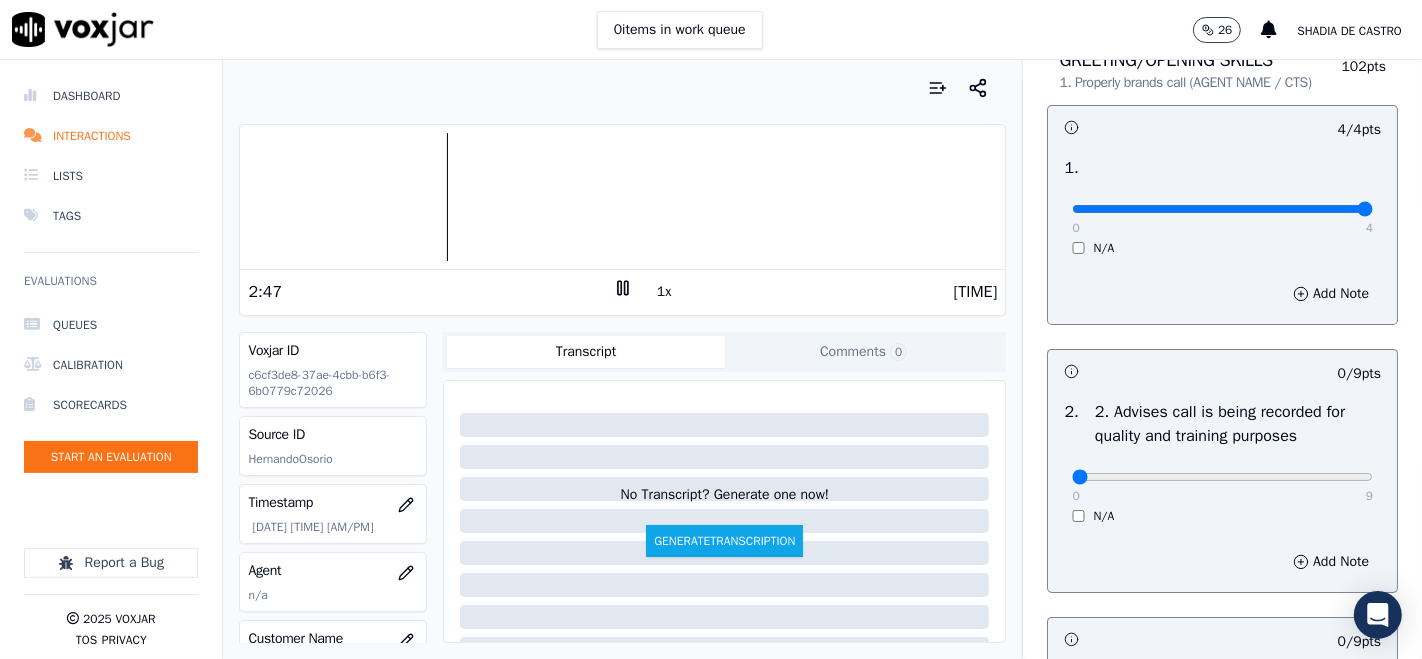 scroll, scrollTop: 222, scrollLeft: 0, axis: vertical 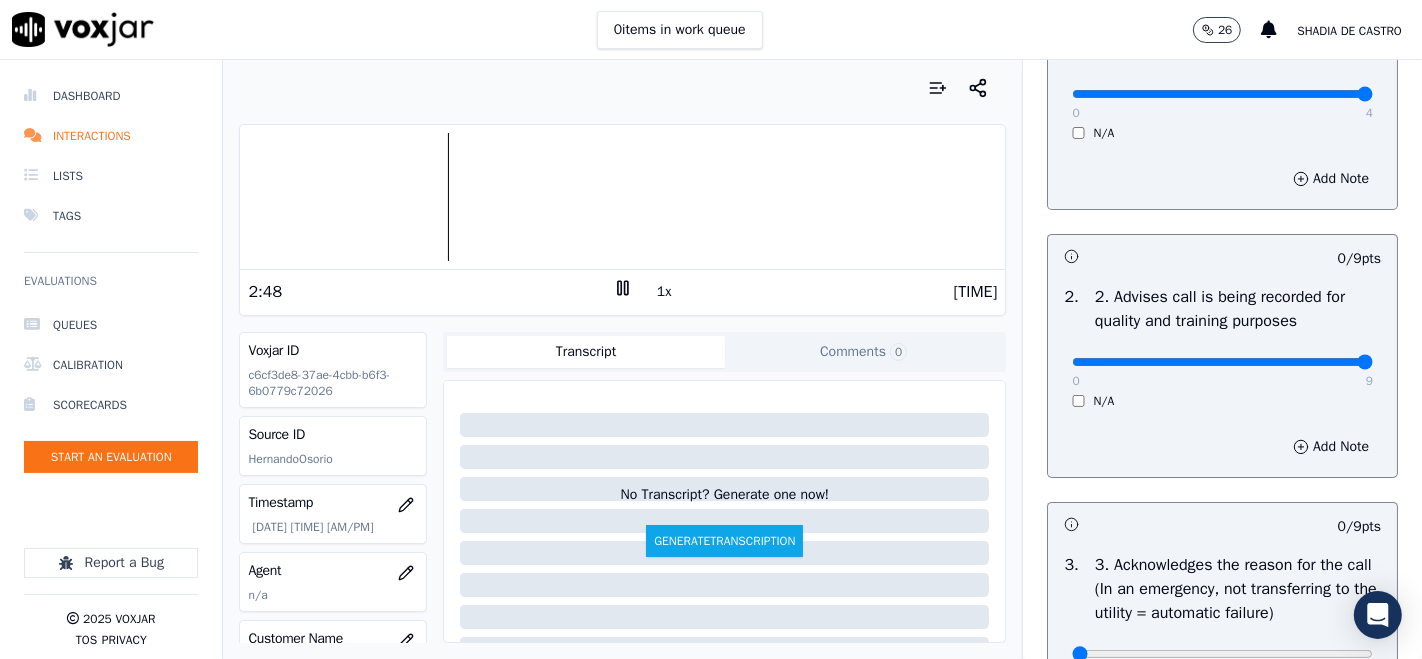 type on "9" 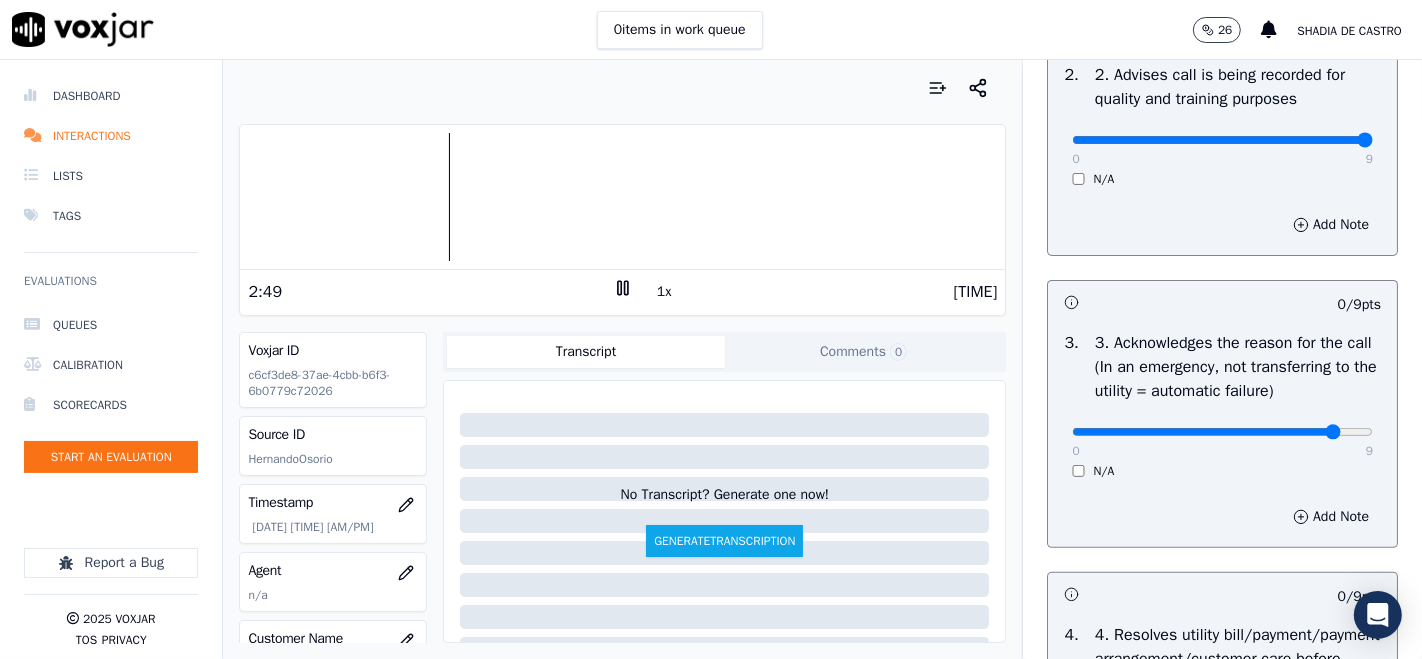 click at bounding box center (1222, -128) 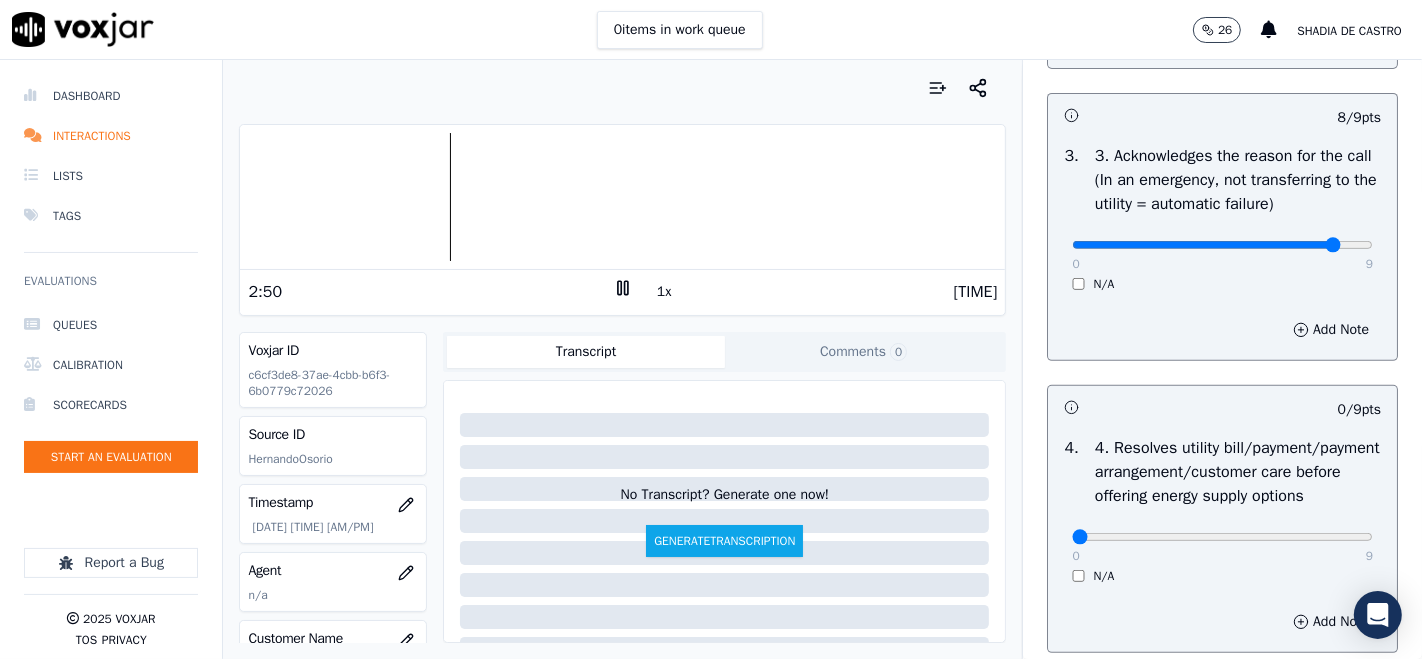 scroll, scrollTop: 666, scrollLeft: 0, axis: vertical 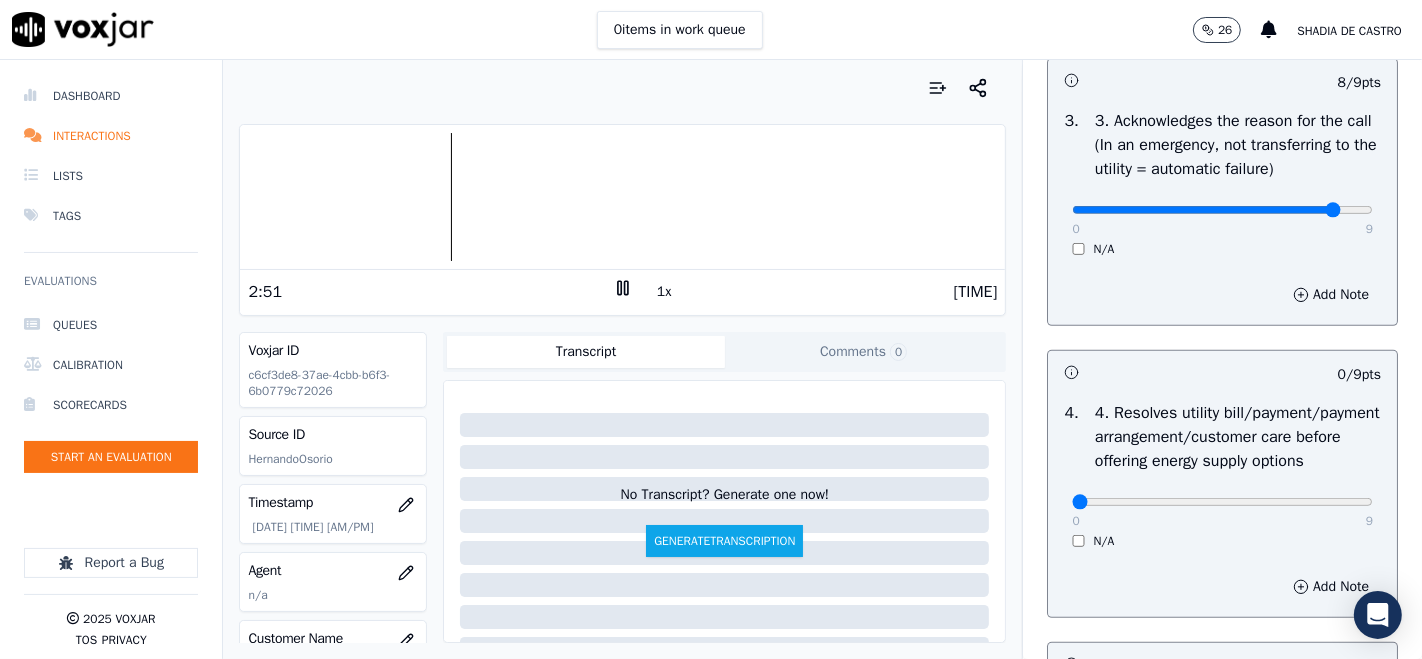 click on "0   9     N/A" at bounding box center [1222, 219] 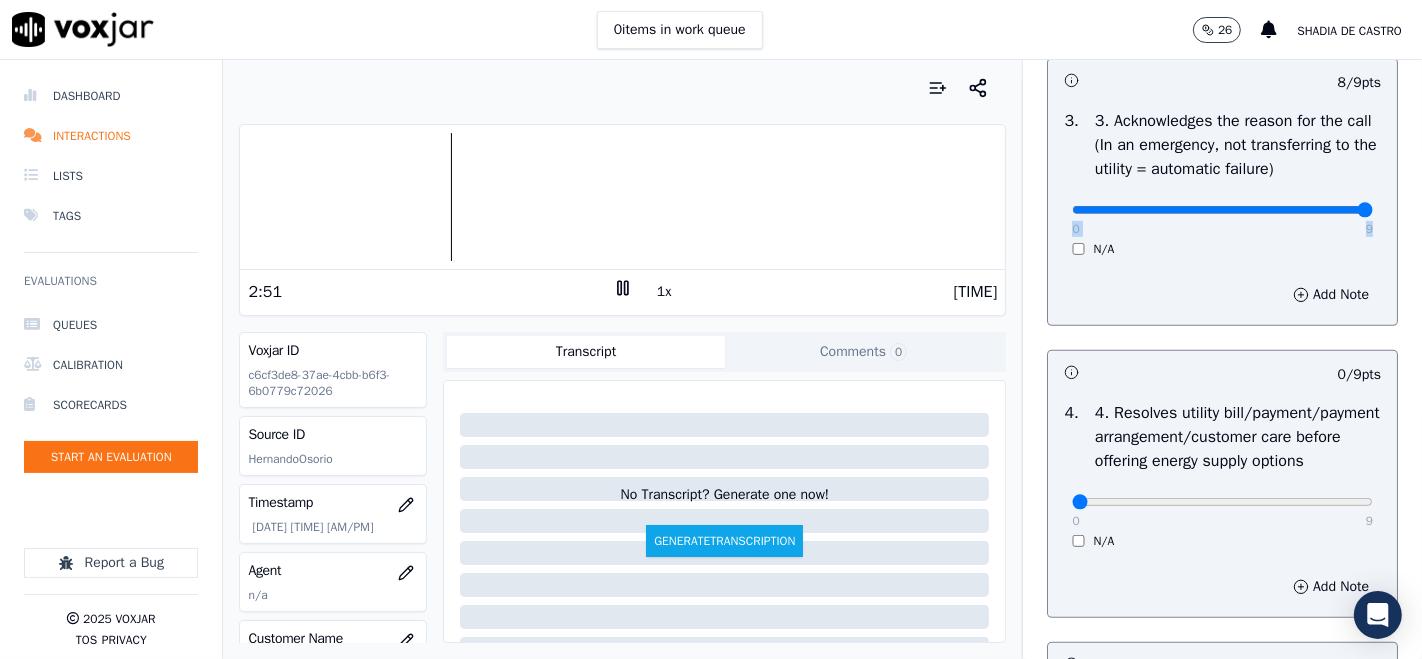 type on "9" 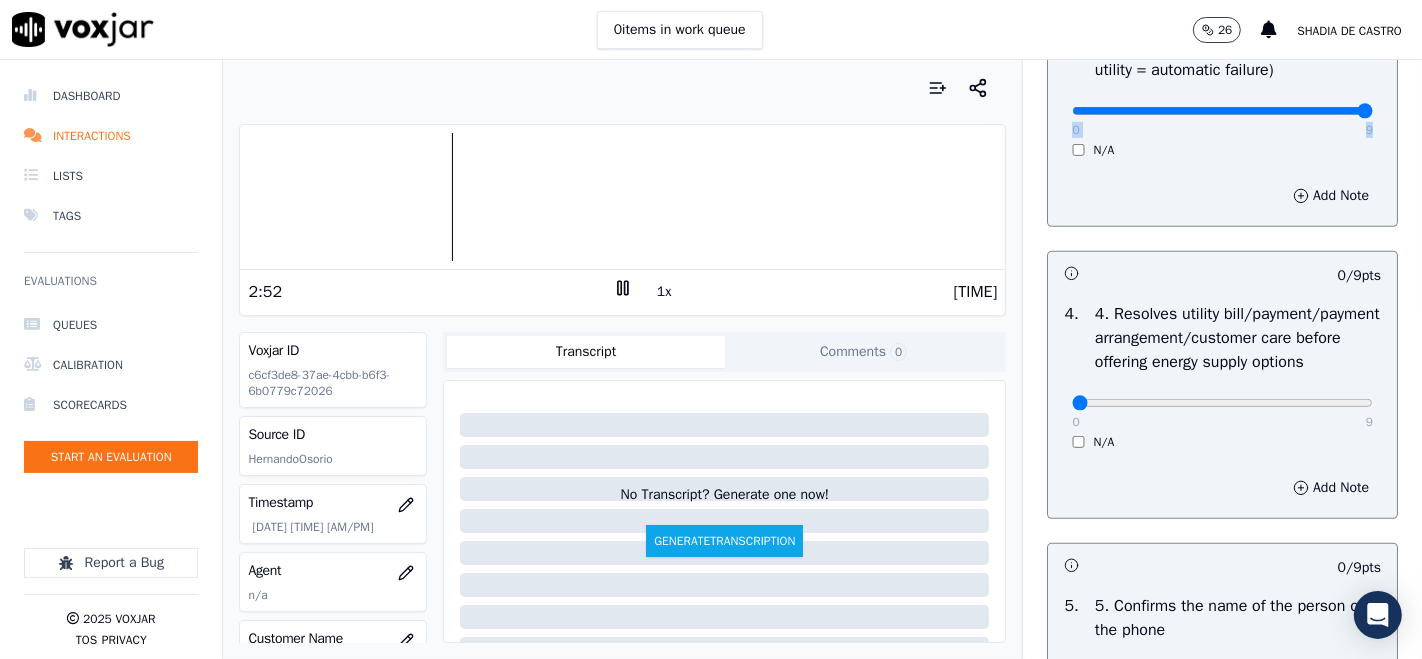 scroll, scrollTop: 888, scrollLeft: 0, axis: vertical 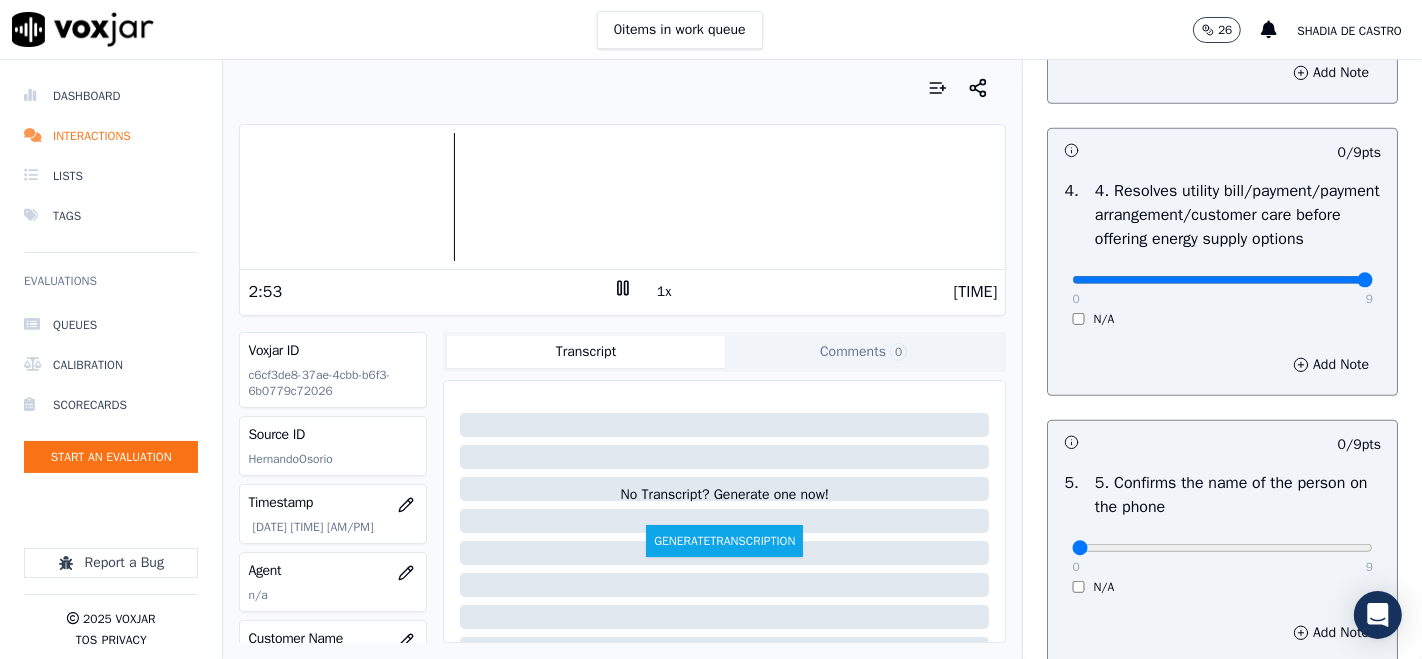 type on "9" 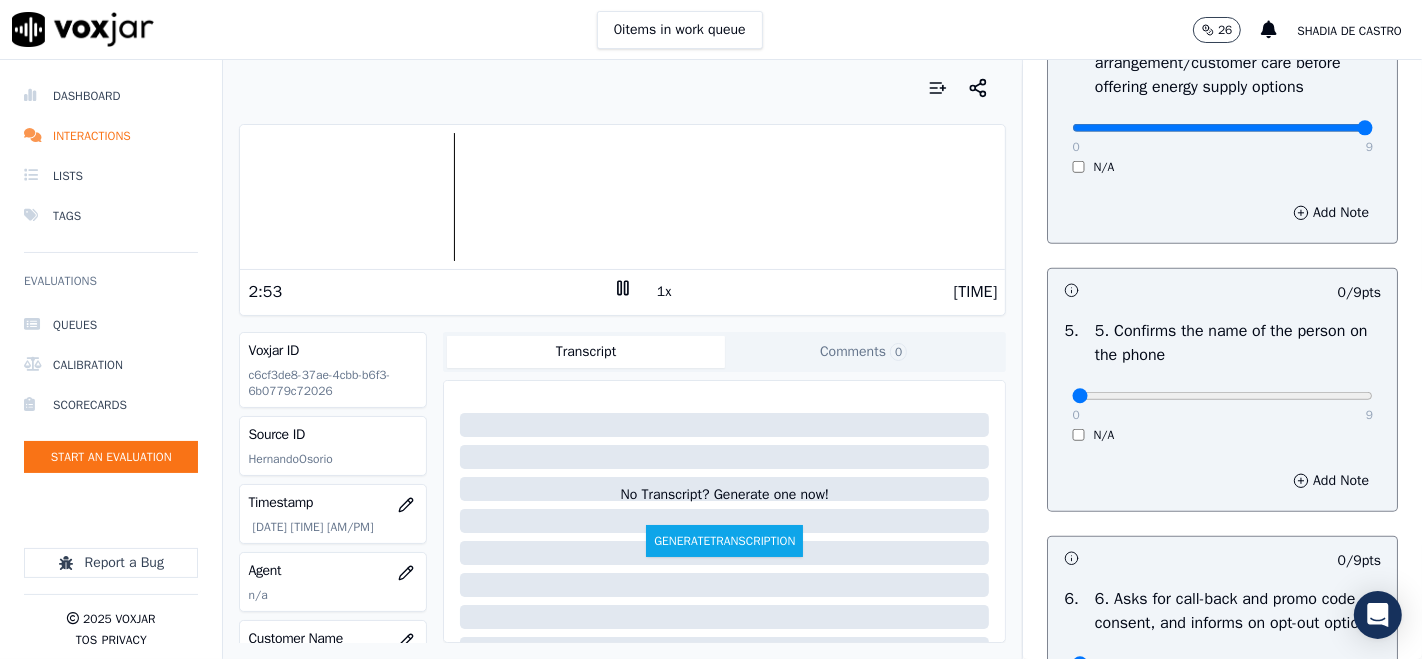 scroll, scrollTop: 1222, scrollLeft: 0, axis: vertical 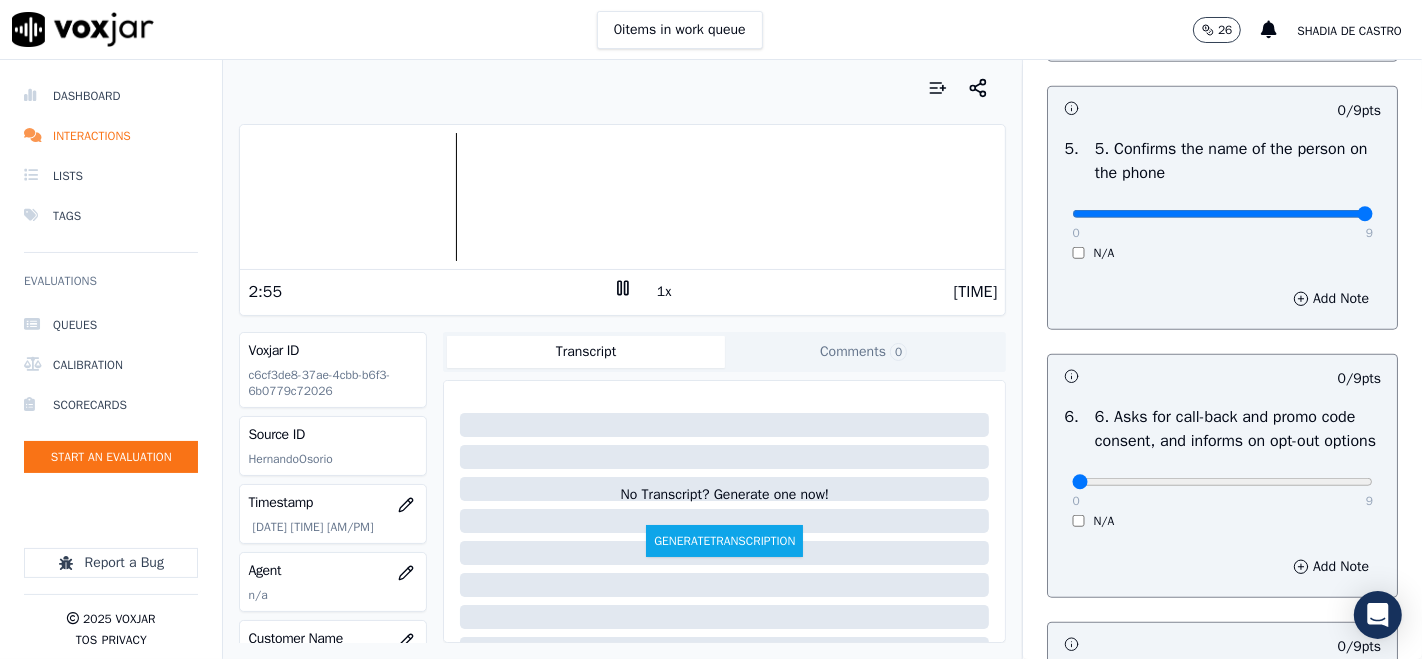 type on "9" 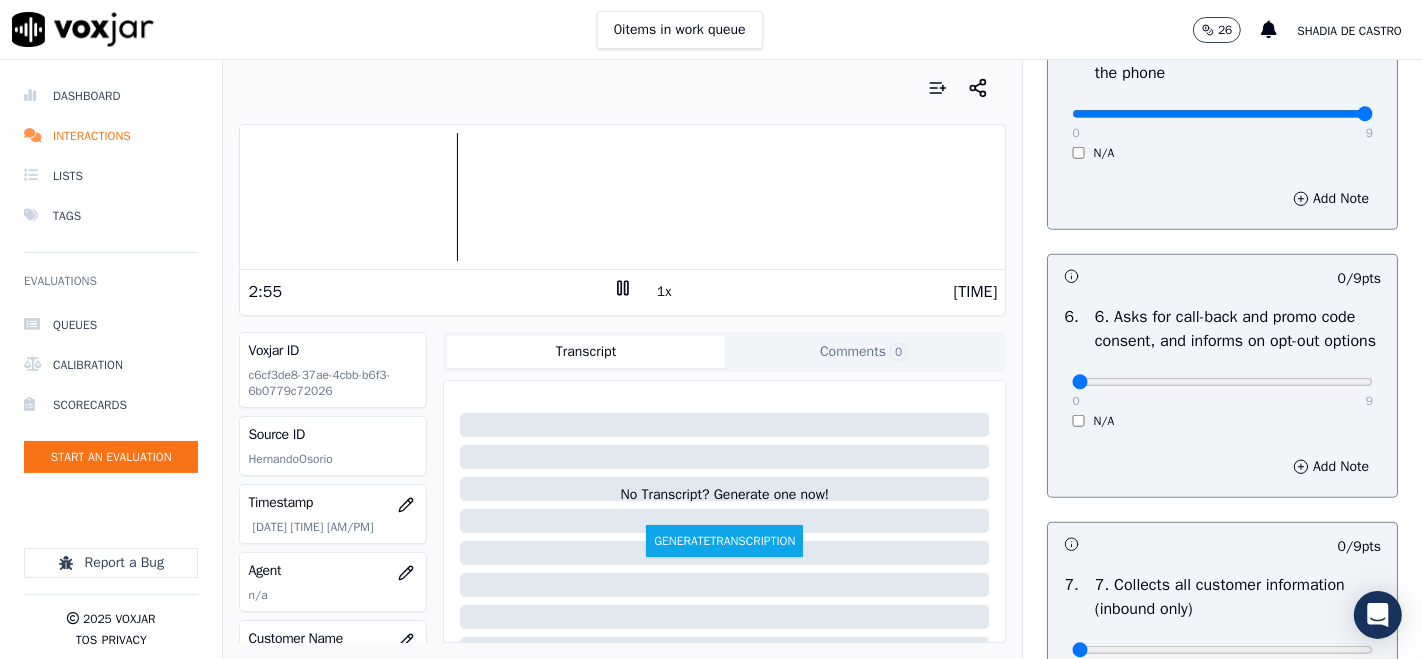 scroll, scrollTop: 1444, scrollLeft: 0, axis: vertical 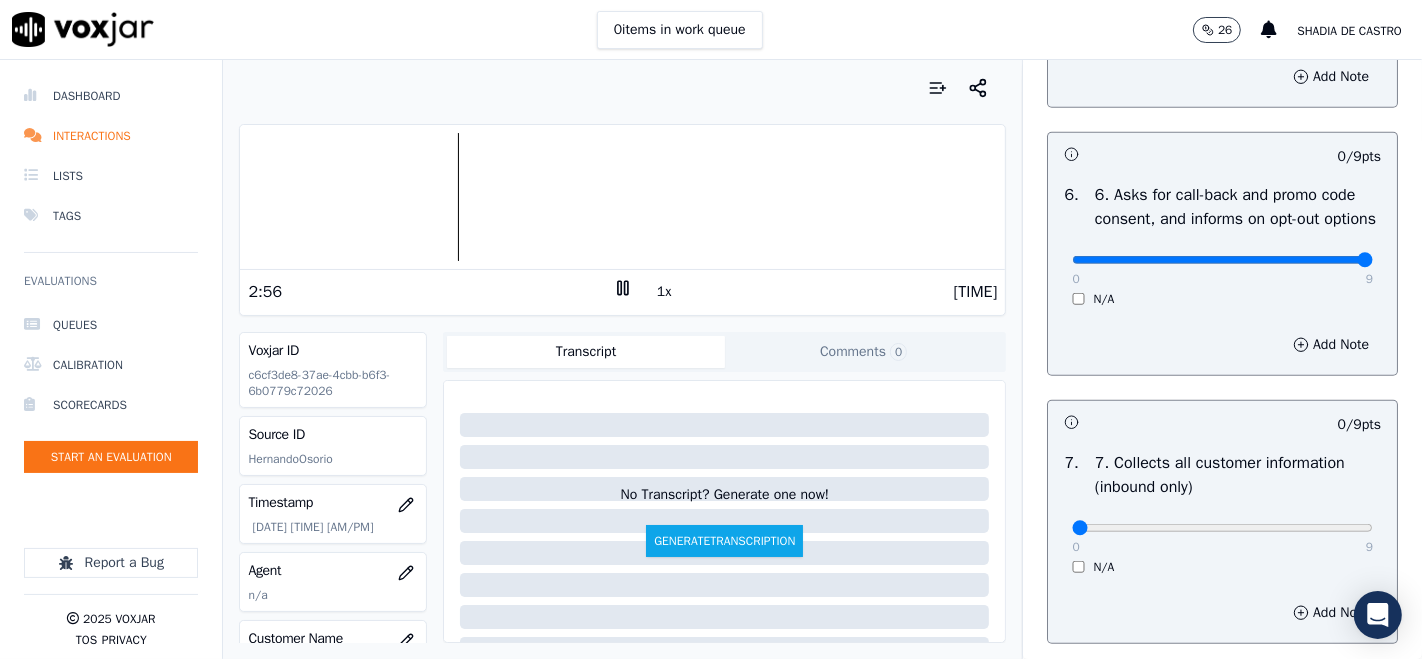 type on "9" 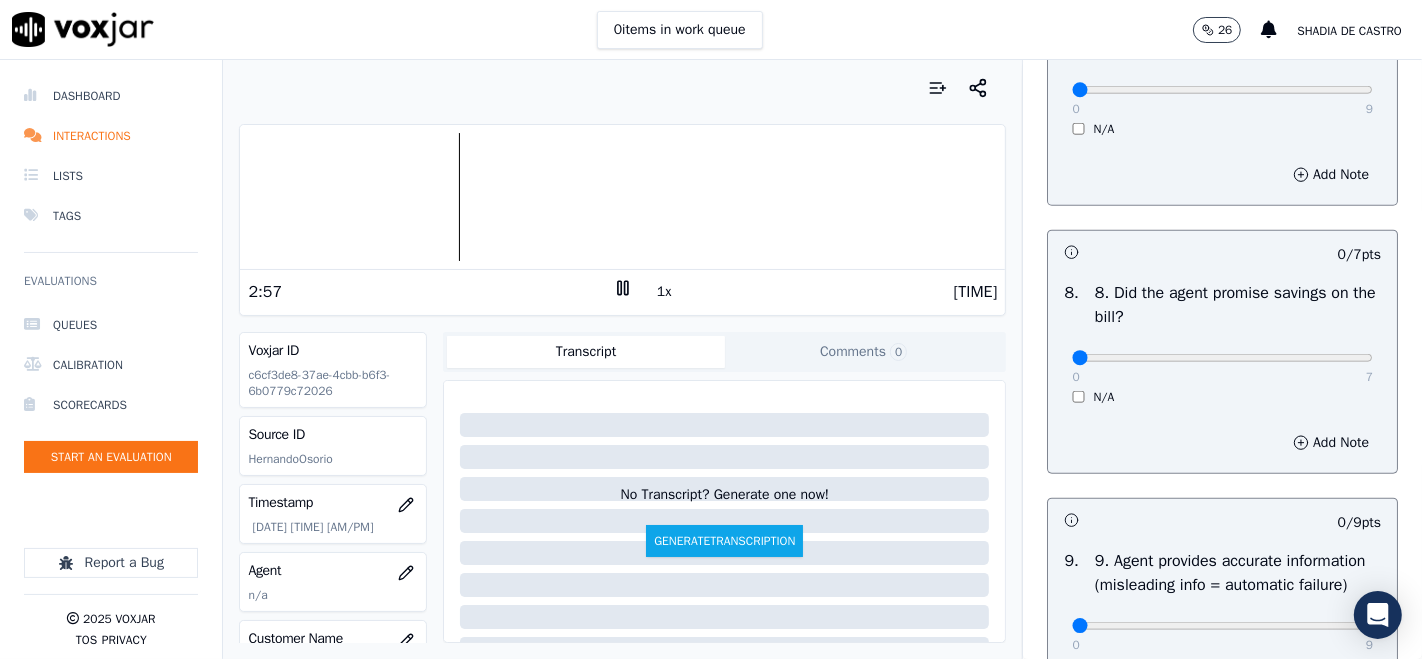 scroll, scrollTop: 1888, scrollLeft: 0, axis: vertical 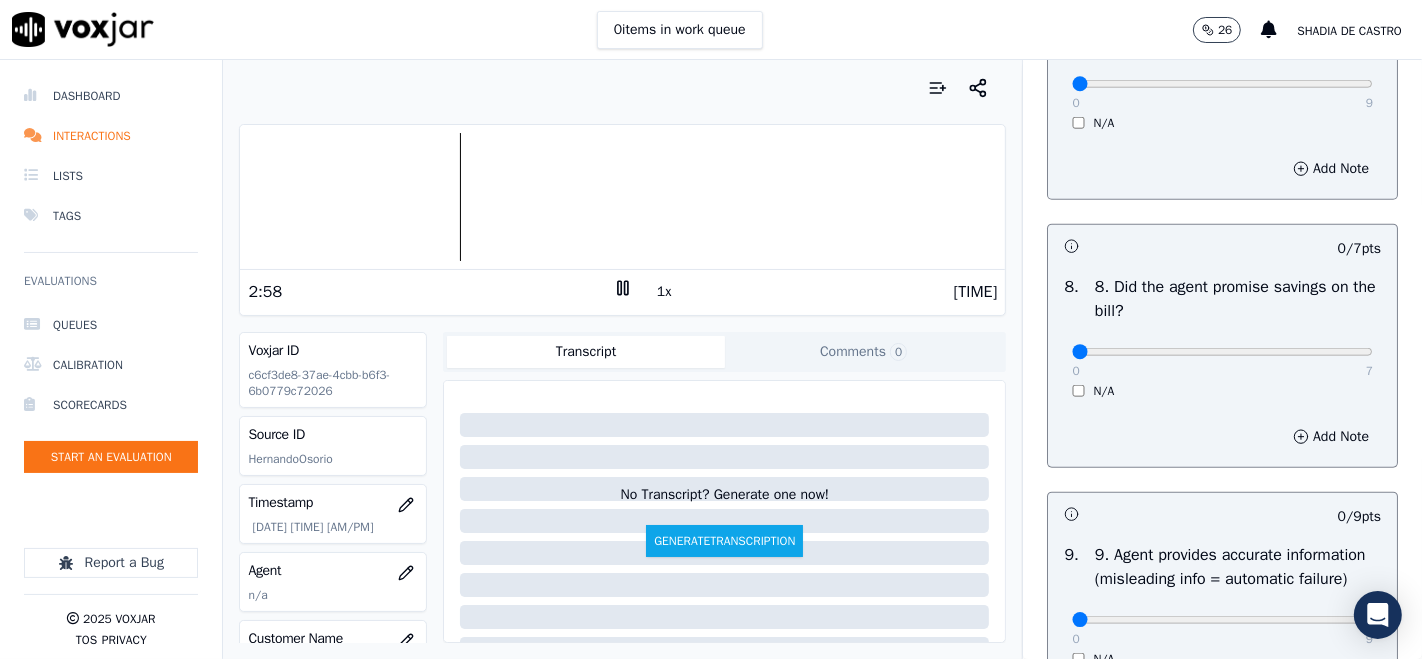 drag, startPoint x: 1317, startPoint y: 142, endPoint x: 1317, endPoint y: 172, distance: 30 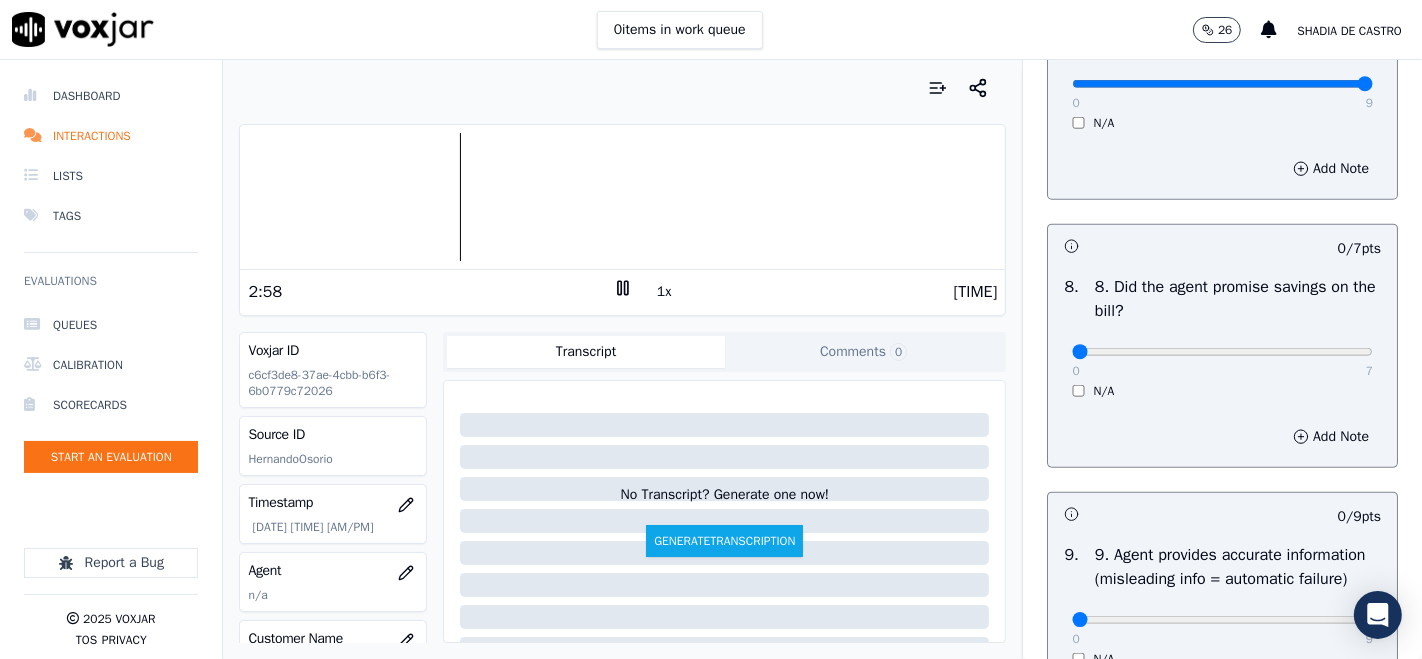 drag, startPoint x: 1317, startPoint y: 172, endPoint x: 1306, endPoint y: 183, distance: 15.556349 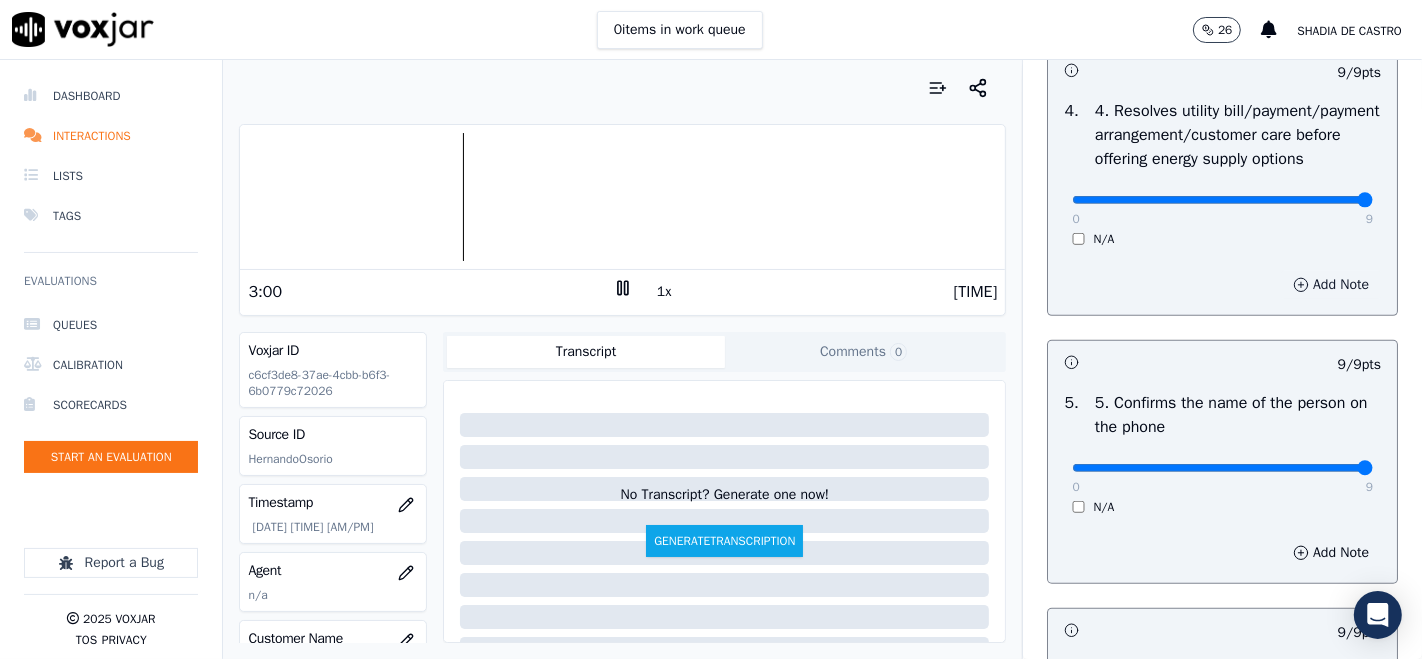 scroll, scrollTop: 888, scrollLeft: 0, axis: vertical 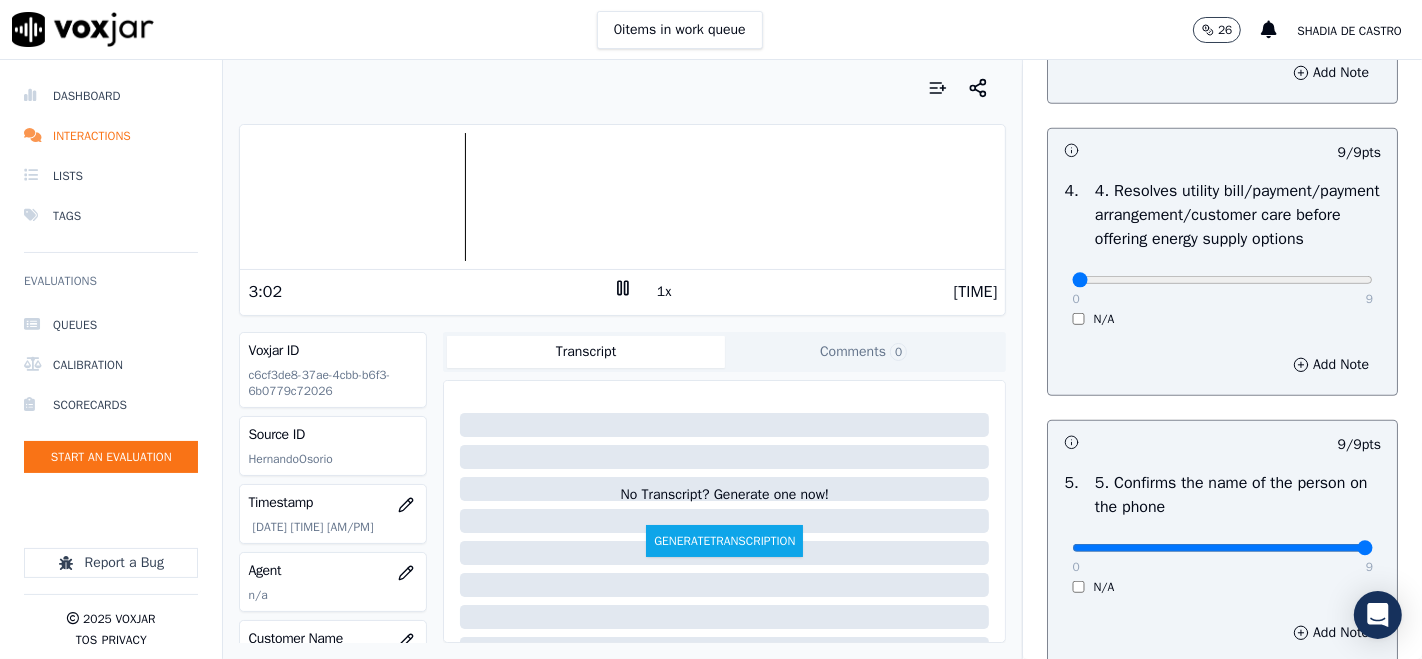 type on "0" 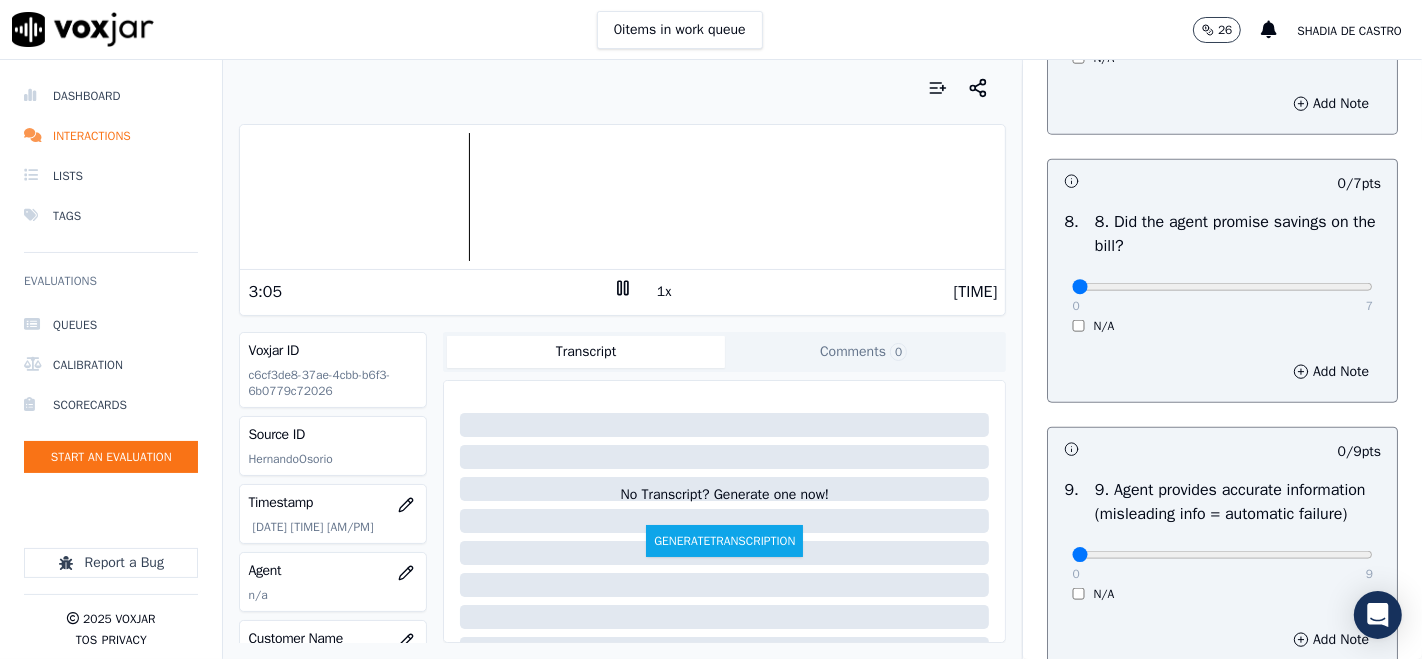 scroll, scrollTop: 2000, scrollLeft: 0, axis: vertical 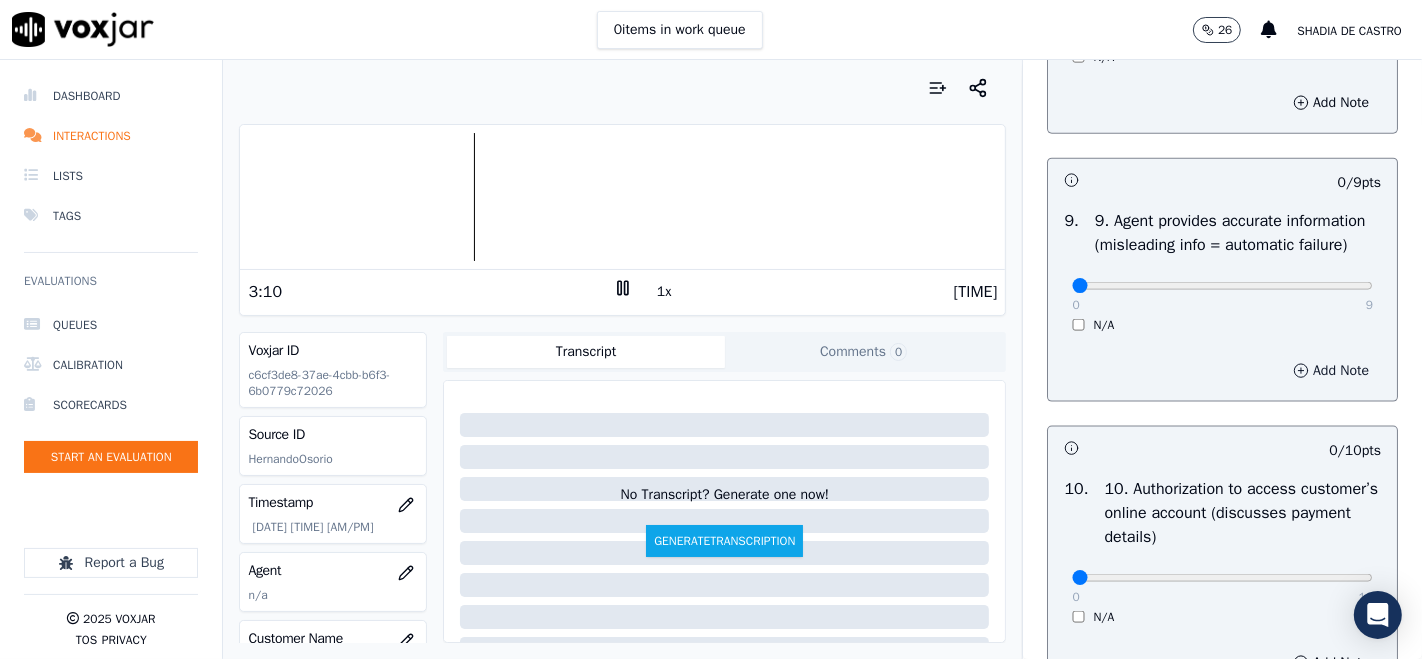 click 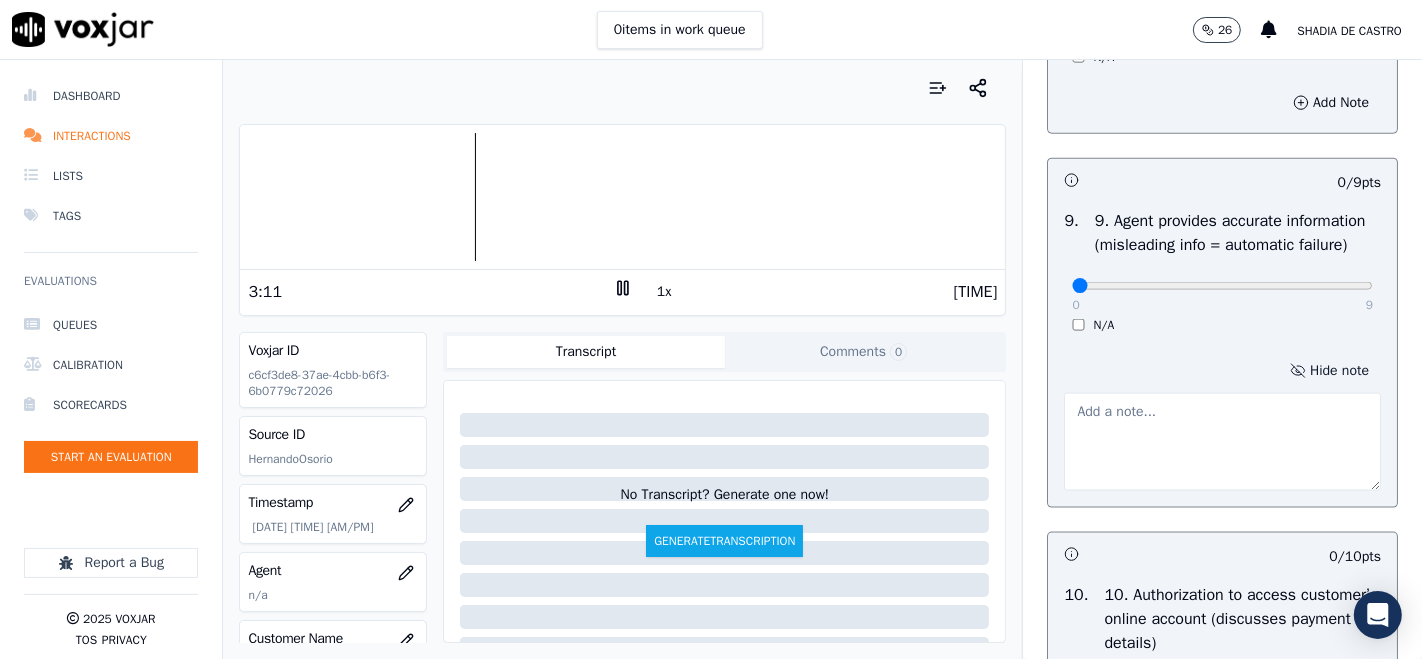 click at bounding box center [1222, 442] 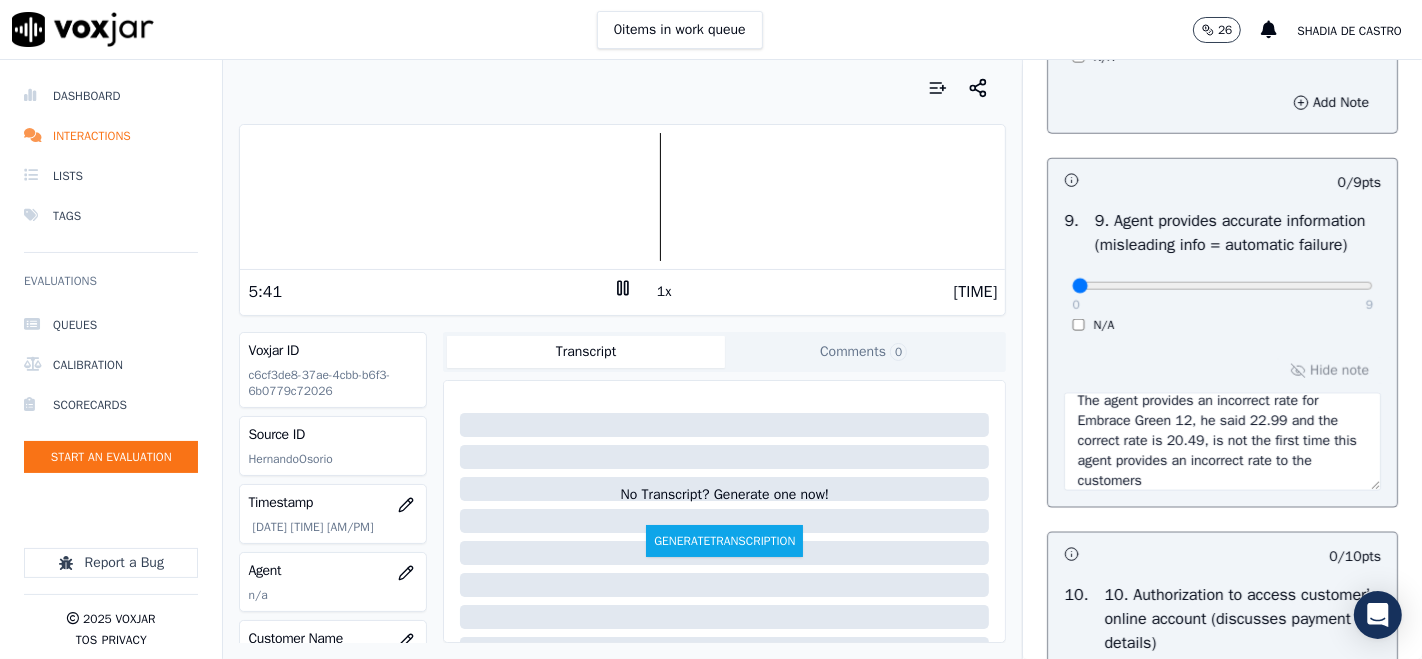 scroll, scrollTop: 0, scrollLeft: 0, axis: both 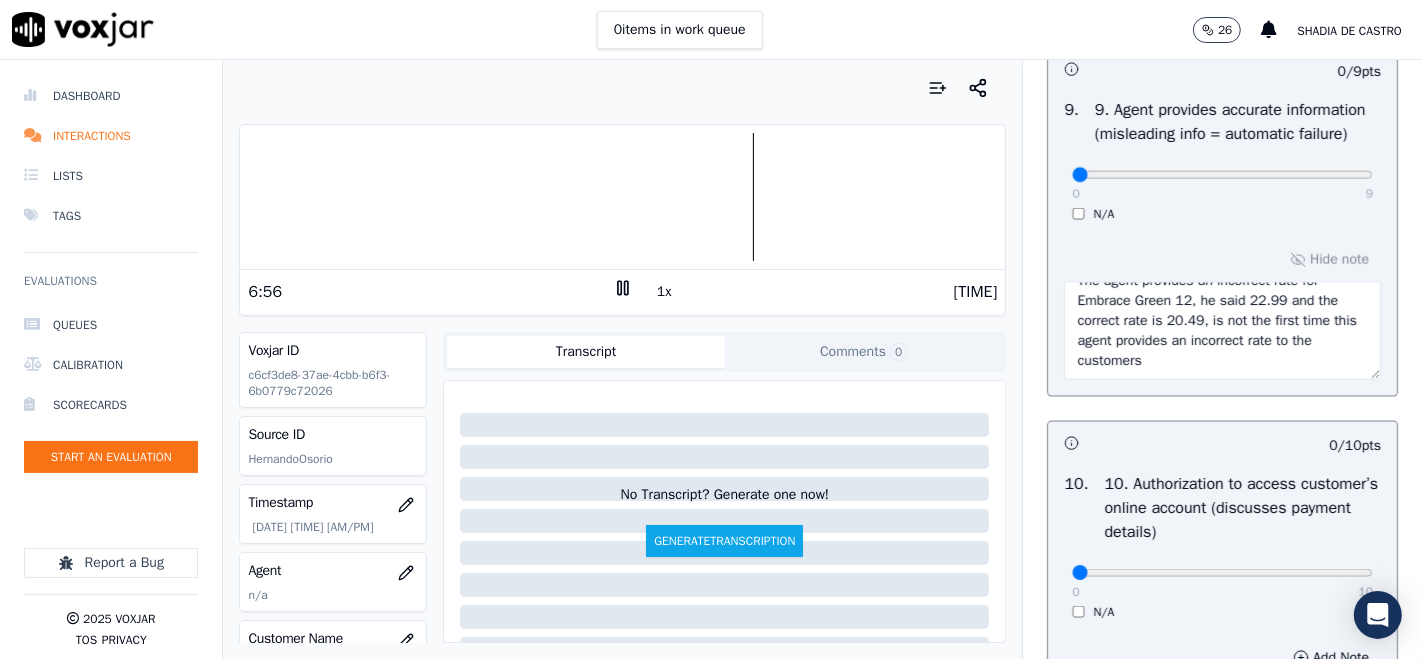 click 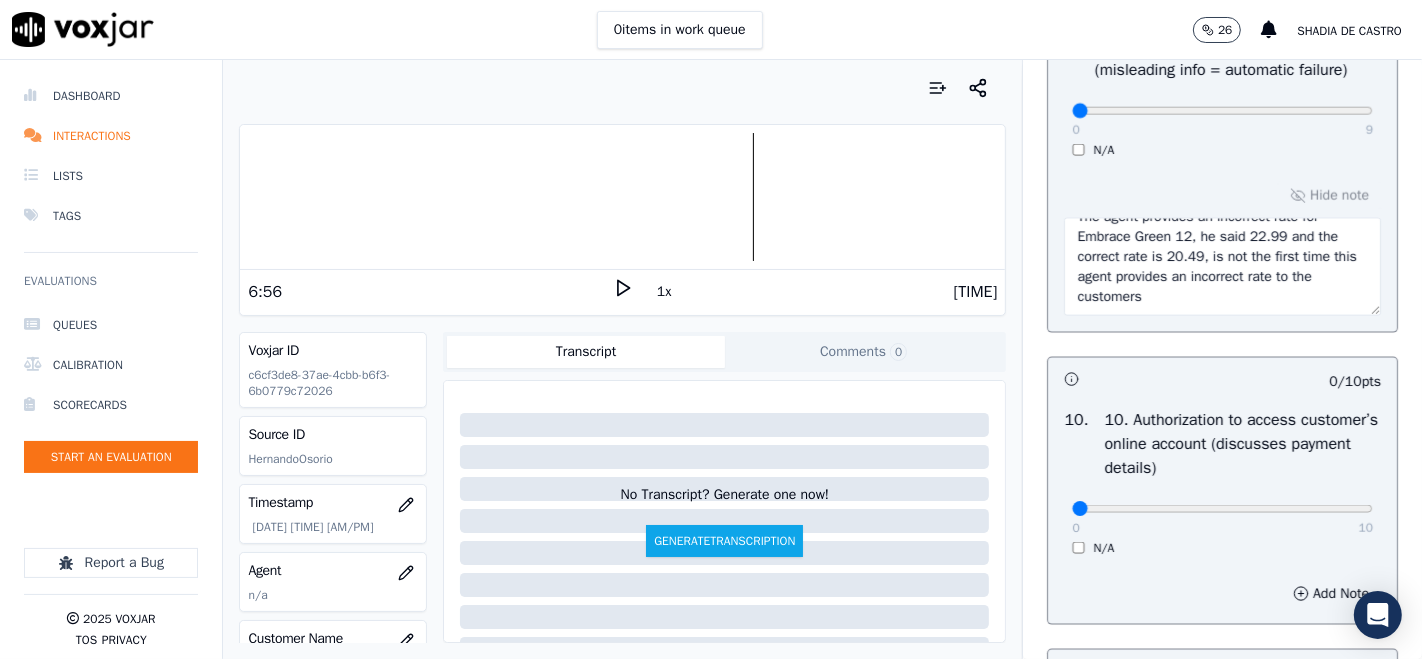scroll, scrollTop: 2444, scrollLeft: 0, axis: vertical 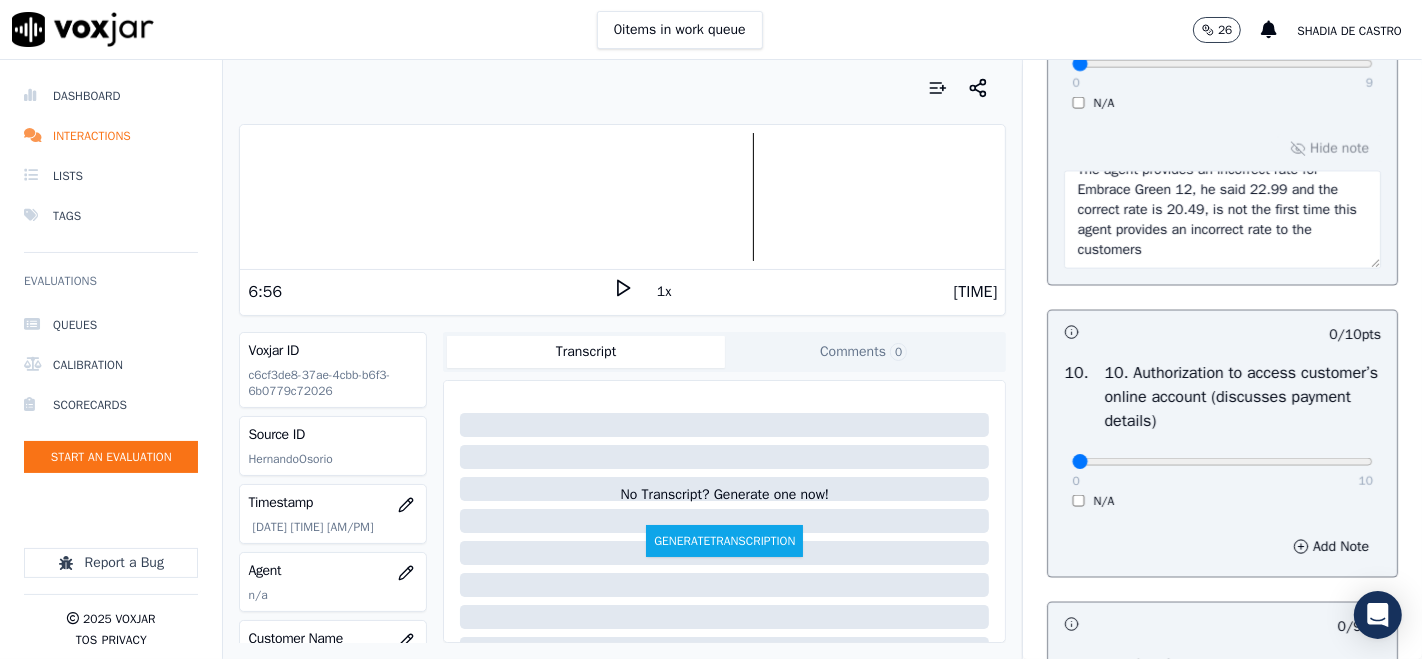 click on "The agent provides an incorrect rate for Embrace Green 12, he said 22.99 and the correct rate is 20.49, is not the first time this agent provides an incorrect rate to the customers" at bounding box center (1222, 220) 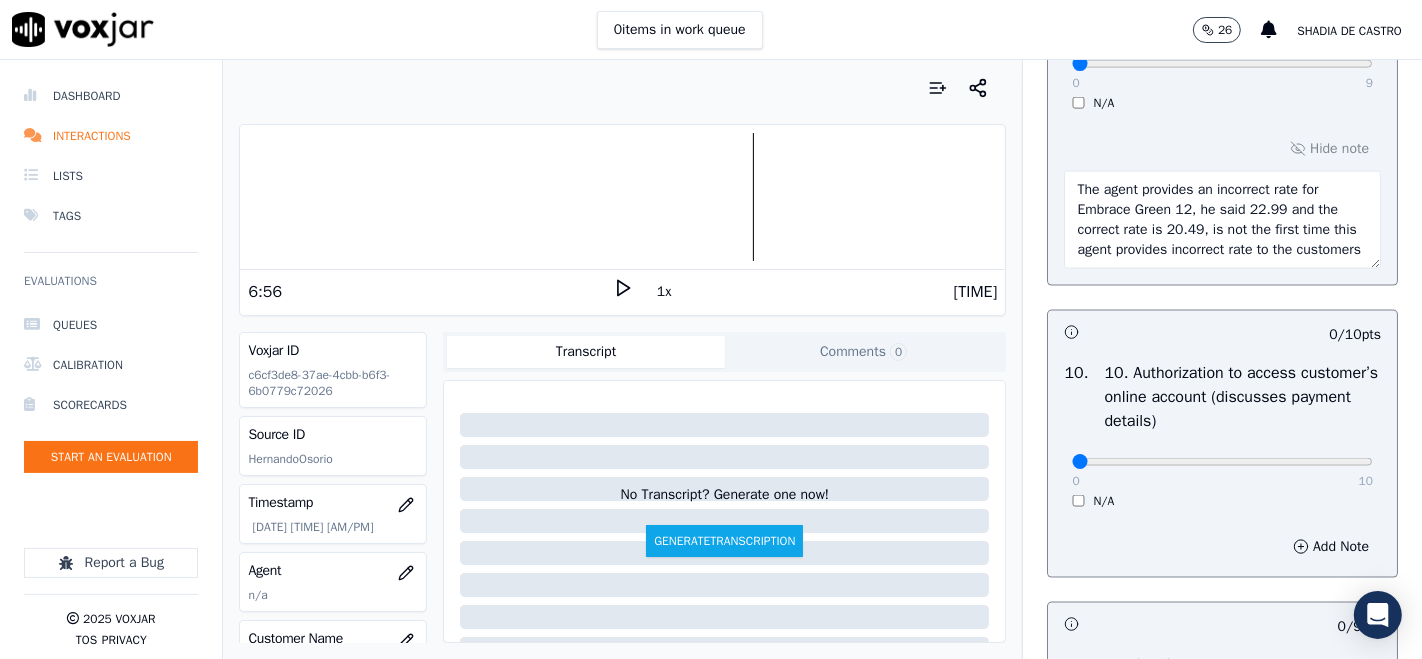 click on "The agent provides an incorrect rate for Embrace Green 12, he said 22.99 and the correct rate is 20.49, is not the first time this agent provides incorrect rate to the customers" at bounding box center (1222, 220) 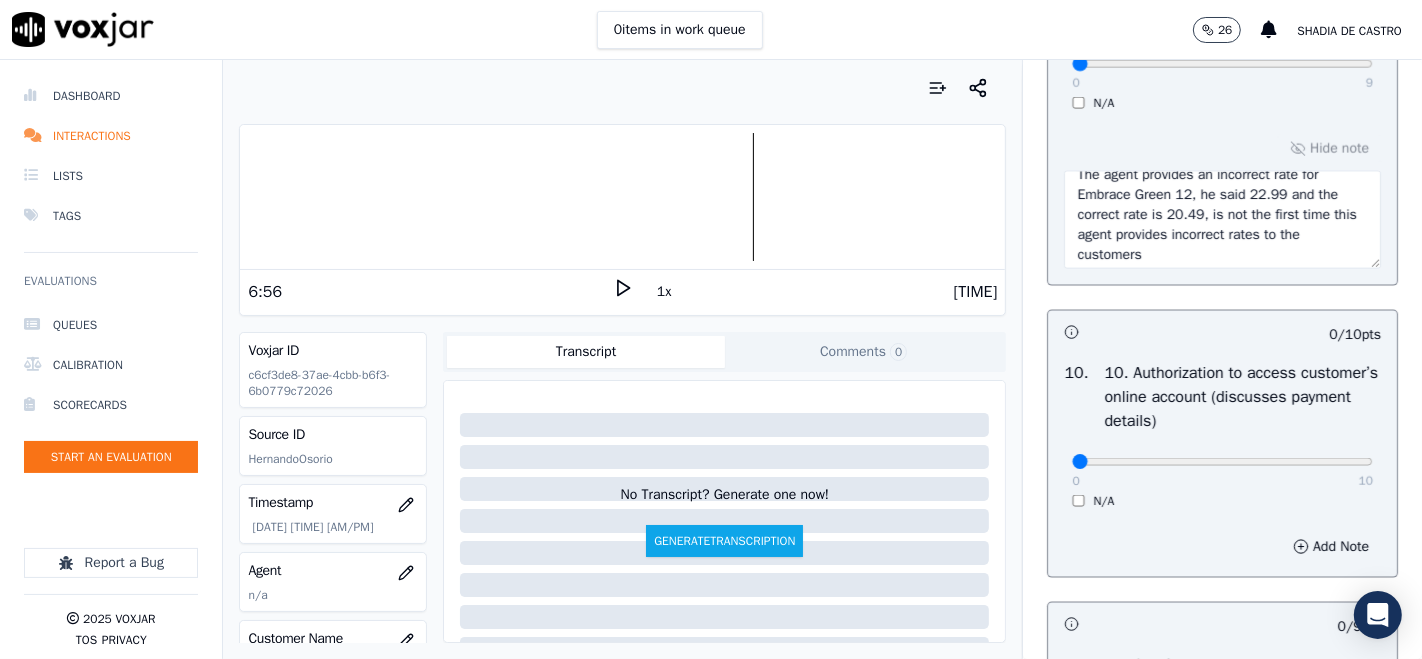 scroll, scrollTop: 20, scrollLeft: 0, axis: vertical 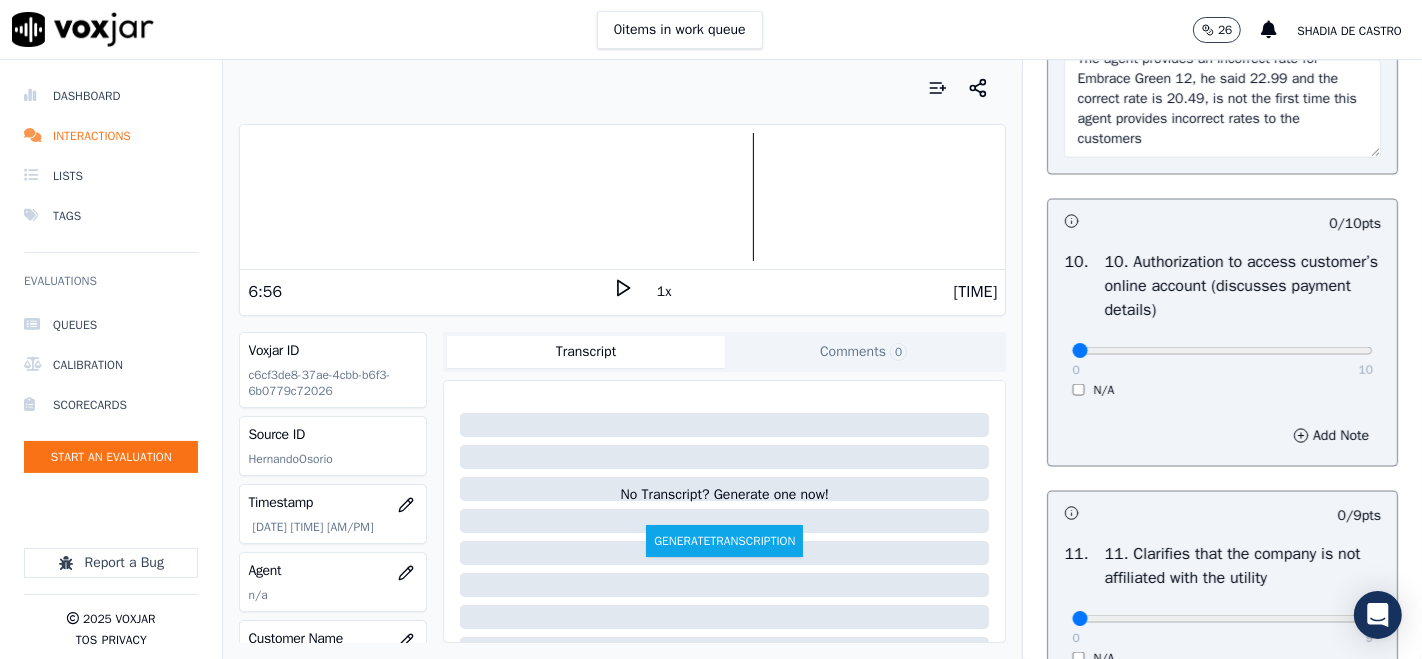 drag, startPoint x: 1185, startPoint y: 258, endPoint x: 1181, endPoint y: 291, distance: 33.24154 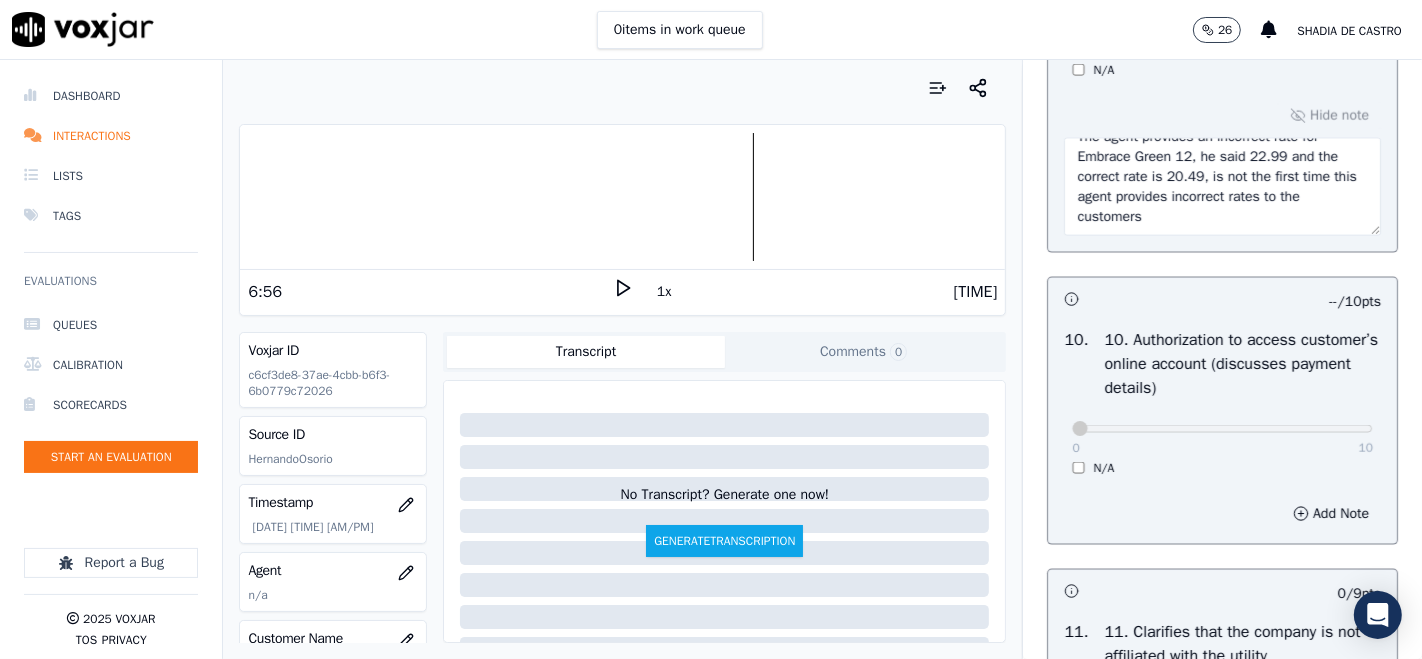 scroll, scrollTop: 2444, scrollLeft: 0, axis: vertical 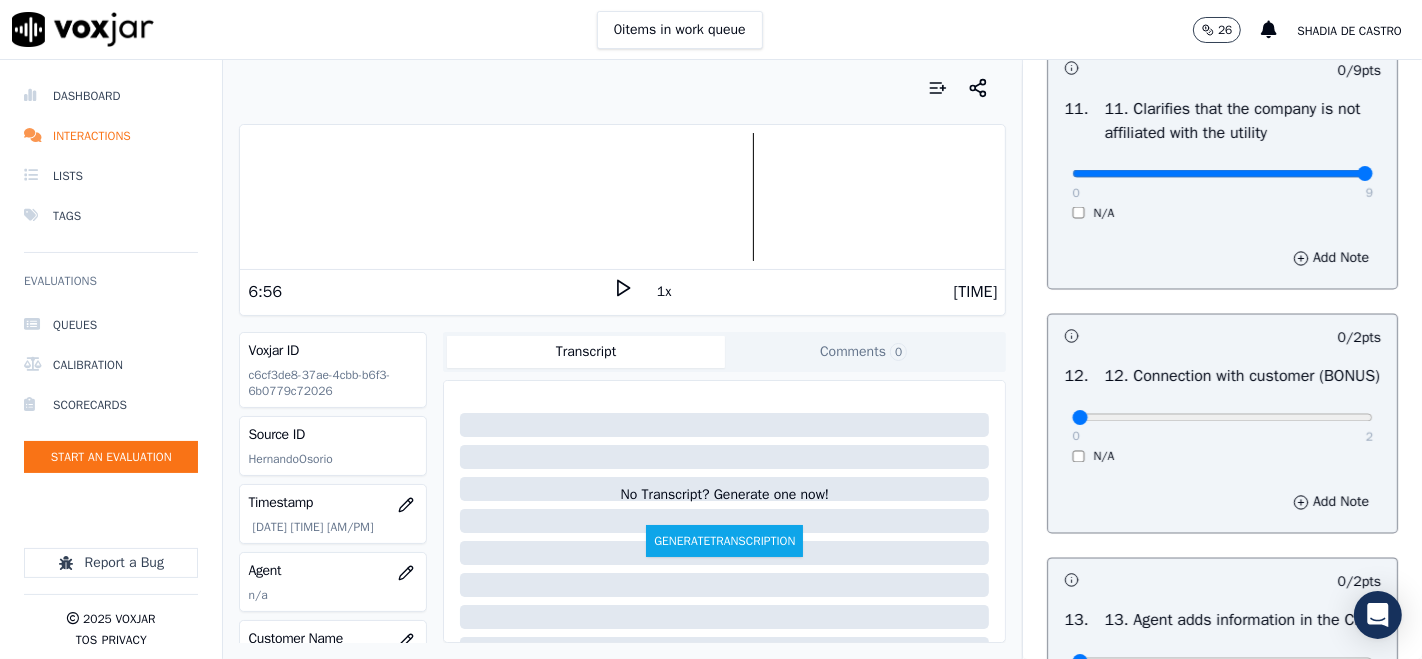 type on "9" 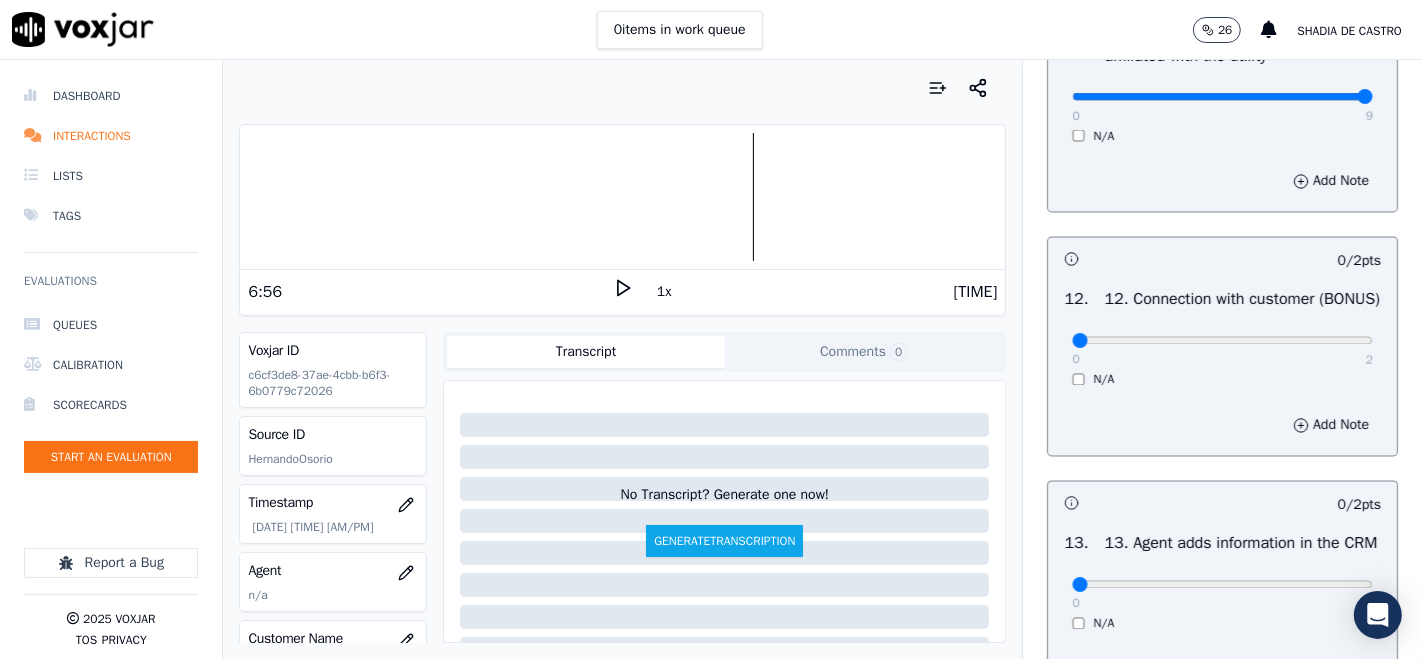 scroll, scrollTop: 3111, scrollLeft: 0, axis: vertical 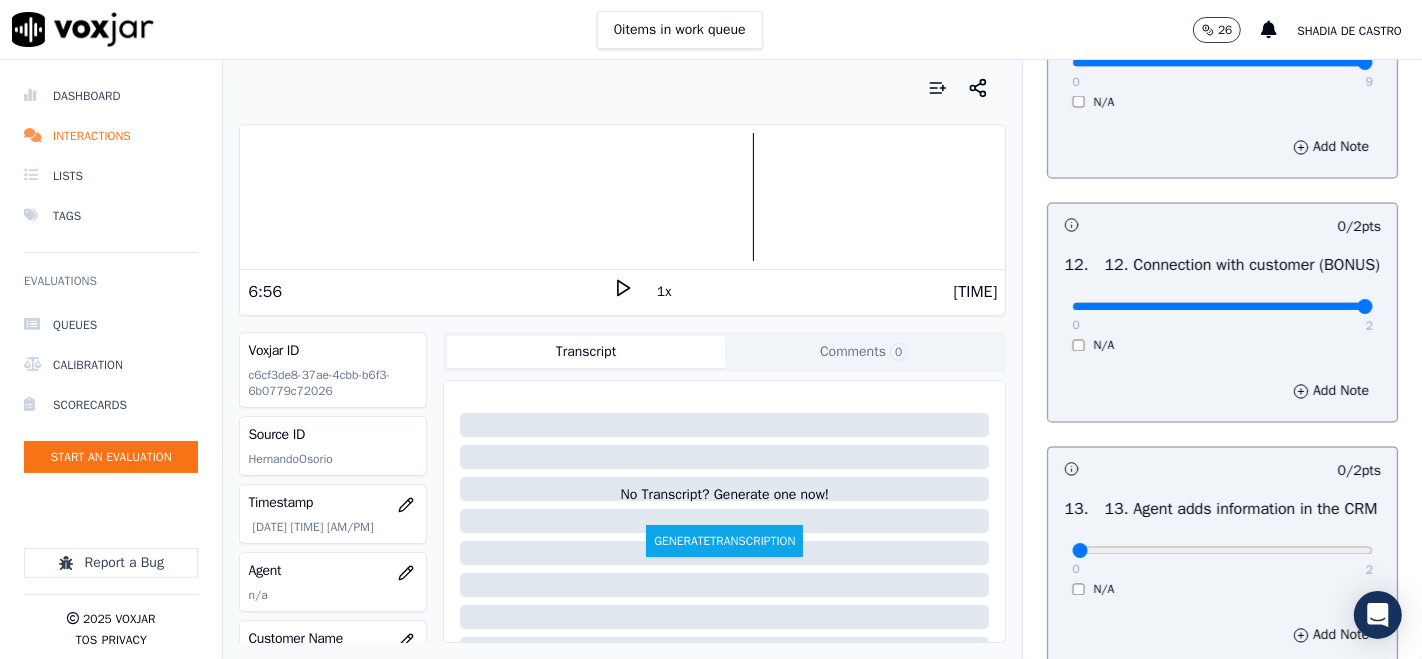 type on "2" 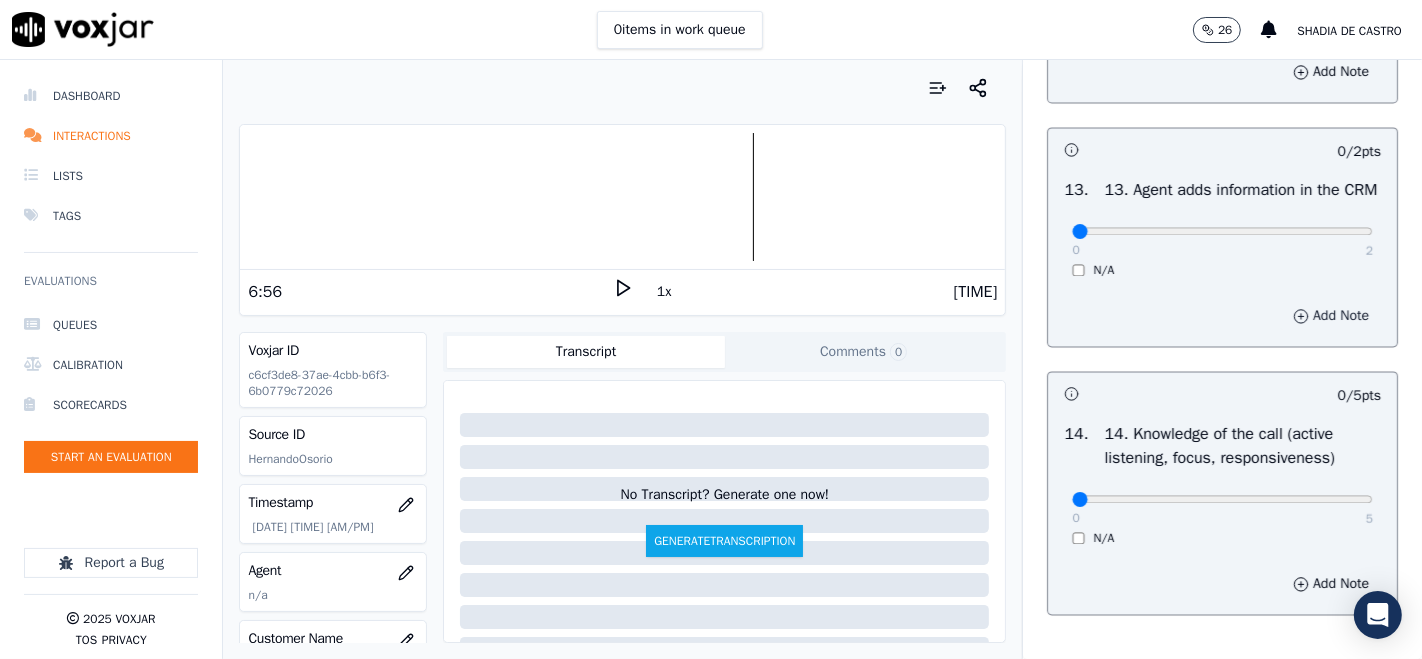 scroll, scrollTop: 3444, scrollLeft: 0, axis: vertical 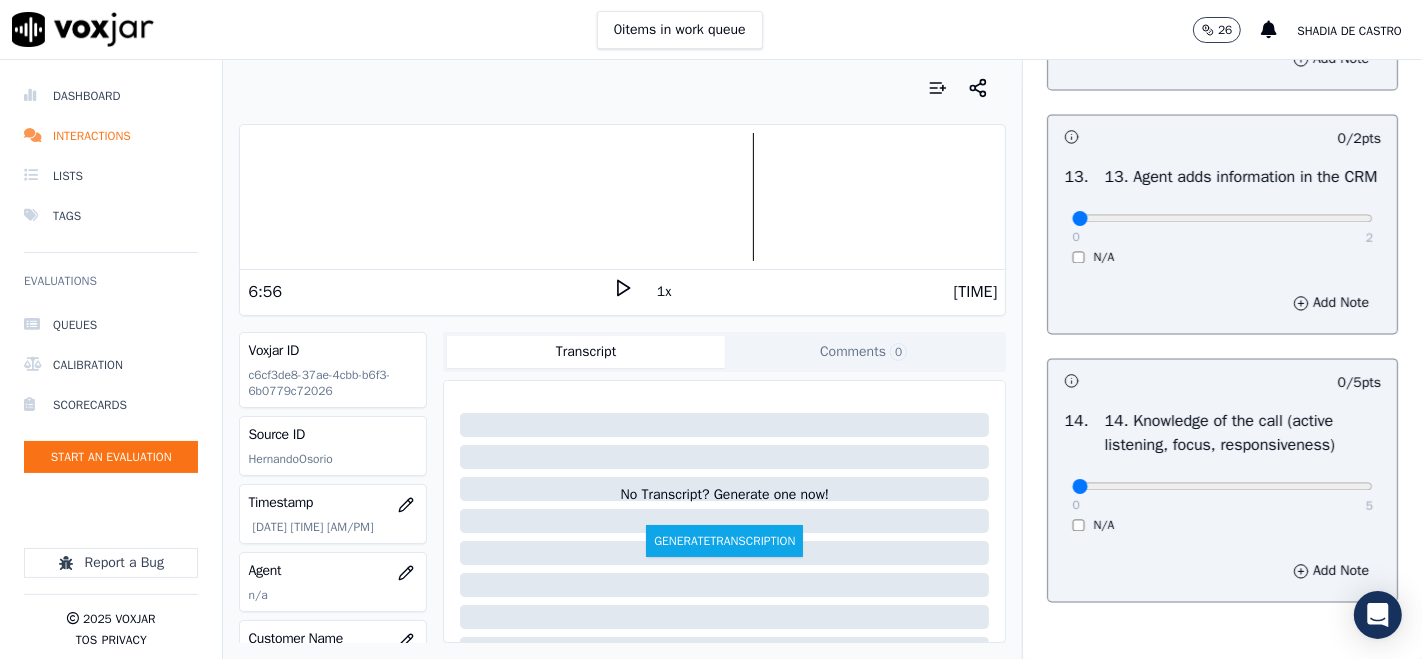 click on "0   2     N/A" at bounding box center (1222, 227) 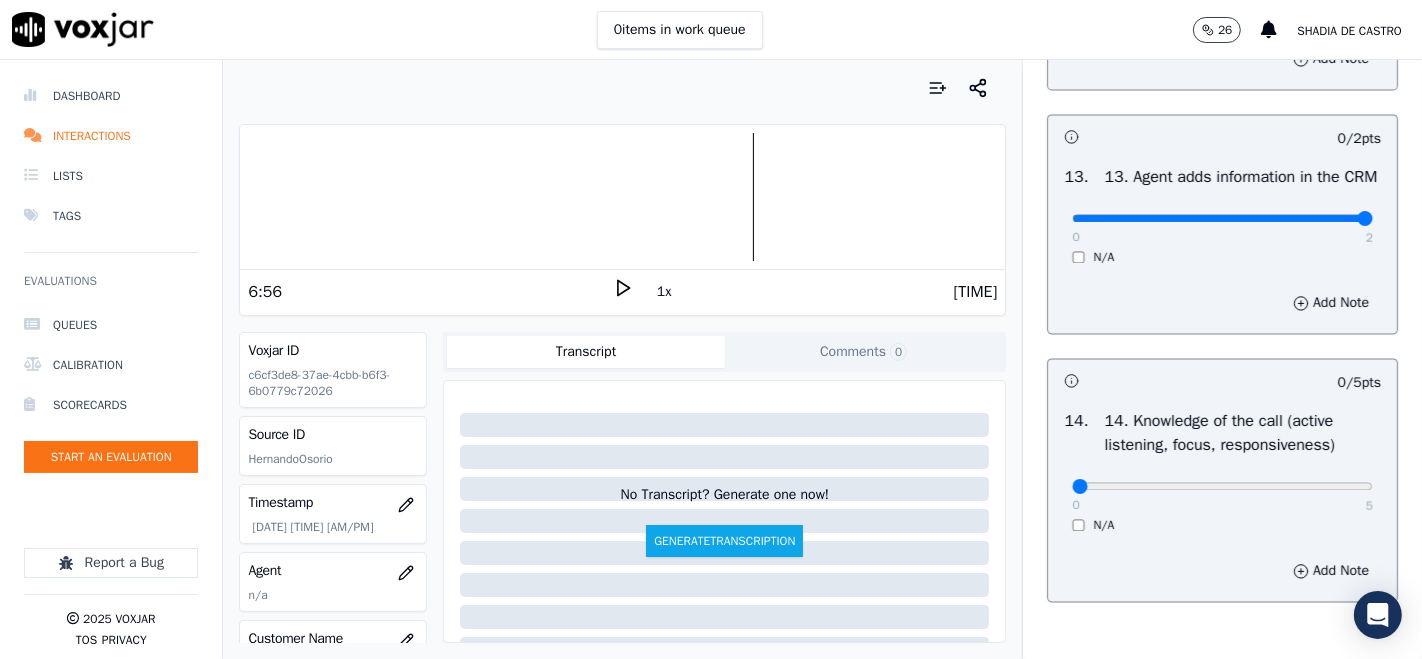 type on "2" 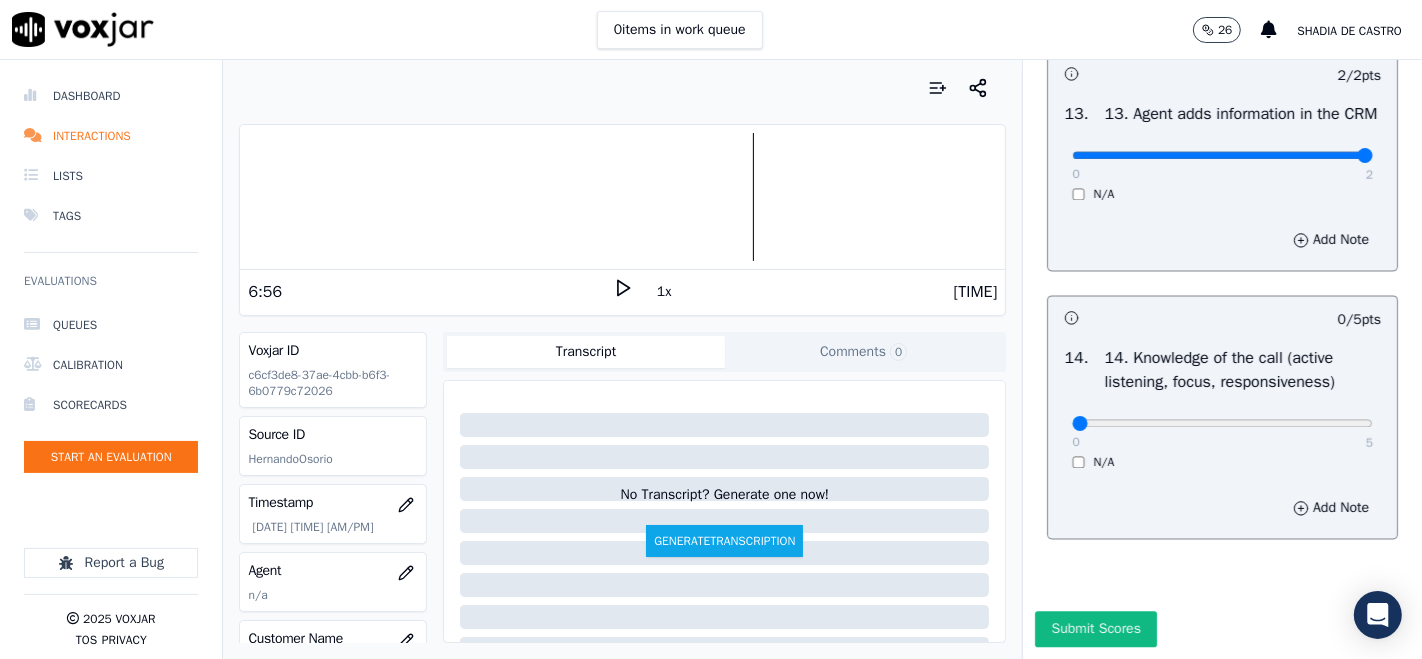 scroll, scrollTop: 3666, scrollLeft: 0, axis: vertical 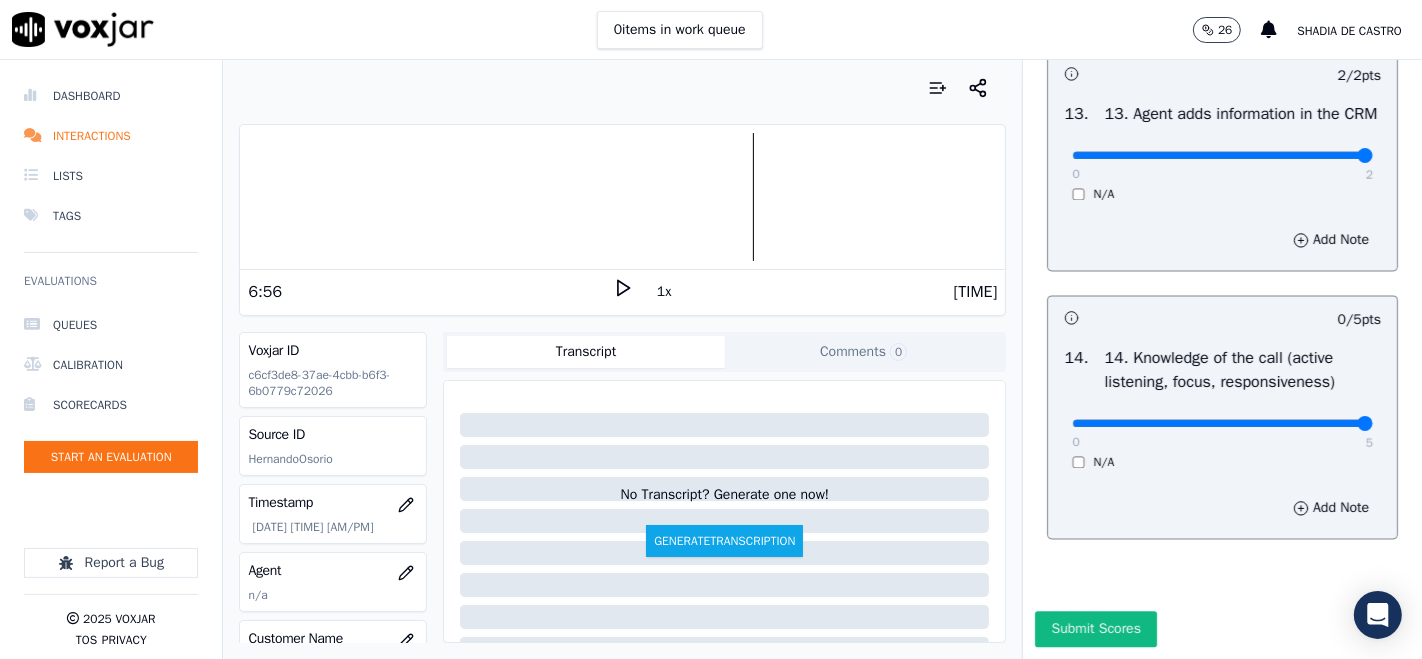 type on "5" 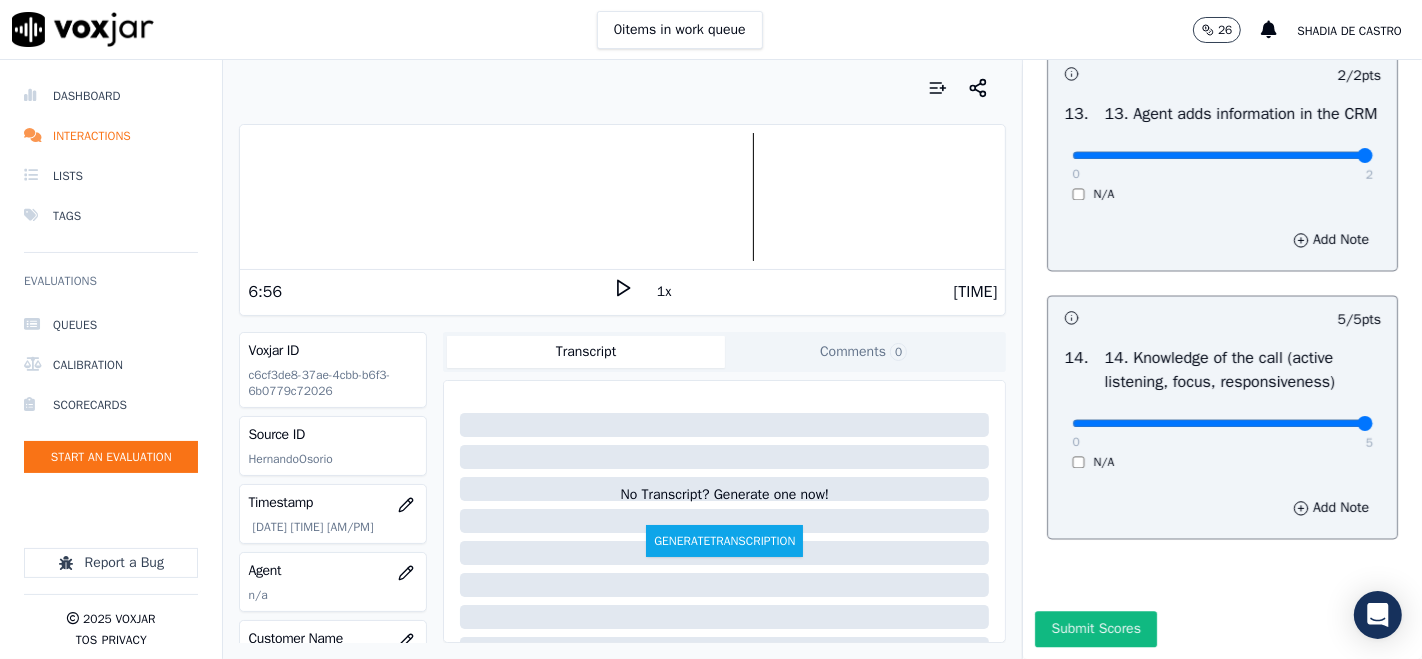 scroll, scrollTop: 3712, scrollLeft: 0, axis: vertical 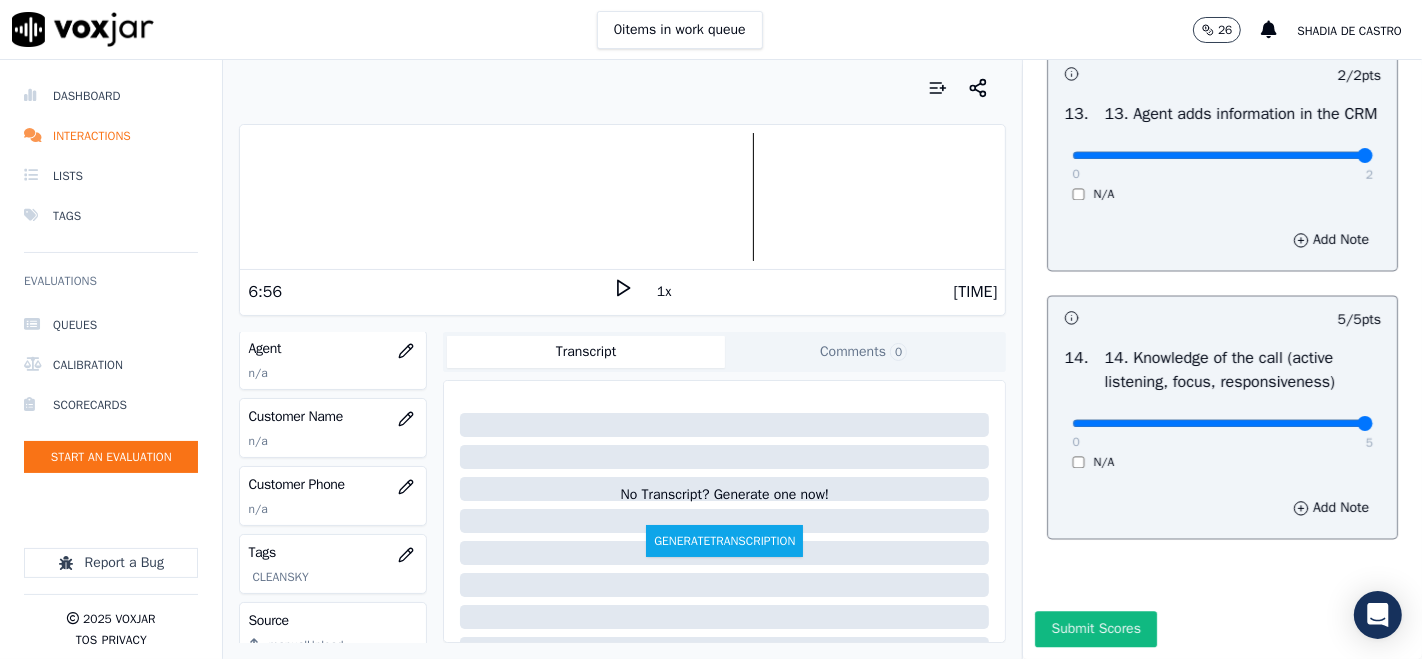 click on "Customer Name" at bounding box center (333, 417) 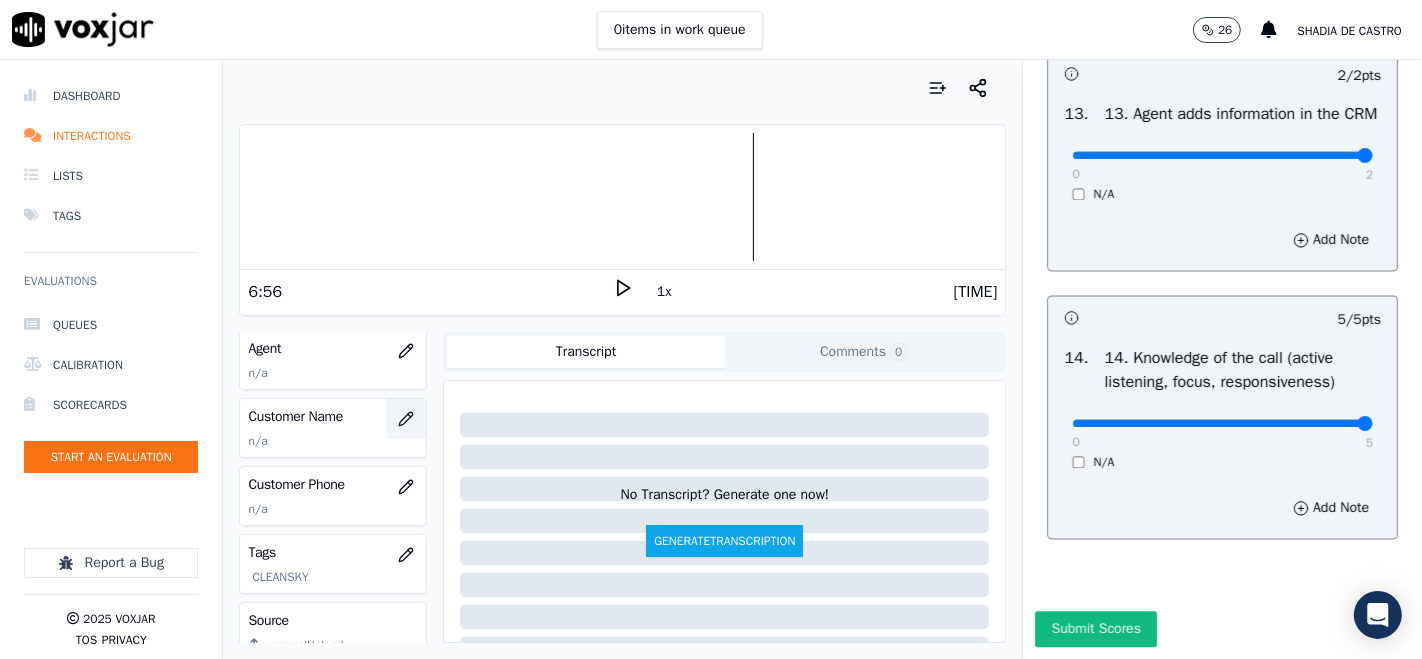 click 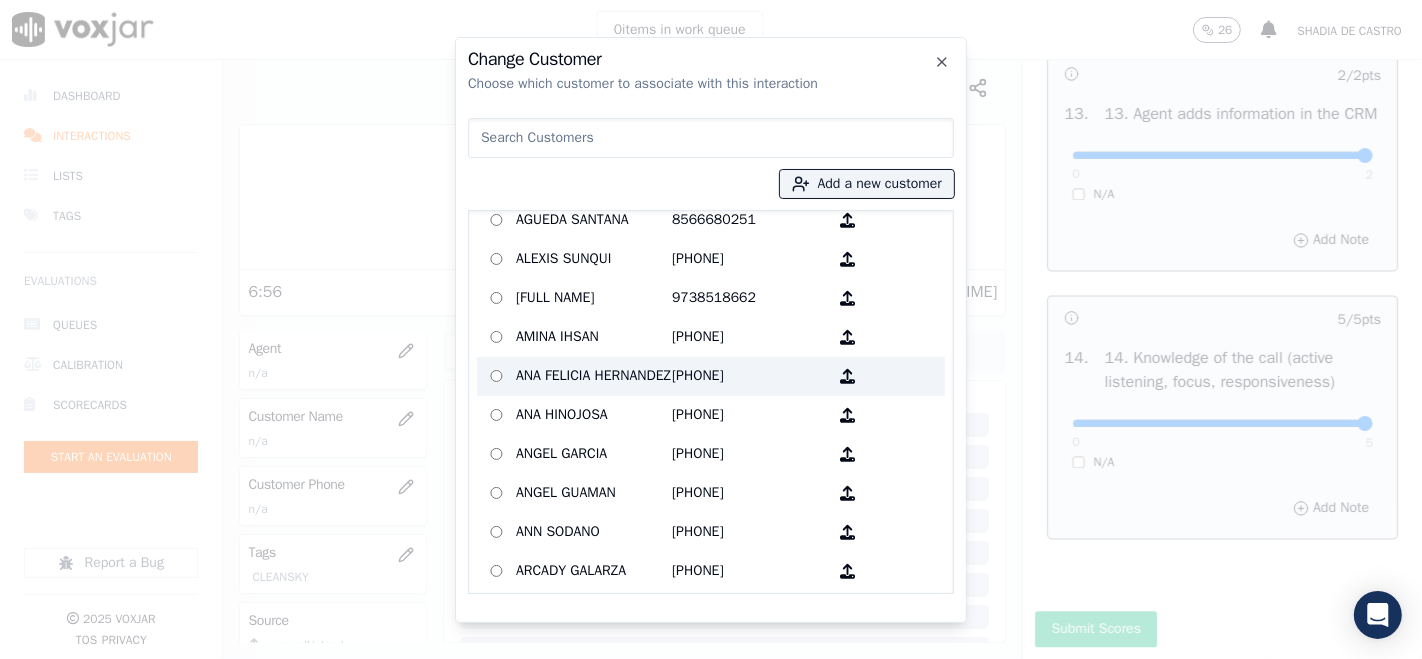 scroll, scrollTop: 0, scrollLeft: 0, axis: both 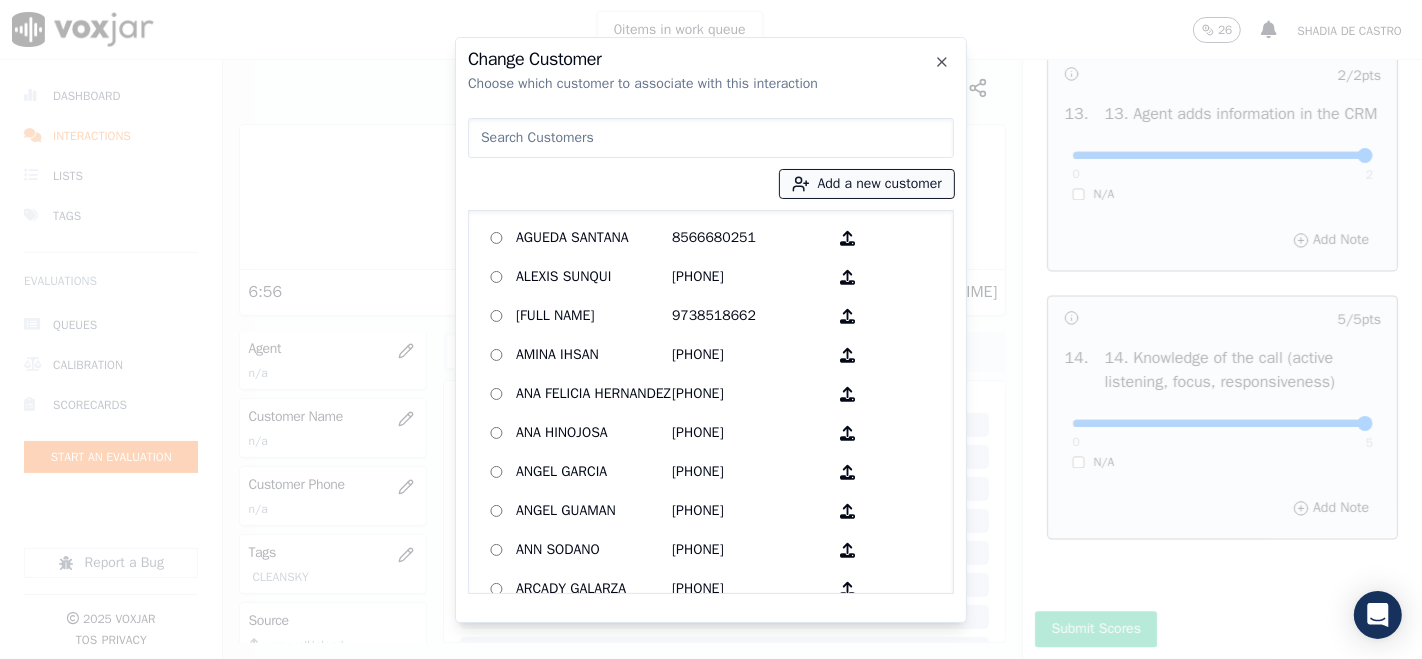 click on "Add a new customer" at bounding box center (867, 184) 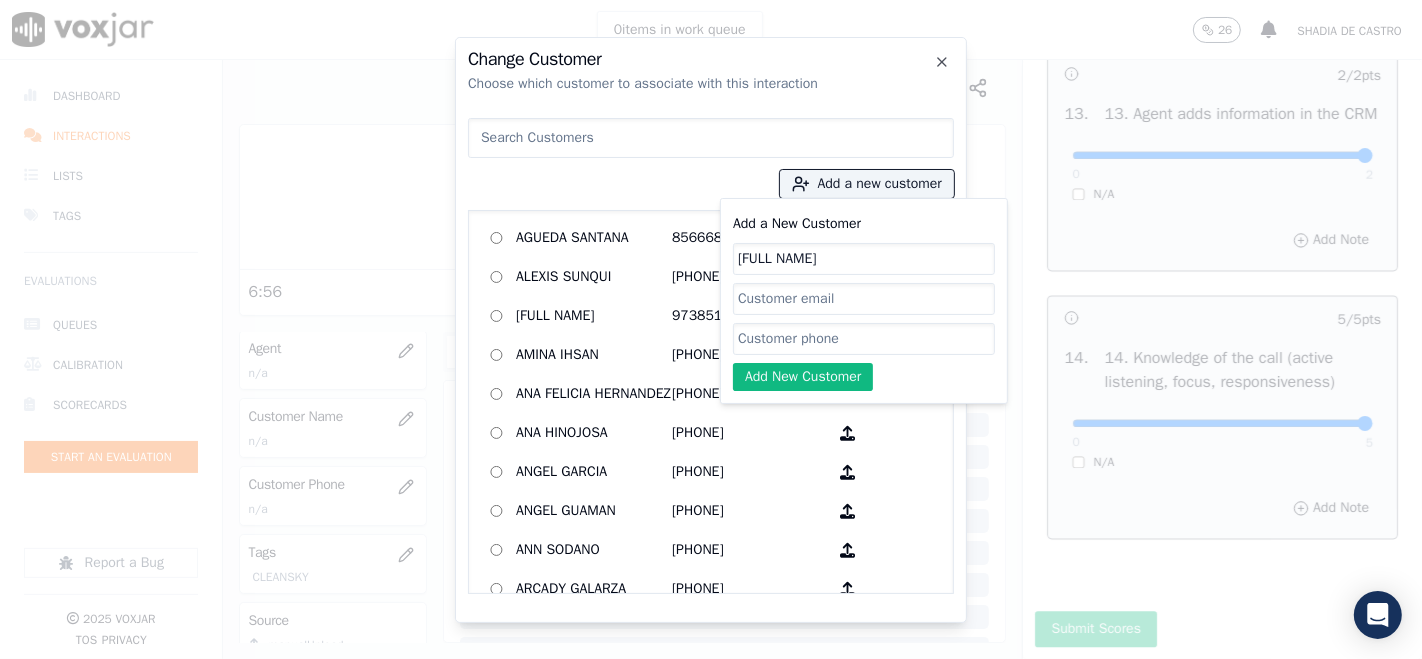 type on "[LAST] [FIRST]" 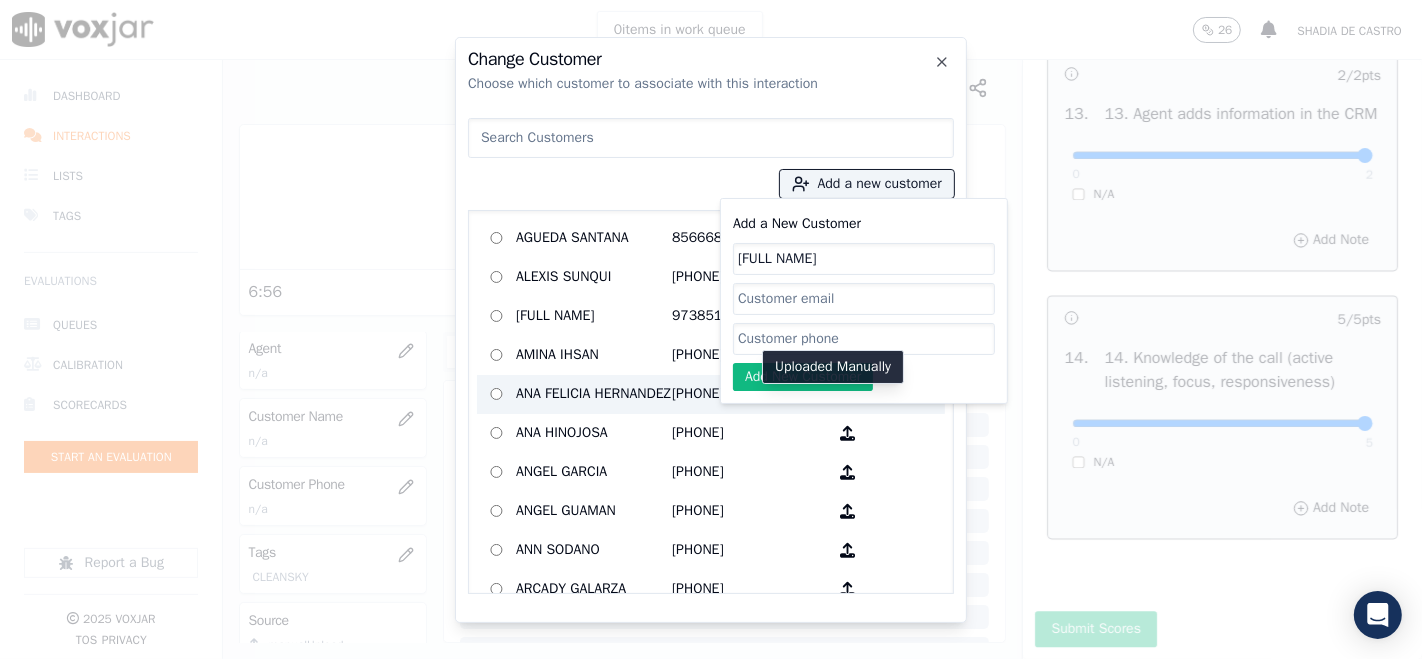 paste on "[PHONE]" 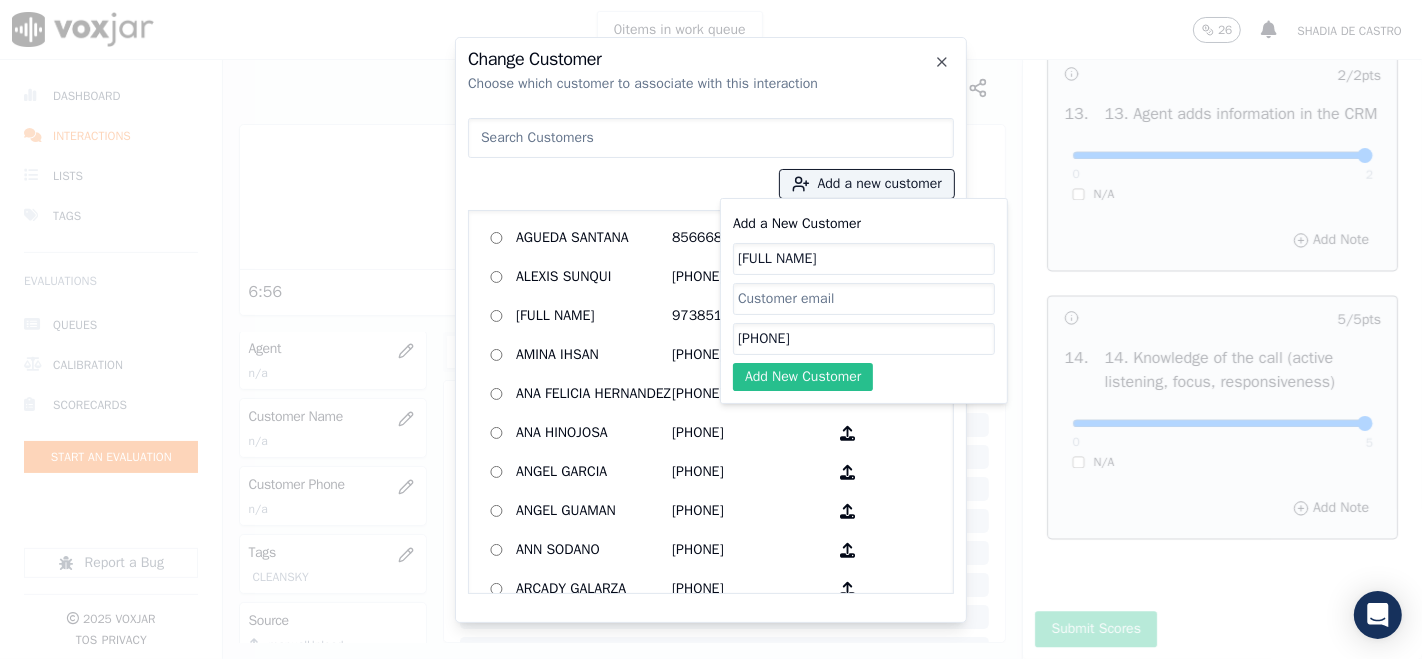 type on "[PHONE]" 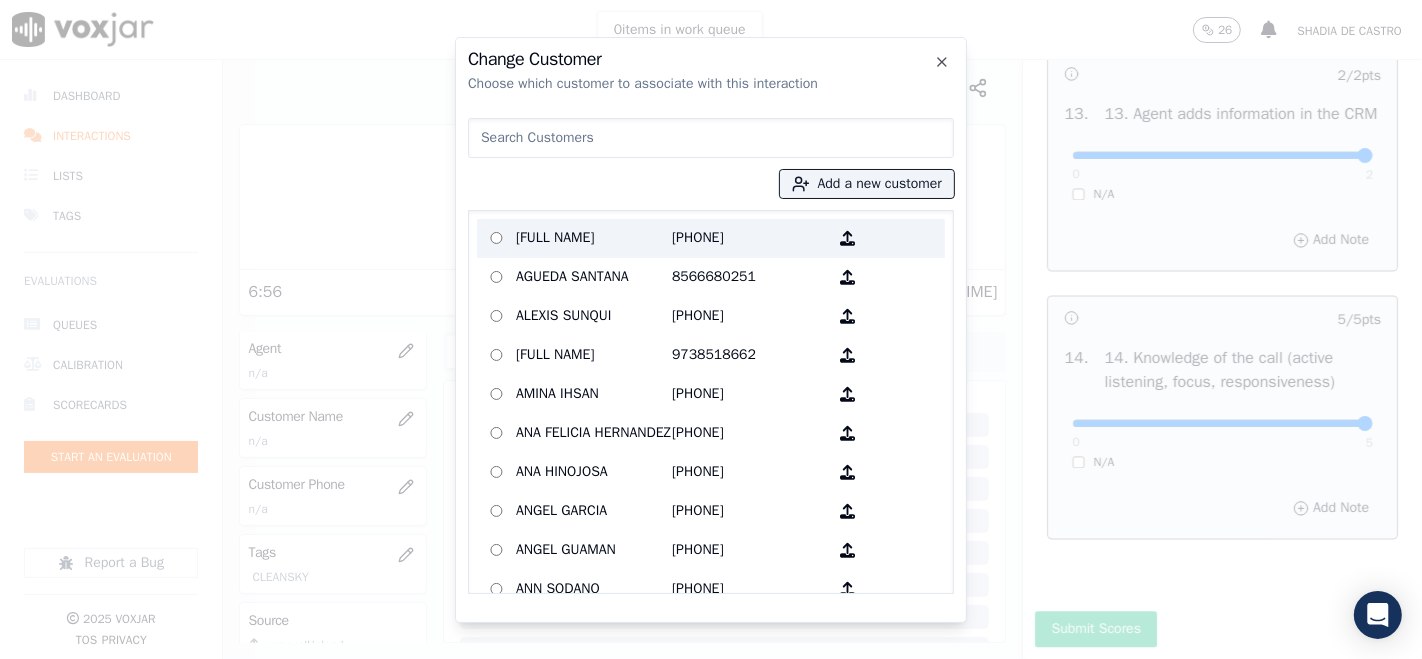 click on "[FIRST] [LAST]" at bounding box center (594, 238) 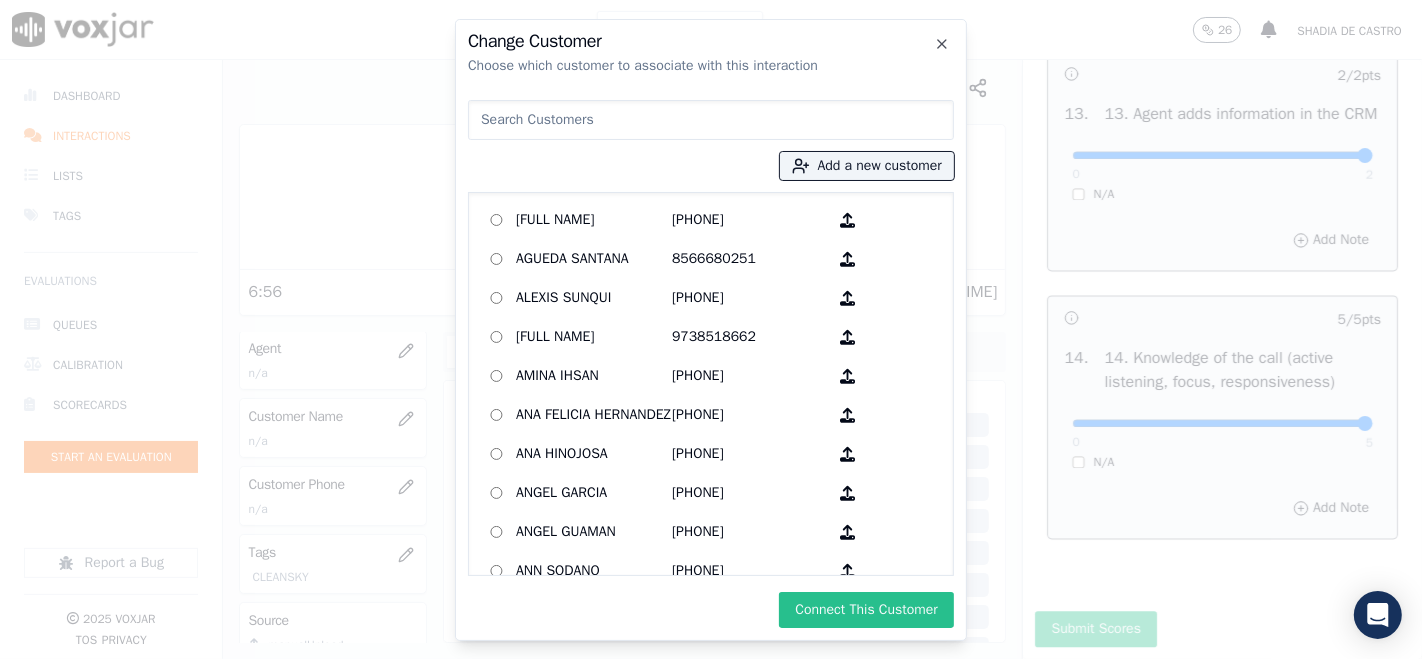 click on "Connect This Customer" at bounding box center (866, 610) 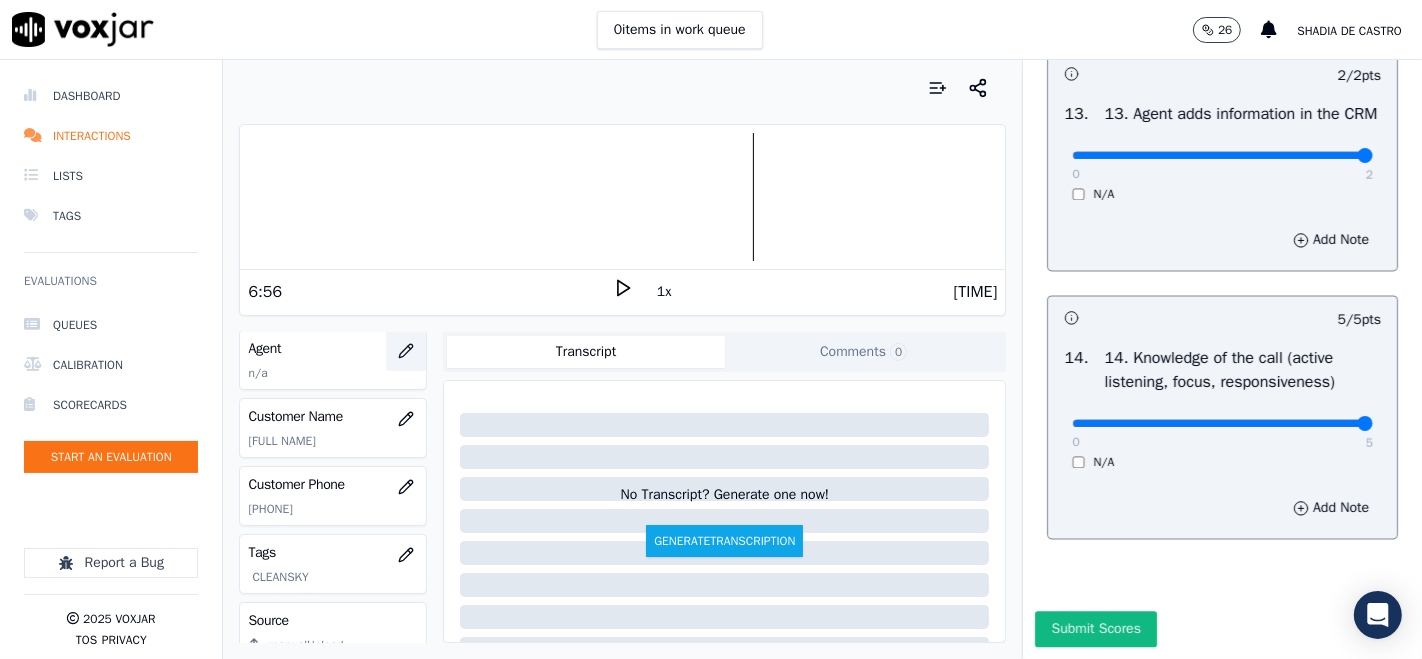 click 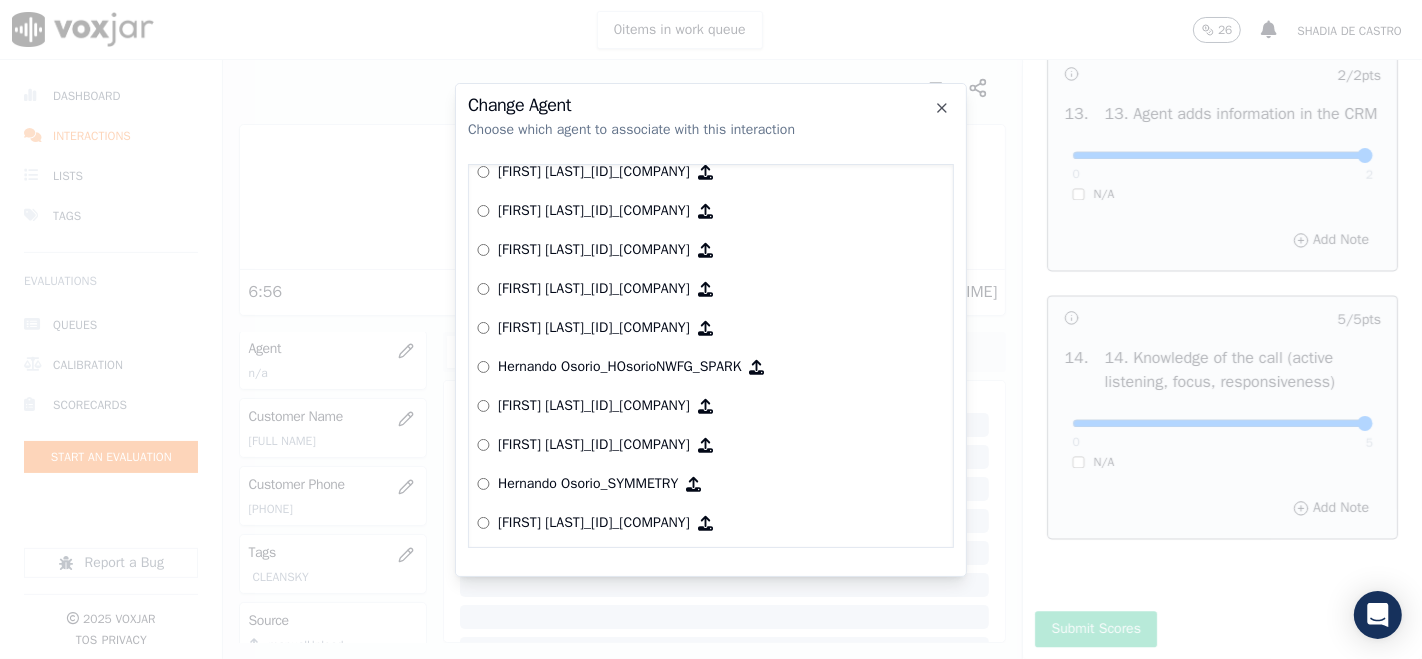 scroll, scrollTop: 4041, scrollLeft: 0, axis: vertical 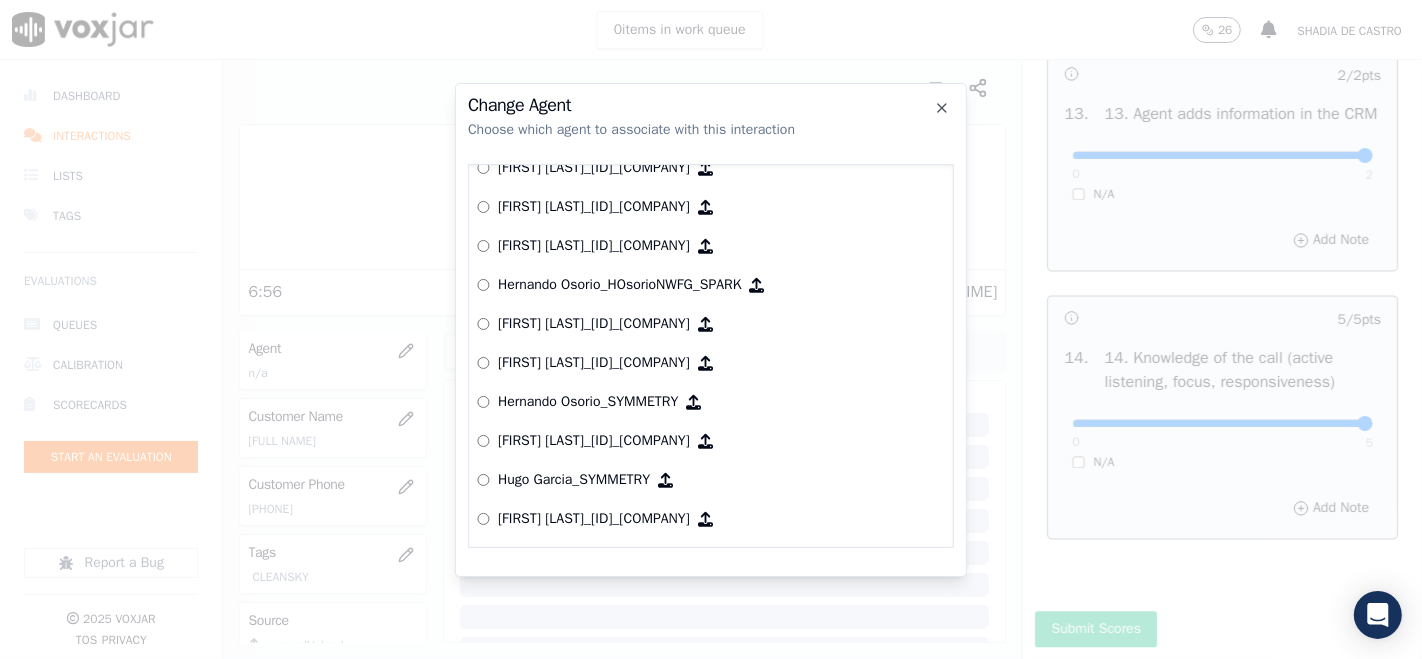 click on "[FIRST] [LAST]_[INITIAL][LAST]_CLEANSKY" at bounding box center (594, 441) 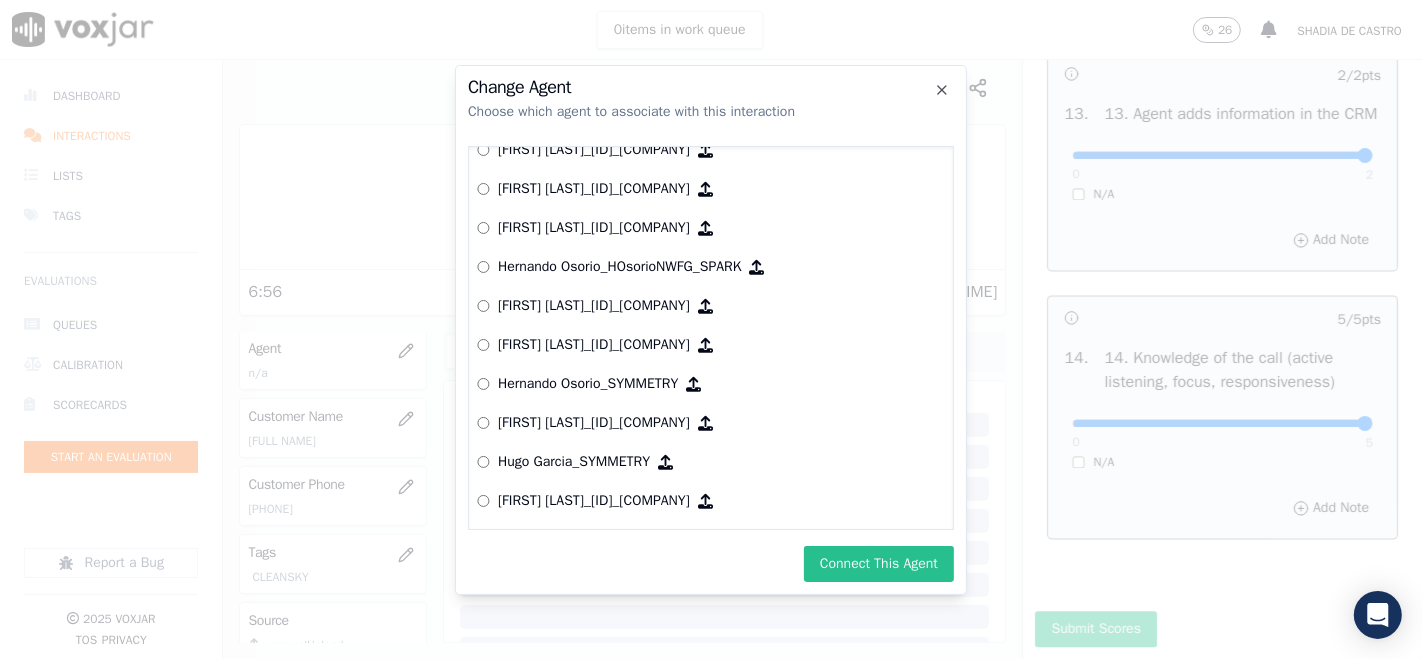 click on "Connect This Agent" at bounding box center [879, 564] 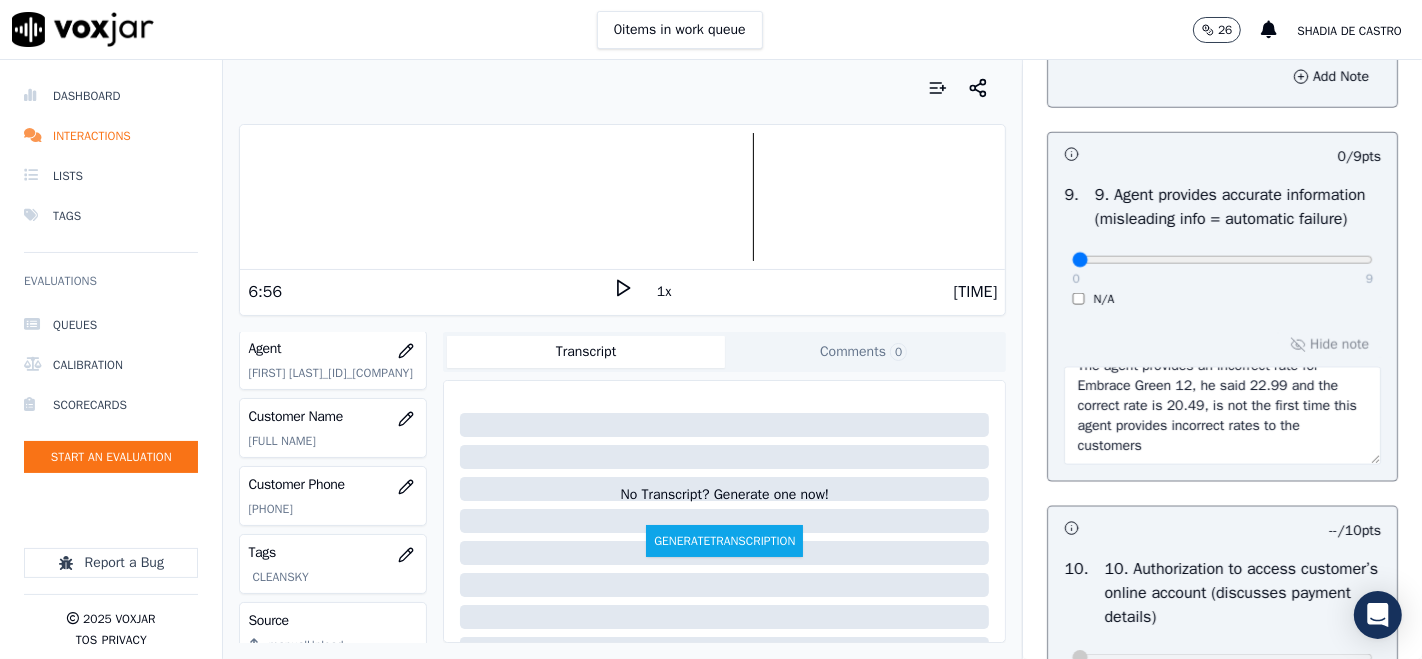 scroll, scrollTop: 2268, scrollLeft: 0, axis: vertical 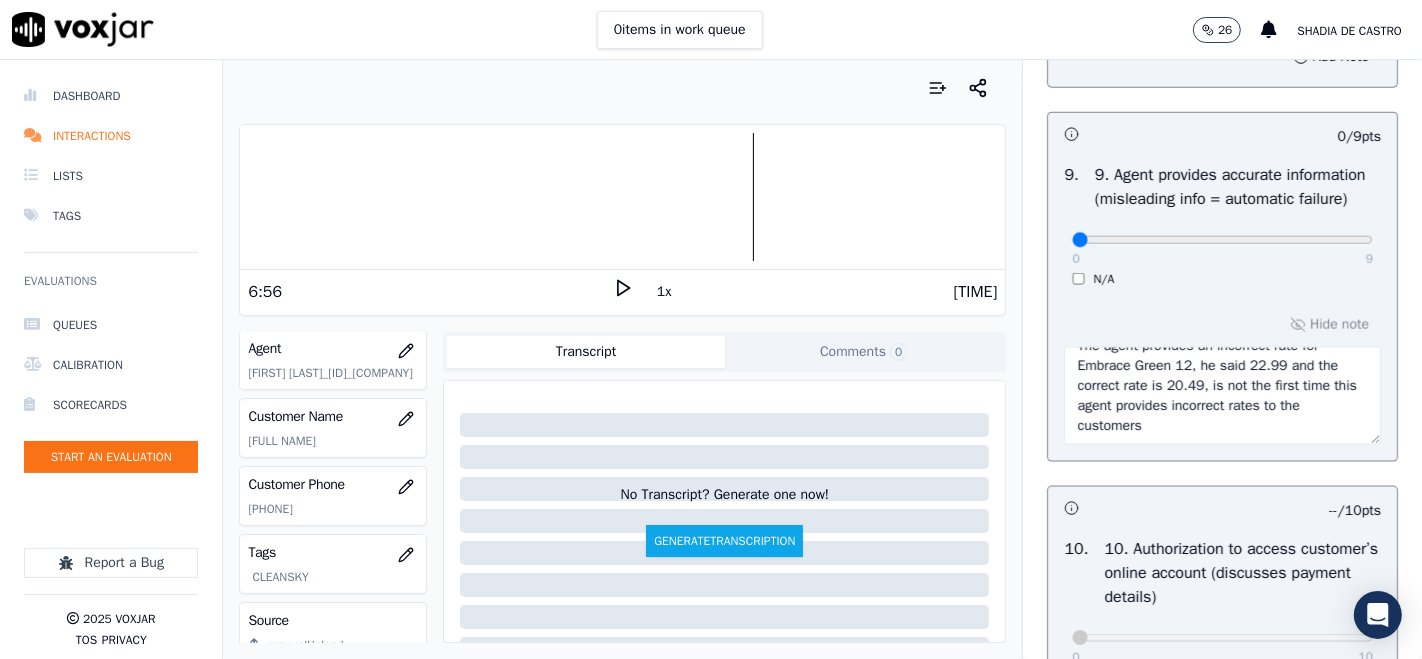 click on "N/A" at bounding box center [1222, 279] 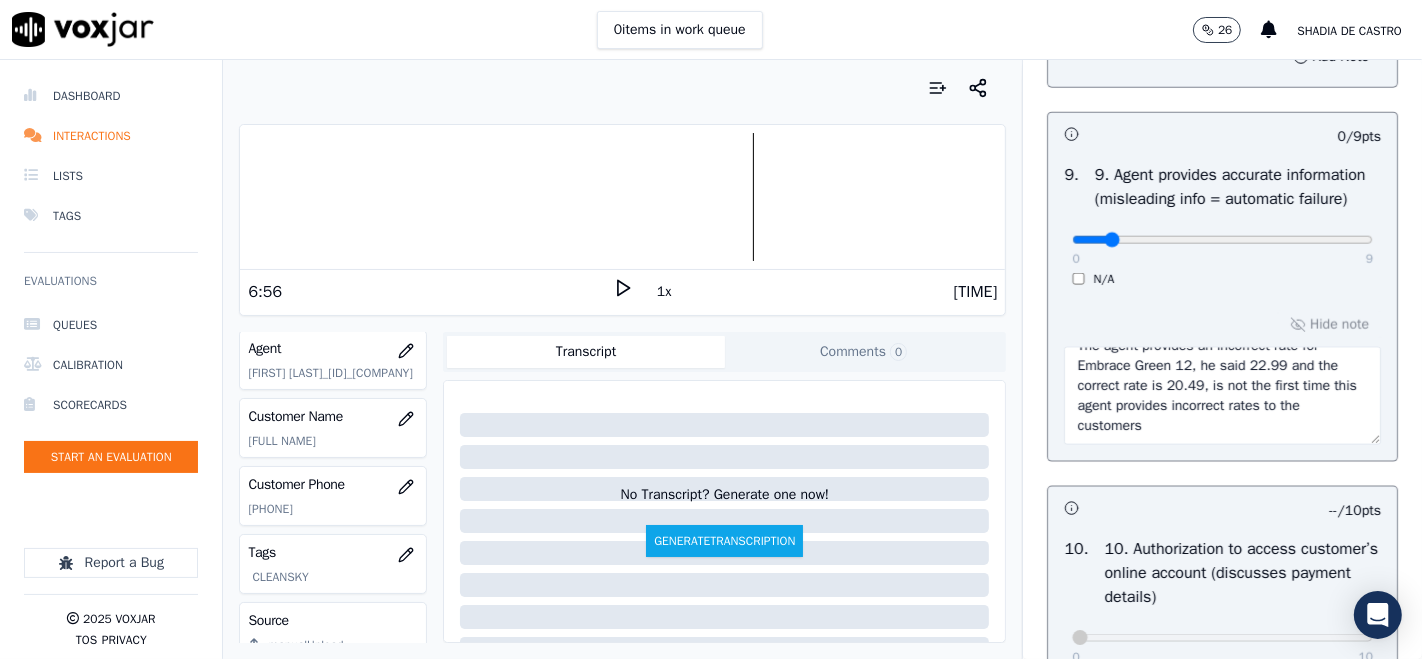 type on "0" 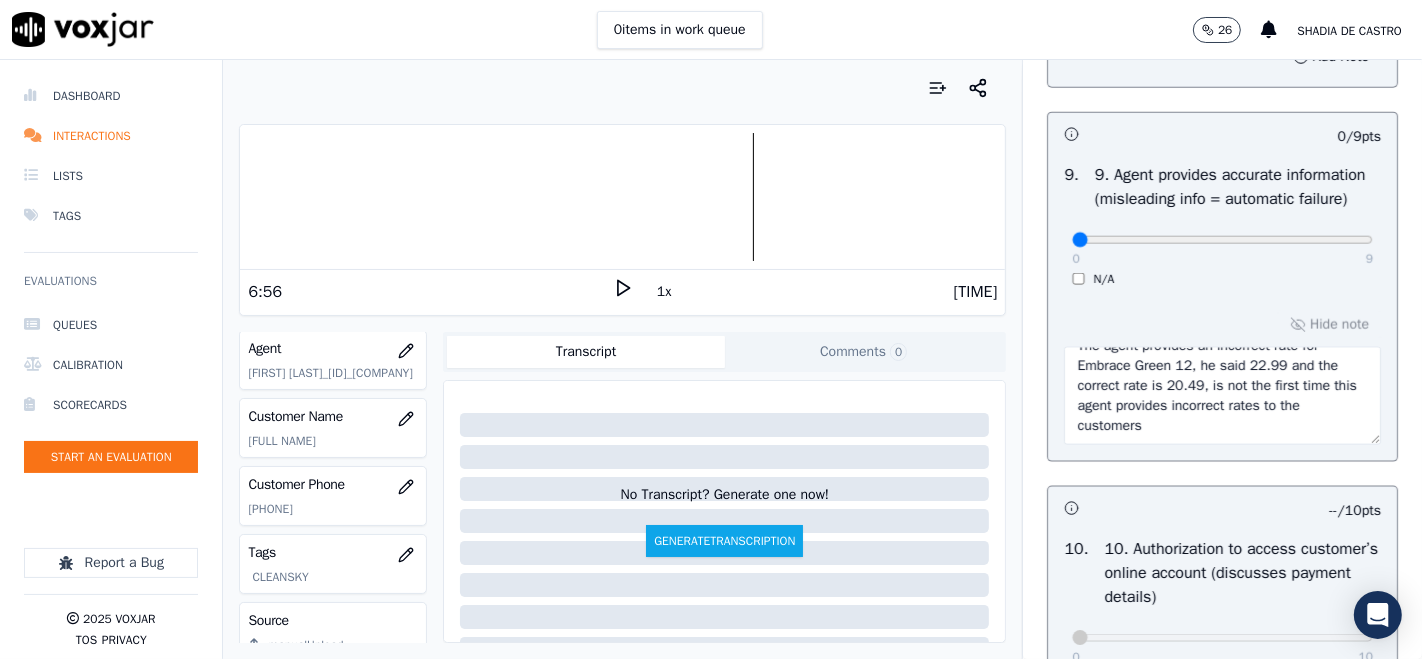 drag, startPoint x: 1058, startPoint y: 345, endPoint x: 982, endPoint y: 390, distance: 88.32327 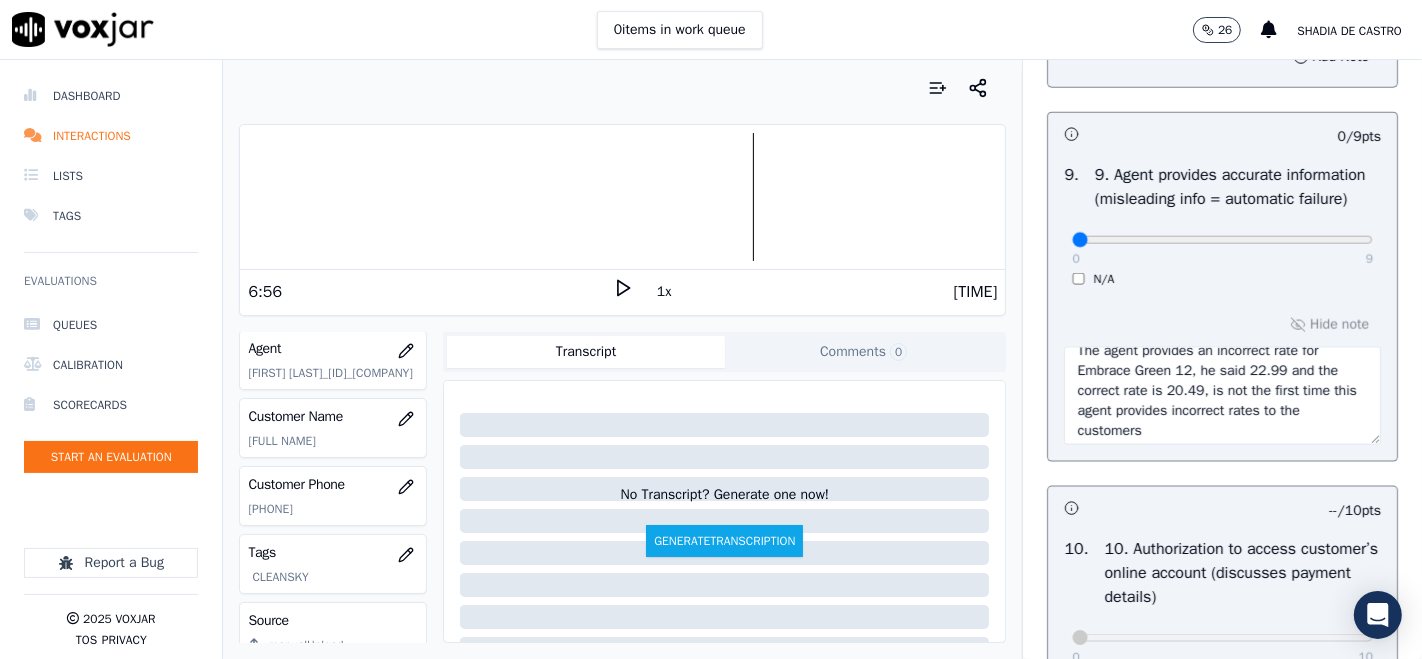 scroll, scrollTop: 20, scrollLeft: 0, axis: vertical 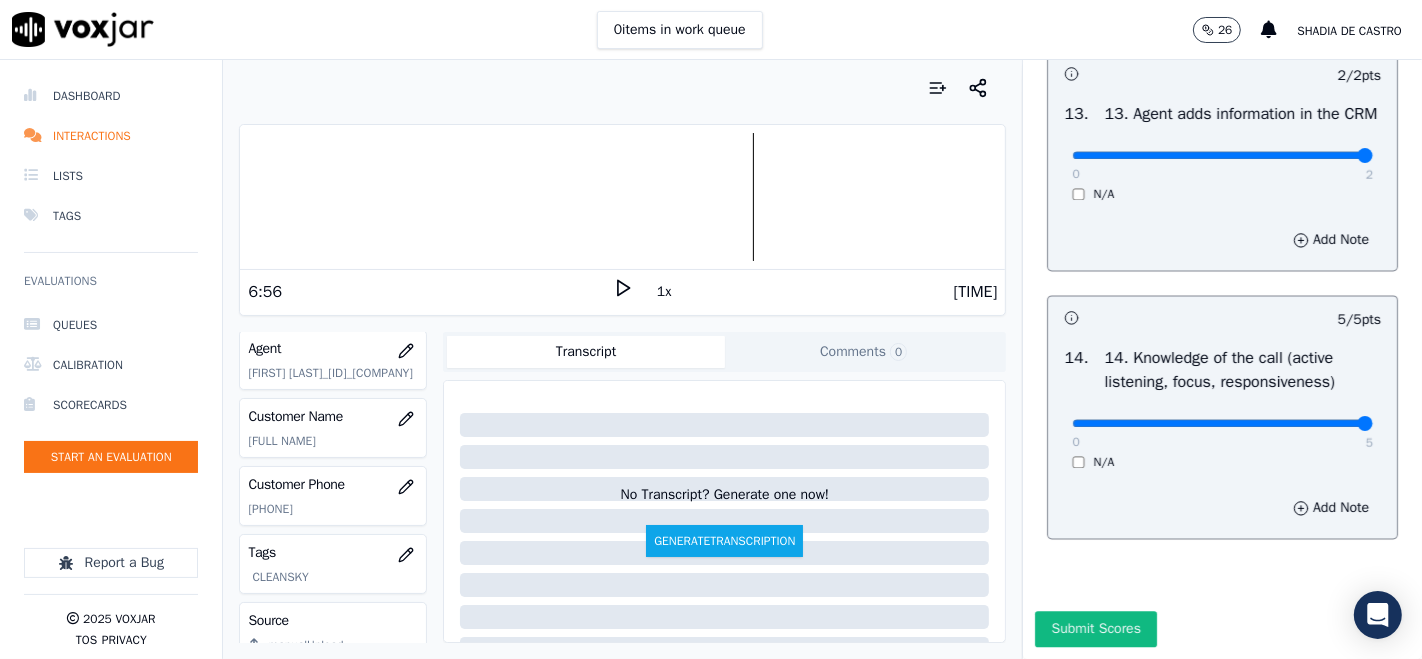 click on "Submit Scores" at bounding box center (1095, 629) 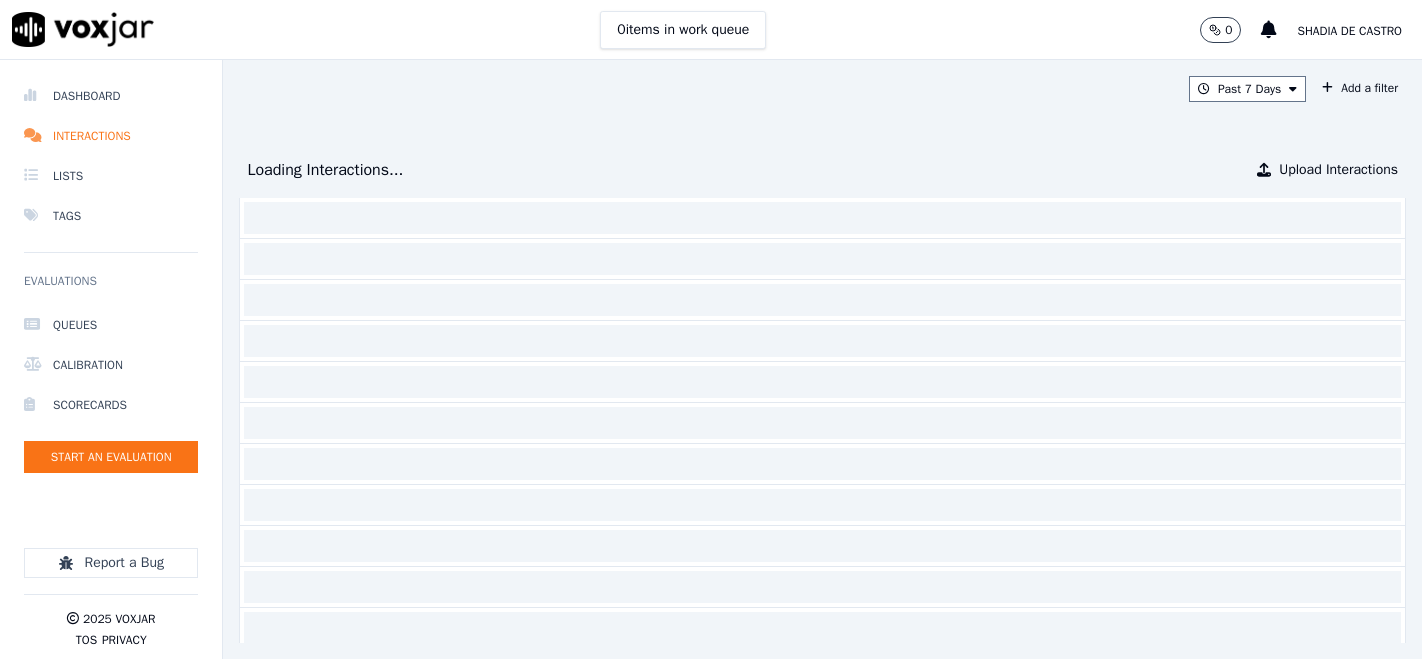 scroll, scrollTop: 0, scrollLeft: 0, axis: both 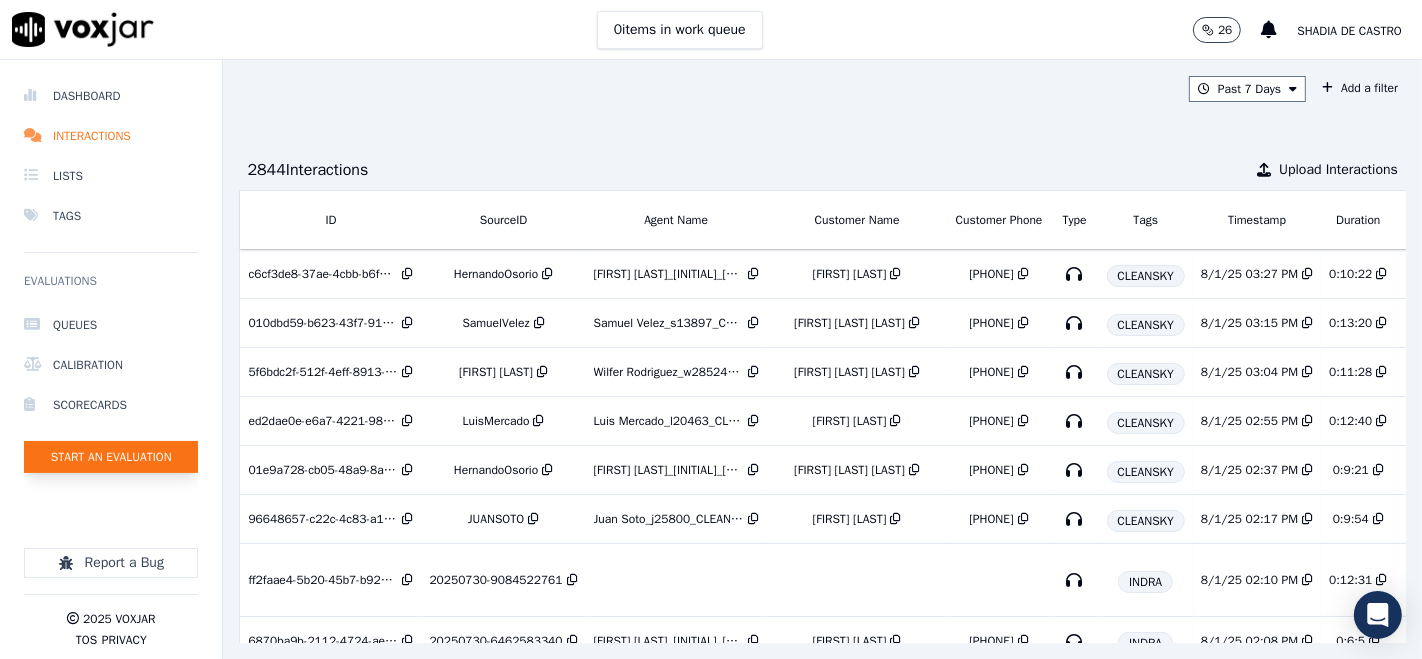 click on "Start an Evaluation" 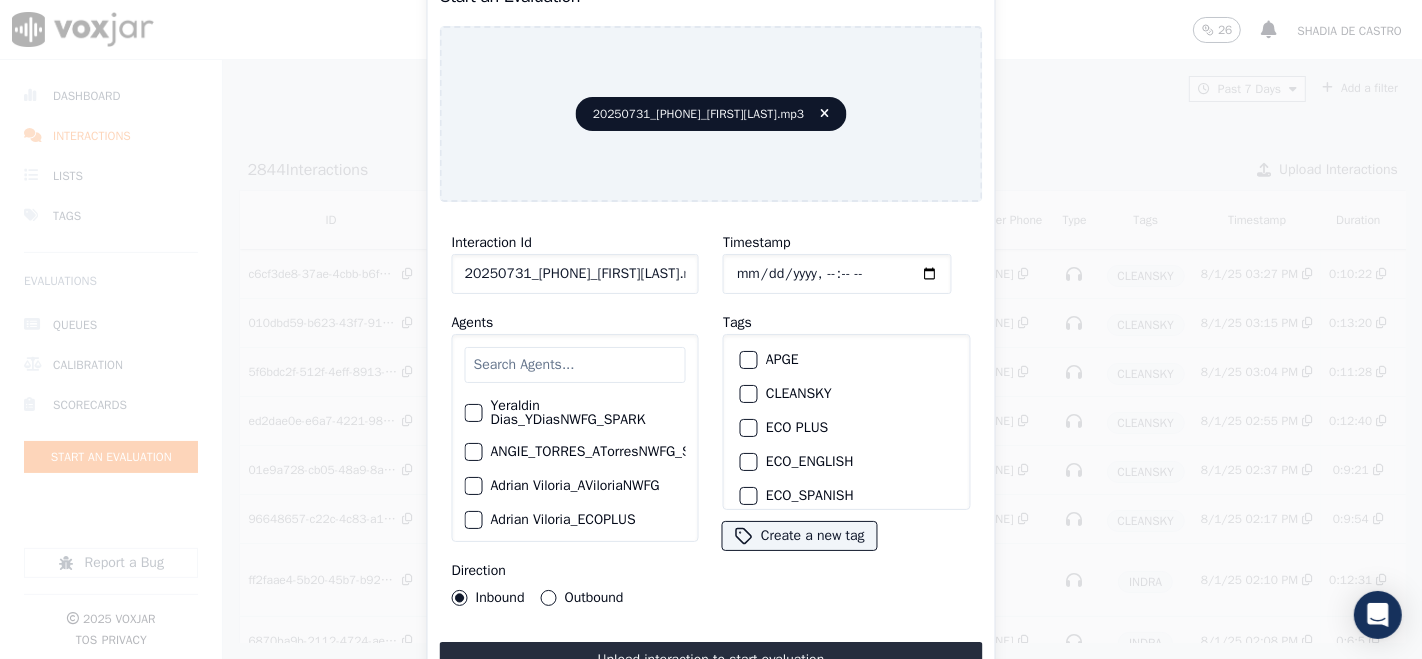 click on "20250731_7814696577_JuanSoto.mp3" 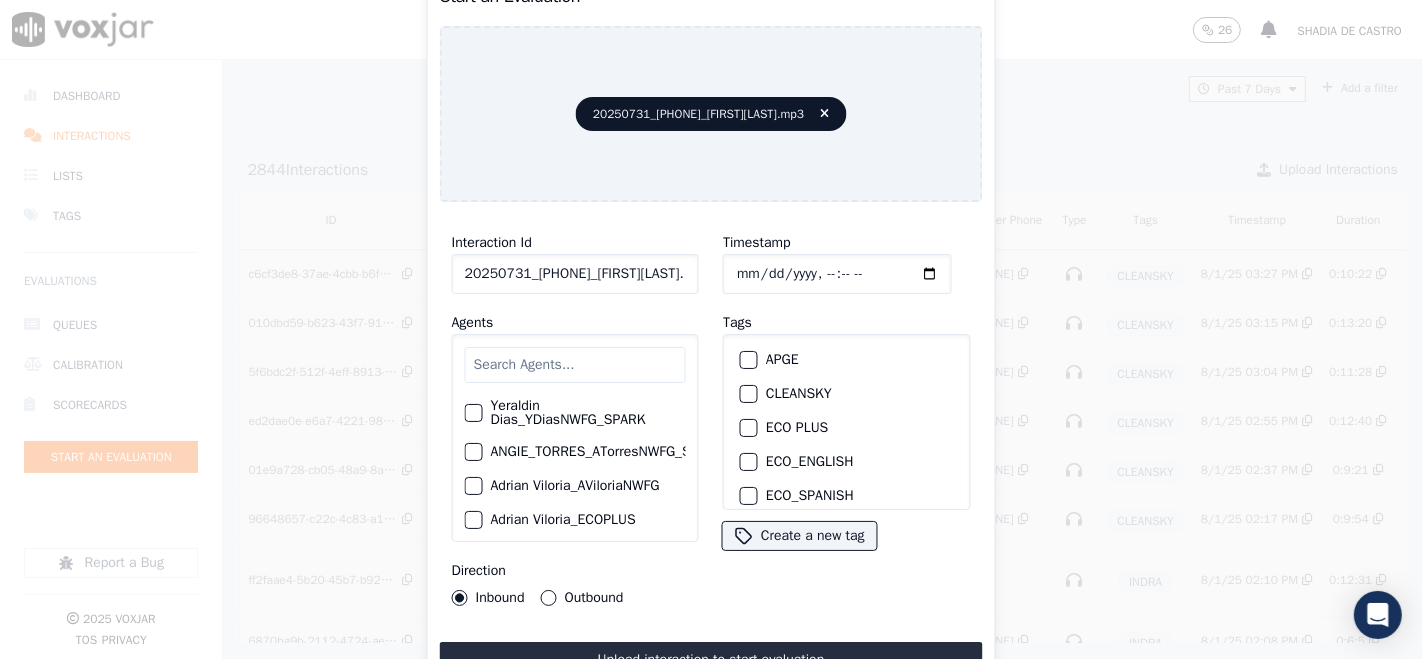 scroll, scrollTop: 0, scrollLeft: 0, axis: both 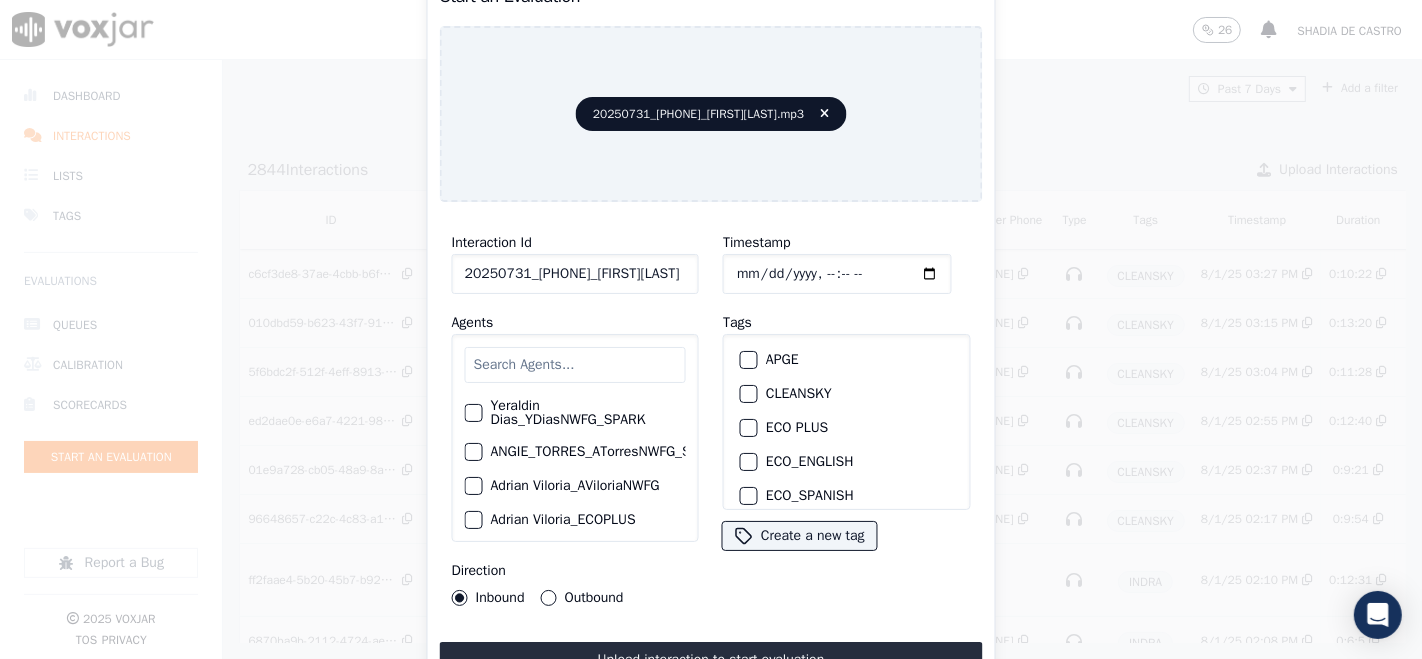 type on "20250731_7814696577_JuanSoto" 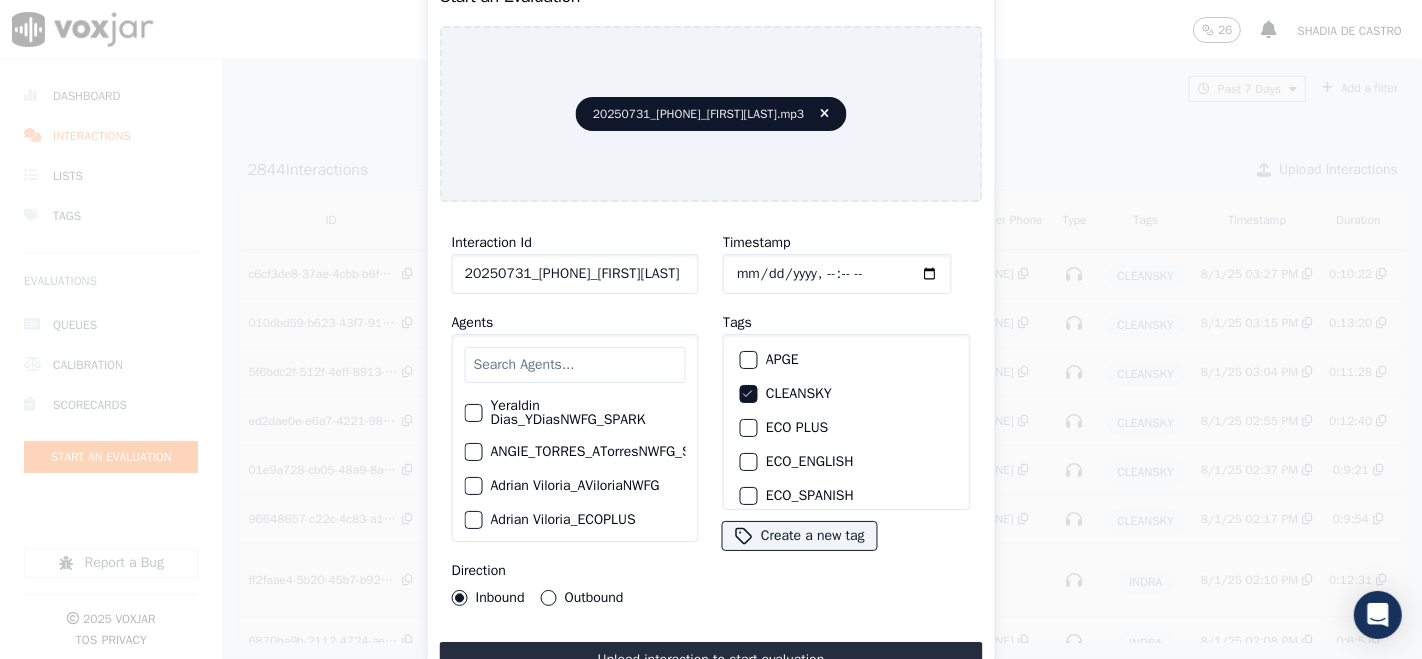 click on "Upload interaction to start evaluation" at bounding box center (711, 660) 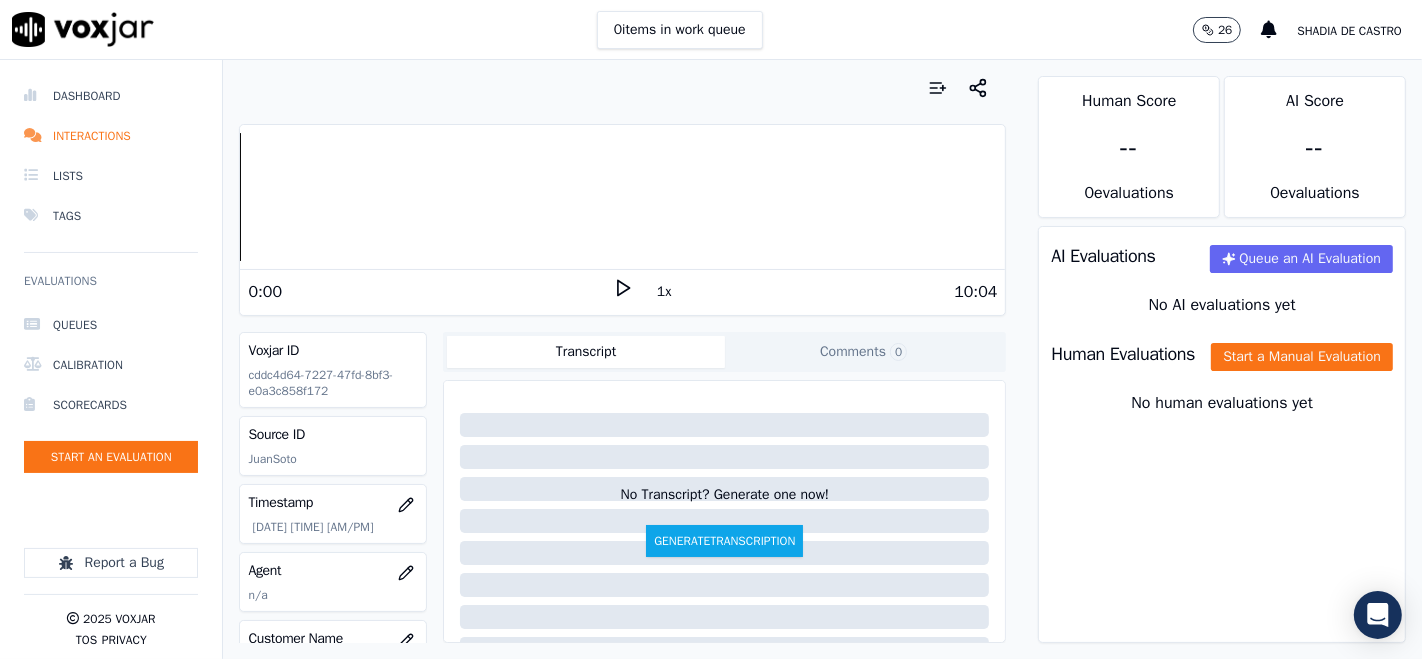 click 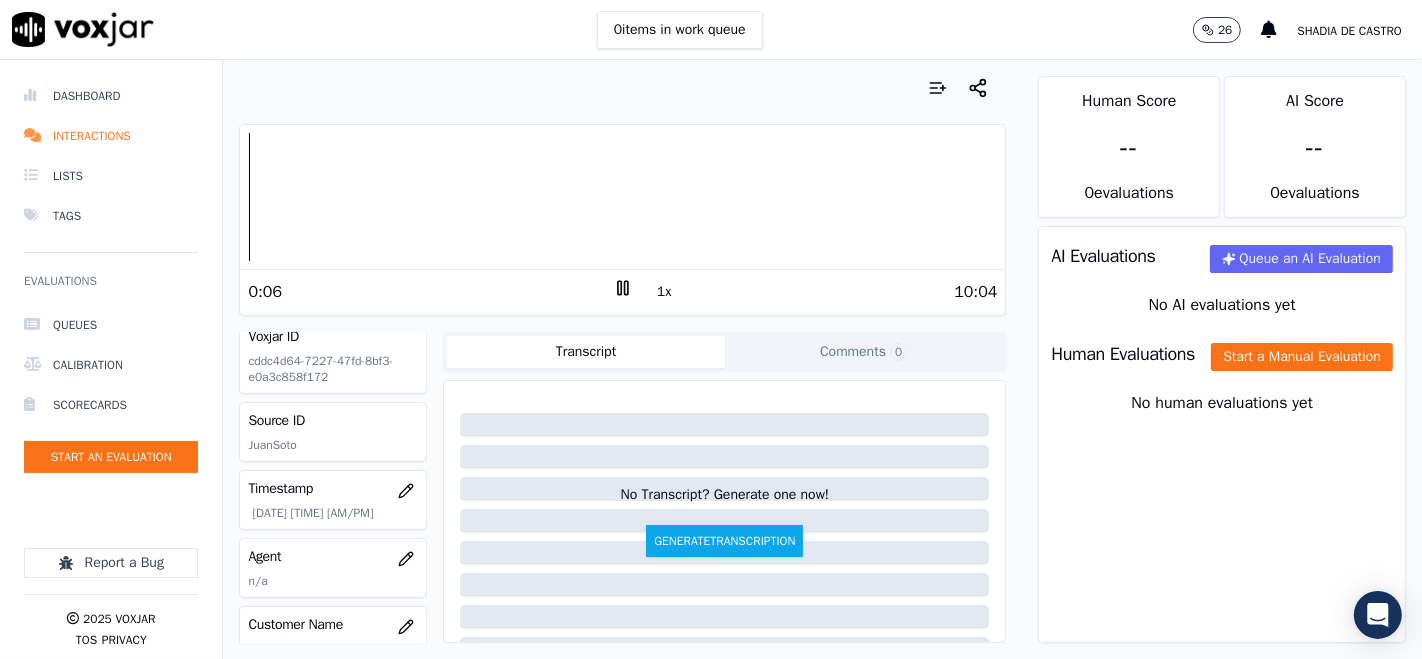 scroll, scrollTop: 0, scrollLeft: 0, axis: both 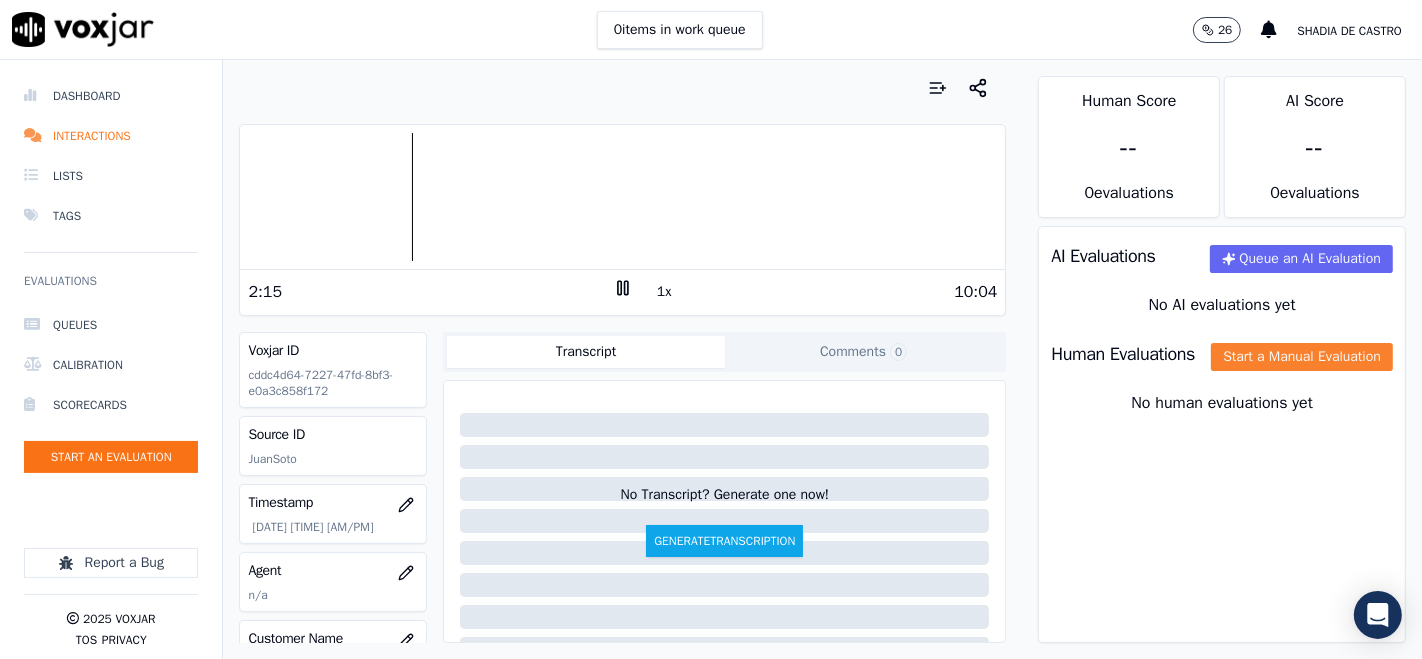 click on "Start a Manual Evaluation" 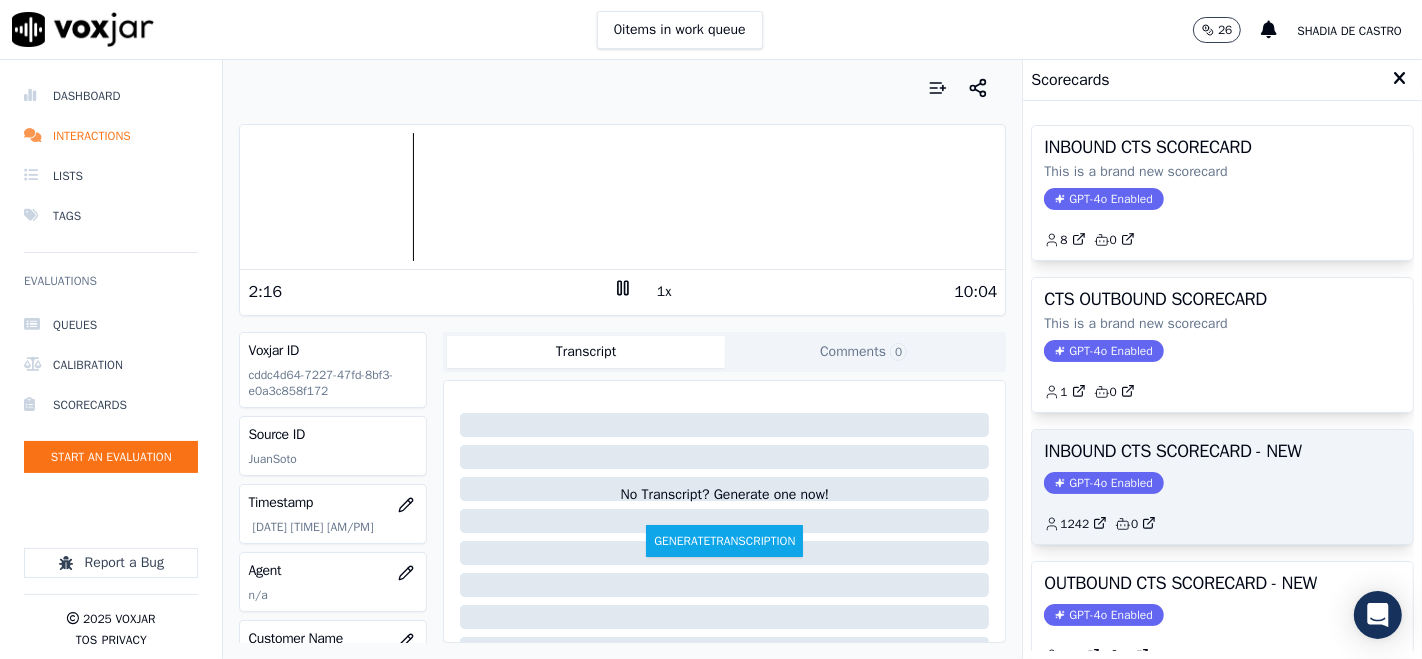 click on "INBOUND CTS SCORECARD - NEW" at bounding box center (1222, 451) 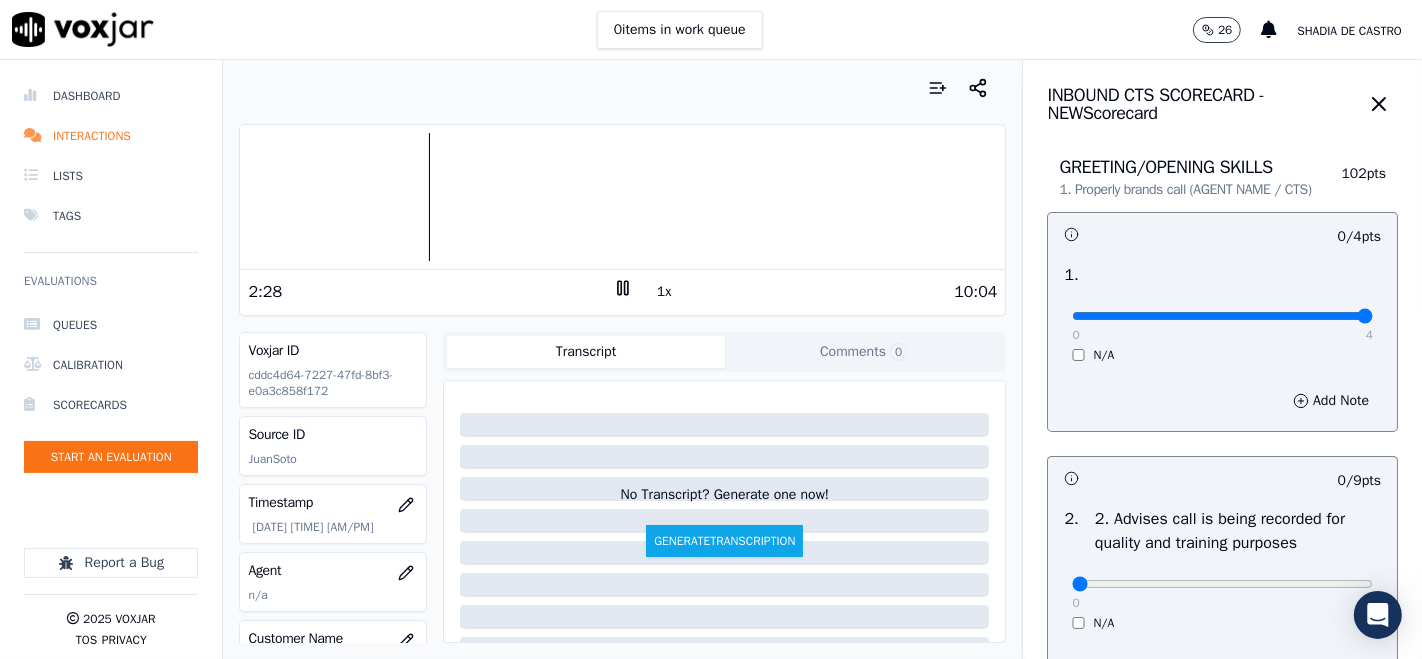 type on "4" 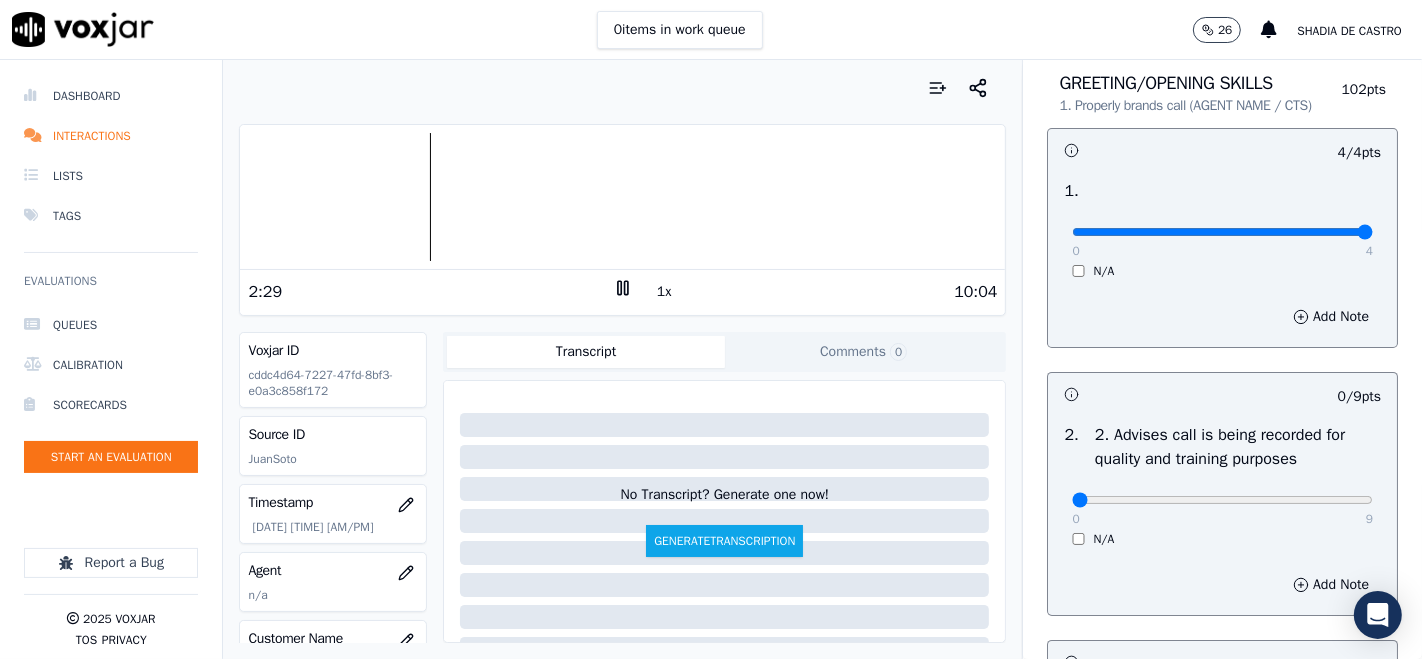 scroll, scrollTop: 333, scrollLeft: 0, axis: vertical 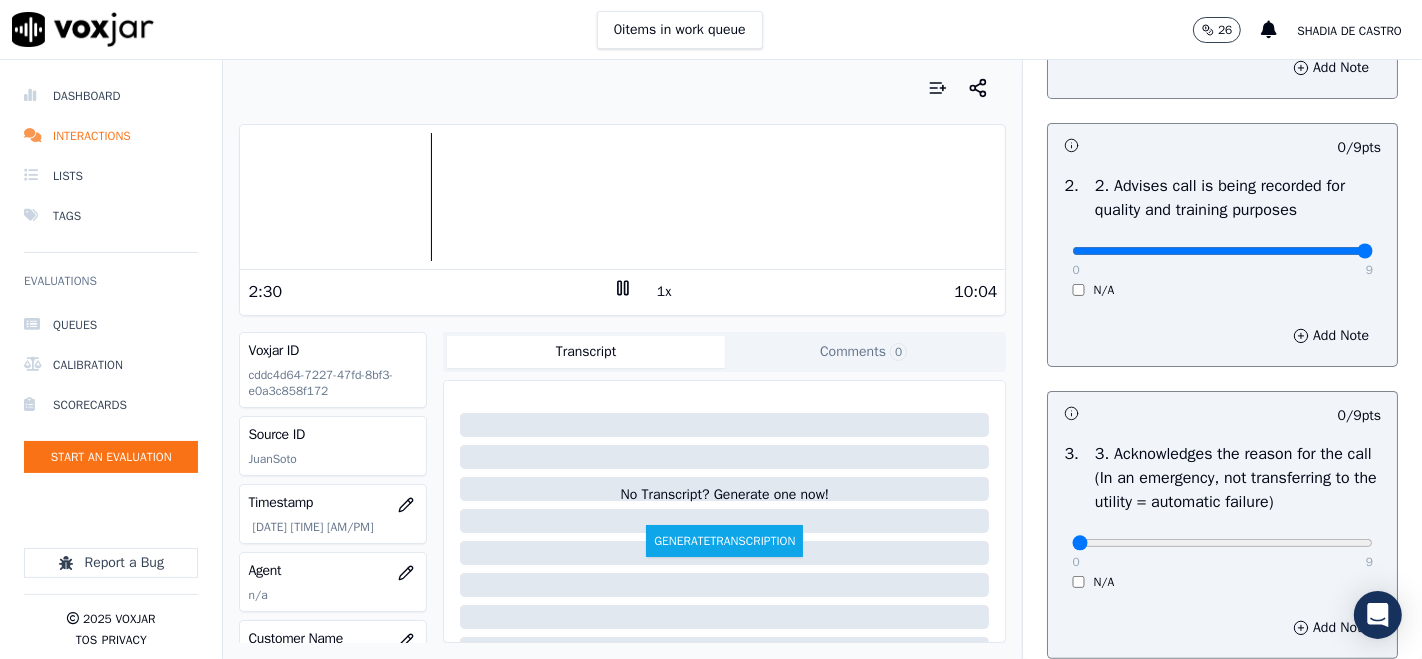 type on "9" 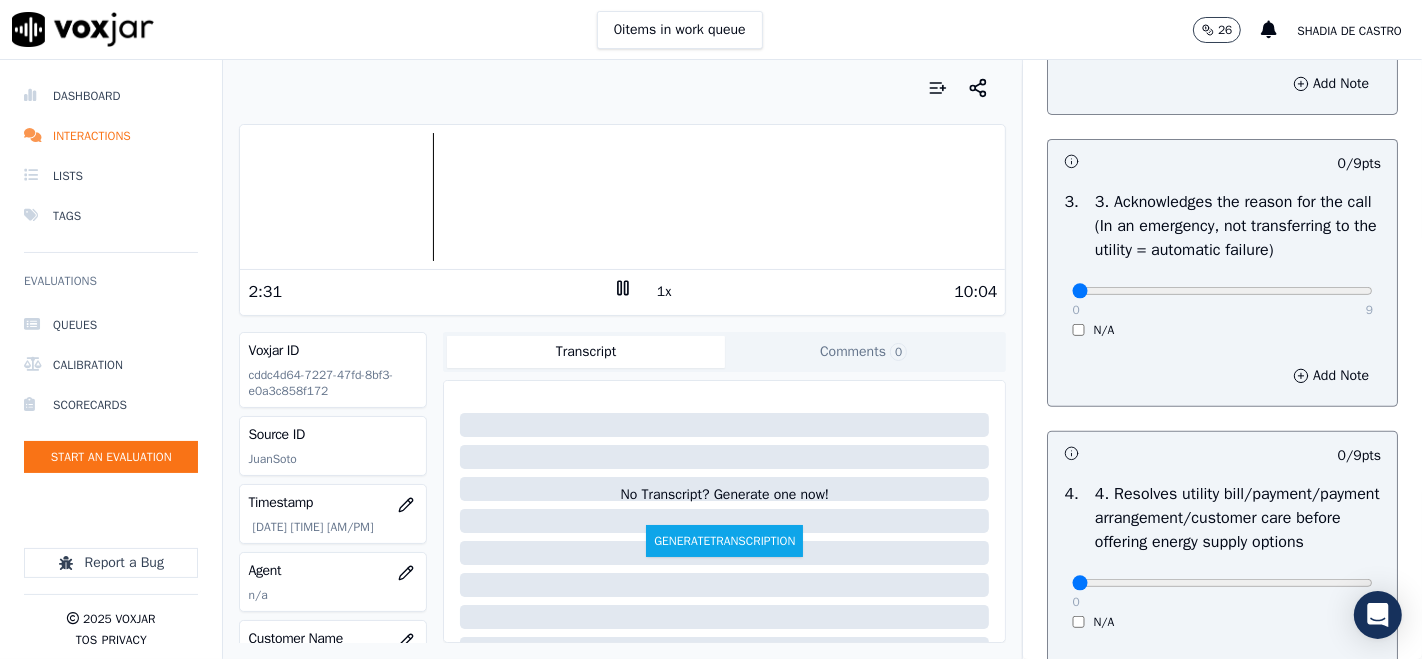 scroll, scrollTop: 666, scrollLeft: 0, axis: vertical 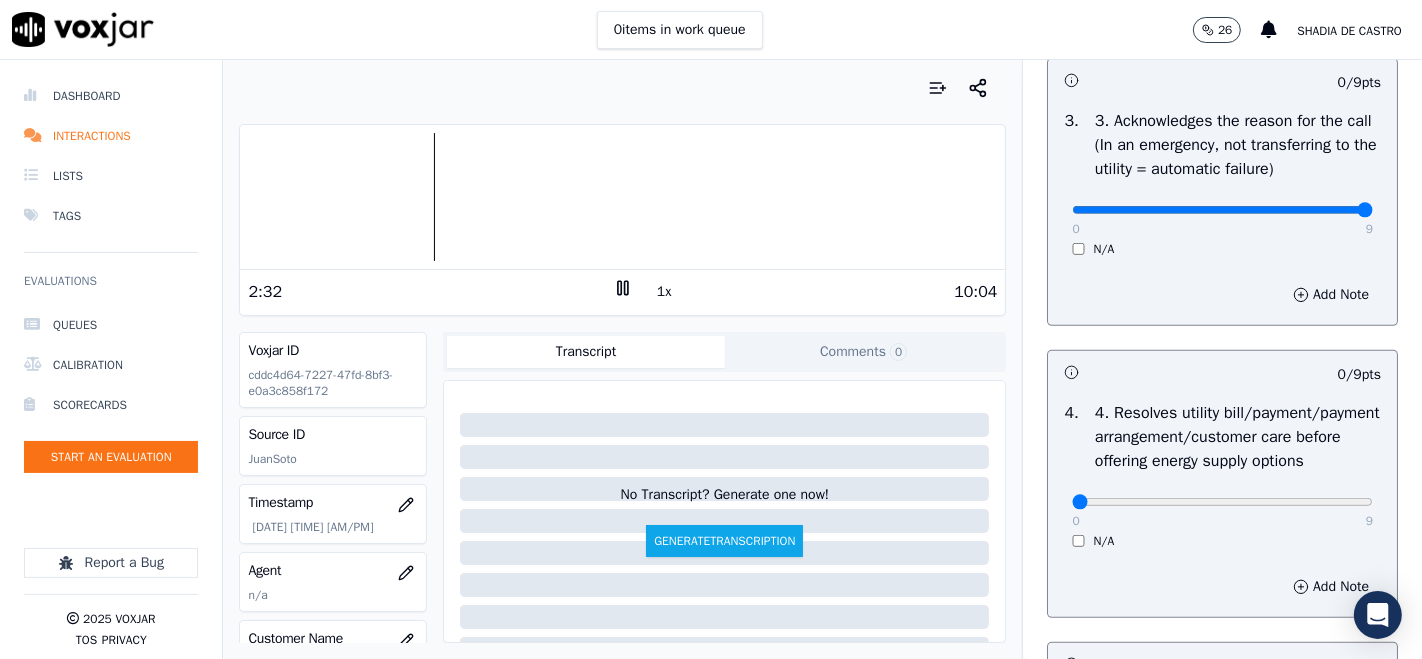 type on "9" 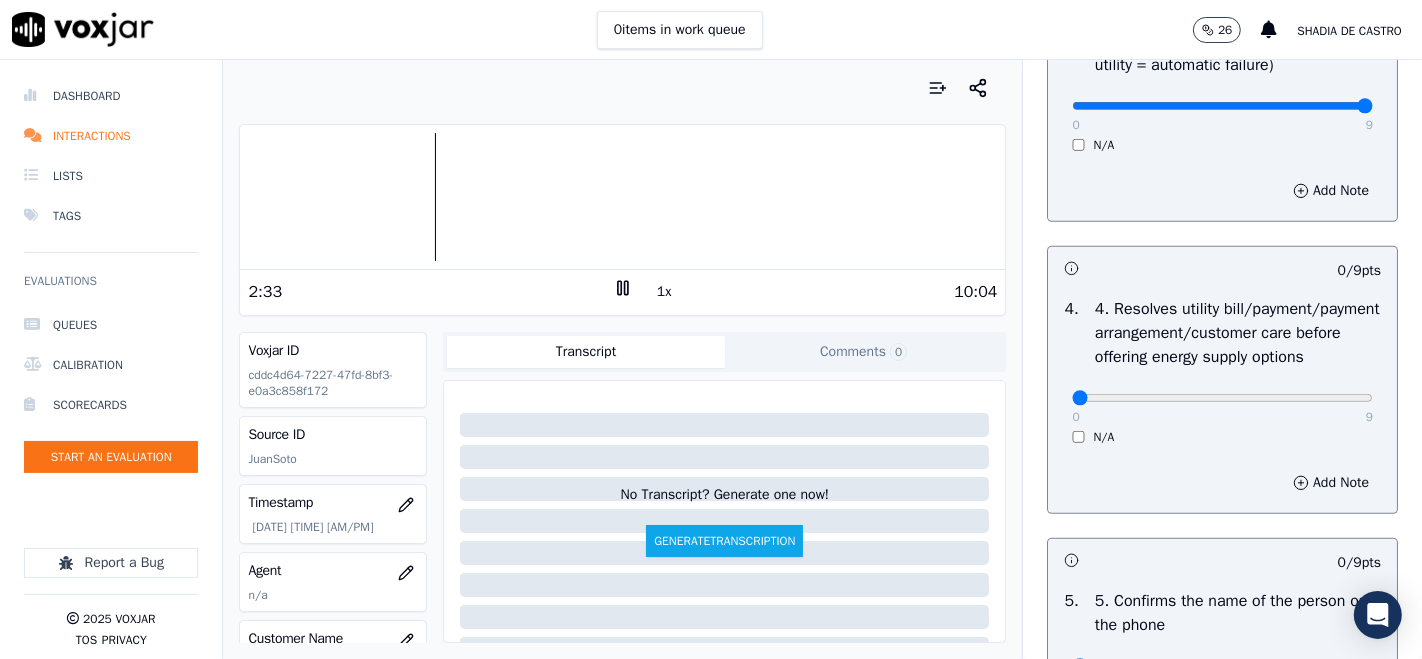 scroll, scrollTop: 888, scrollLeft: 0, axis: vertical 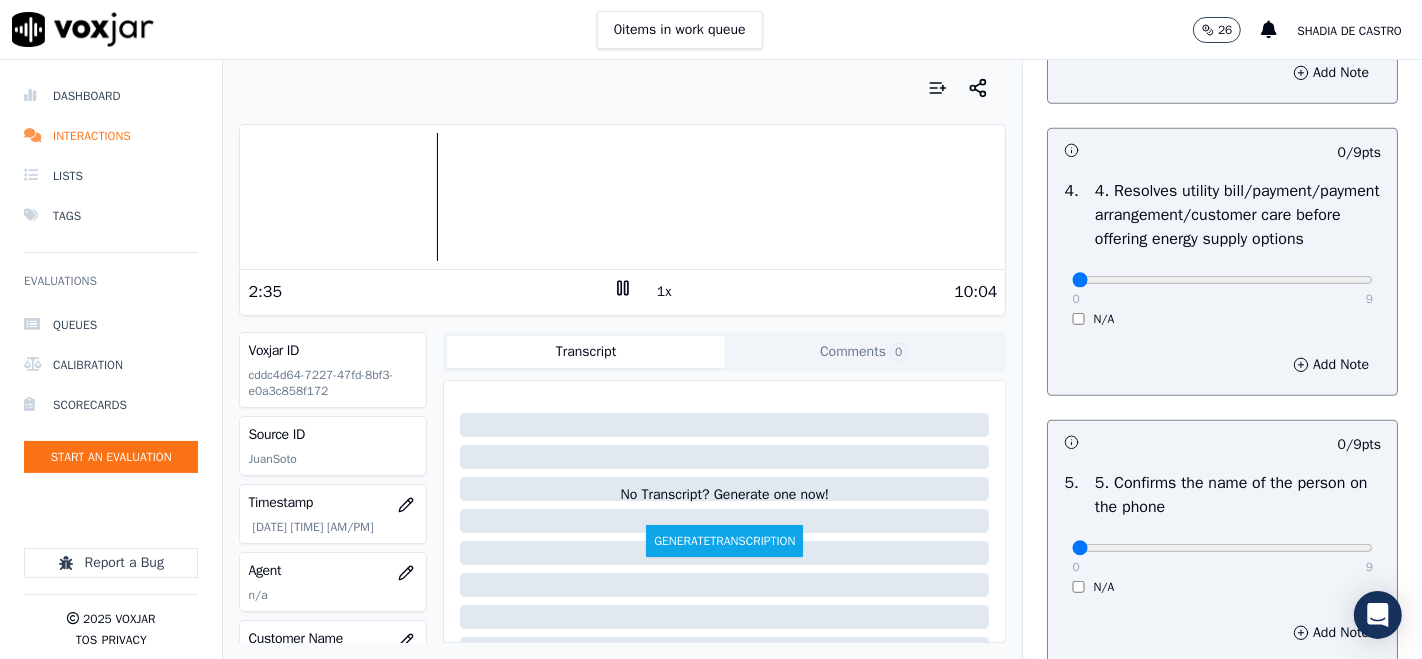 click on "N/A" at bounding box center [1222, 319] 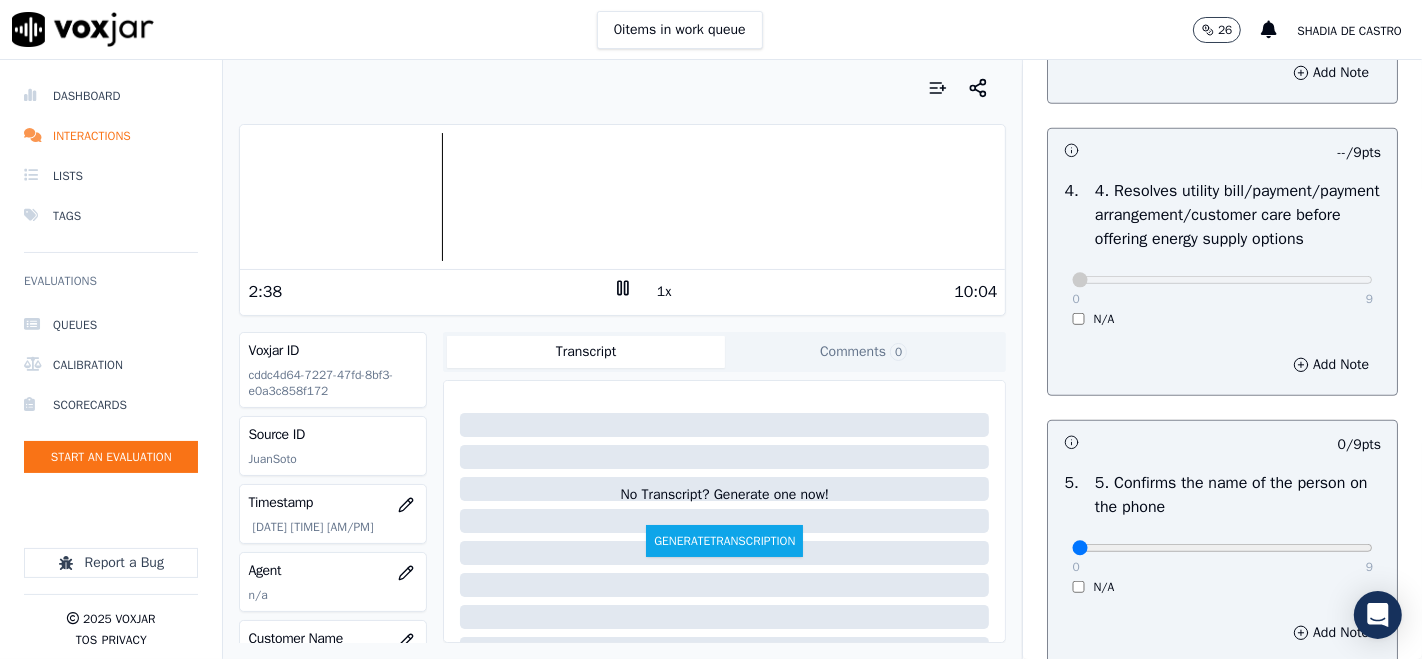 scroll, scrollTop: 1222, scrollLeft: 0, axis: vertical 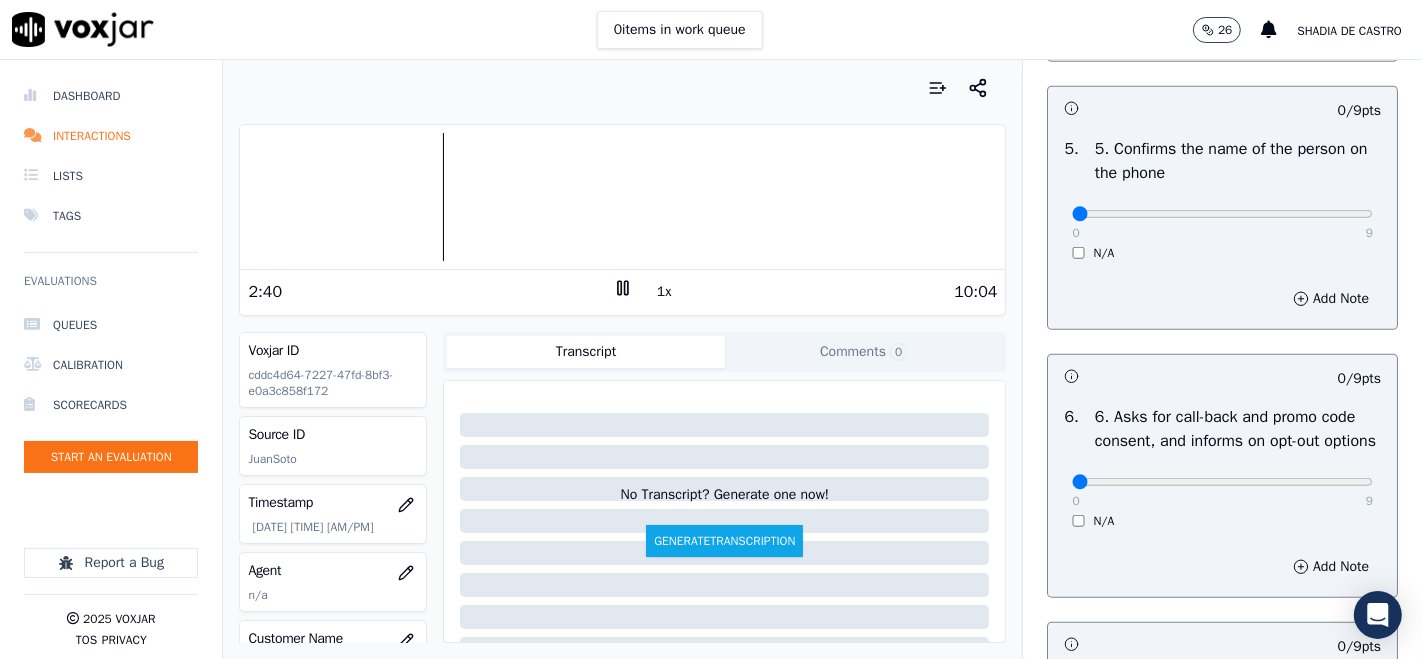 click on "0   9     N/A" at bounding box center [1222, 223] 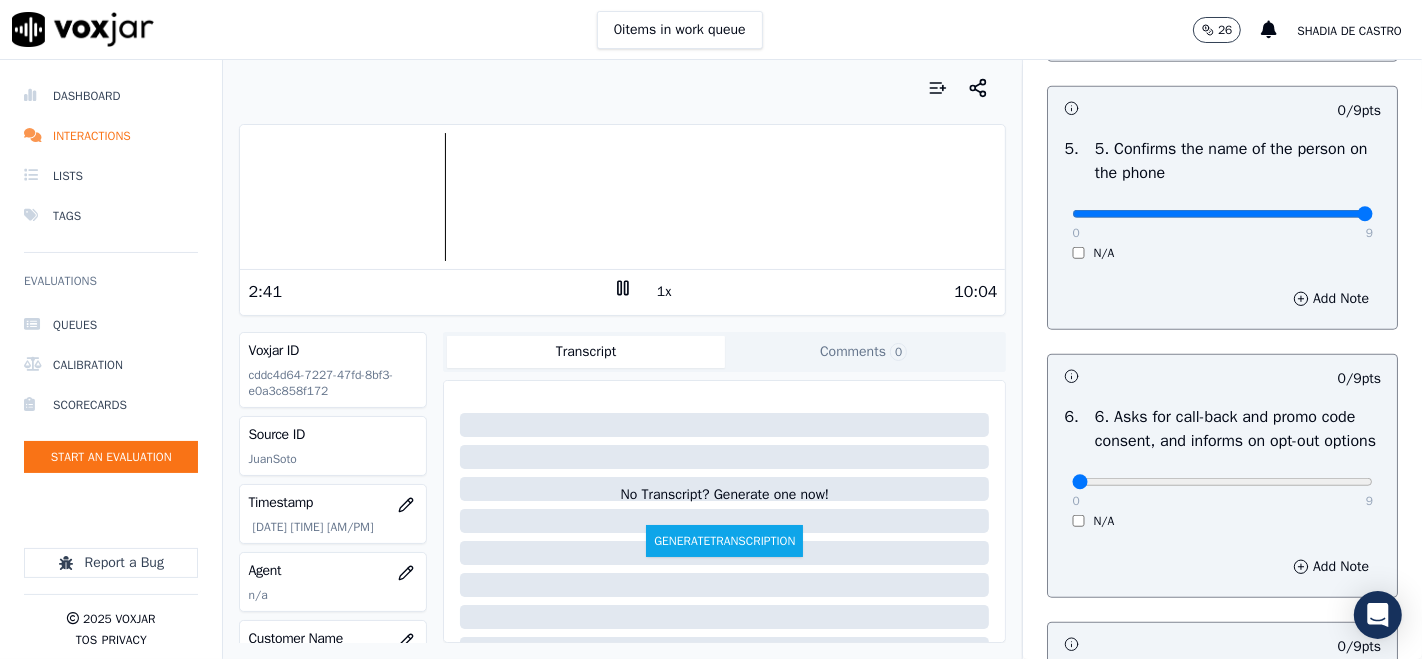 type on "9" 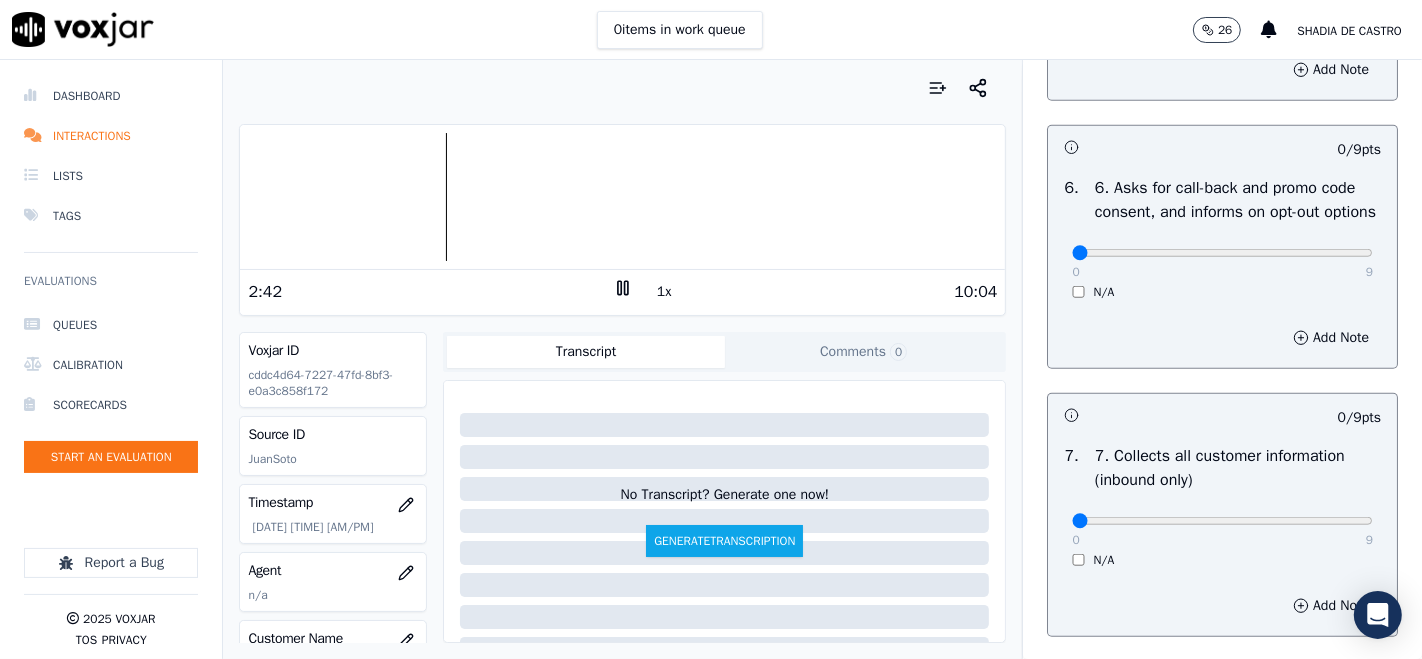scroll, scrollTop: 1555, scrollLeft: 0, axis: vertical 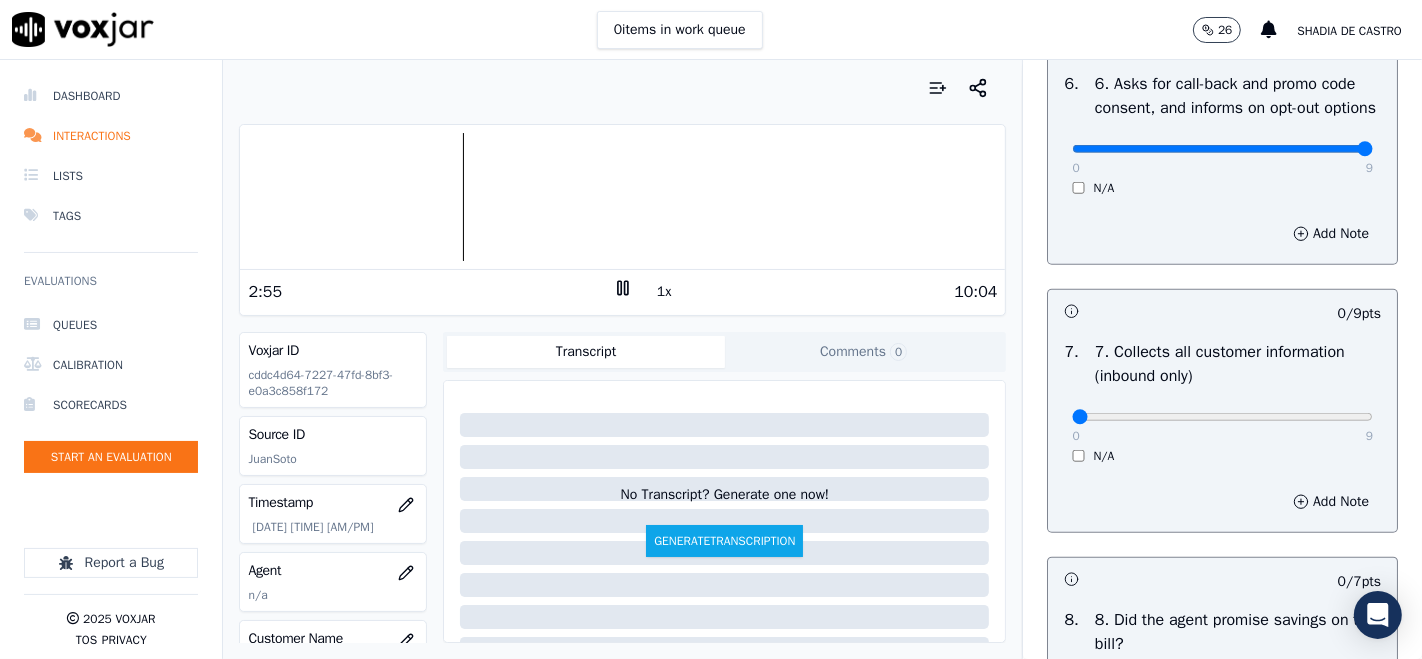 type on "9" 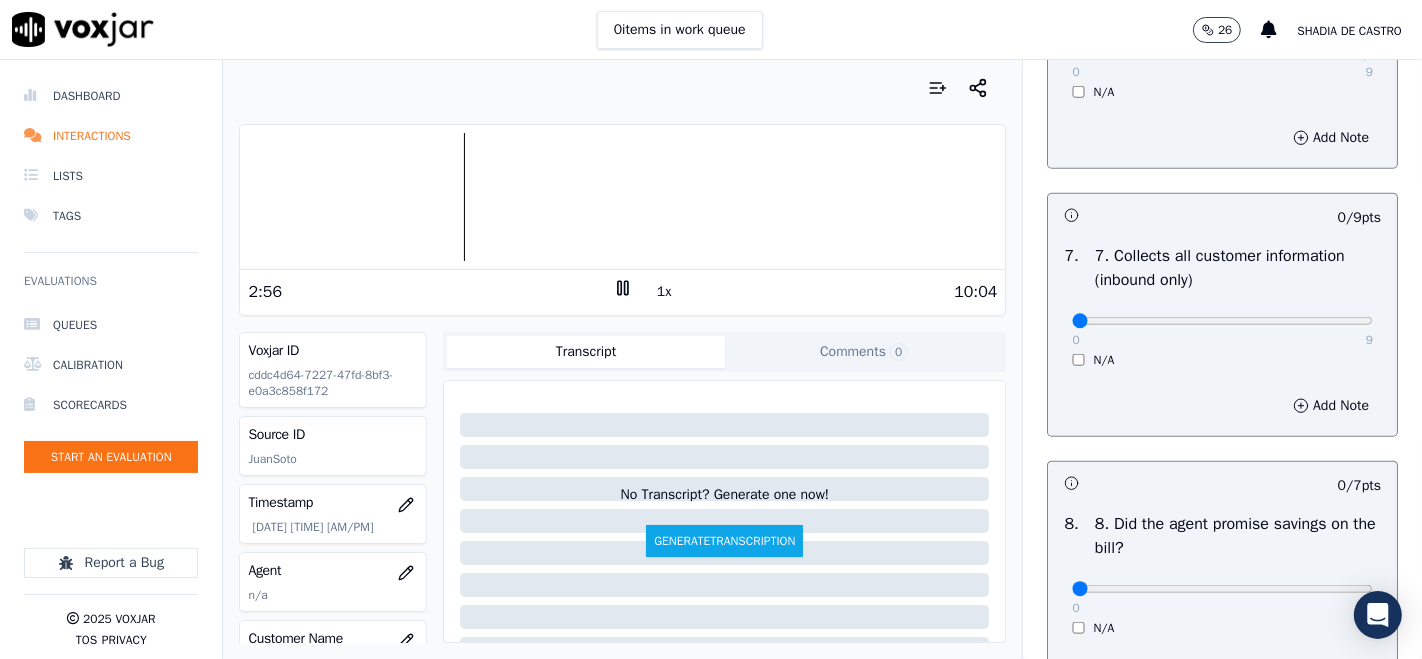 scroll, scrollTop: 1777, scrollLeft: 0, axis: vertical 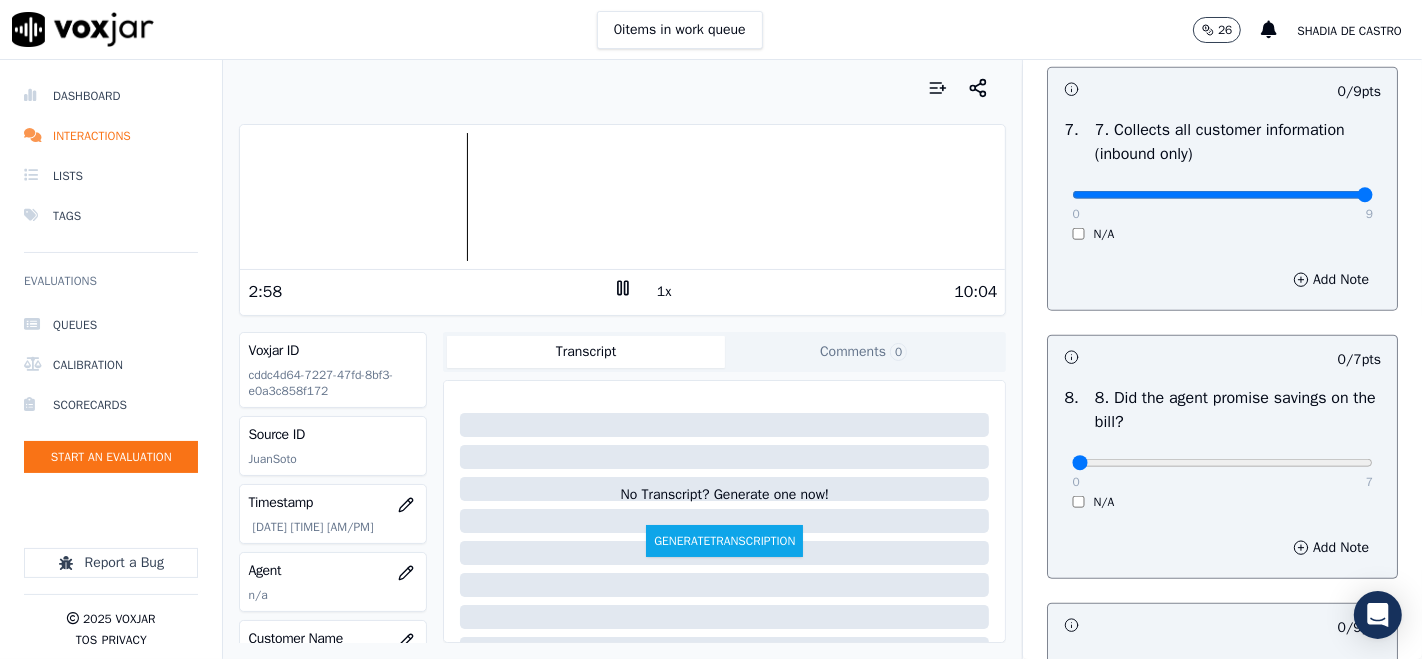 type on "9" 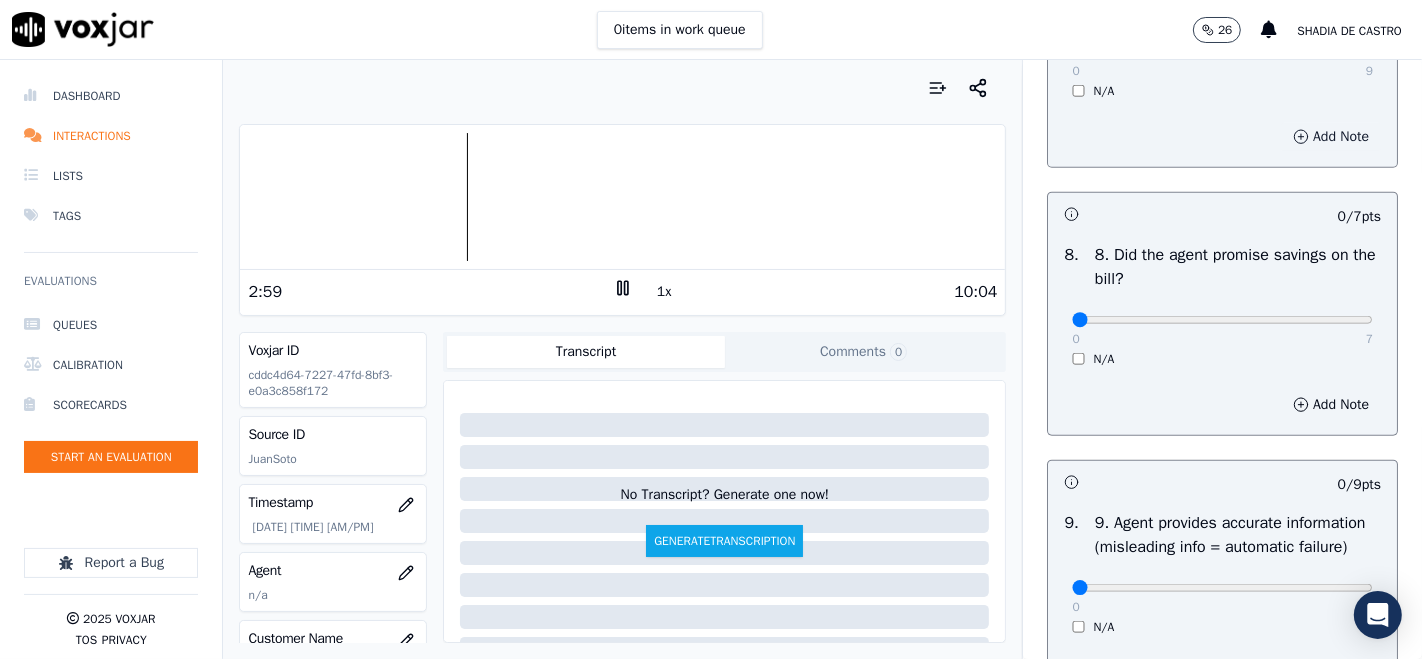 scroll, scrollTop: 2000, scrollLeft: 0, axis: vertical 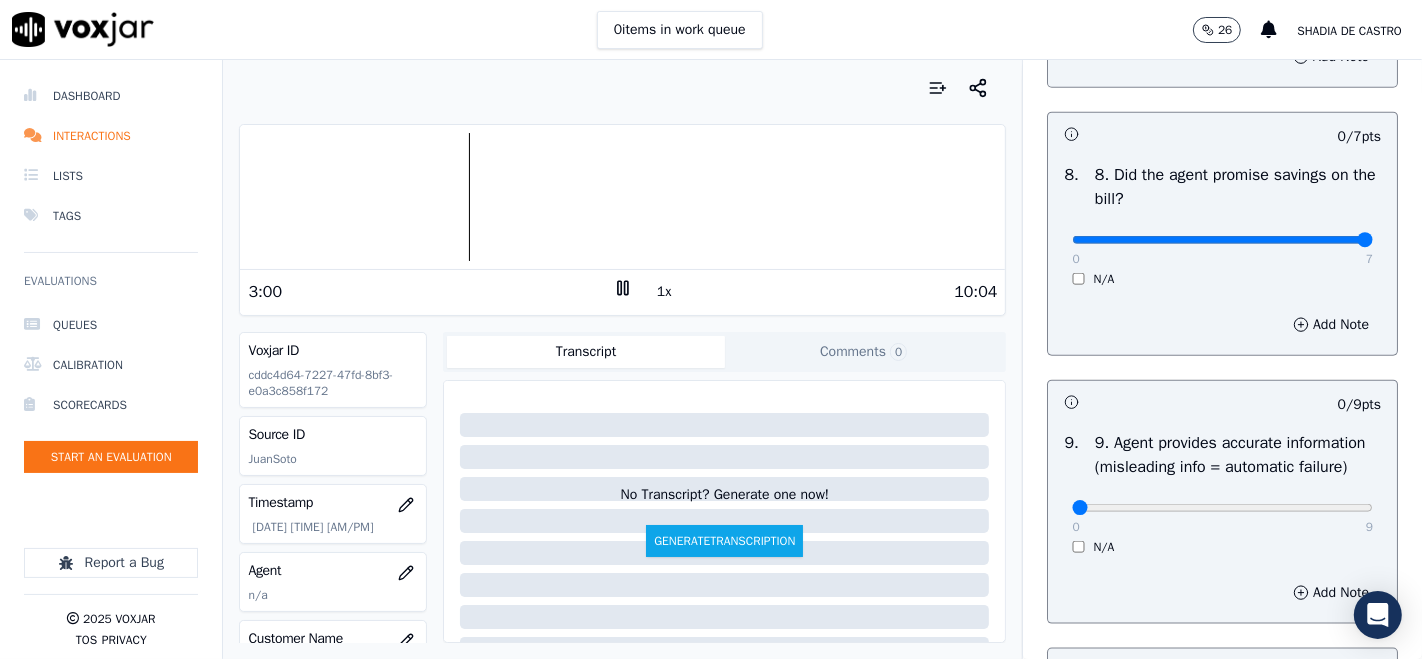 click at bounding box center [1222, -1684] 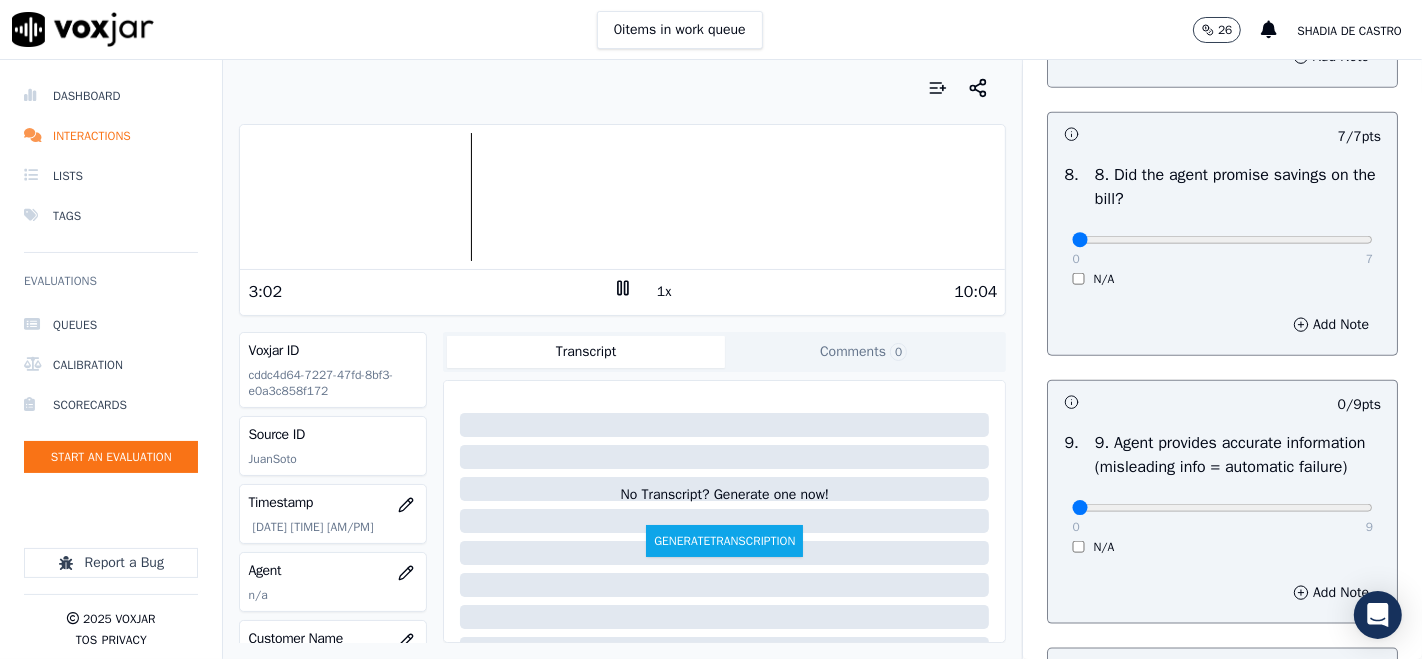 type on "0" 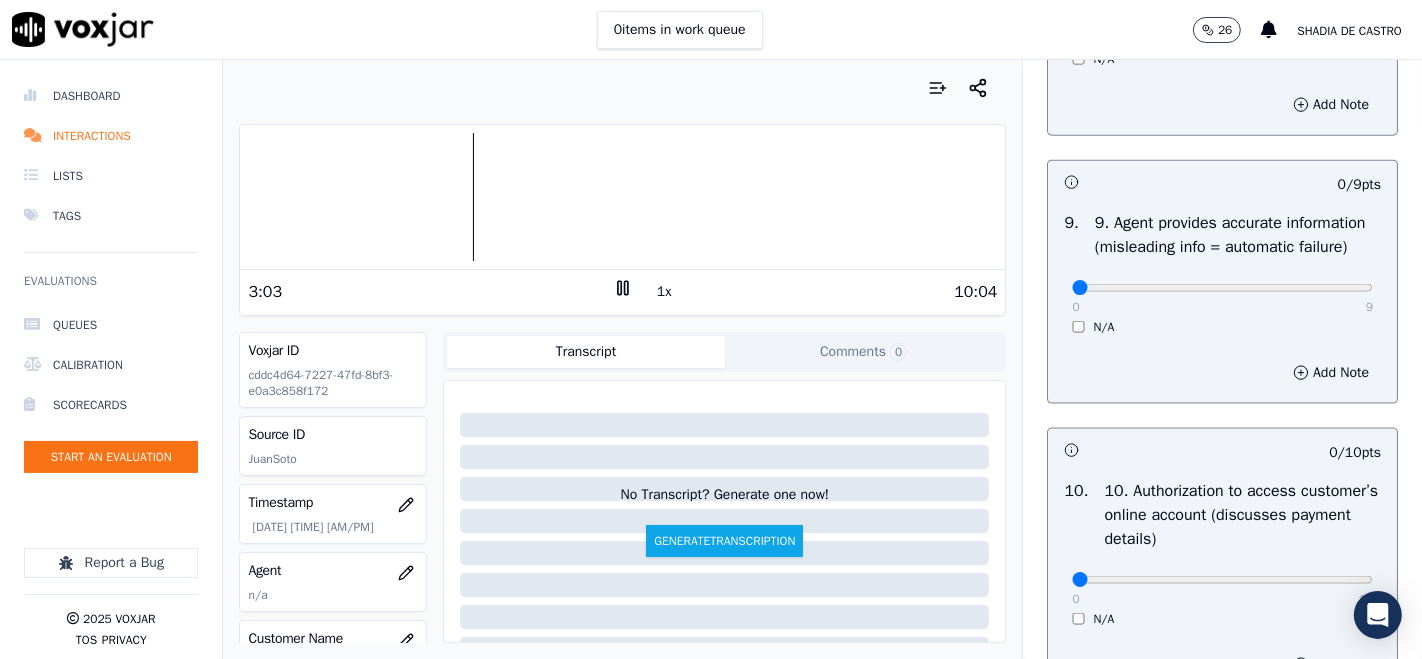 scroll, scrollTop: 2222, scrollLeft: 0, axis: vertical 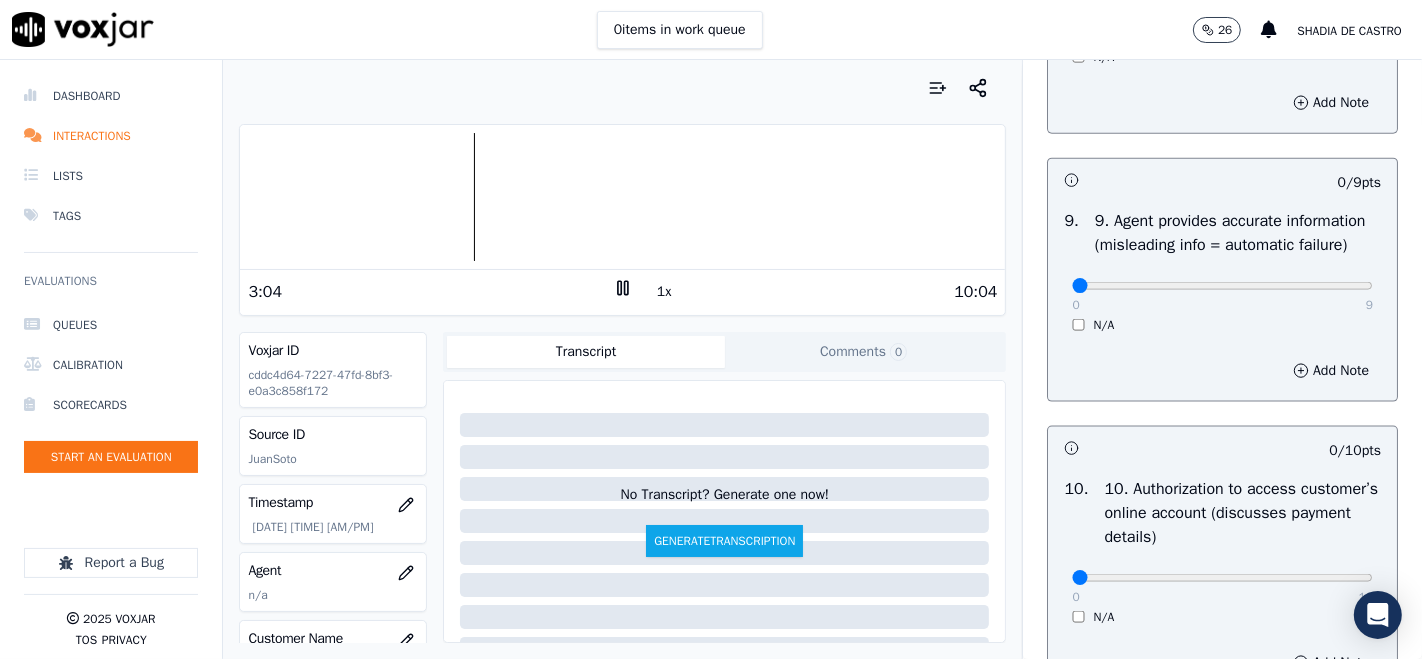click on "0   9     N/A" at bounding box center [1222, 295] 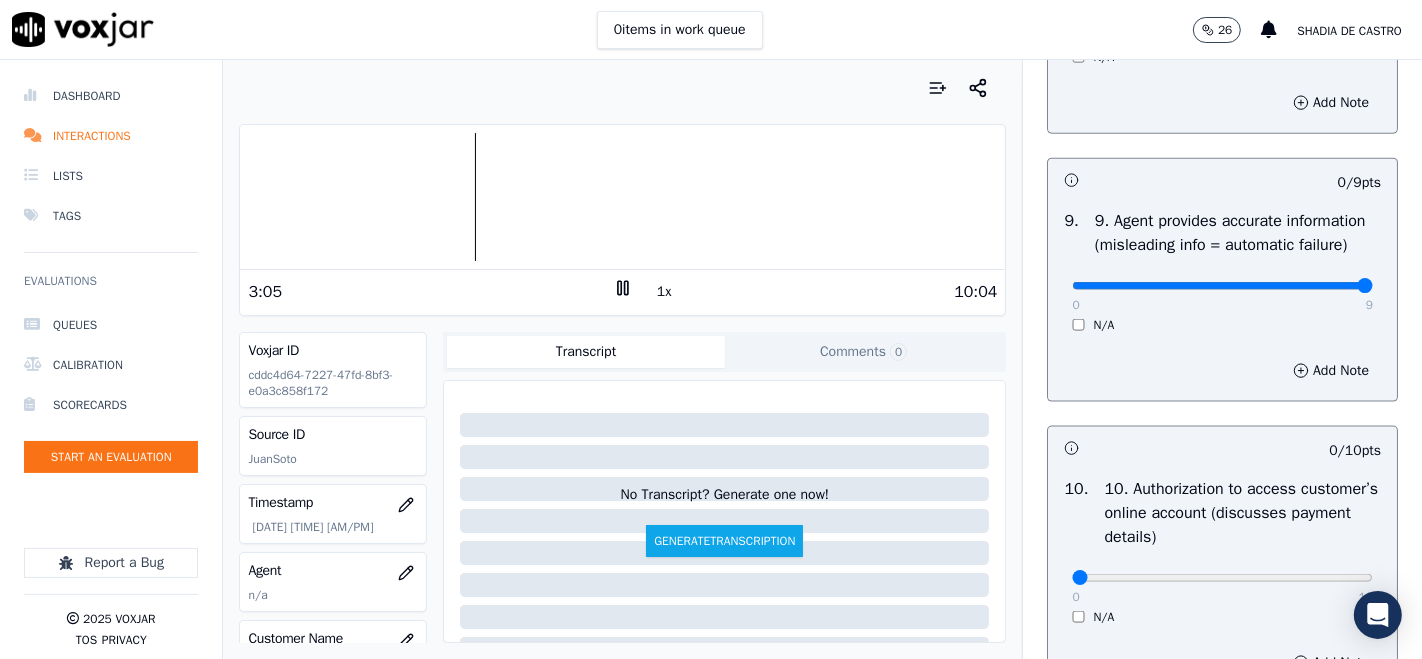 type on "9" 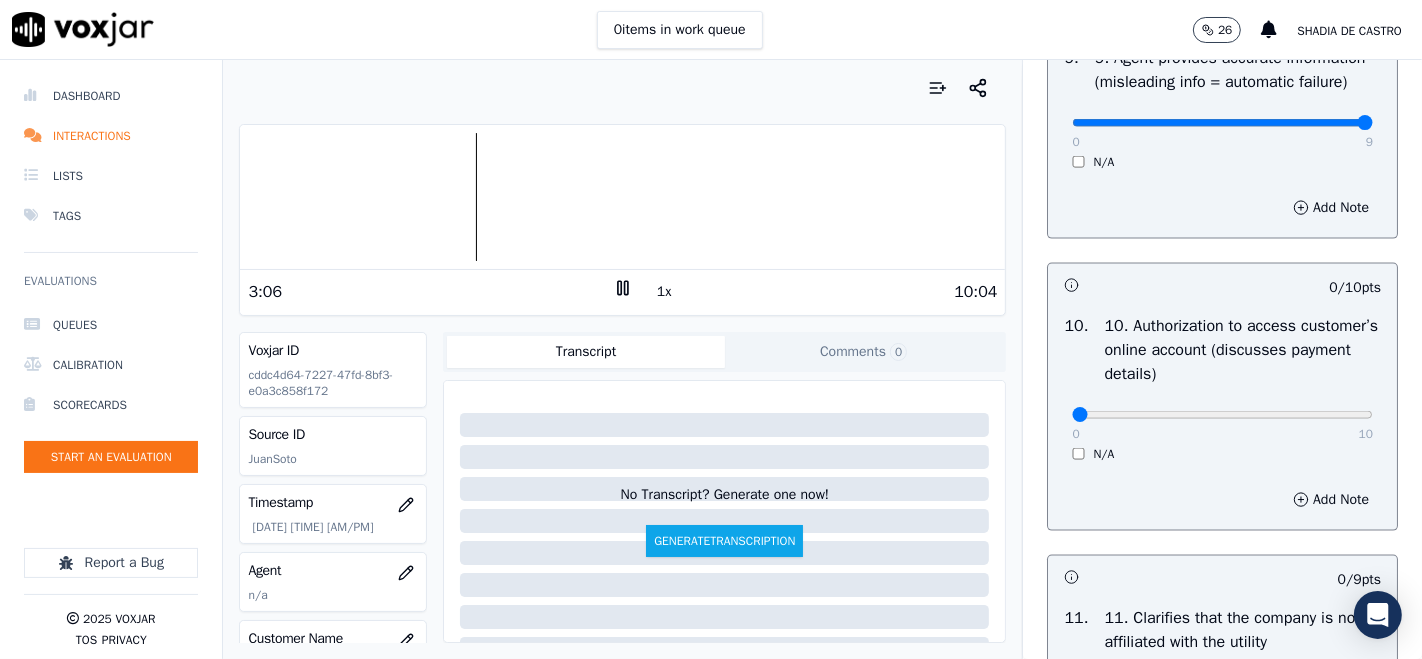 scroll, scrollTop: 2444, scrollLeft: 0, axis: vertical 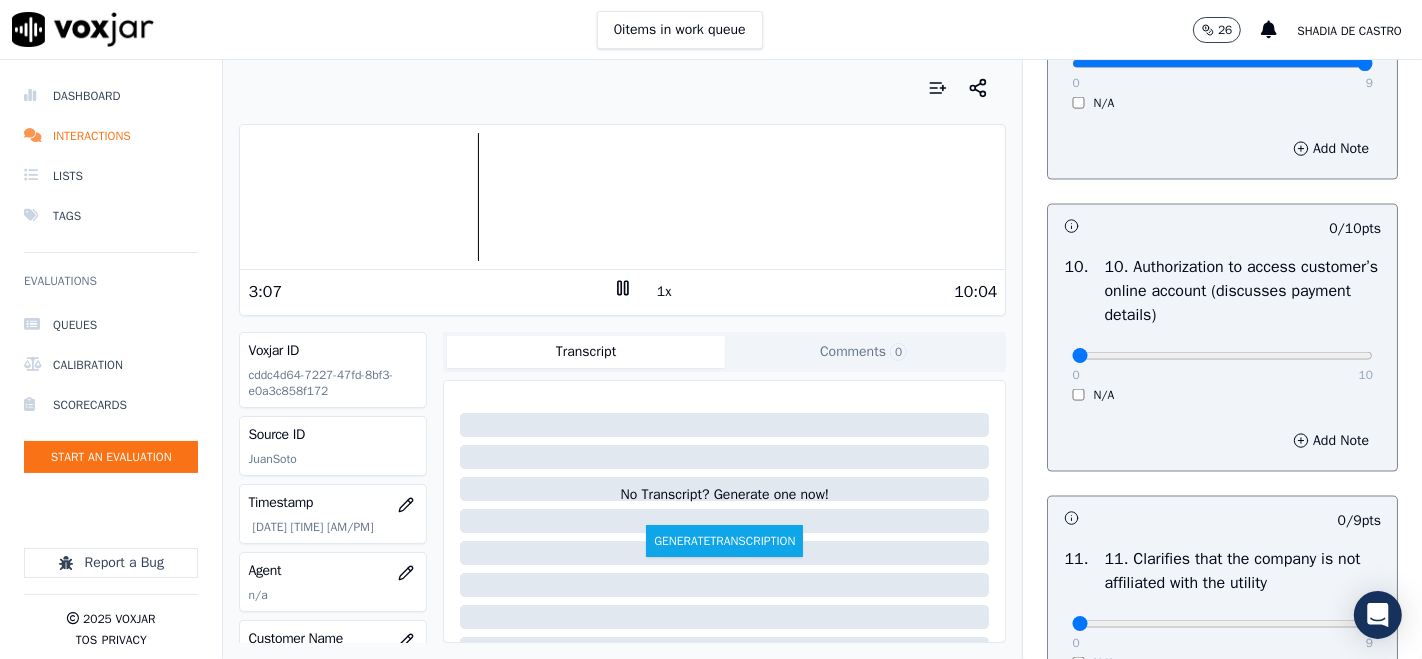 click on "0   10     N/A" at bounding box center (1222, 365) 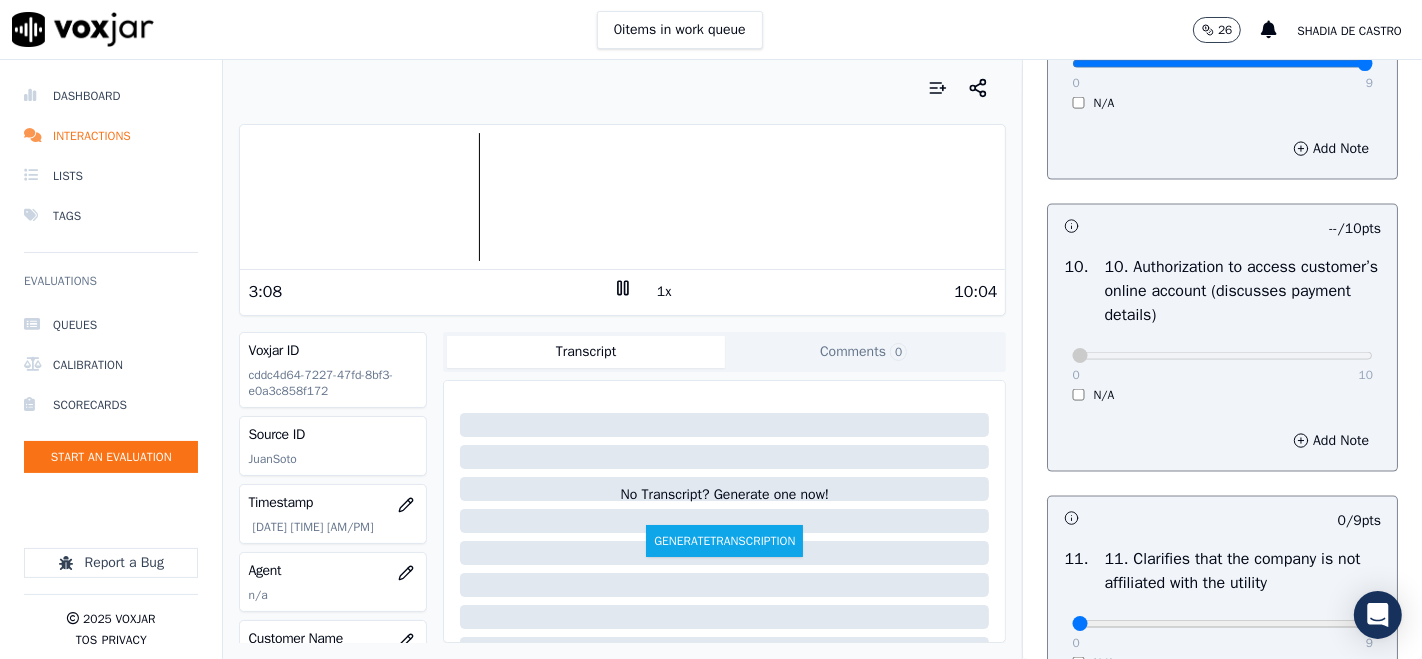 scroll, scrollTop: 2666, scrollLeft: 0, axis: vertical 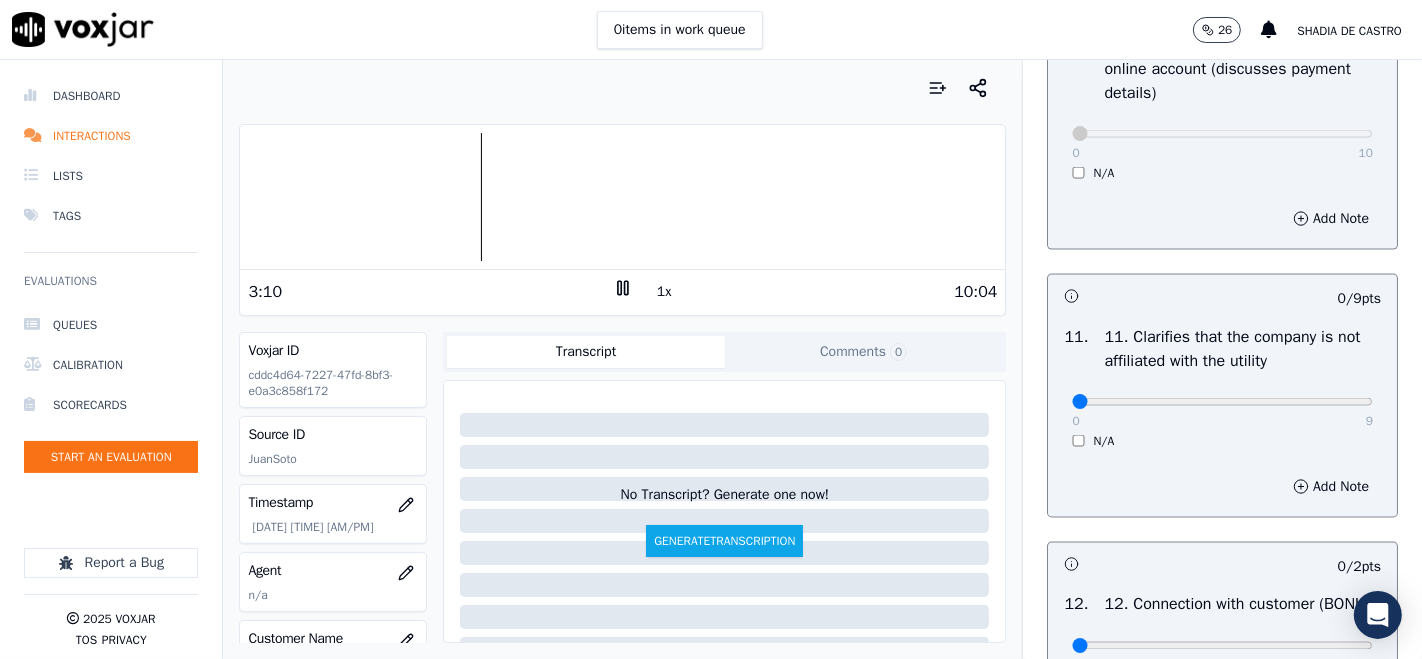 click on "0   9" at bounding box center (1222, 401) 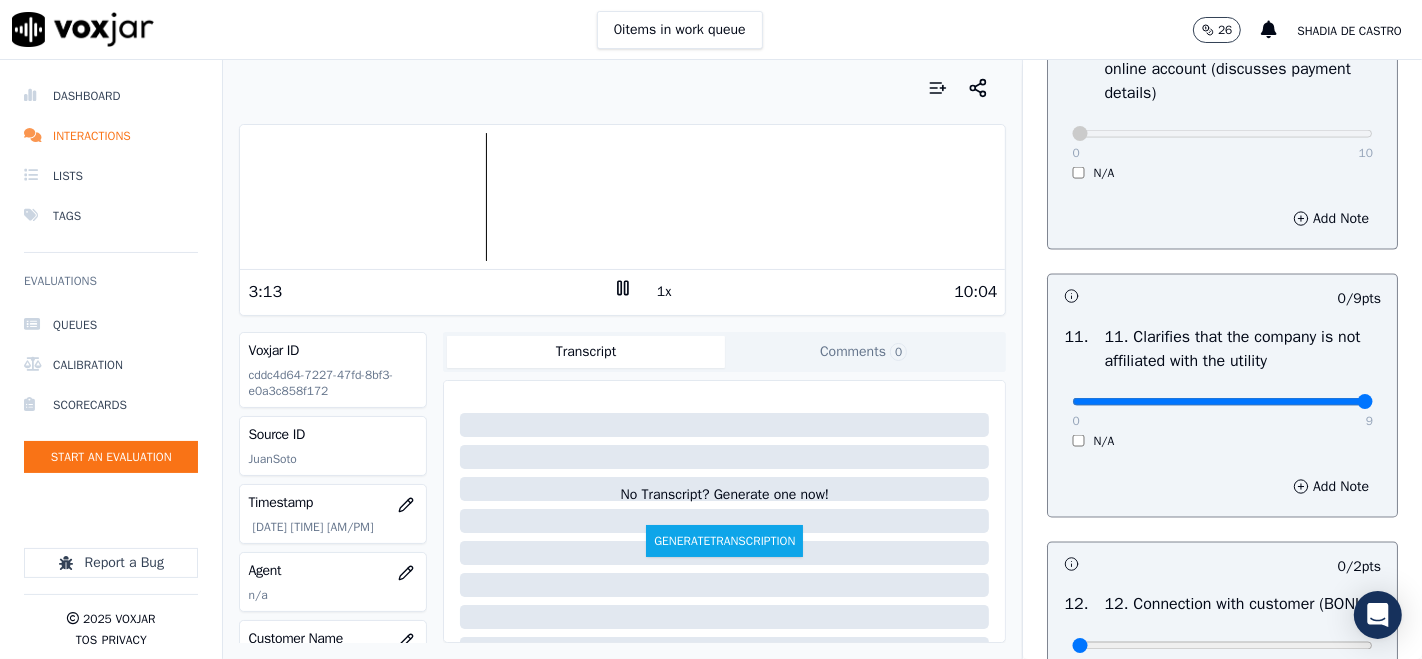 type on "9" 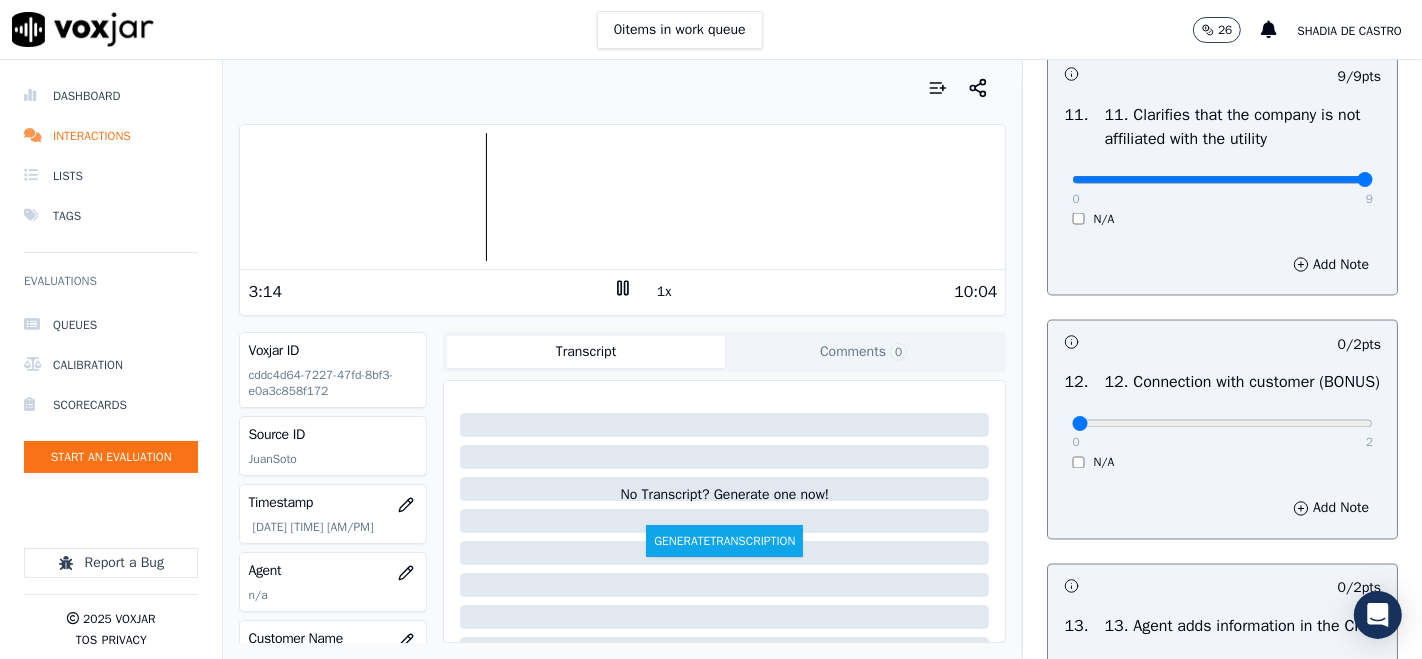 scroll, scrollTop: 3000, scrollLeft: 0, axis: vertical 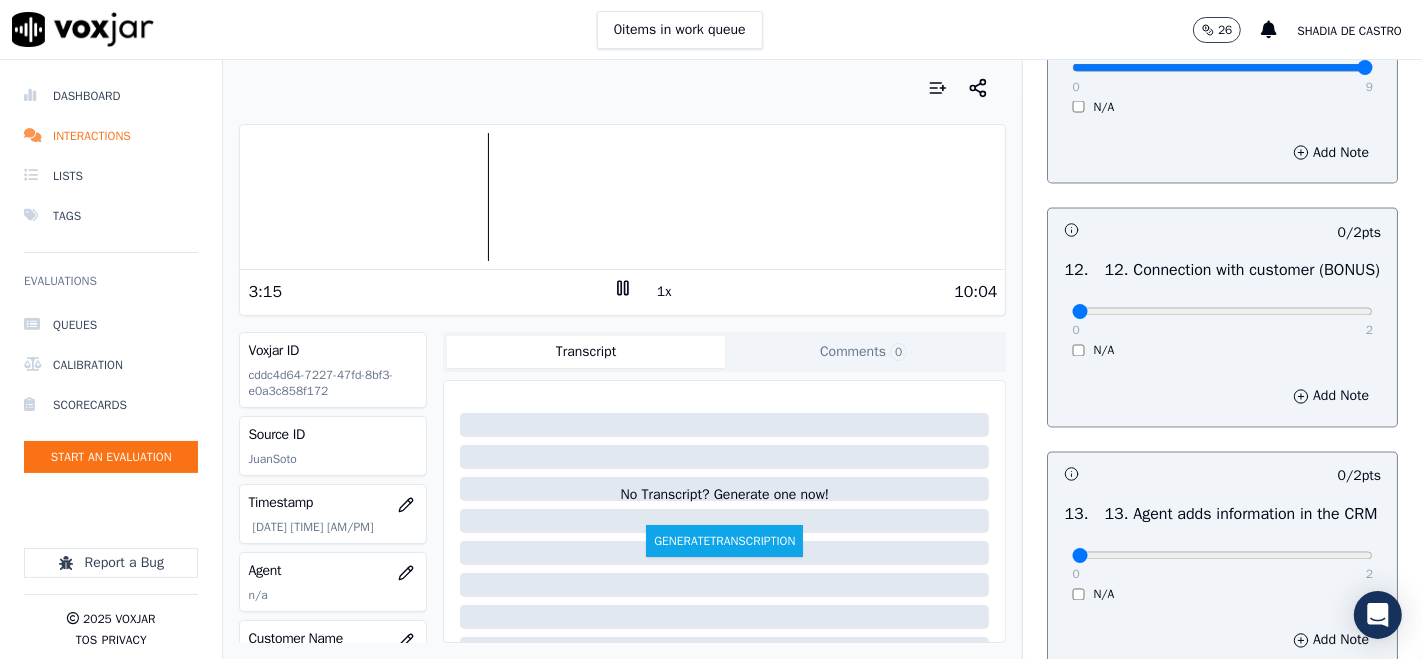 click on "0   2     N/A" at bounding box center (1222, 321) 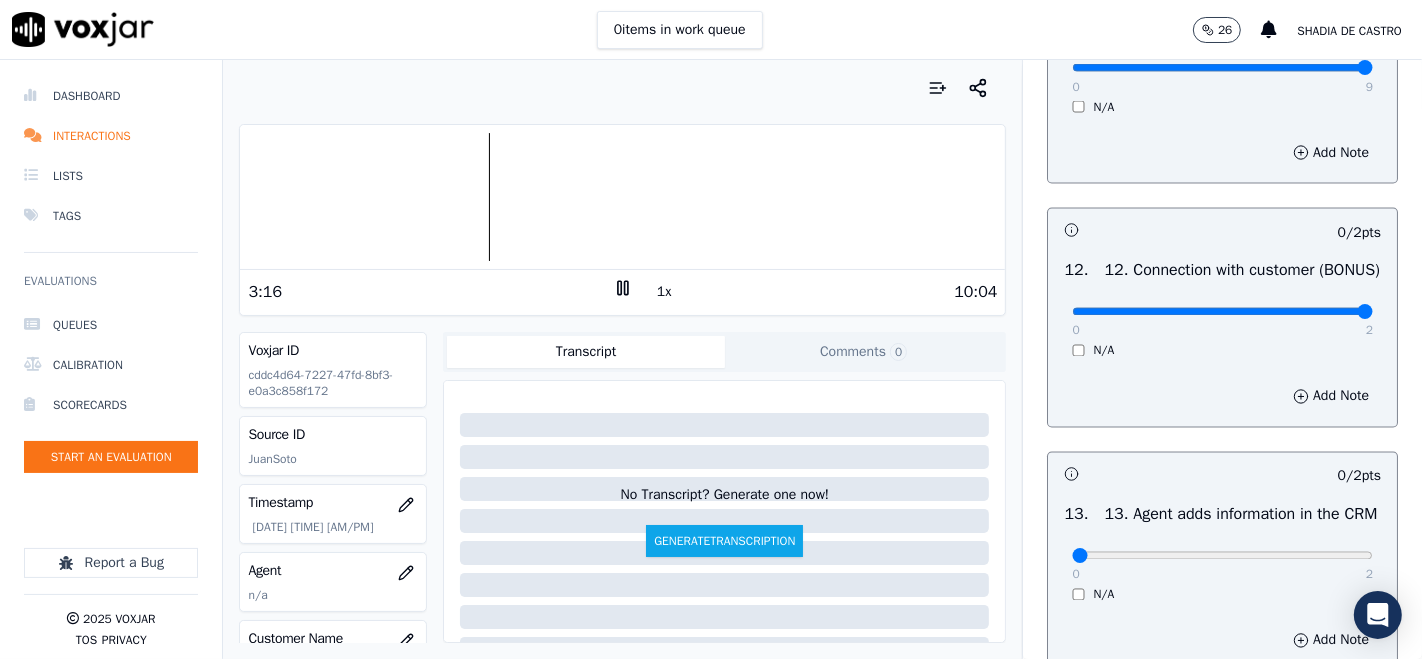type on "2" 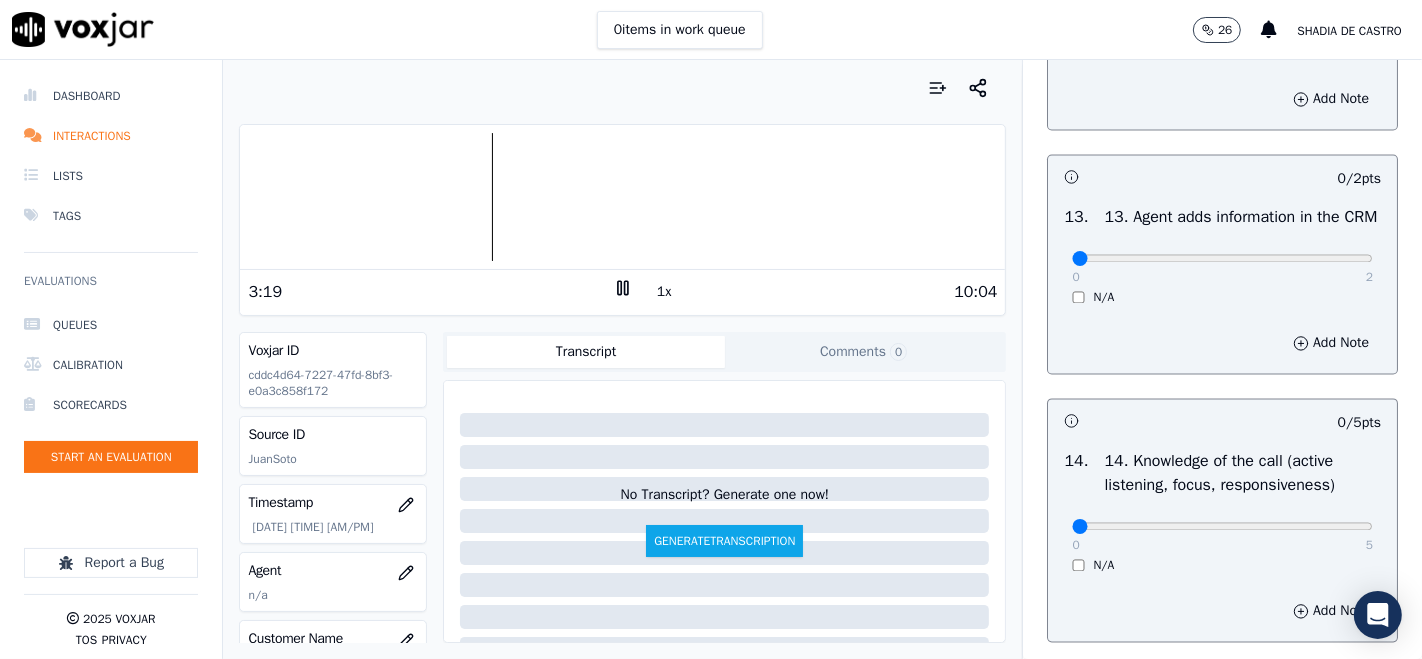 scroll, scrollTop: 3333, scrollLeft: 0, axis: vertical 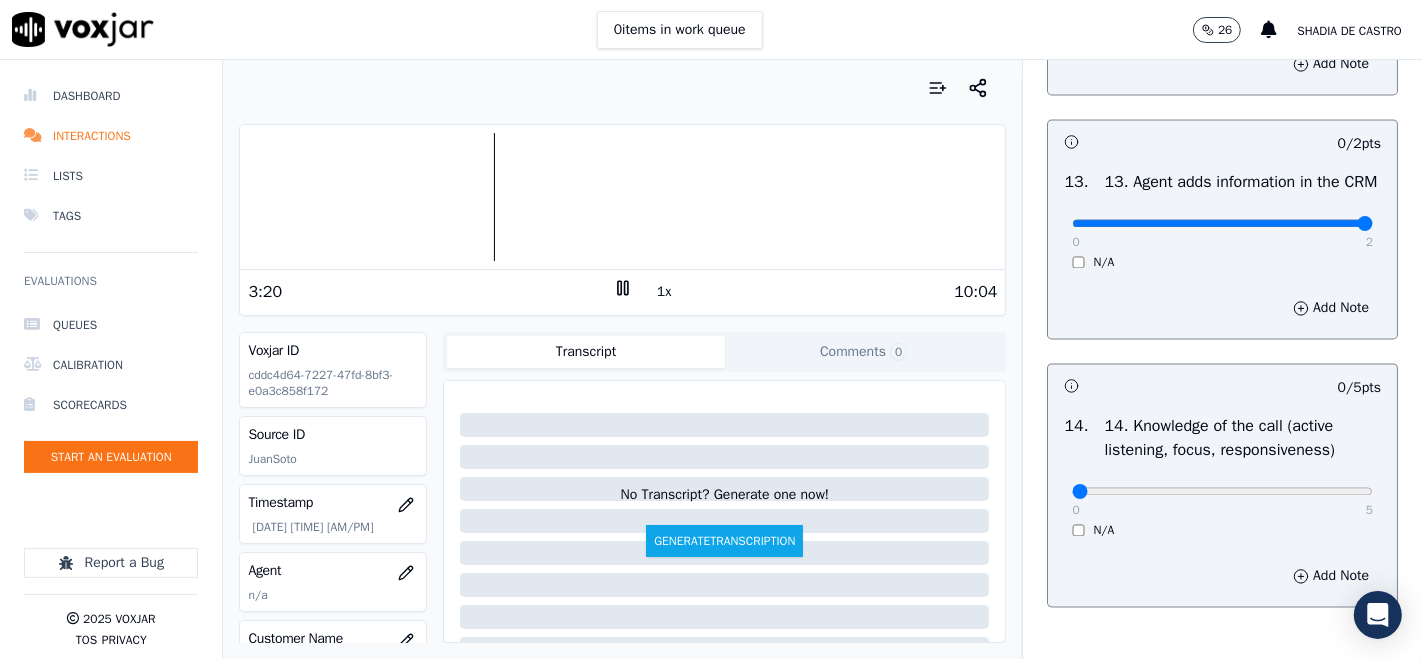 type on "2" 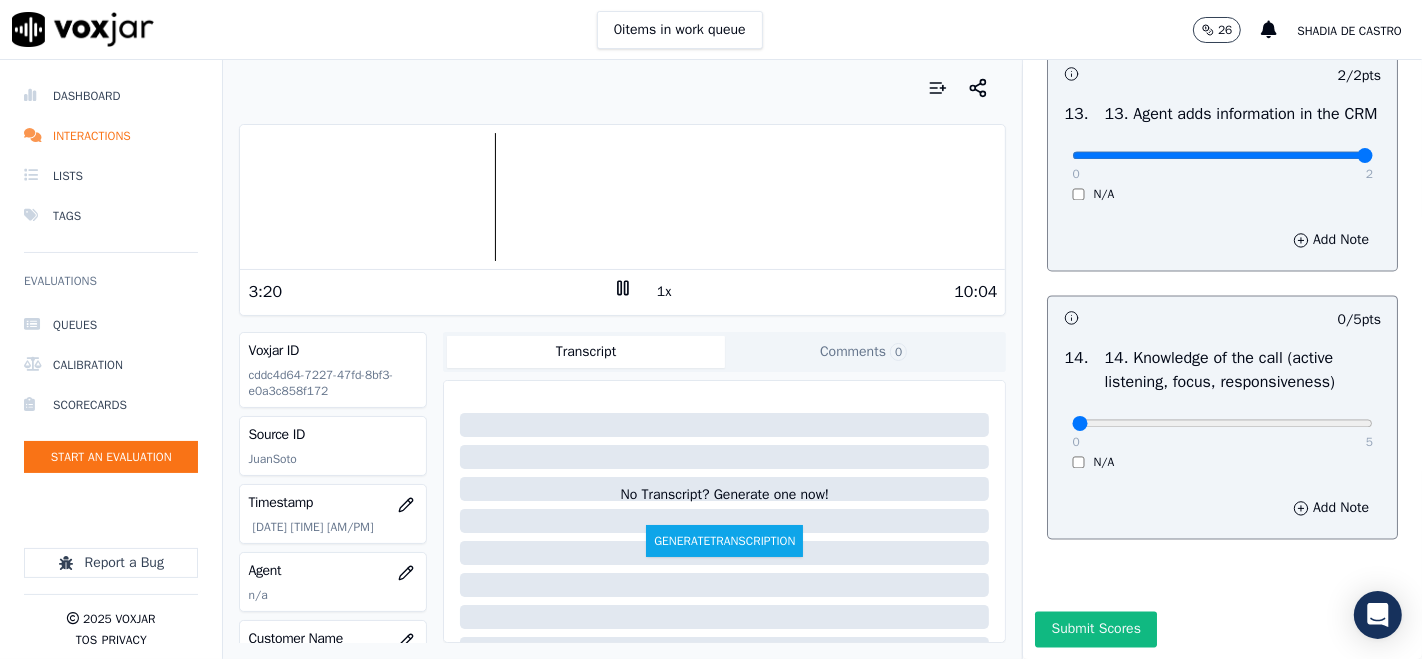 scroll, scrollTop: 3606, scrollLeft: 0, axis: vertical 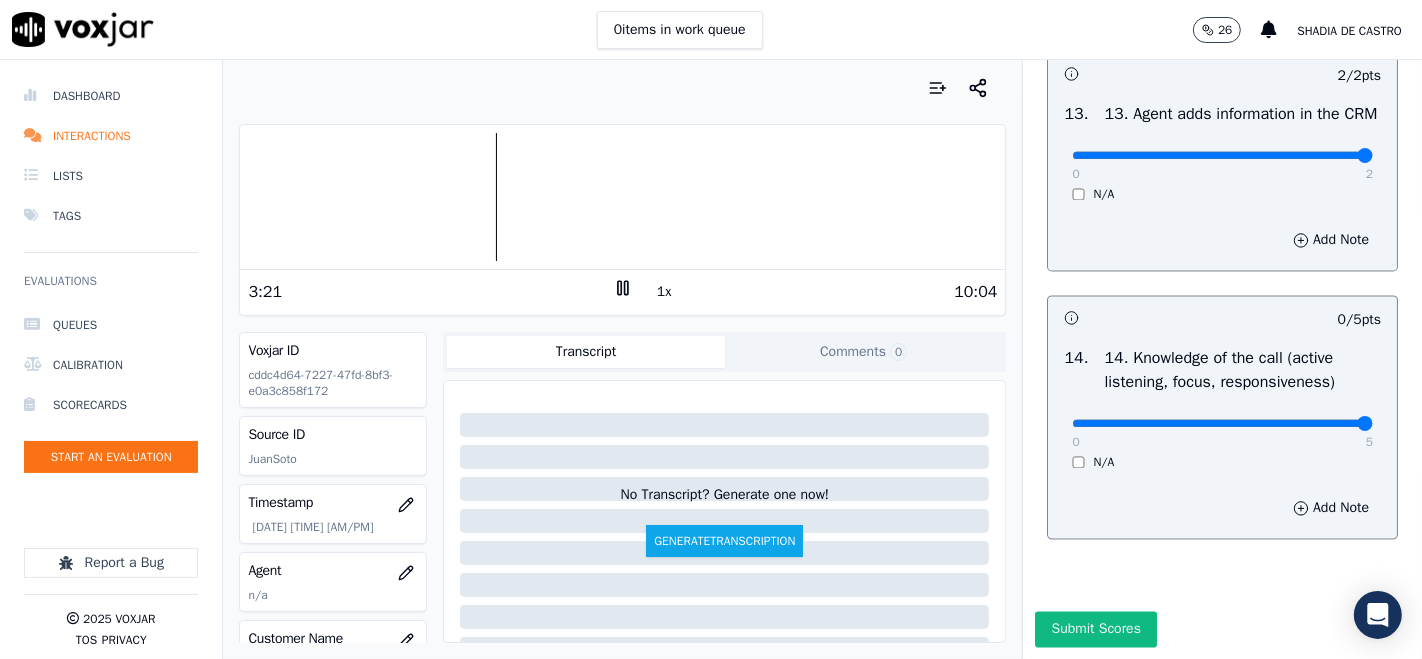 type on "5" 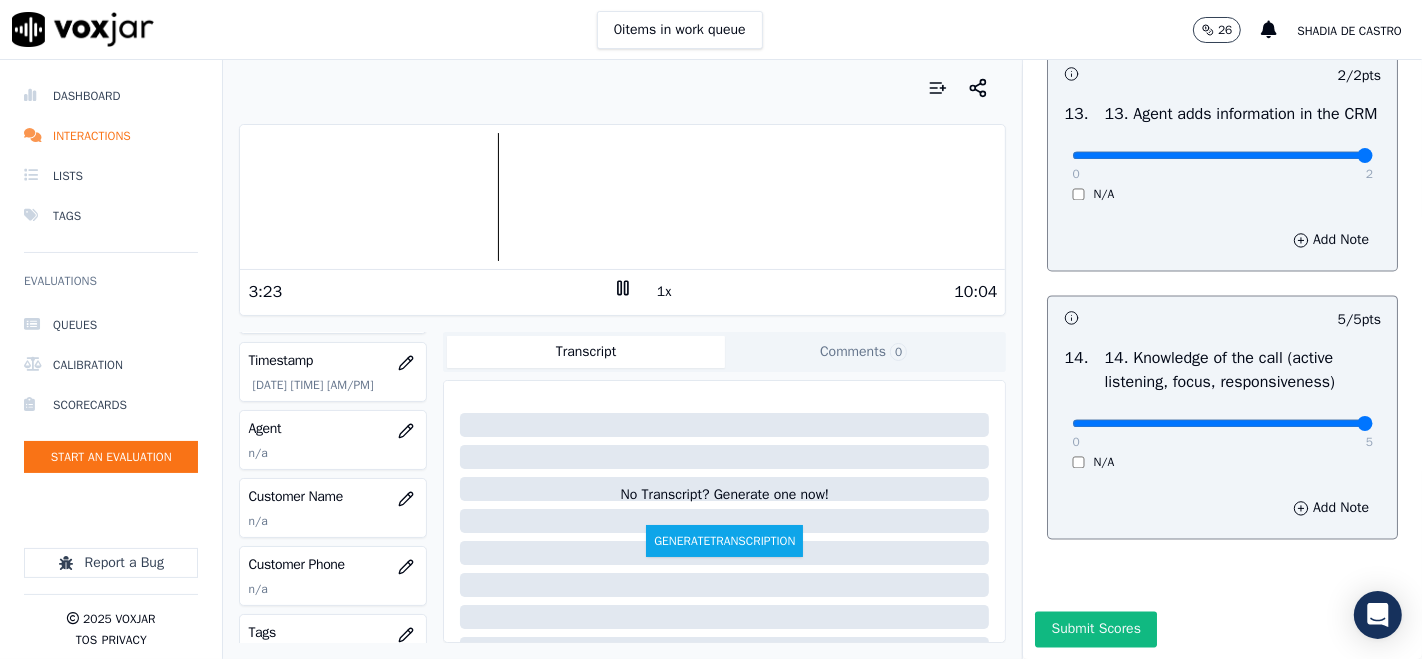 scroll, scrollTop: 222, scrollLeft: 0, axis: vertical 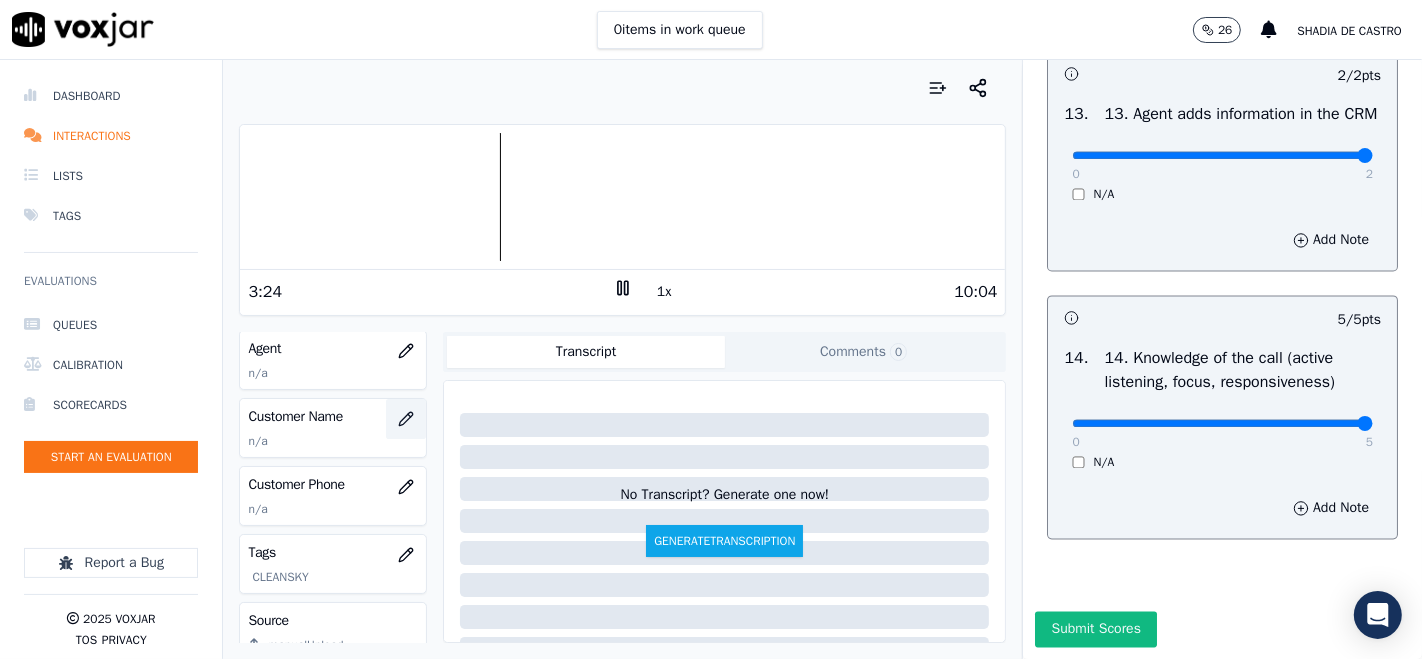 click 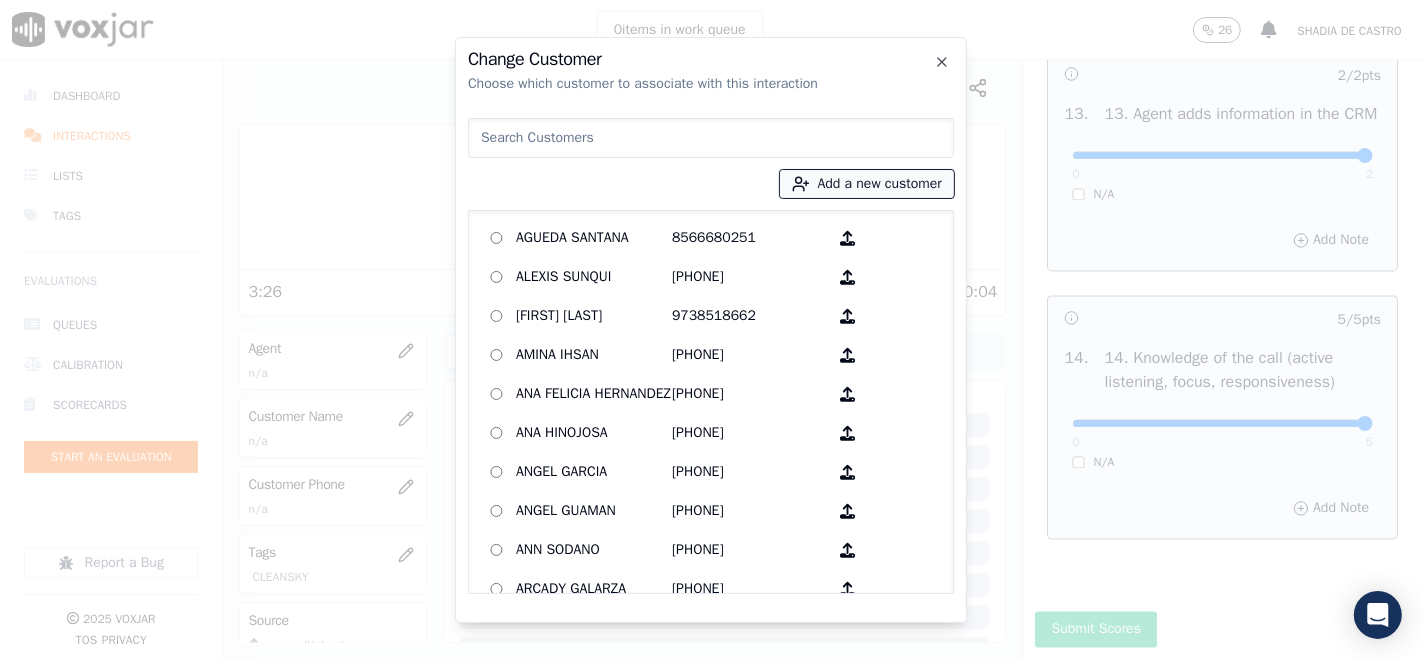 click 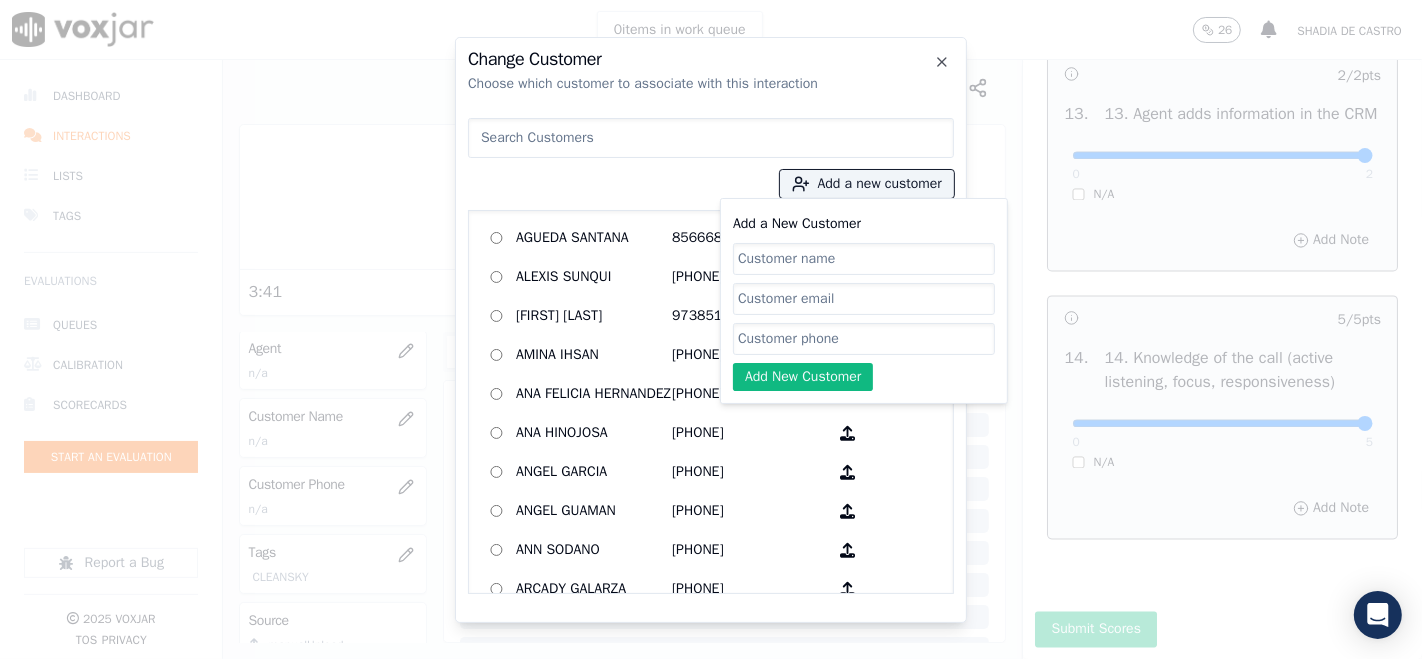 paste on "[FIRST] [LAST]" 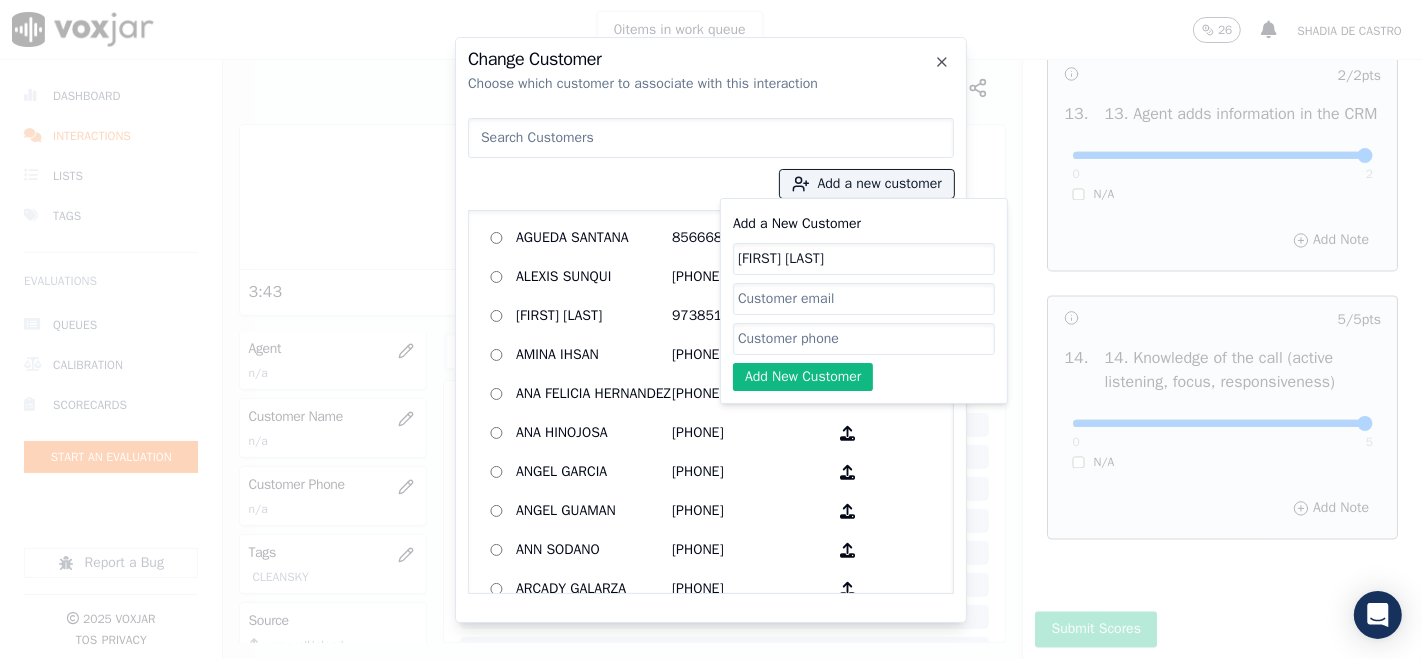 type on "[FIRST] [LAST]" 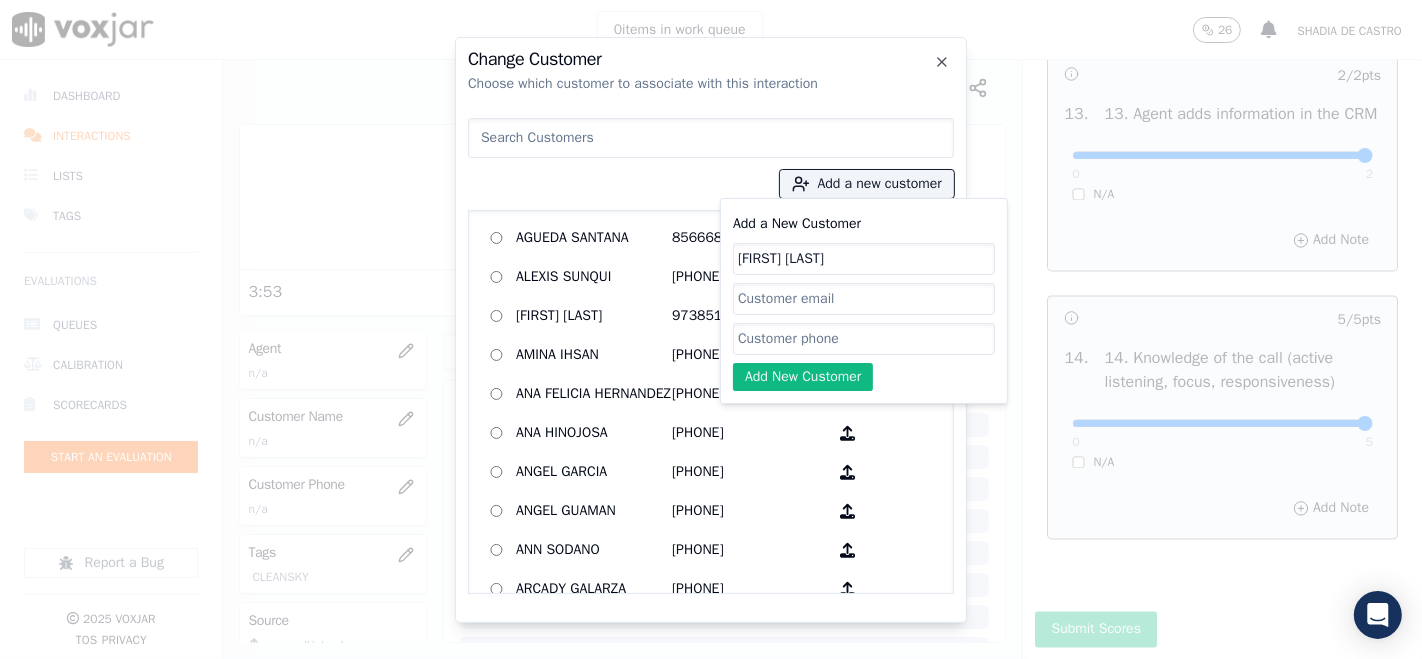 click on "Add a New Customer" 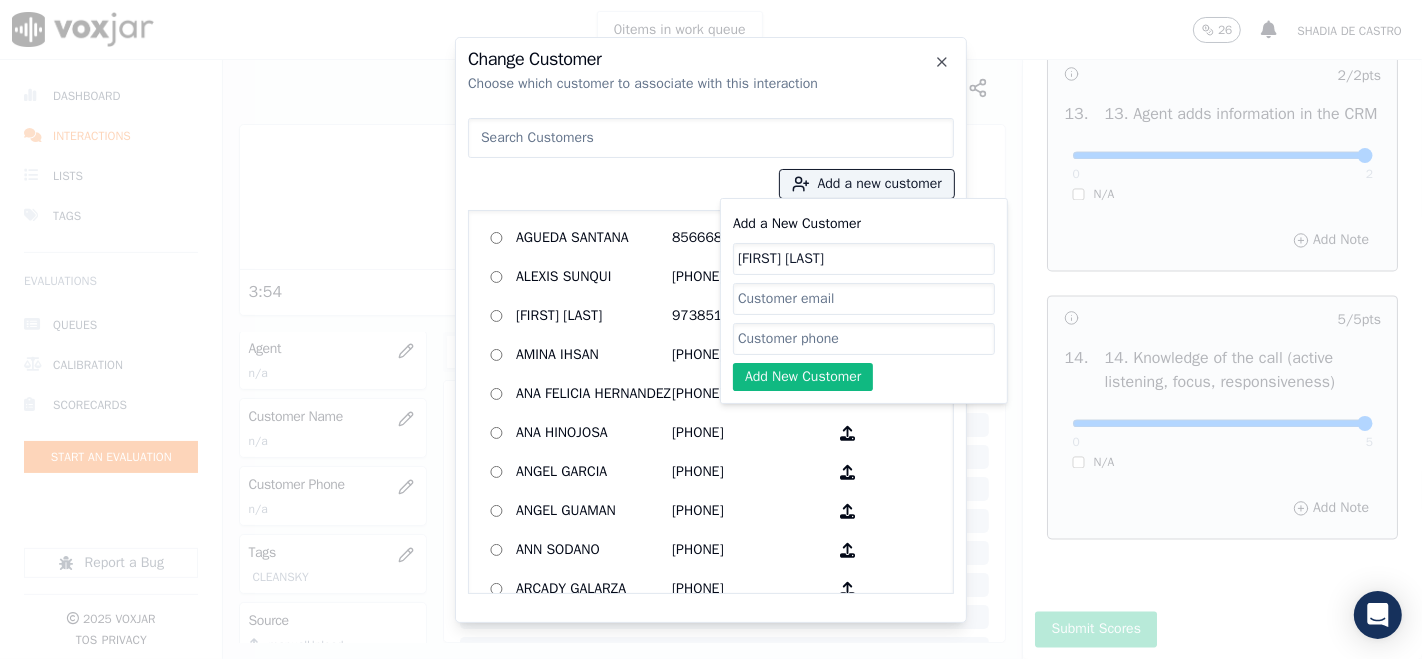 paste on "[PHONE]" 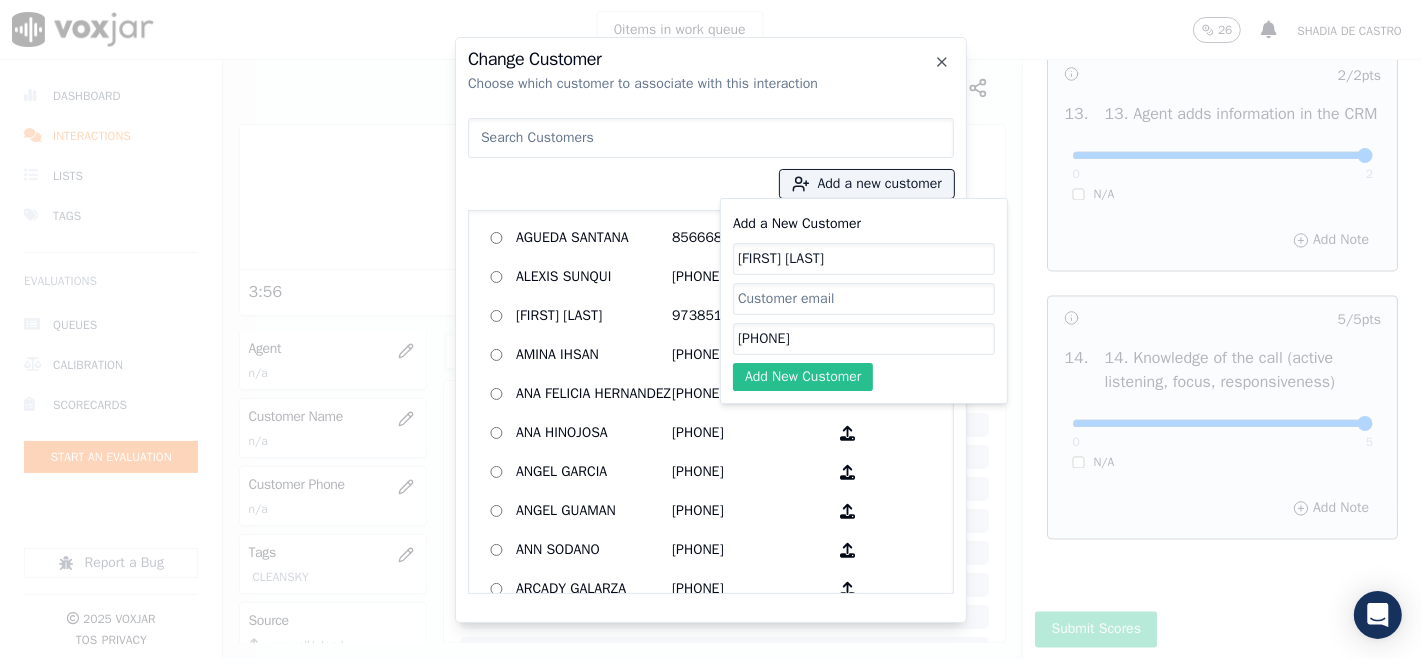 type on "[PHONE]" 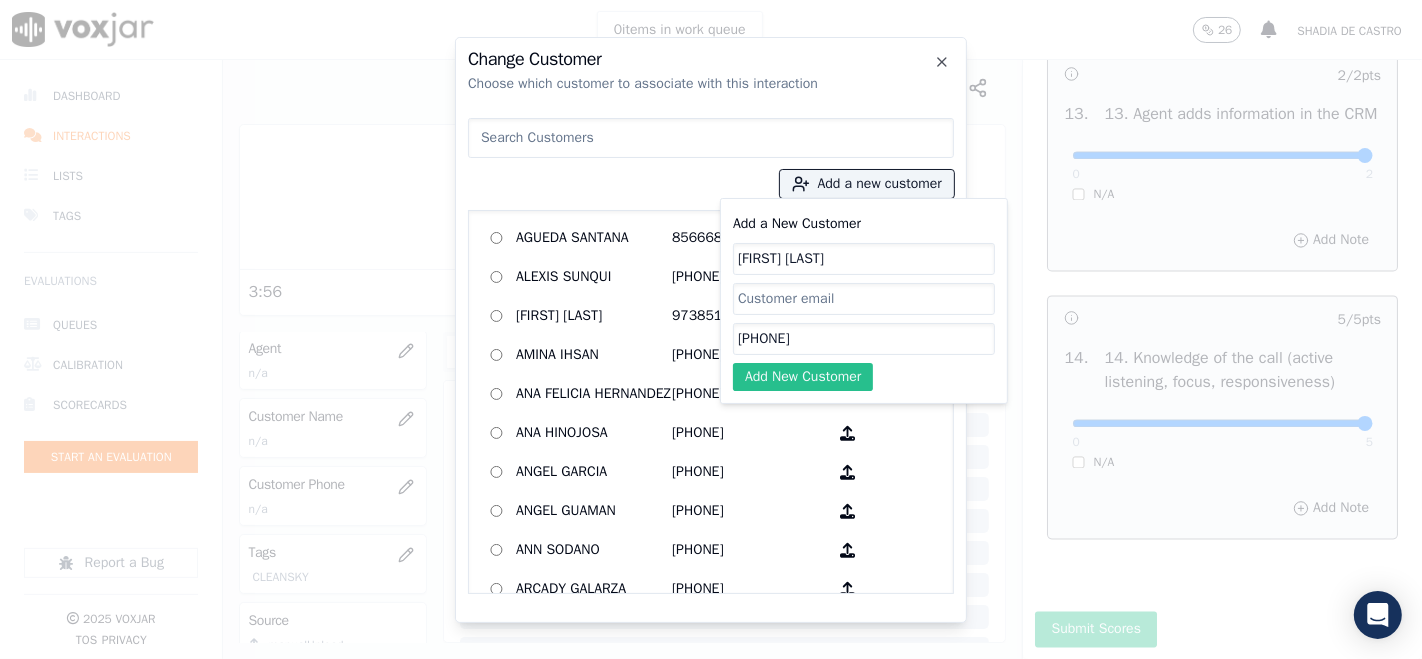 click on "Add New Customer" 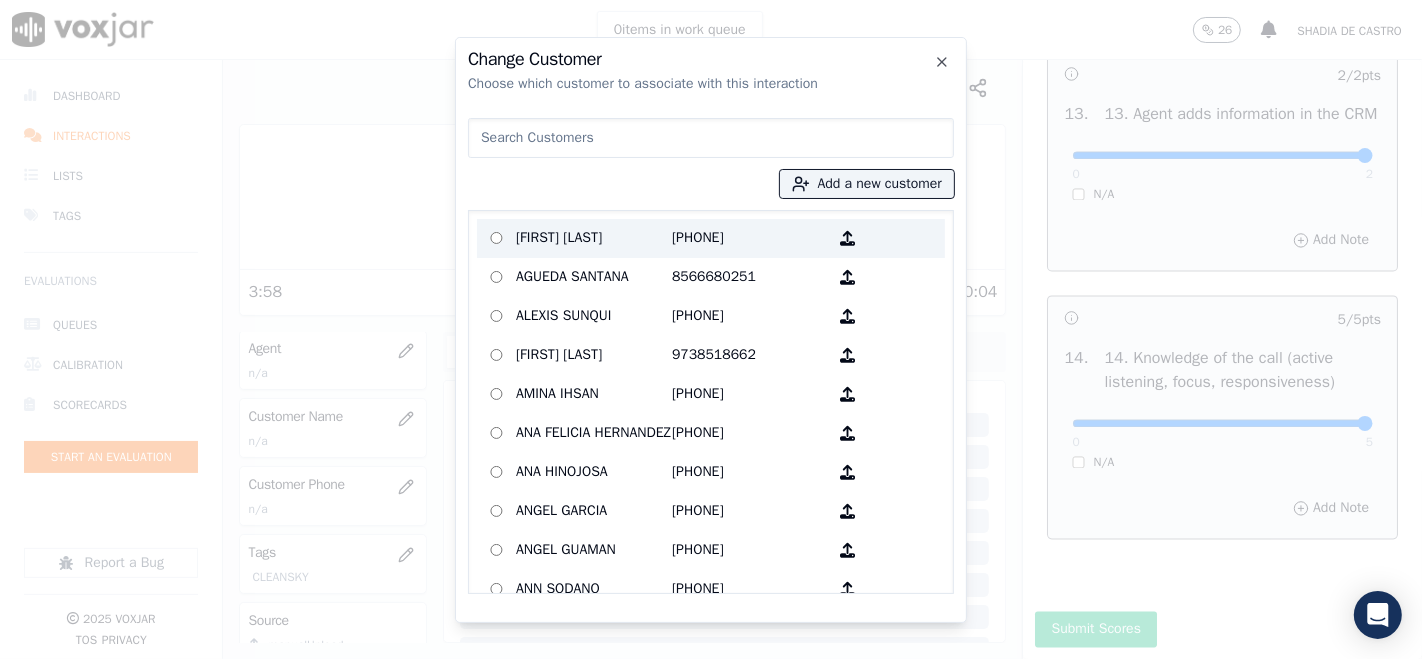 click on "Wilmer Lopez   7814696577" at bounding box center [711, 238] 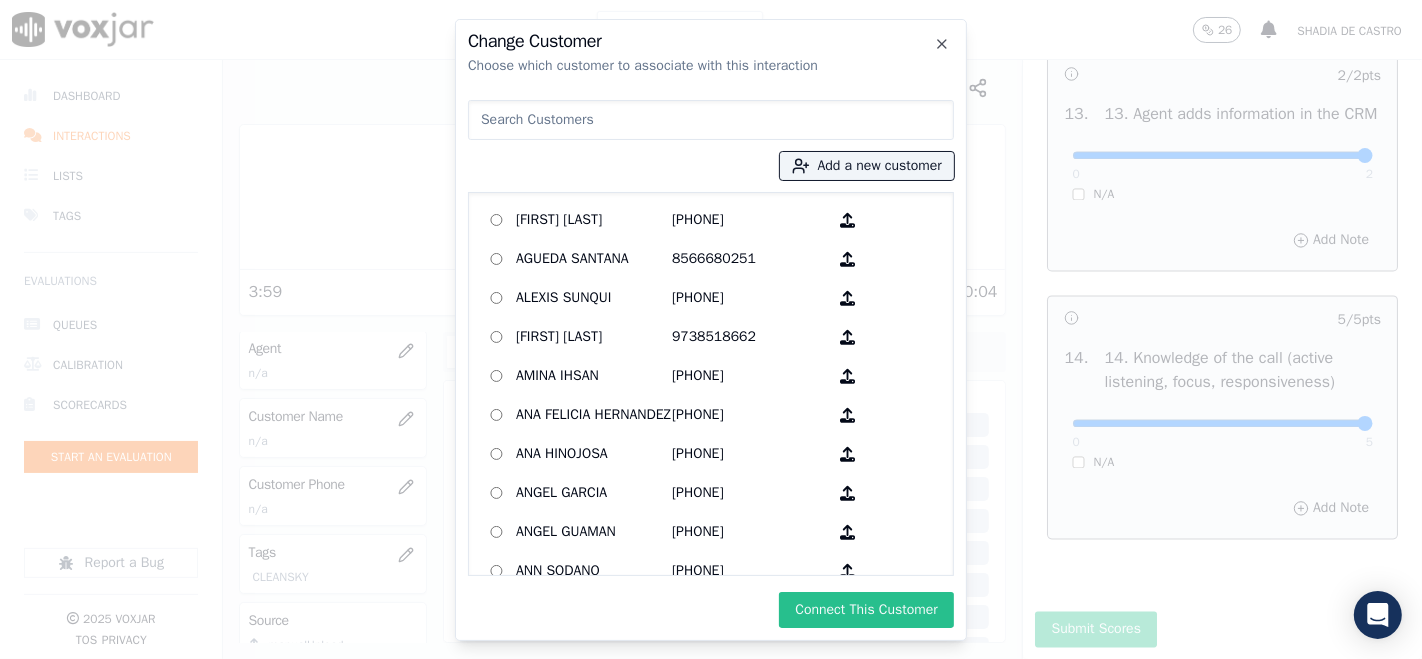 click on "Connect This Customer" at bounding box center (866, 610) 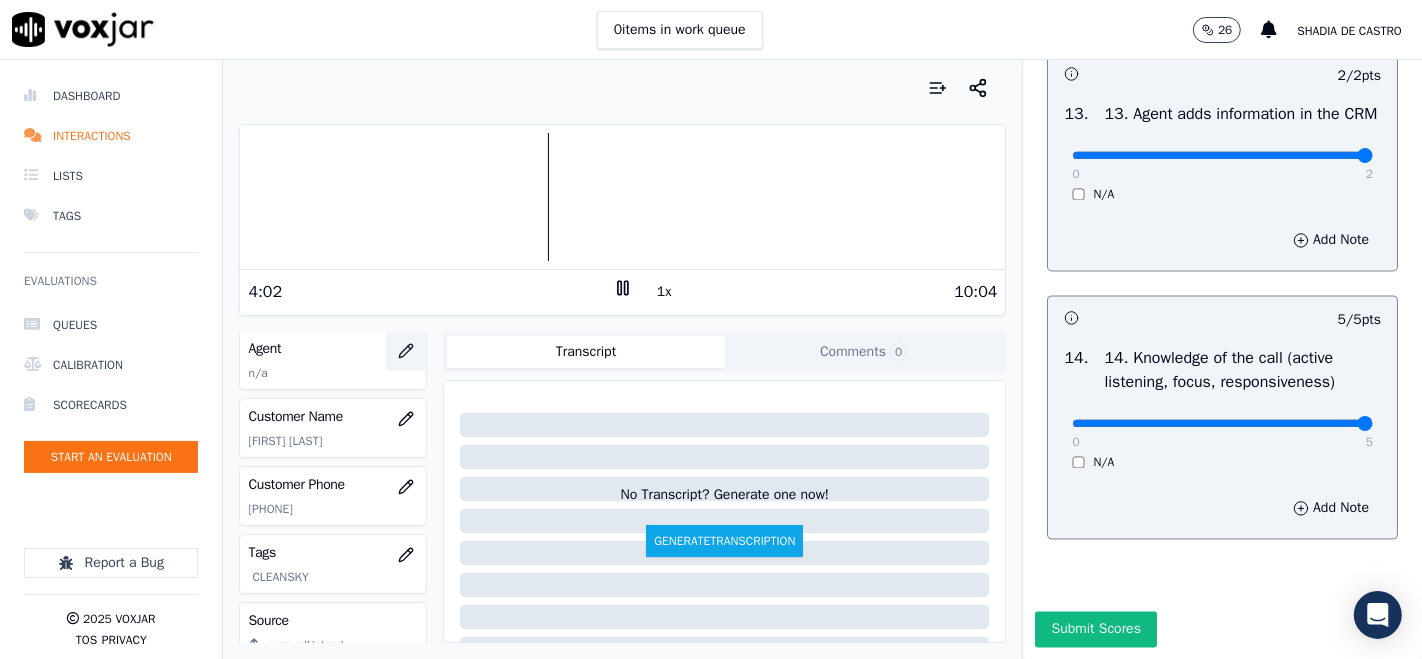 click at bounding box center [406, 351] 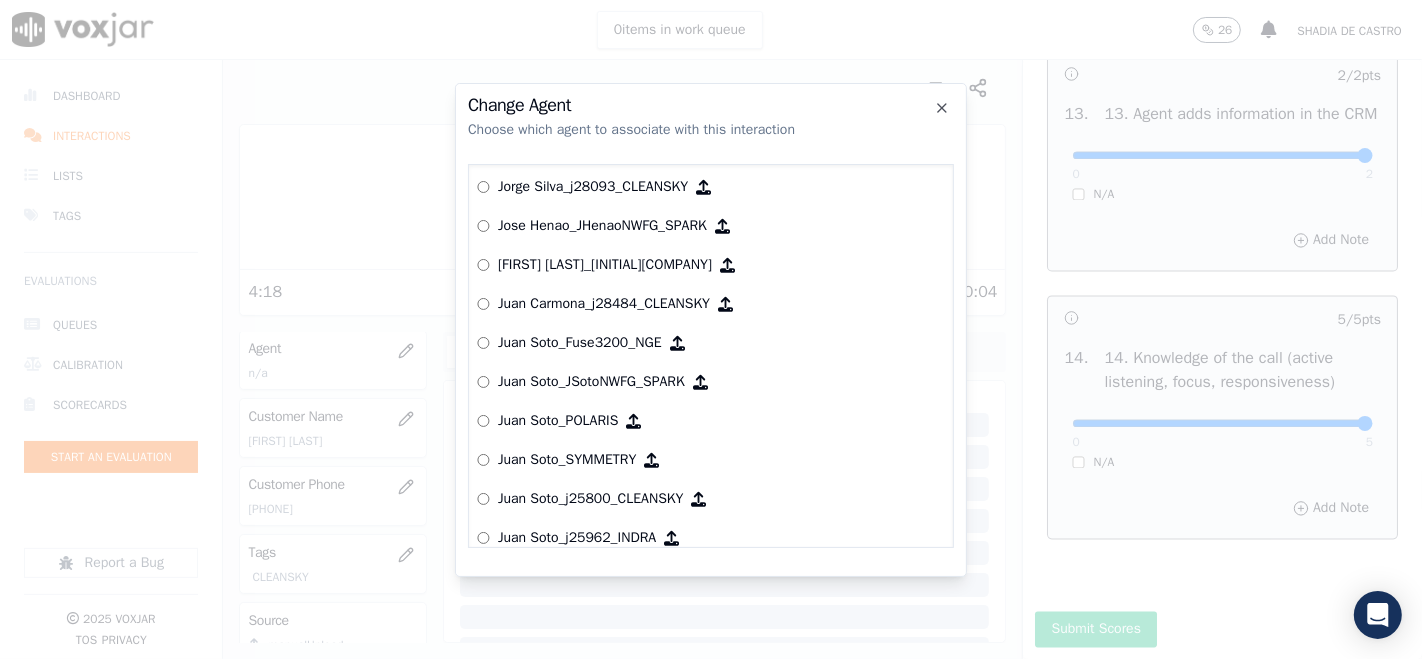 scroll, scrollTop: 5460, scrollLeft: 0, axis: vertical 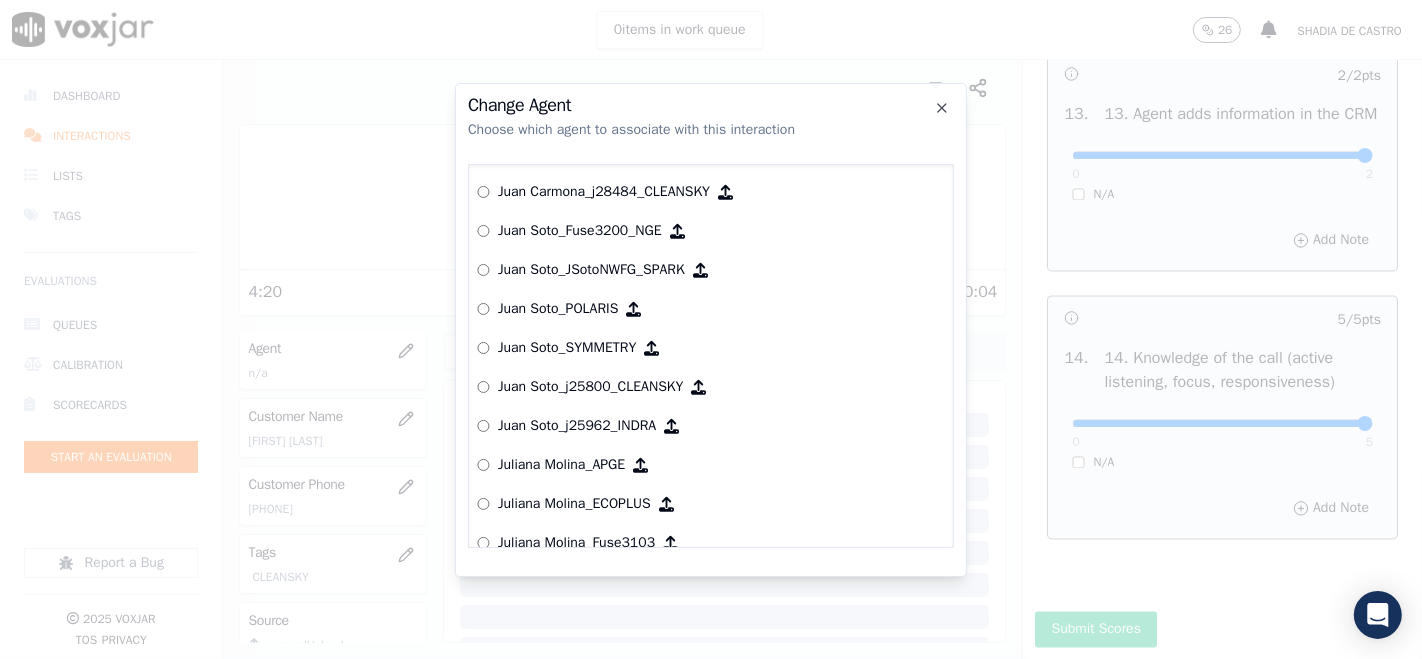 click on "Juan Soto_j25800_CLEANSKY" at bounding box center (590, 387) 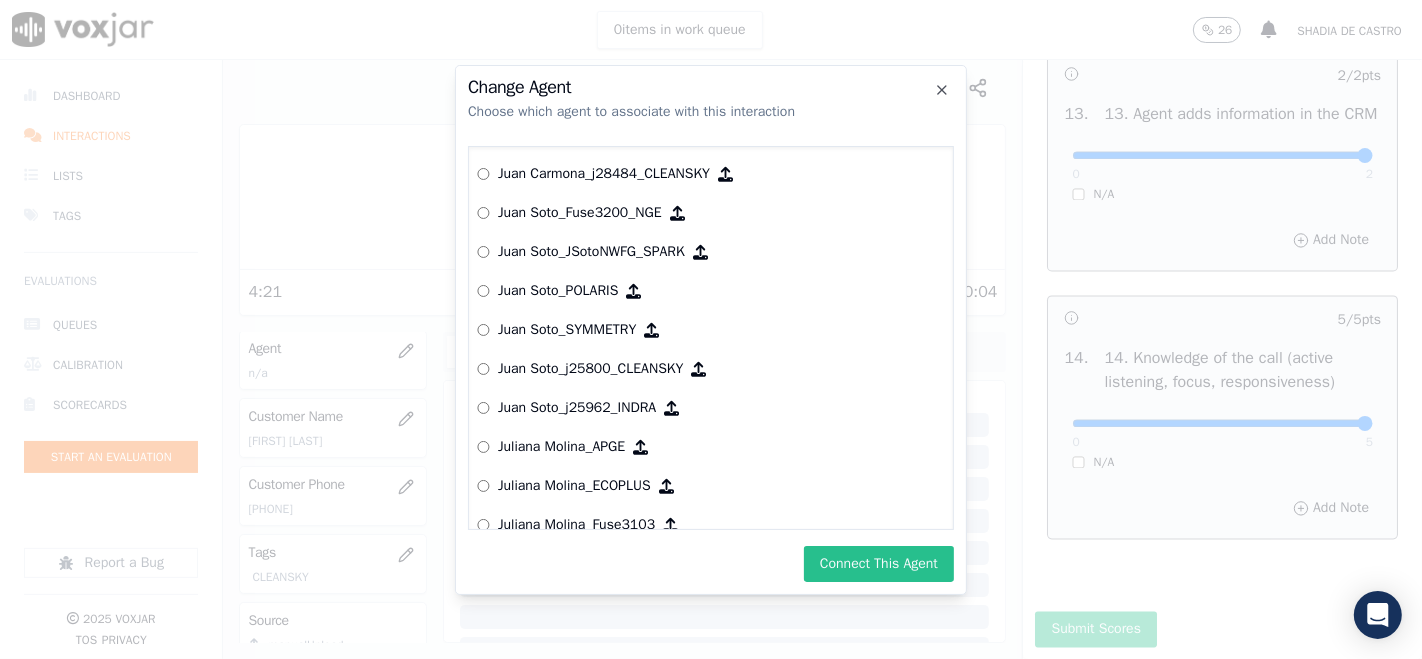 click on "Connect This Agent" at bounding box center [879, 564] 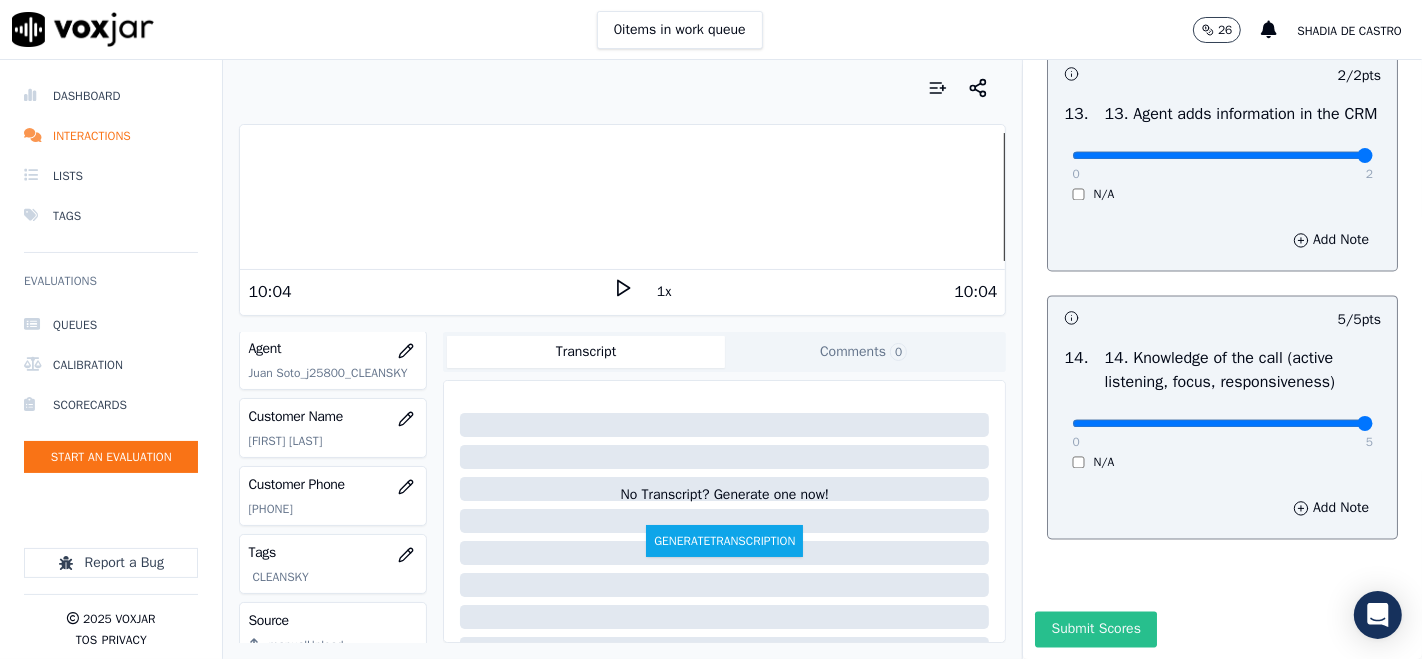 click on "Submit Scores" at bounding box center [1095, 629] 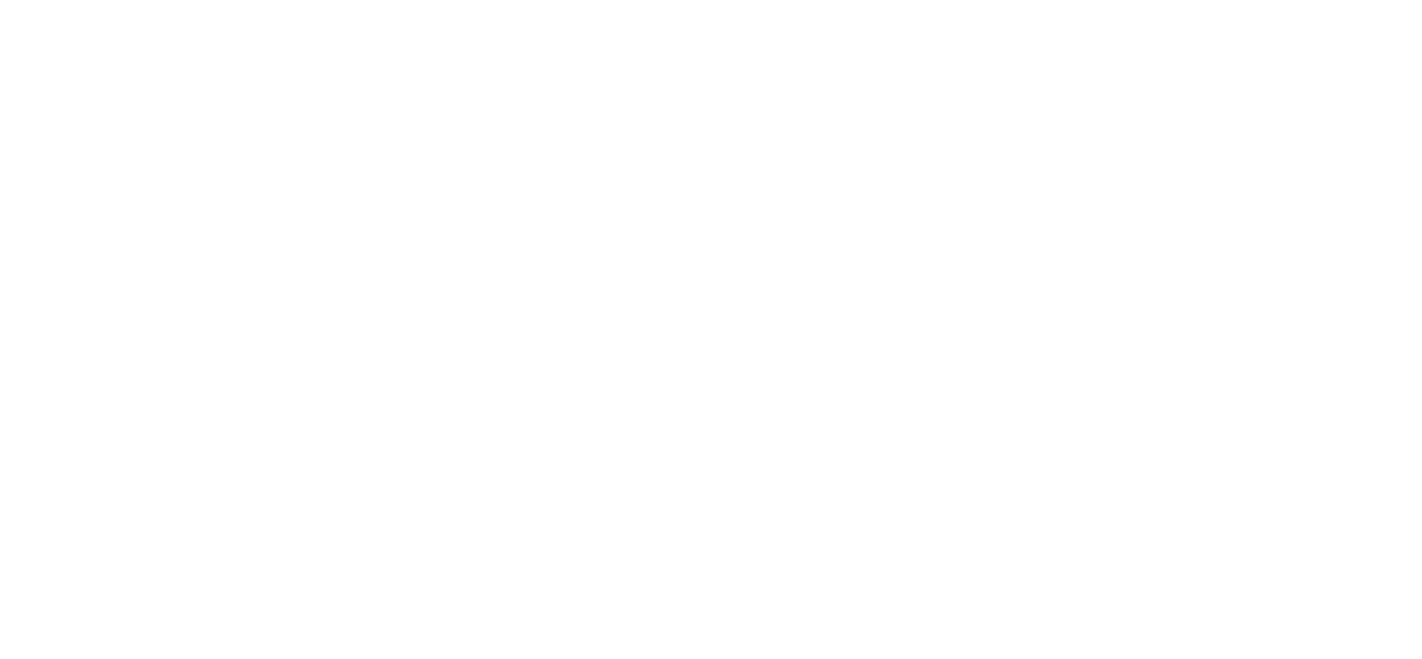scroll, scrollTop: 0, scrollLeft: 0, axis: both 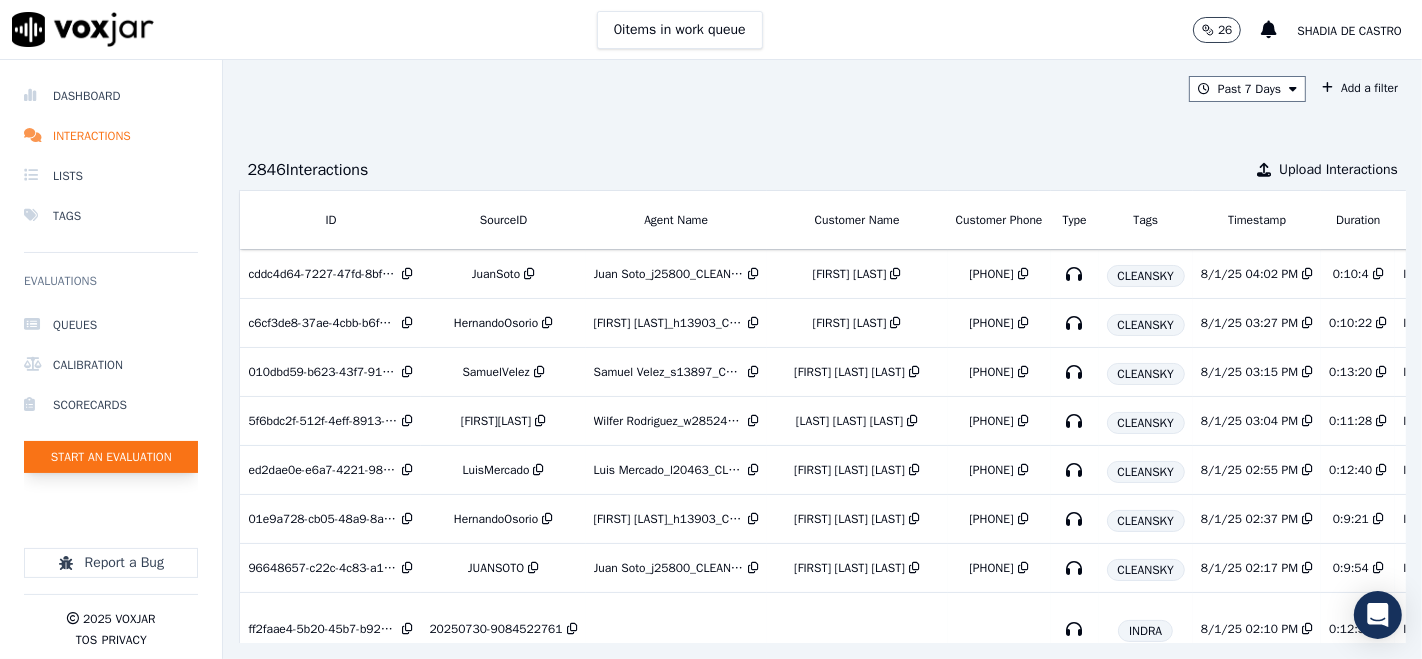click on "Start an Evaluation" 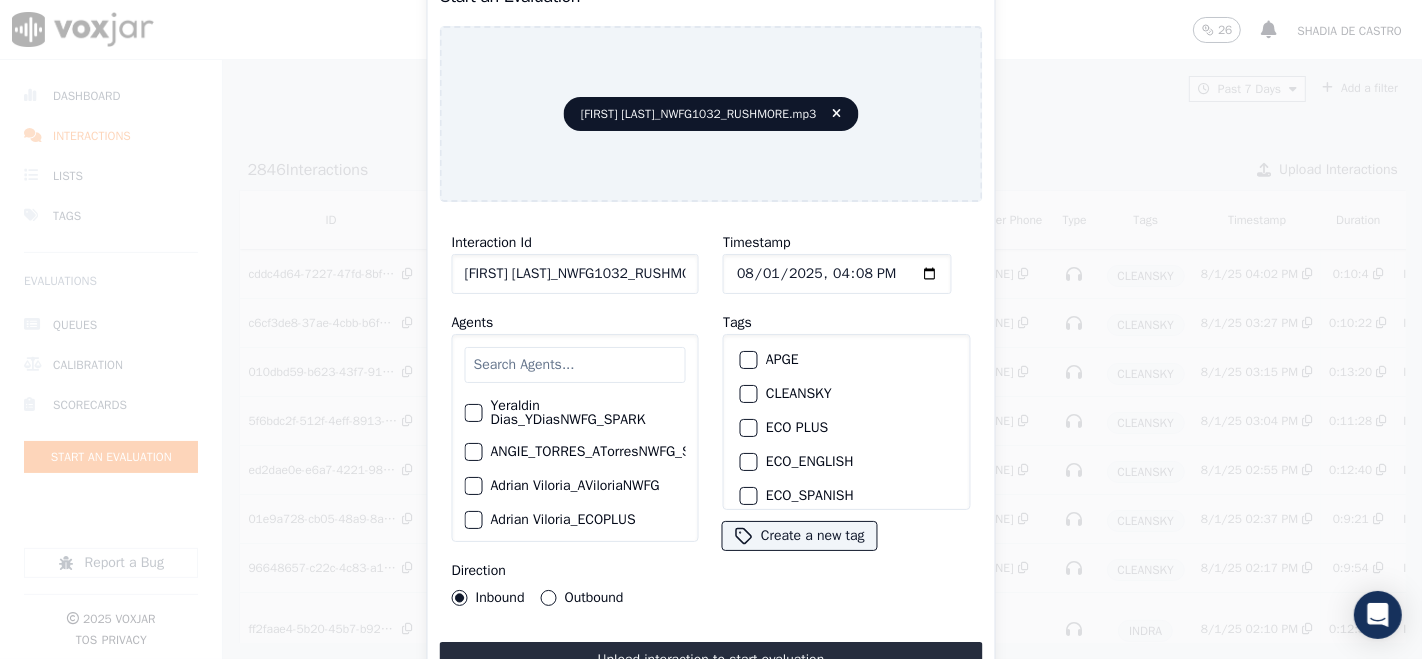 click on "20250731_9088805501_HernandoOsorio.mp3" 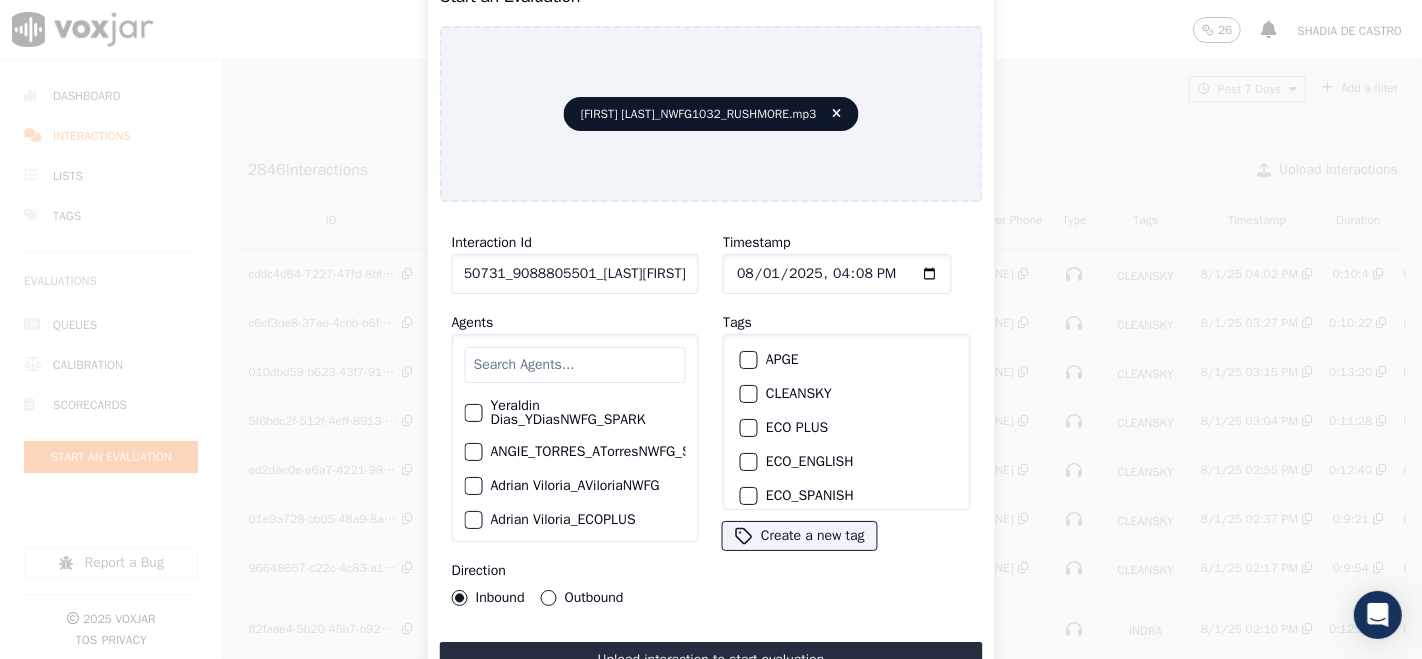 scroll, scrollTop: 0, scrollLeft: 36, axis: horizontal 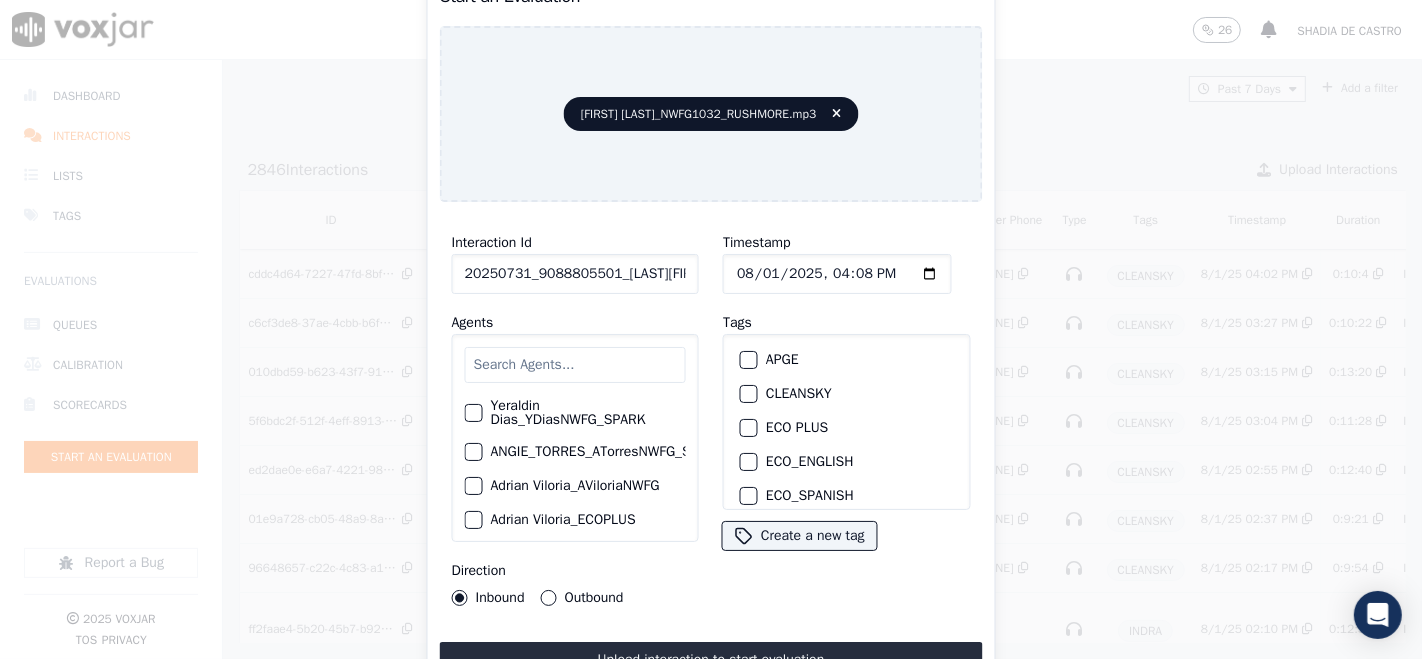 drag, startPoint x: 742, startPoint y: 384, endPoint x: 740, endPoint y: 395, distance: 11.18034 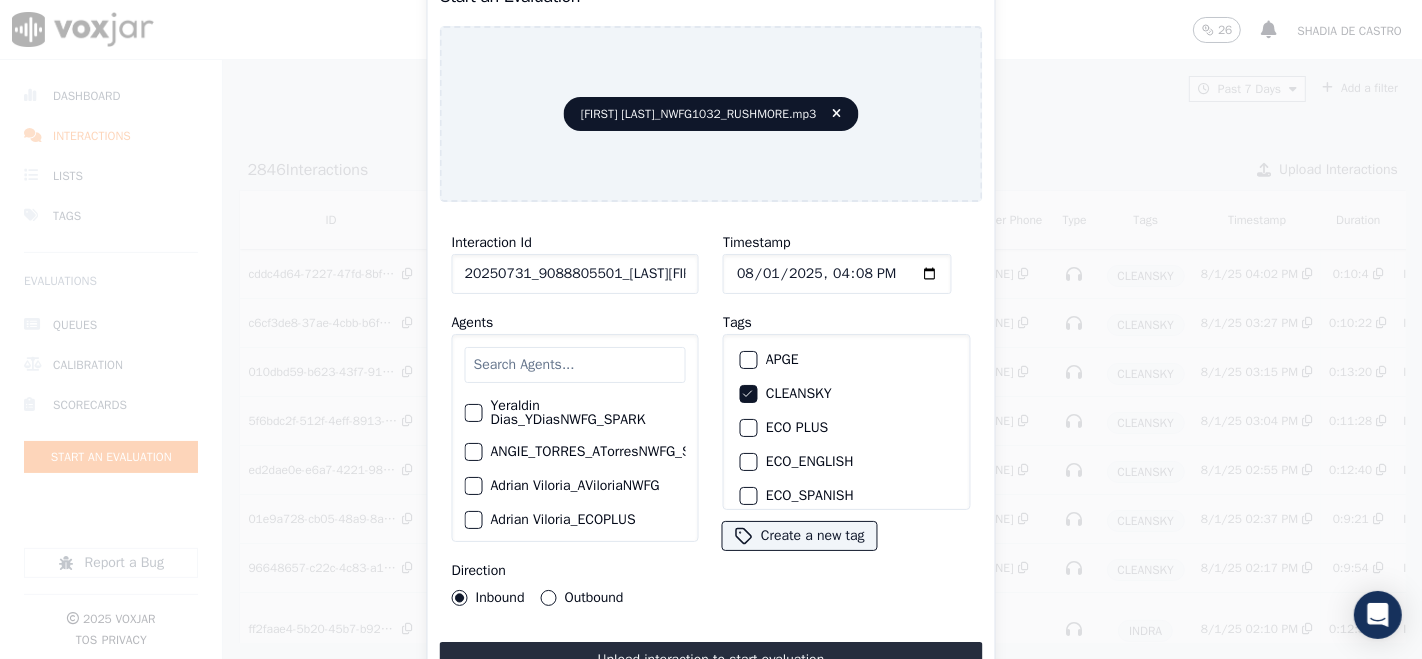 click on "Upload interaction to start evaluation" at bounding box center [711, 660] 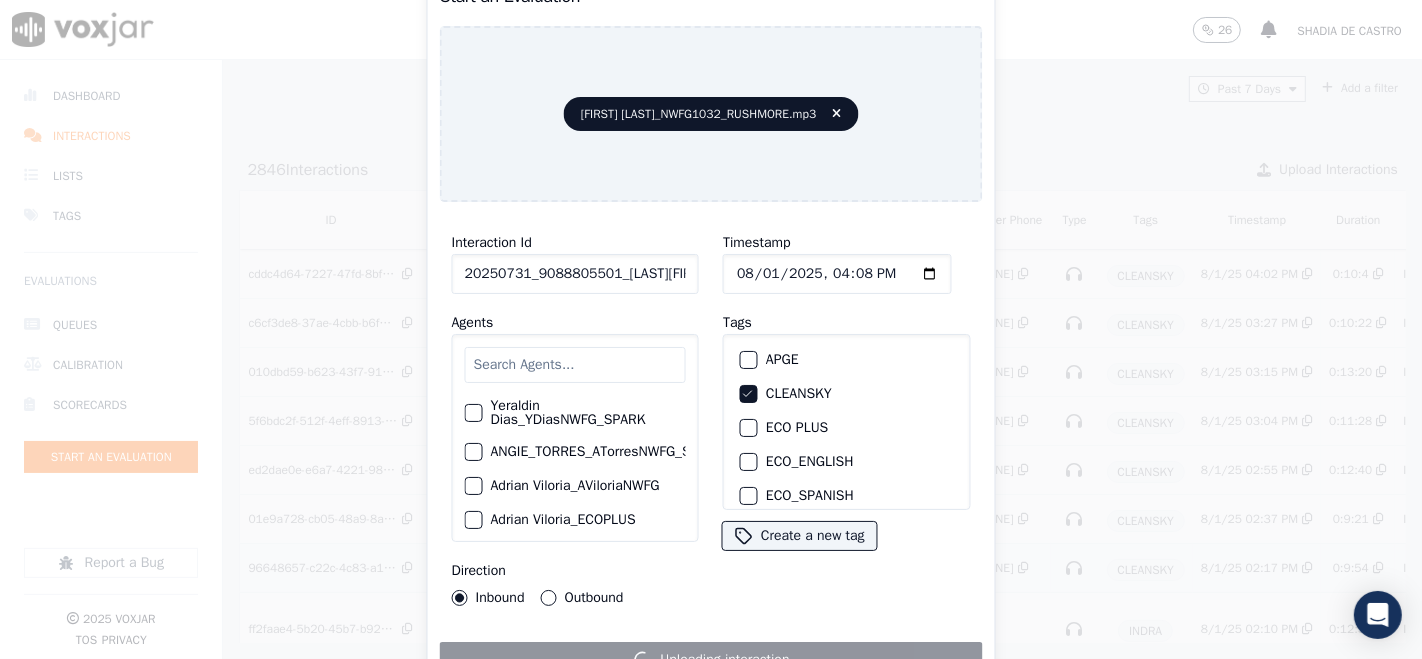 drag, startPoint x: 432, startPoint y: 530, endPoint x: 421, endPoint y: 544, distance: 17.804493 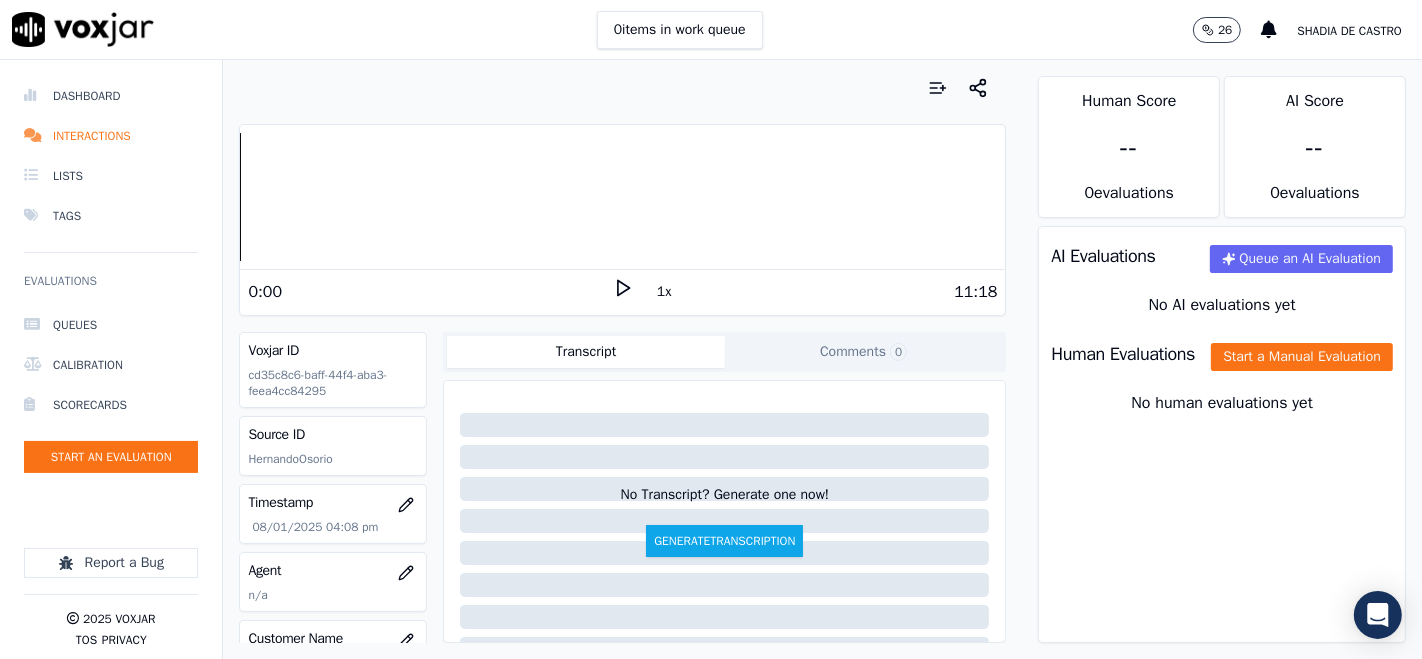 click 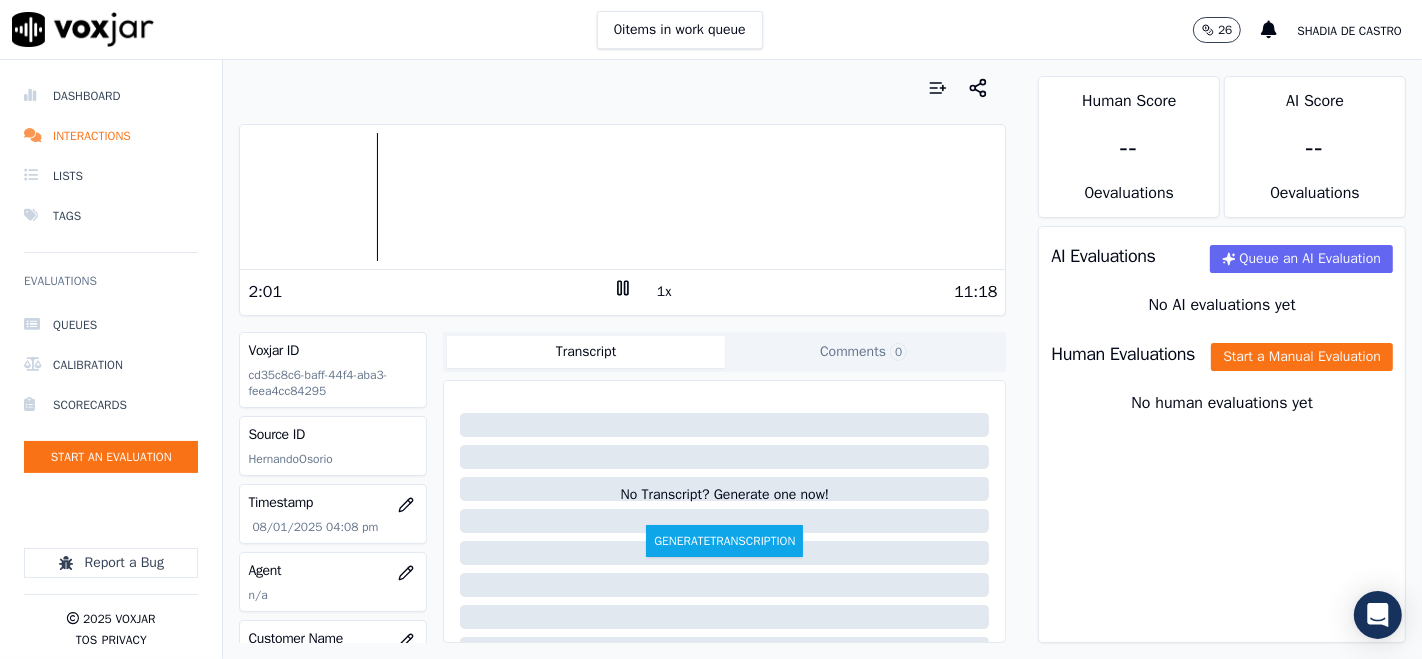 click at bounding box center [622, 197] 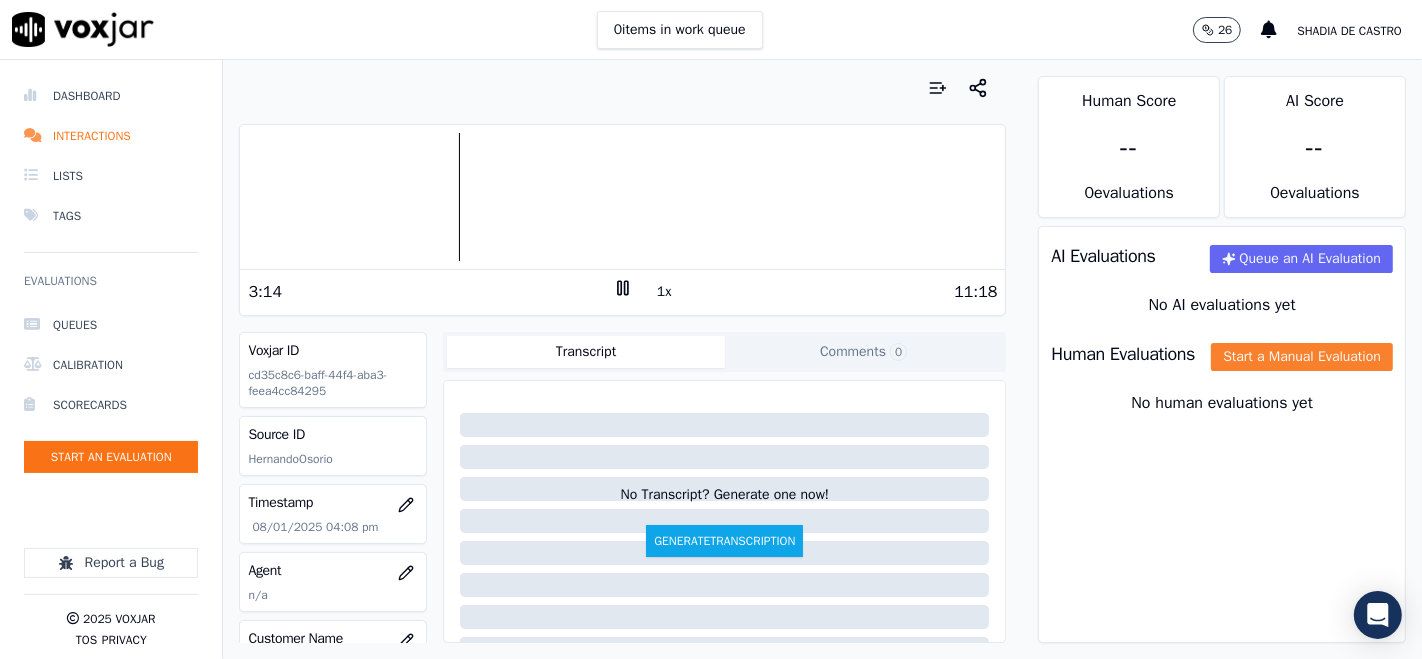 click on "Start a Manual Evaluation" 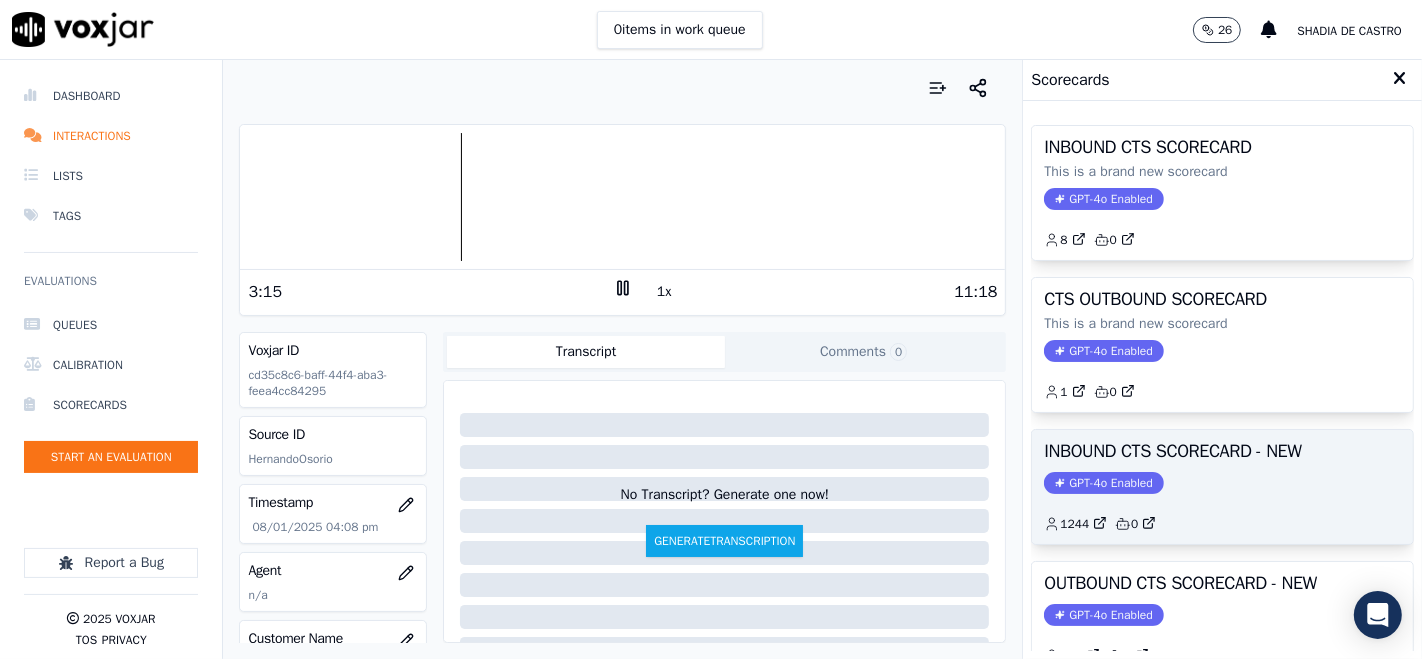 click on "INBOUND CTS SCORECARD - NEW        GPT-4o Enabled       1244         0" at bounding box center [1222, 487] 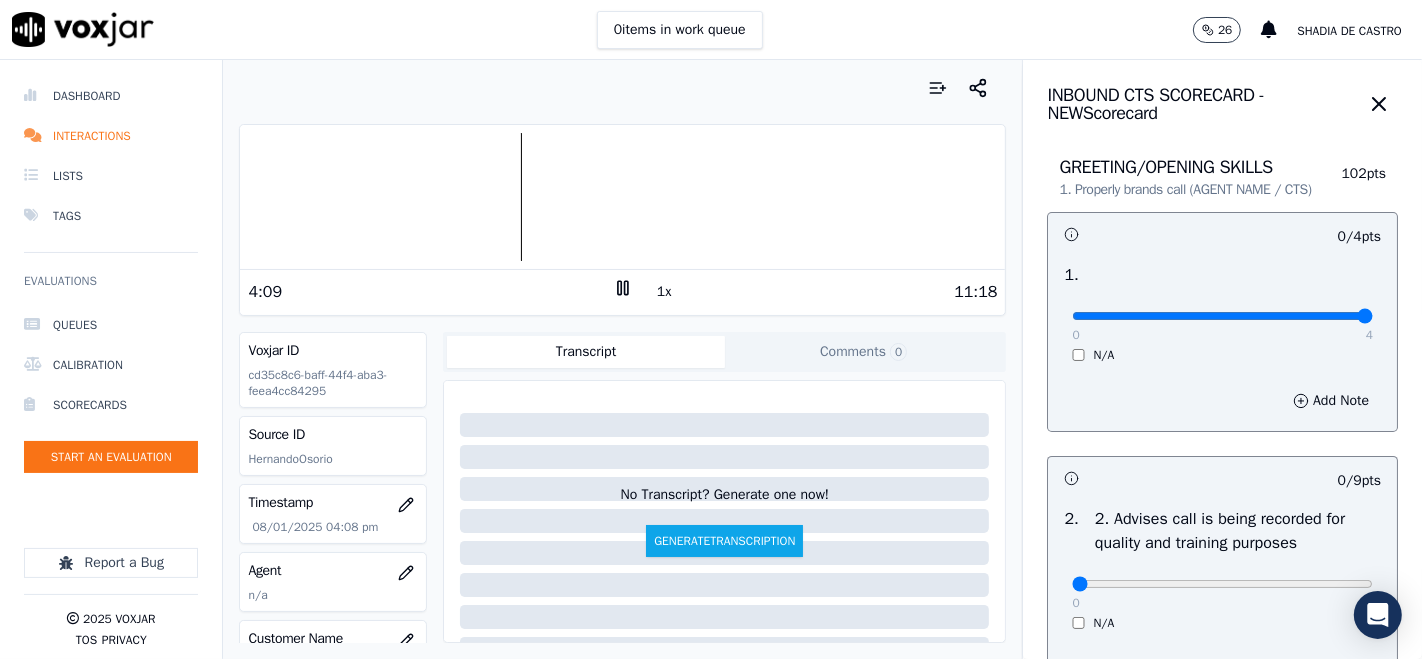 type on "4" 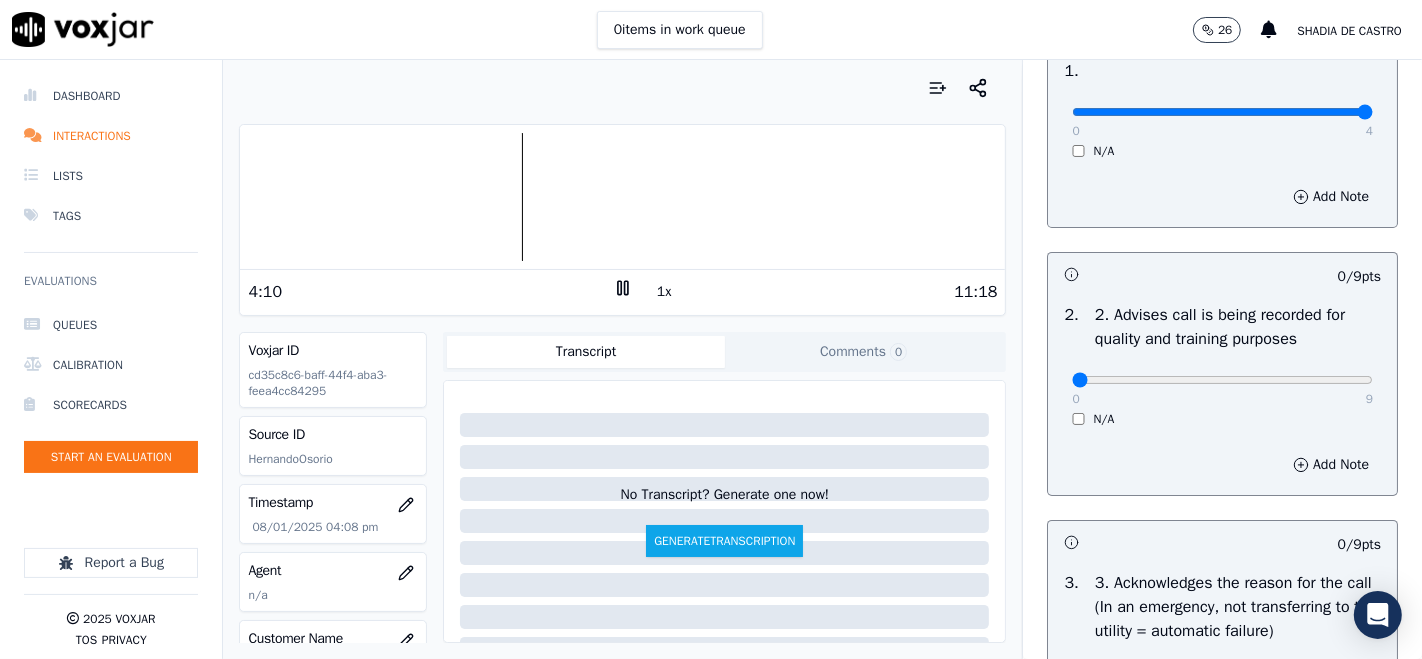 scroll, scrollTop: 222, scrollLeft: 0, axis: vertical 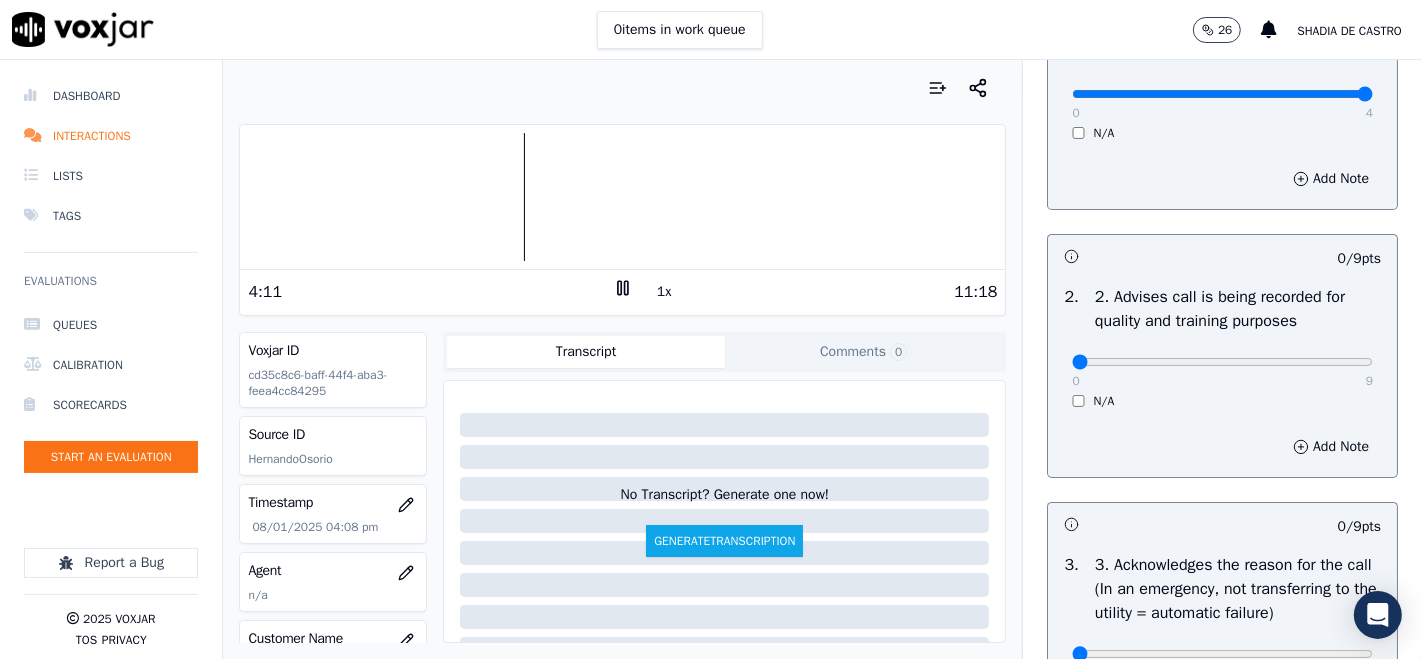 click at bounding box center [622, 197] 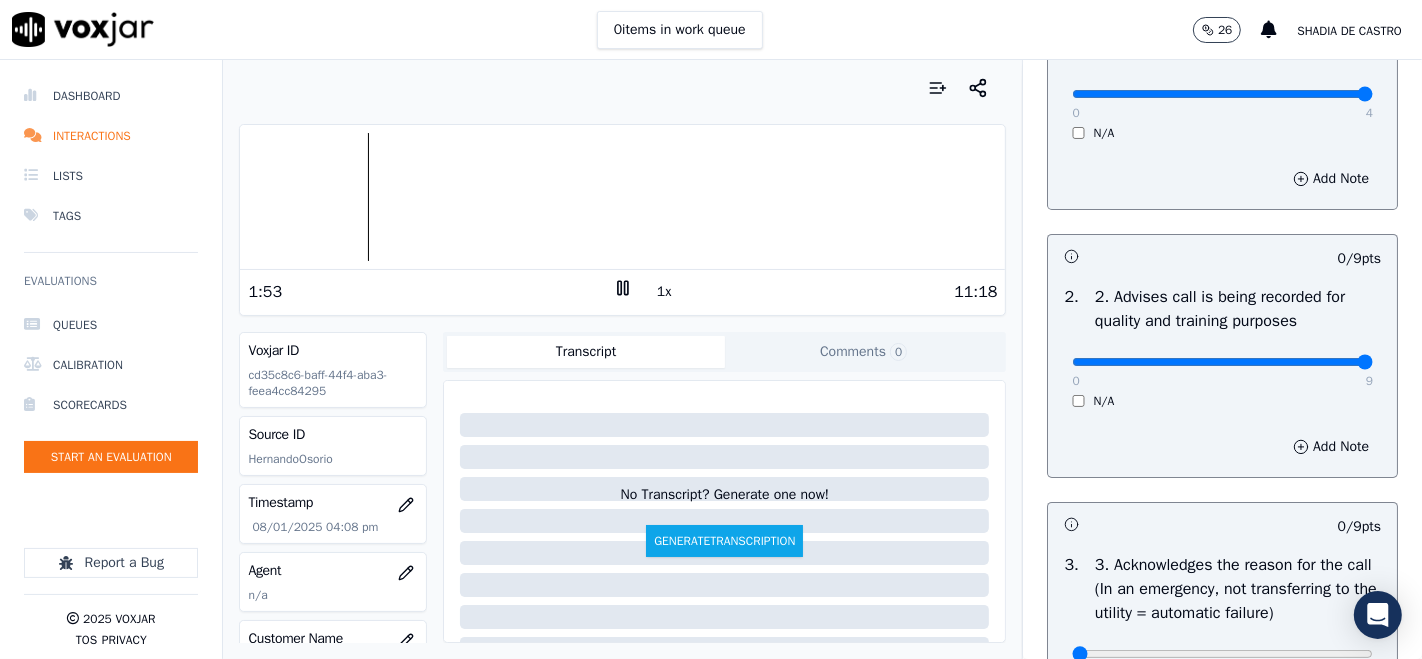 type on "9" 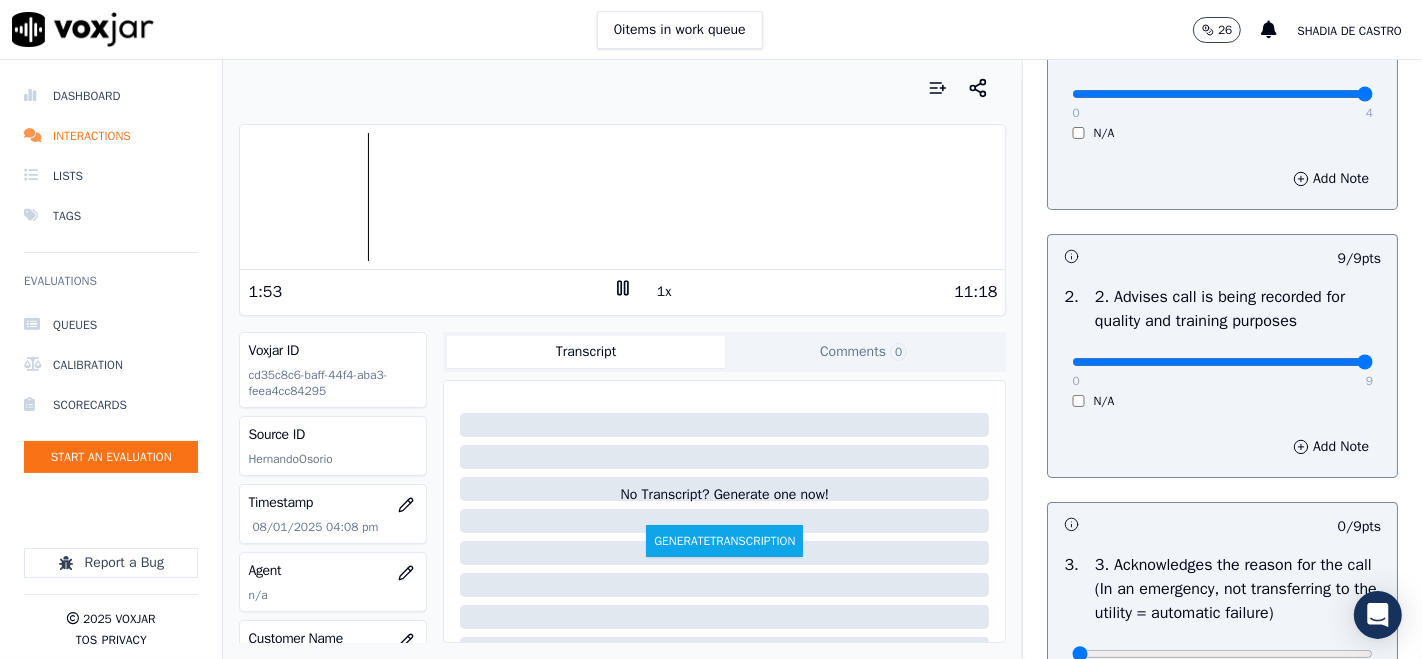 scroll, scrollTop: 555, scrollLeft: 0, axis: vertical 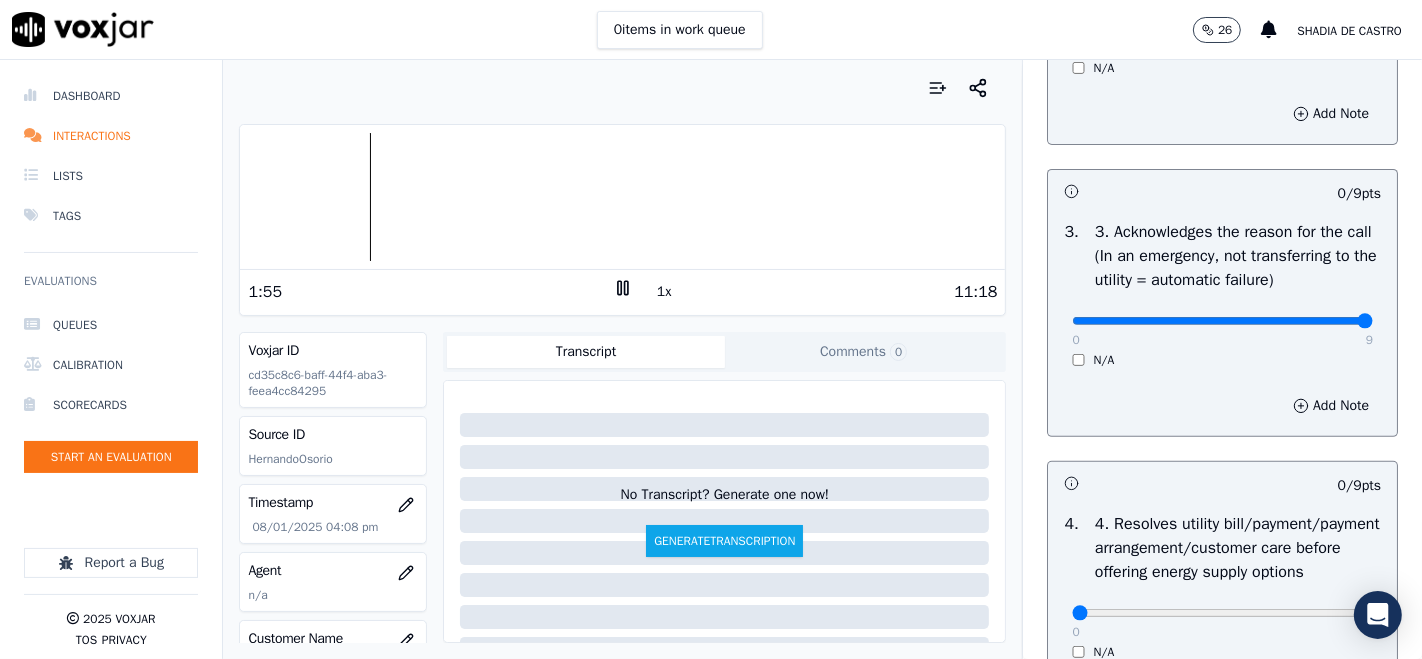 type on "9" 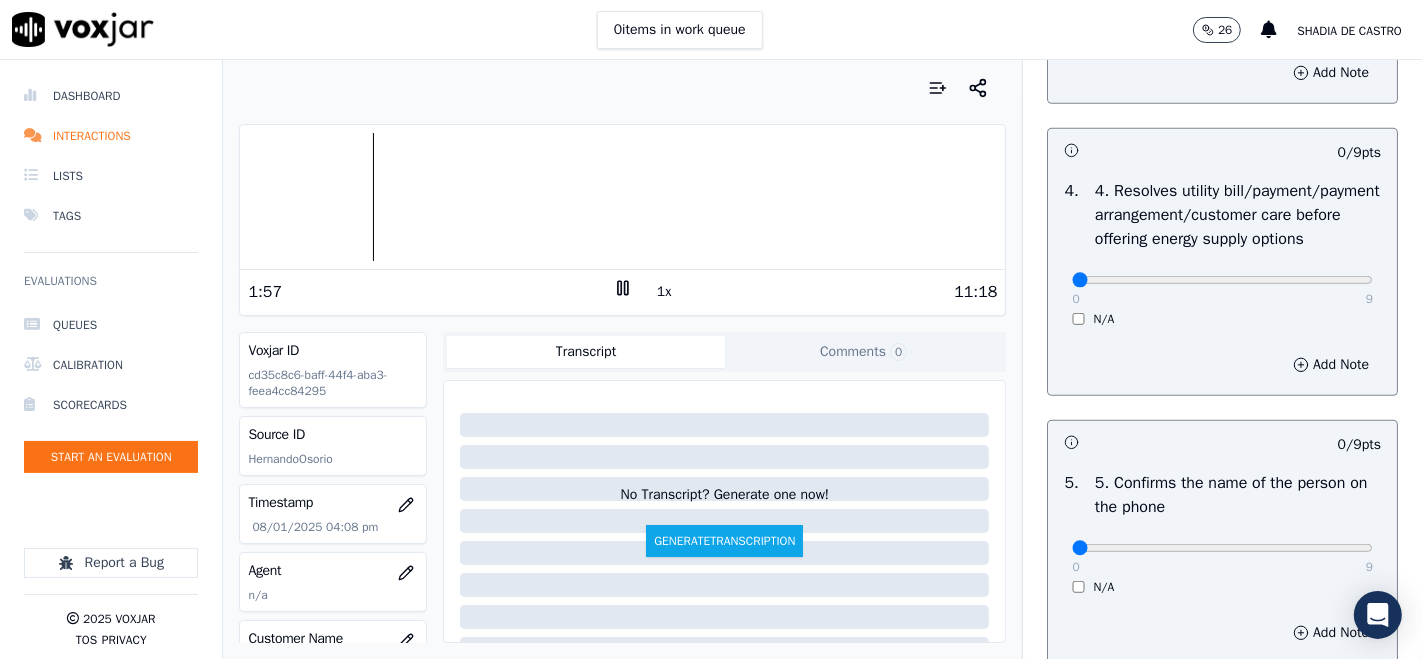 scroll, scrollTop: 1000, scrollLeft: 0, axis: vertical 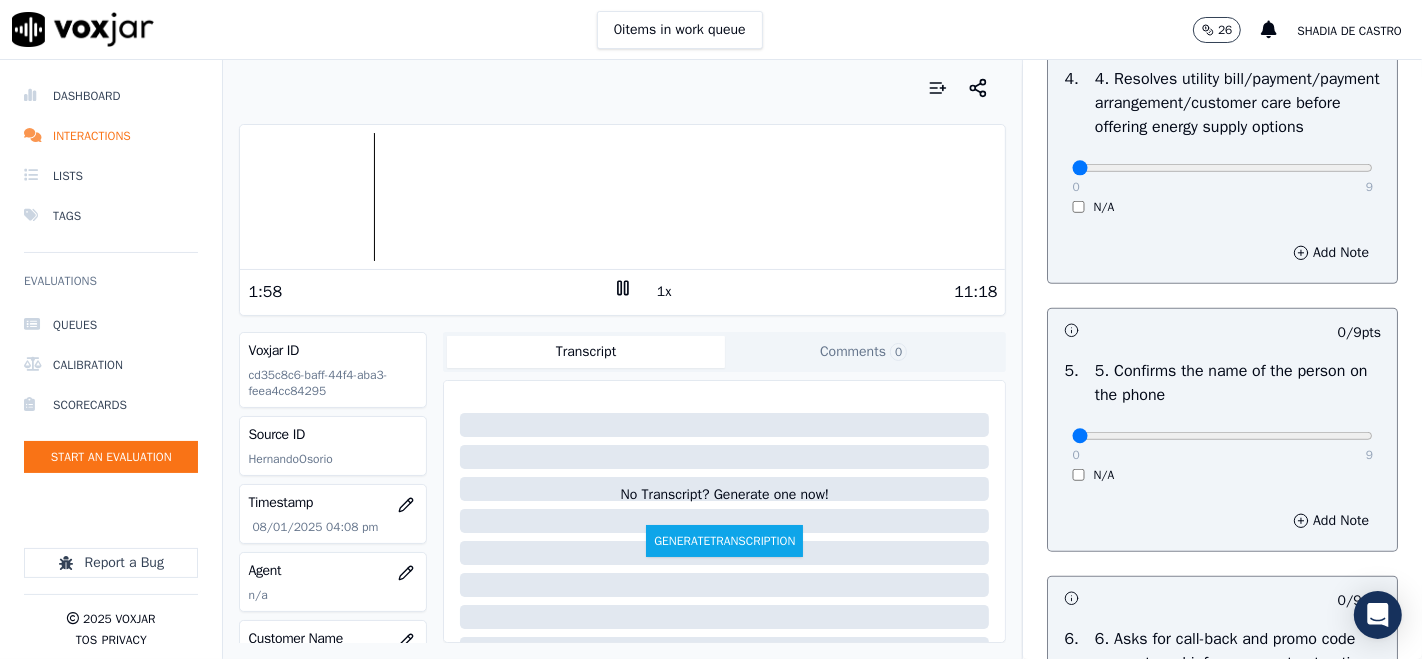 click on "0   9     N/A" at bounding box center [1222, 177] 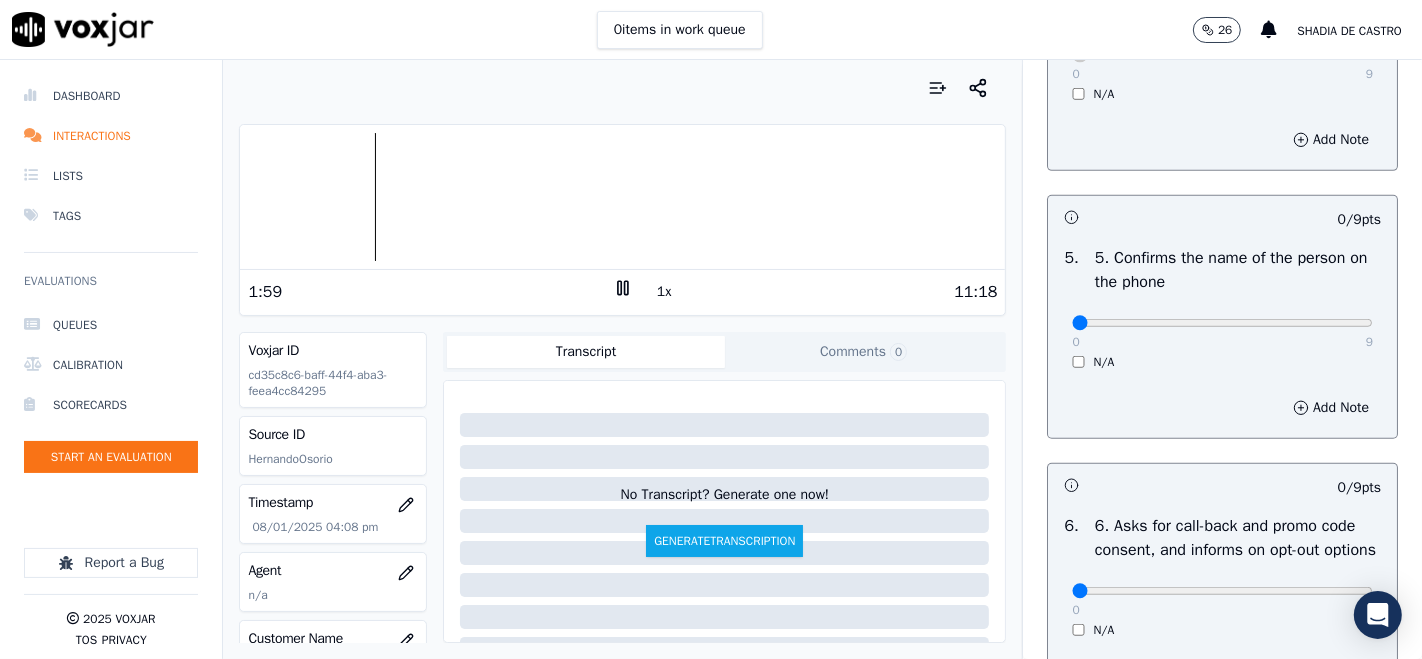 scroll, scrollTop: 1222, scrollLeft: 0, axis: vertical 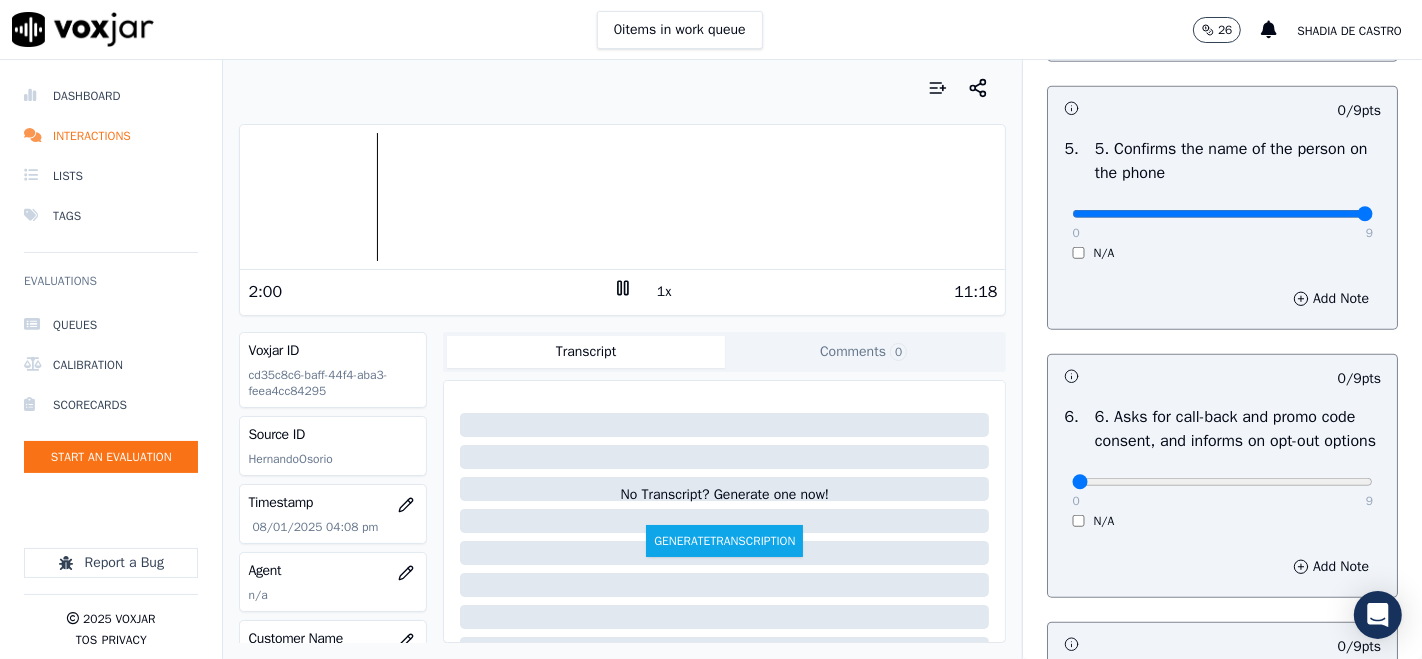 type on "9" 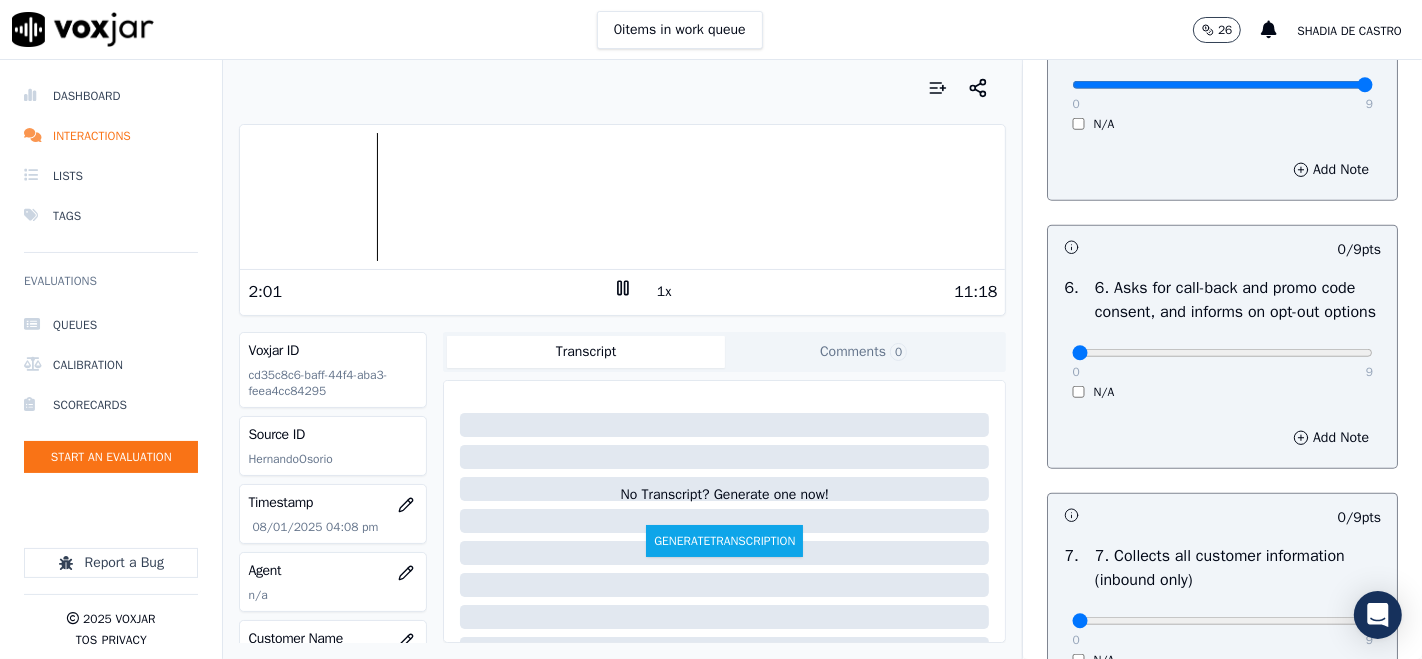 scroll, scrollTop: 1444, scrollLeft: 0, axis: vertical 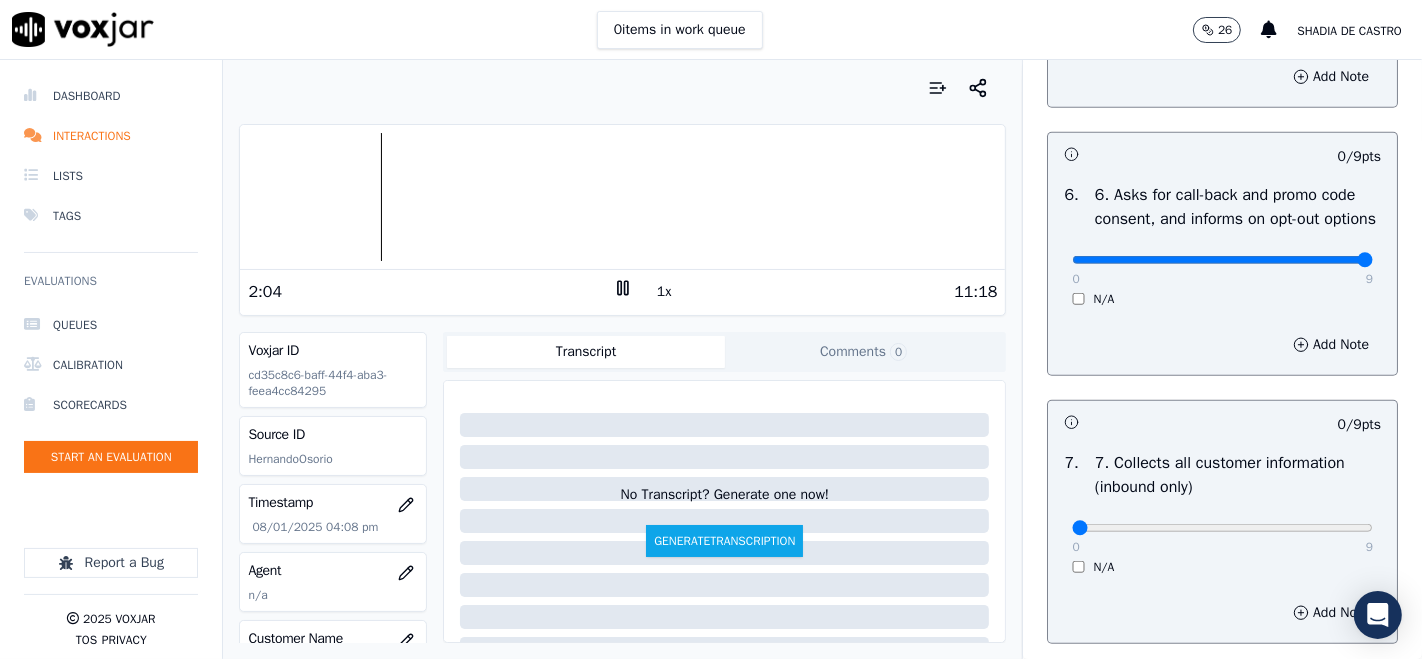 type on "9" 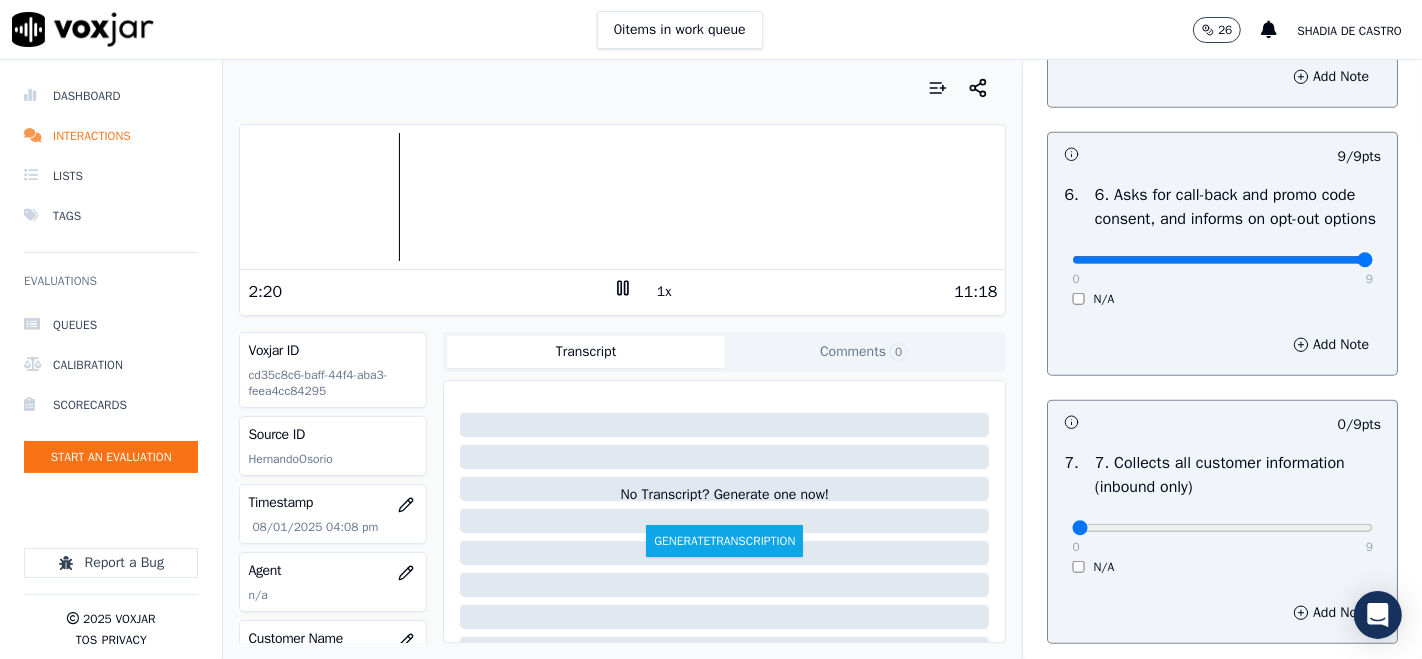drag, startPoint x: 616, startPoint y: 287, endPoint x: 615, endPoint y: 275, distance: 12.0415945 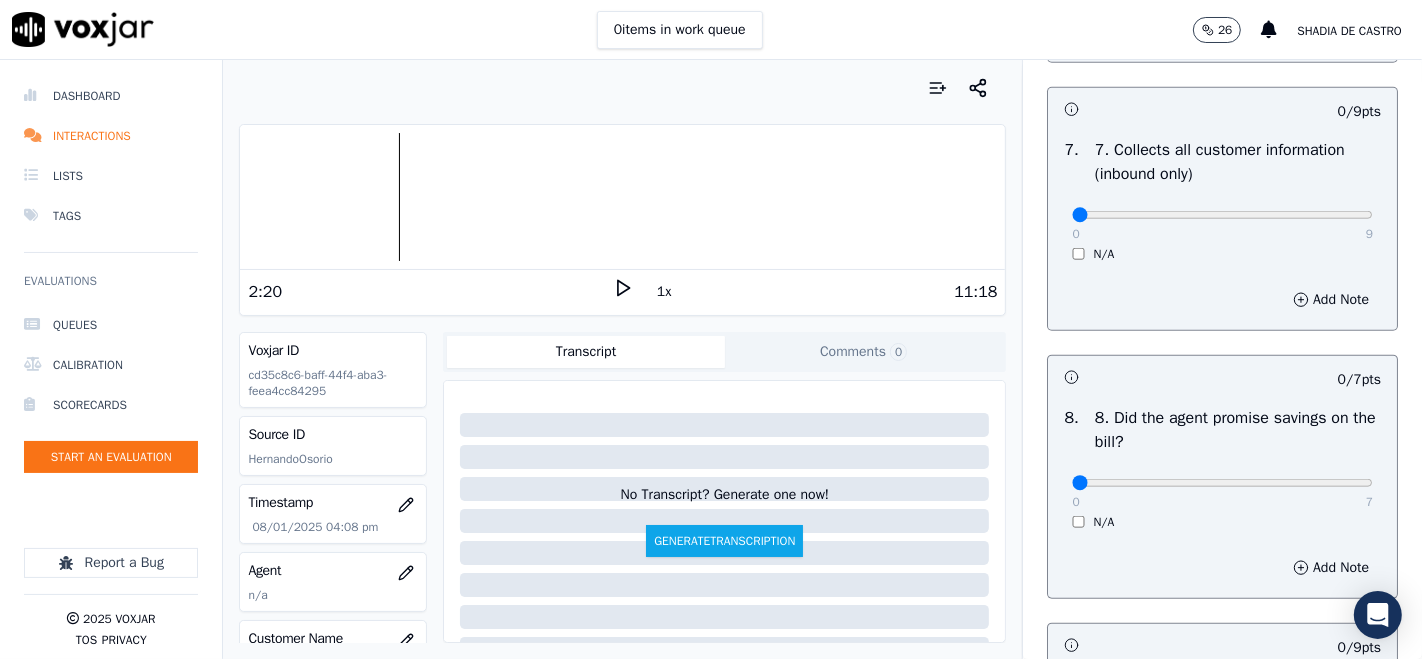 scroll, scrollTop: 1666, scrollLeft: 0, axis: vertical 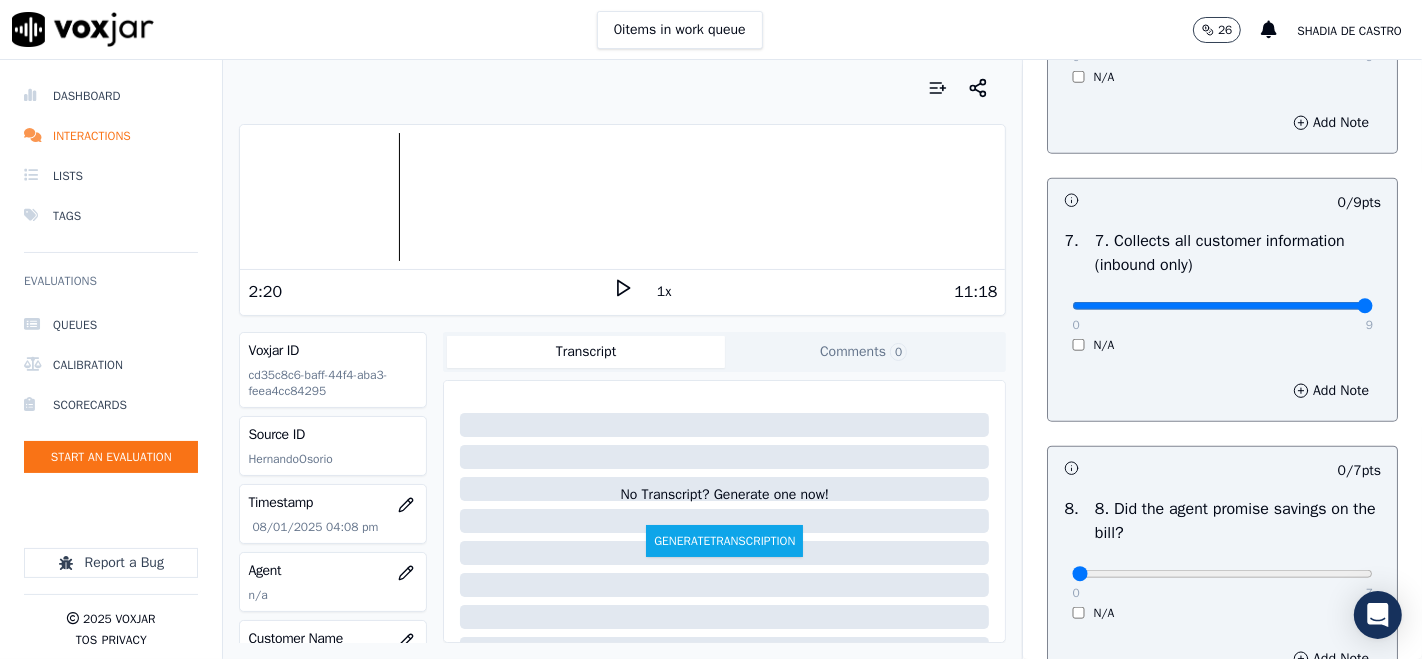 type on "9" 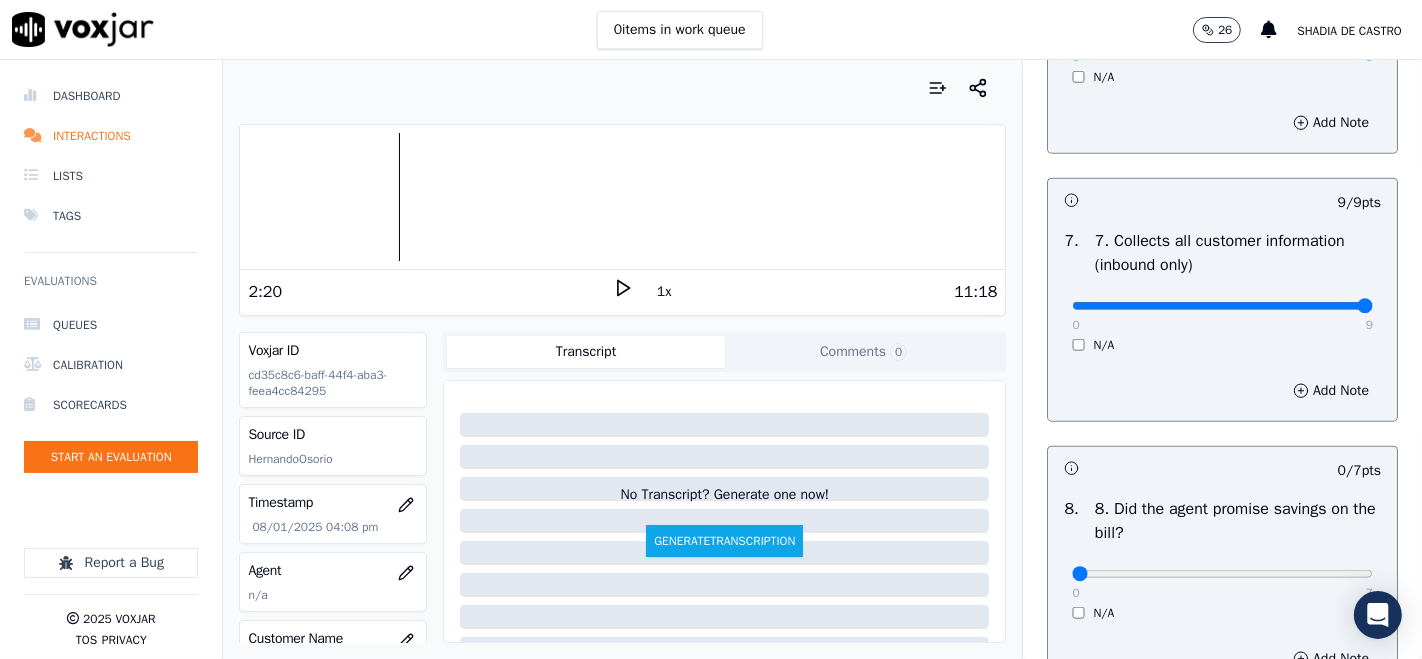 scroll, scrollTop: 1888, scrollLeft: 0, axis: vertical 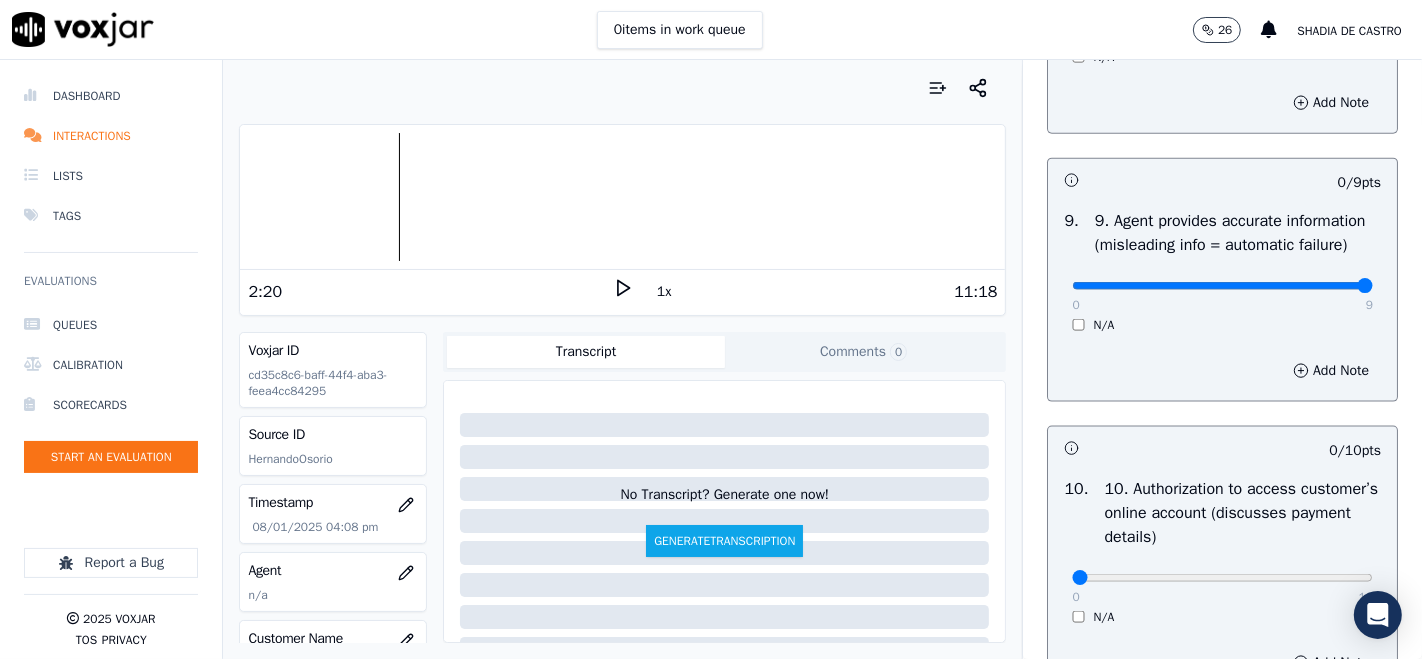 drag, startPoint x: 1318, startPoint y: 395, endPoint x: 1302, endPoint y: 396, distance: 16.03122 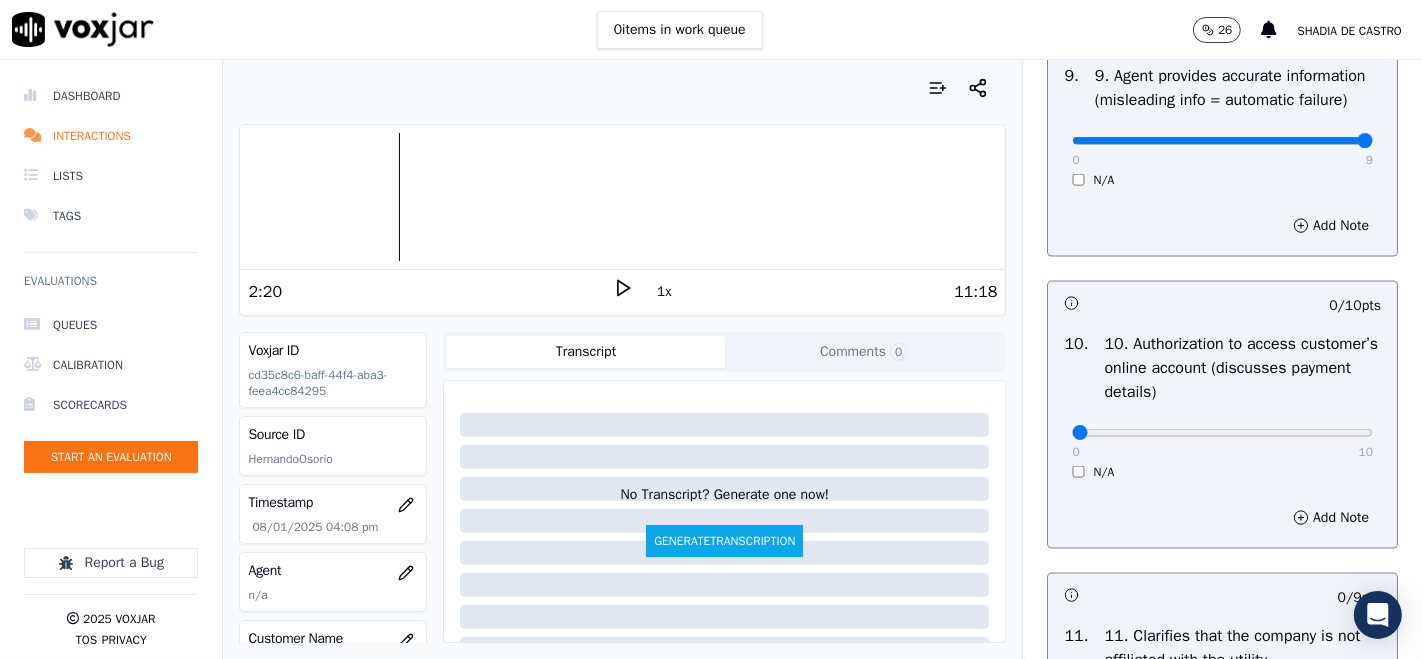 scroll, scrollTop: 2333, scrollLeft: 0, axis: vertical 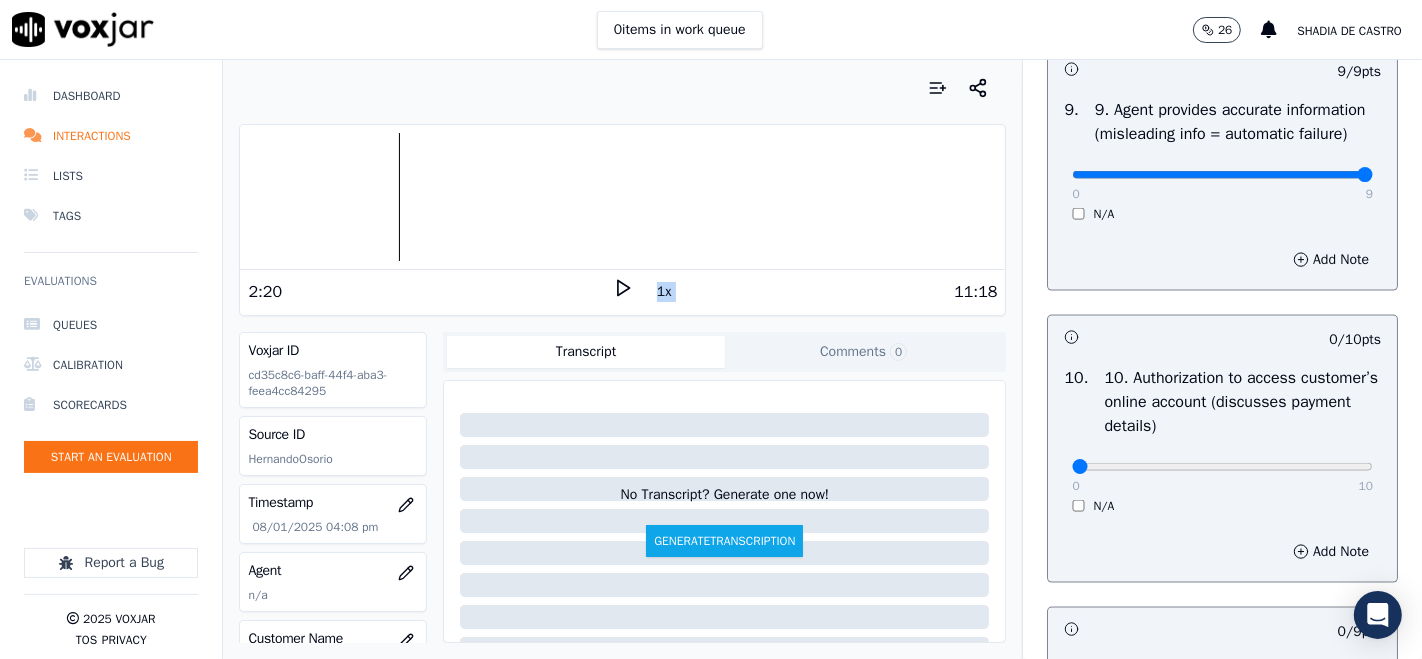 click on "2:20     1x   11:18" at bounding box center (622, 291) 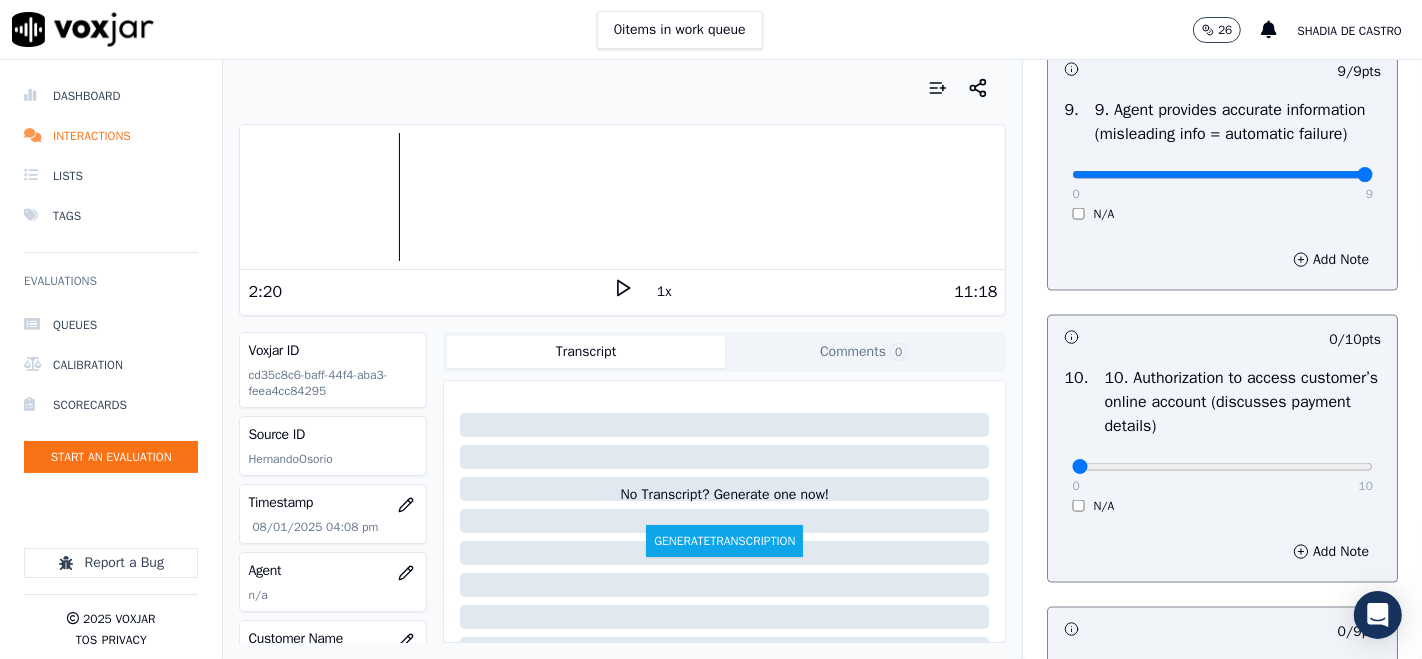 click on "2:20" at bounding box center (430, 292) 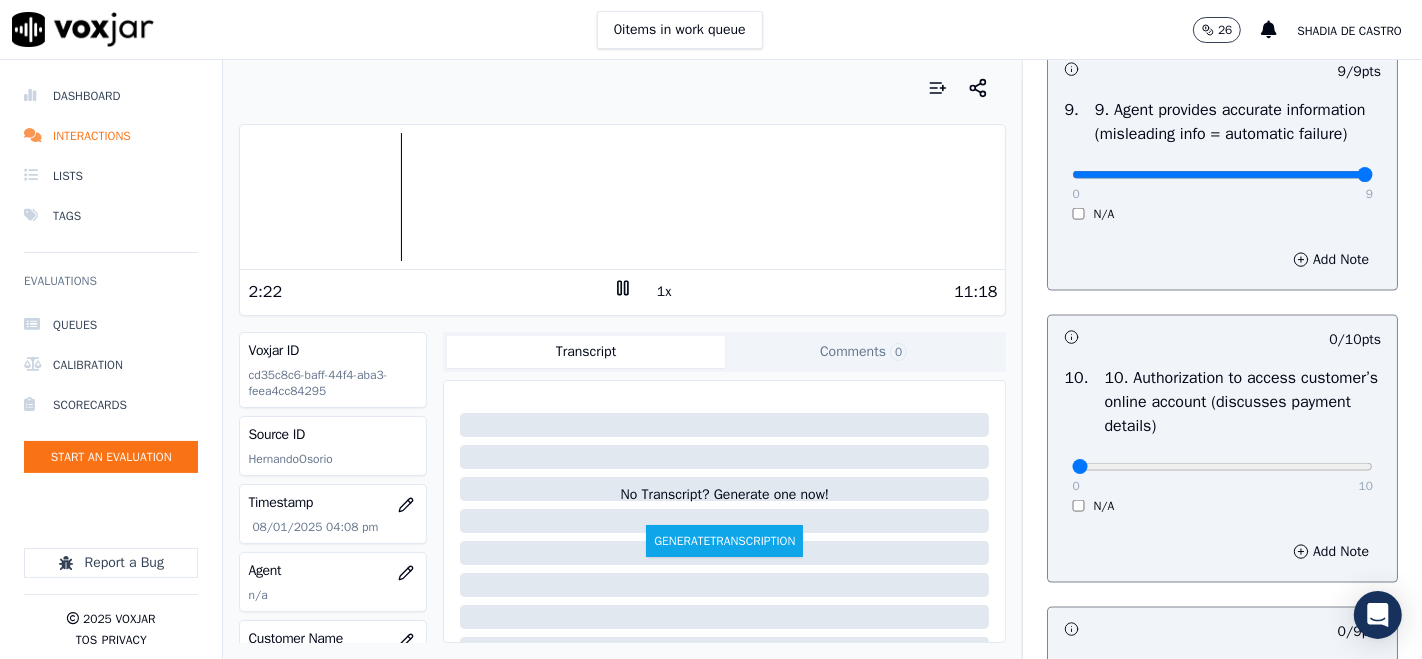 scroll, scrollTop: 2444, scrollLeft: 0, axis: vertical 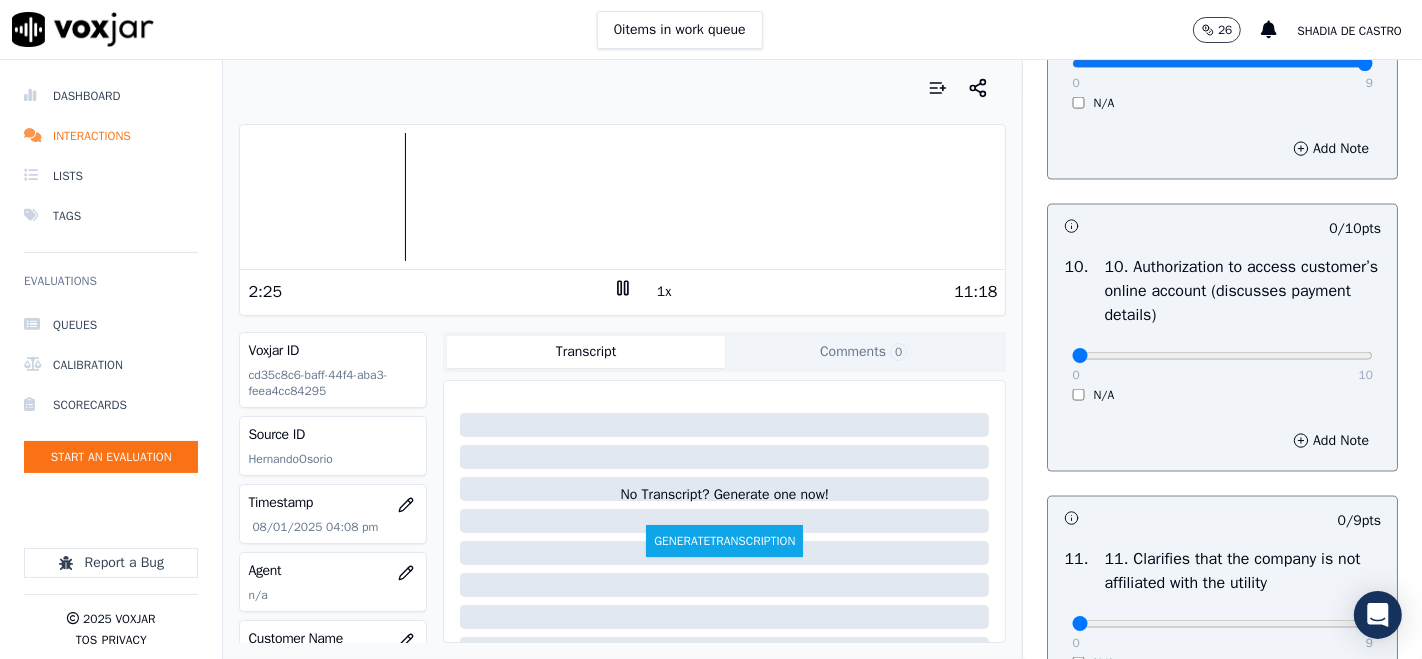 click at bounding box center (622, 197) 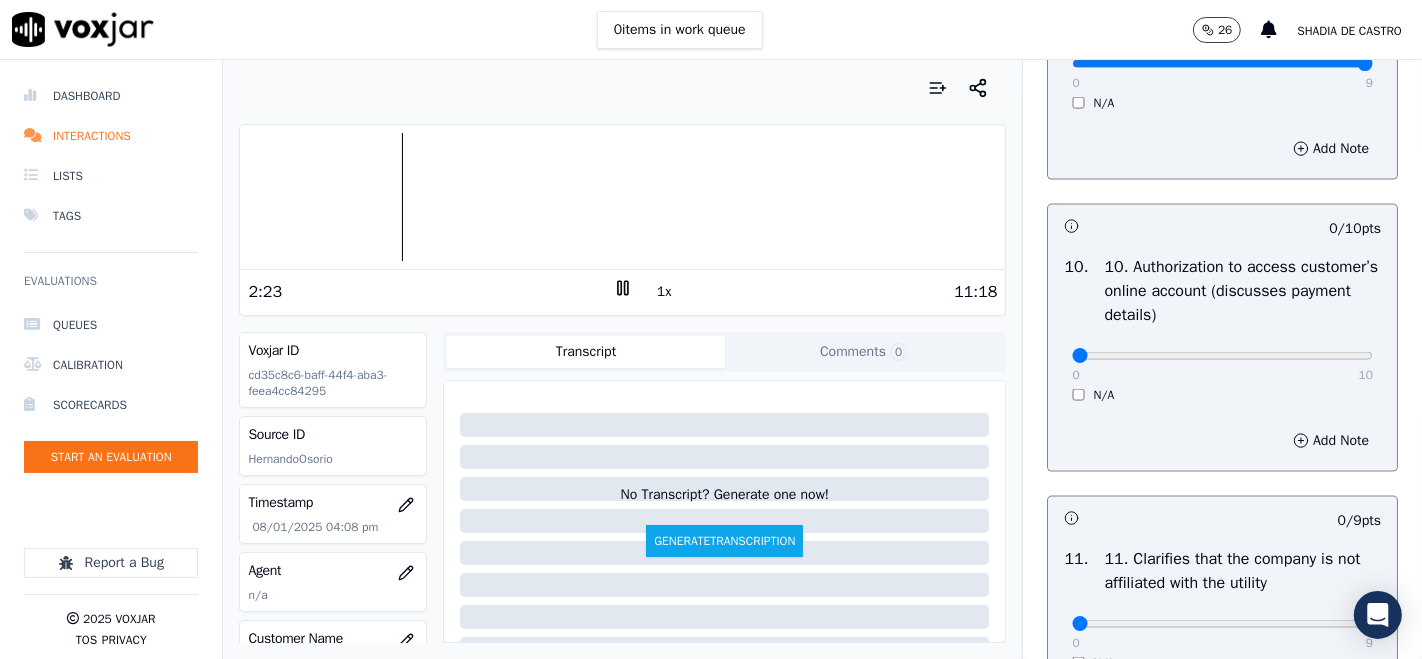 click at bounding box center [622, 197] 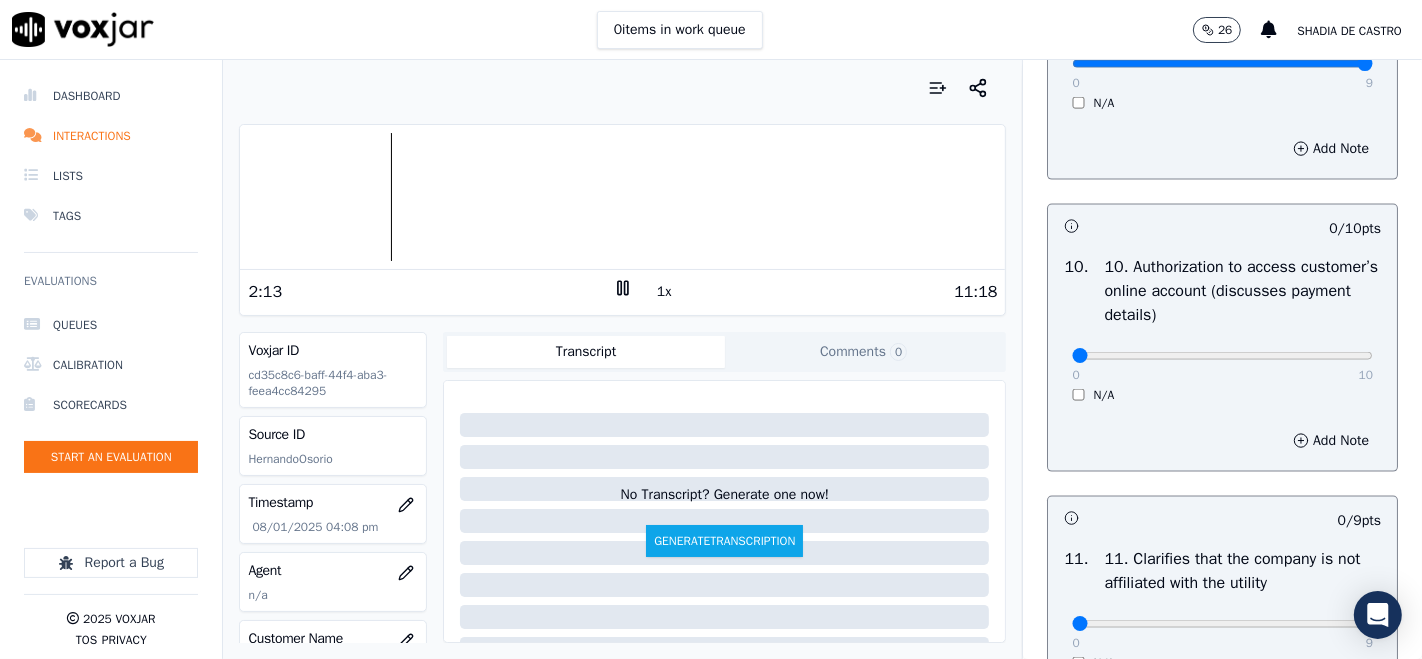 click at bounding box center [622, 197] 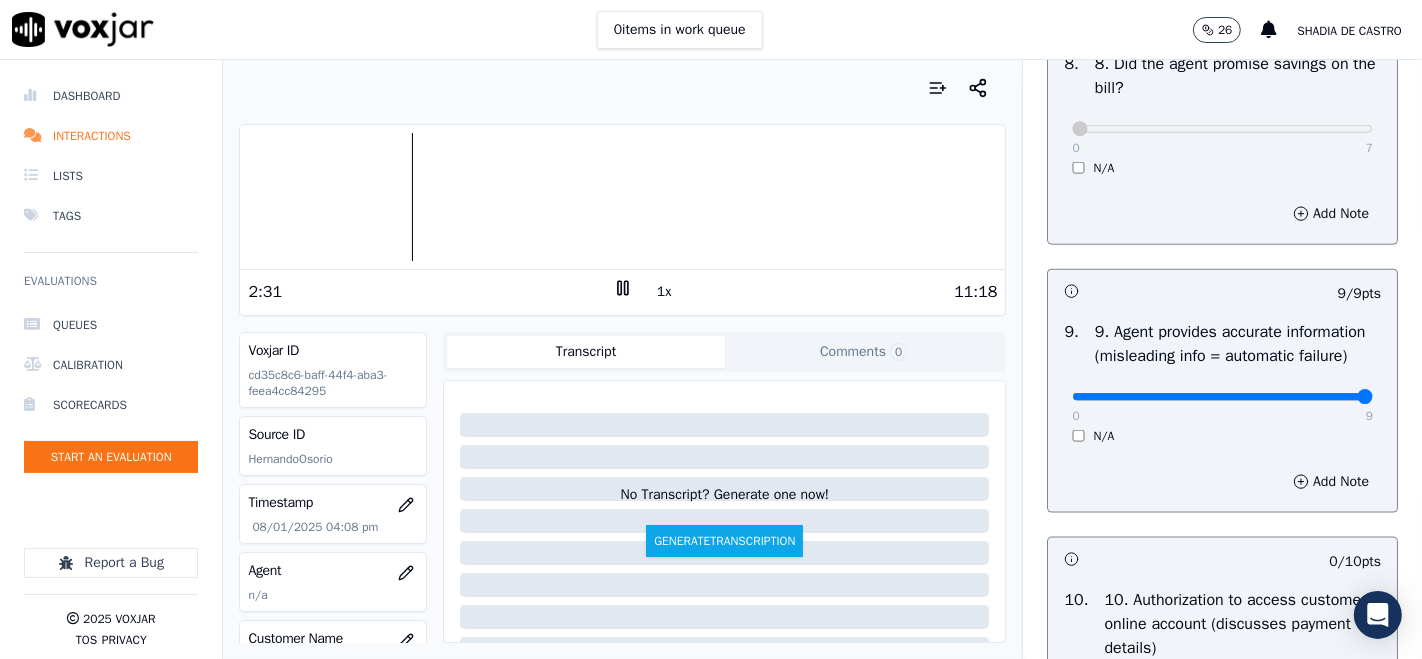 scroll, scrollTop: 2555, scrollLeft: 0, axis: vertical 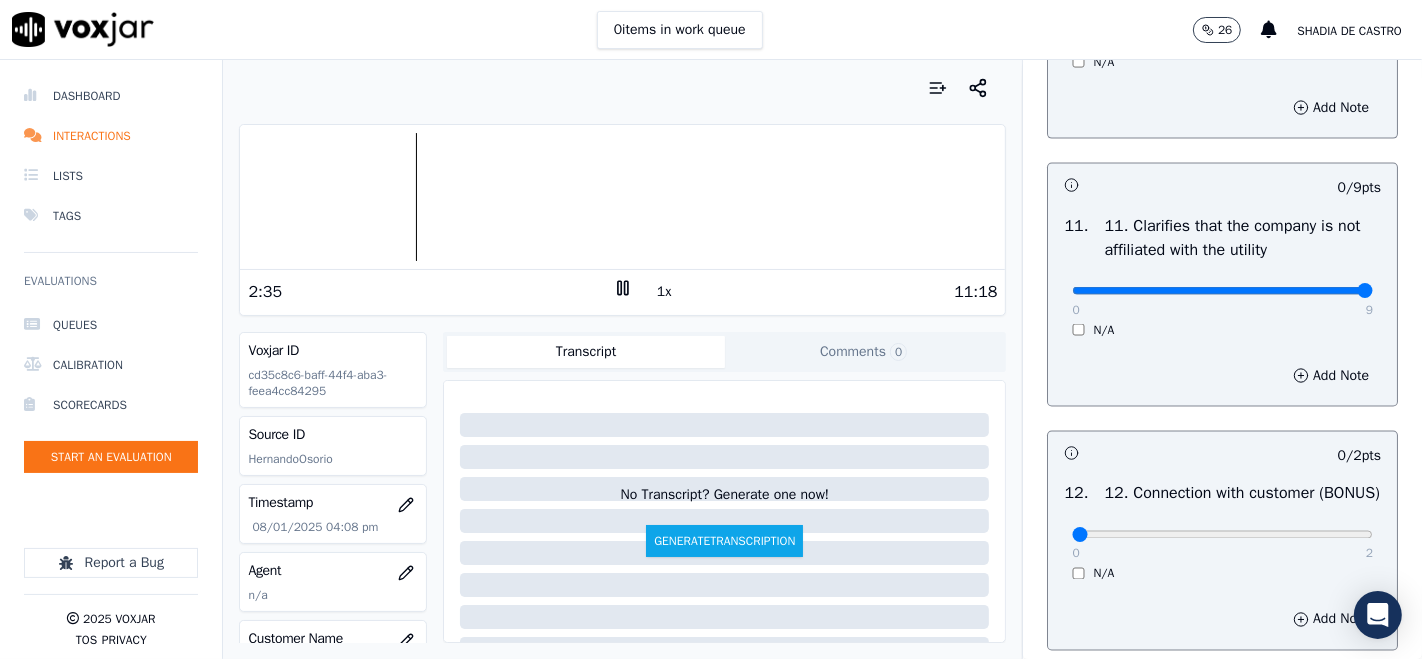 type on "9" 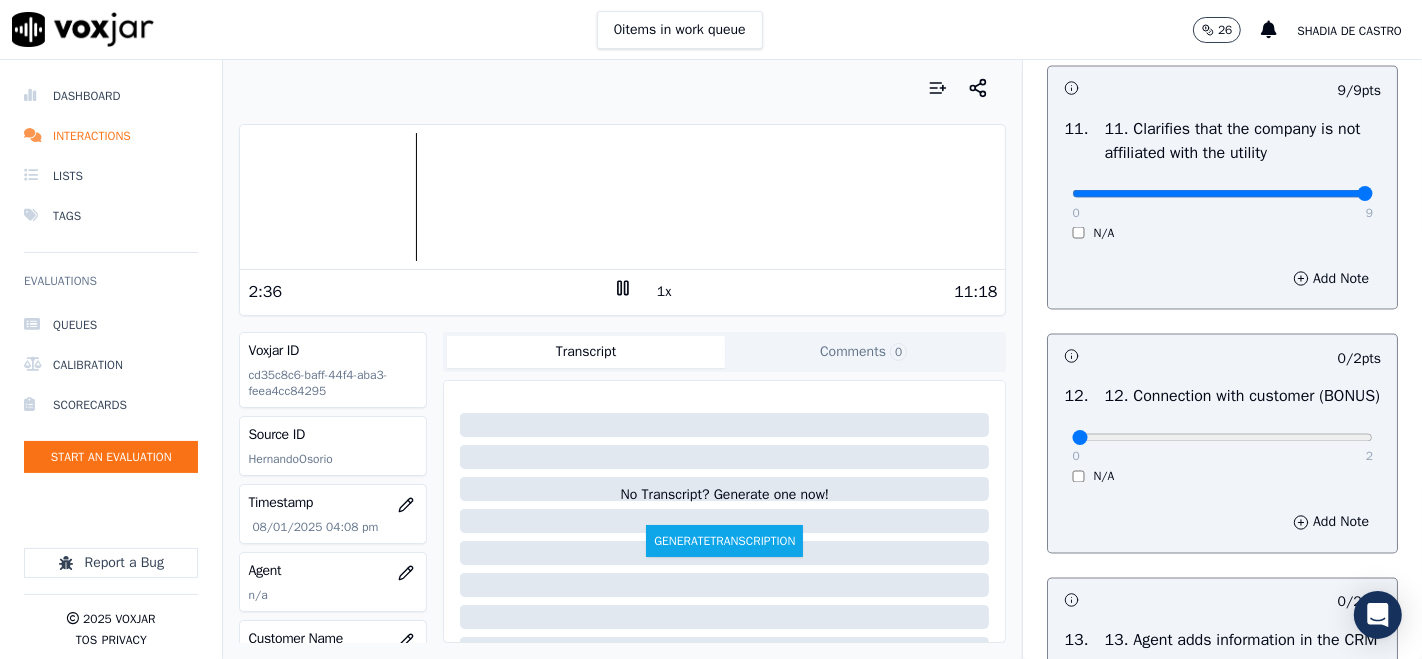 scroll, scrollTop: 3000, scrollLeft: 0, axis: vertical 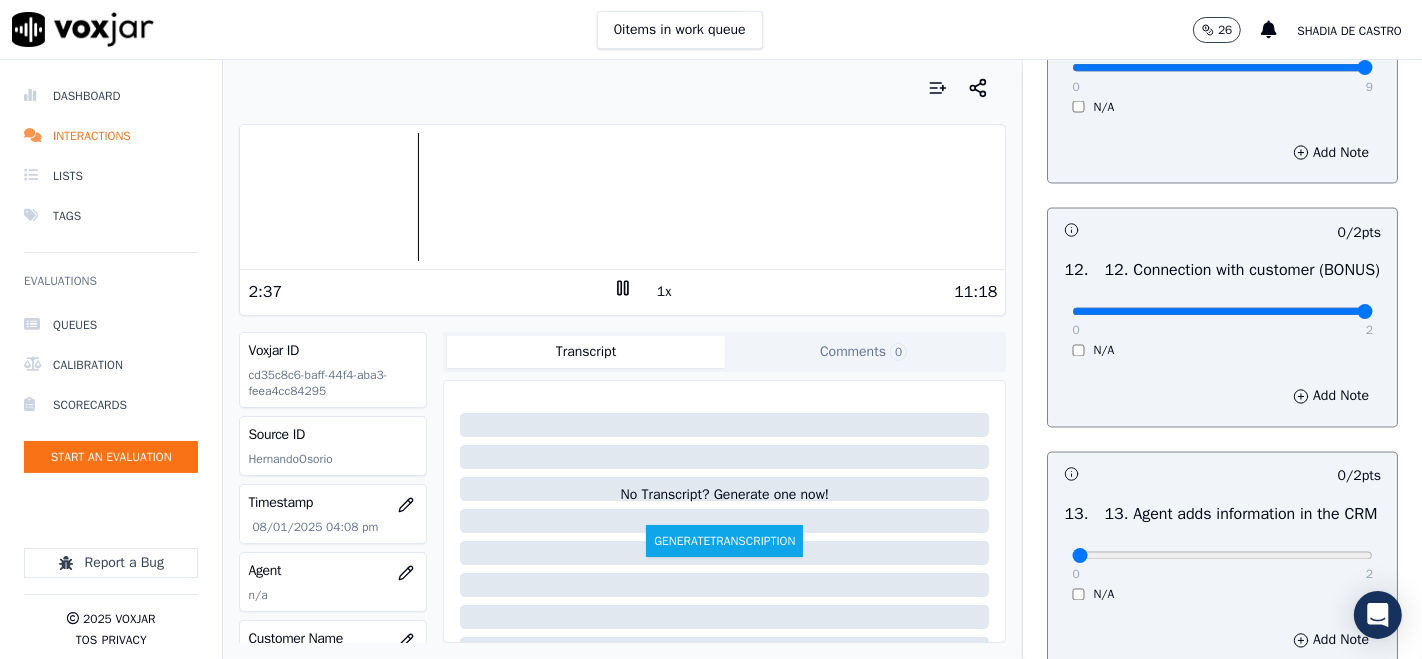 type on "2" 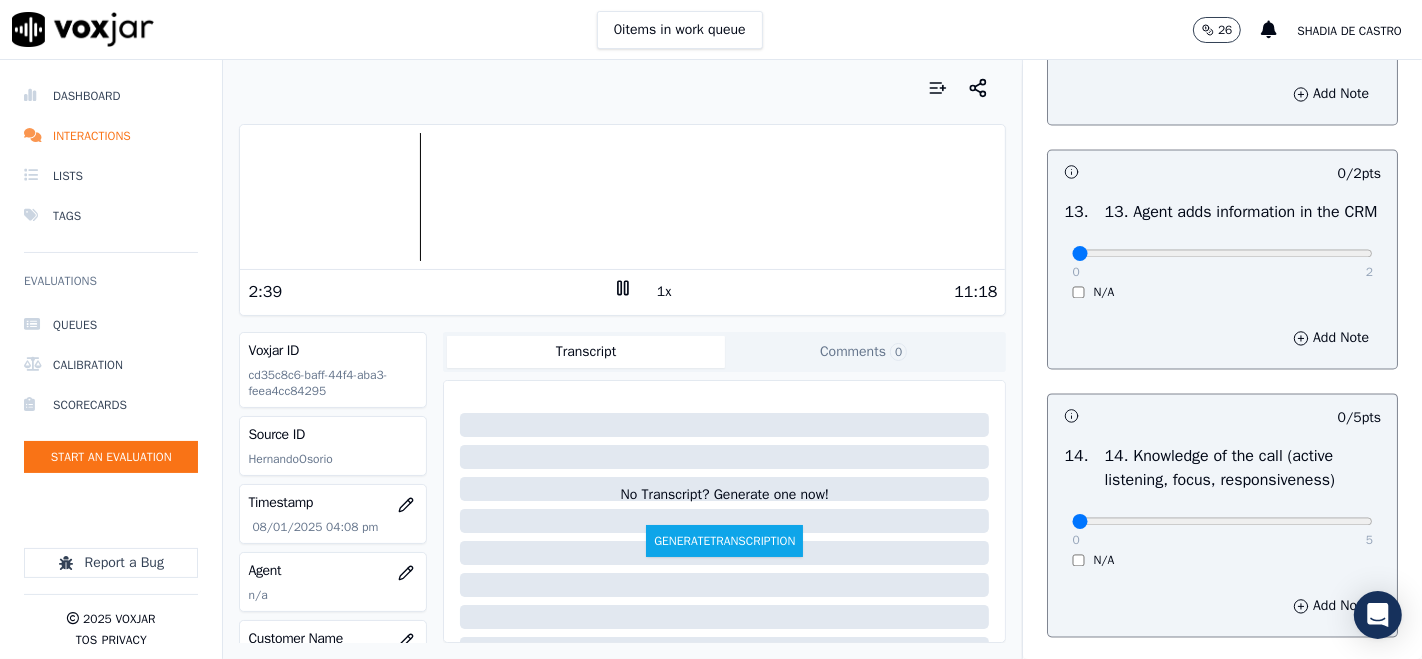 scroll, scrollTop: 3333, scrollLeft: 0, axis: vertical 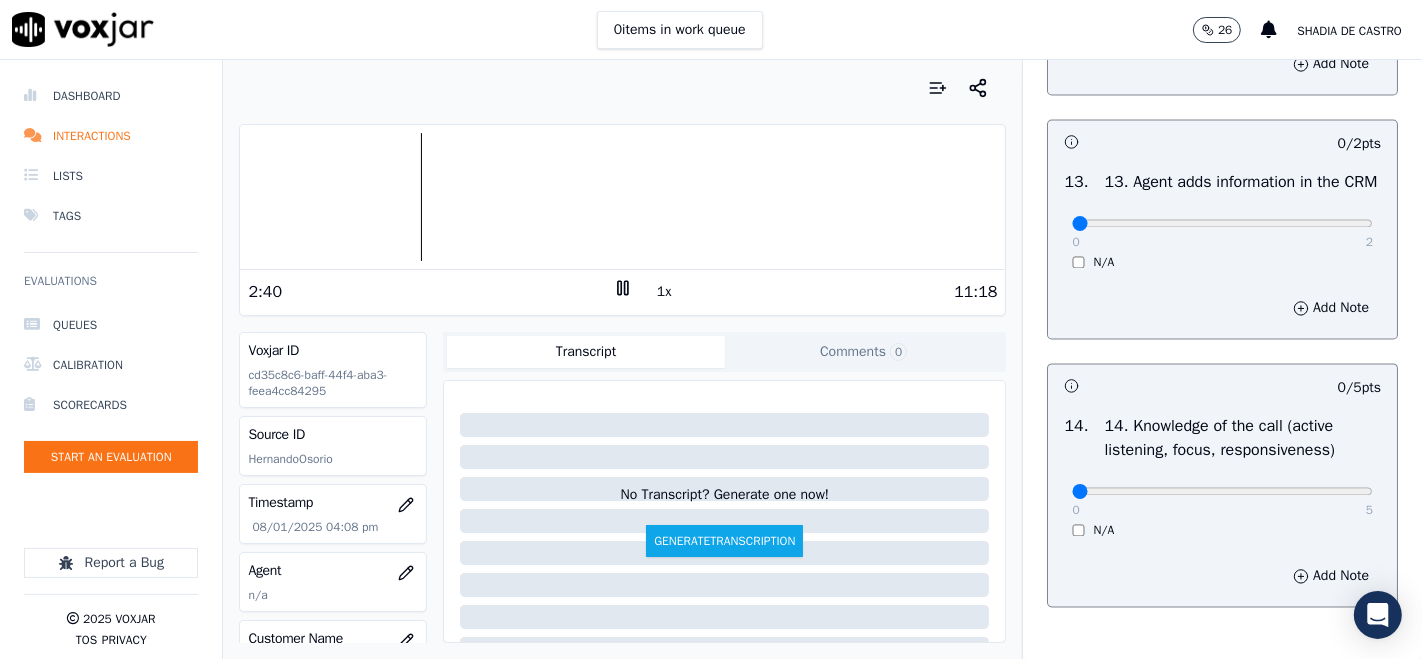 click on "2" at bounding box center (1369, 242) 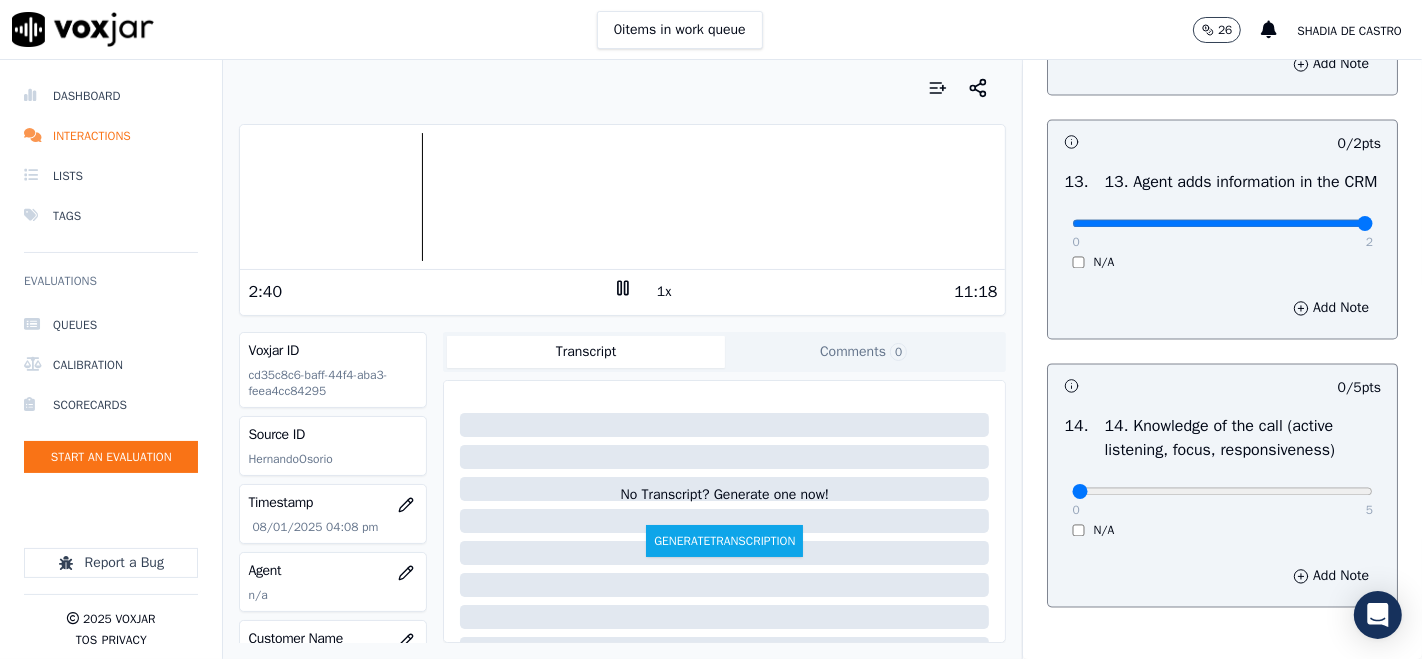 type on "2" 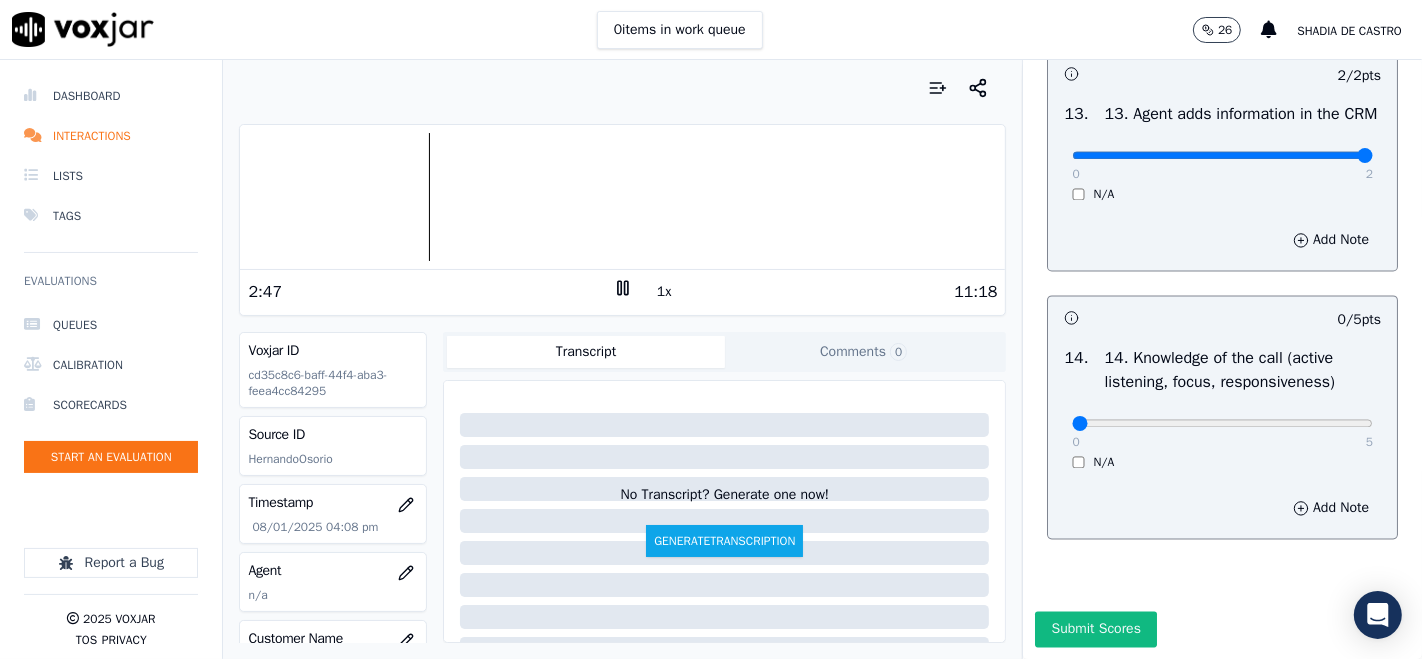 scroll, scrollTop: 3495, scrollLeft: 0, axis: vertical 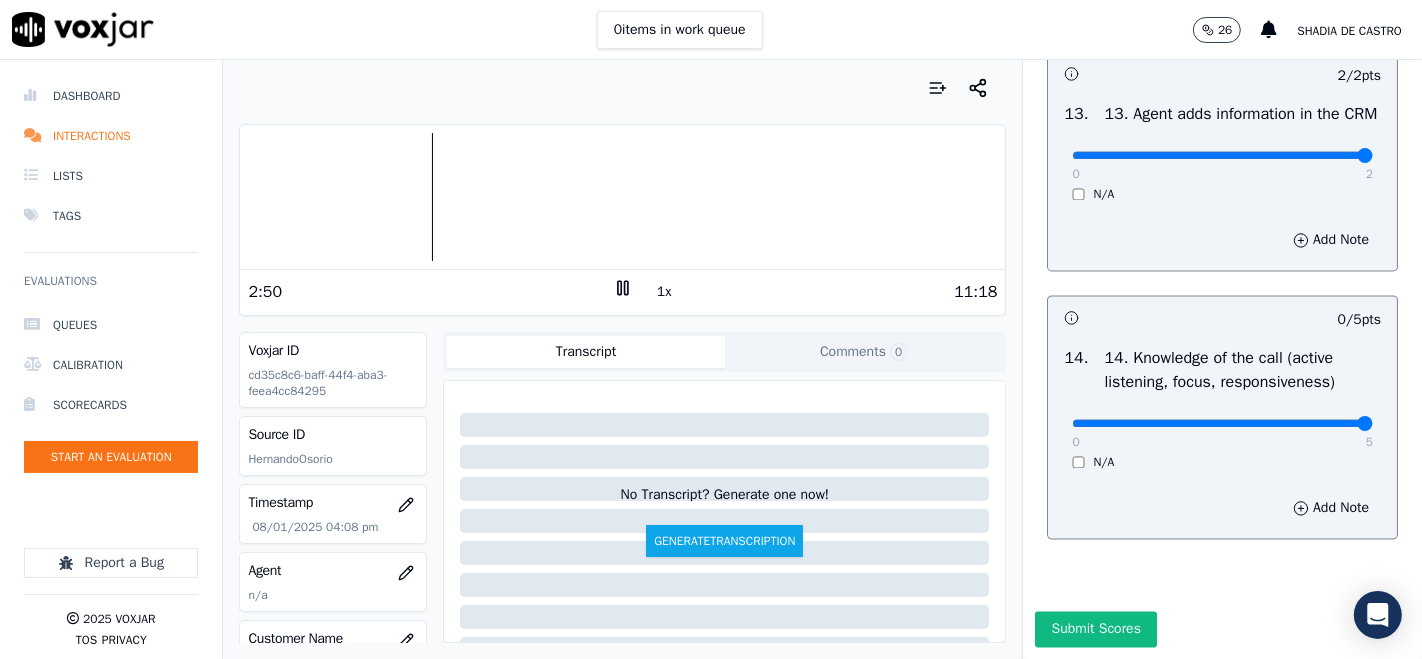 drag, startPoint x: 1311, startPoint y: 492, endPoint x: 1305, endPoint y: 483, distance: 10.816654 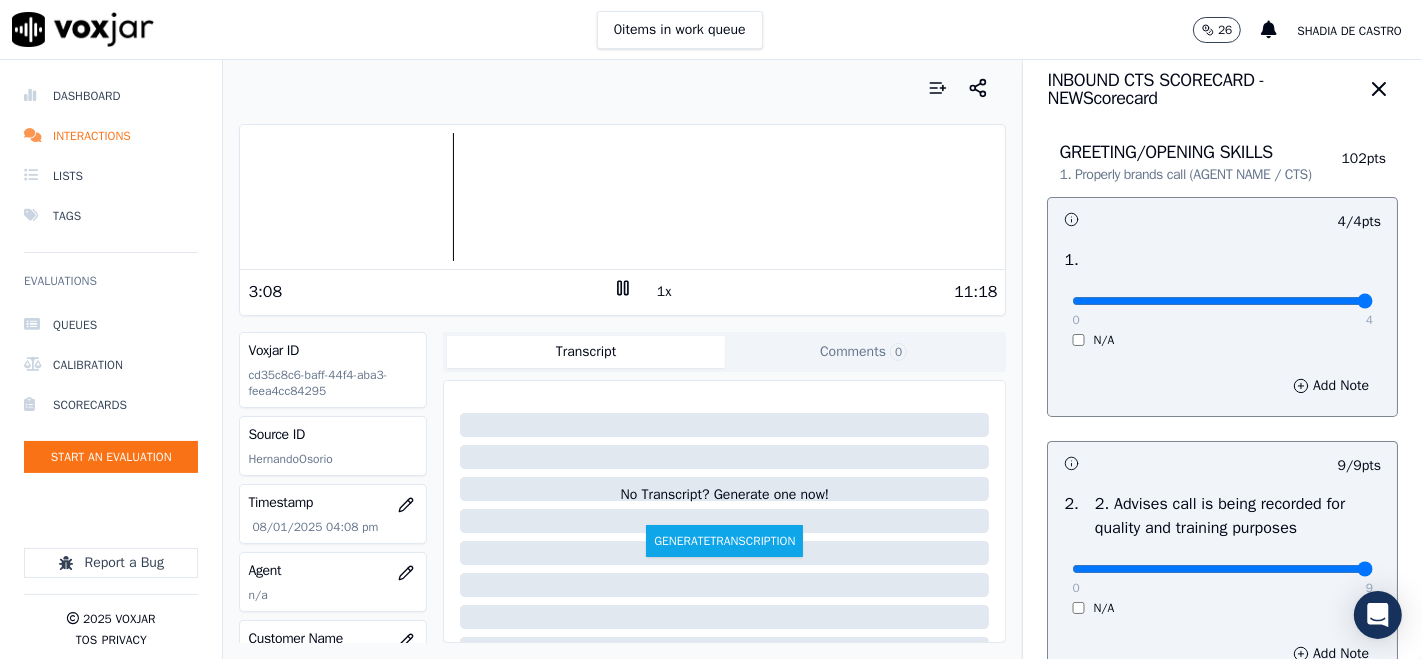 scroll, scrollTop: 0, scrollLeft: 0, axis: both 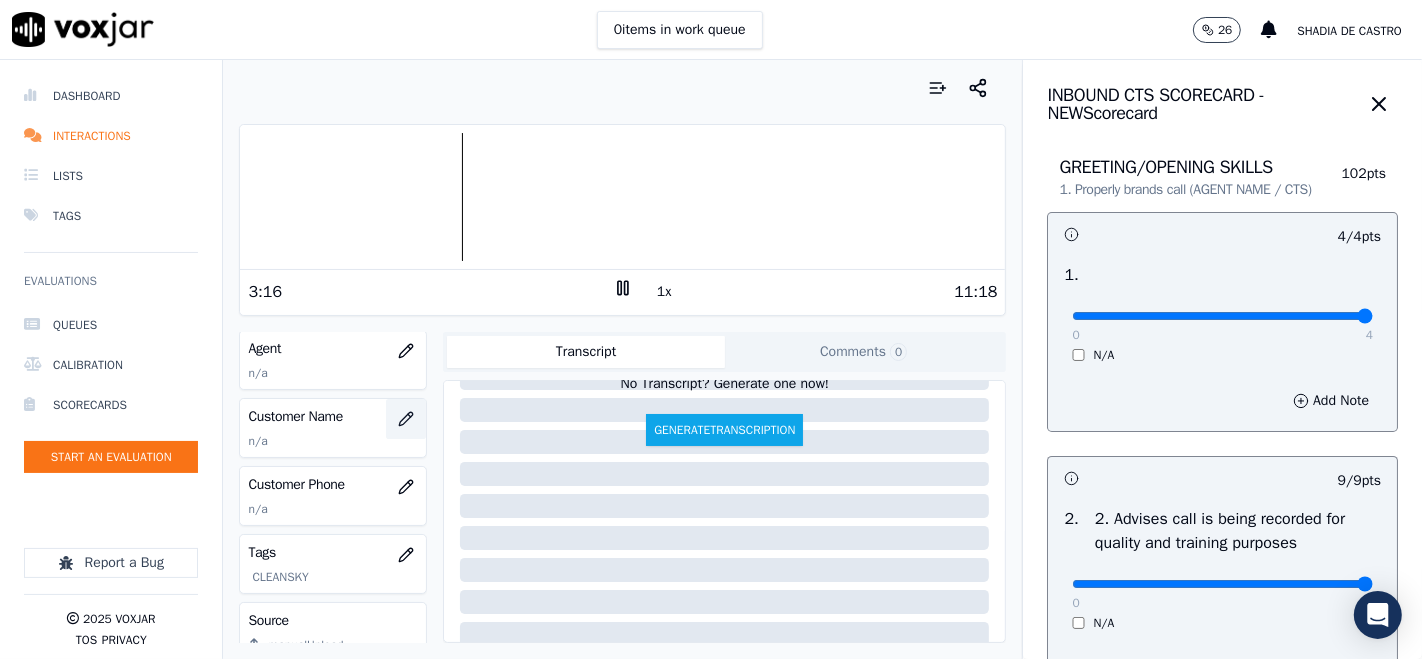 click 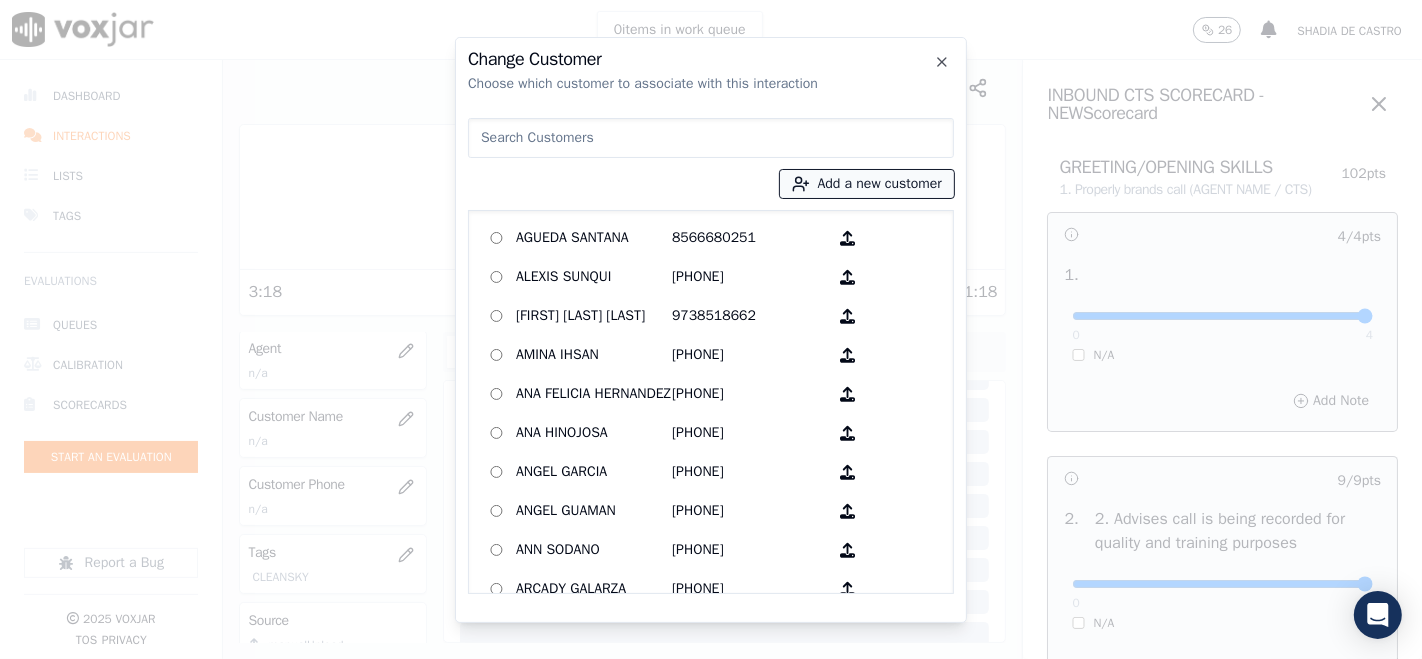 click on "Add a new customer" at bounding box center (867, 184) 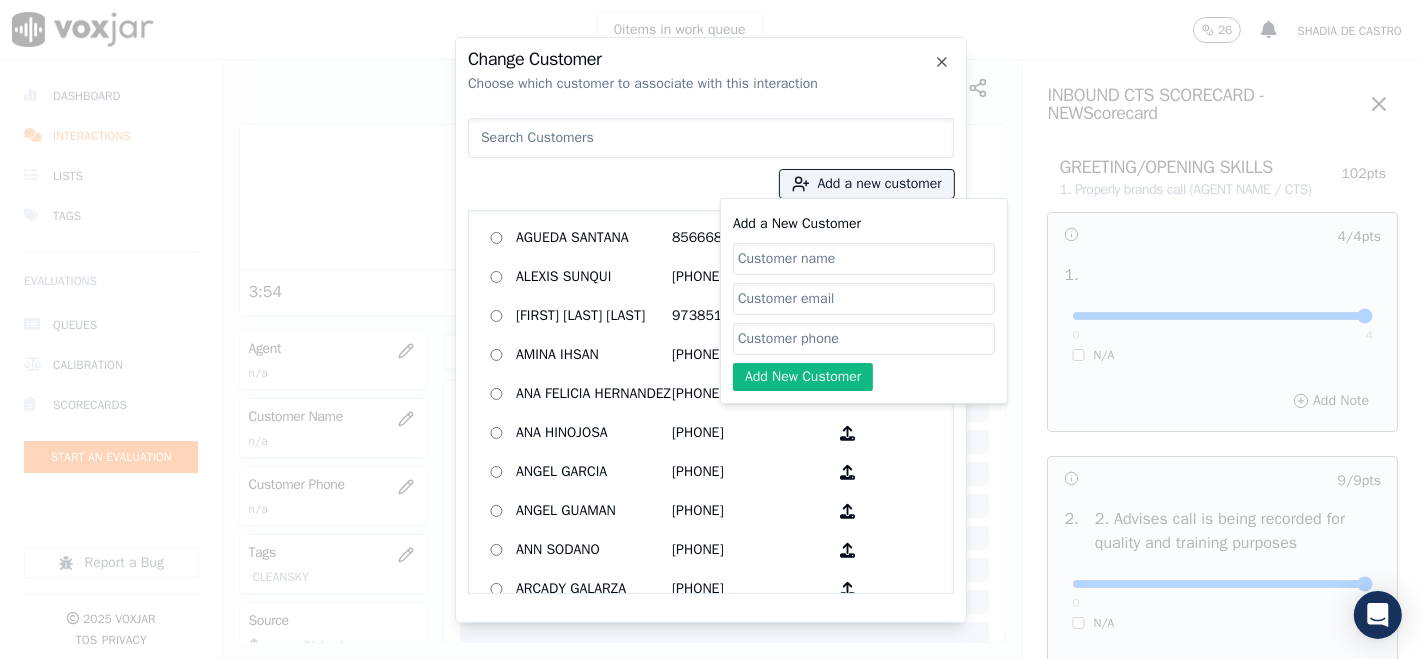 paste on "PALOMA CASTILLO RAMOS" 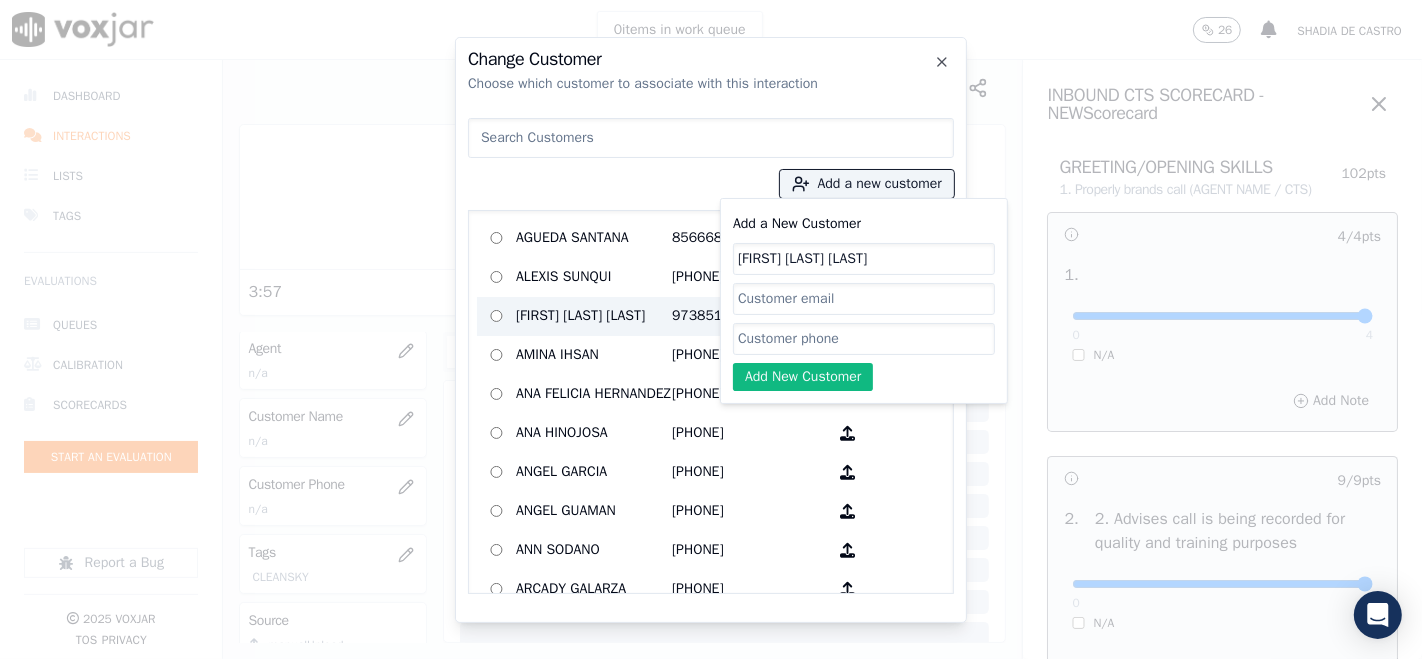 drag, startPoint x: 923, startPoint y: 250, endPoint x: 568, endPoint y: 306, distance: 359.38977 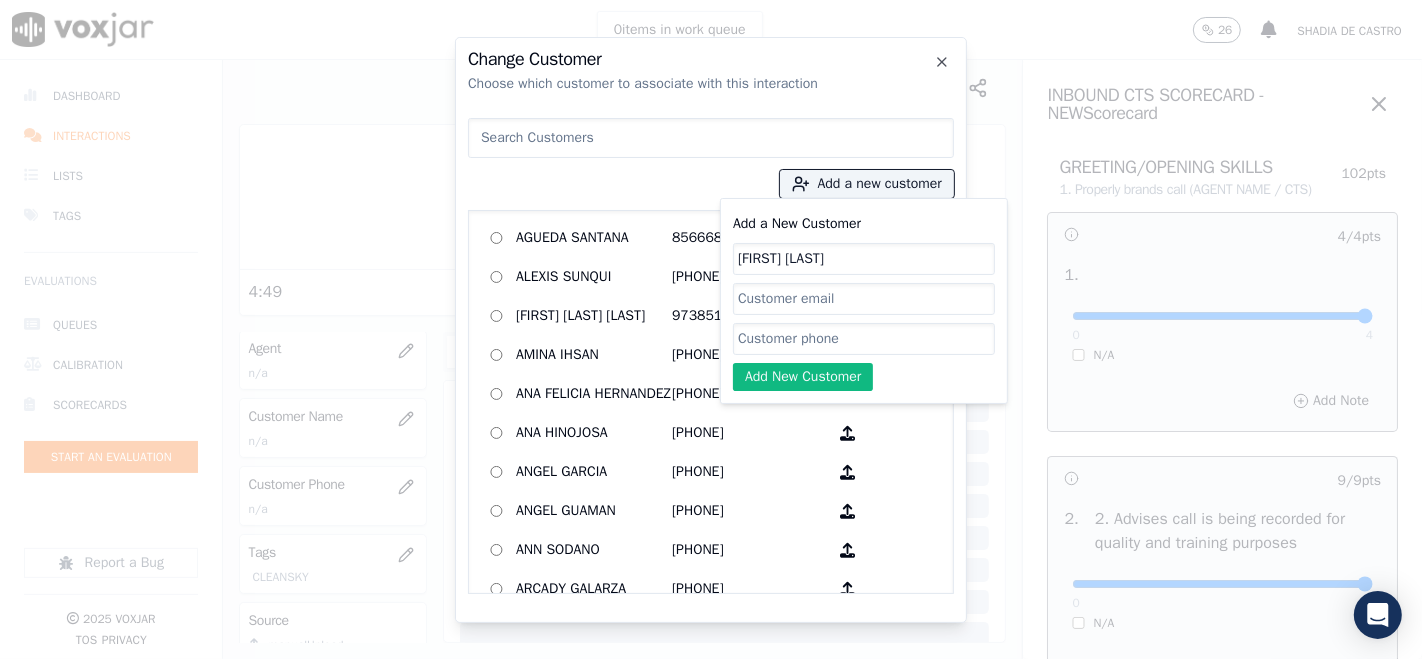 type on "[FIRST] [LAST]" 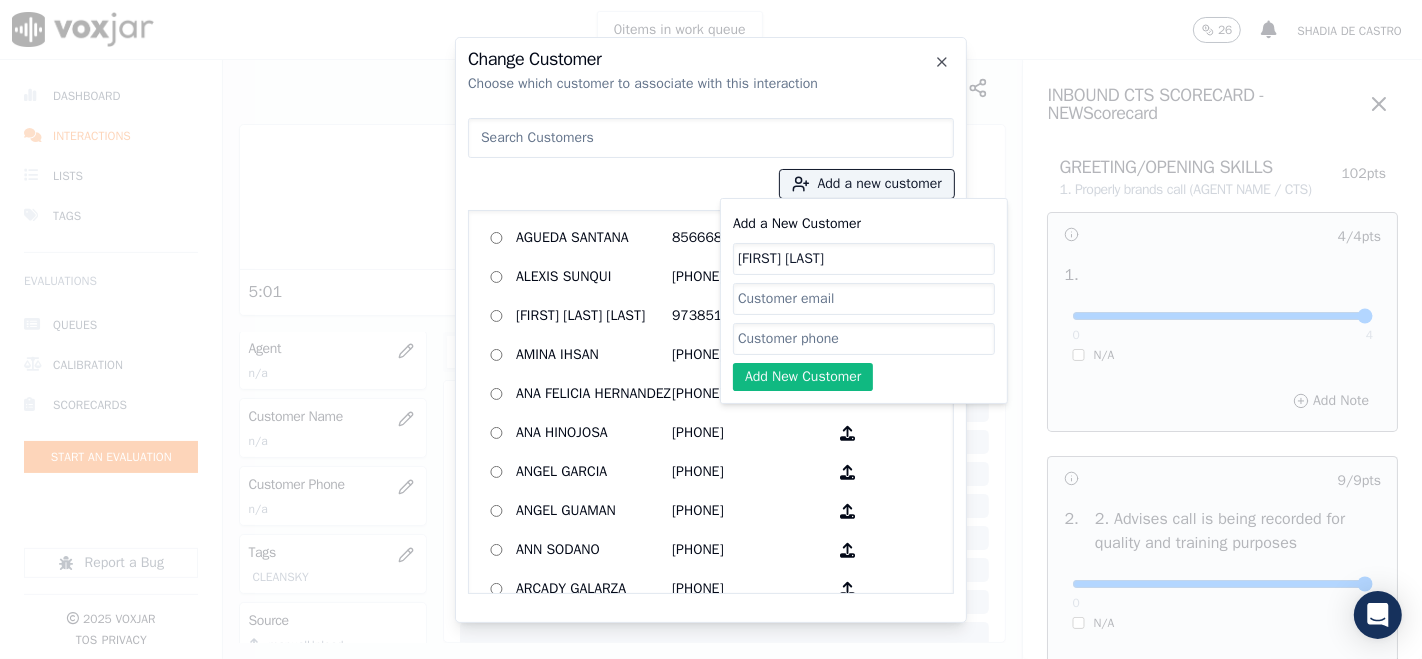paste on "[PHONE]" 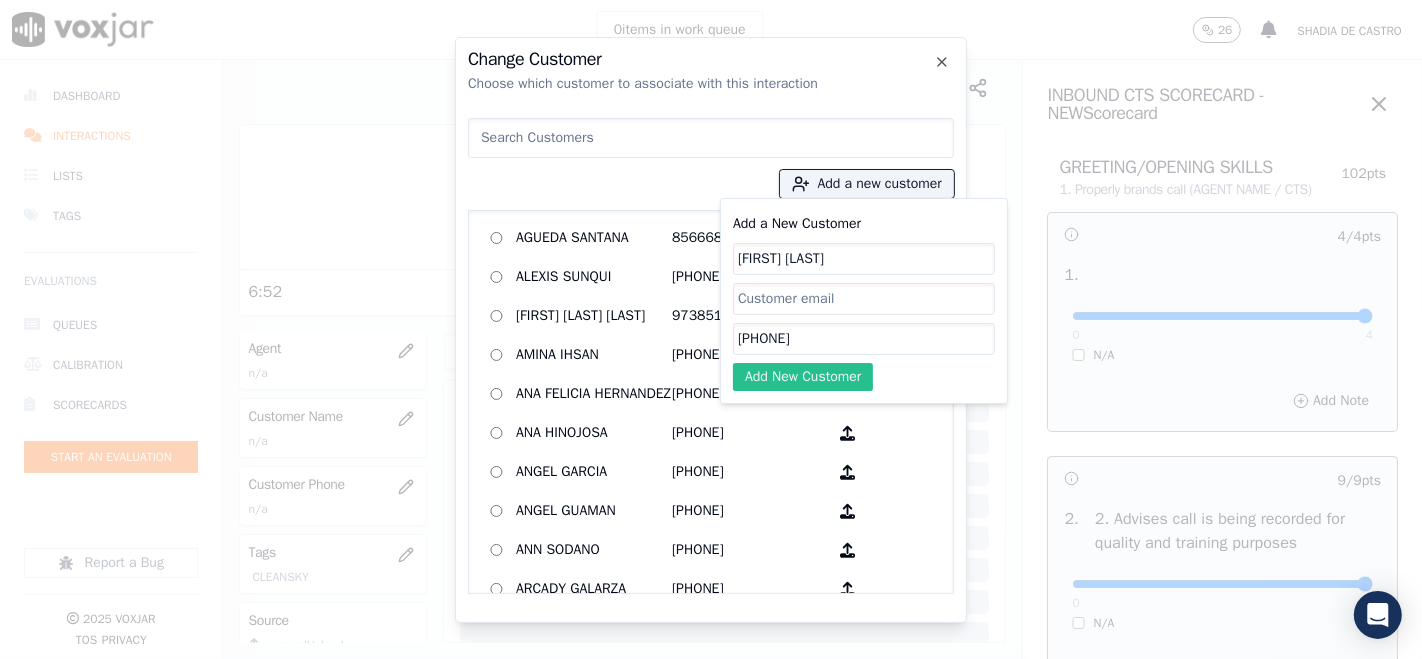 type on "[PHONE]" 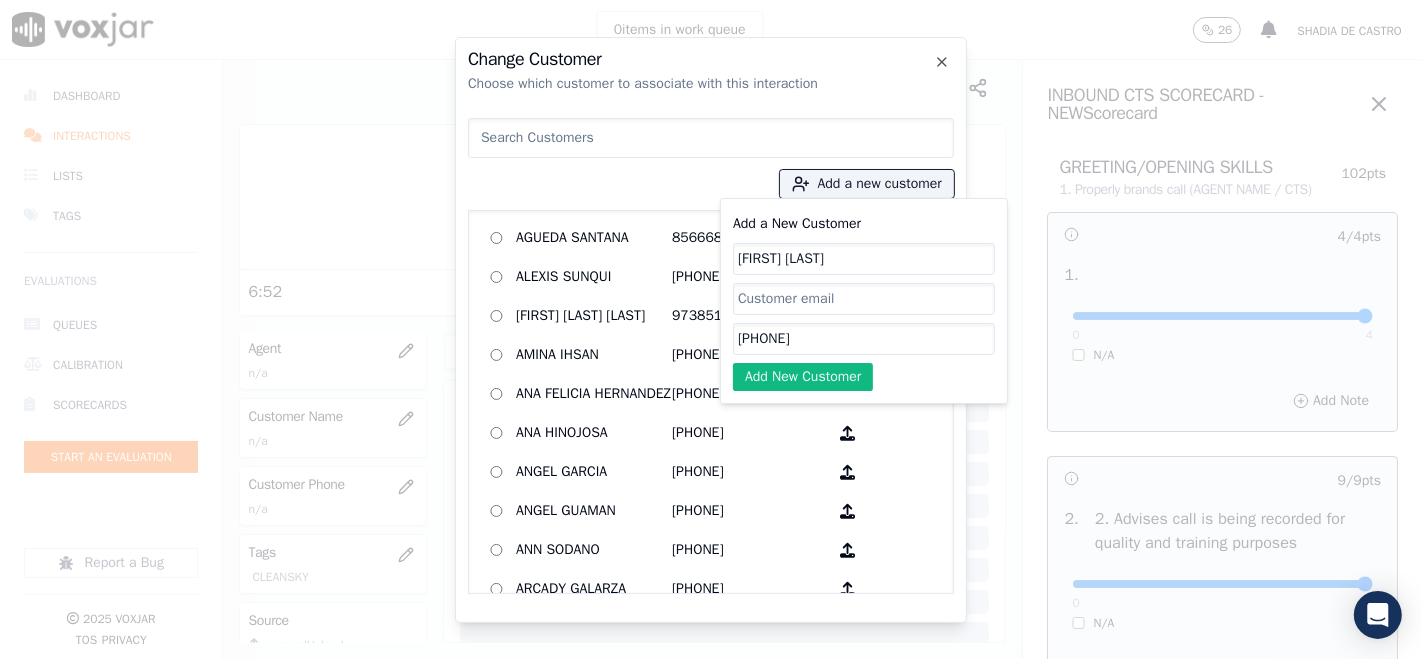 click on "Add New Customer" 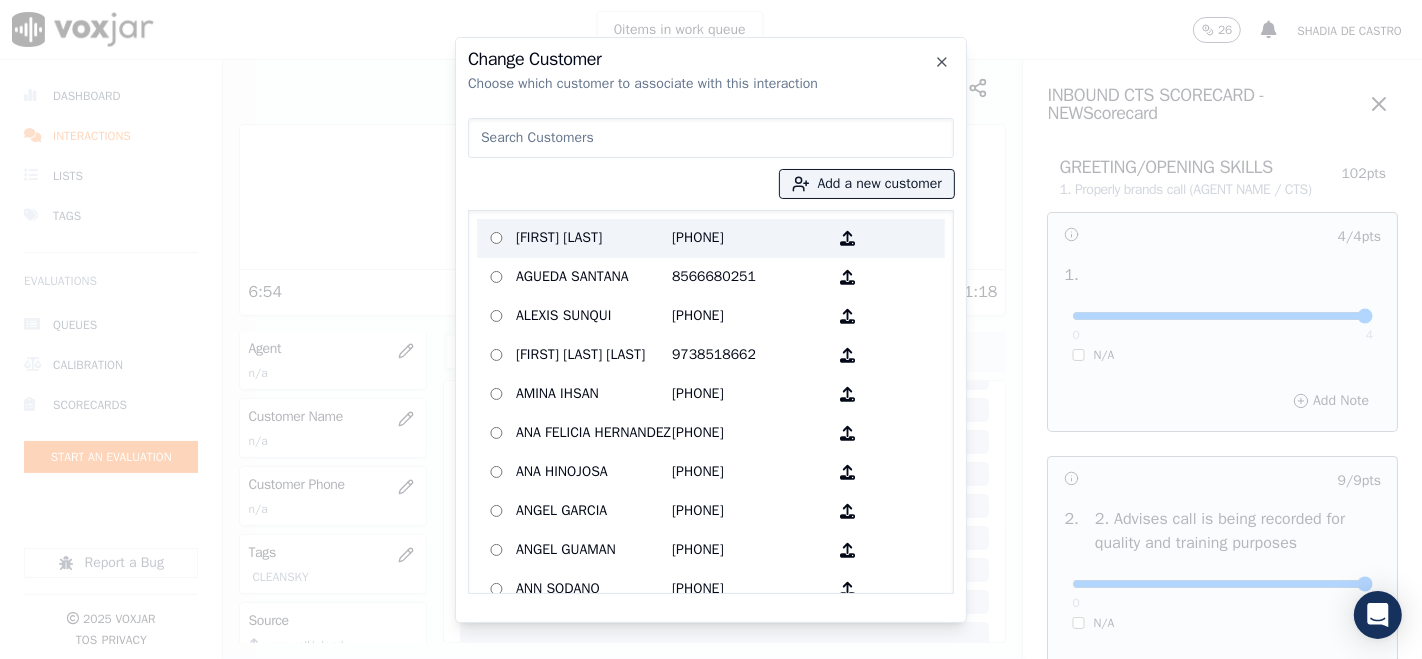 drag, startPoint x: 560, startPoint y: 241, endPoint x: 571, endPoint y: 240, distance: 11.045361 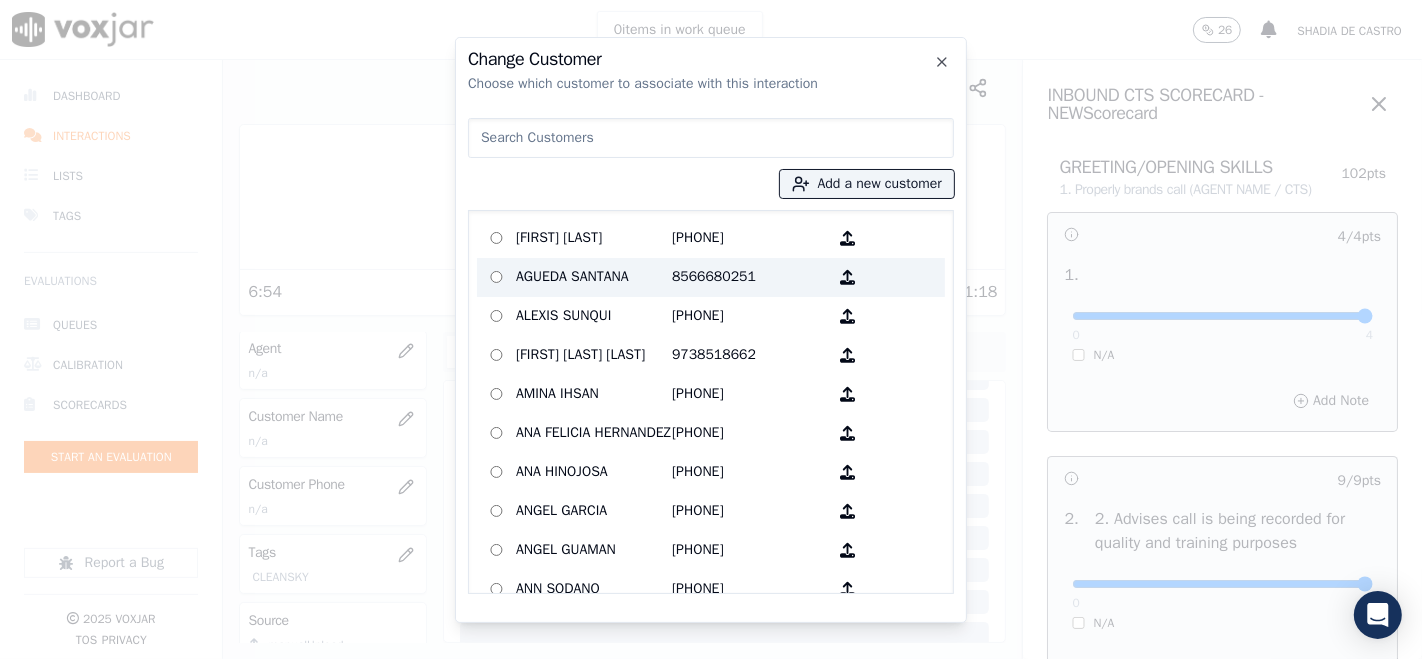 click on "[FIRST] [LAST]" at bounding box center [594, 238] 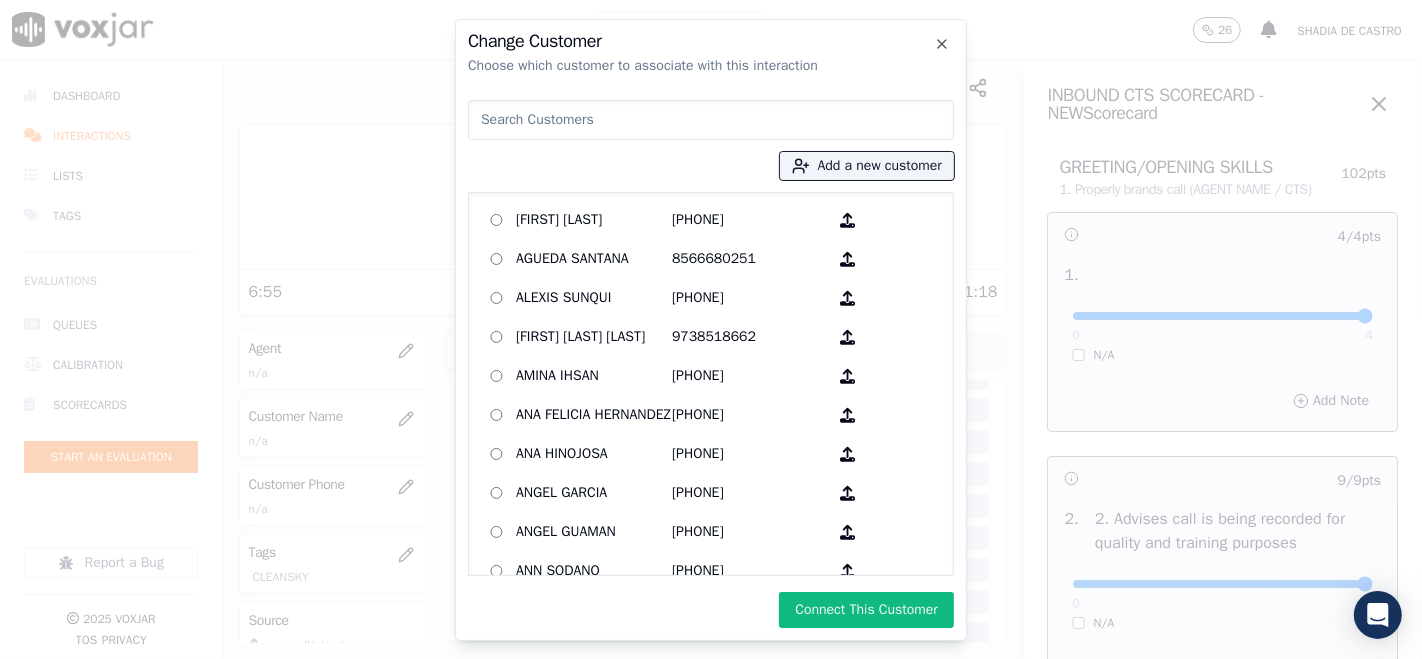 click on "Connect This Customer" at bounding box center [866, 610] 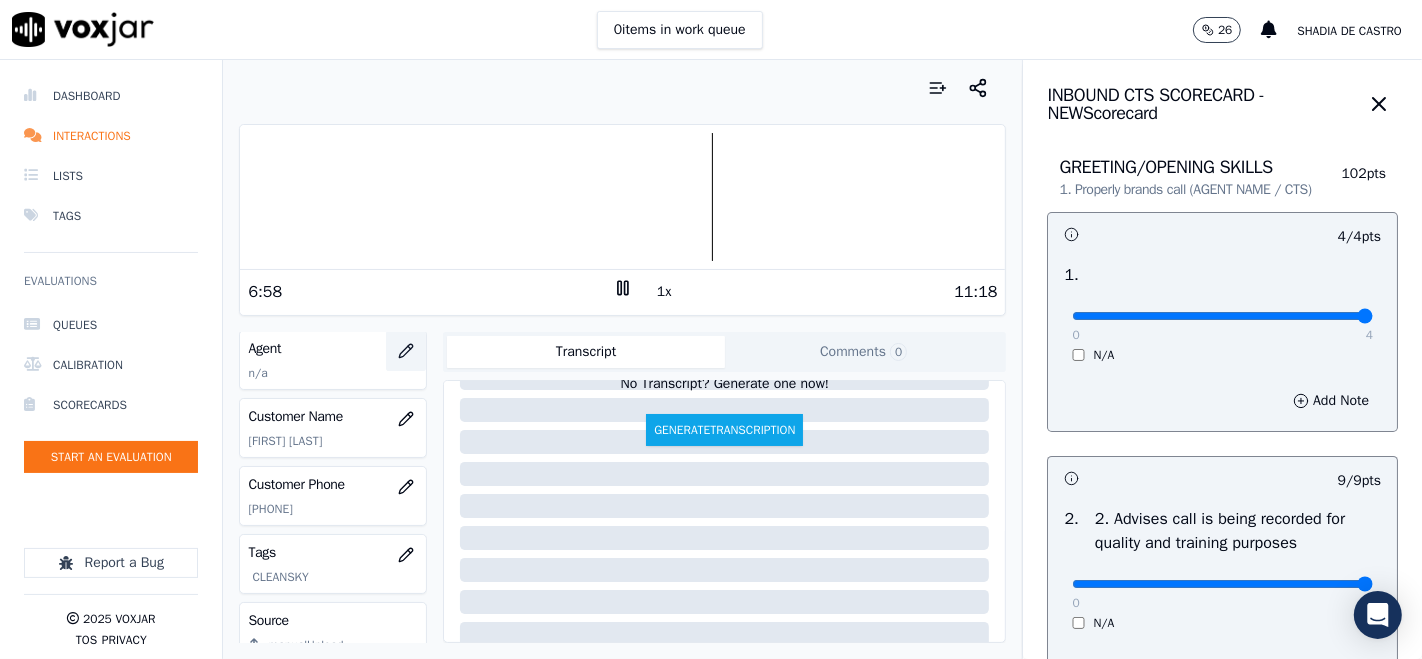 click 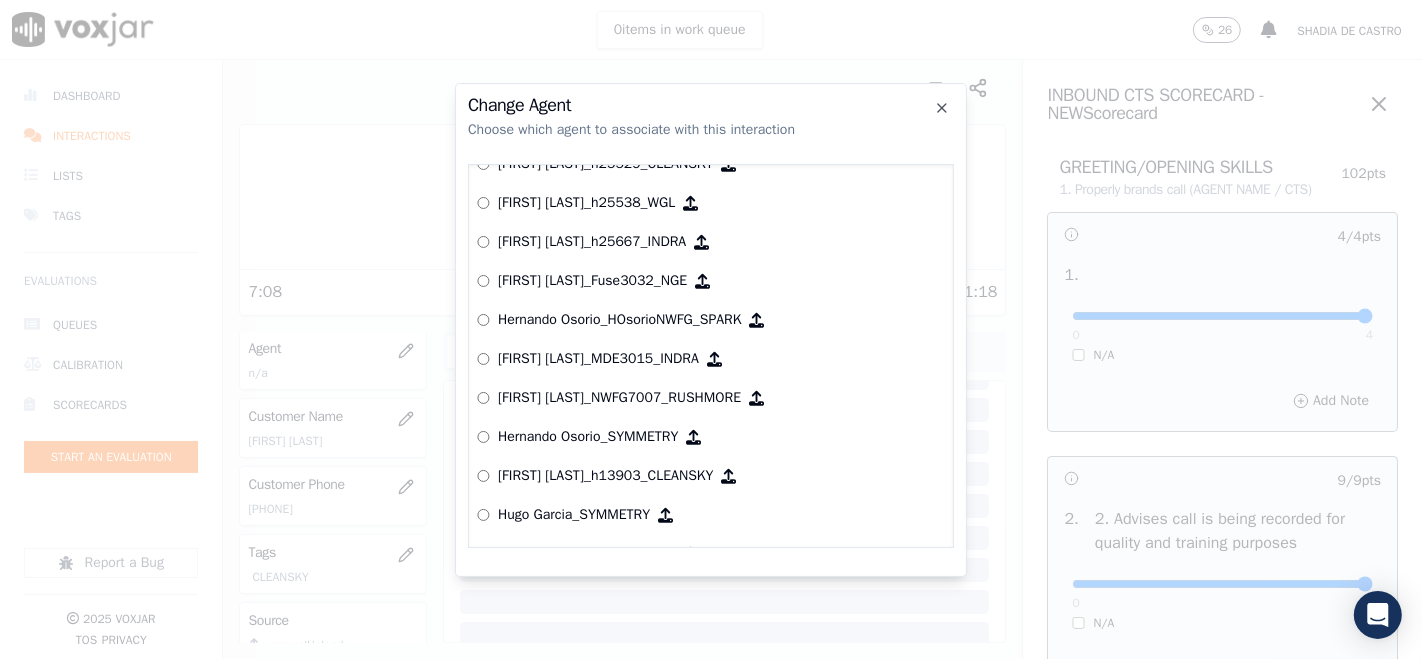 scroll, scrollTop: 4041, scrollLeft: 0, axis: vertical 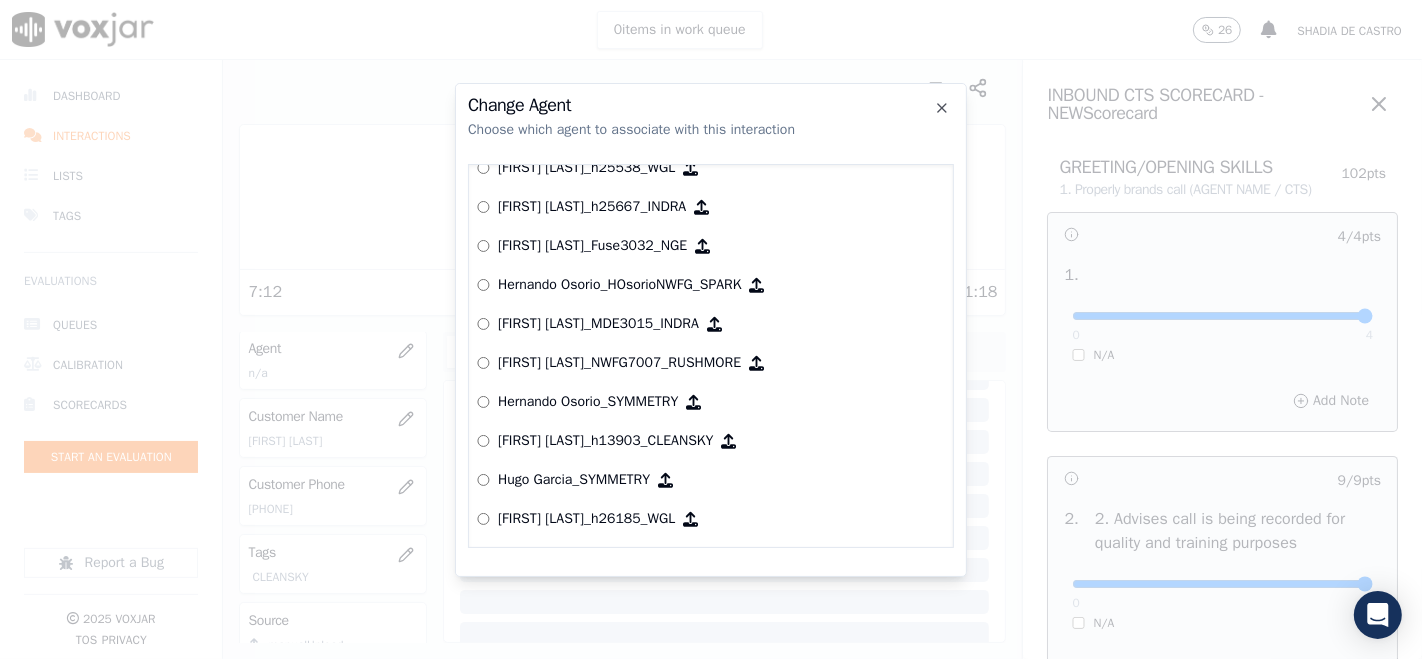 click on "[FIRST] [LAST]_[INITIAL][LAST]_CLEANSKY" at bounding box center (605, 441) 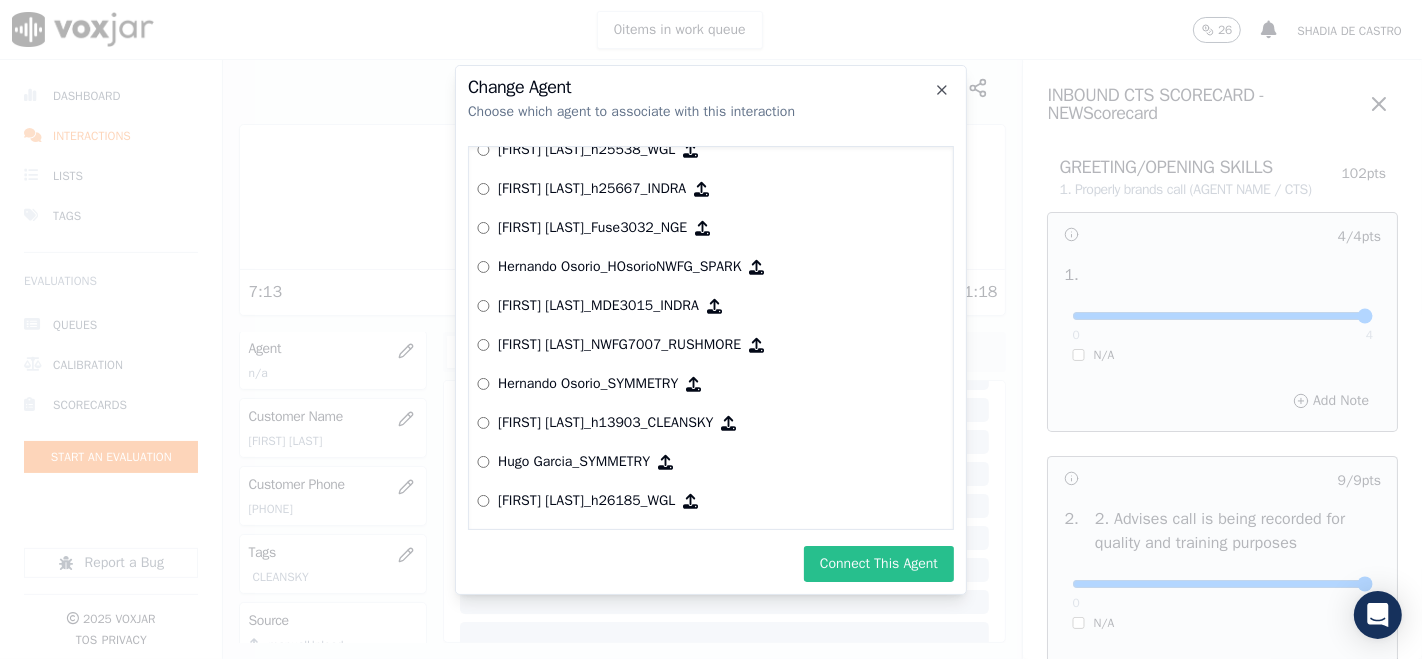 click on "Connect This Agent" at bounding box center (879, 564) 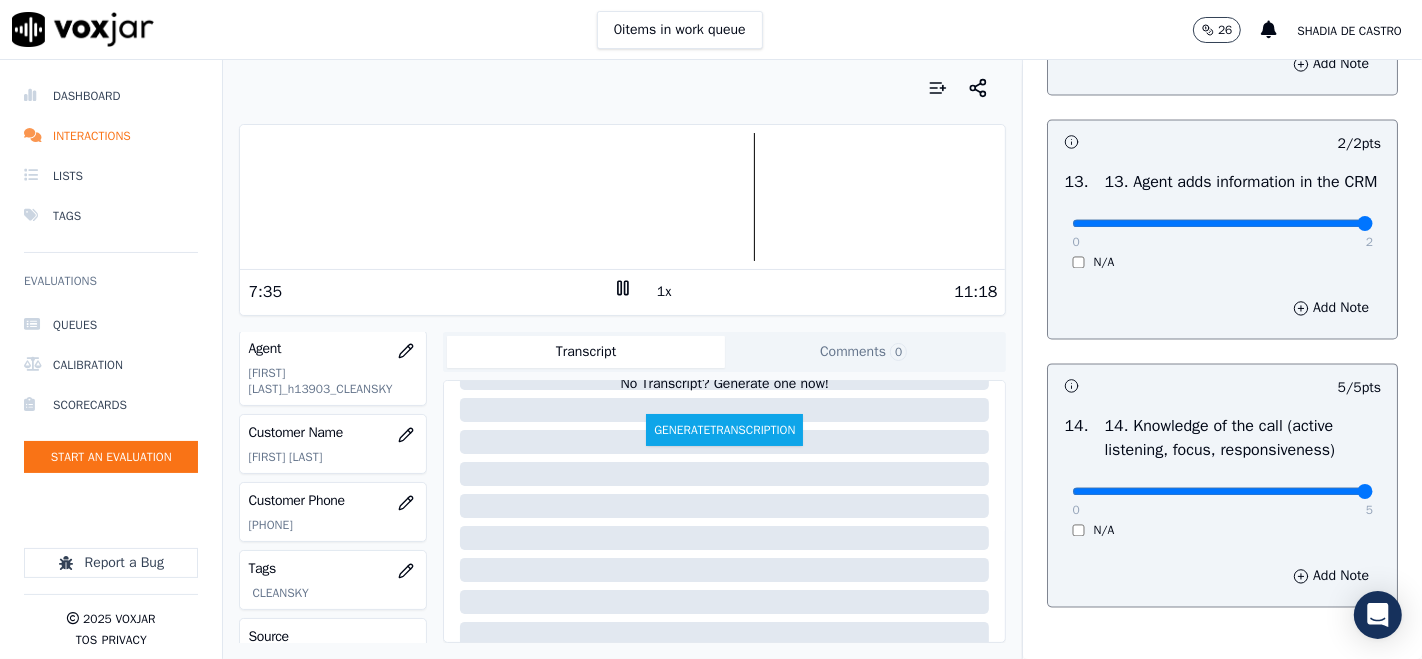 scroll, scrollTop: 3606, scrollLeft: 0, axis: vertical 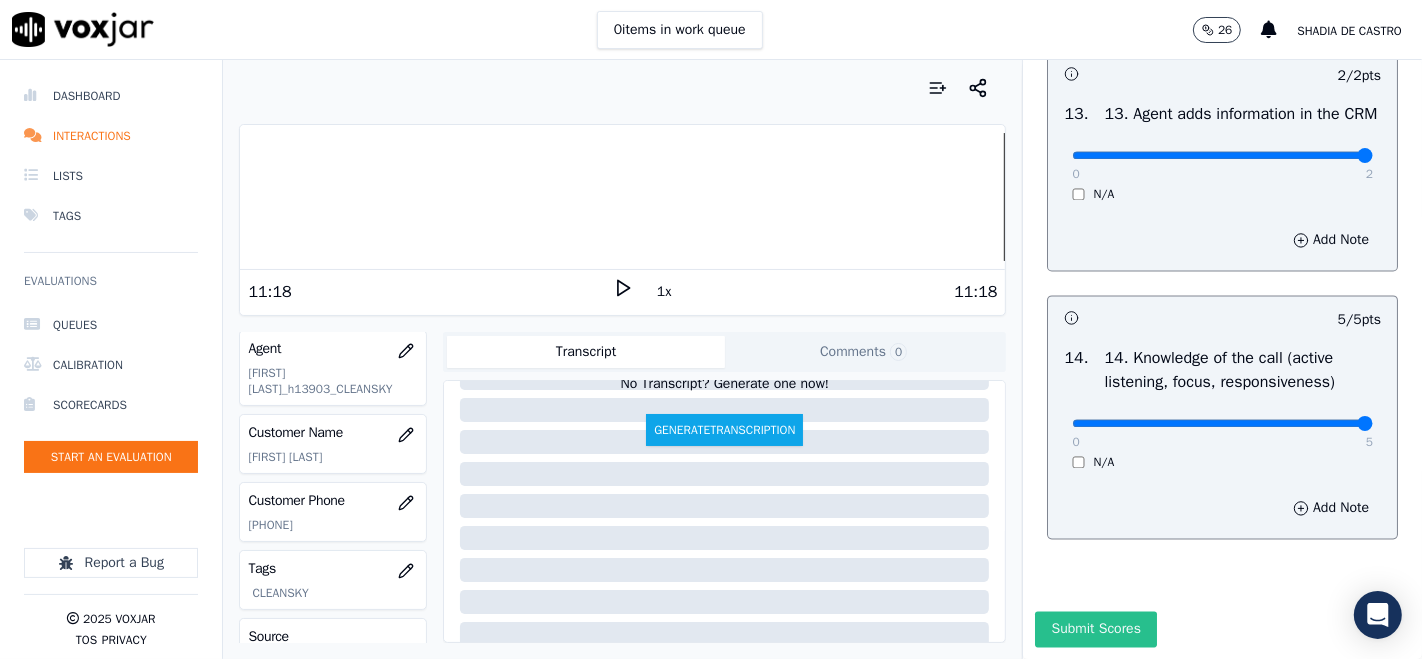 click on "Submit Scores" at bounding box center [1095, 629] 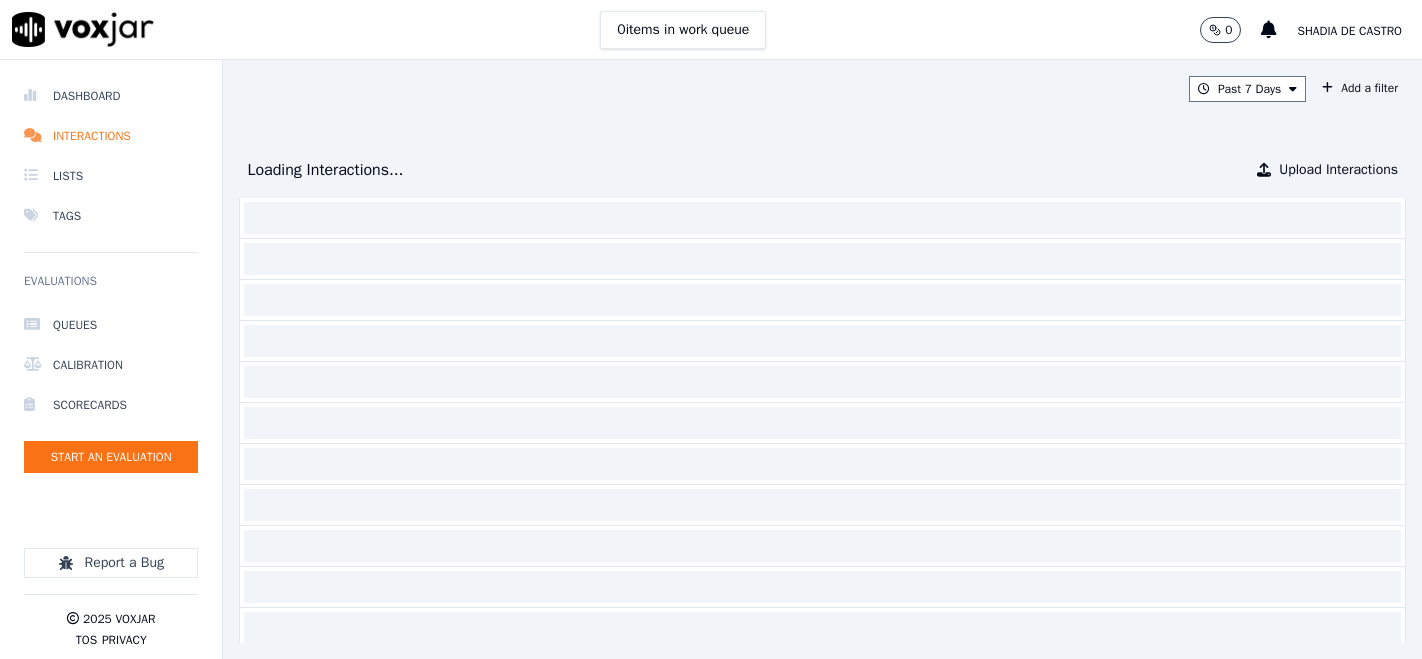 scroll, scrollTop: 0, scrollLeft: 0, axis: both 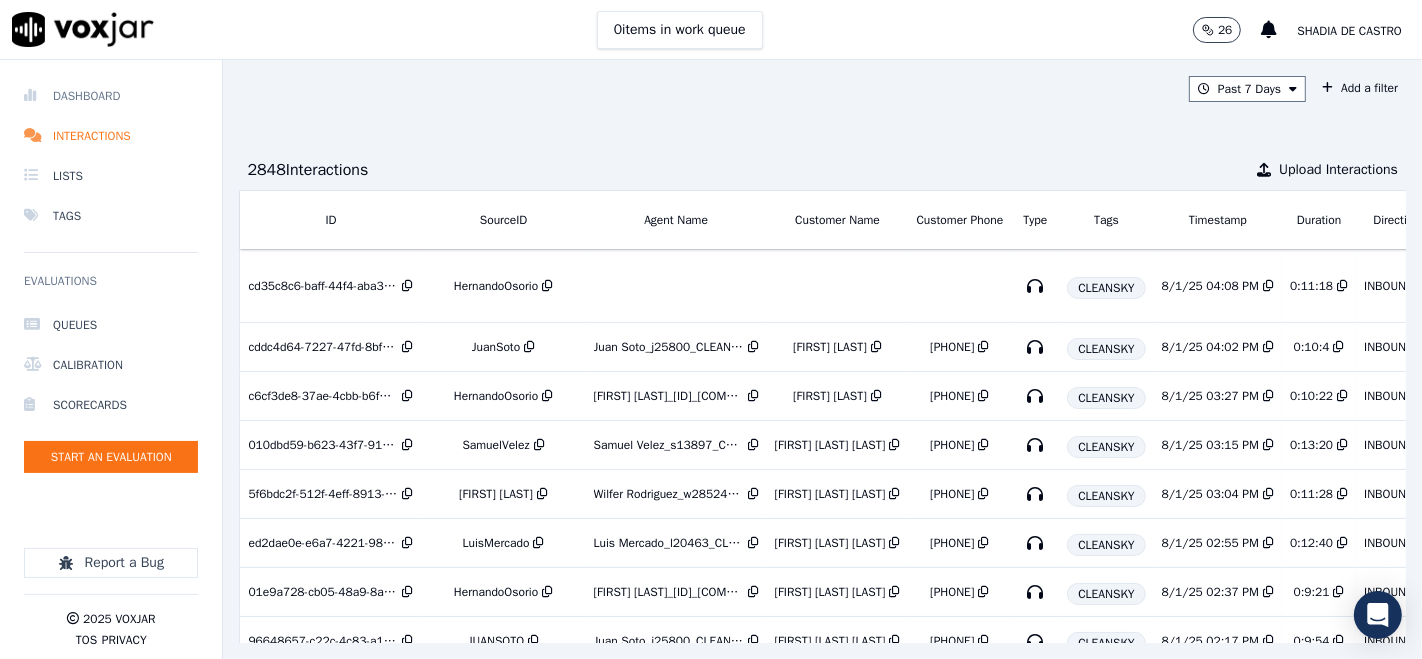click on "Dashboard" at bounding box center [111, 96] 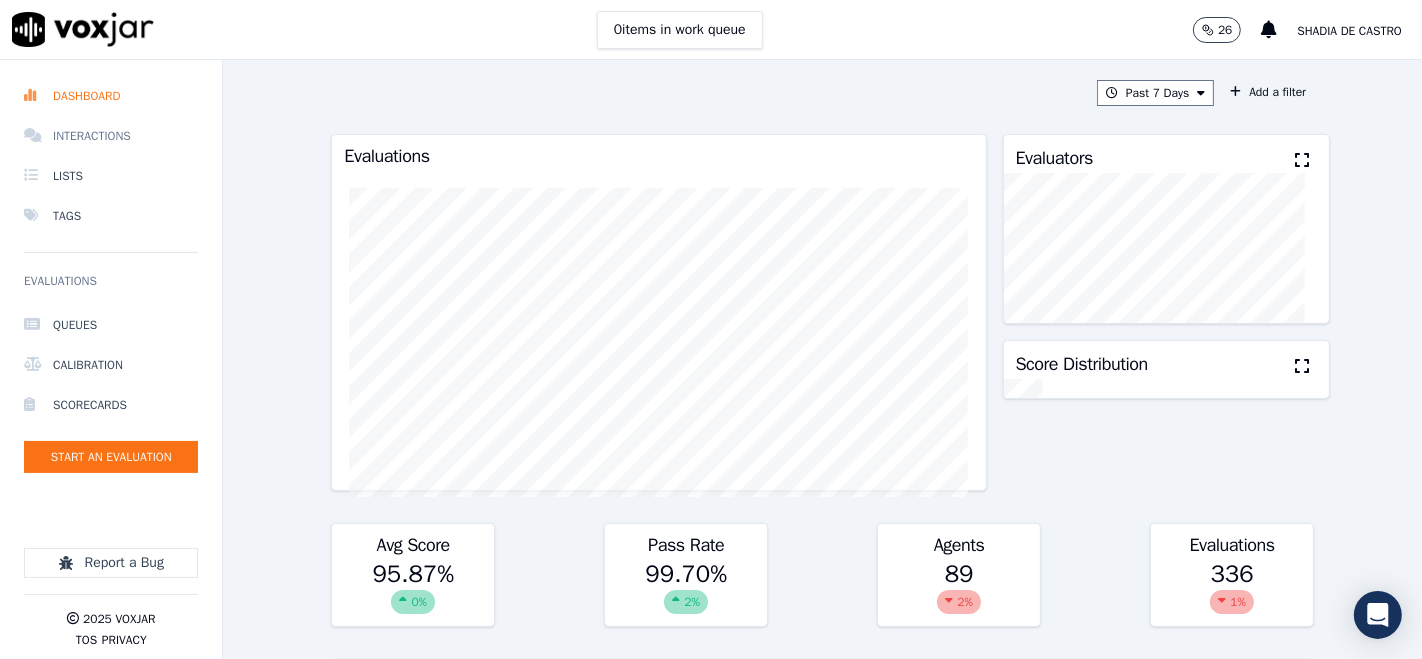 click on "Interactions" at bounding box center [111, 136] 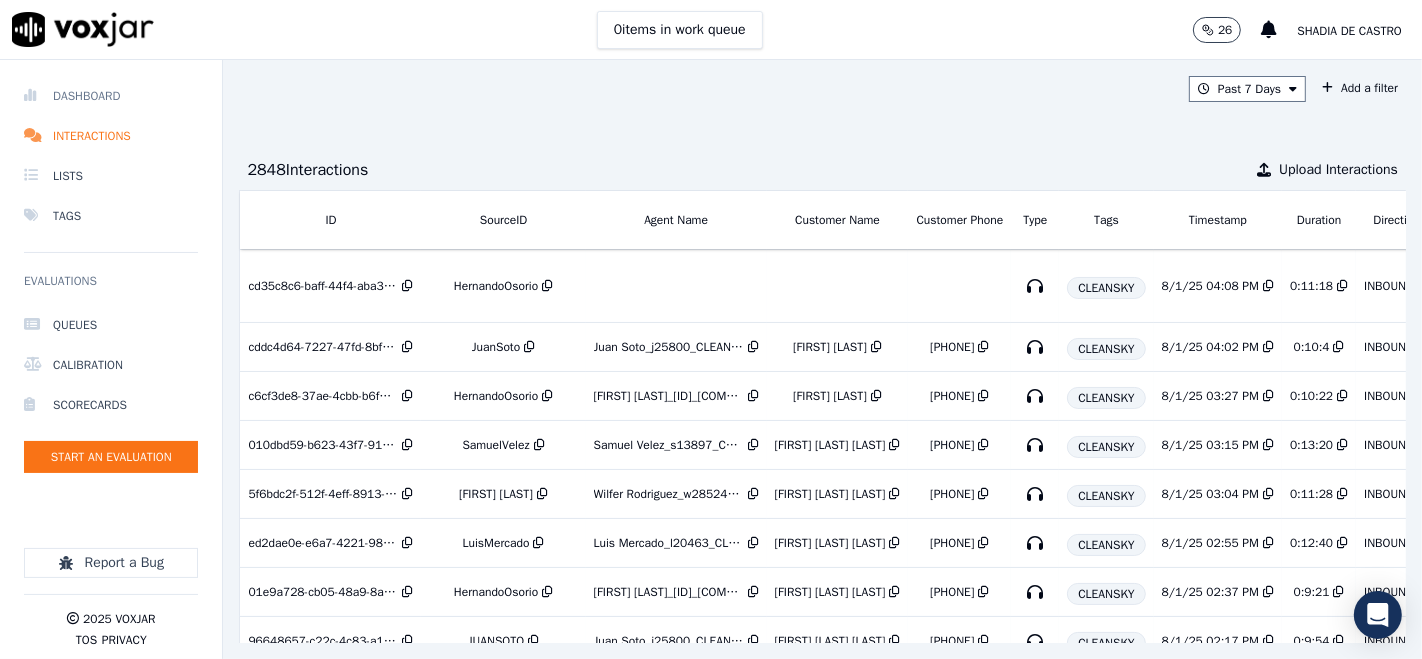 click on "Dashboard" at bounding box center [111, 96] 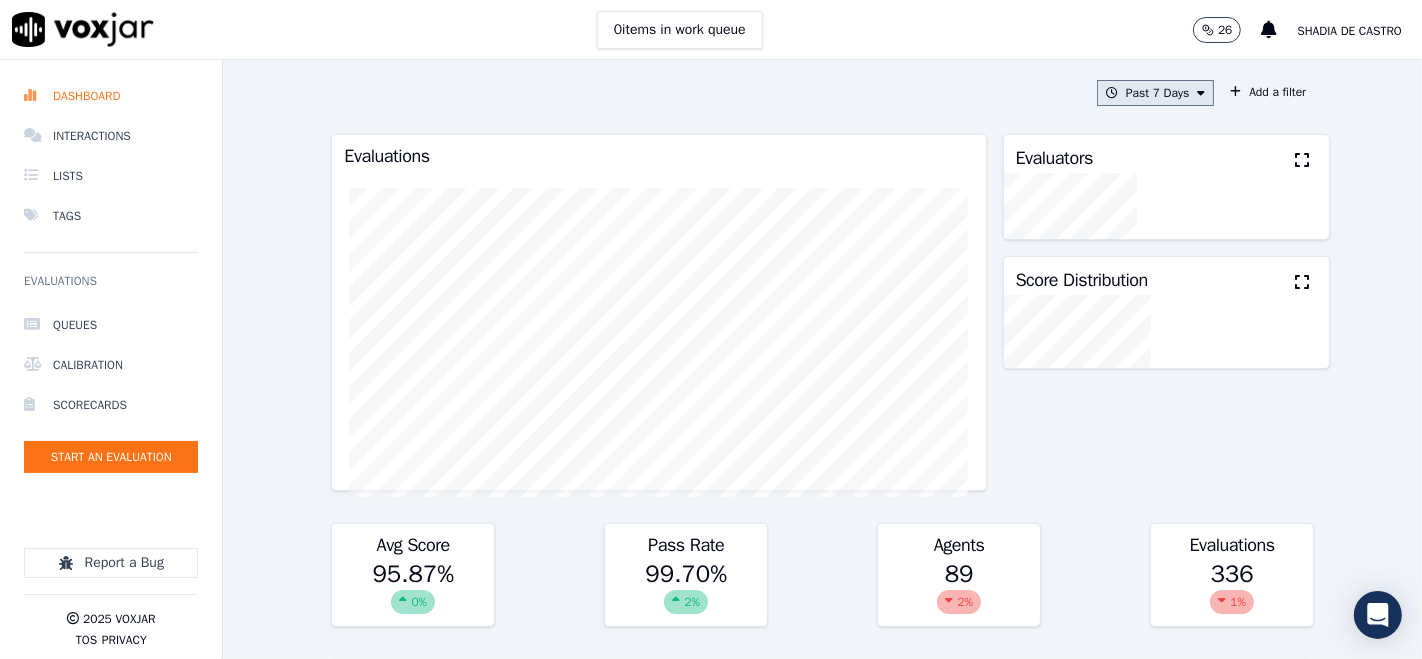 click at bounding box center (1112, 93) 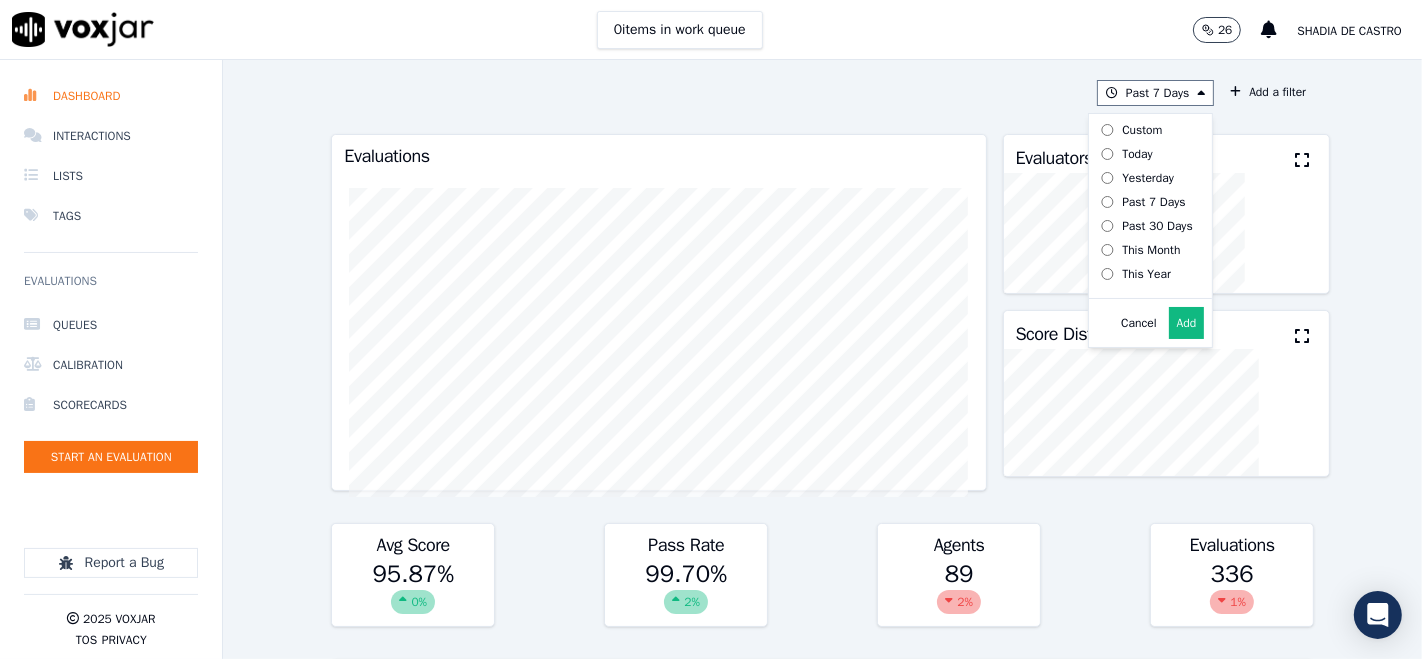 click on "Add" at bounding box center (1187, 323) 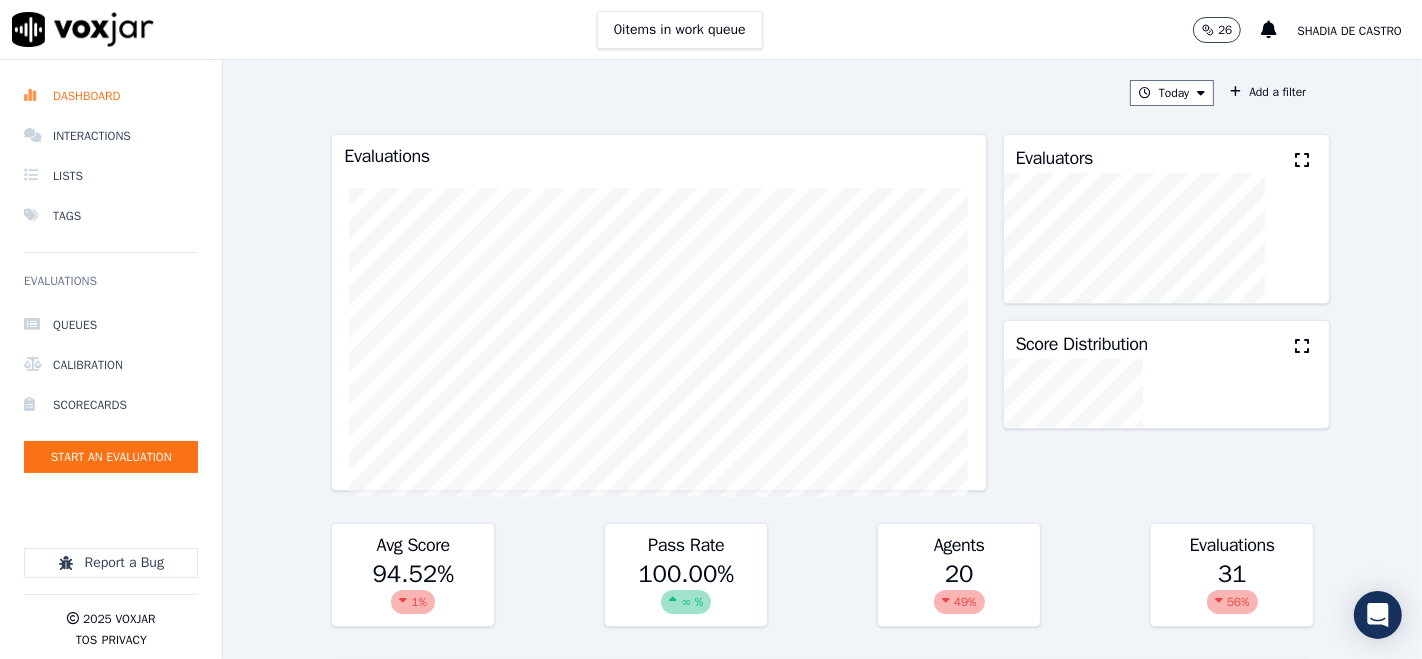 click at bounding box center (1302, 160) 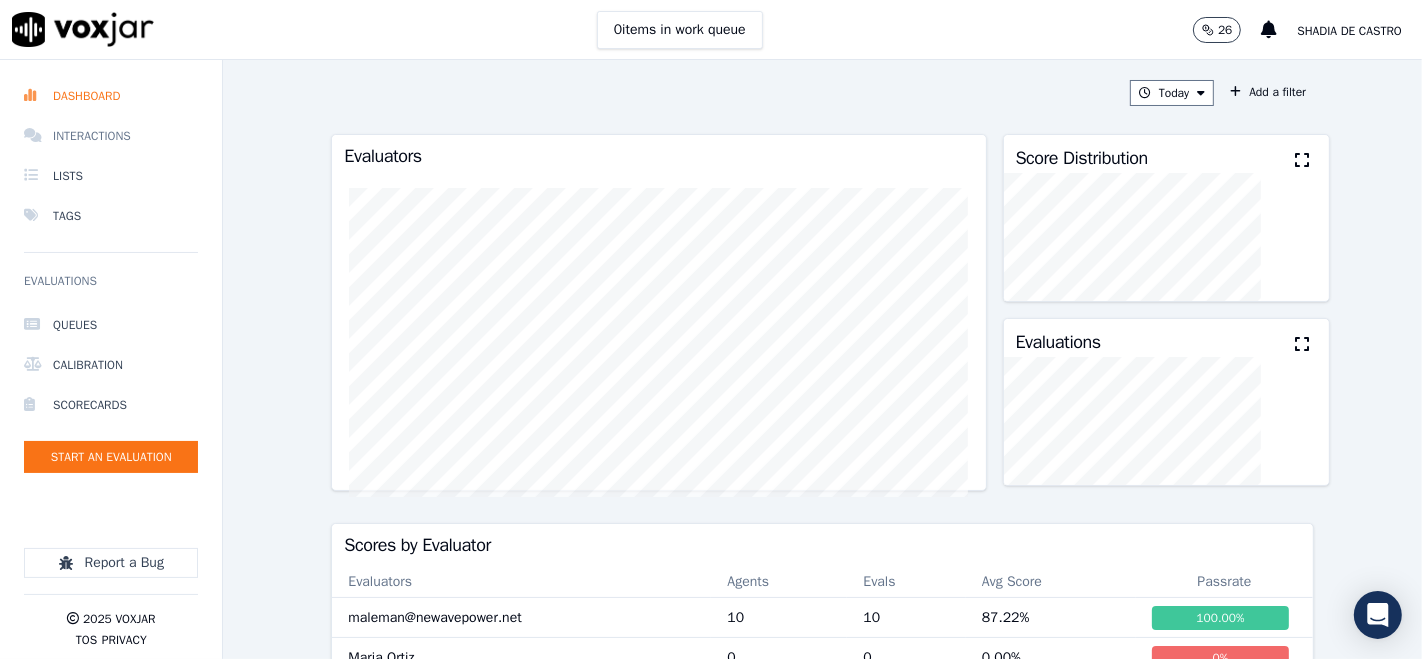 click on "Interactions" at bounding box center (111, 136) 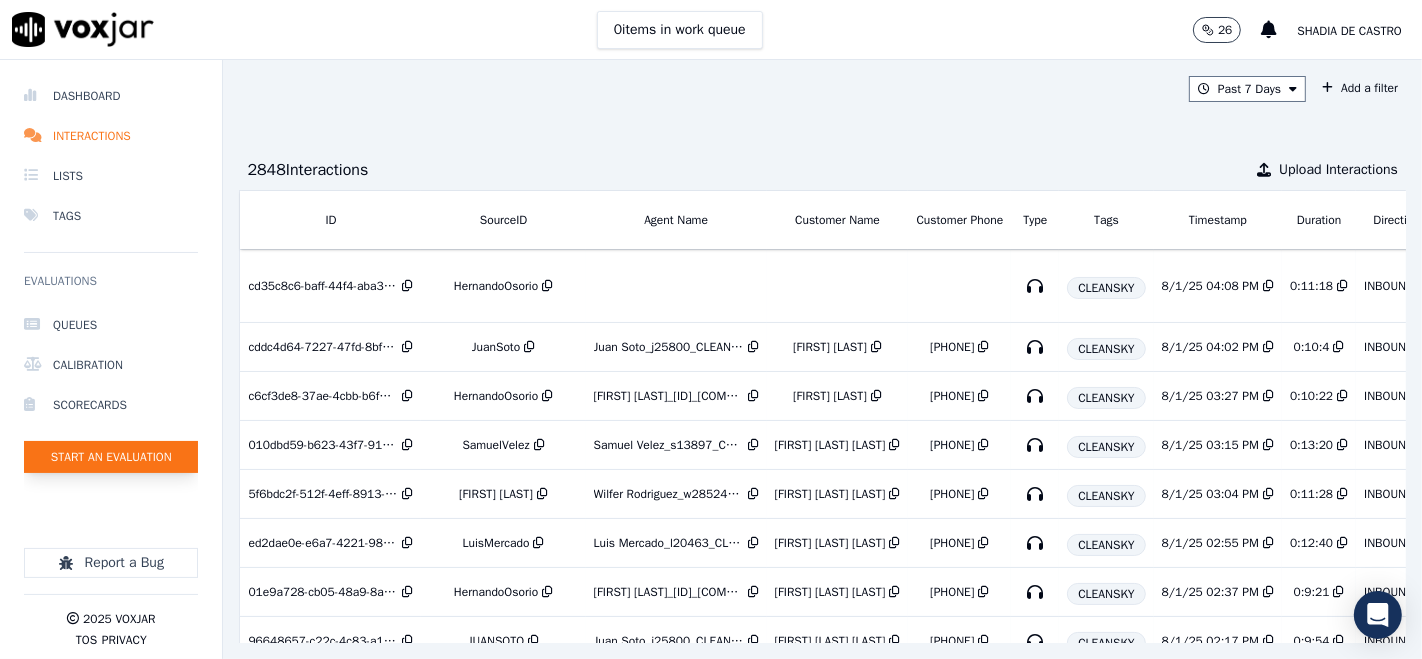 click on "Start an Evaluation" 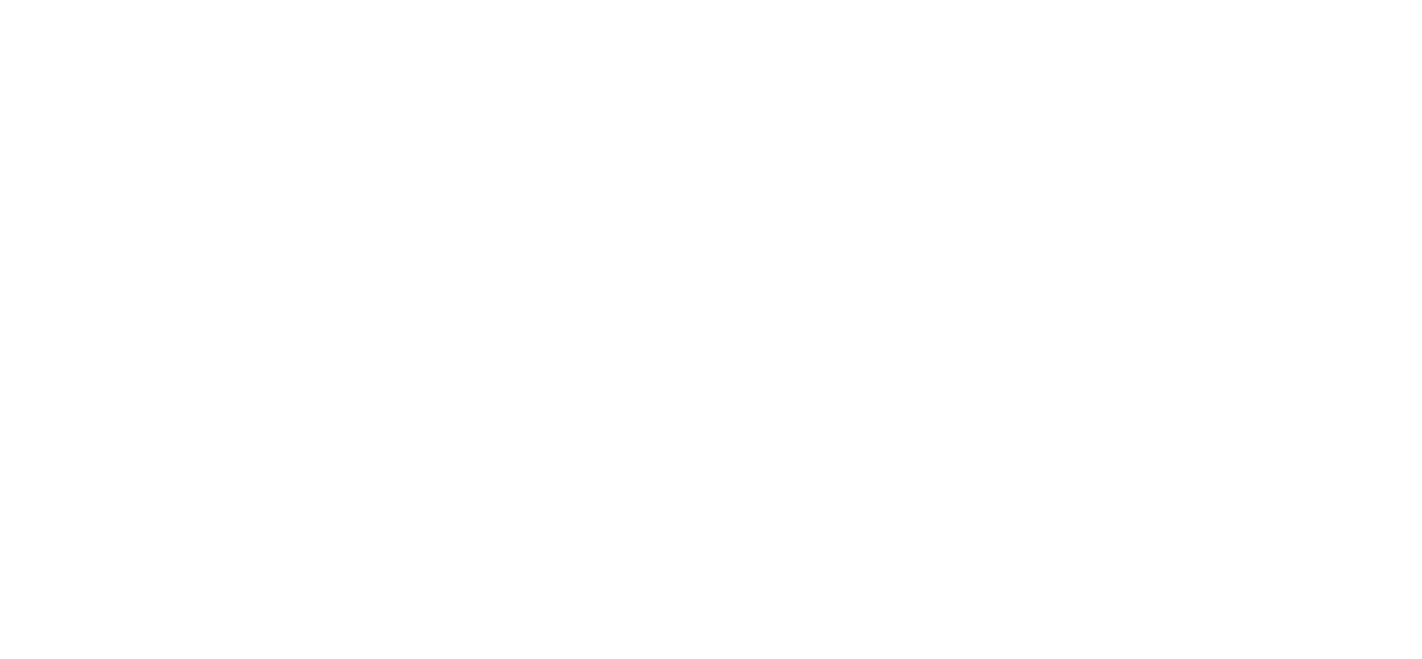 scroll, scrollTop: 0, scrollLeft: 0, axis: both 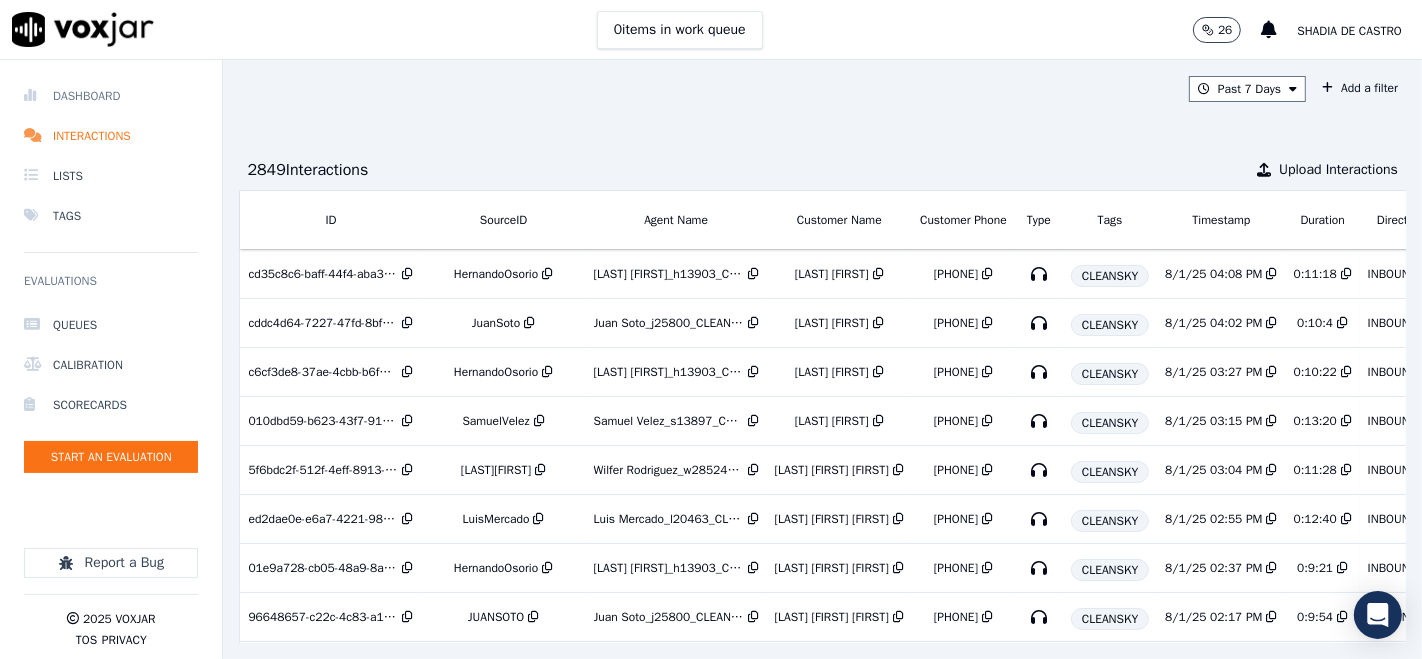 click on "Dashboard" at bounding box center (111, 96) 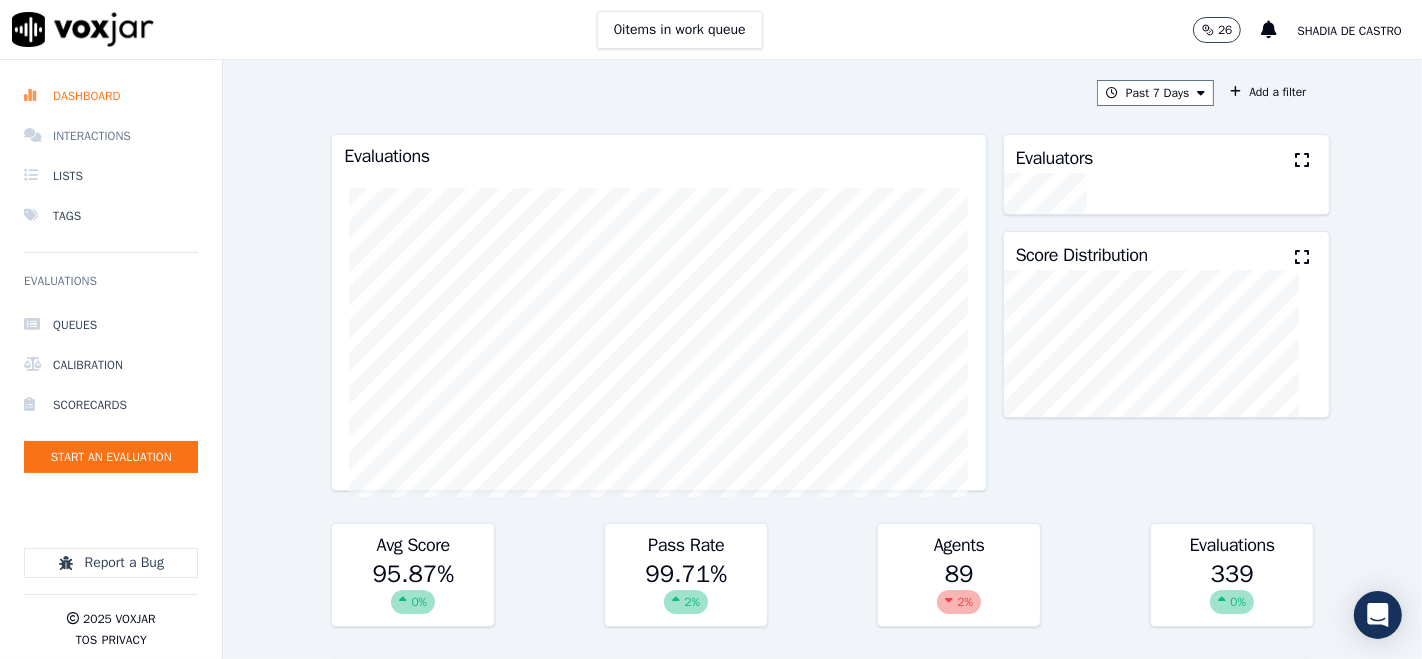click on "Interactions" at bounding box center [111, 136] 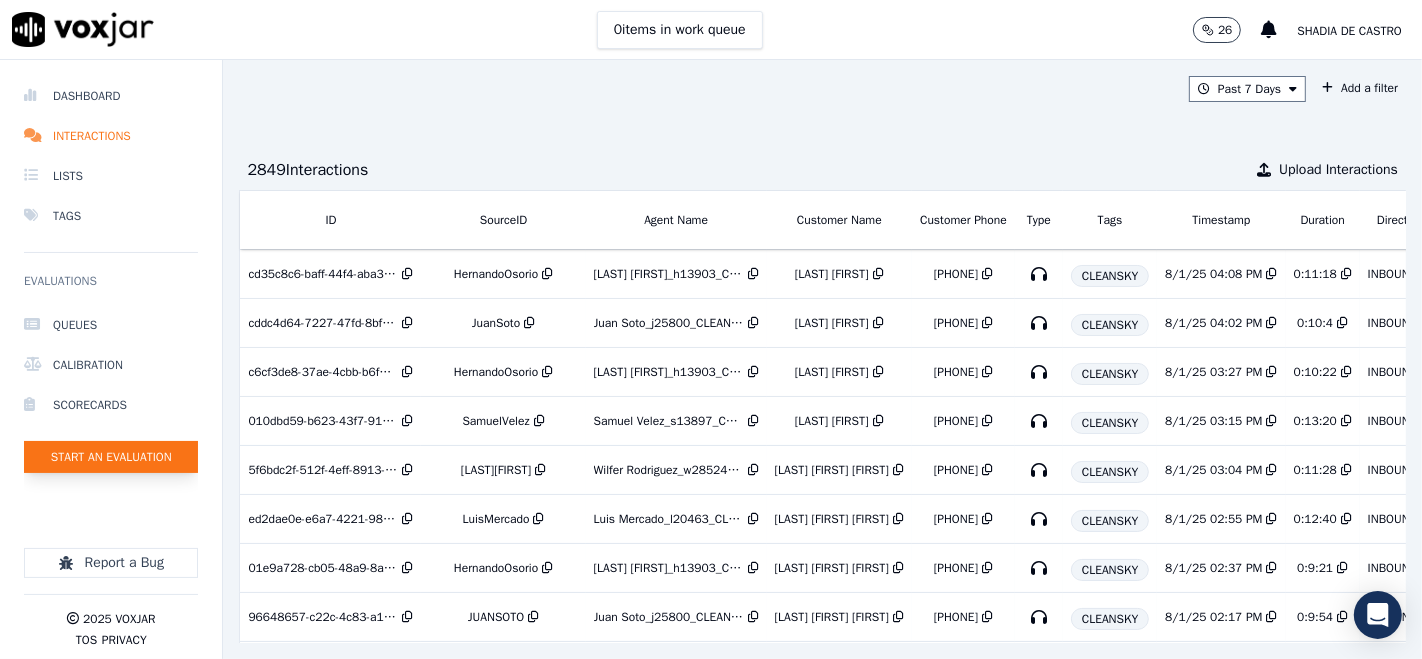click on "Start an Evaluation" 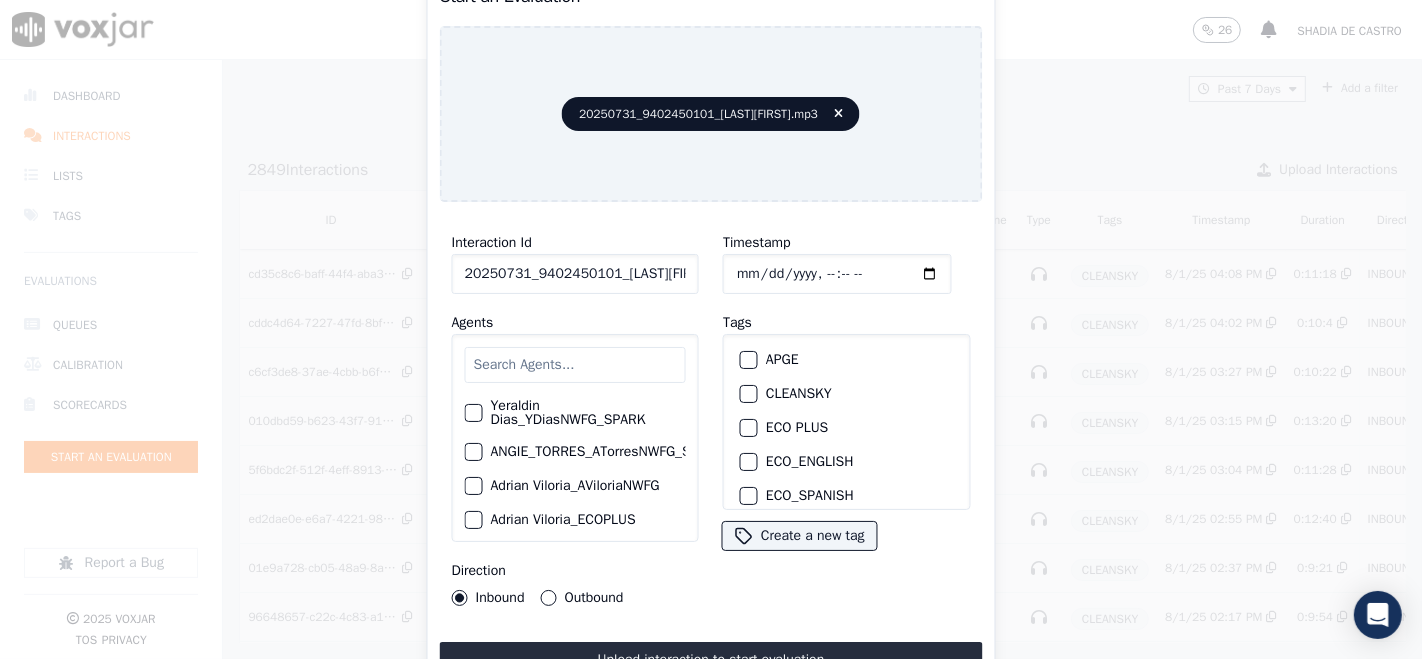 drag, startPoint x: 671, startPoint y: 273, endPoint x: 613, endPoint y: 295, distance: 62.03225 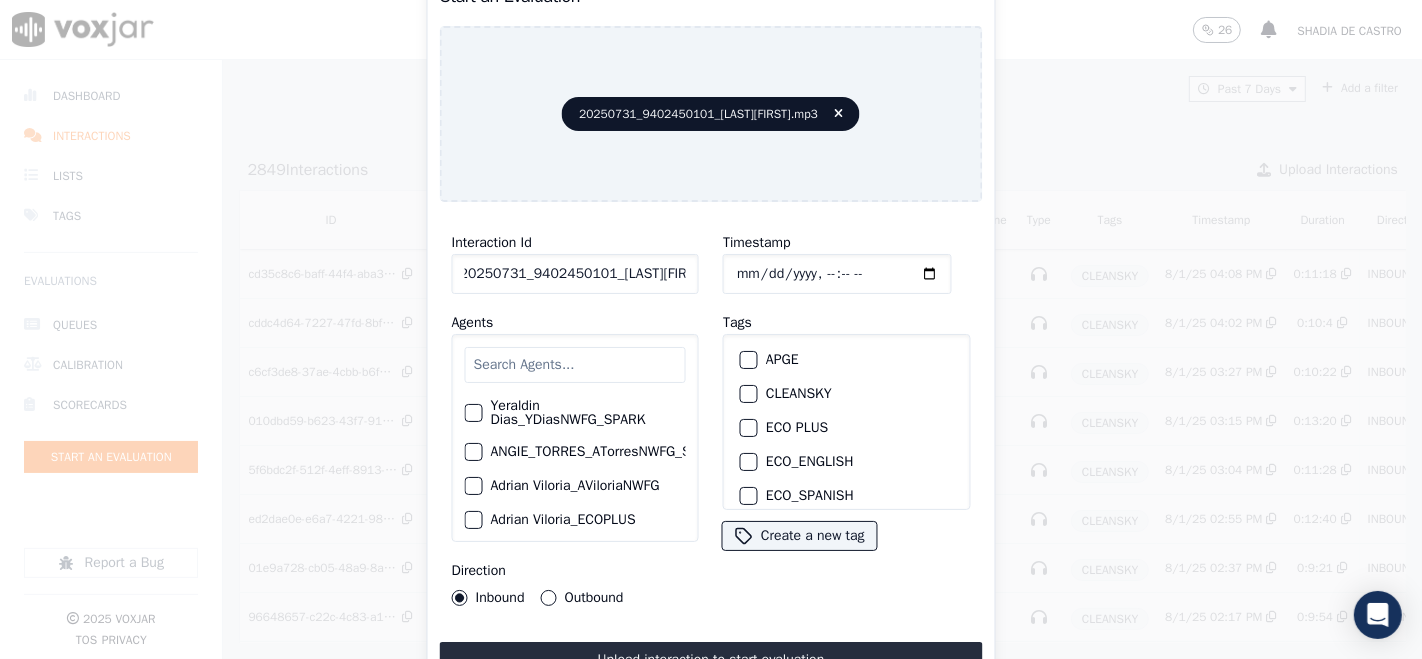 scroll, scrollTop: 0, scrollLeft: 0, axis: both 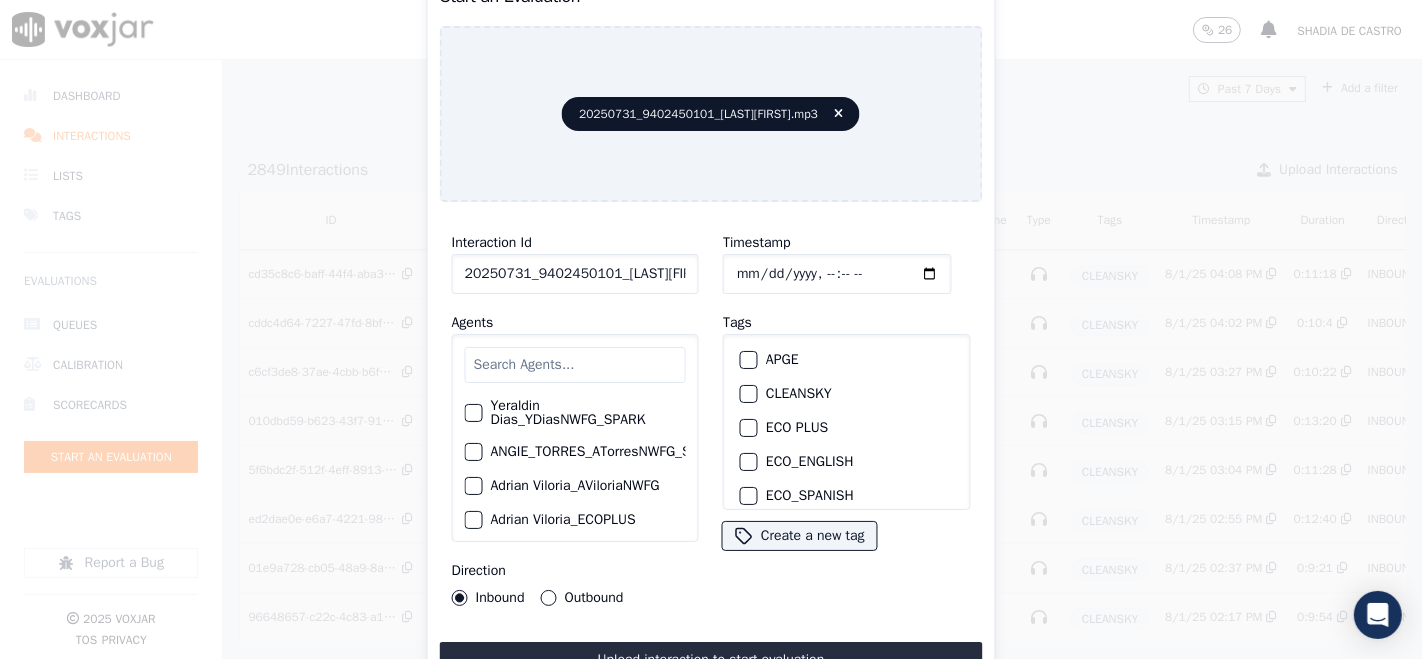 type on "20250731_9402450101_JuanSoto" 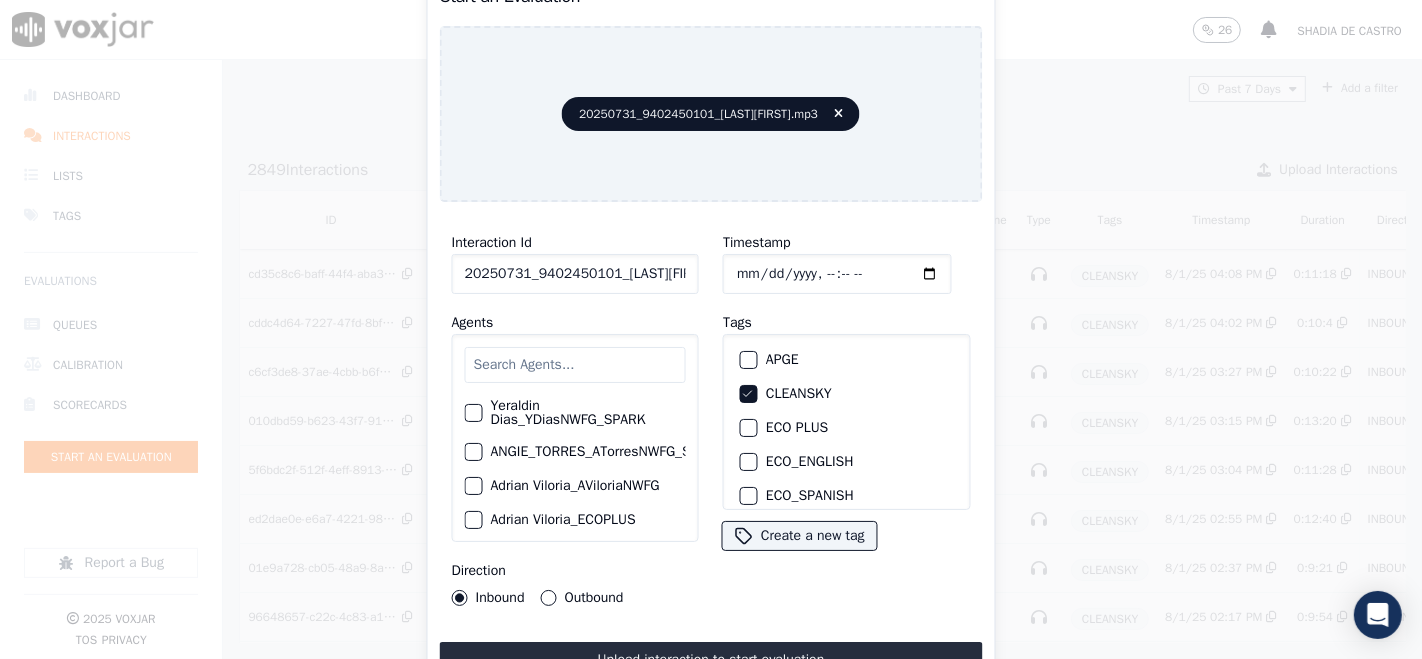 click on "Upload interaction to start evaluation" at bounding box center (711, 660) 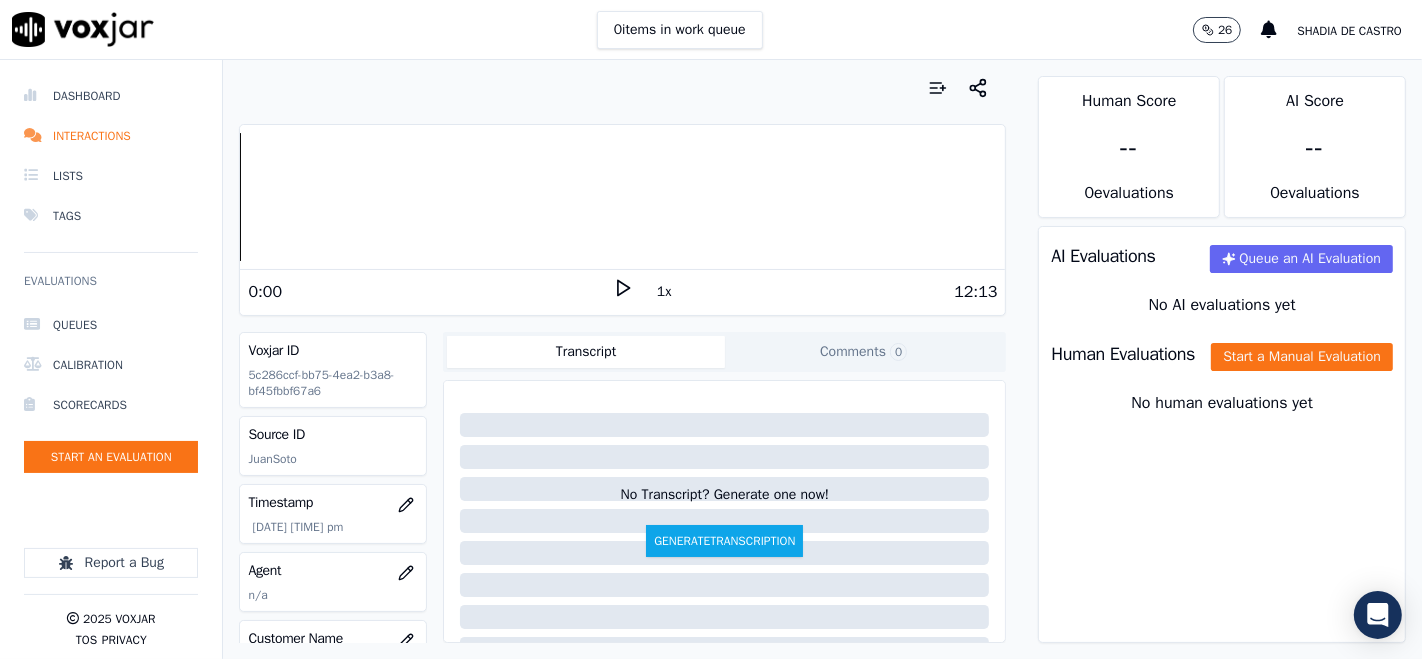 click 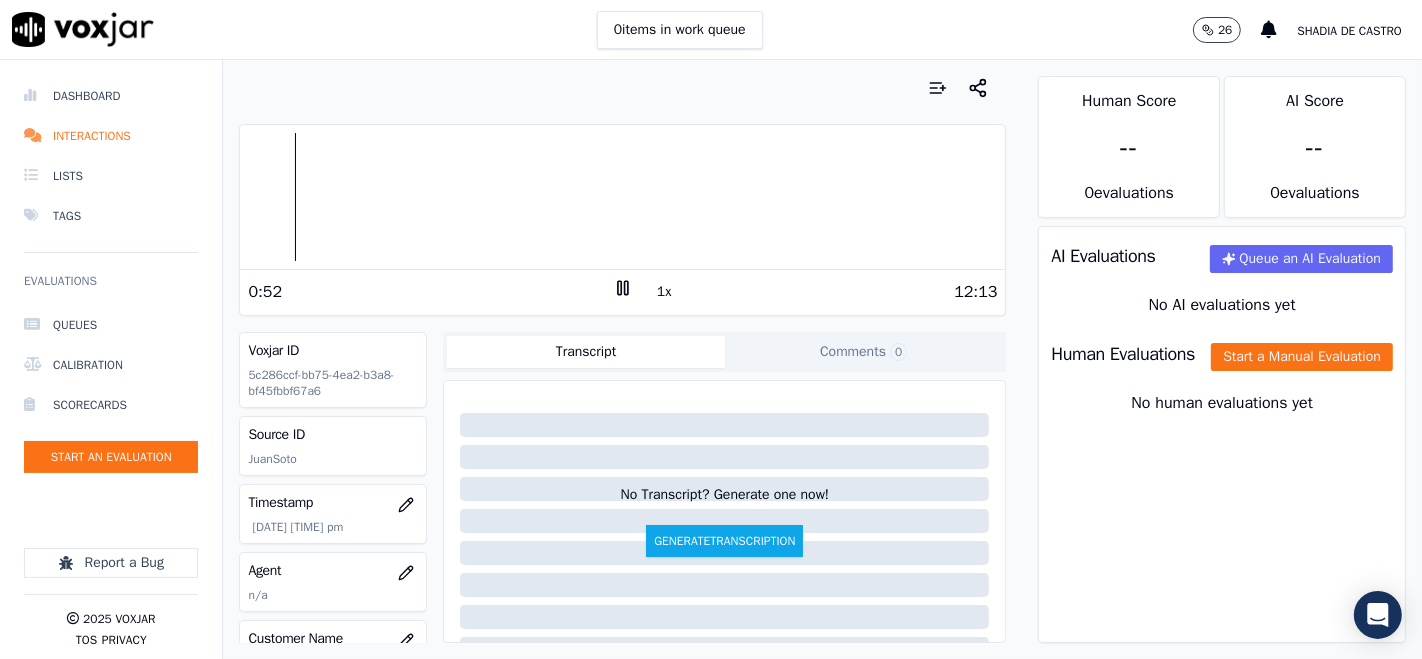click at bounding box center [622, 197] 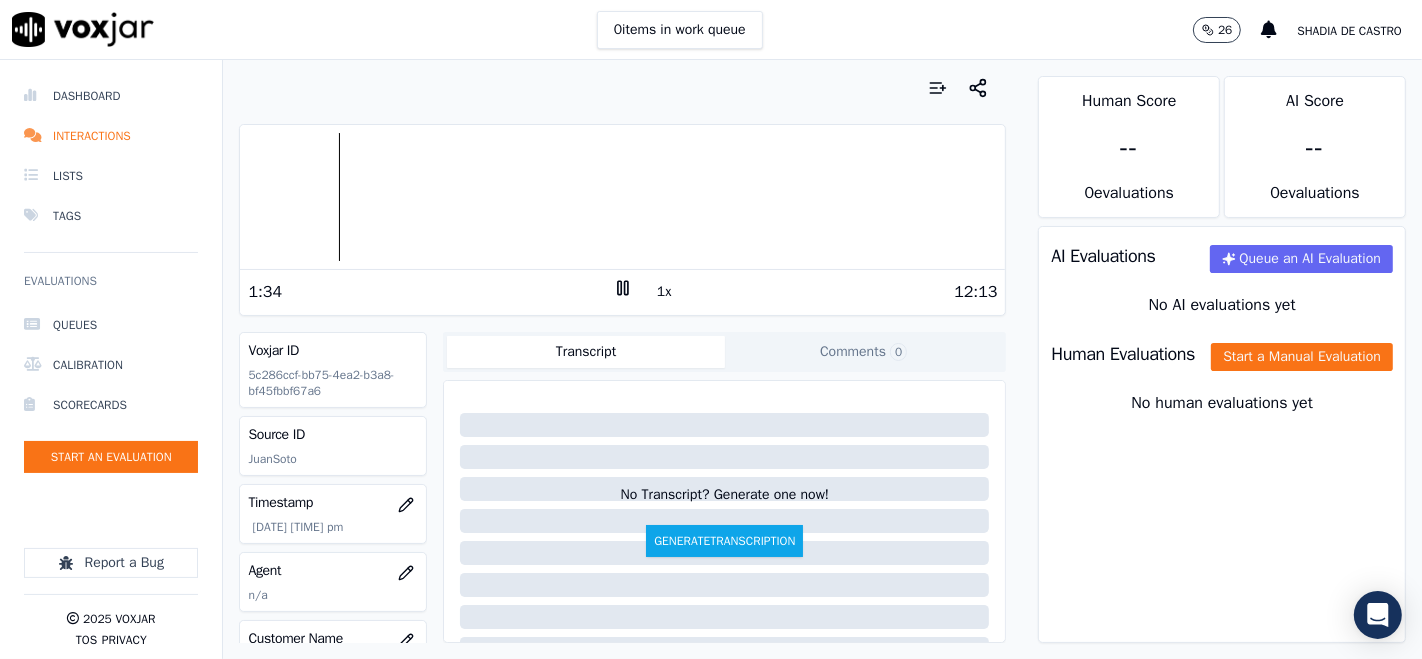 click at bounding box center (622, 197) 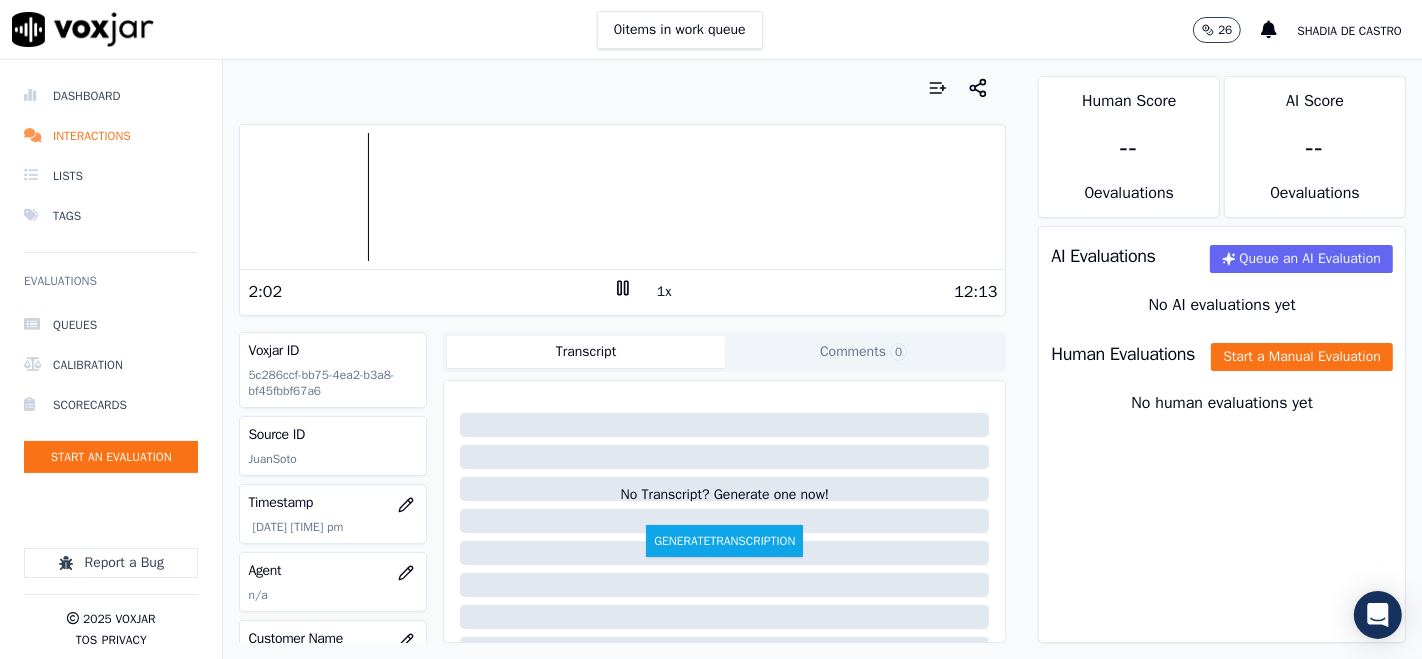 click at bounding box center (622, 197) 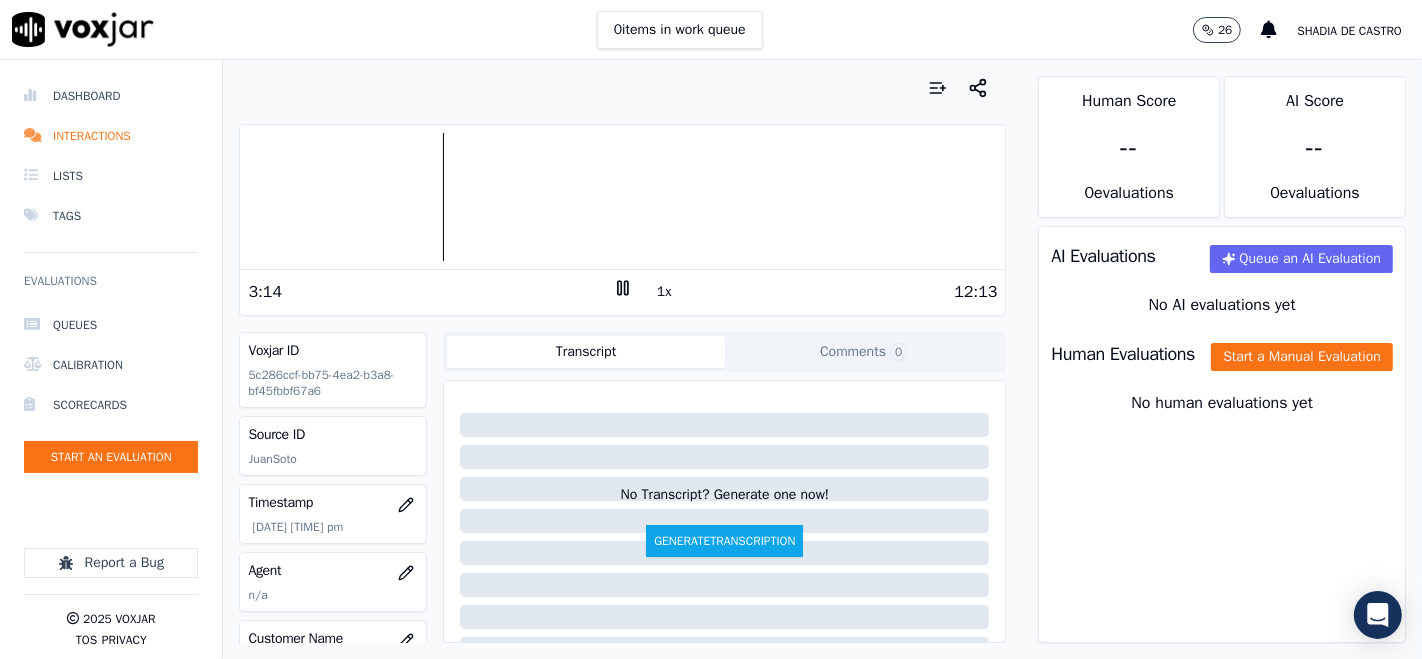 click 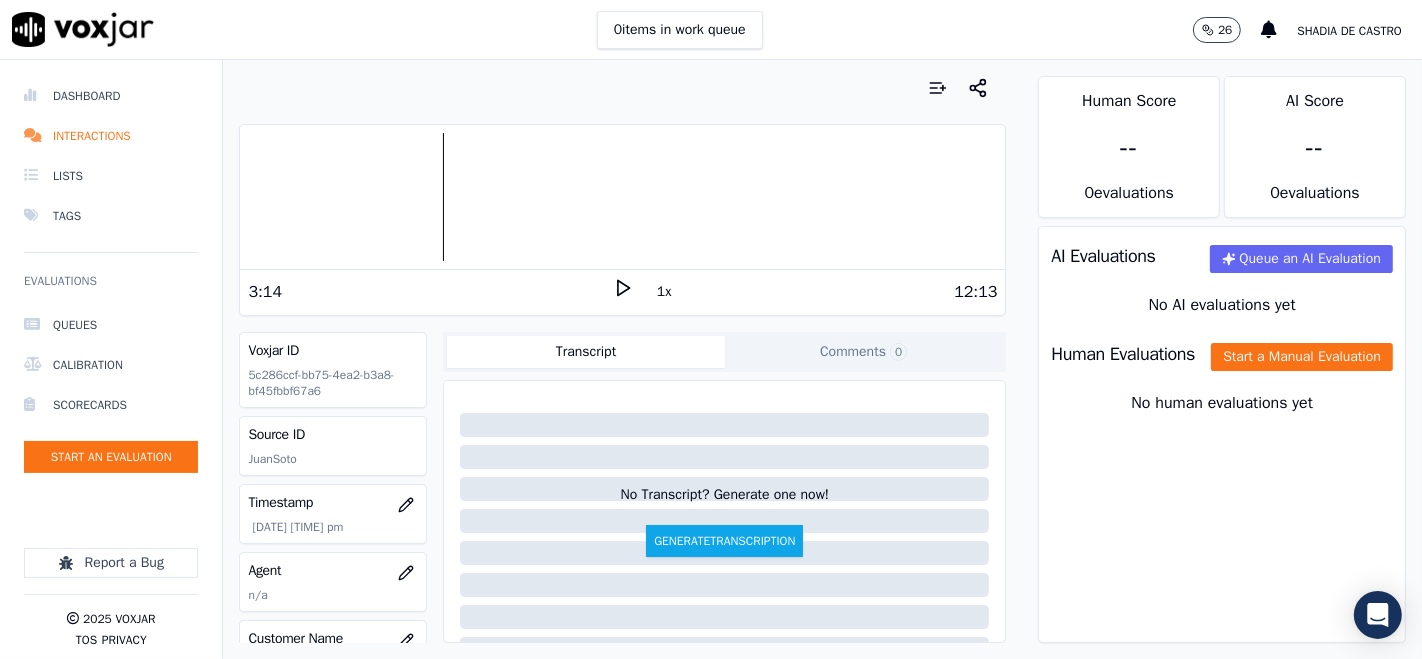 click on "3:14" at bounding box center [430, 292] 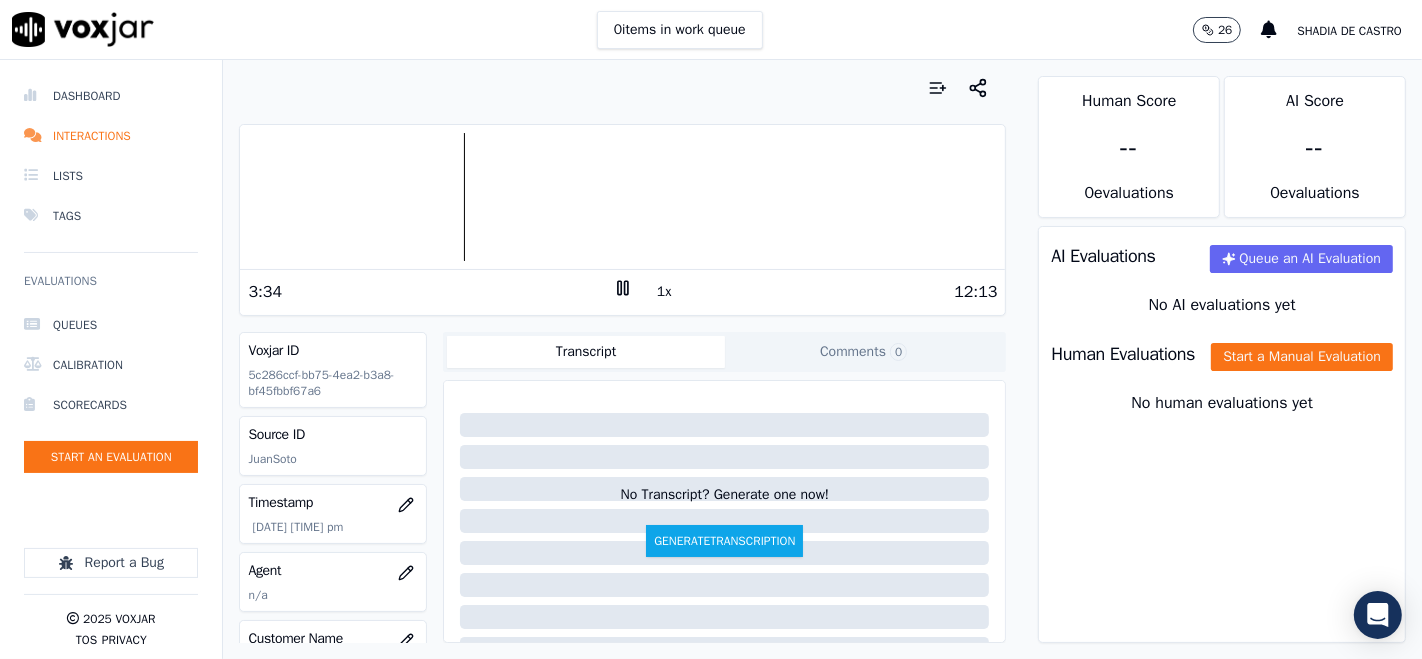 click 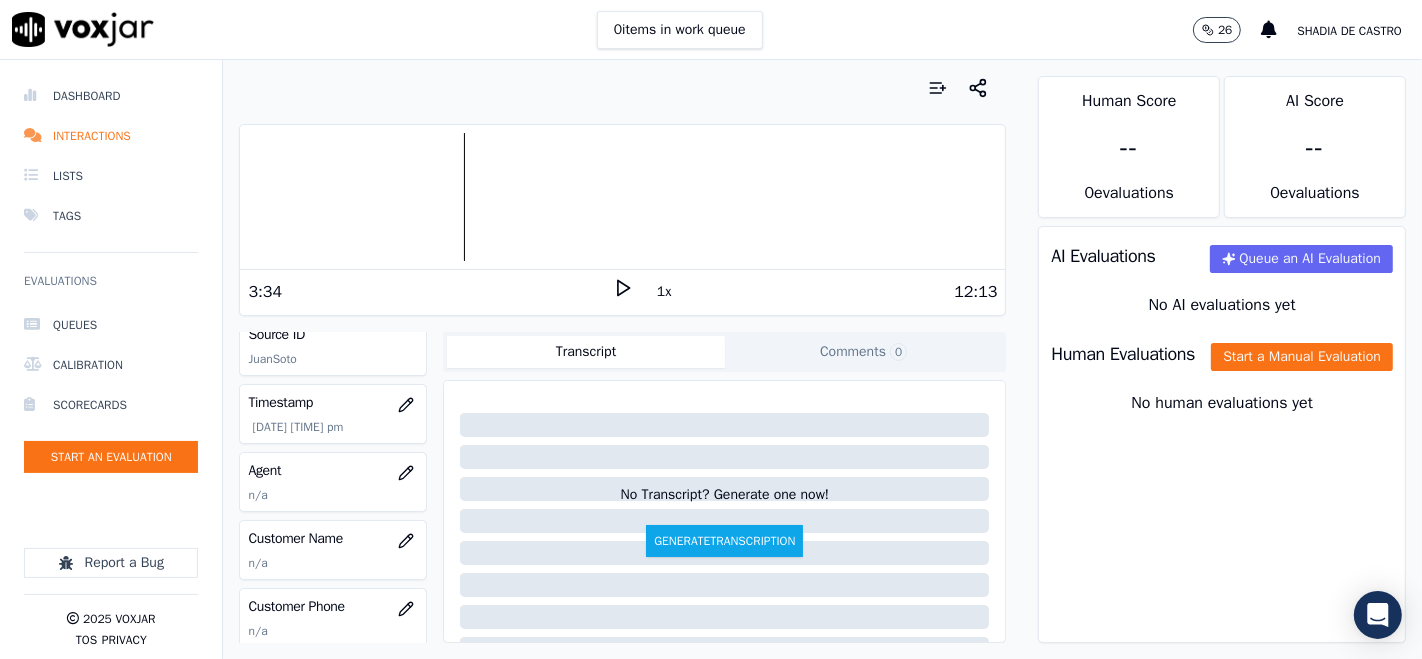 scroll, scrollTop: 0, scrollLeft: 0, axis: both 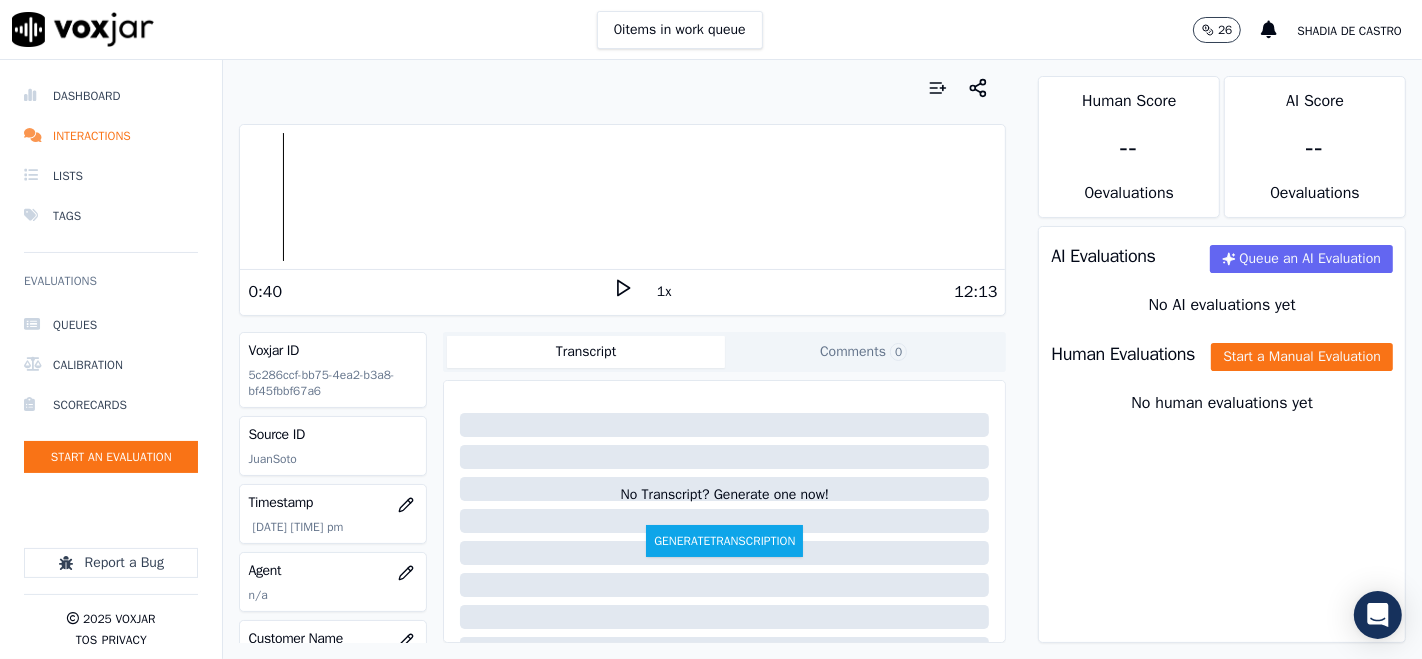 click 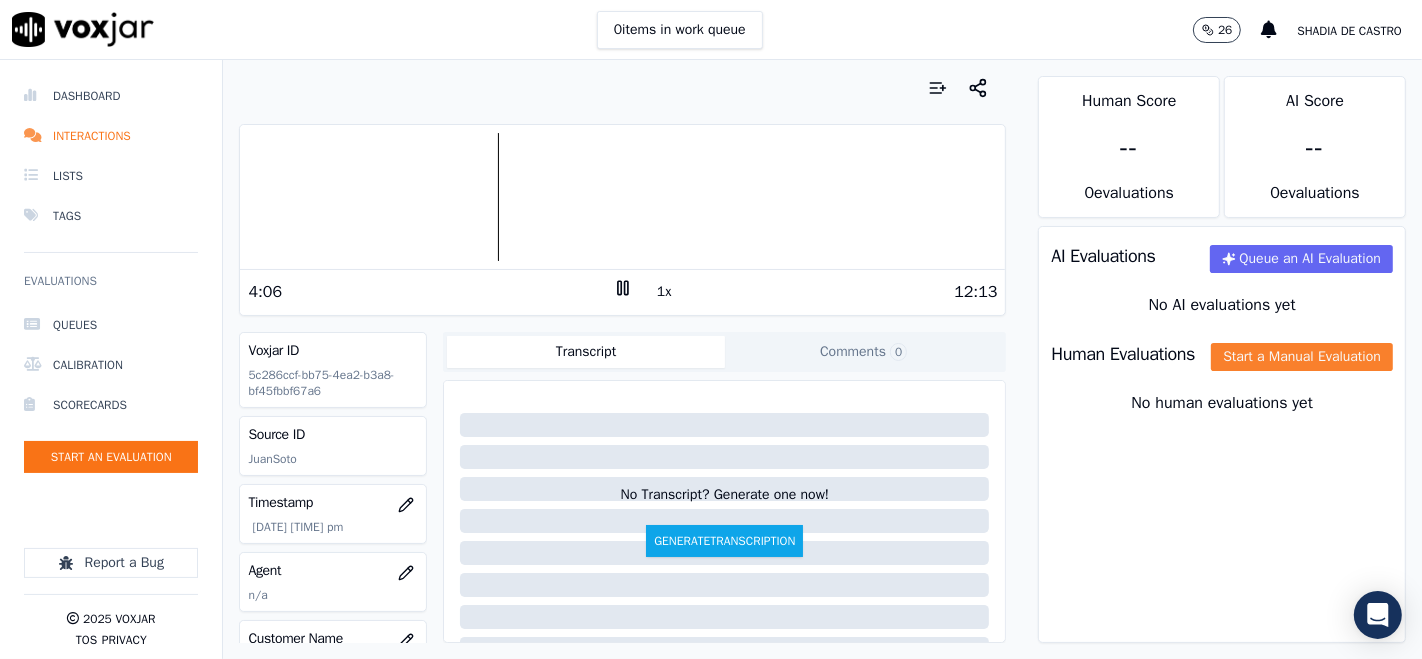 click on "Start a Manual Evaluation" 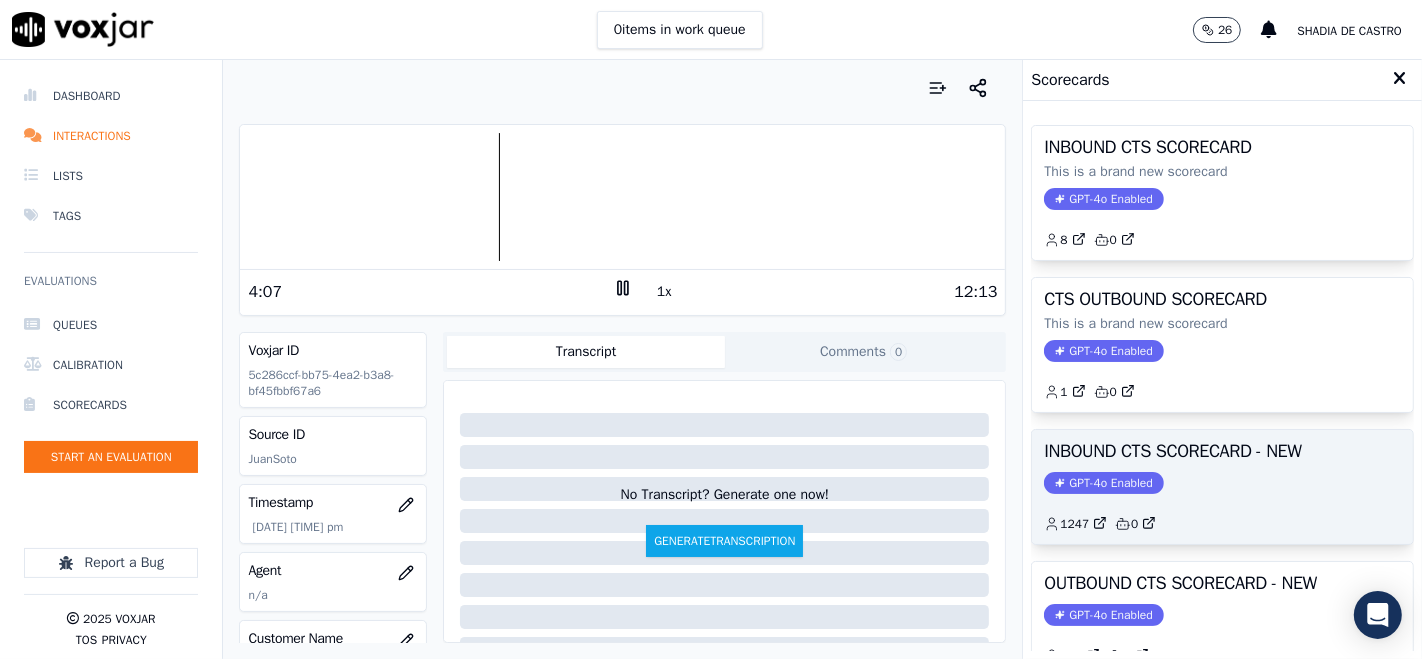 click on "INBOUND CTS SCORECARD - NEW" at bounding box center (1222, 451) 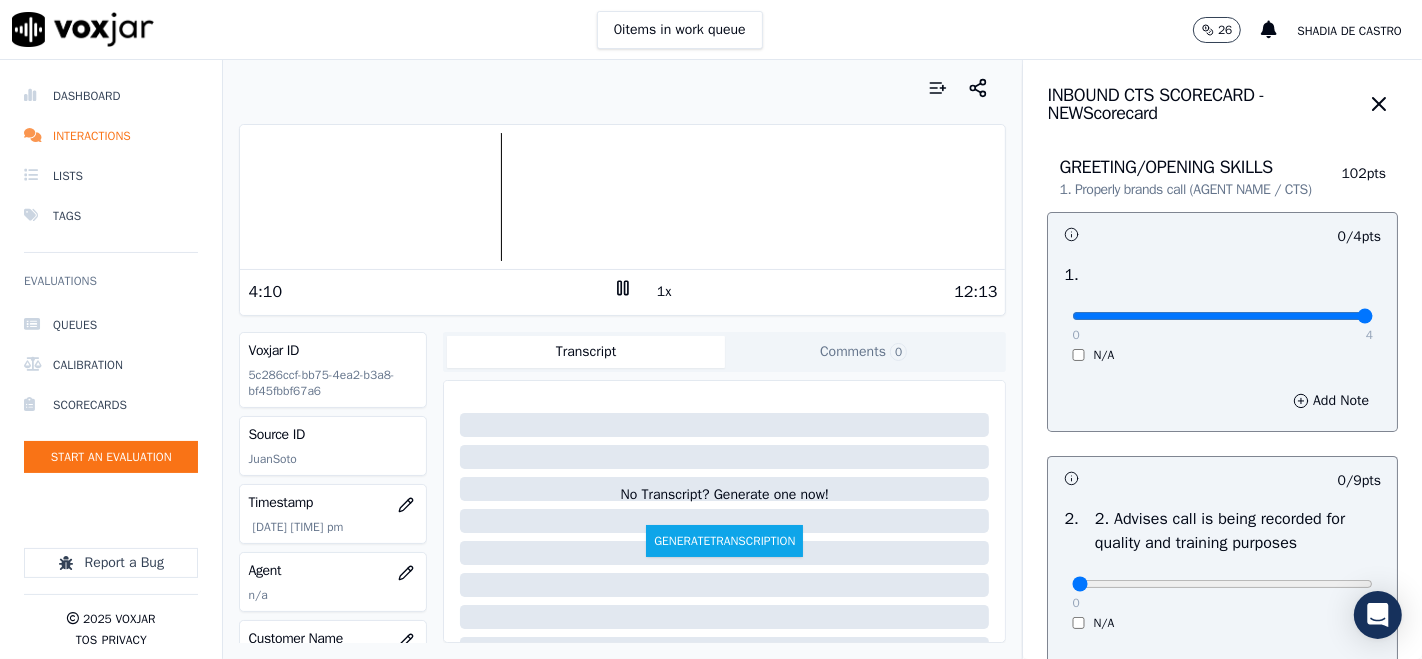 type on "4" 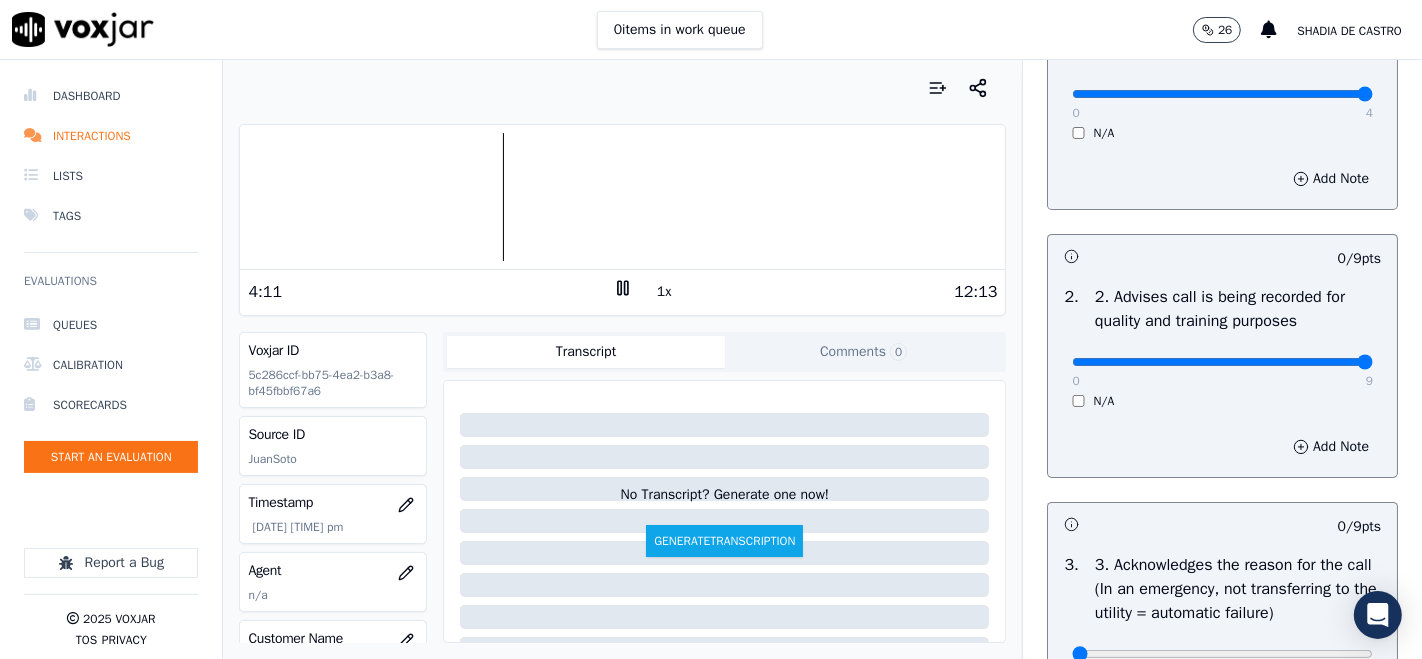 type on "9" 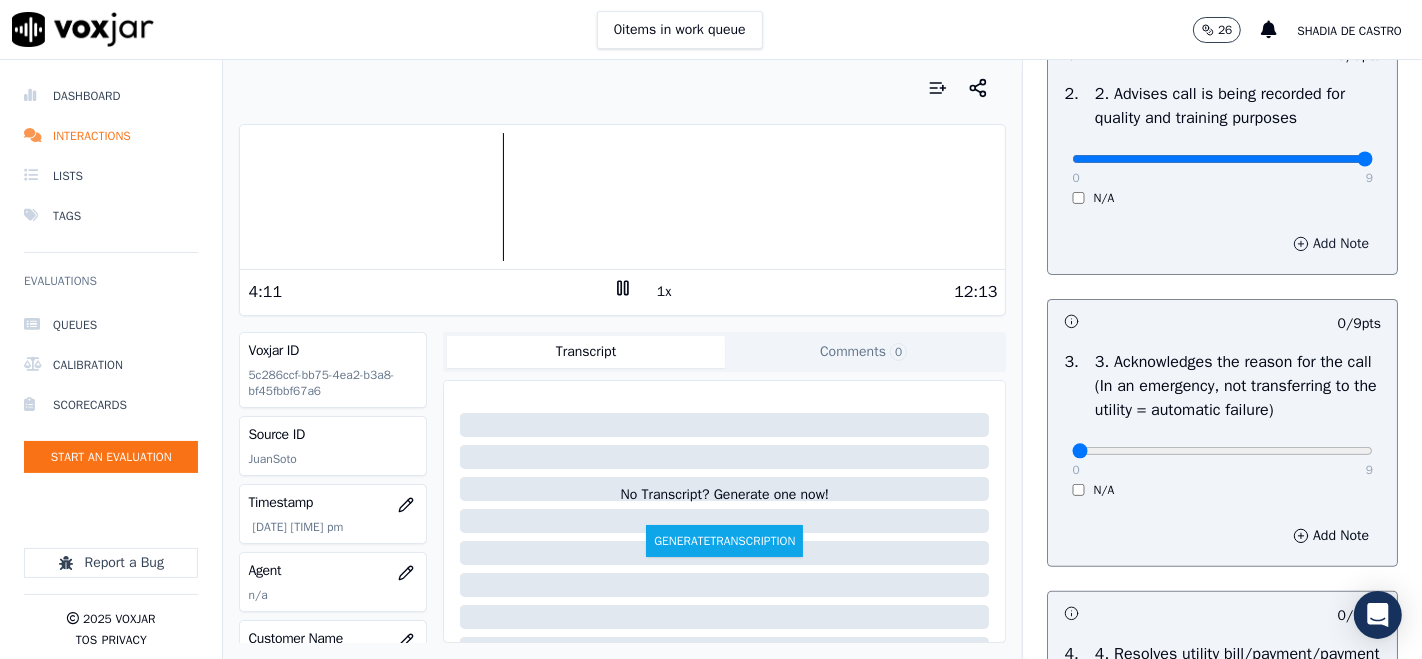 scroll, scrollTop: 444, scrollLeft: 0, axis: vertical 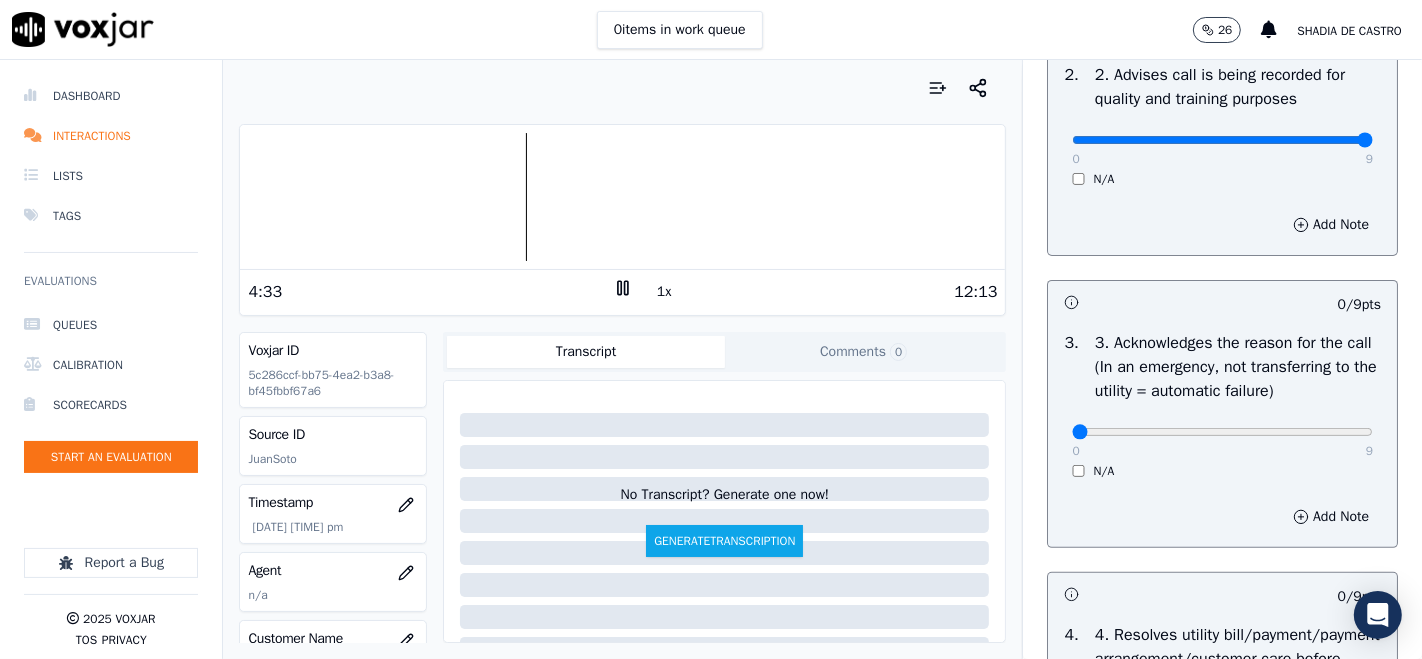 click 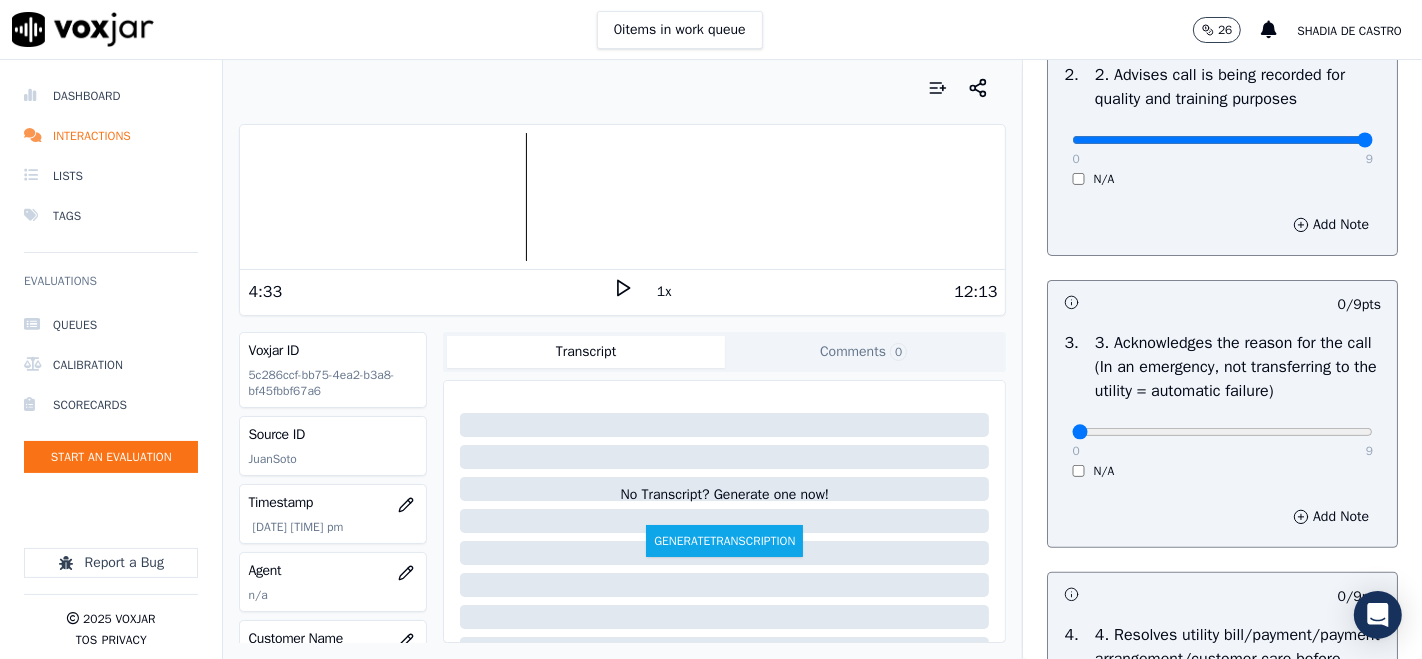 click on "4:33     1x   12:13" at bounding box center [622, 291] 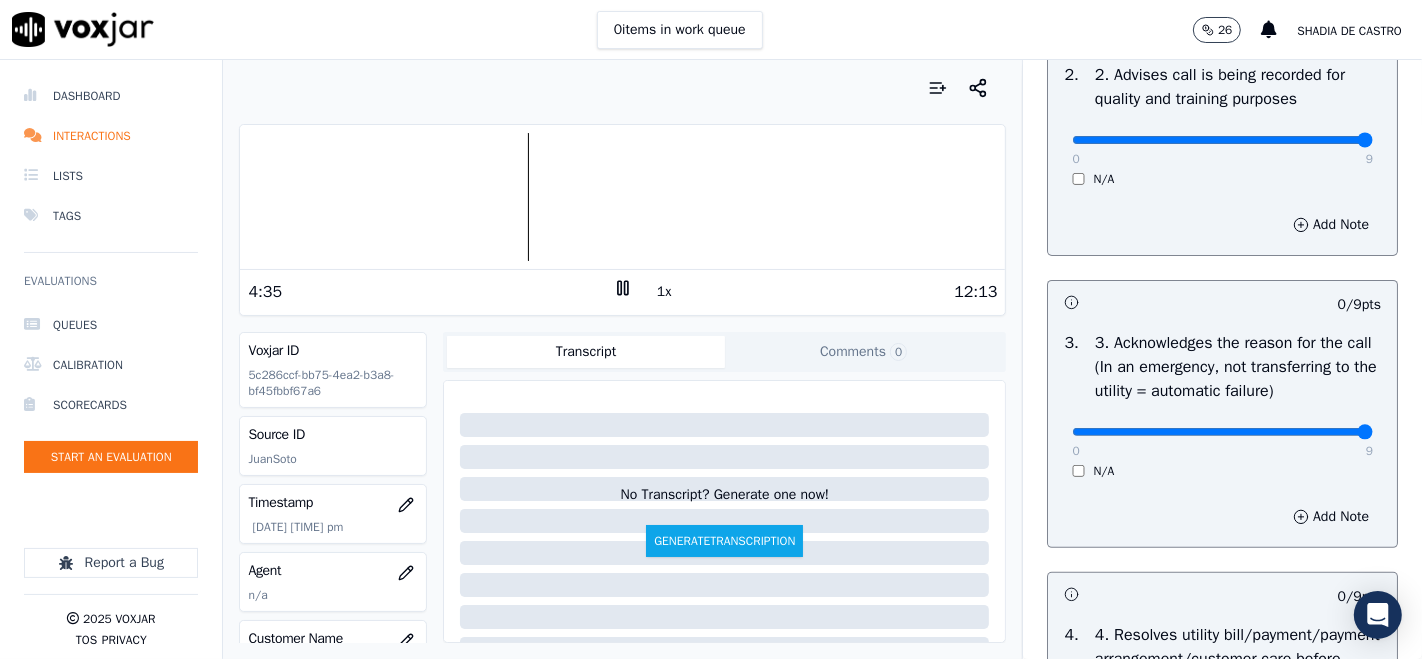 type on "9" 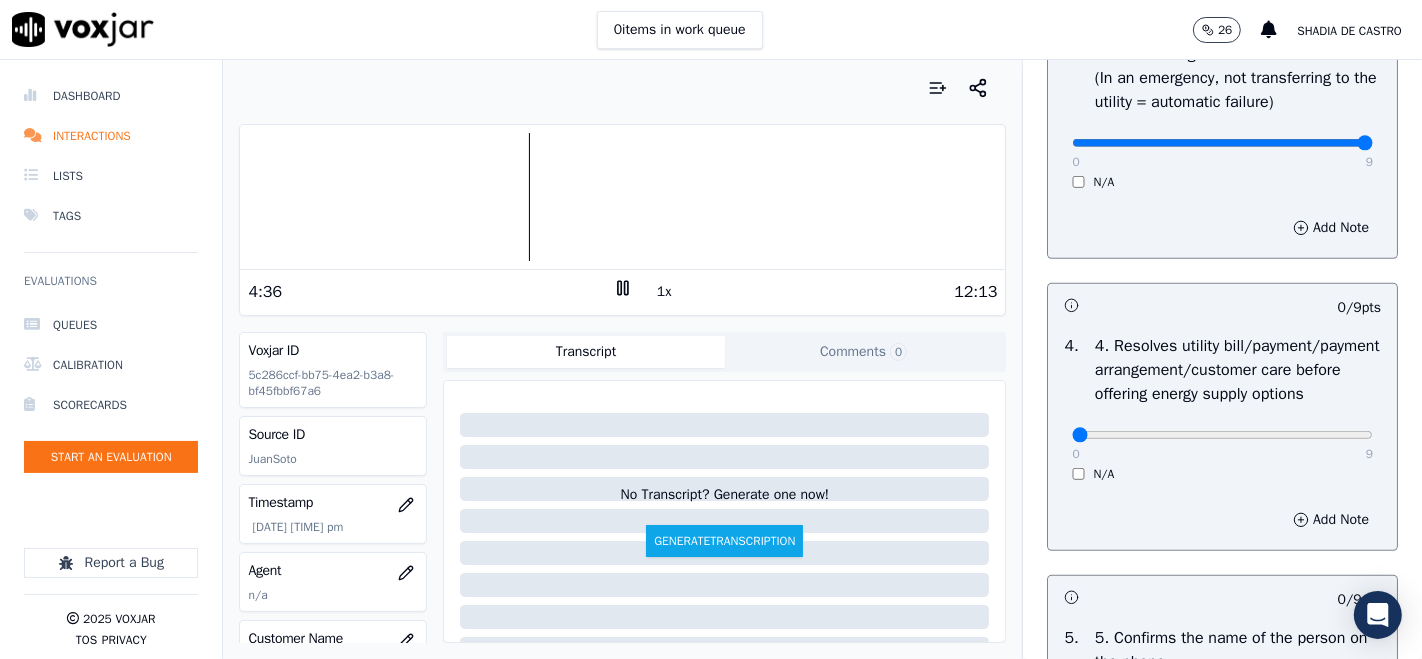 scroll, scrollTop: 777, scrollLeft: 0, axis: vertical 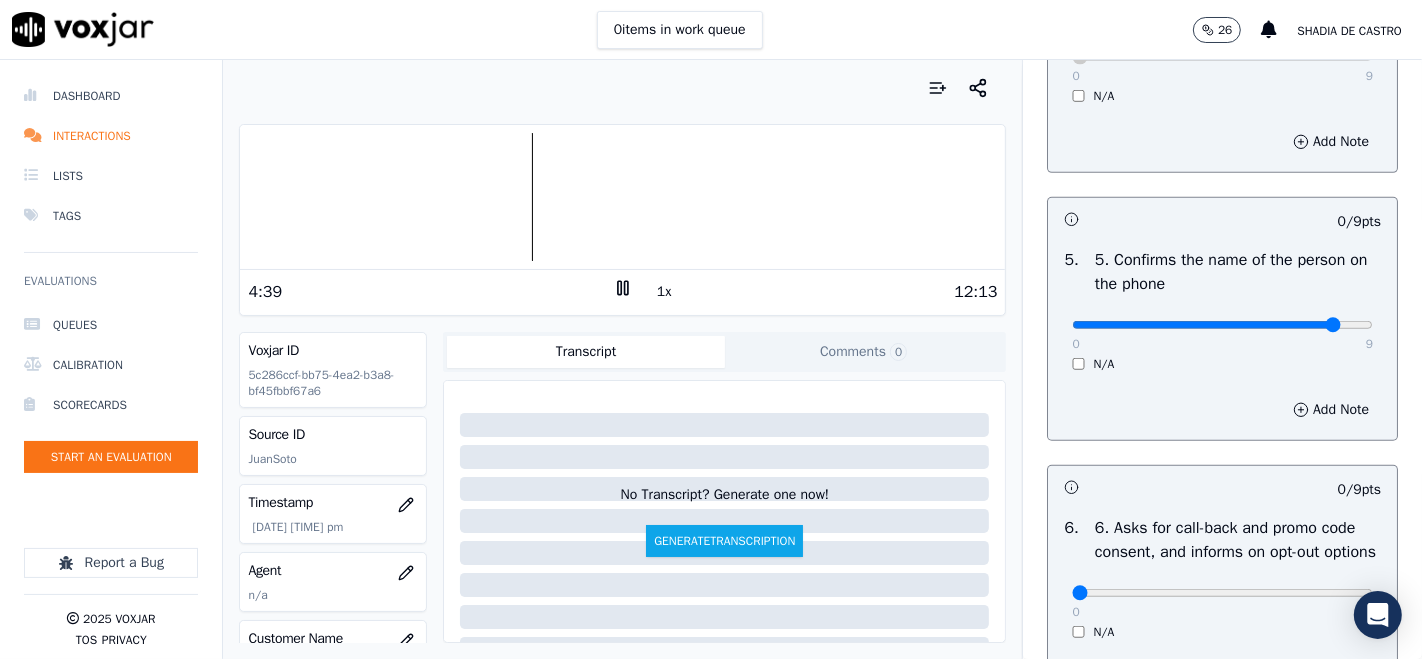 drag, startPoint x: 1296, startPoint y: 385, endPoint x: 1347, endPoint y: 401, distance: 53.450912 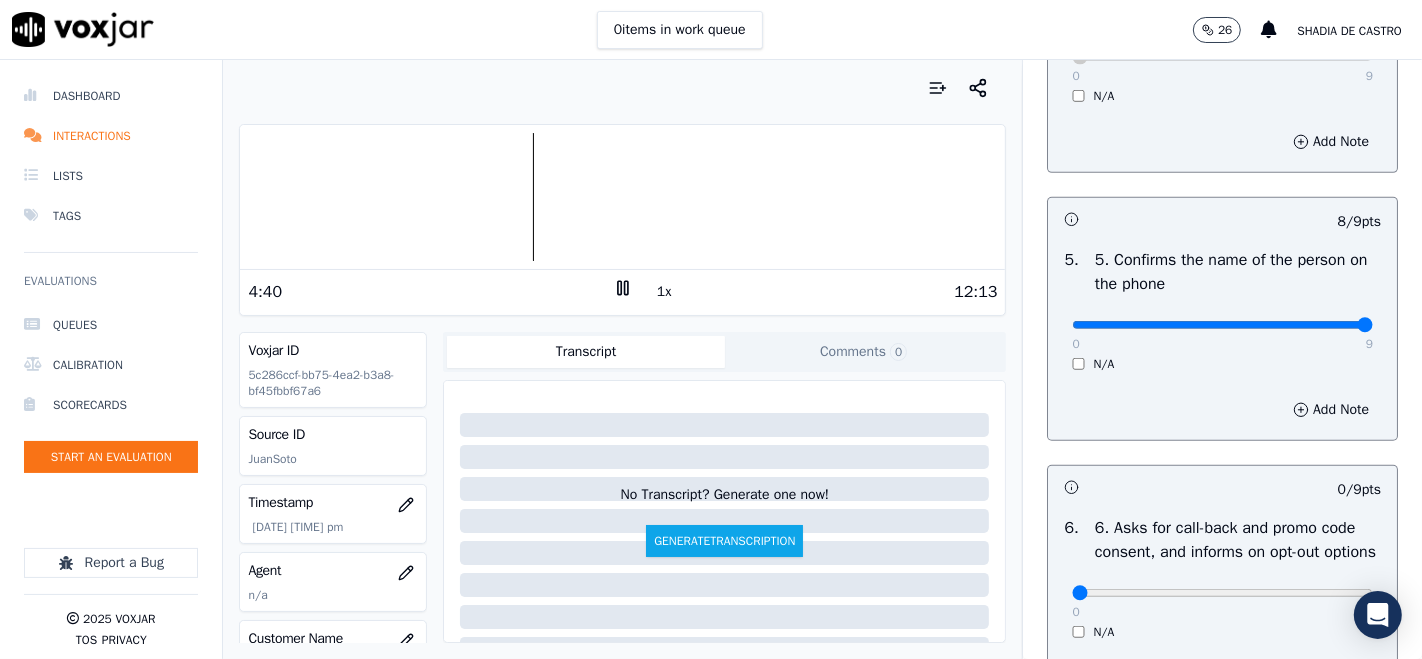 type on "9" 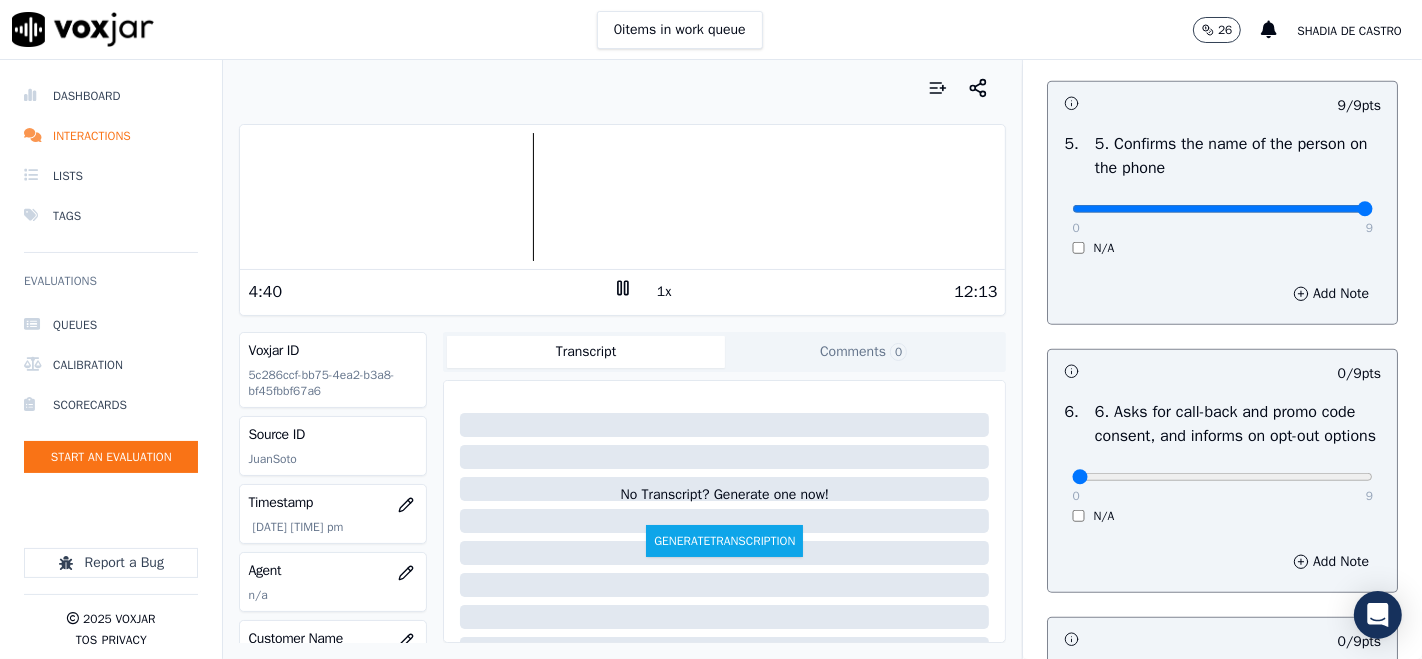 scroll, scrollTop: 1333, scrollLeft: 0, axis: vertical 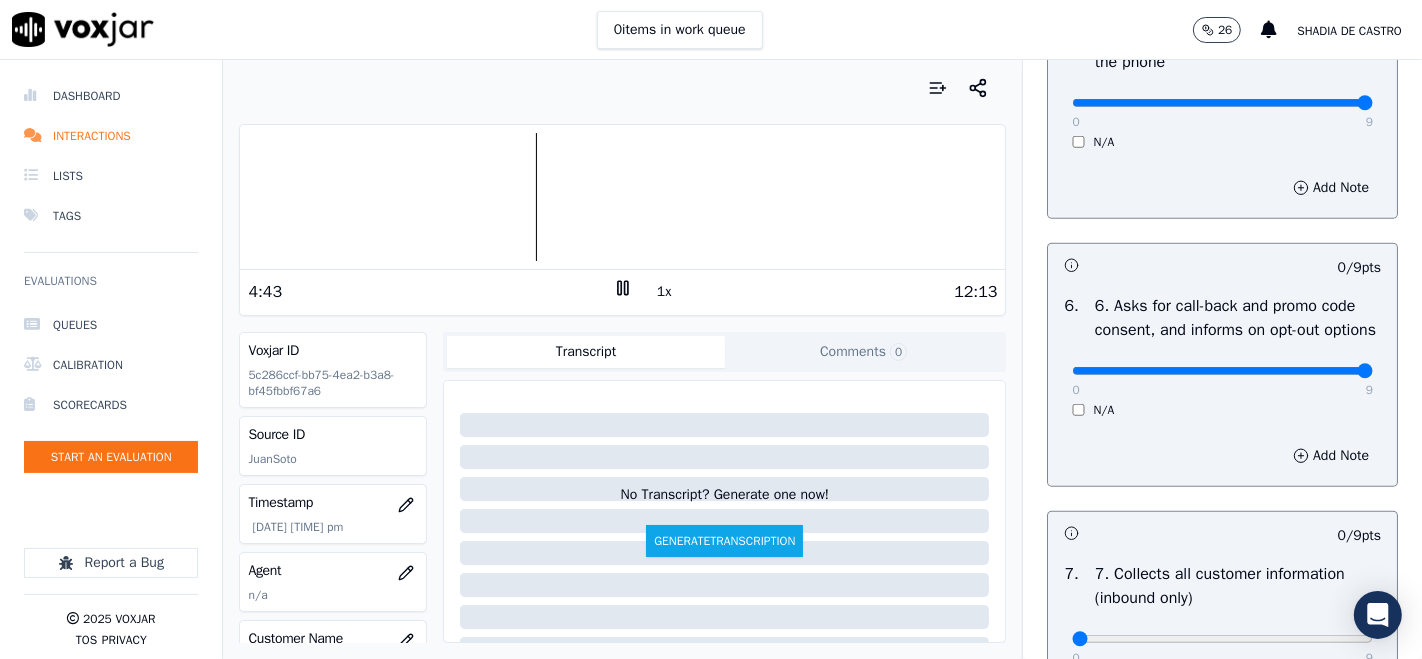 type on "9" 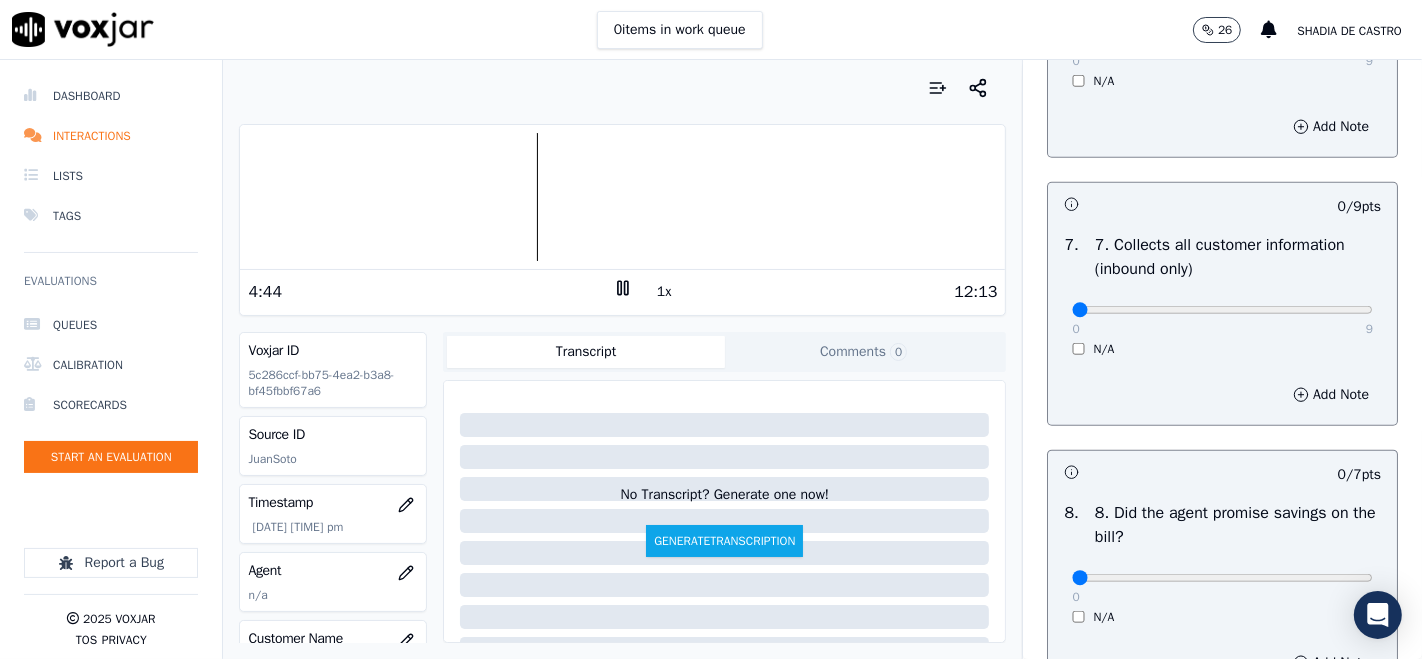 scroll, scrollTop: 1666, scrollLeft: 0, axis: vertical 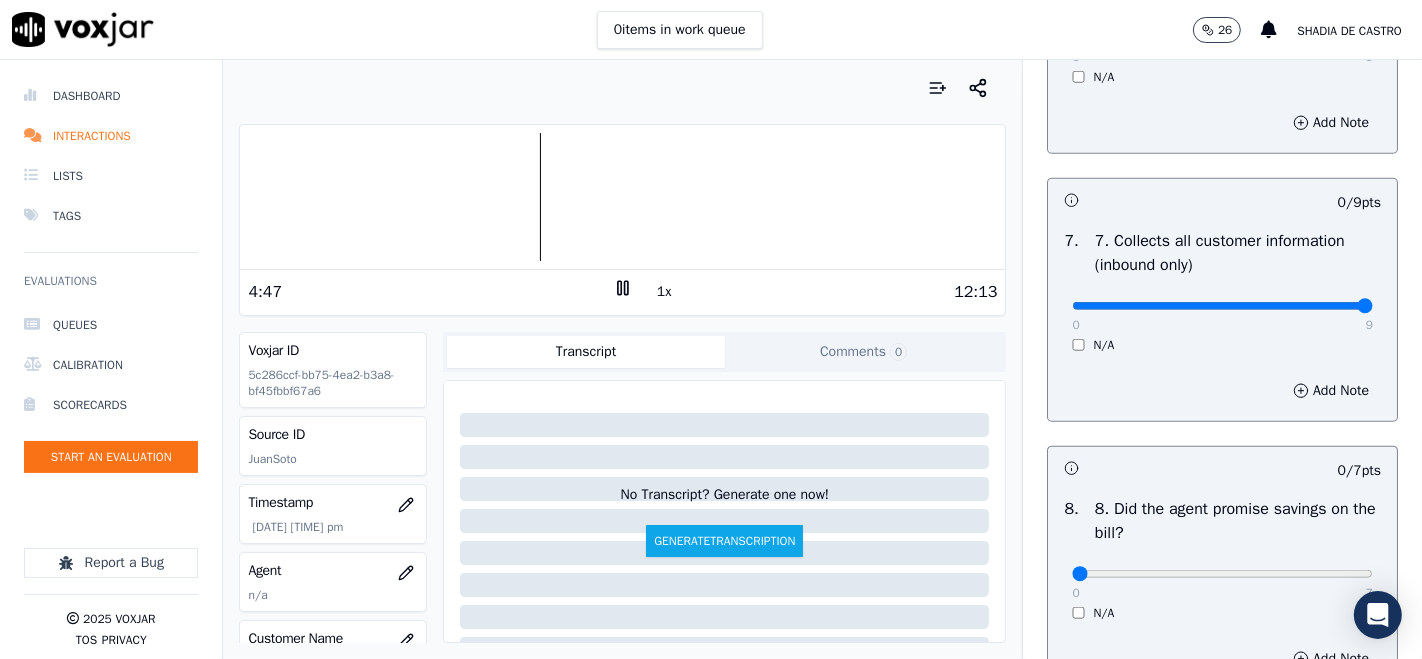 type on "9" 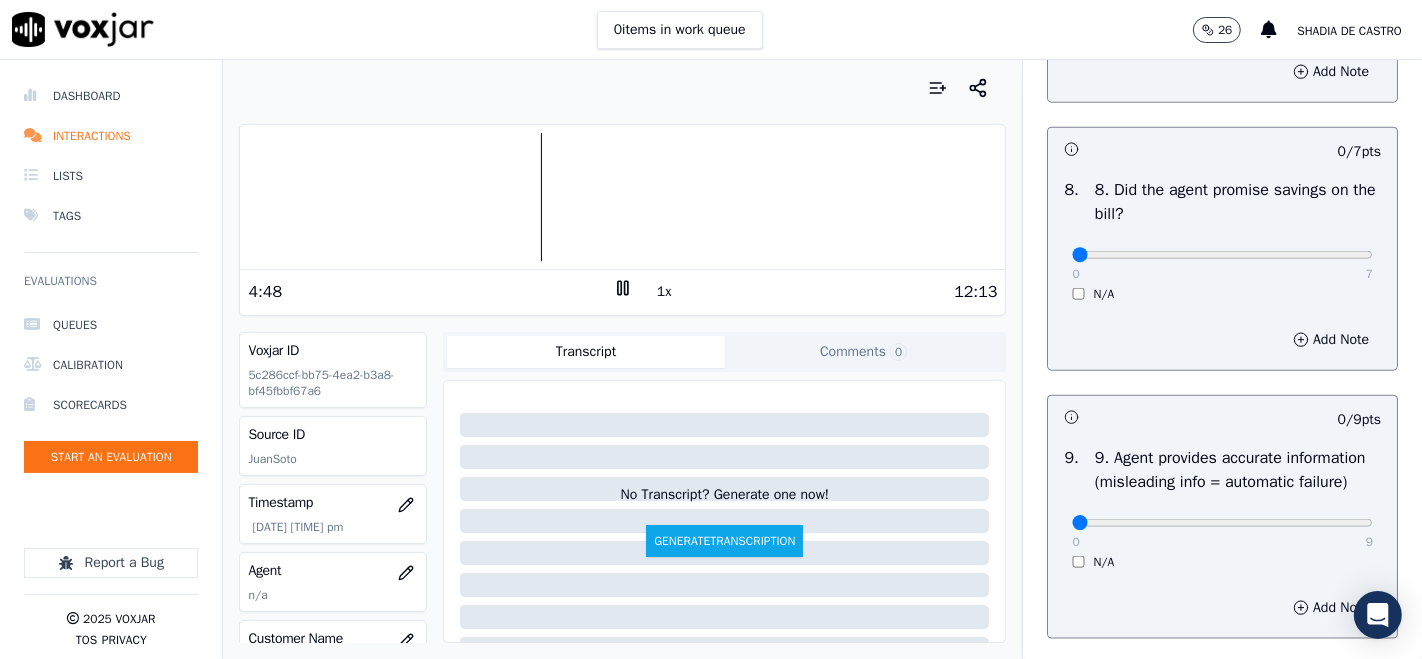 scroll, scrollTop: 2000, scrollLeft: 0, axis: vertical 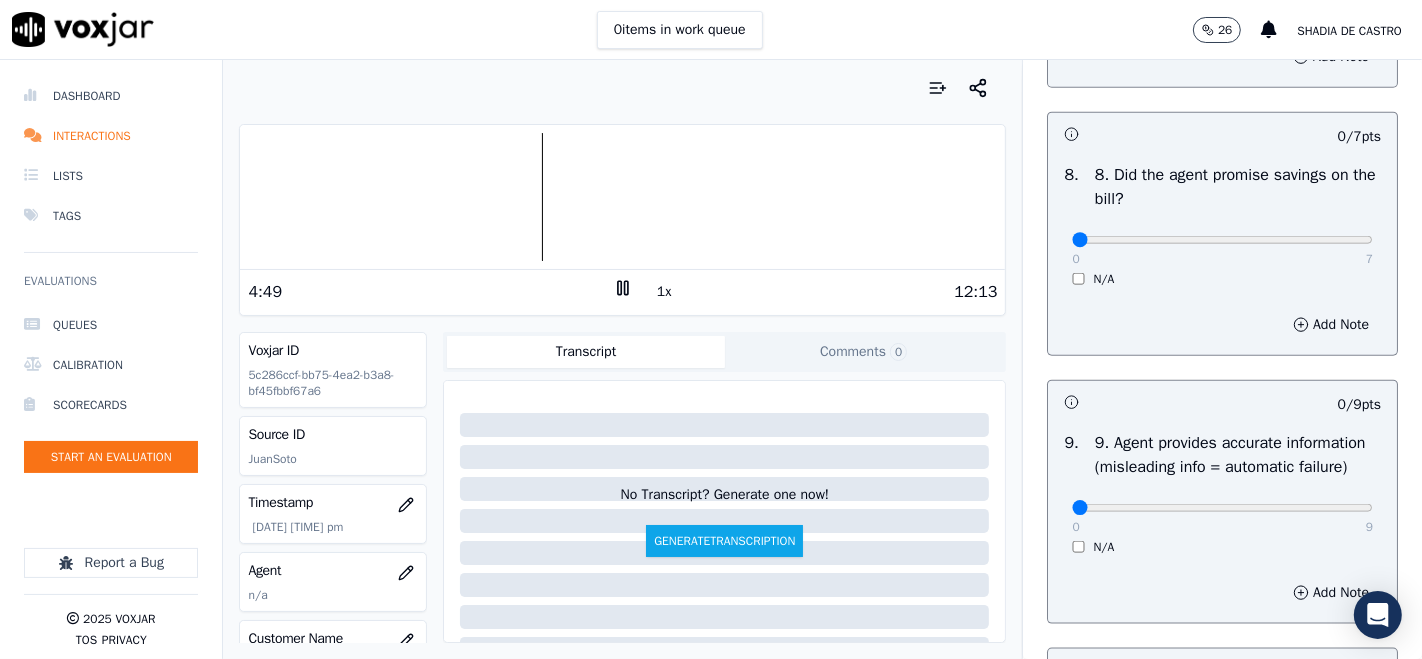 click on "0   7     N/A" at bounding box center [1222, 249] 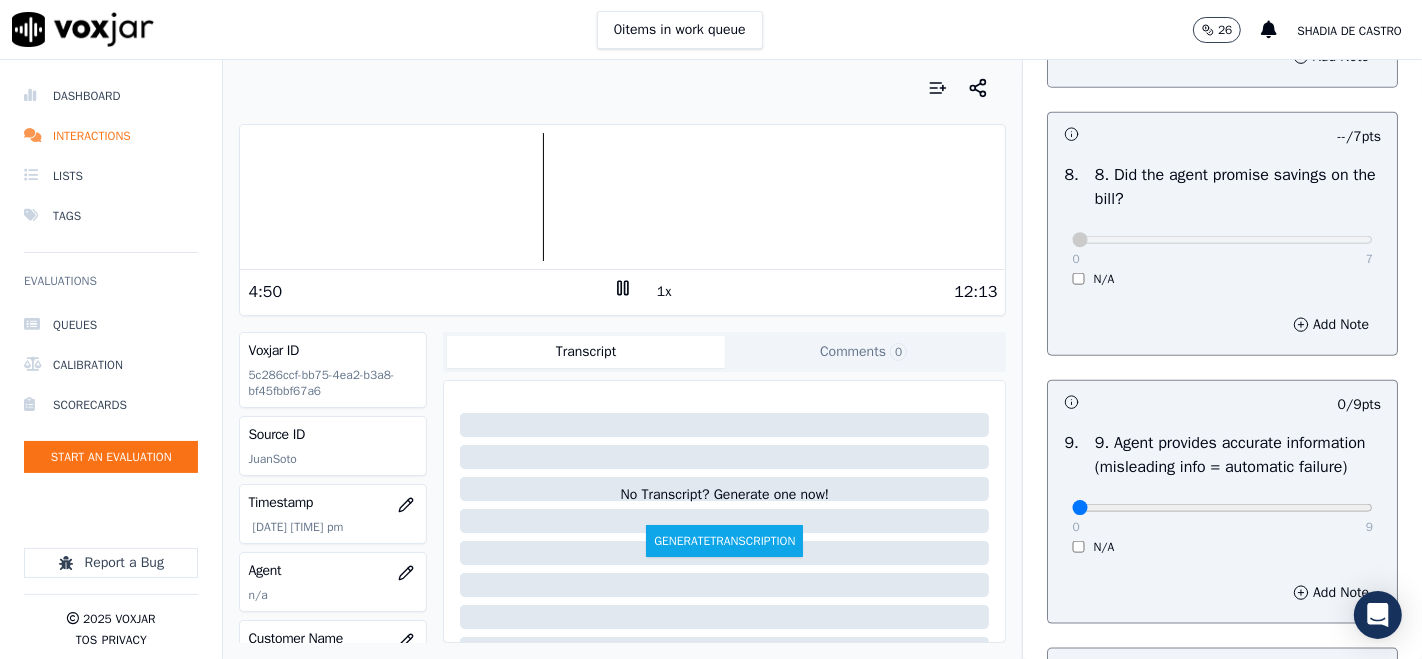 scroll, scrollTop: 2222, scrollLeft: 0, axis: vertical 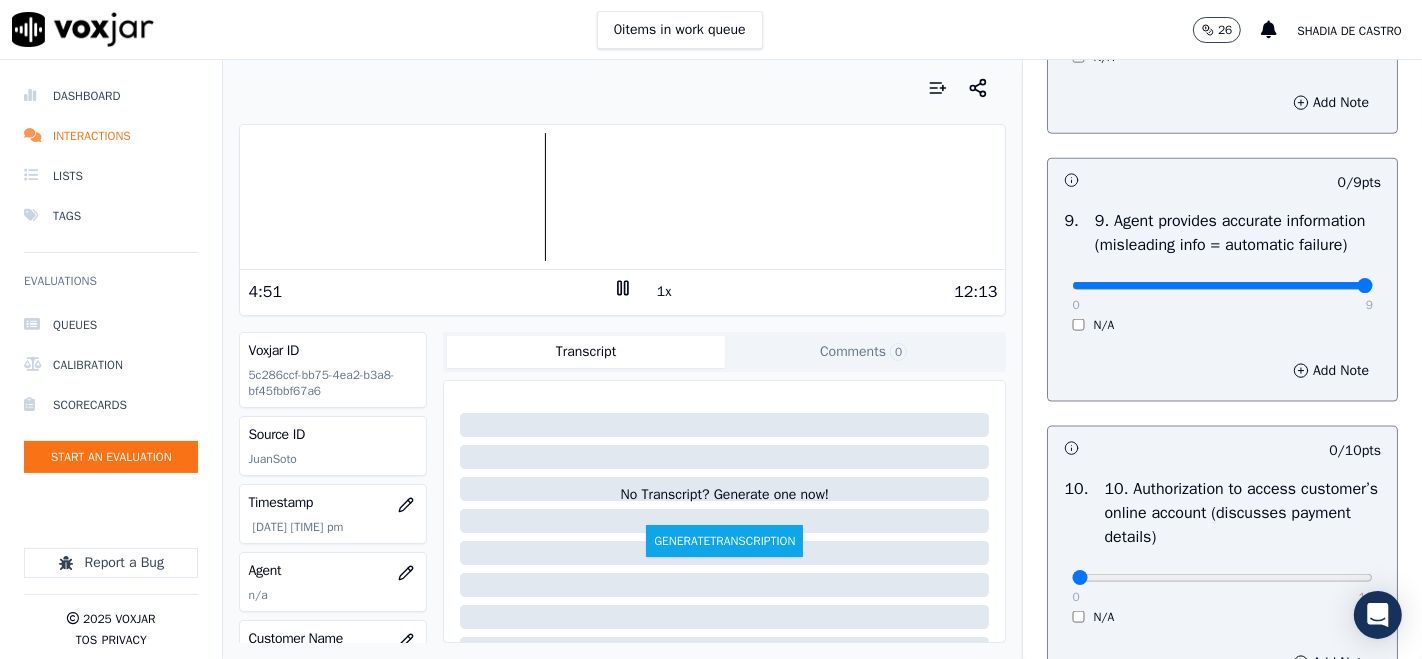 type on "9" 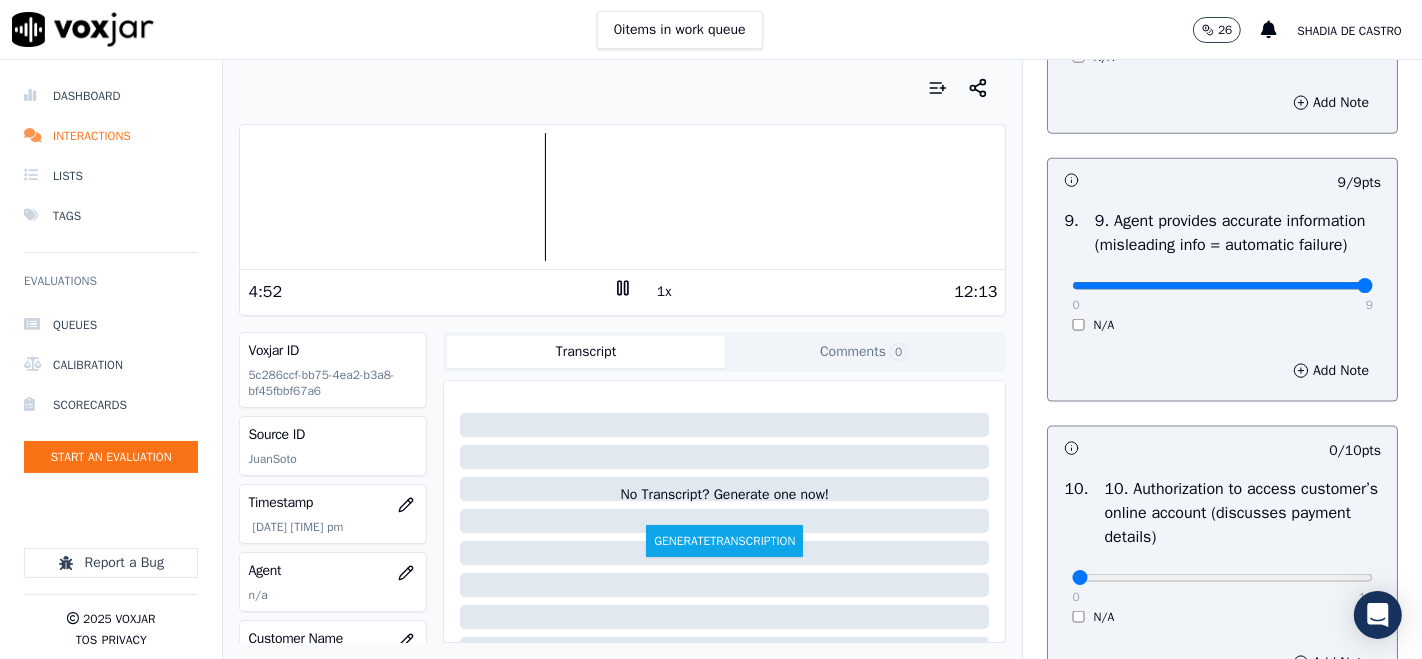 scroll, scrollTop: 2444, scrollLeft: 0, axis: vertical 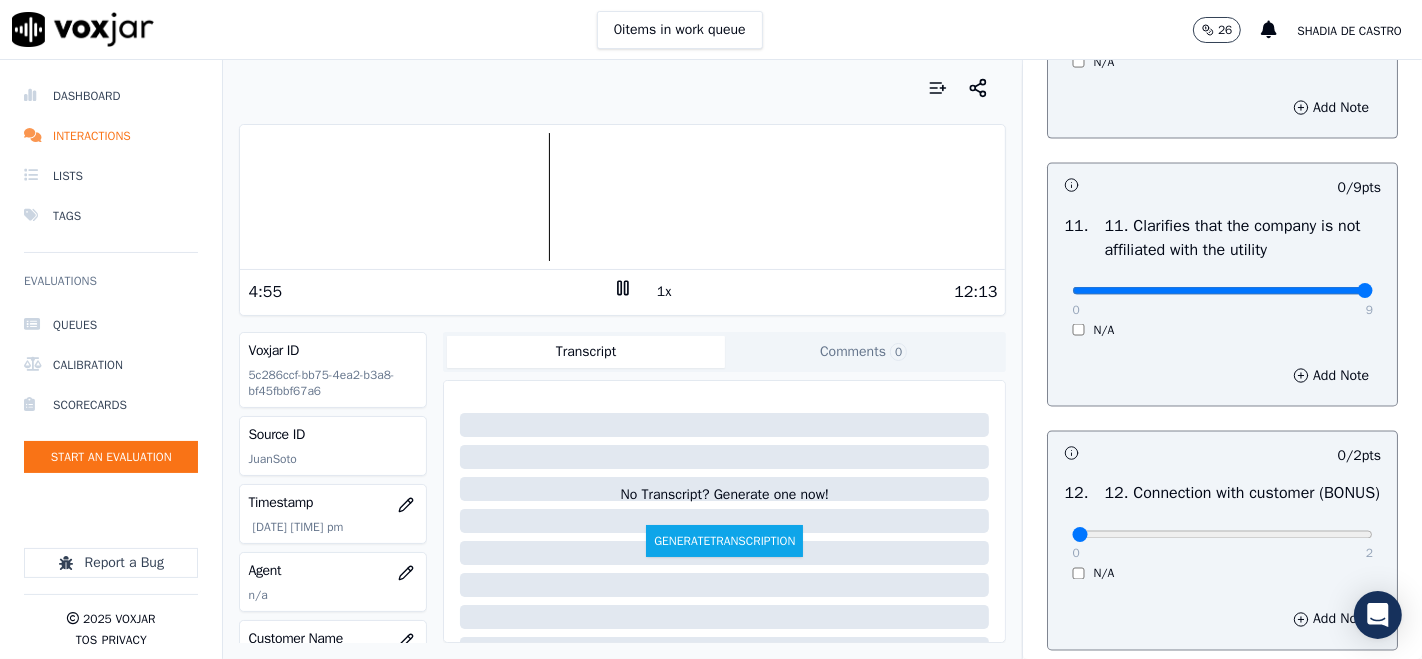 type on "9" 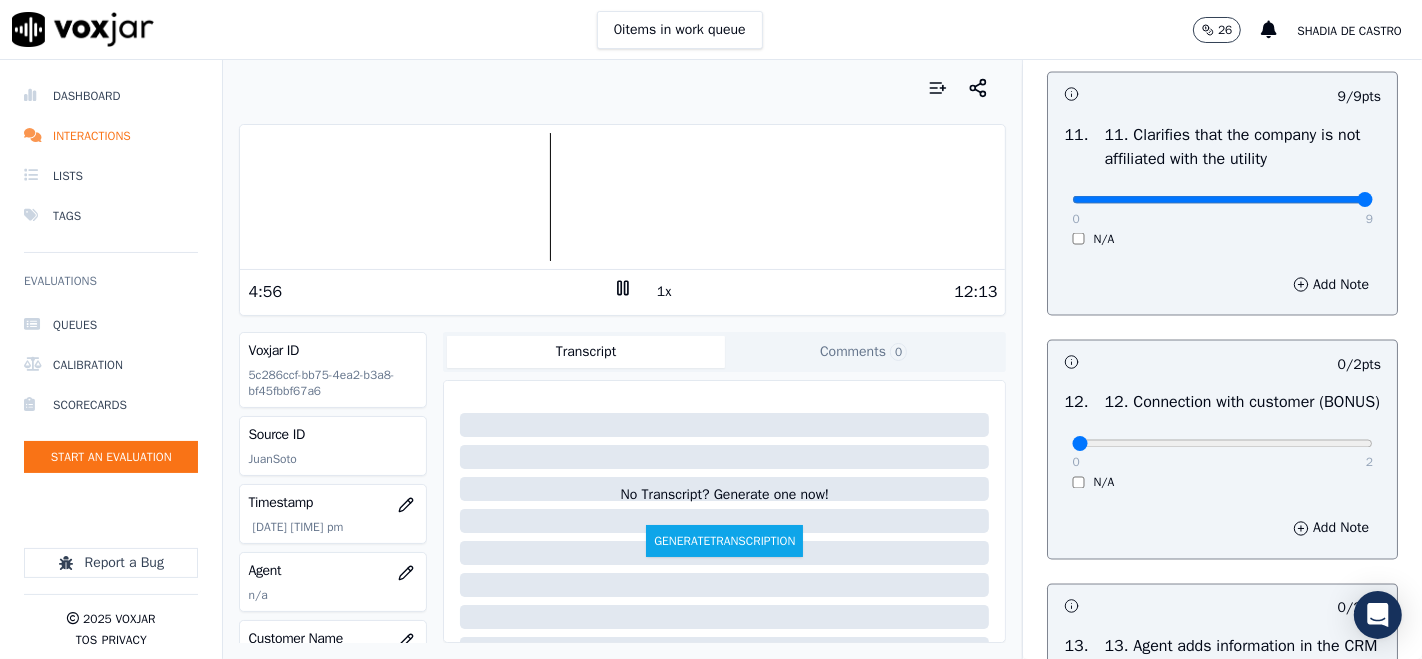 scroll, scrollTop: 3000, scrollLeft: 0, axis: vertical 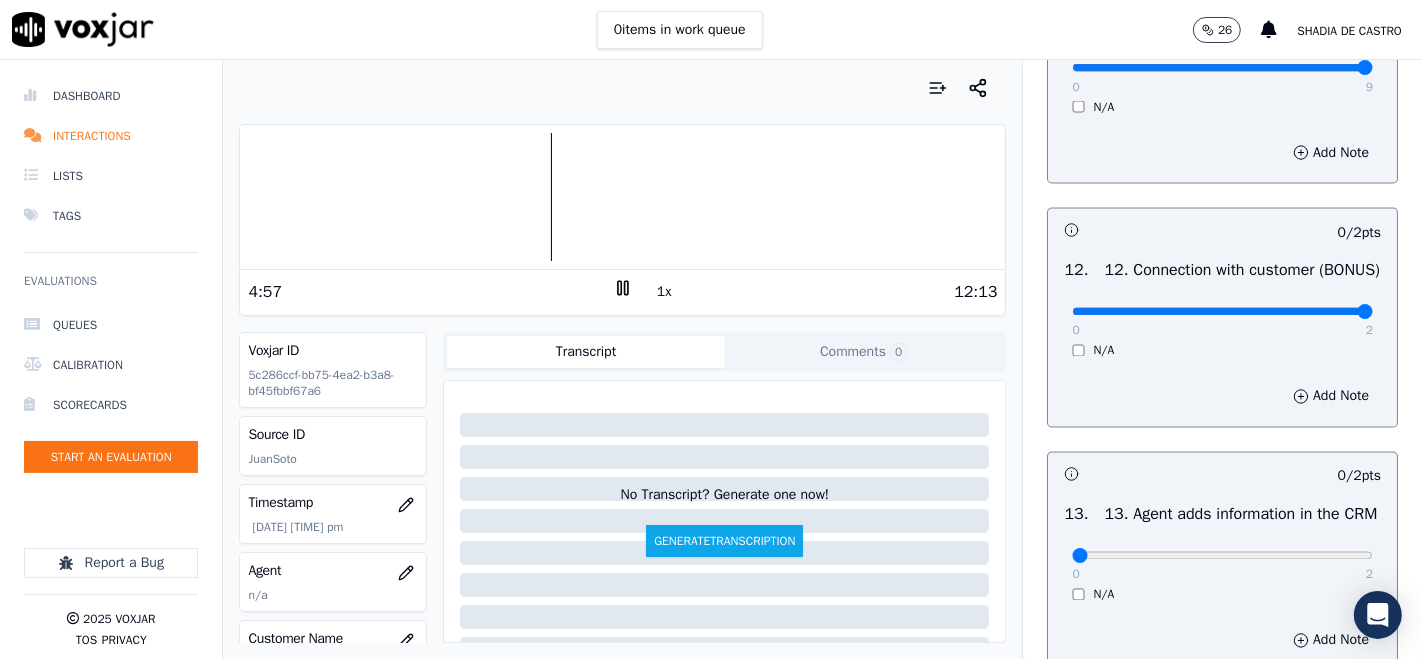 type on "2" 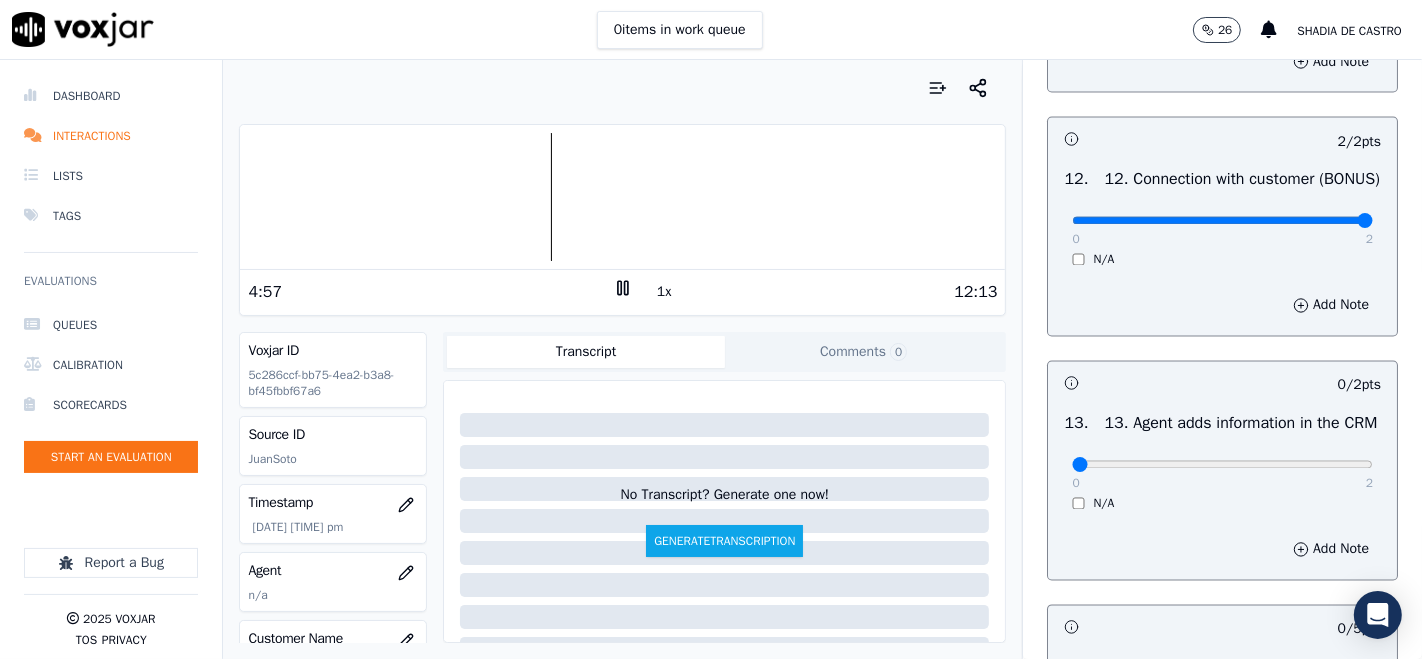 scroll, scrollTop: 3222, scrollLeft: 0, axis: vertical 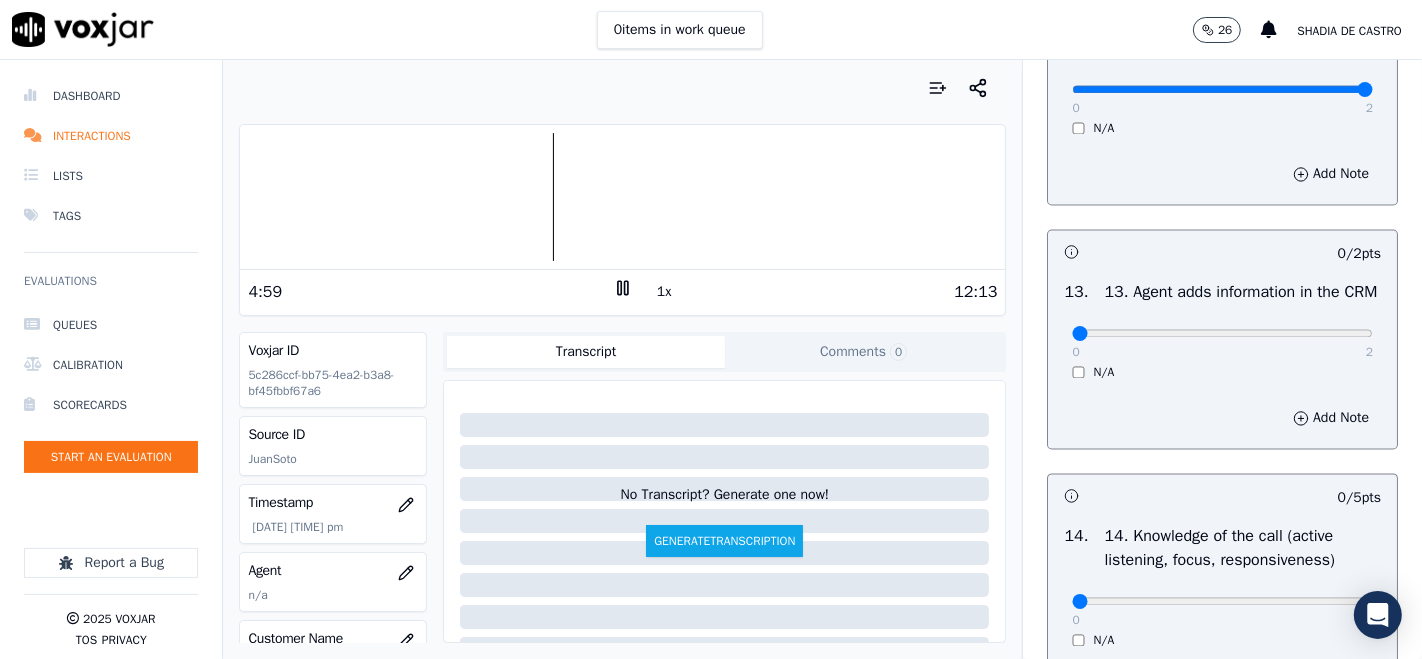 click on "0   2     N/A" at bounding box center [1222, 343] 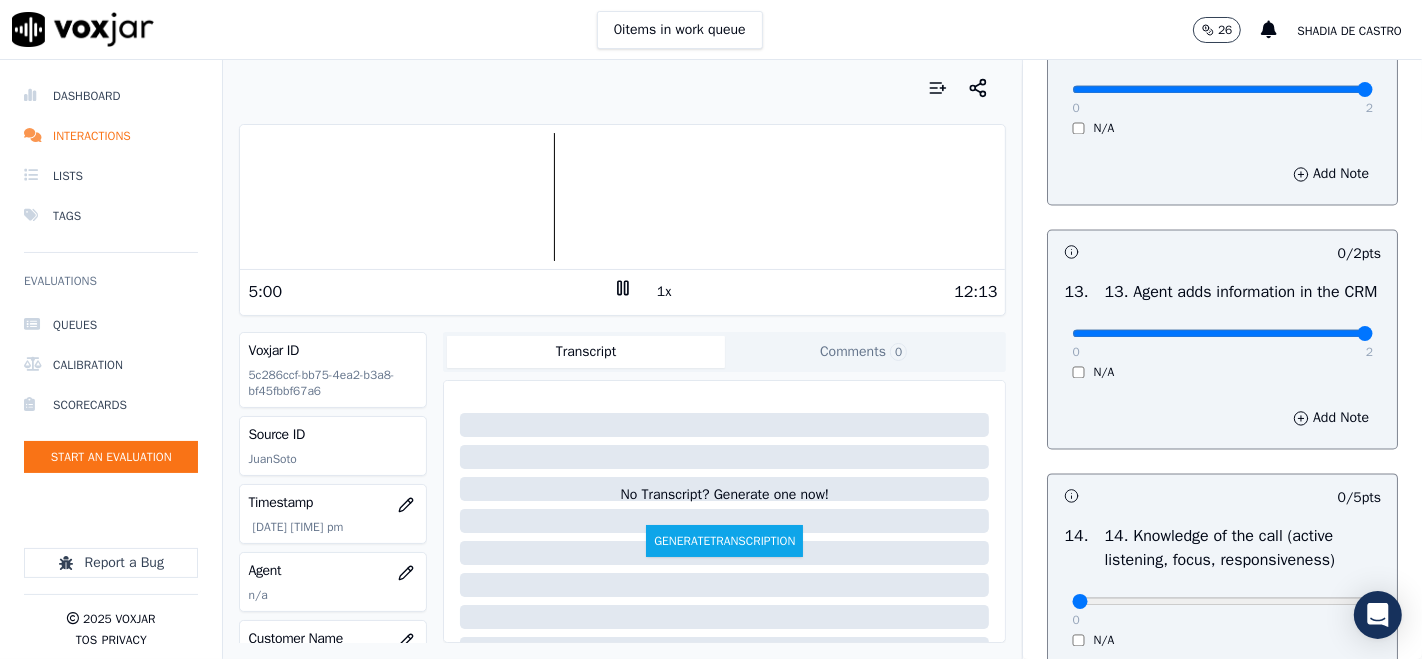 type on "2" 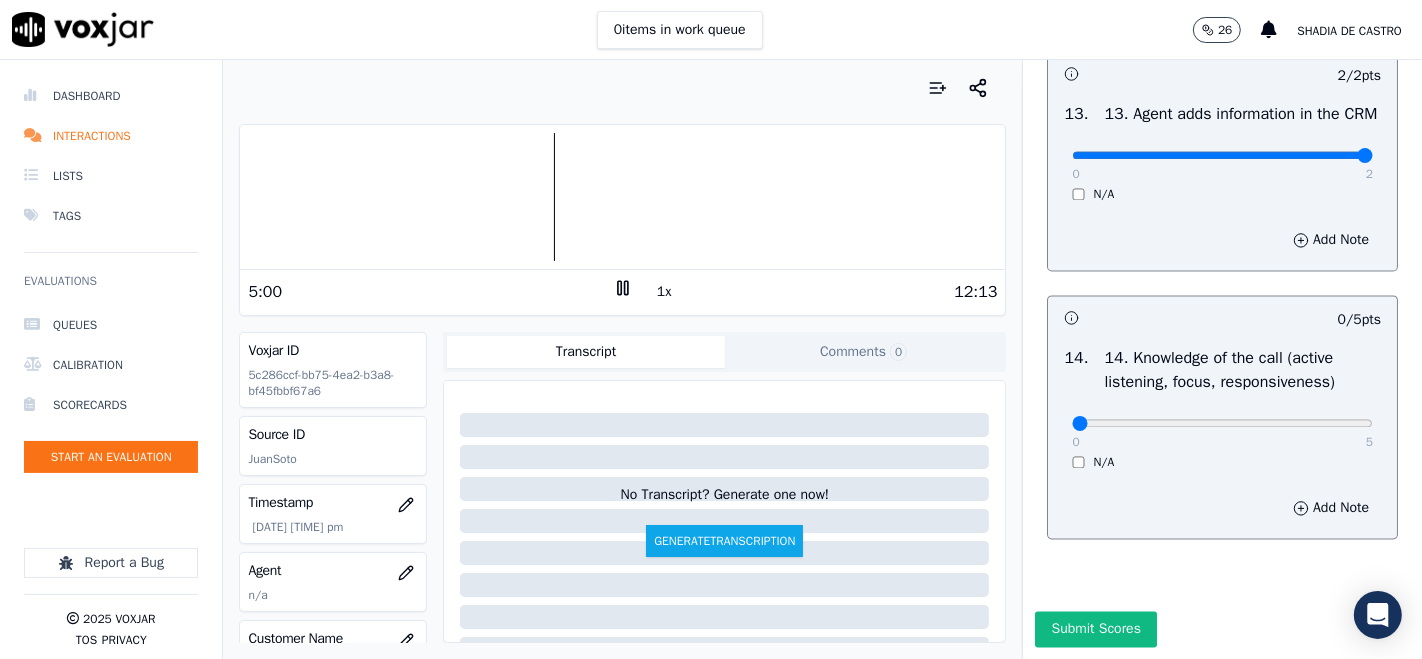 scroll, scrollTop: 3555, scrollLeft: 0, axis: vertical 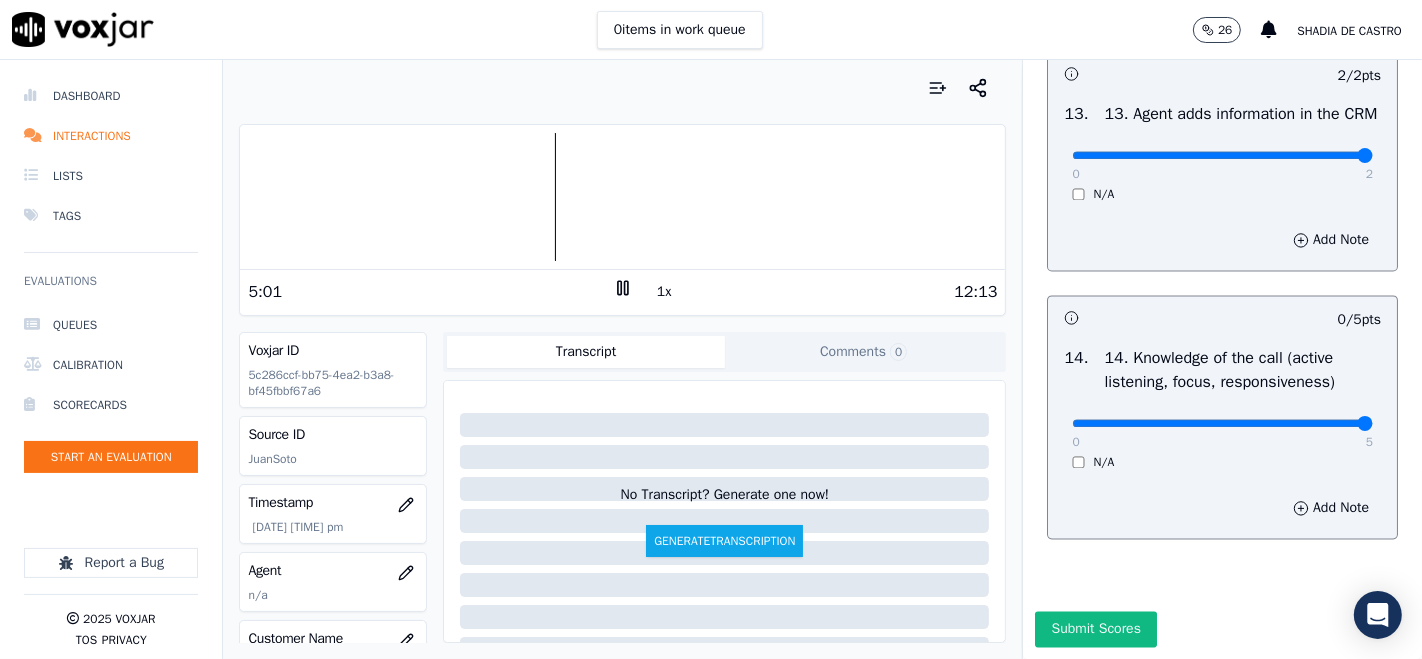 type on "5" 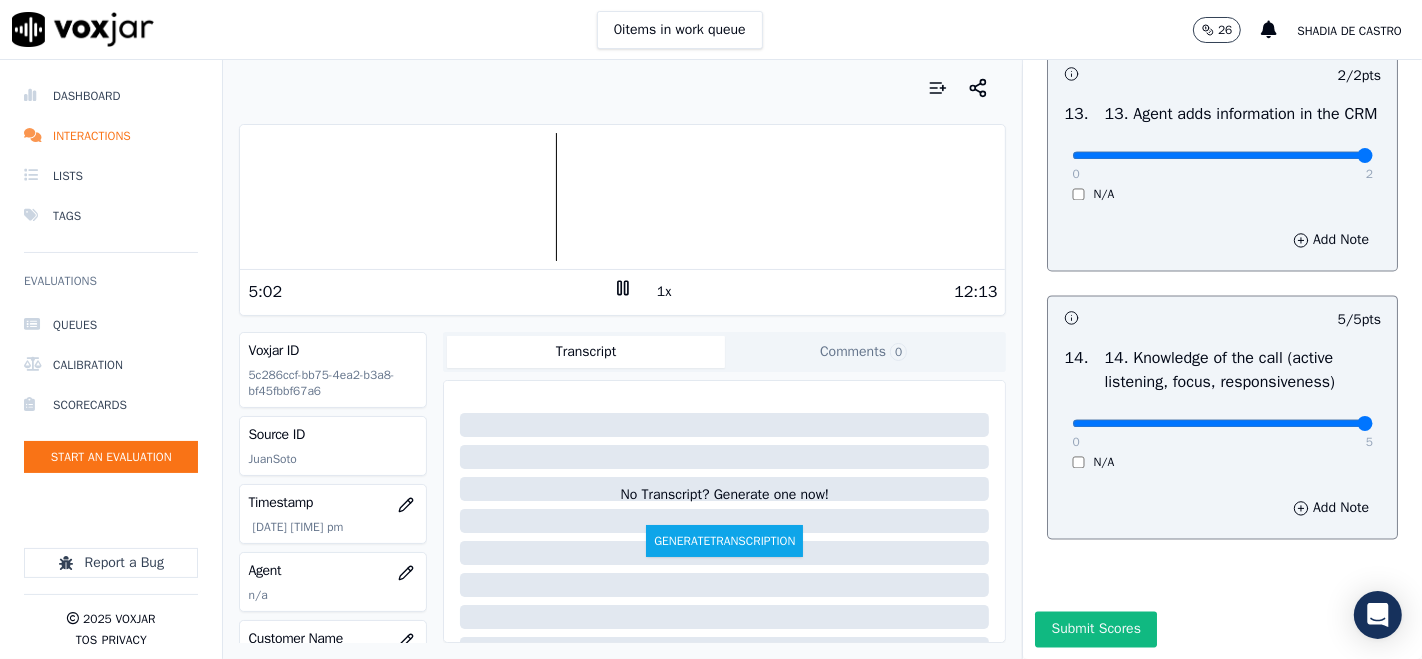 scroll, scrollTop: 3606, scrollLeft: 0, axis: vertical 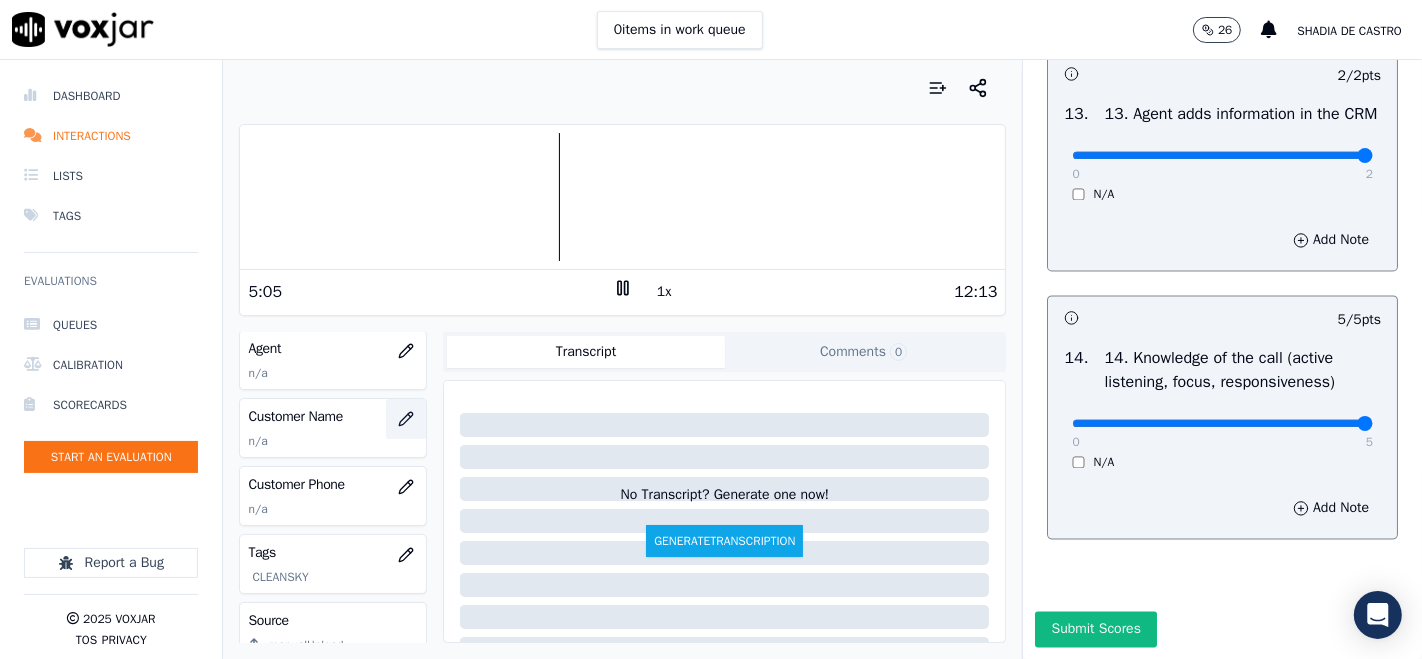 click 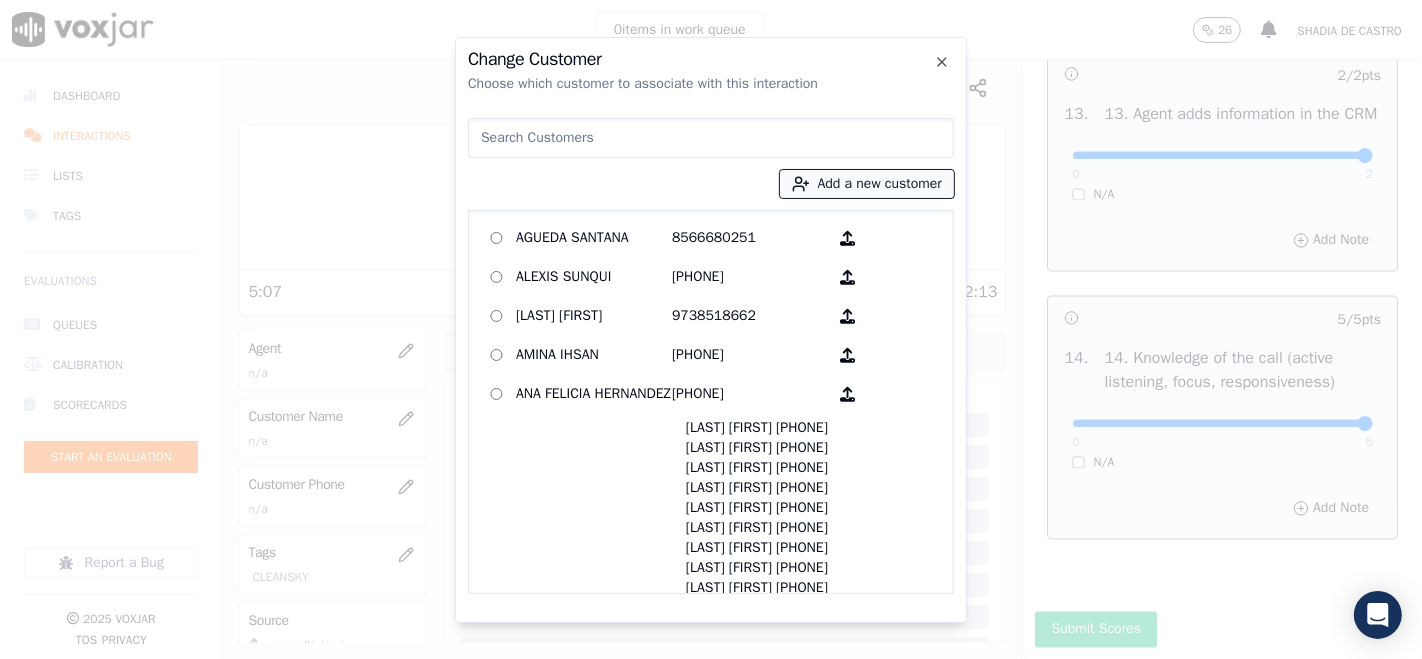 drag, startPoint x: 820, startPoint y: 181, endPoint x: 801, endPoint y: 194, distance: 23.021729 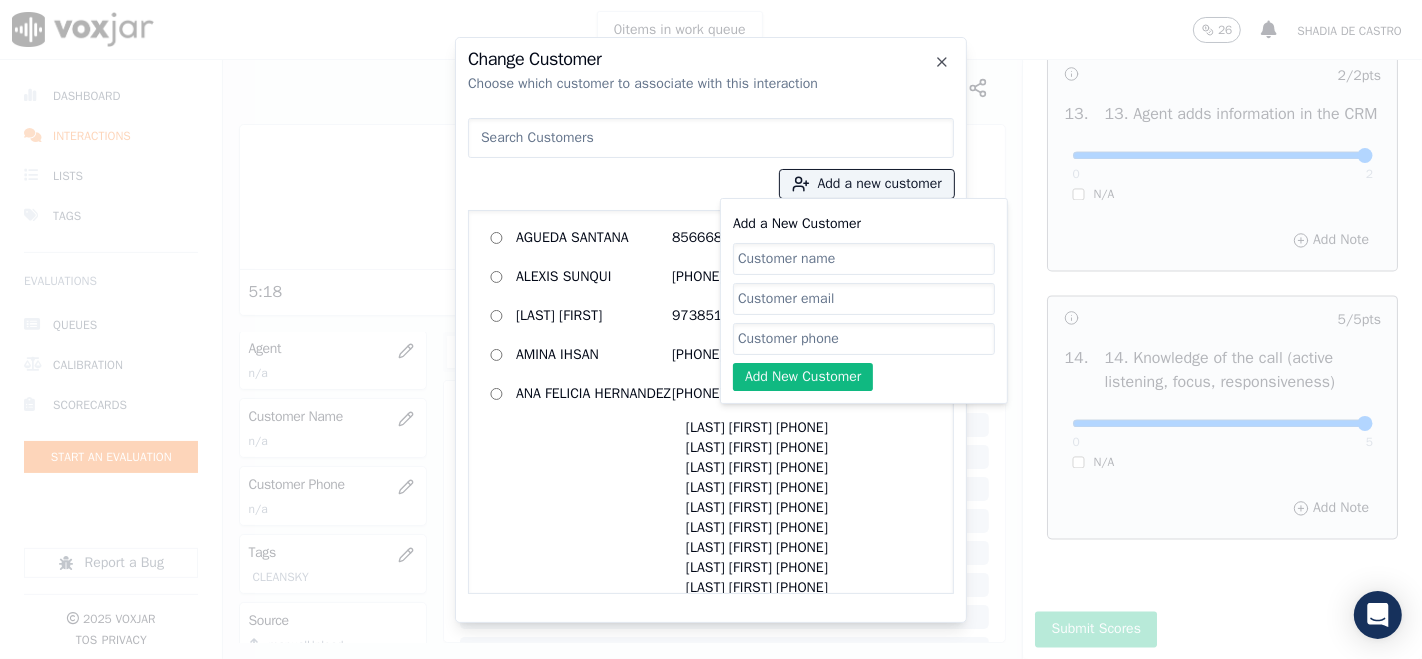 paste on "[FIRST] [LAST]" 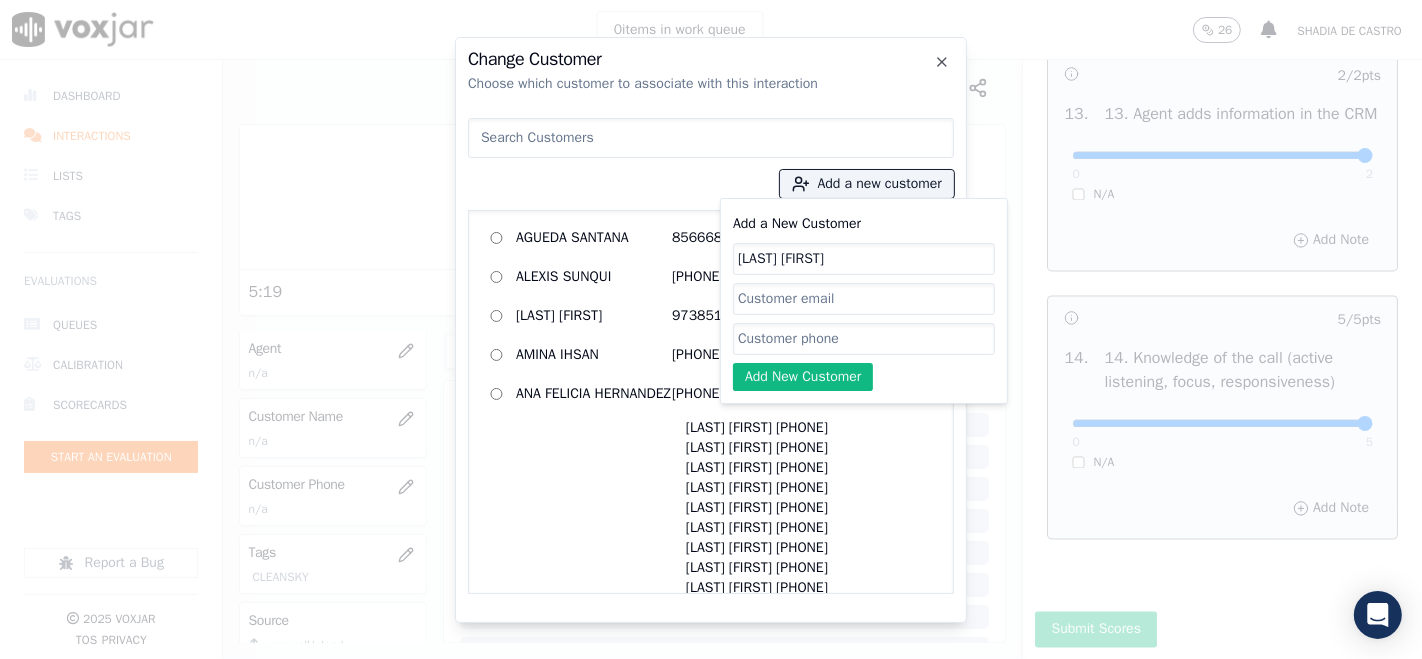 type on "[FIRST] [LAST]" 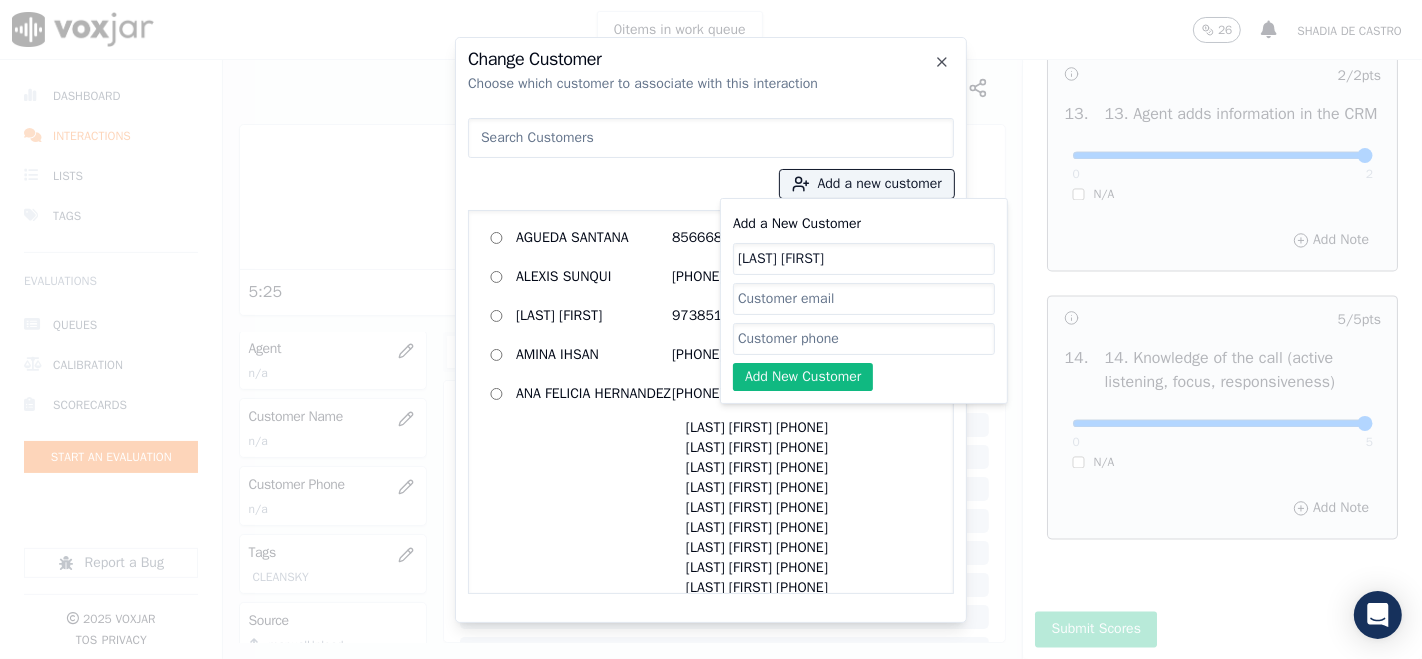 paste on "[PHONE]" 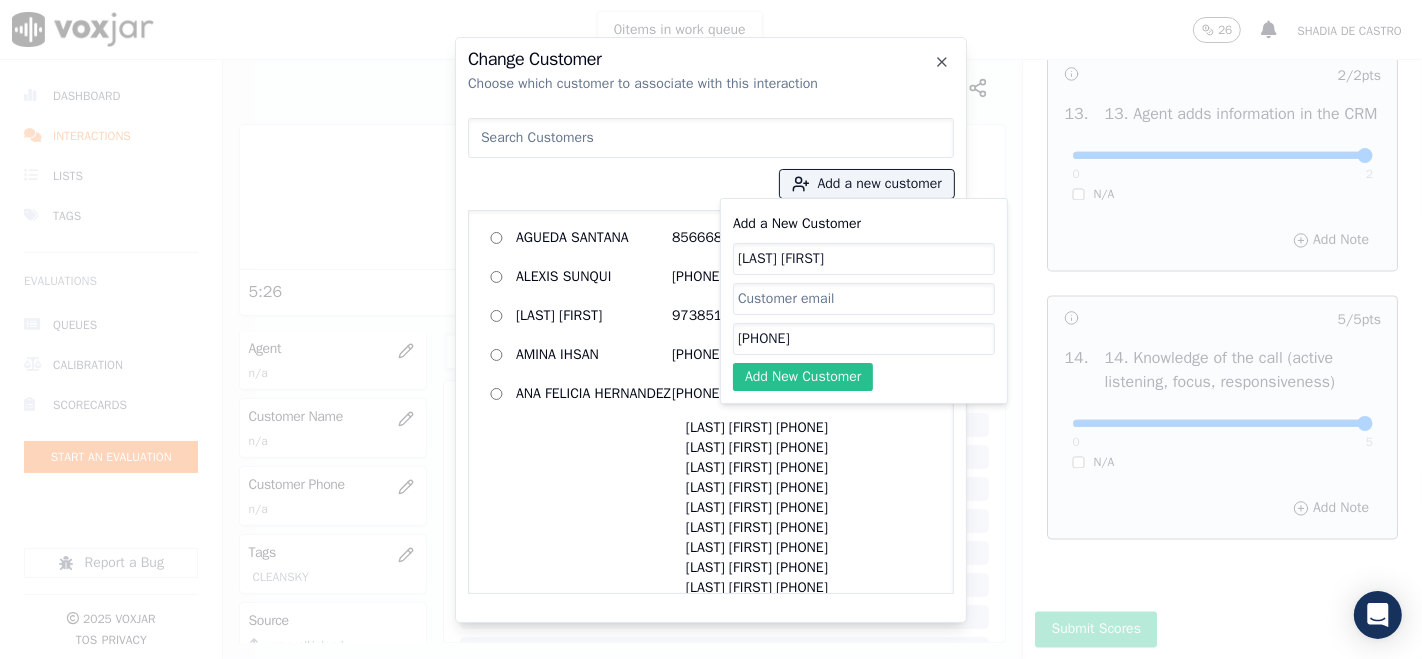 type on "[PHONE]" 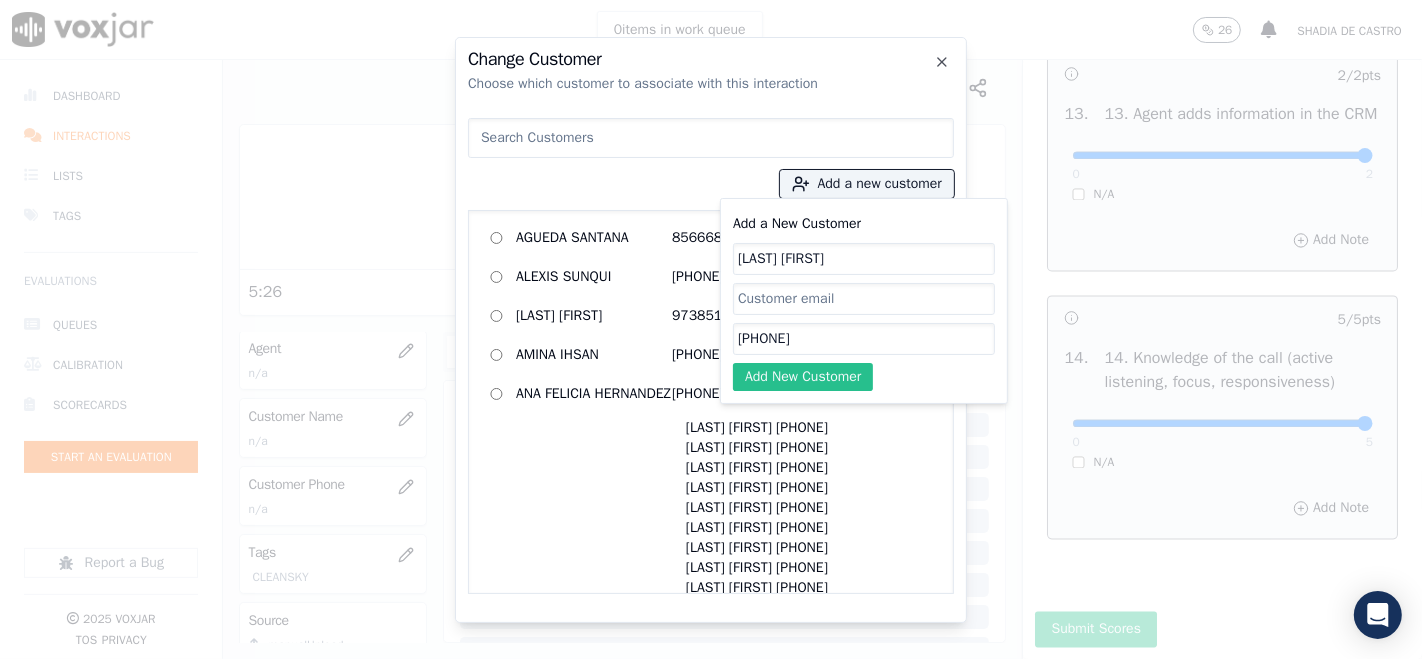 click on "Add New Customer" 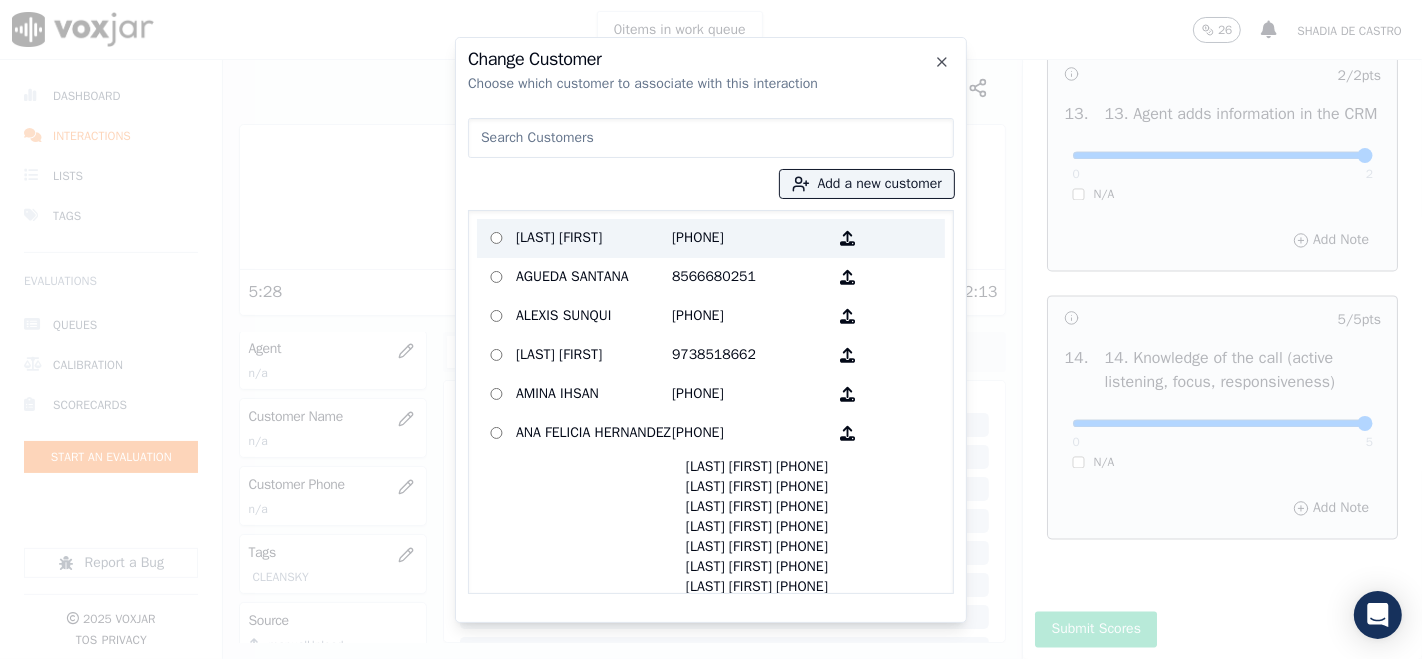 click on "[FIRST] [LAST]" at bounding box center [594, 238] 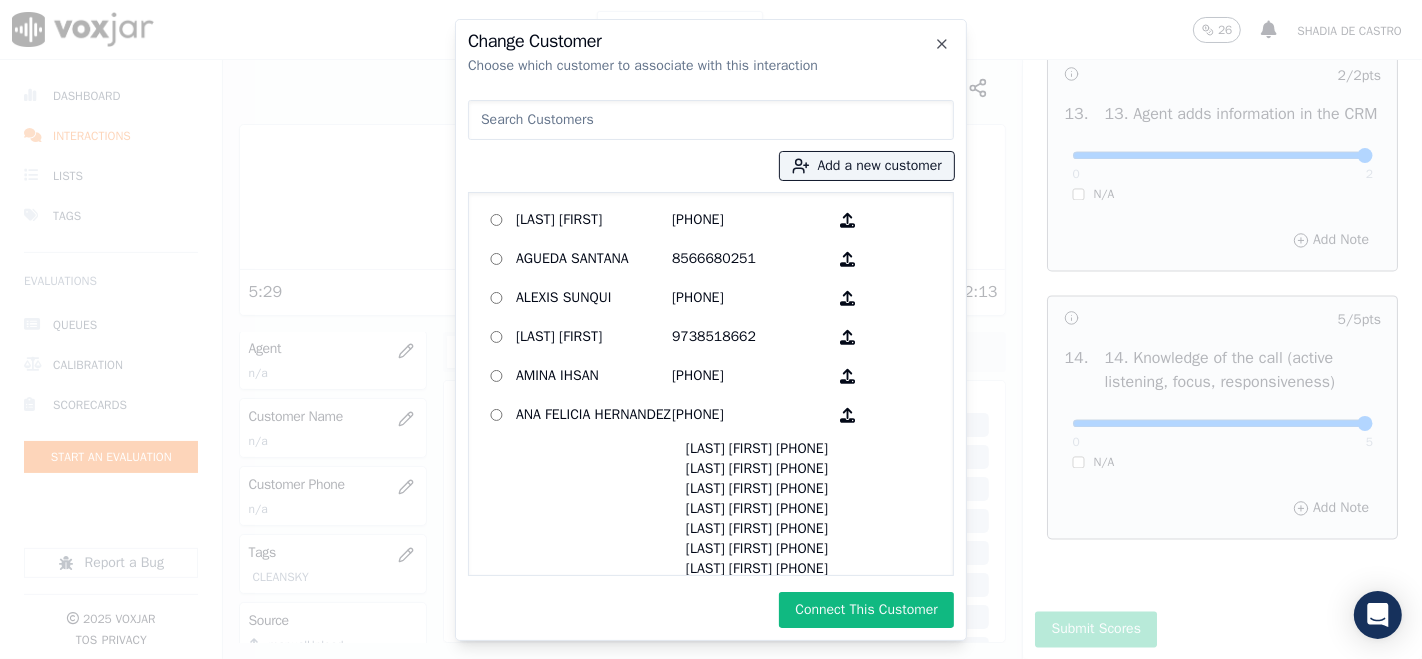 click on "Change Customer   Choose which customer to associate with this interaction
Add a new customer            Leslie Mar Diaz   9402450101        AGUEDA SANTANA   8566680251        ALEXIS SUNQUI   9292572248        AMILCAR LANDAVERDEVALLE   9738518662        AMINA IHSAN   4132768577        ANA FELICIA HERNANDEZ   4843357326        ANA HINOJOSA   2675825087        ANGEL GARCIA   6468042834        ANGEL GUAMAN   5088405460        ANN SODANO   5709541076        ARCADY GALARZA   2163348023        Anna Coello   2673238263        Anny Polanco   2679775361        Armando Galvan   2407271171        Aronny L Ruiz    8623043903        BALBINO CANTARERO   9732165412        BRIAN FRIAR   7576049732        BYRON CHORLANGO   7323932099        Brandon Emanuel Chajon Calderon   8563981973        CARMEN REINOSO MENA    9784950405        CAROL DALE-JOSEPH   4193487877        CATALINA CAALCHOC   6146794851        CELIA DELGADO   7744373928        CLARA JACOBO    9787917701        Camila Ruiz   2679688337" 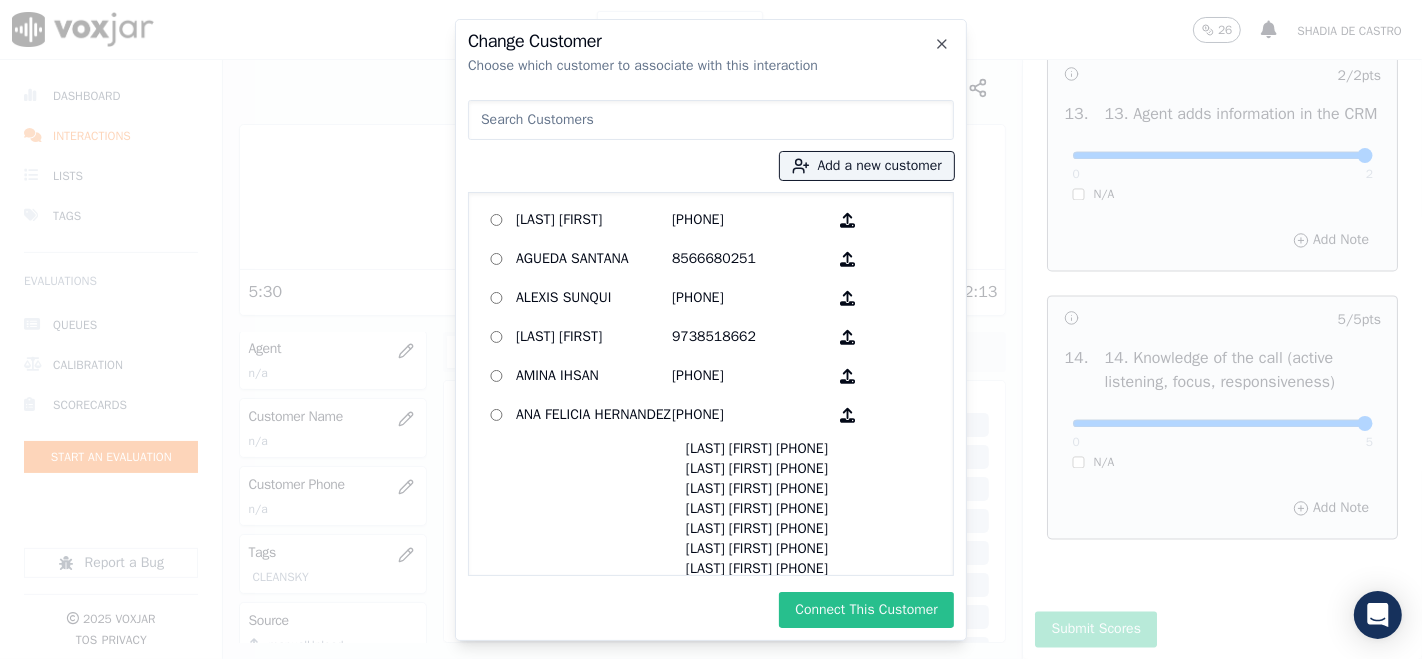 click on "Connect This Customer" at bounding box center (866, 610) 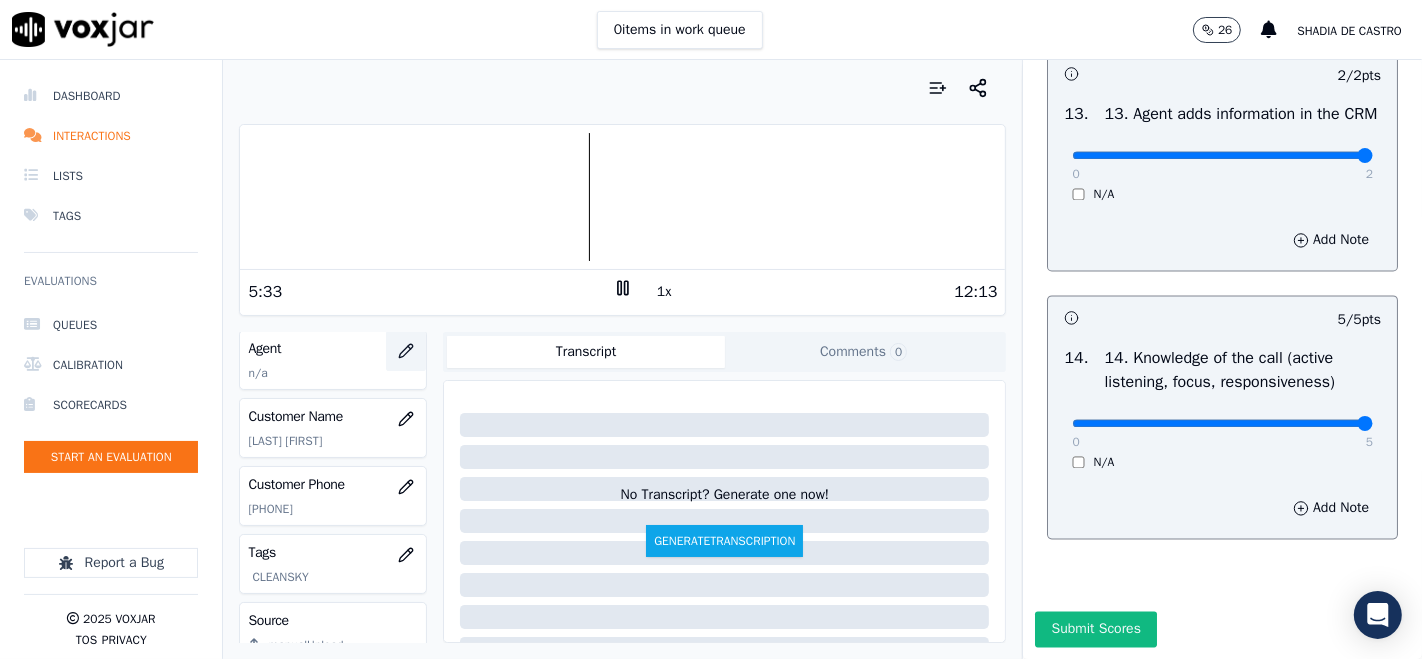 click 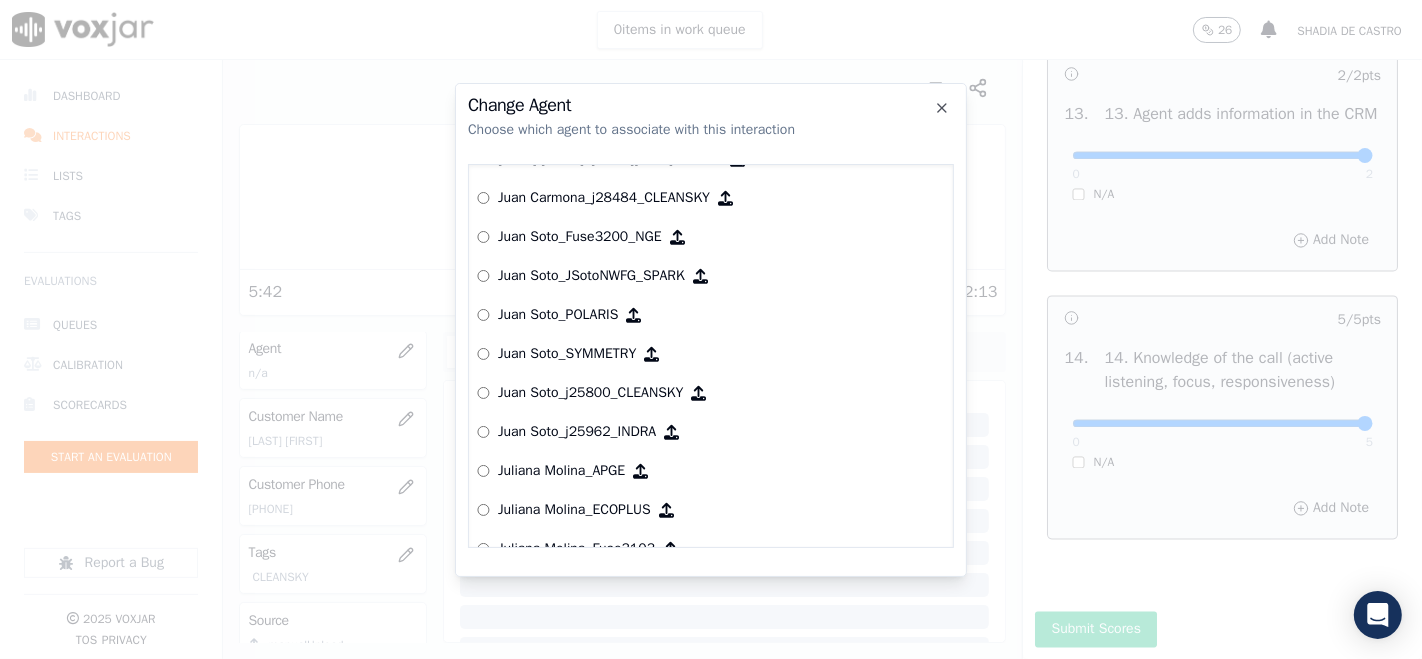 scroll, scrollTop: 5460, scrollLeft: 0, axis: vertical 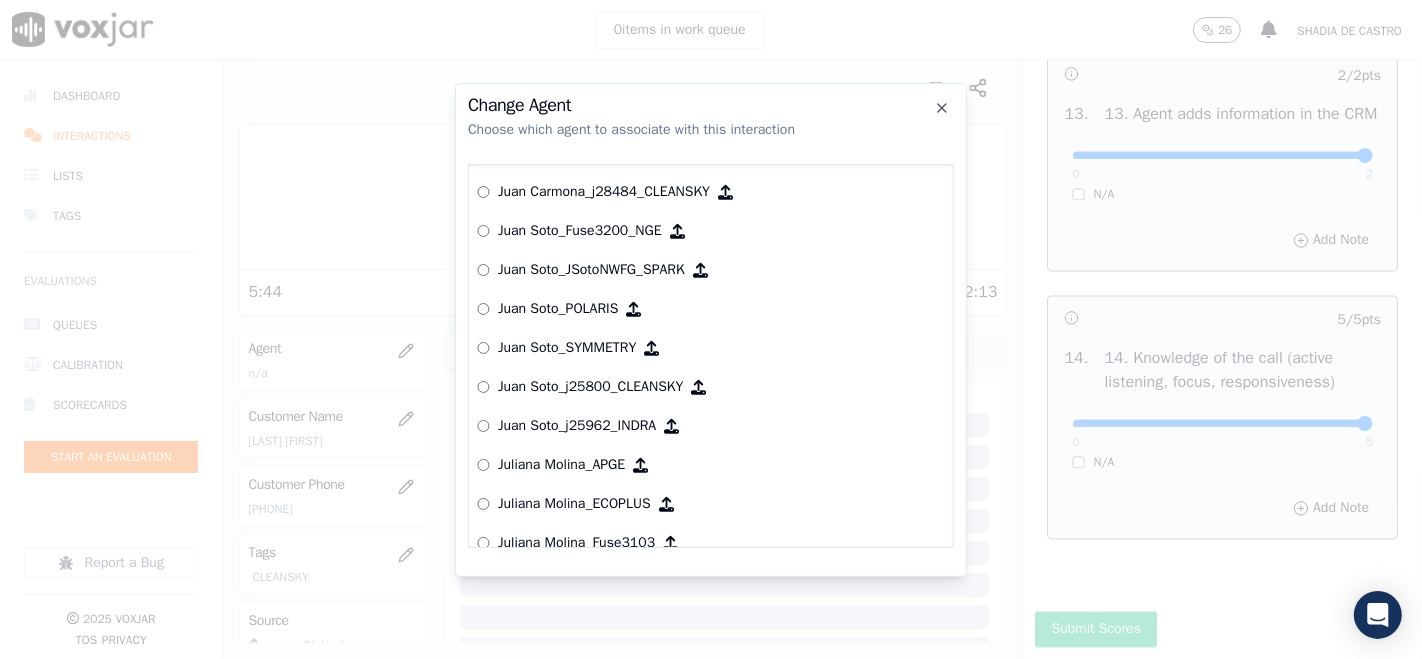 click on "Juan Soto_j25800_CLEANSKY" at bounding box center (590, 387) 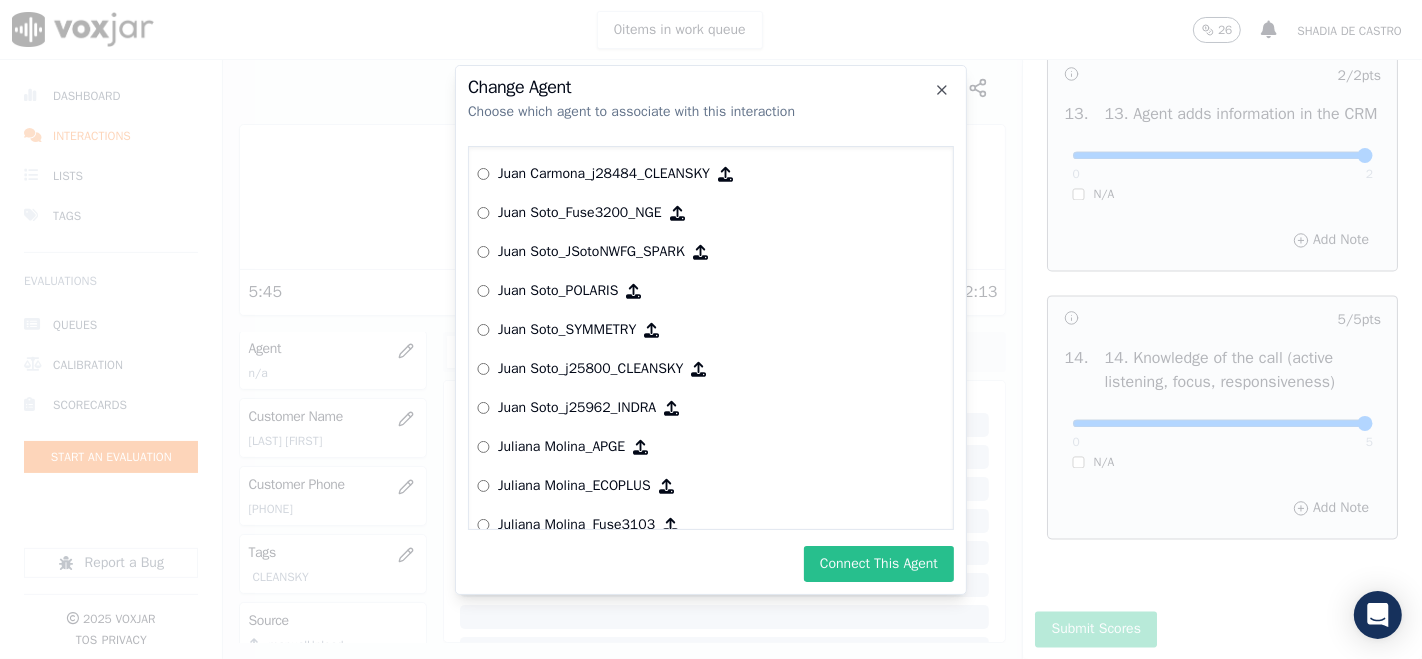 click on "Connect This Agent" at bounding box center [879, 564] 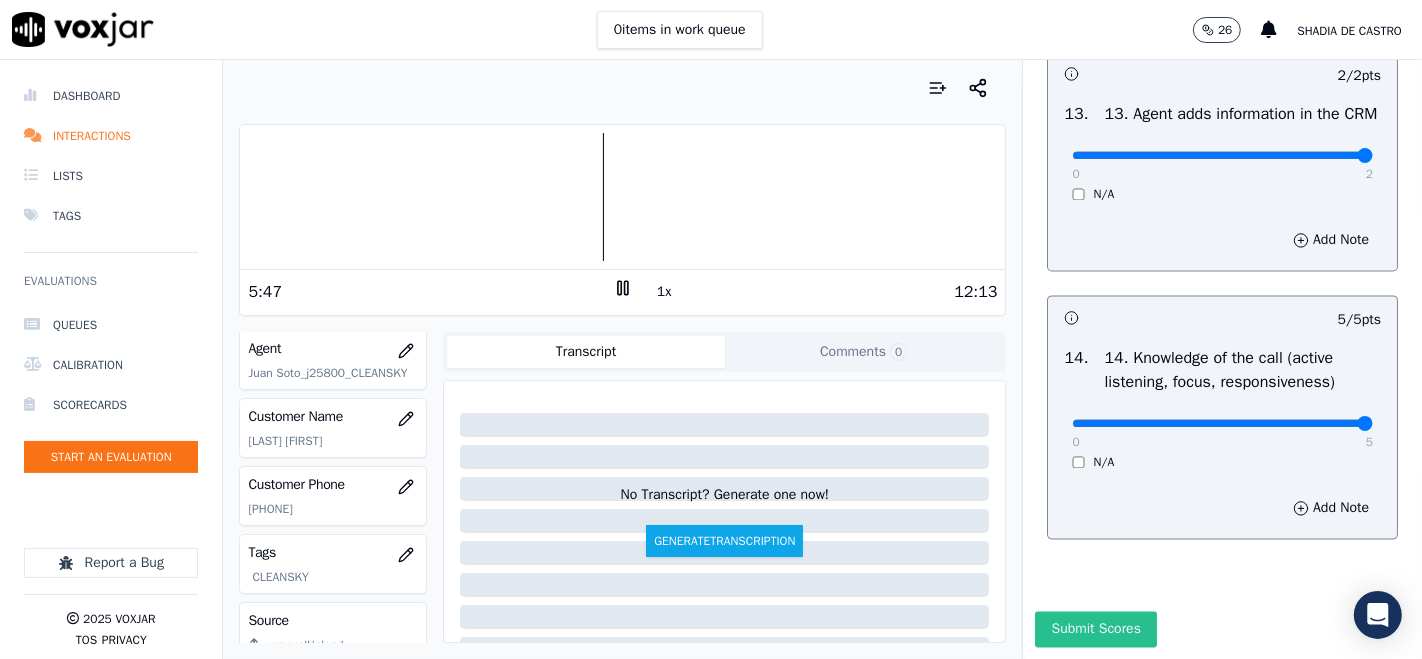 click on "Submit Scores" at bounding box center (1095, 629) 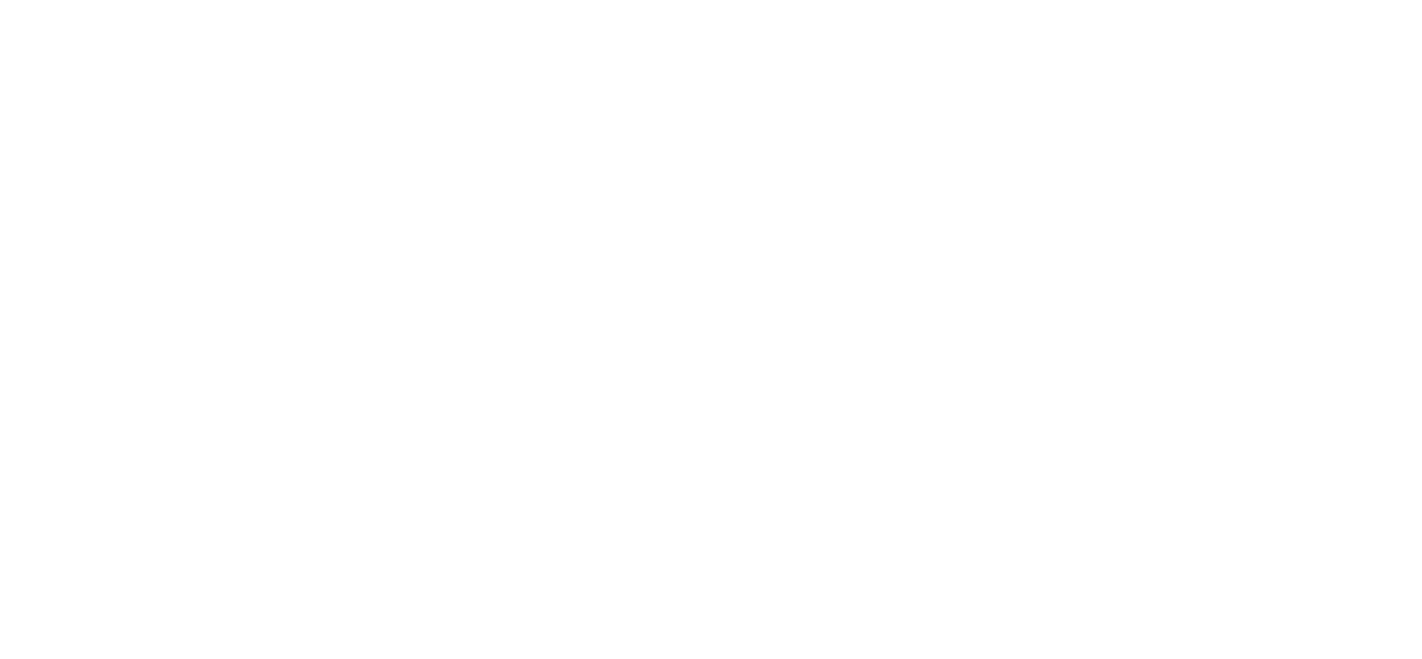 scroll, scrollTop: 0, scrollLeft: 0, axis: both 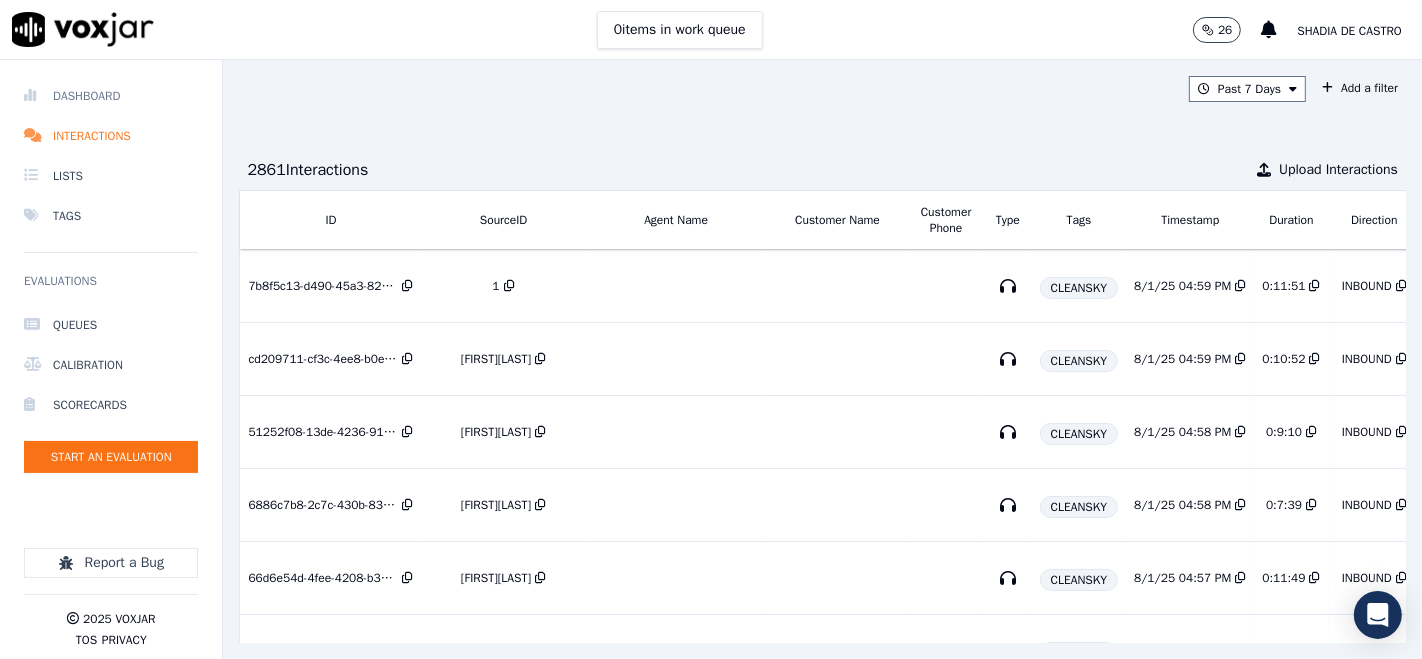 click on "Dashboard" at bounding box center (111, 96) 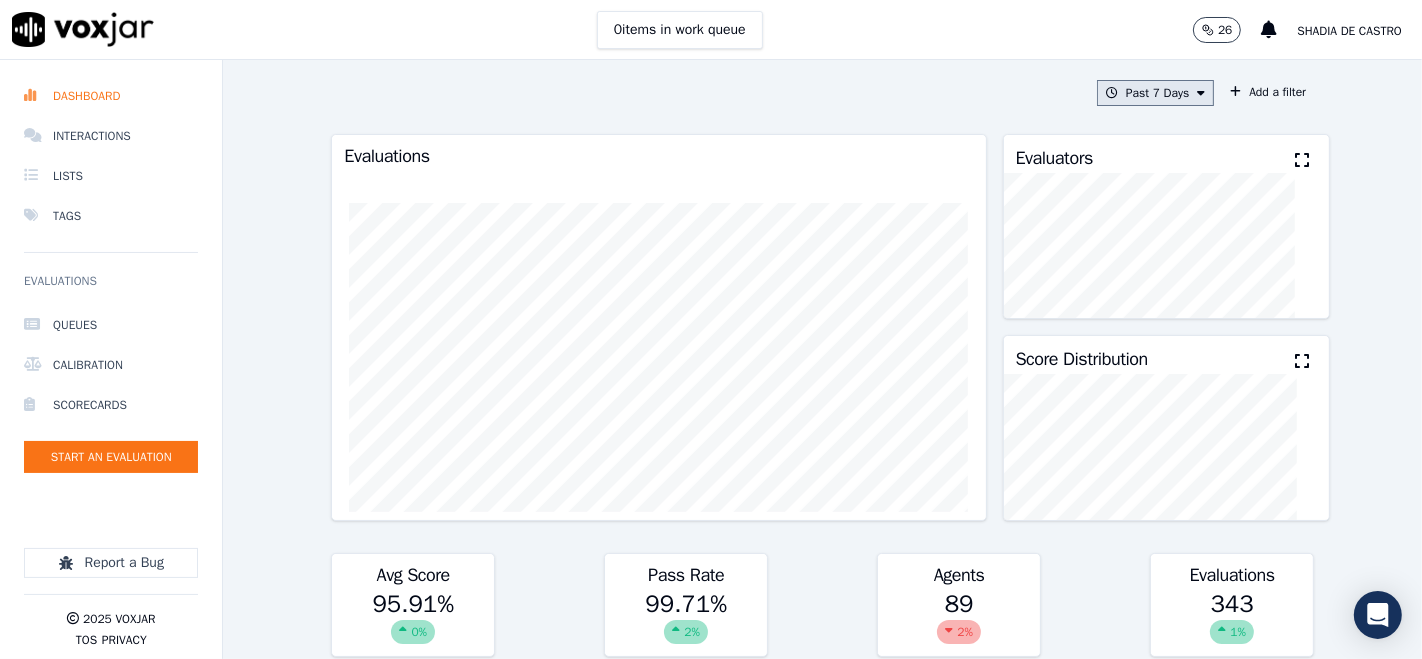 click on "Past 7 Days" at bounding box center (1155, 93) 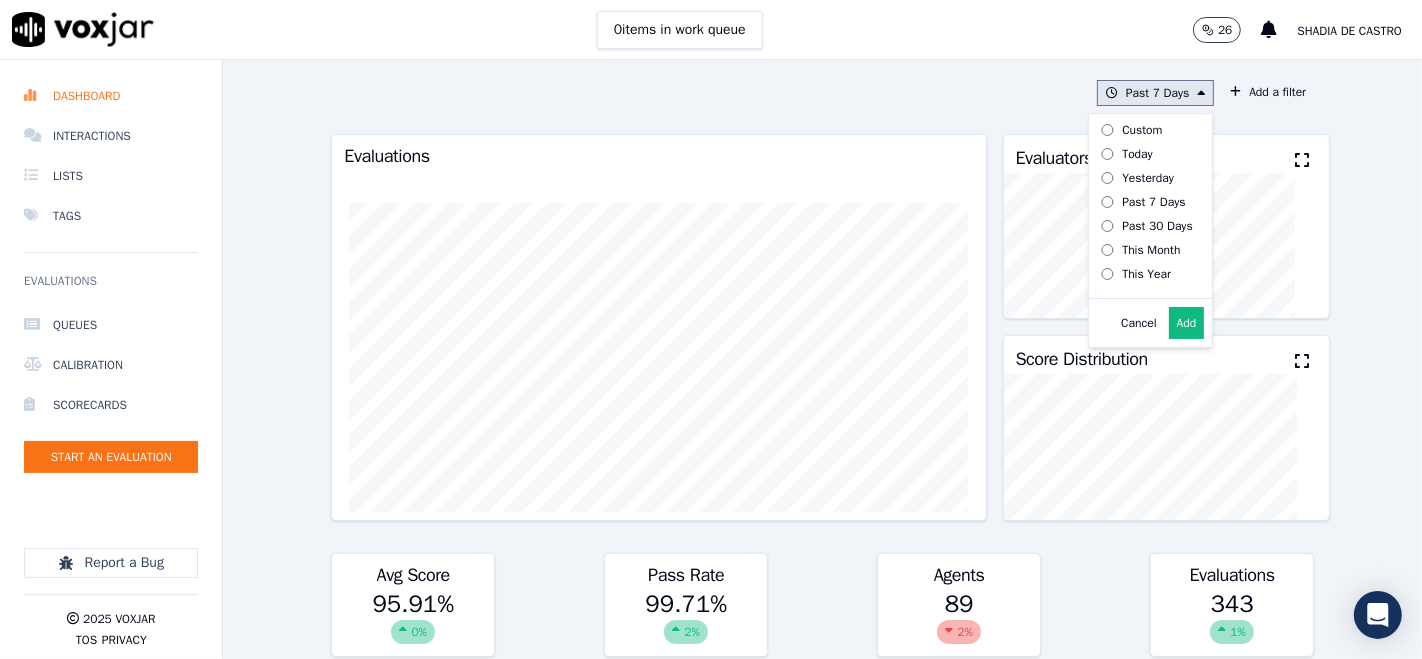 click on "Add" at bounding box center (1187, 323) 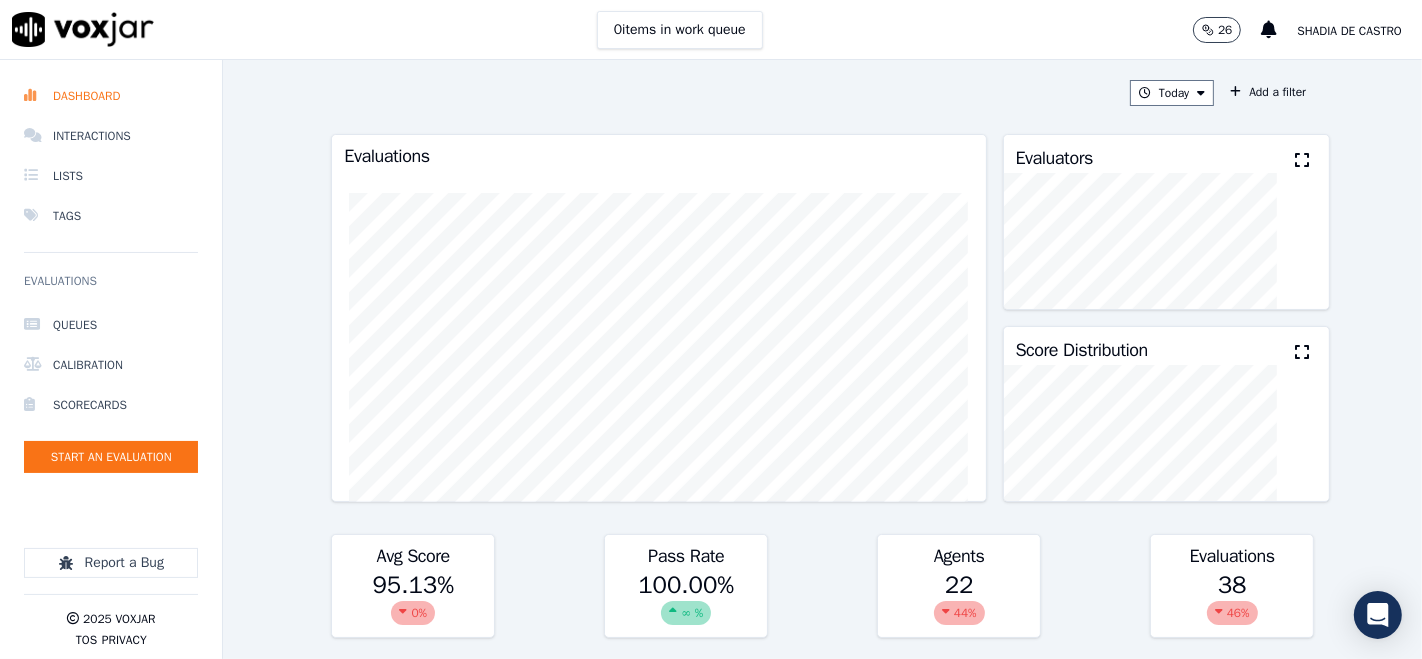 click 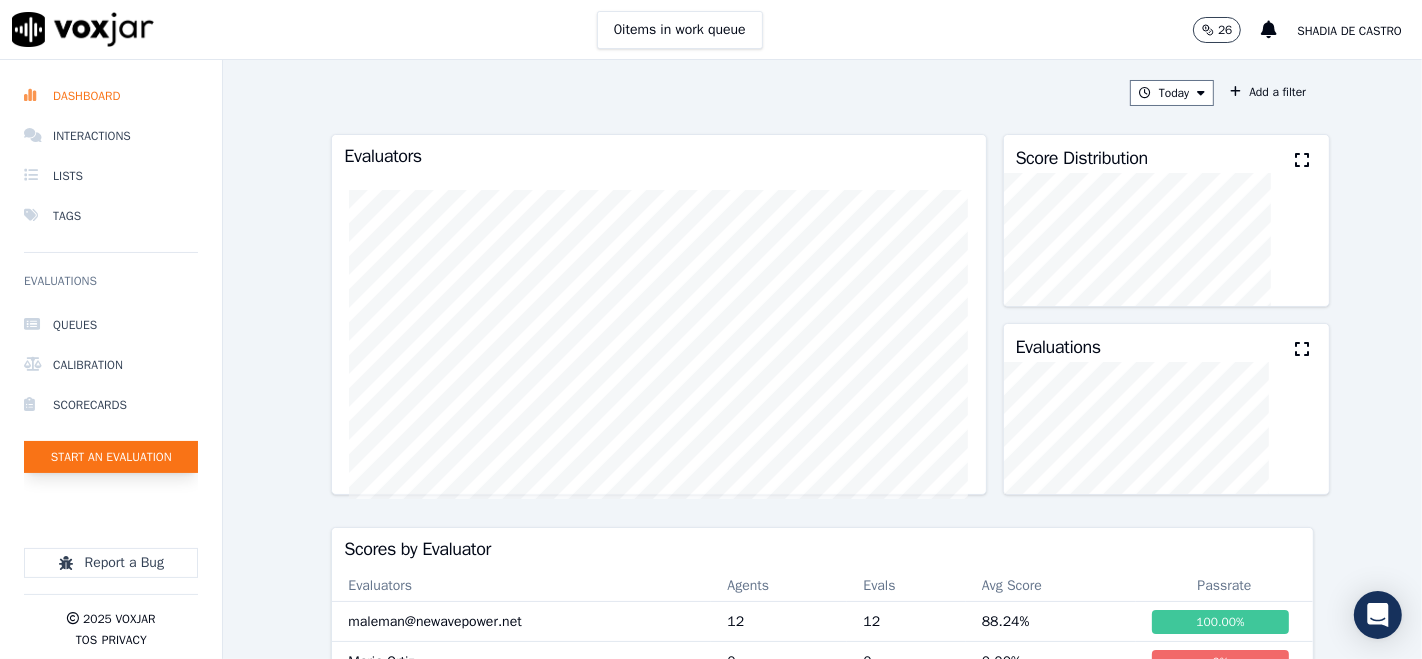 click on "Start an Evaluation" 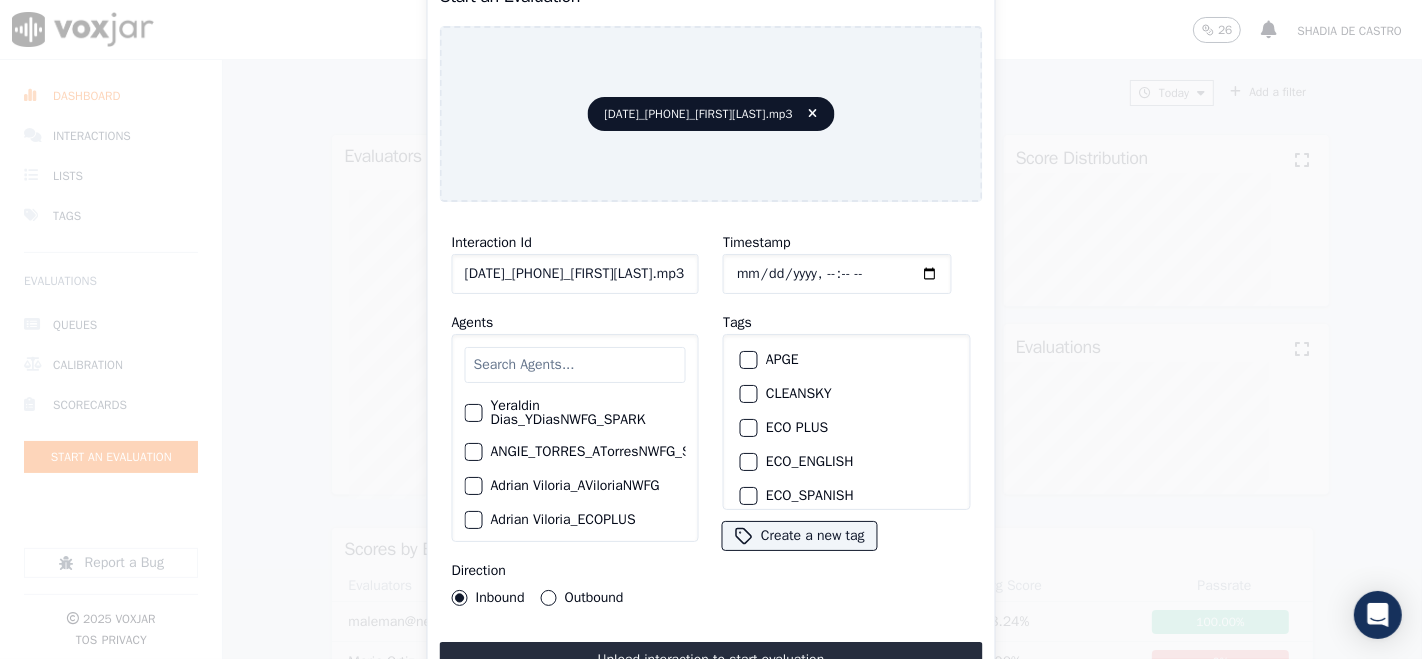 click on "[DATE]_[PHONE]_[FIRST][LAST].mp3" 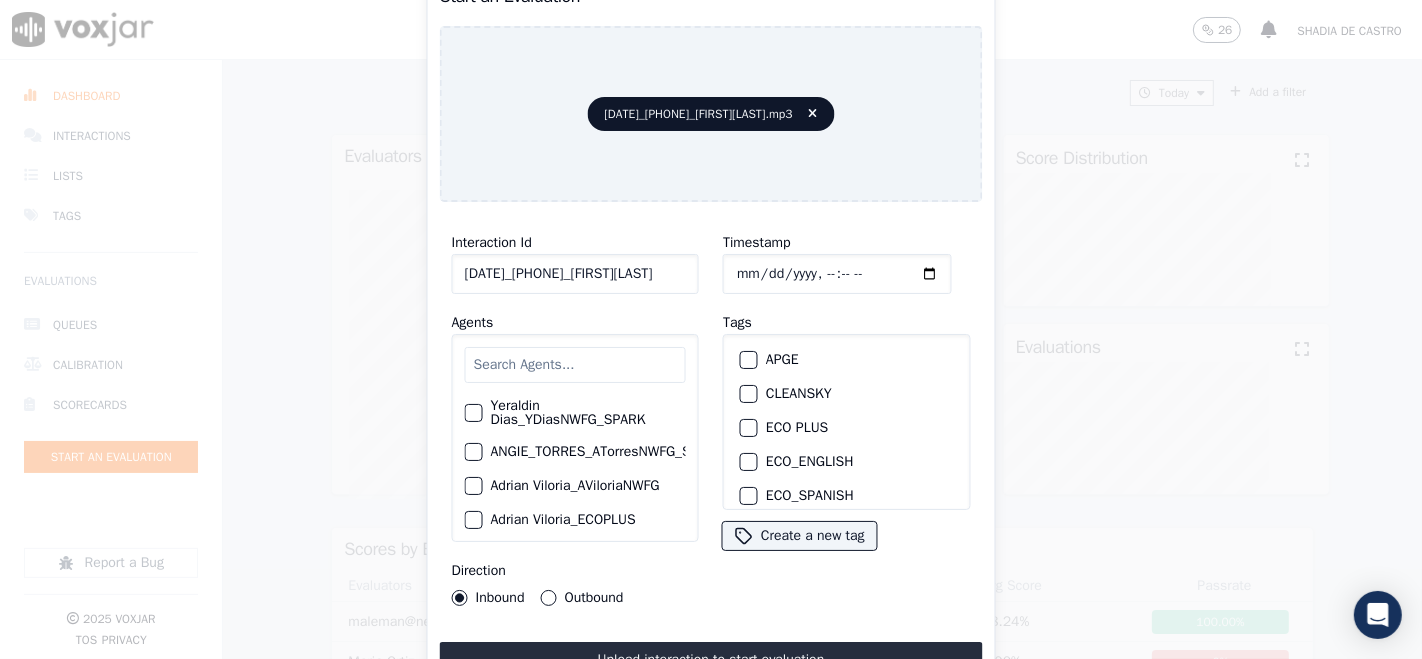 scroll, scrollTop: 0, scrollLeft: 10, axis: horizontal 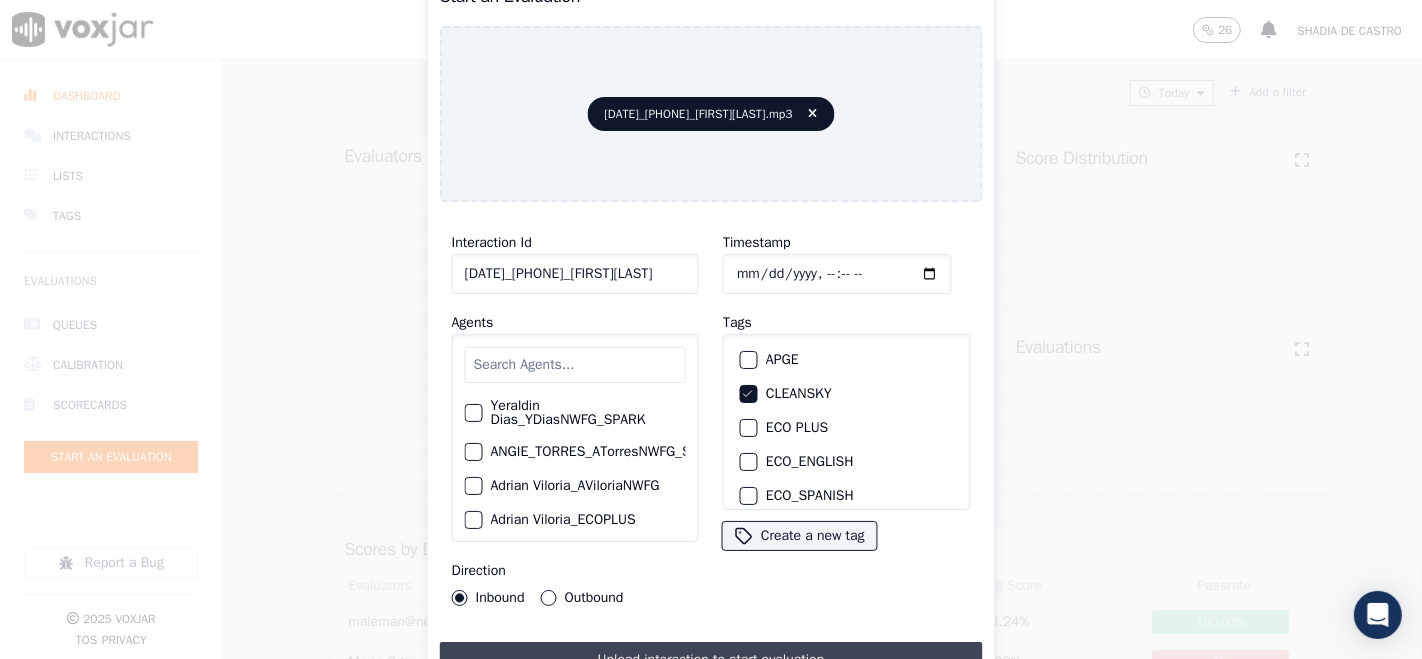 click on "Upload interaction to start evaluation" at bounding box center (711, 660) 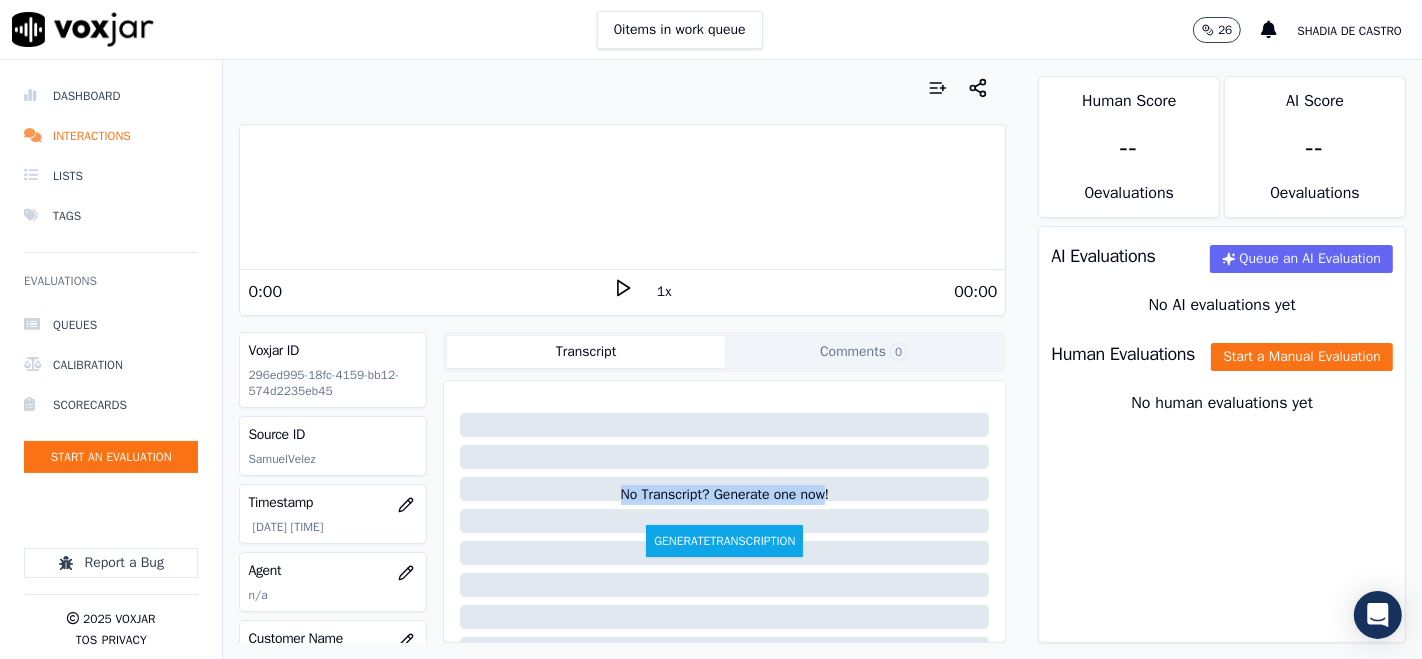 drag, startPoint x: 594, startPoint y: 496, endPoint x: 797, endPoint y: 459, distance: 206.34438 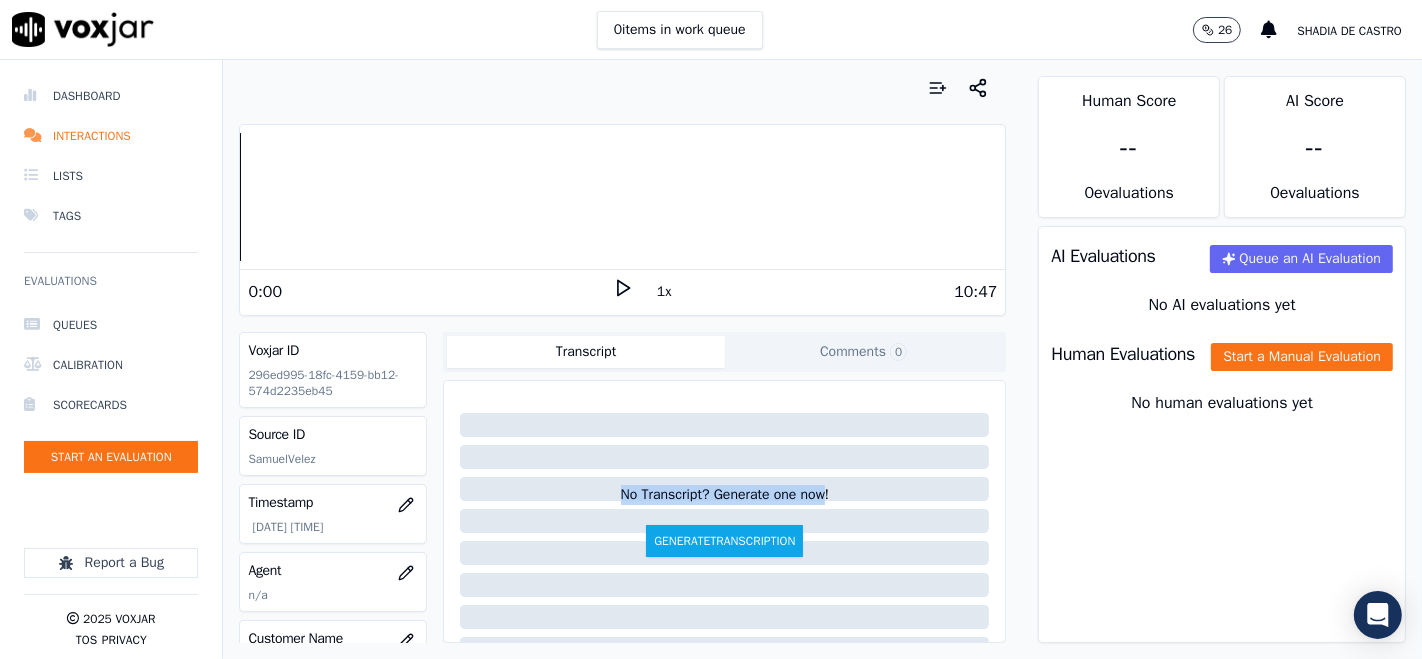 click on "Transcript   Comments  0" at bounding box center (724, 352) 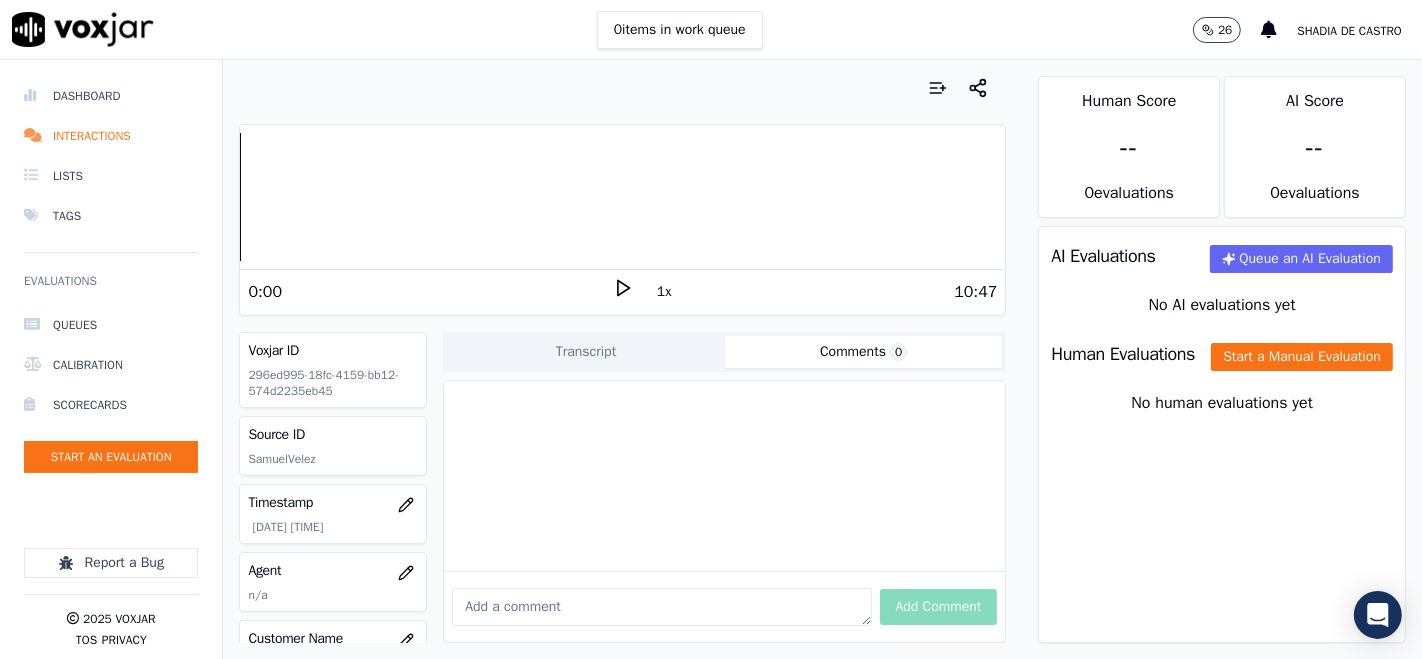 click on "Transcript" at bounding box center [586, 352] 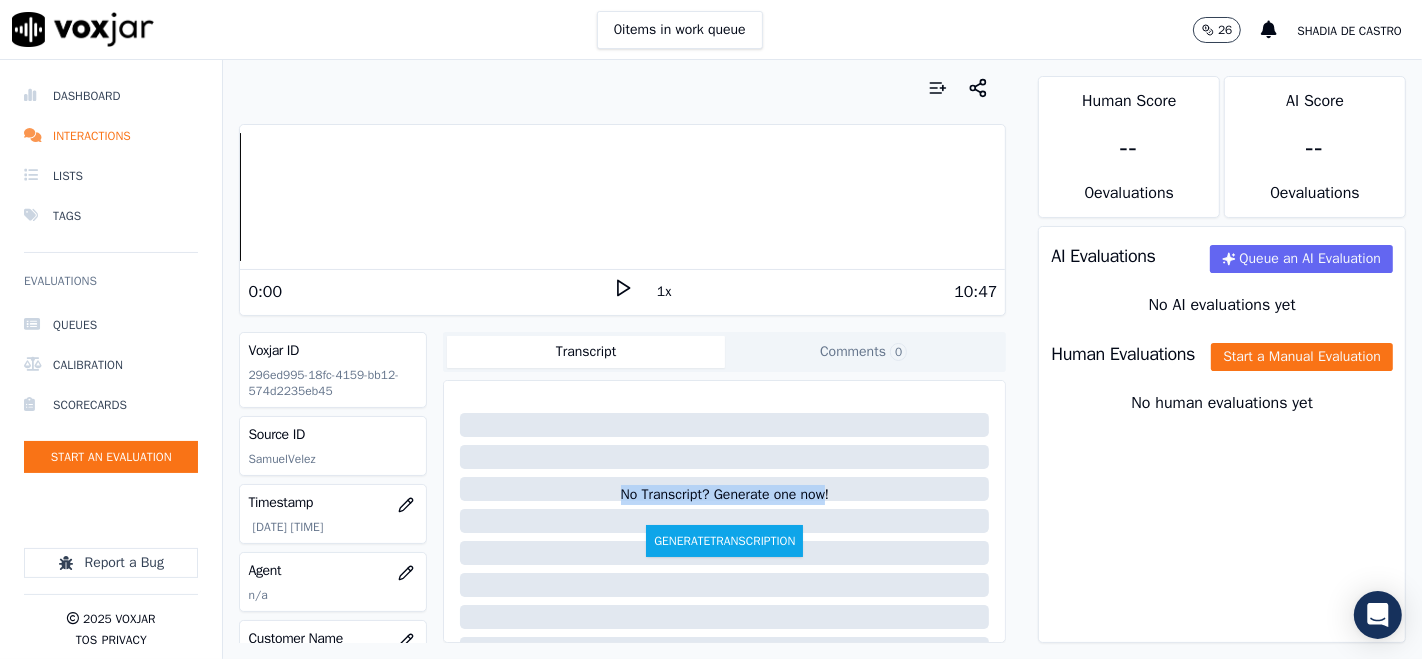click 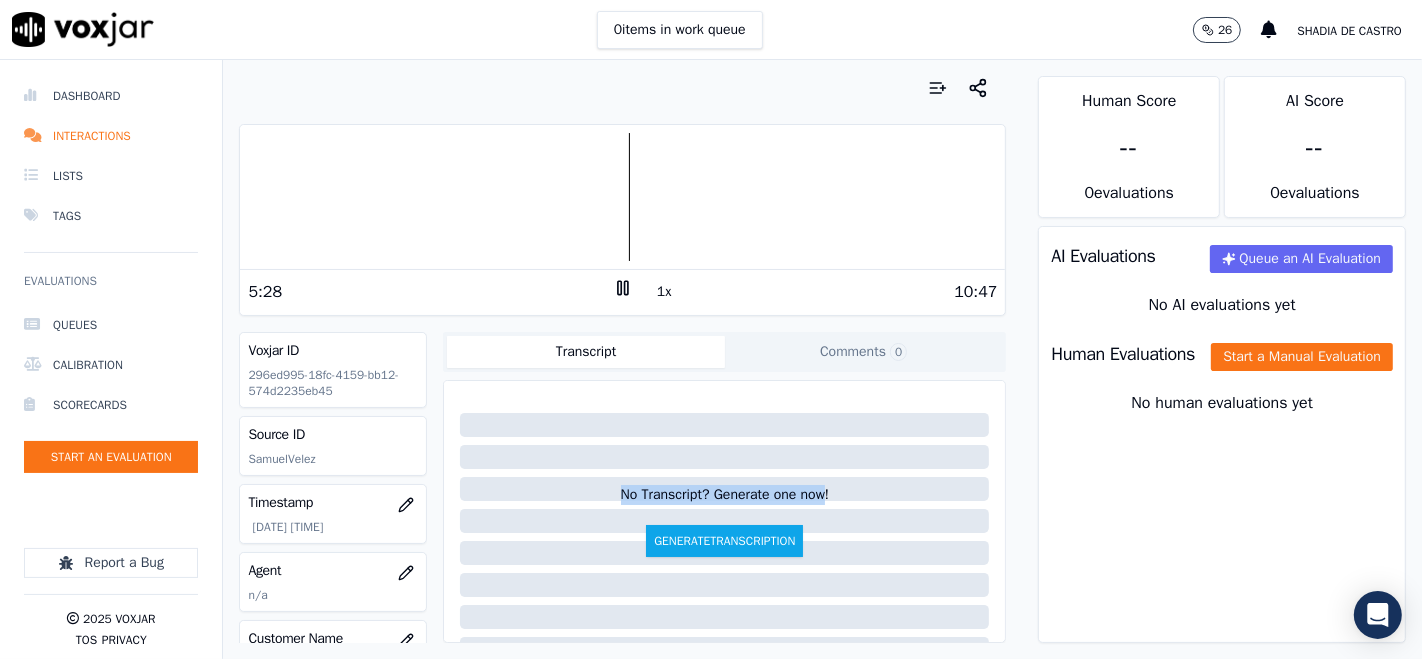 click at bounding box center (622, 197) 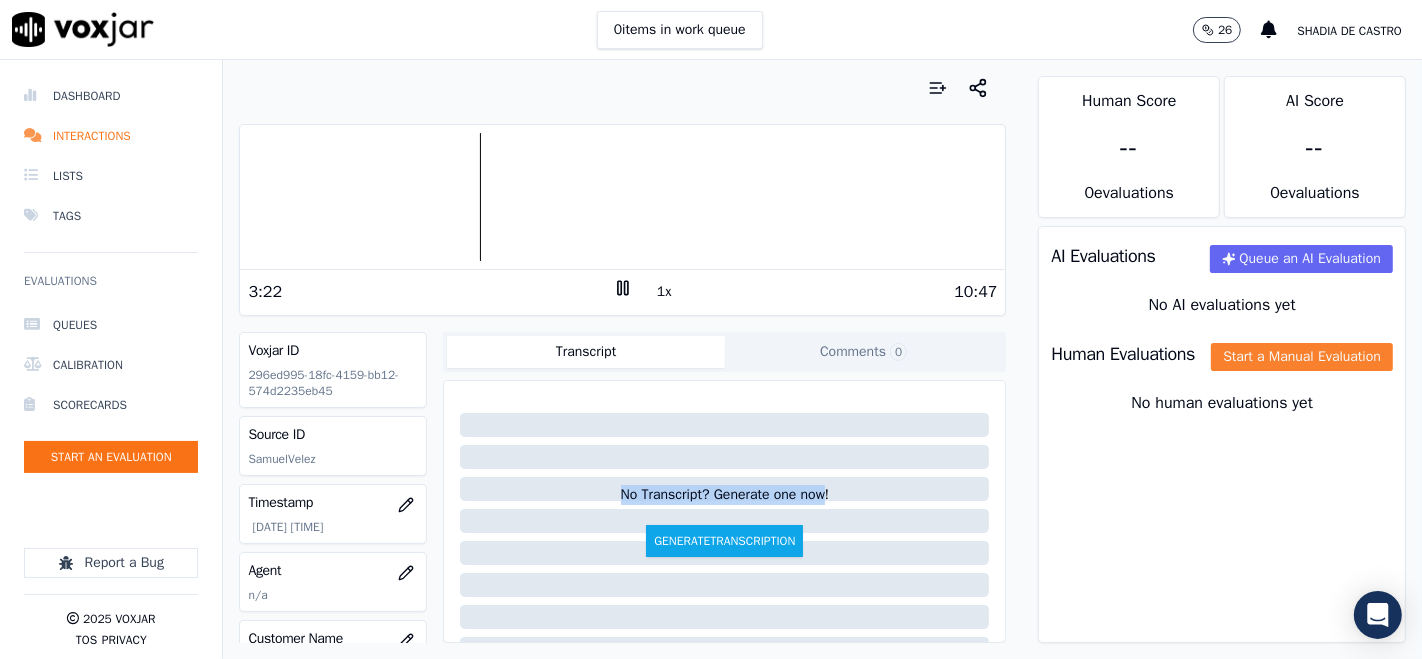 click on "Start a Manual Evaluation" 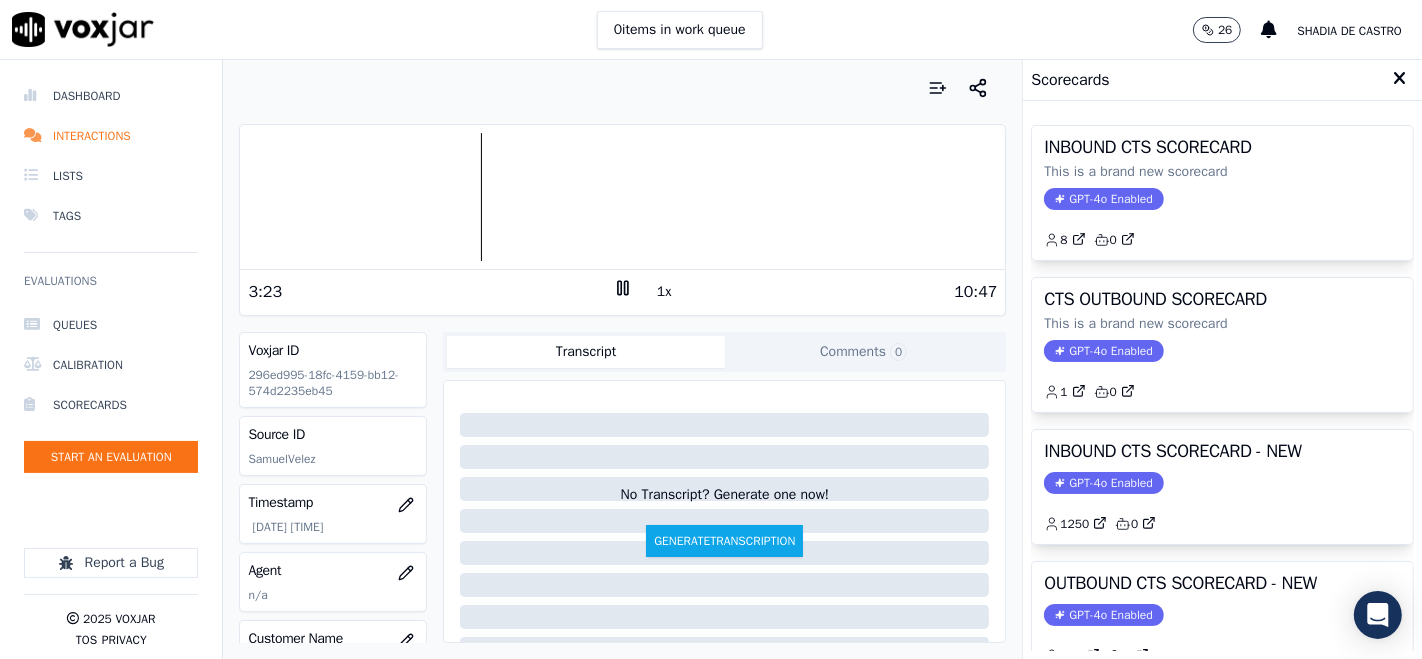 click on "GPT-4o Enabled" 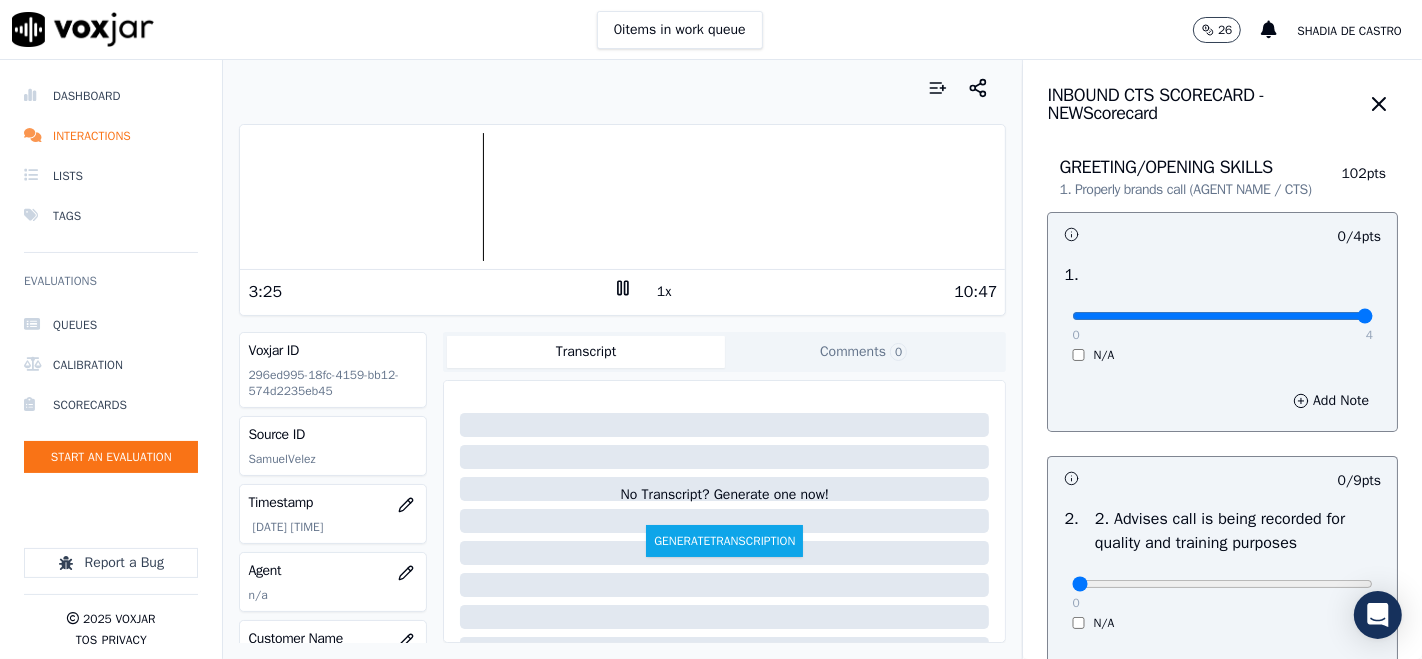 type on "4" 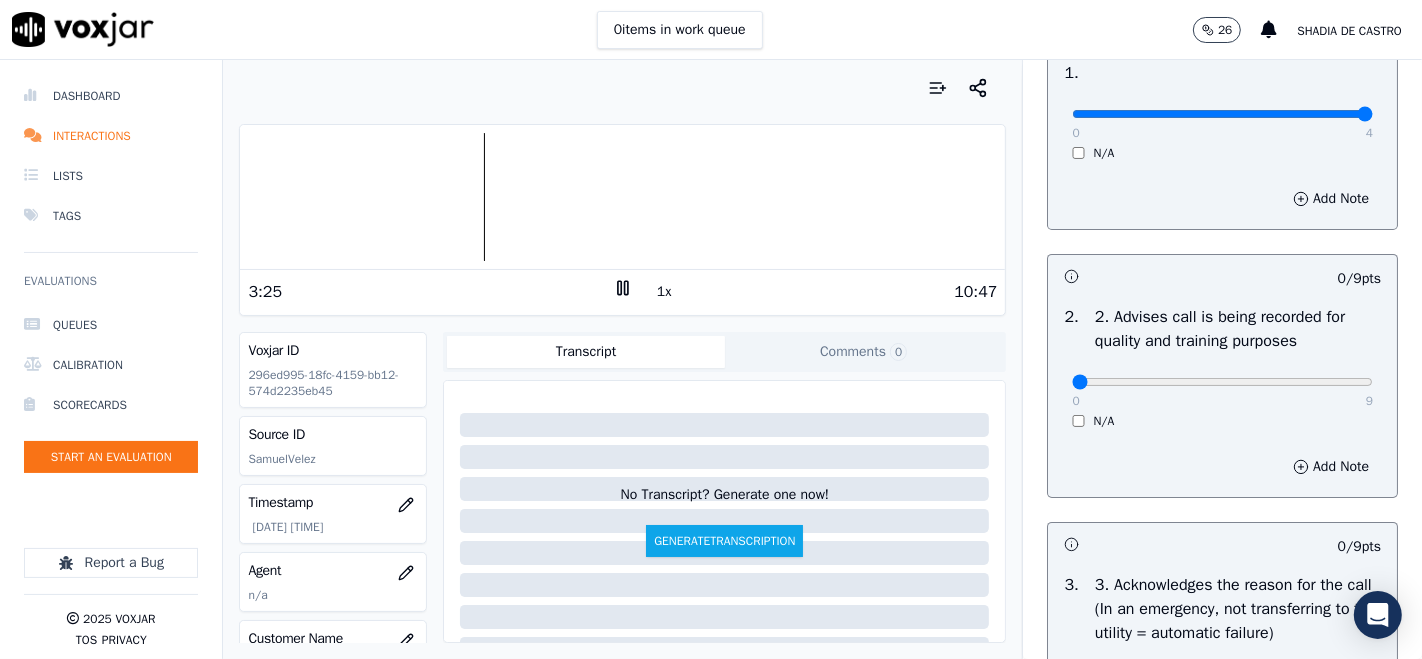 scroll, scrollTop: 222, scrollLeft: 0, axis: vertical 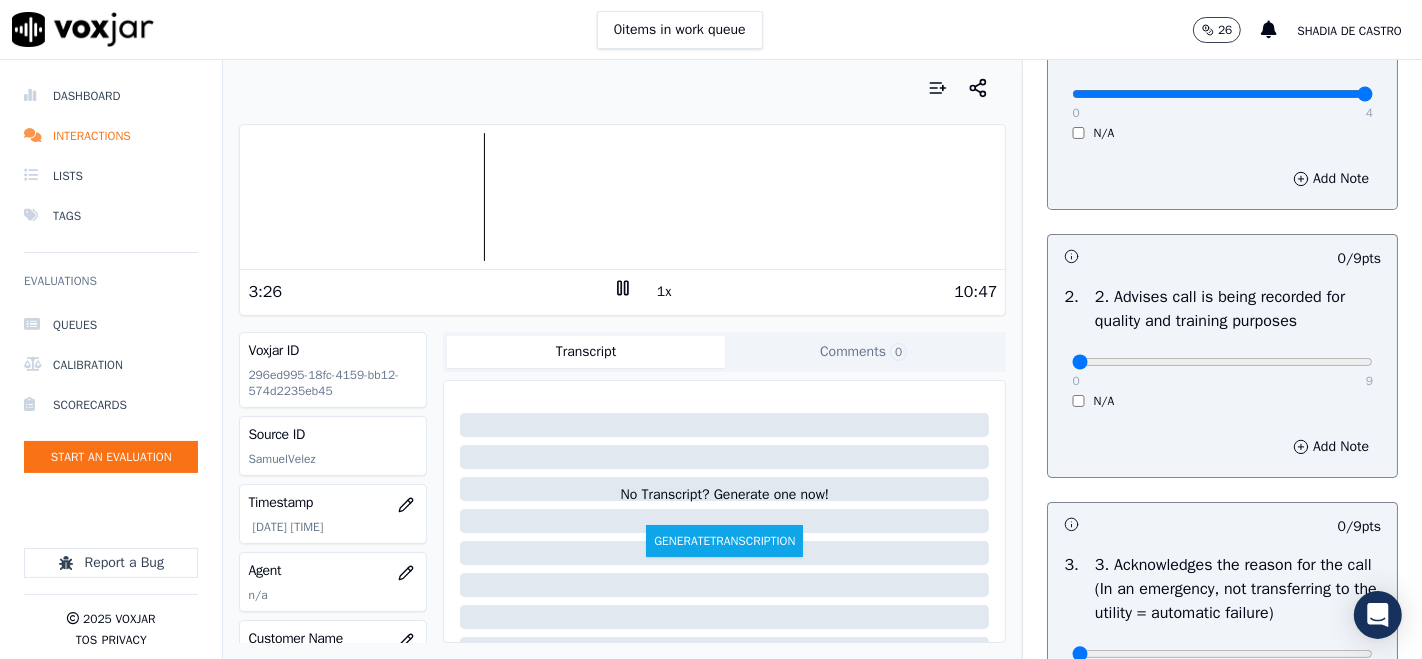 click on "9" at bounding box center [1369, 381] 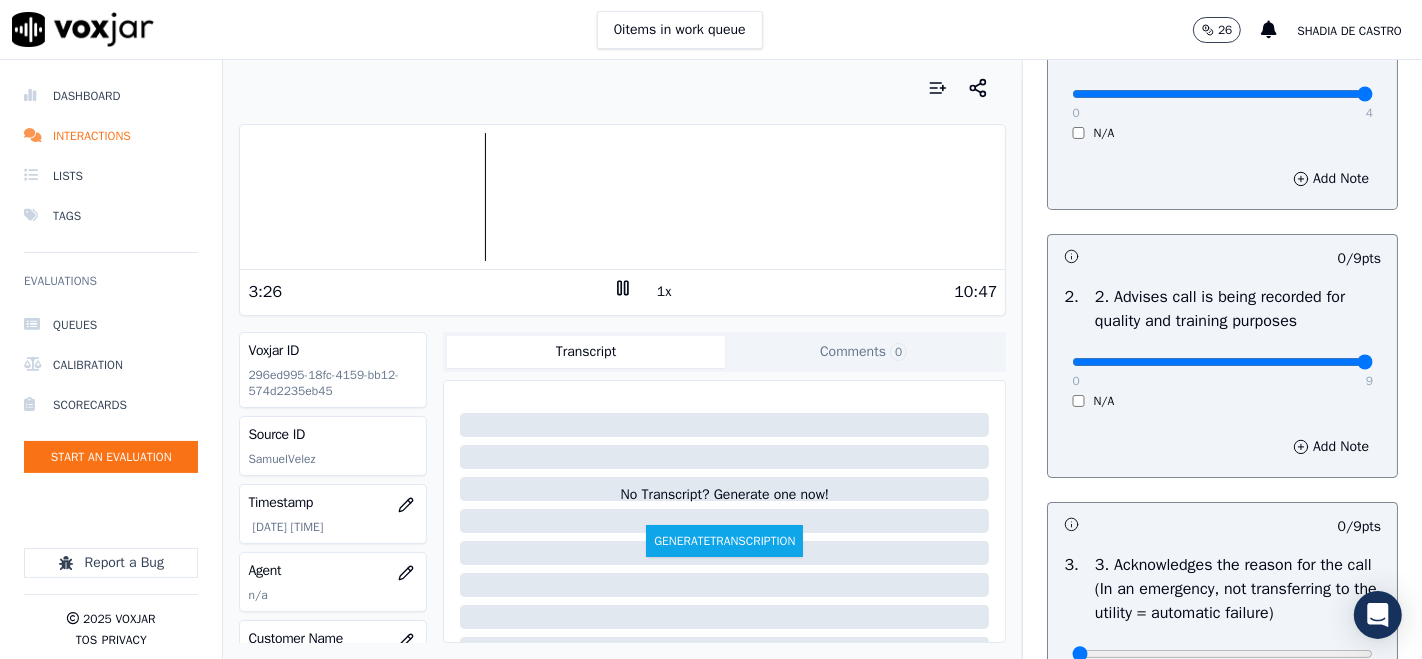 type on "9" 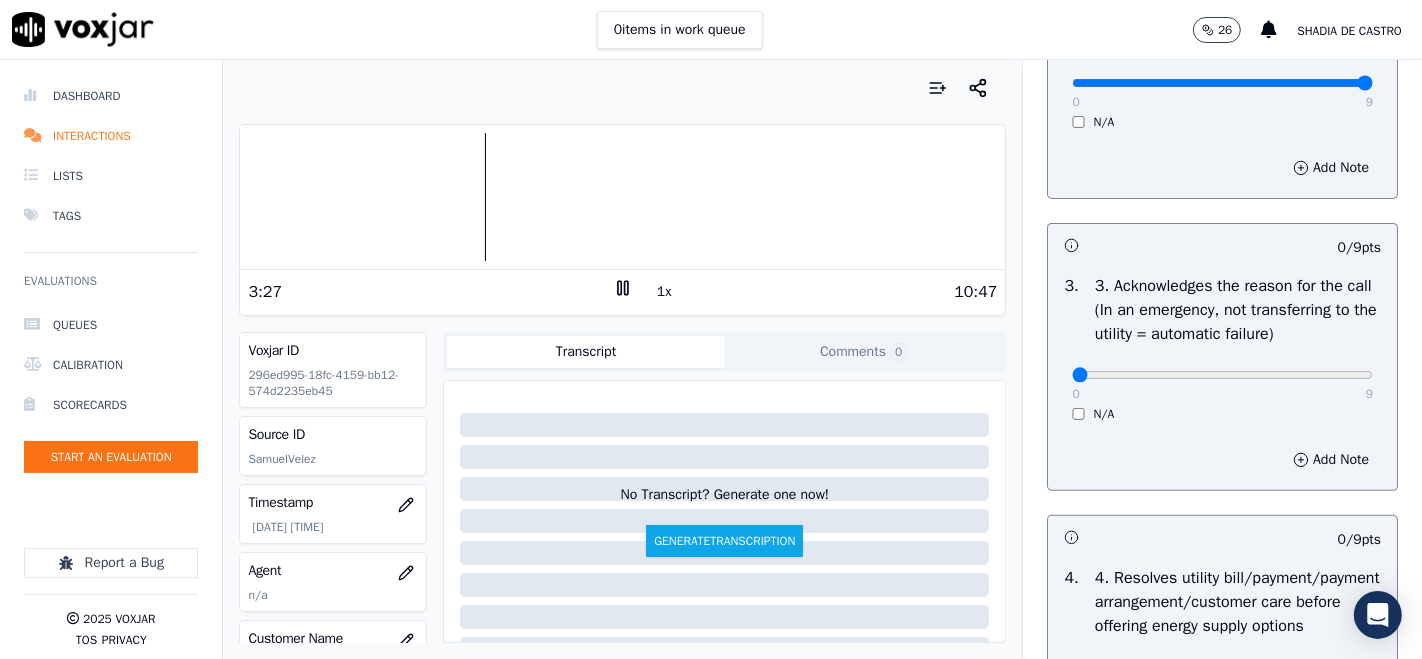 scroll, scrollTop: 555, scrollLeft: 0, axis: vertical 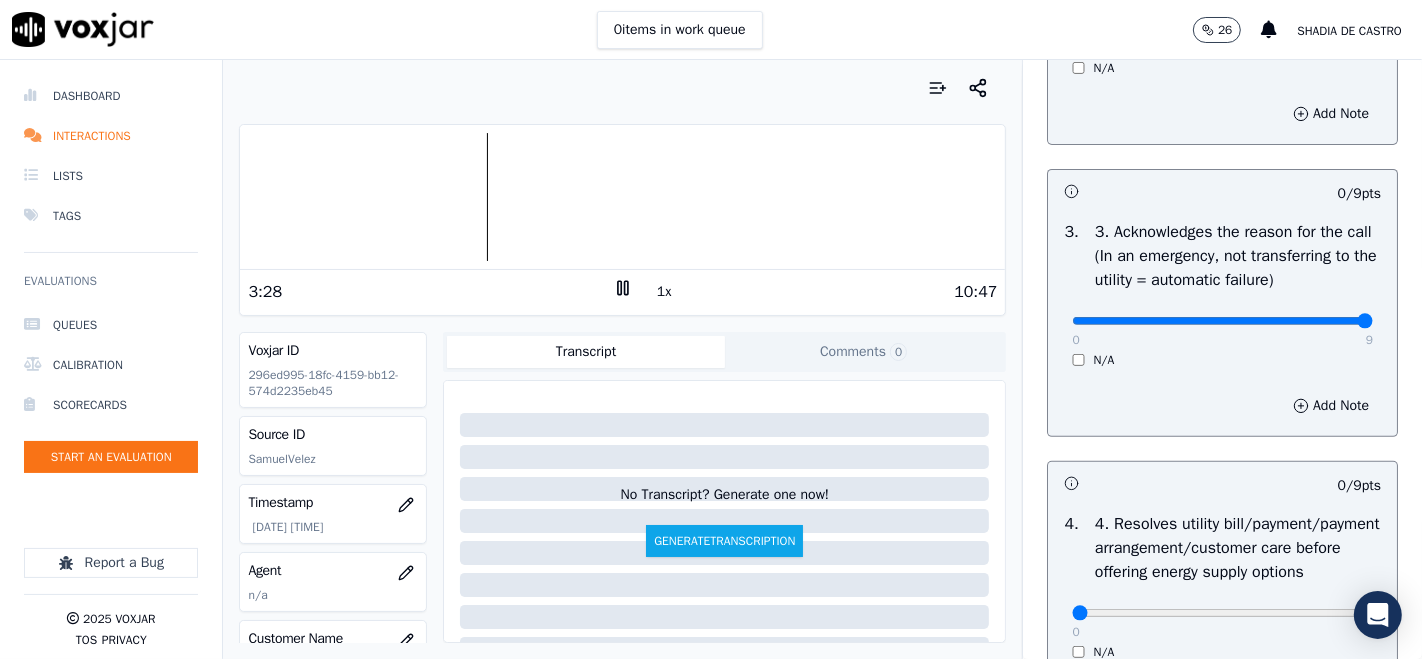 type on "9" 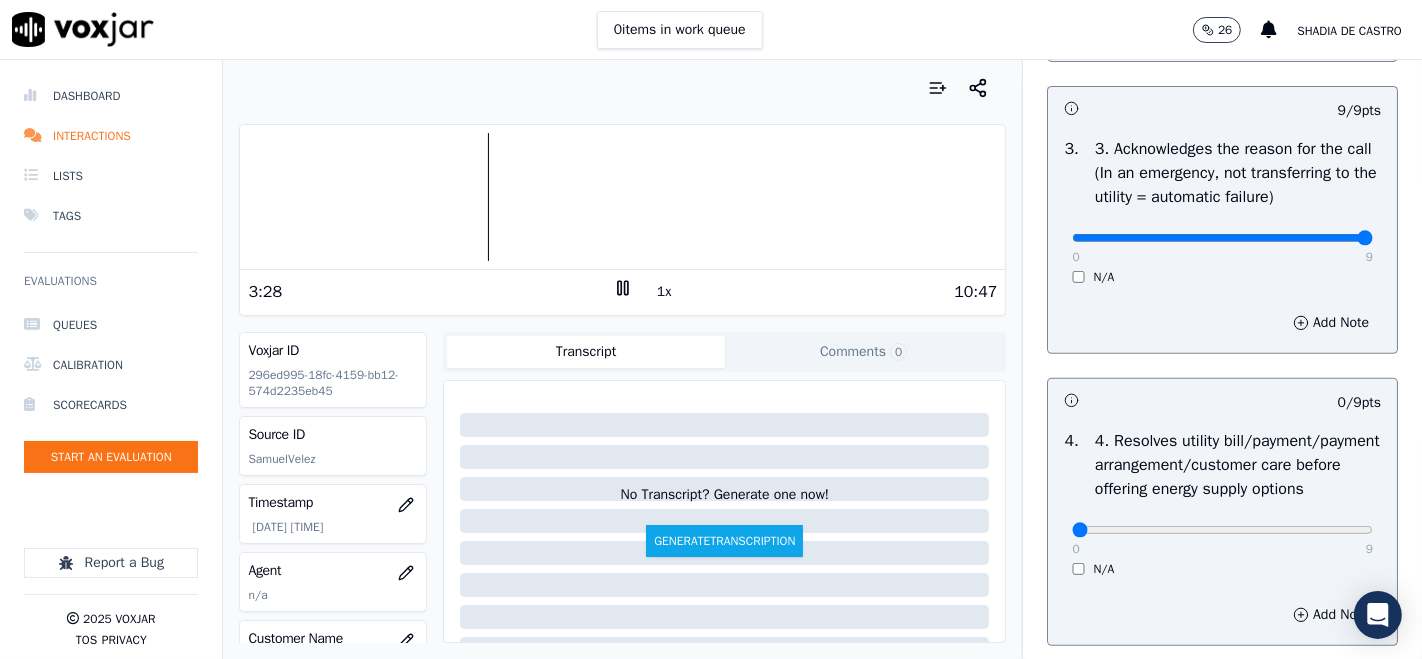scroll, scrollTop: 777, scrollLeft: 0, axis: vertical 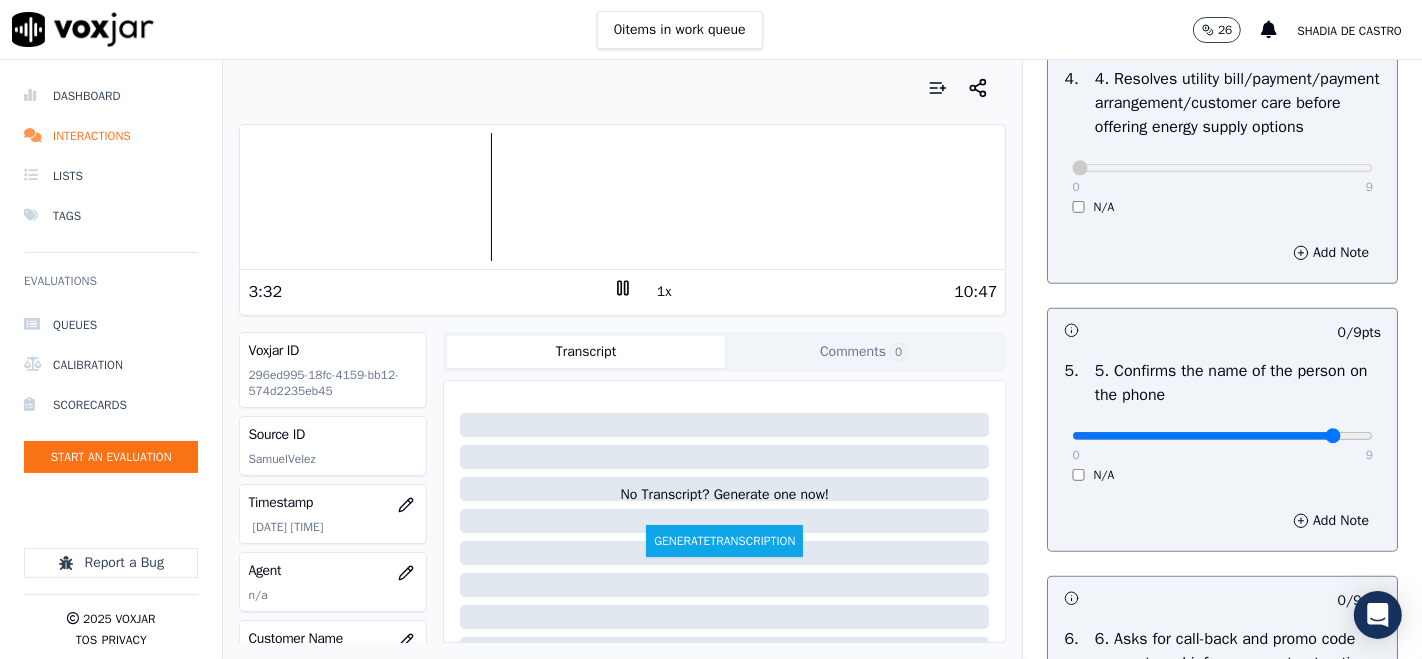 click at bounding box center [1222, -684] 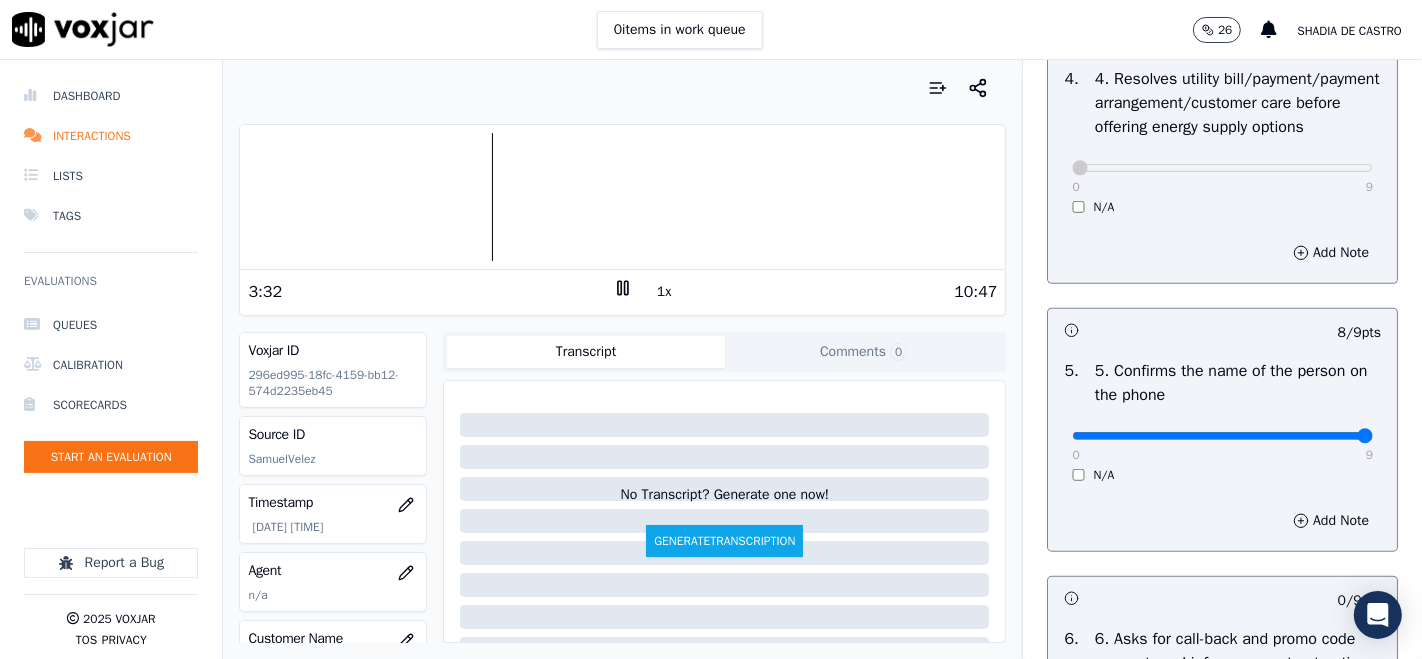 type on "9" 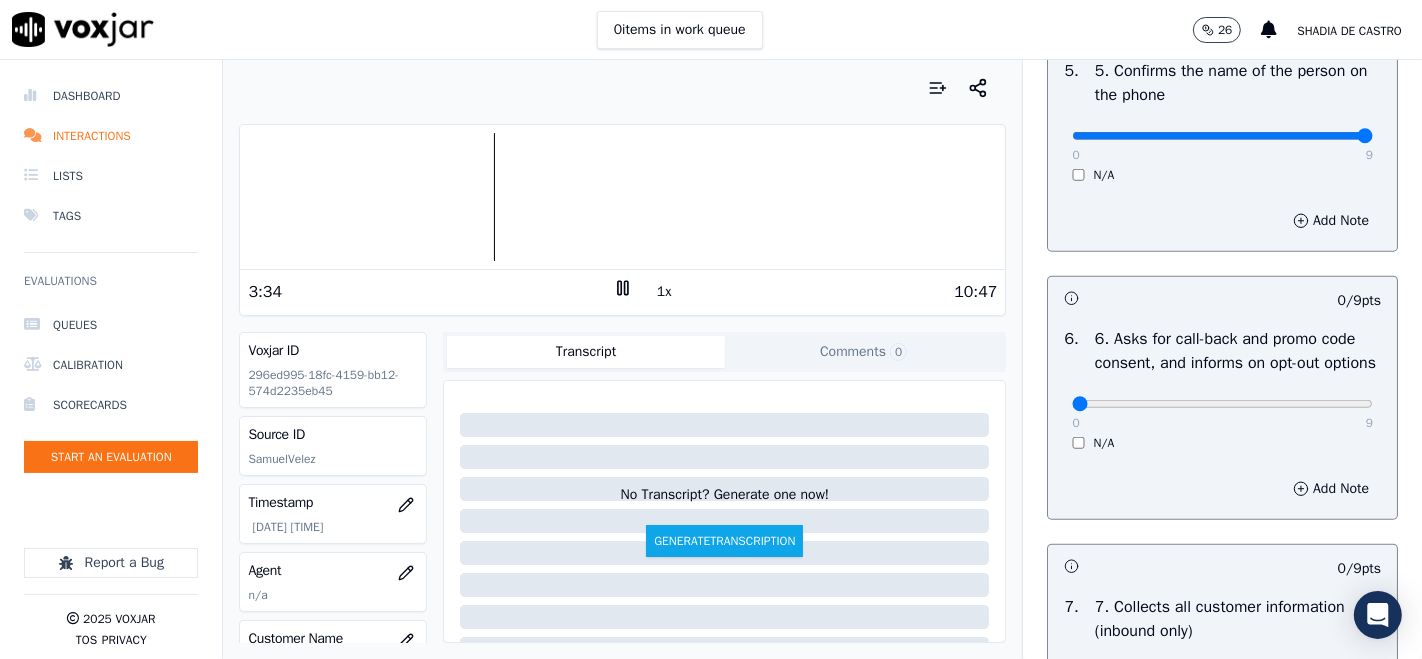 scroll, scrollTop: 1333, scrollLeft: 0, axis: vertical 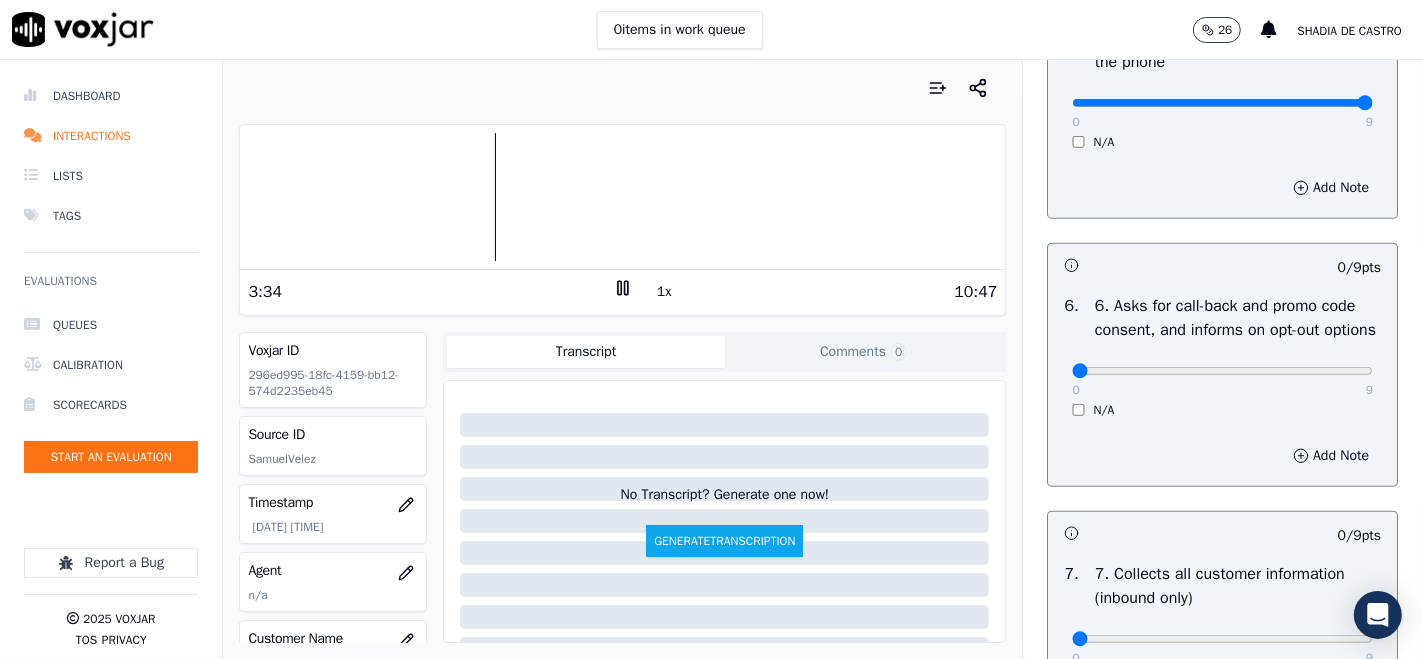 click on "0   9" at bounding box center [1222, 370] 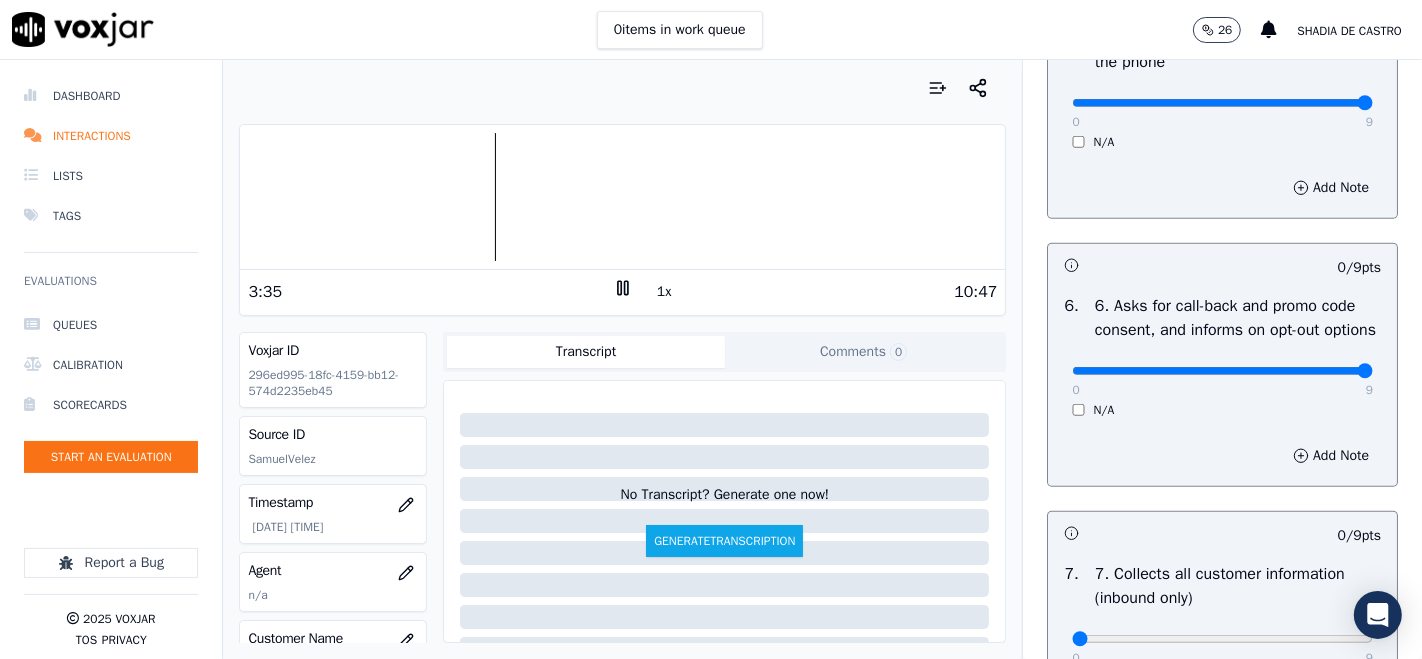 type on "9" 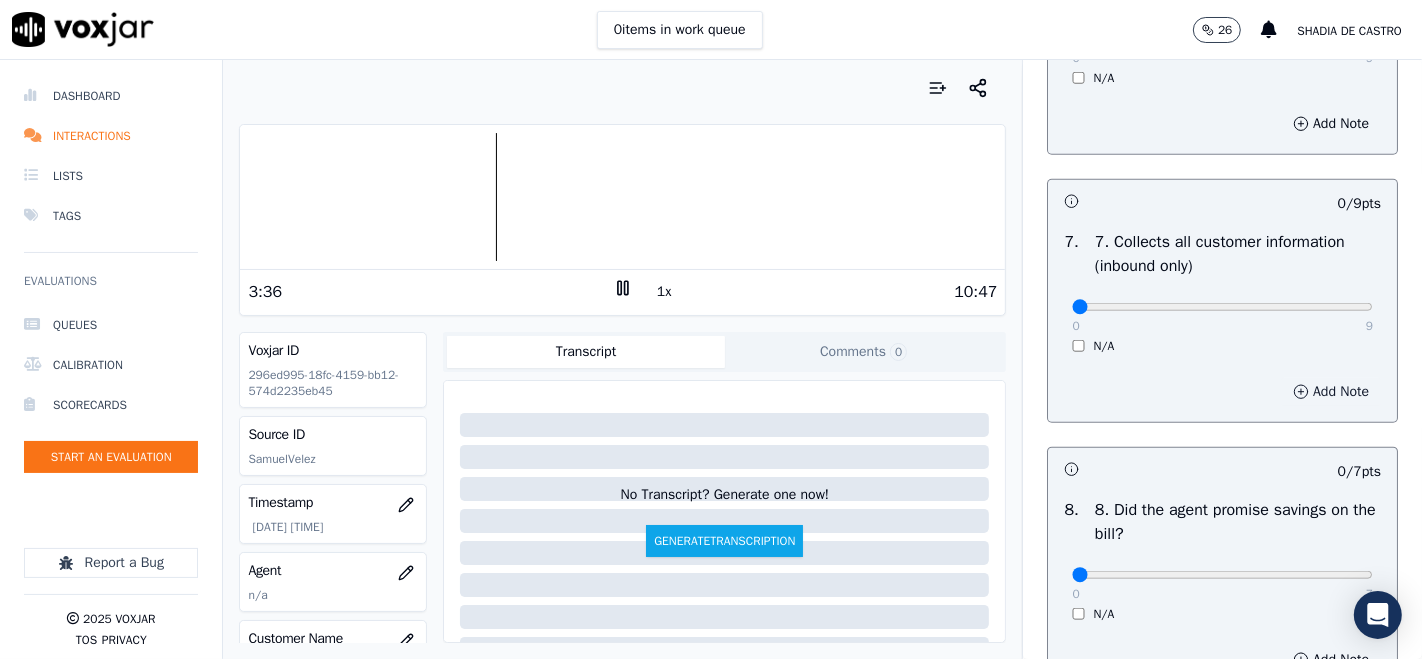 scroll, scrollTop: 1666, scrollLeft: 0, axis: vertical 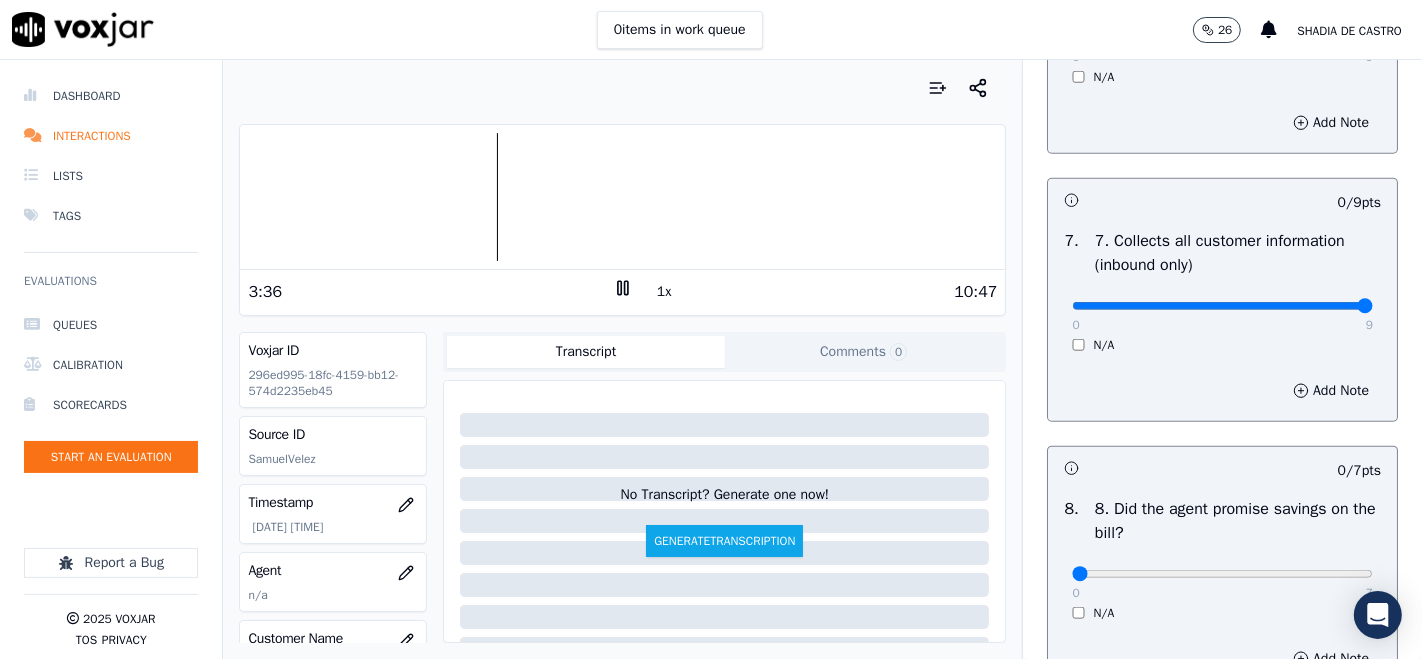 type on "9" 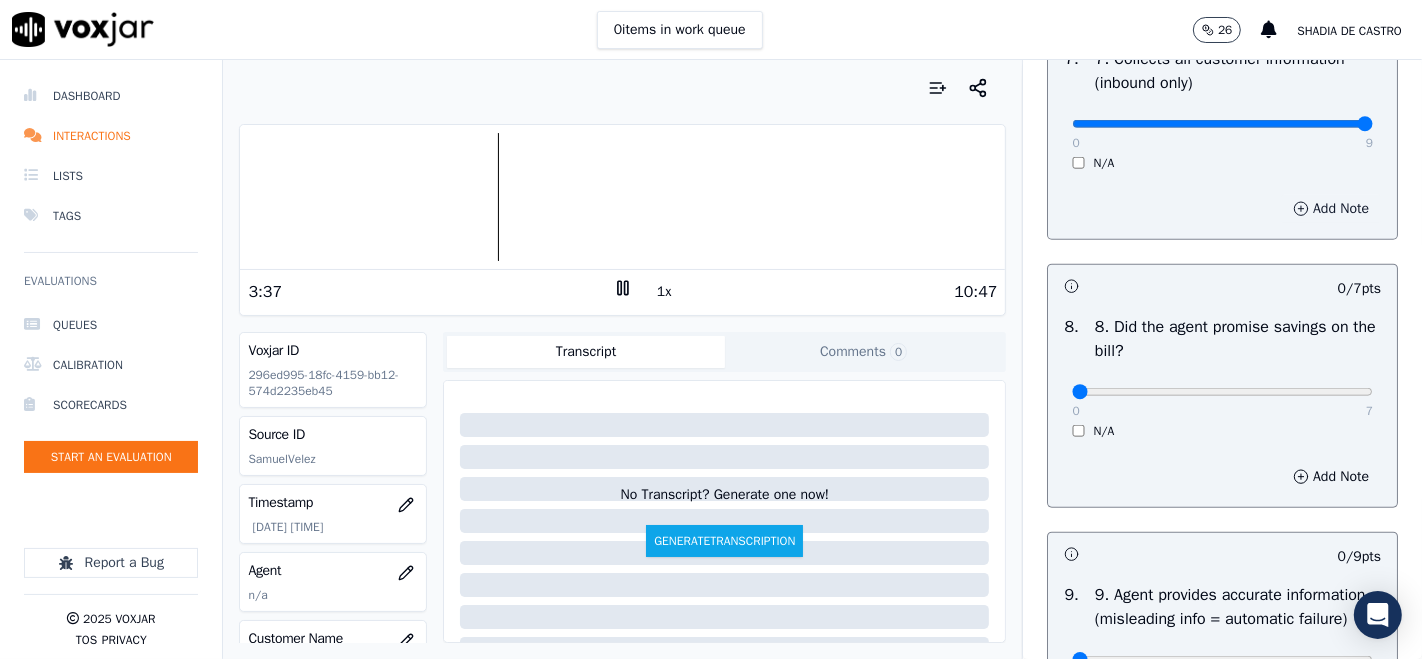 scroll, scrollTop: 1888, scrollLeft: 0, axis: vertical 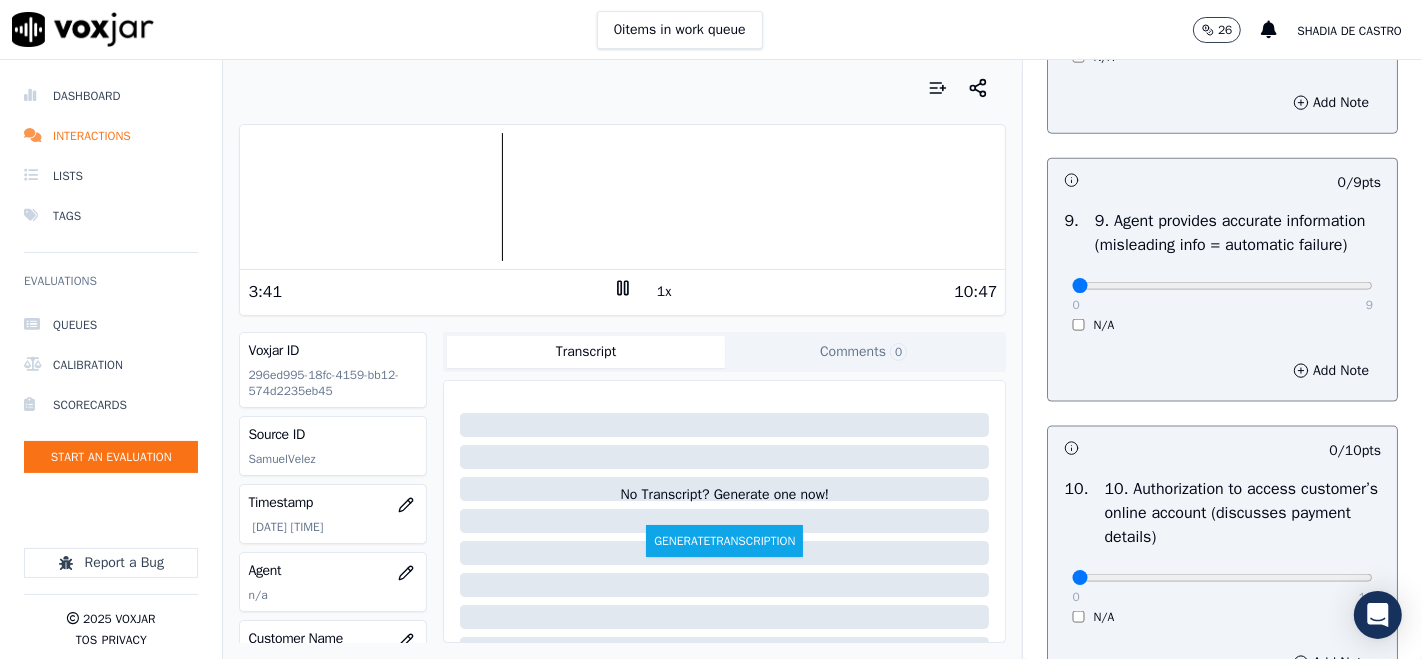 click on "0   9     N/A" at bounding box center [1222, 295] 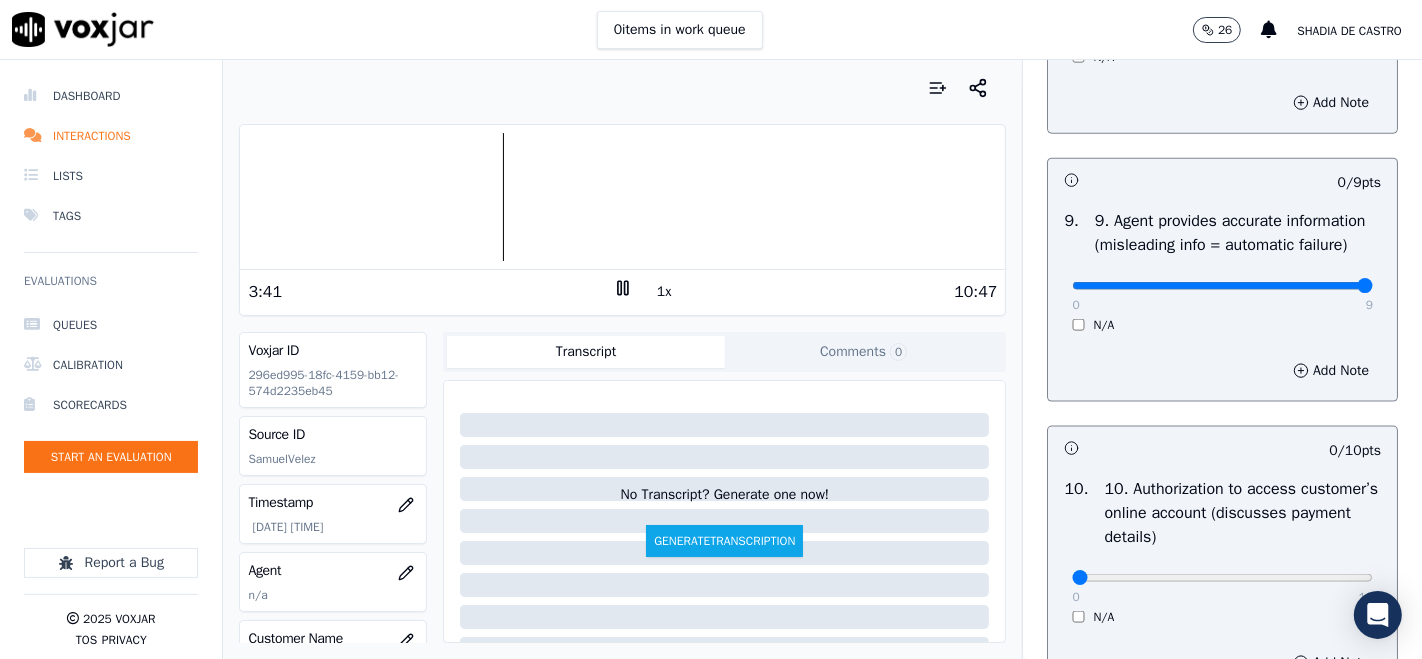 type on "9" 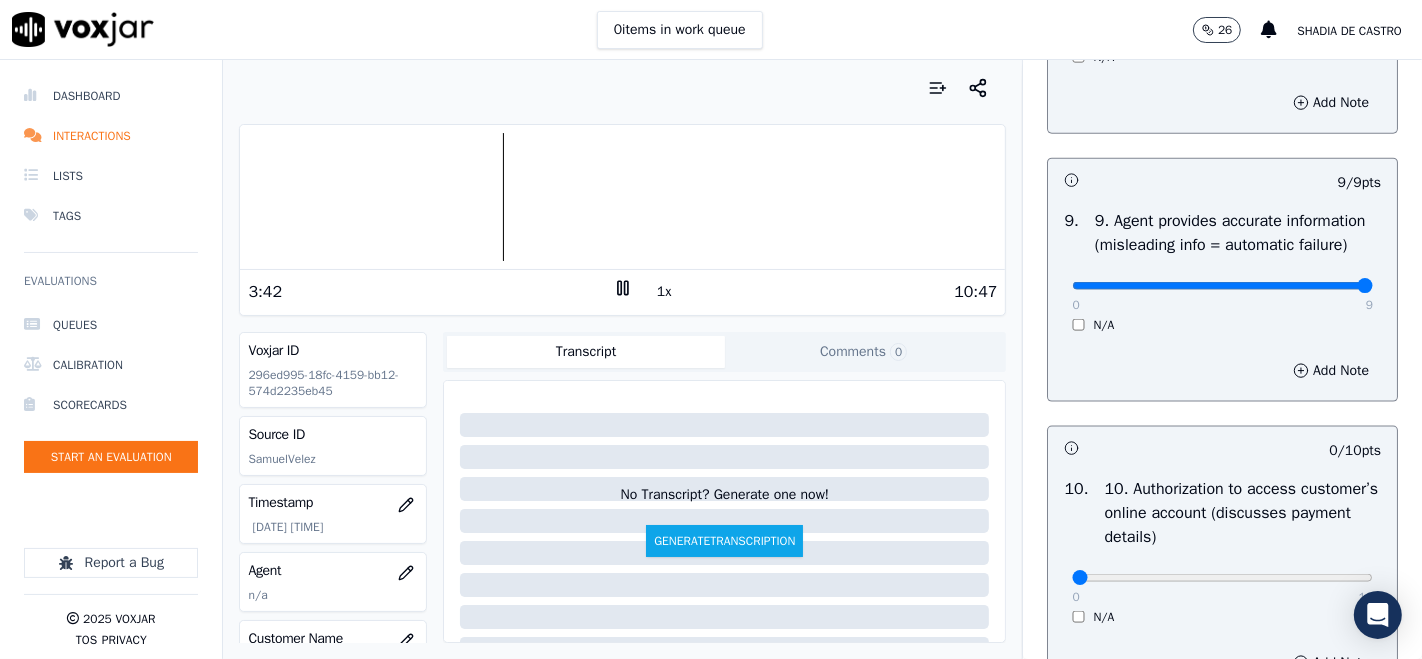 scroll, scrollTop: 2444, scrollLeft: 0, axis: vertical 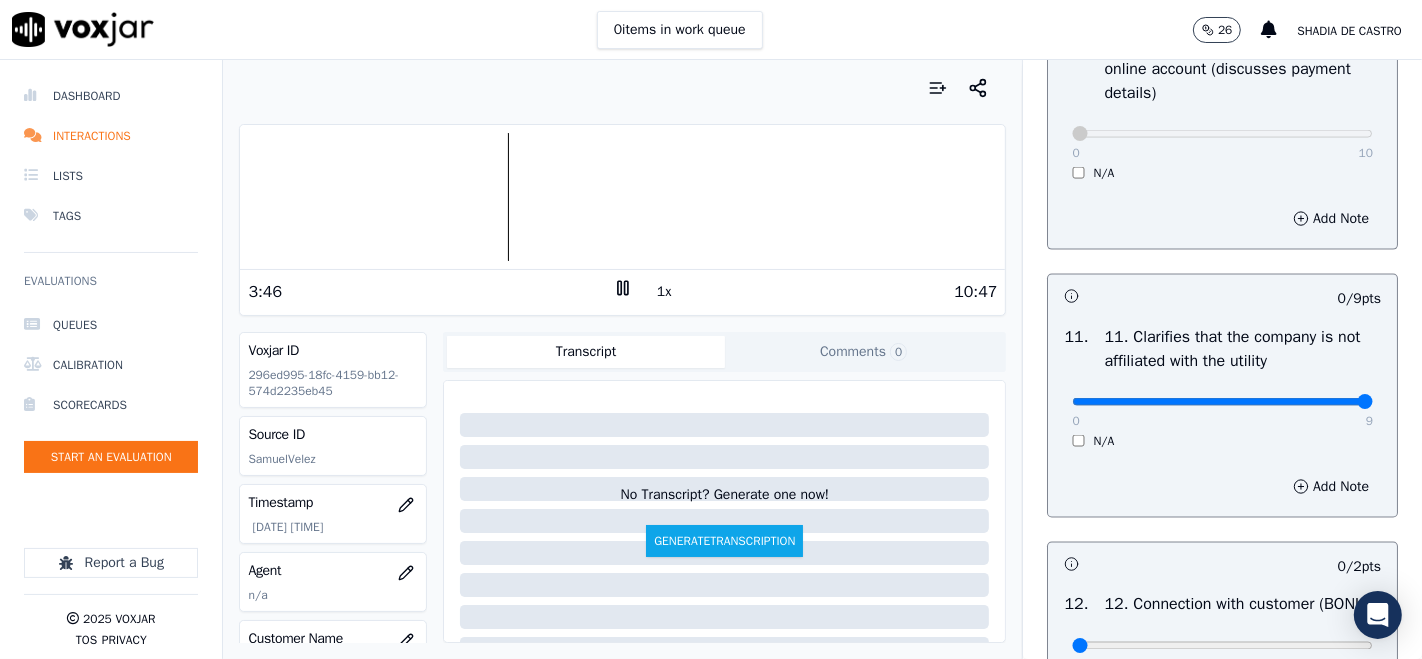 type on "9" 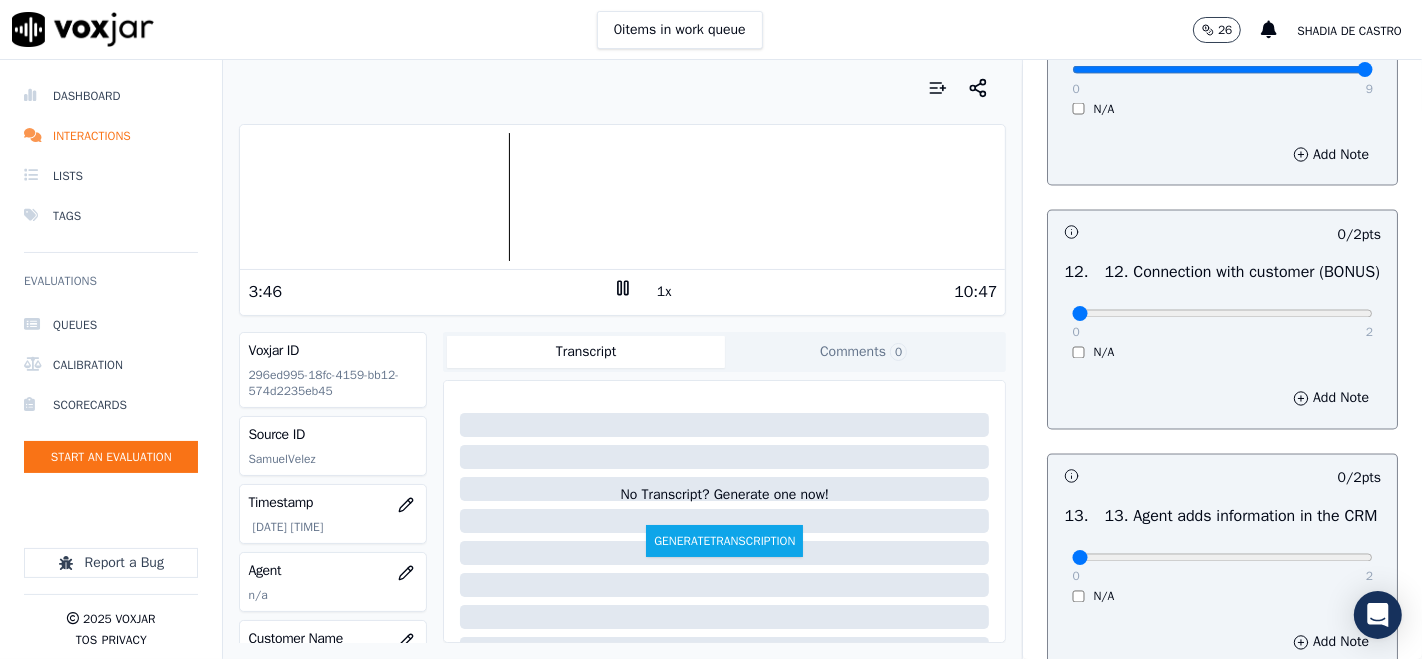 scroll, scrollTop: 3000, scrollLeft: 0, axis: vertical 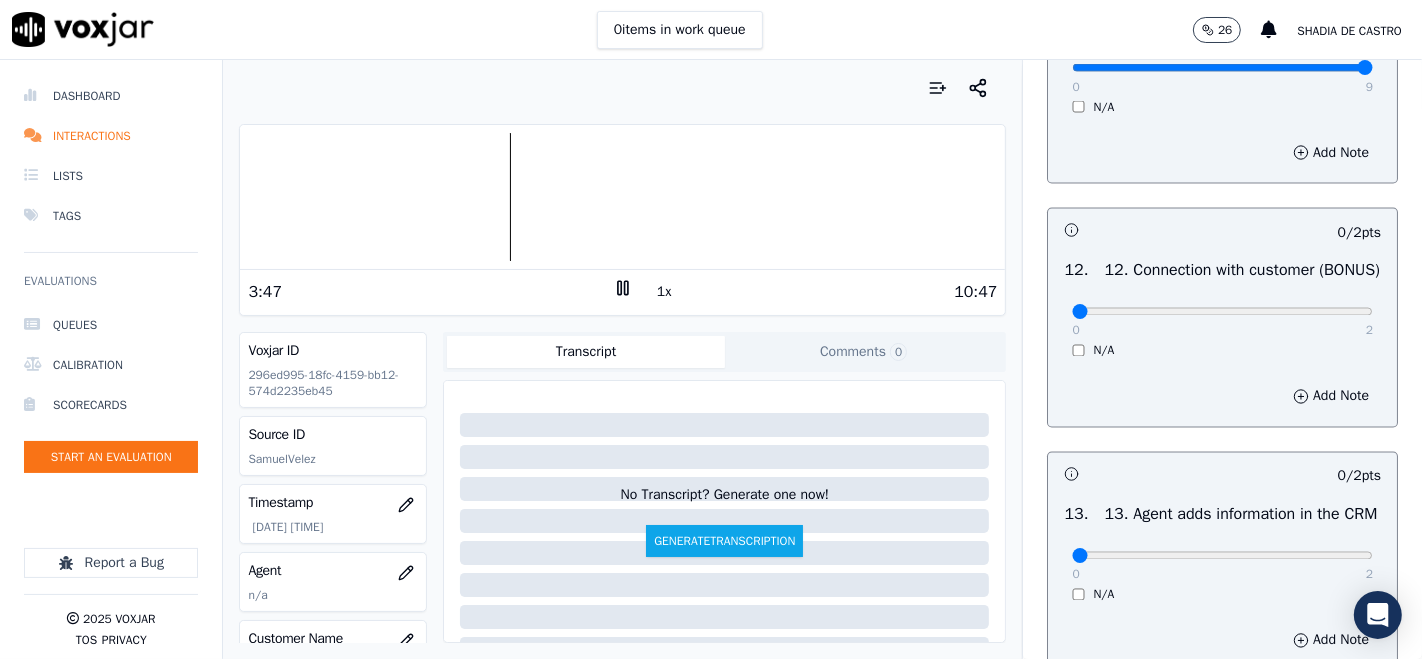 click on "0   2" at bounding box center (1222, 311) 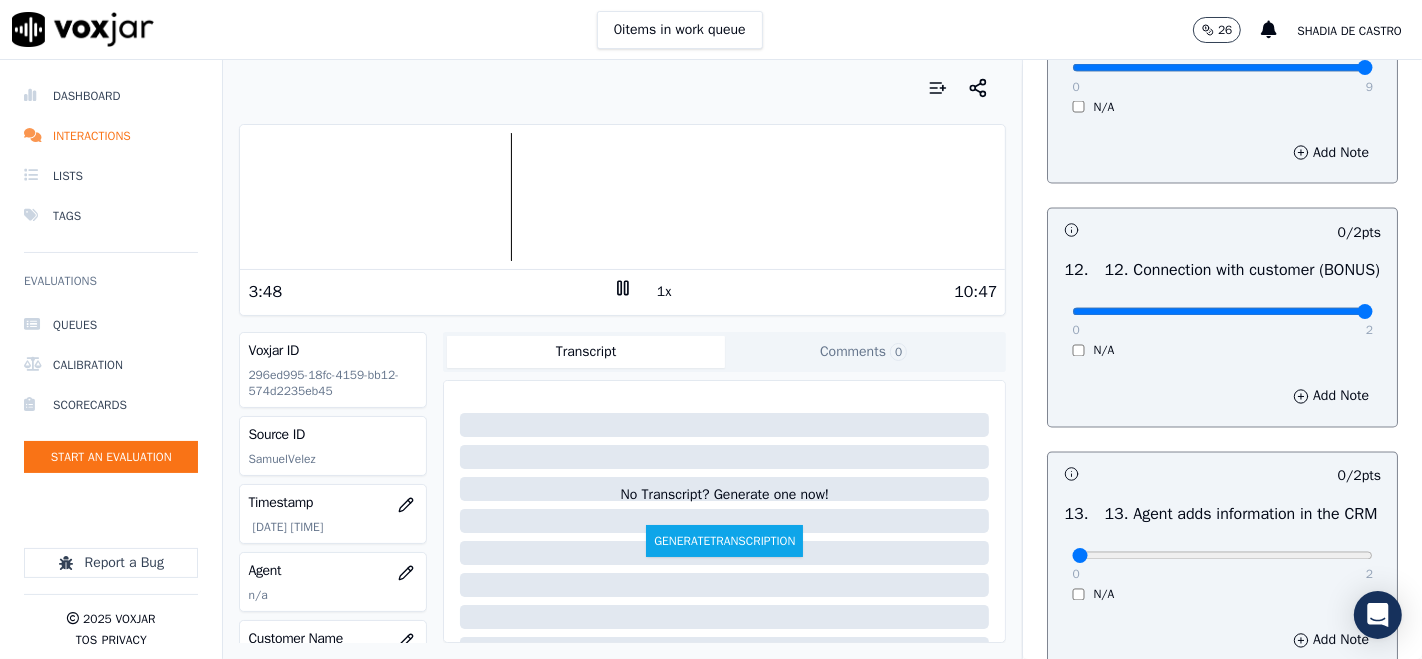 type on "2" 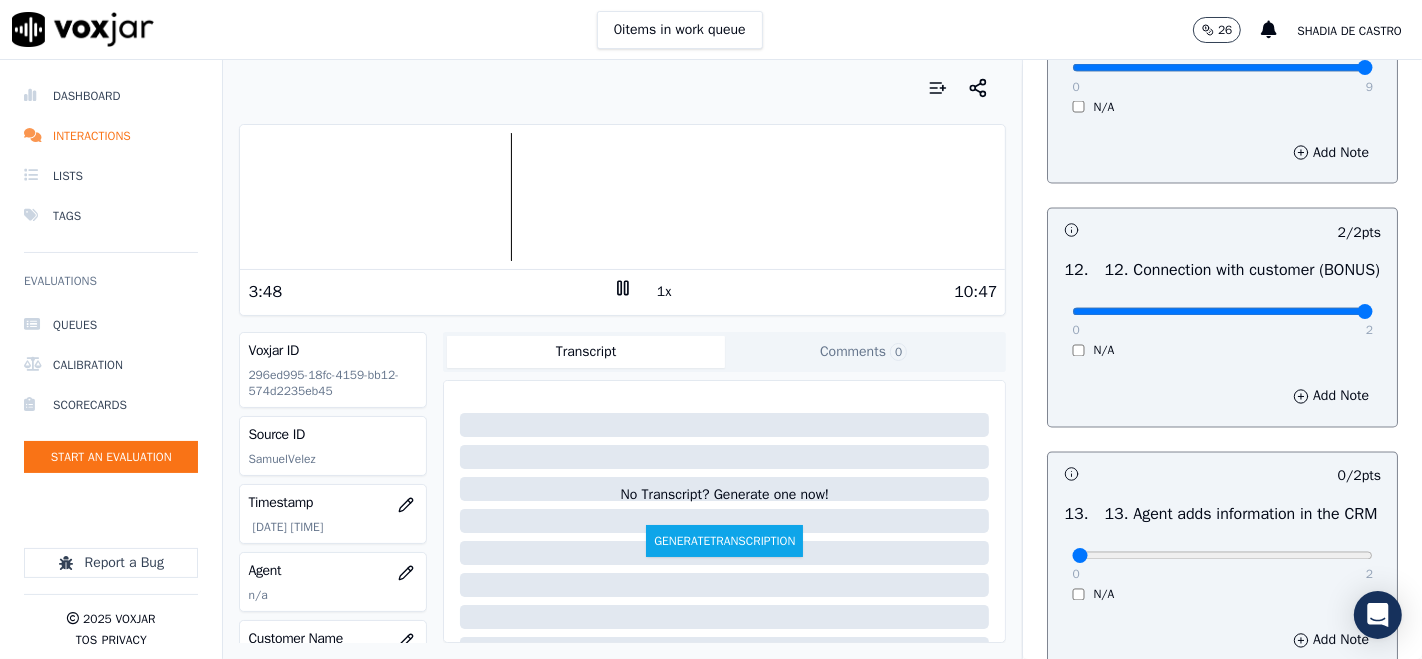 scroll, scrollTop: 3222, scrollLeft: 0, axis: vertical 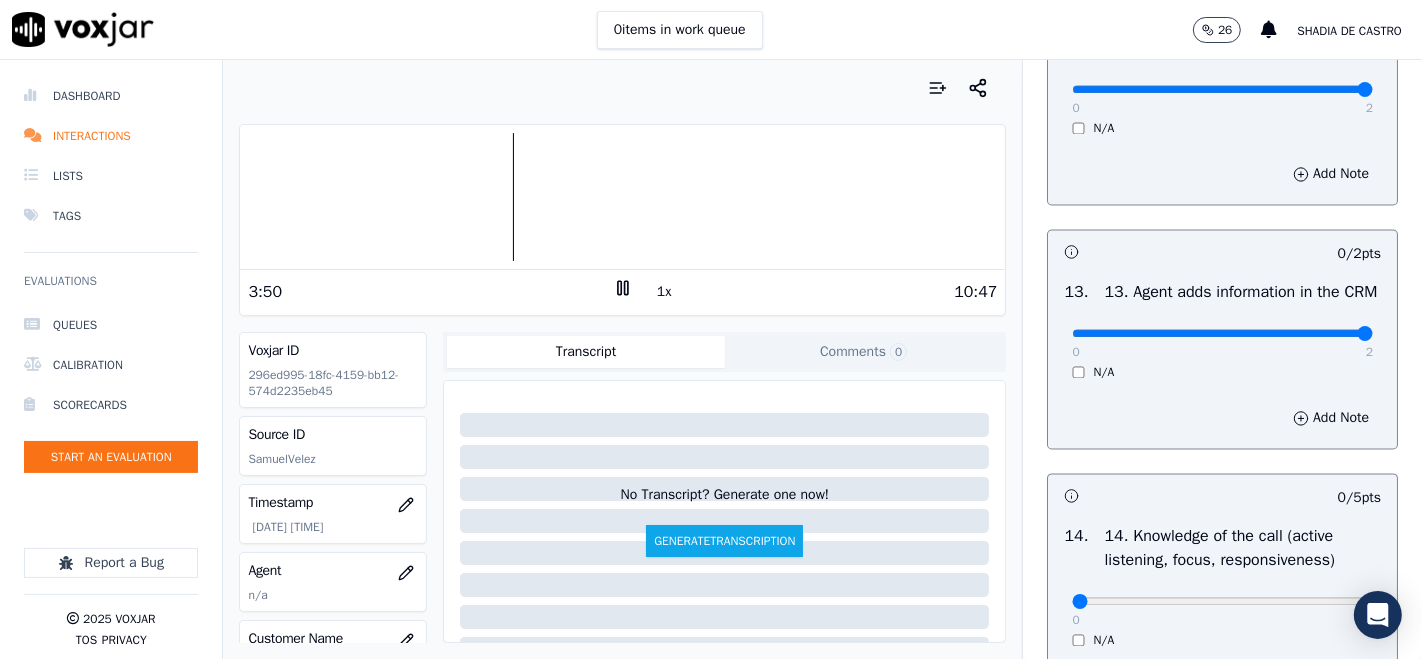 type on "2" 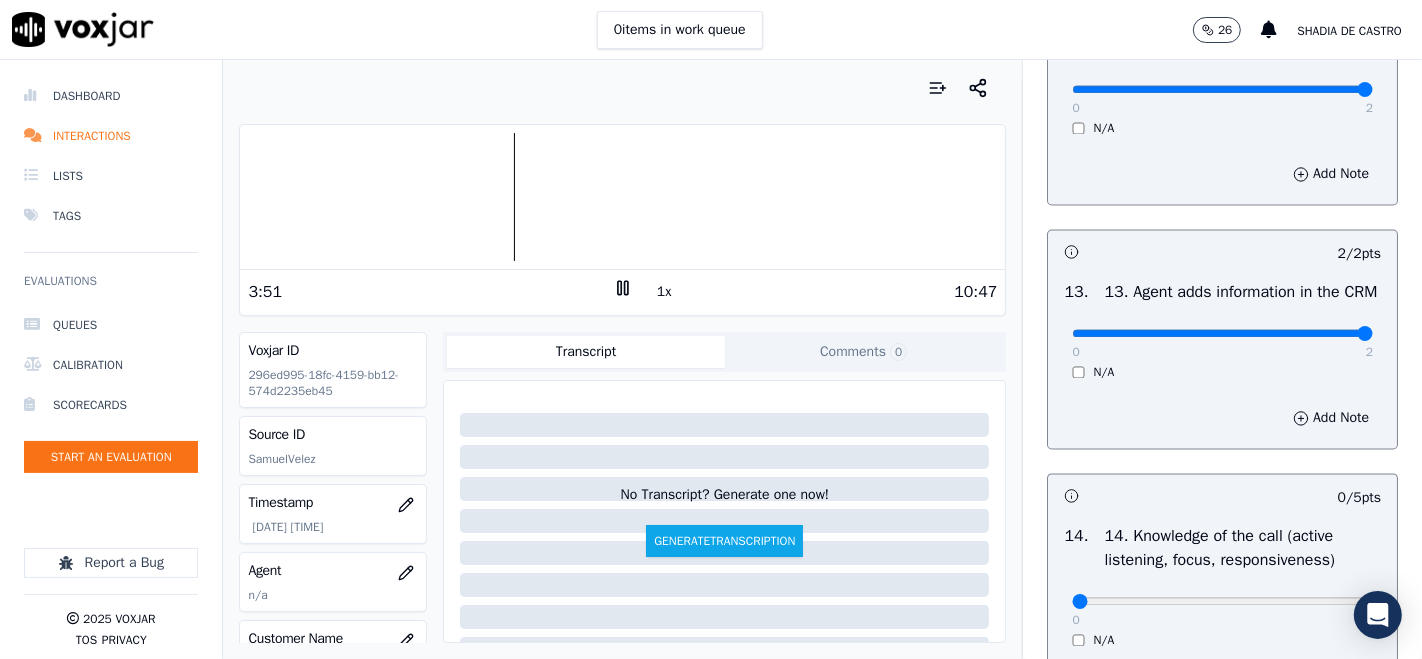 scroll, scrollTop: 3555, scrollLeft: 0, axis: vertical 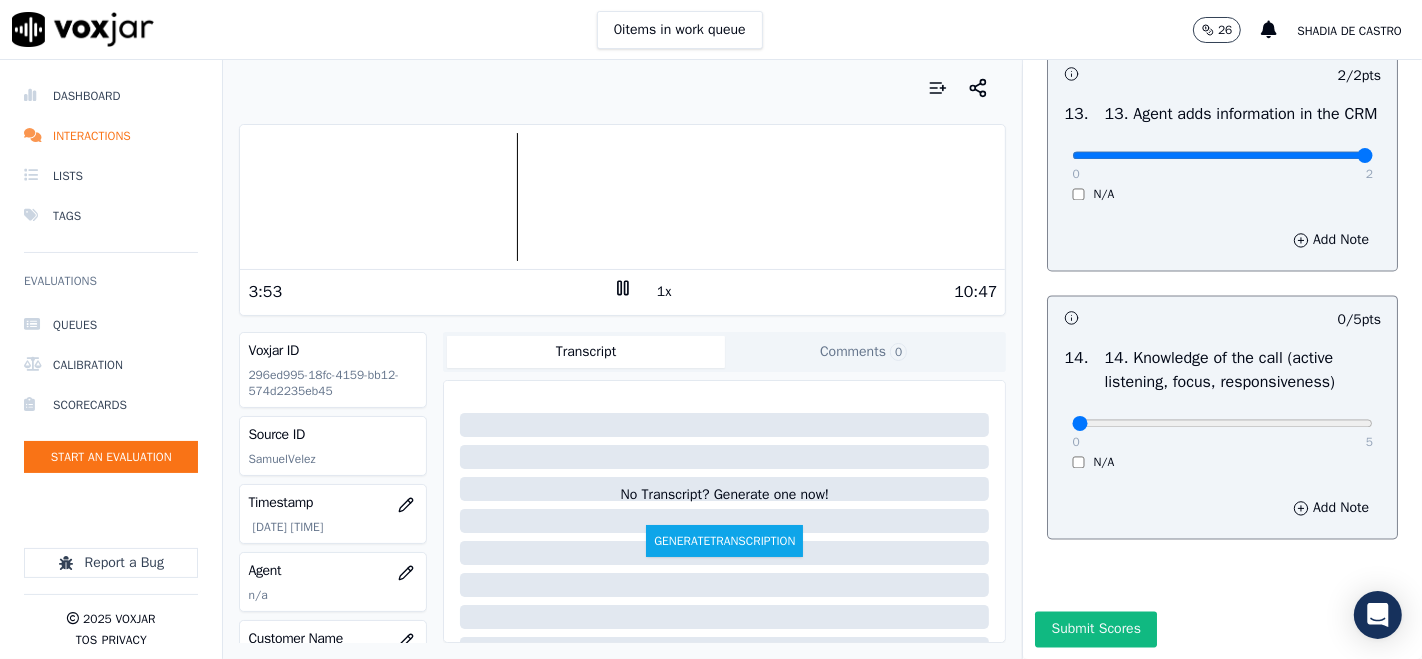 click on "5" at bounding box center (1369, 442) 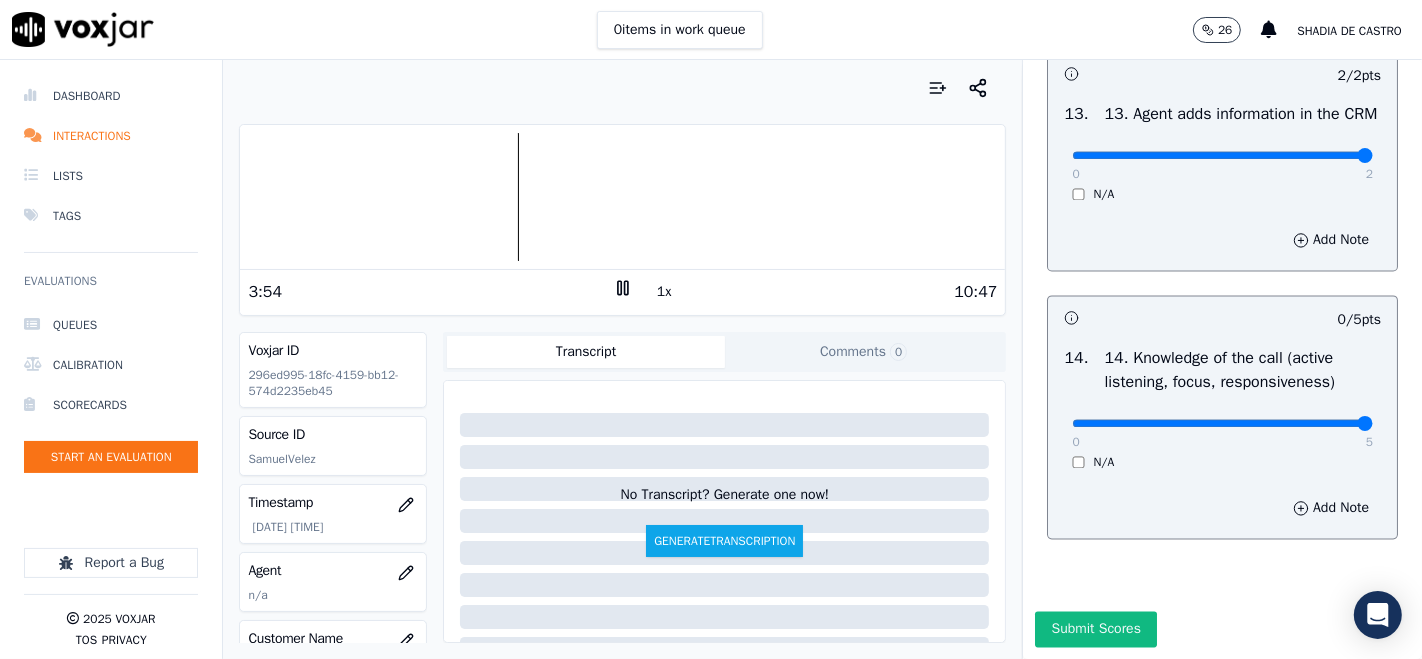 drag, startPoint x: 1316, startPoint y: 422, endPoint x: 1283, endPoint y: 430, distance: 33.955853 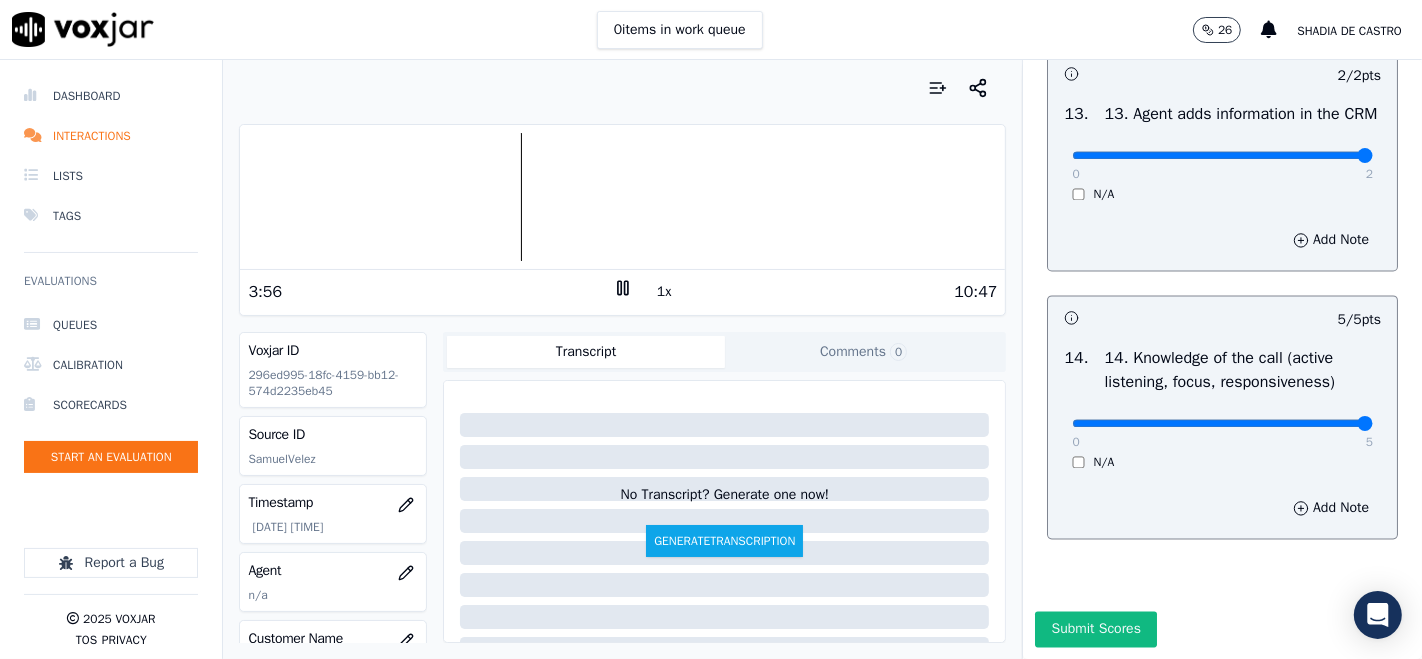 scroll, scrollTop: 111, scrollLeft: 0, axis: vertical 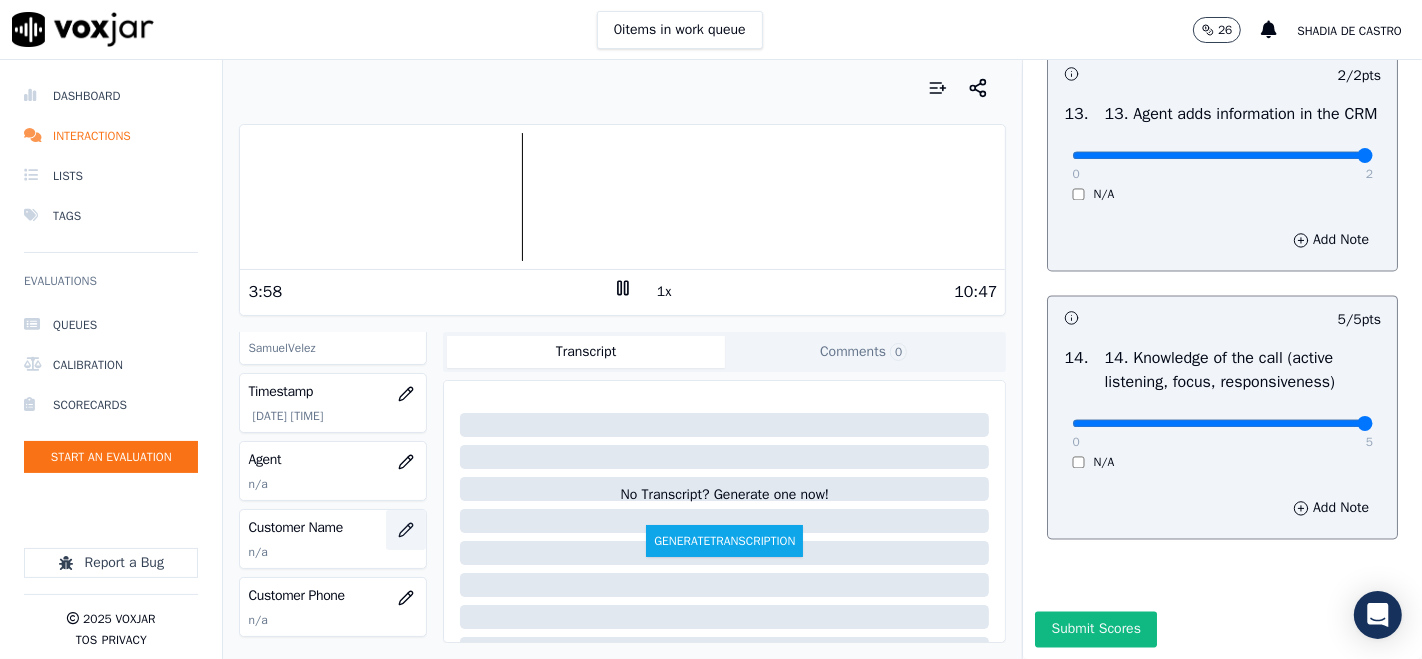 click at bounding box center [406, 530] 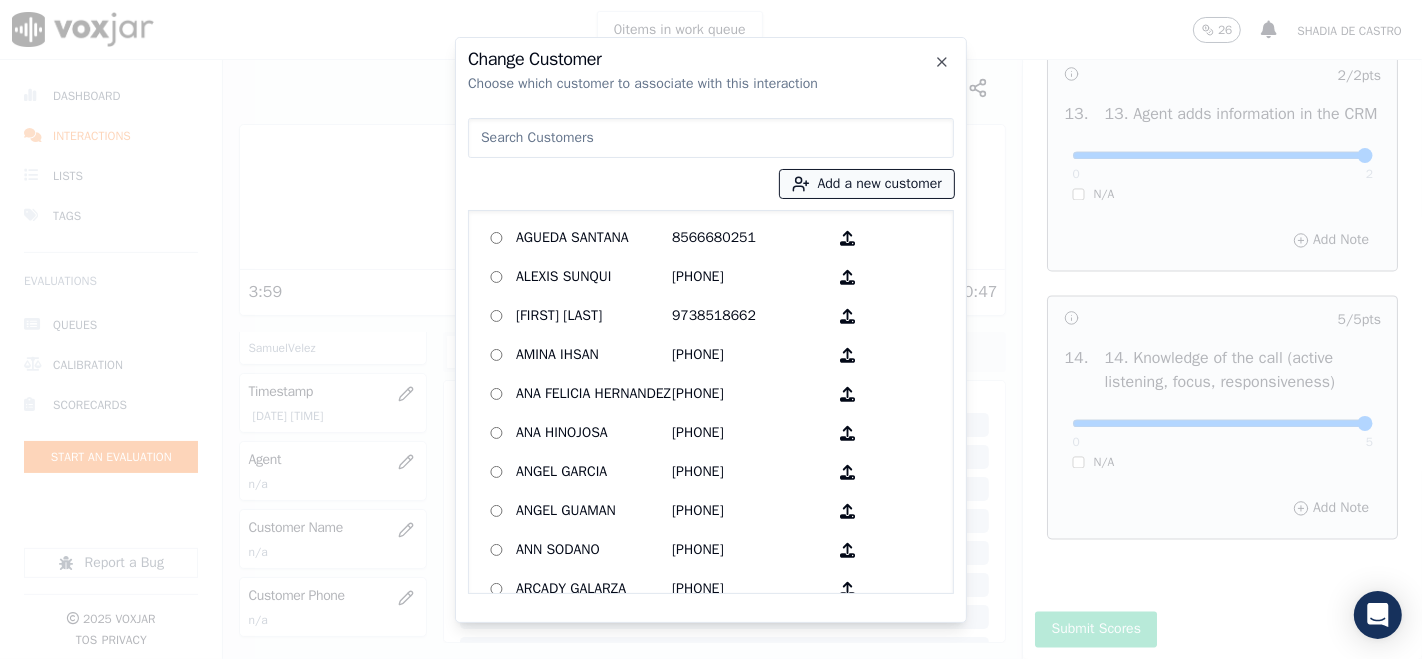 click on "Add a new customer" at bounding box center (867, 184) 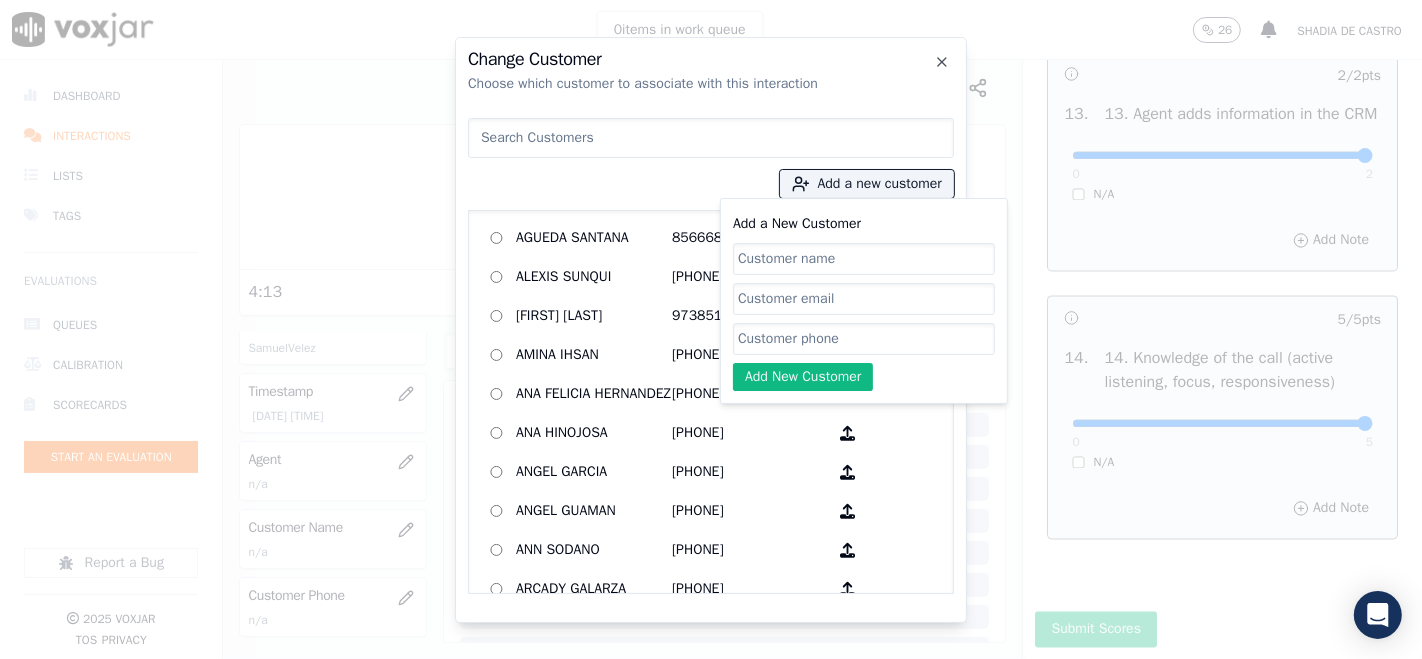 paste on "[FIRST] [LAST] [LAST]" 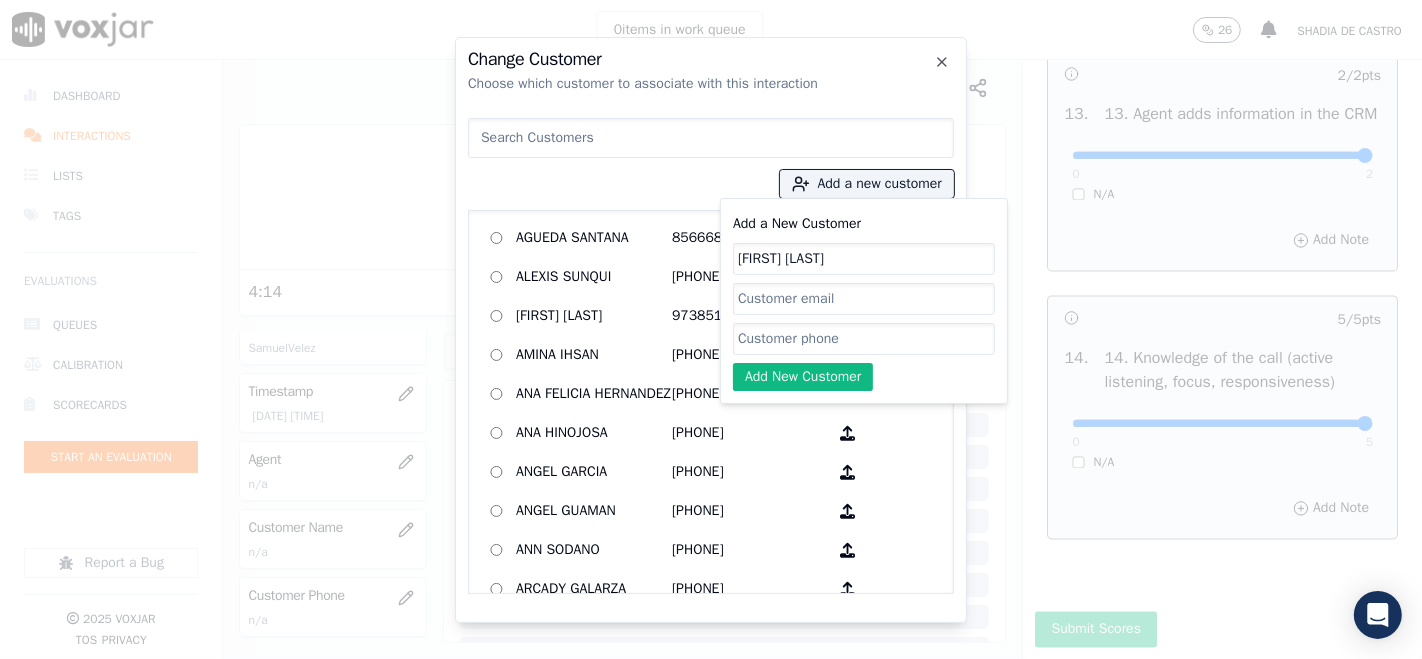 type on "[FIRST] [LAST] [LAST]" 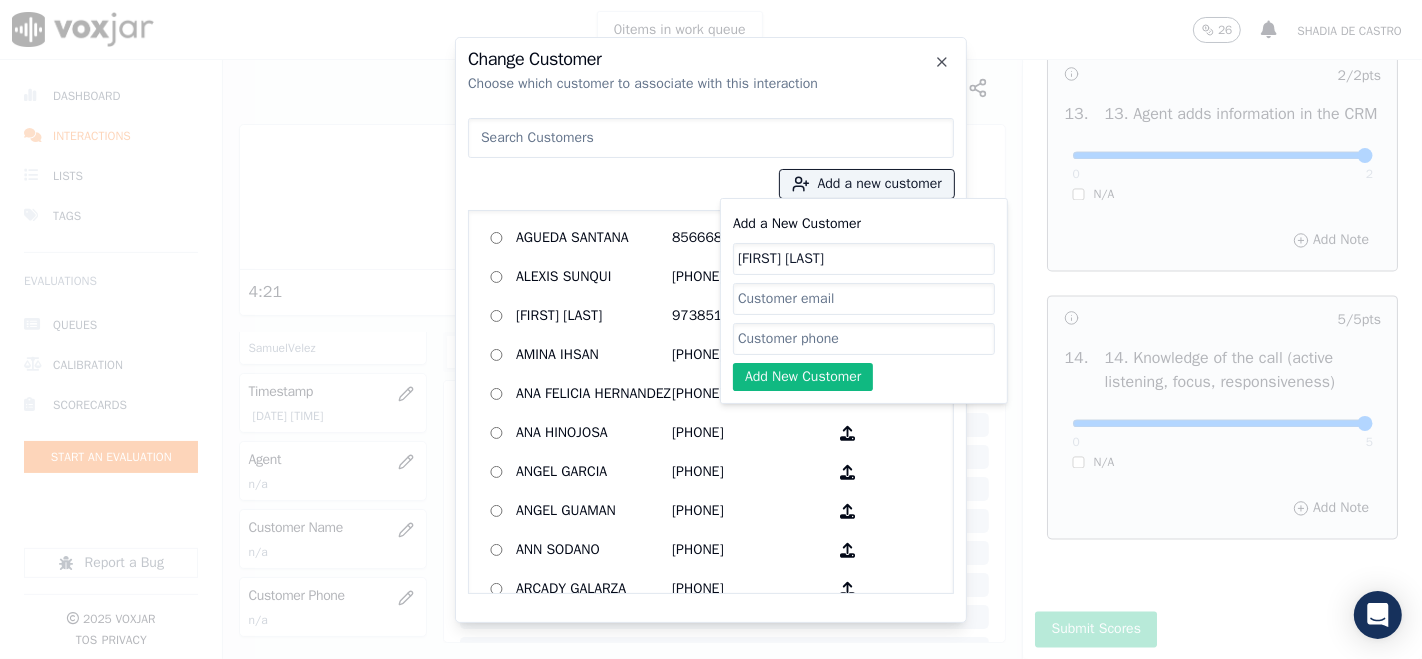 click on "Add a New Customer" 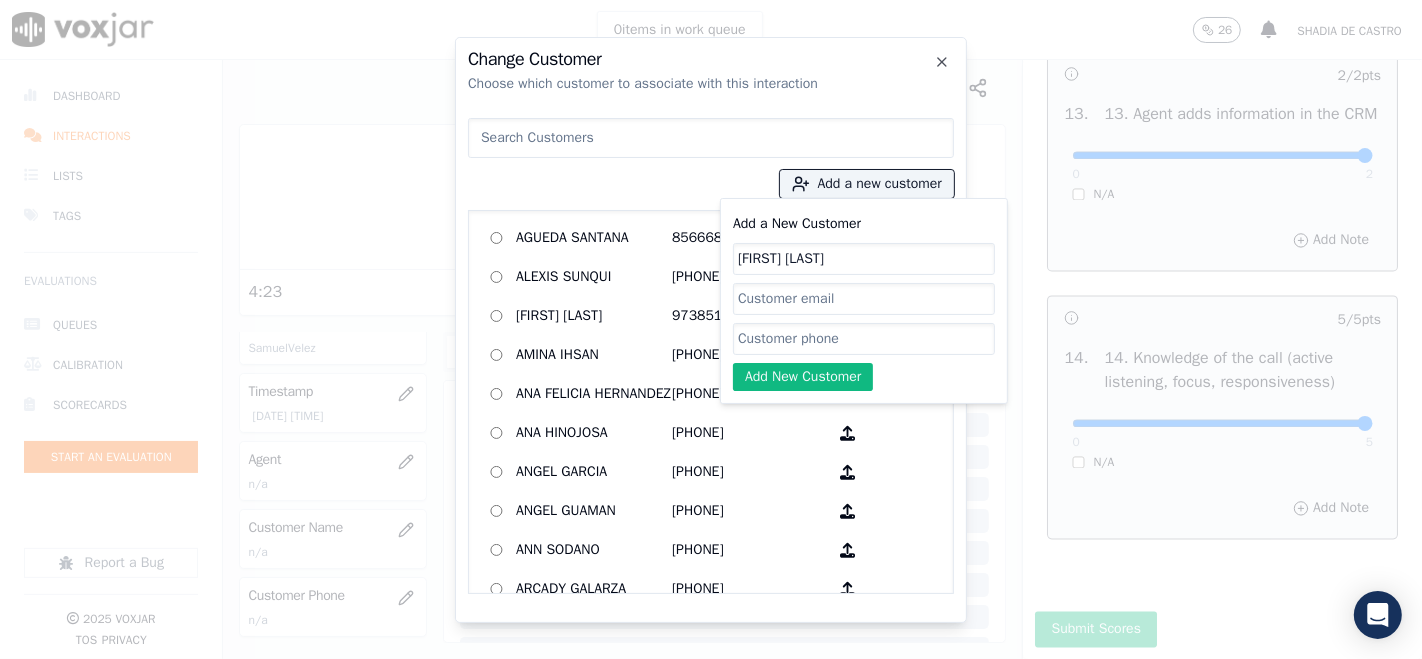 paste on "9734445905" 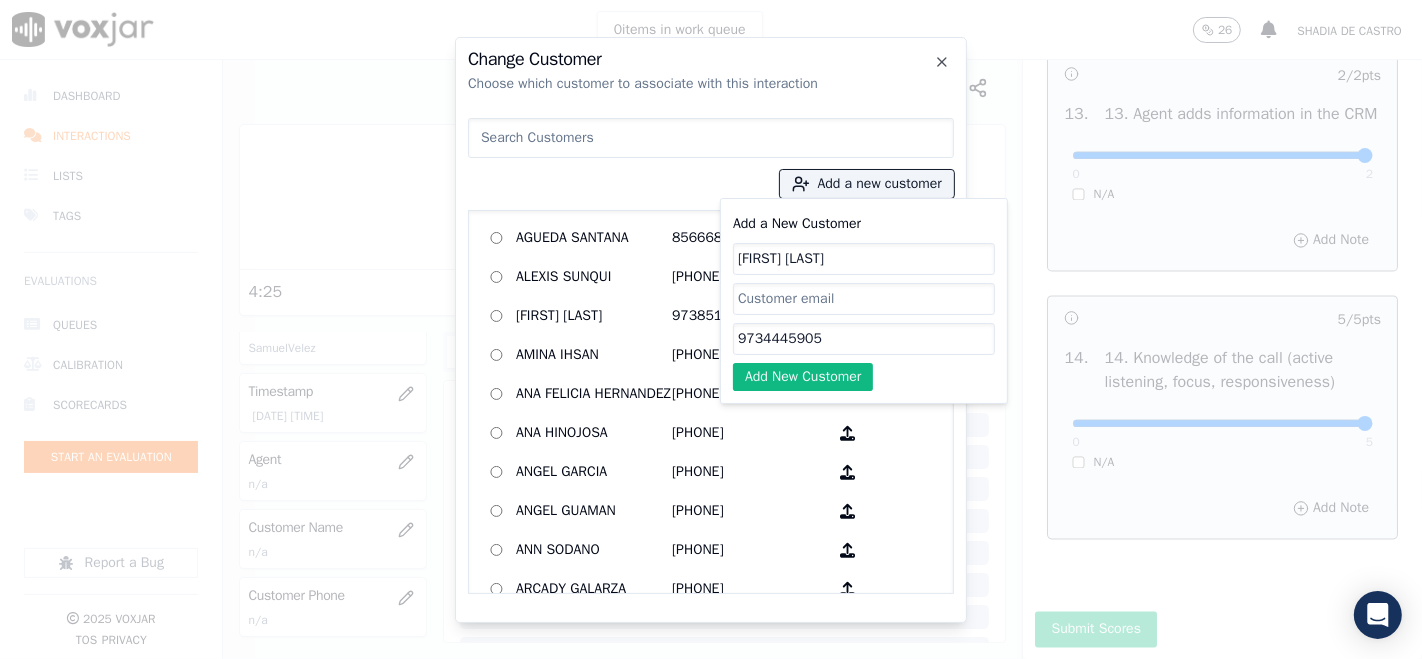 type on "9734445905" 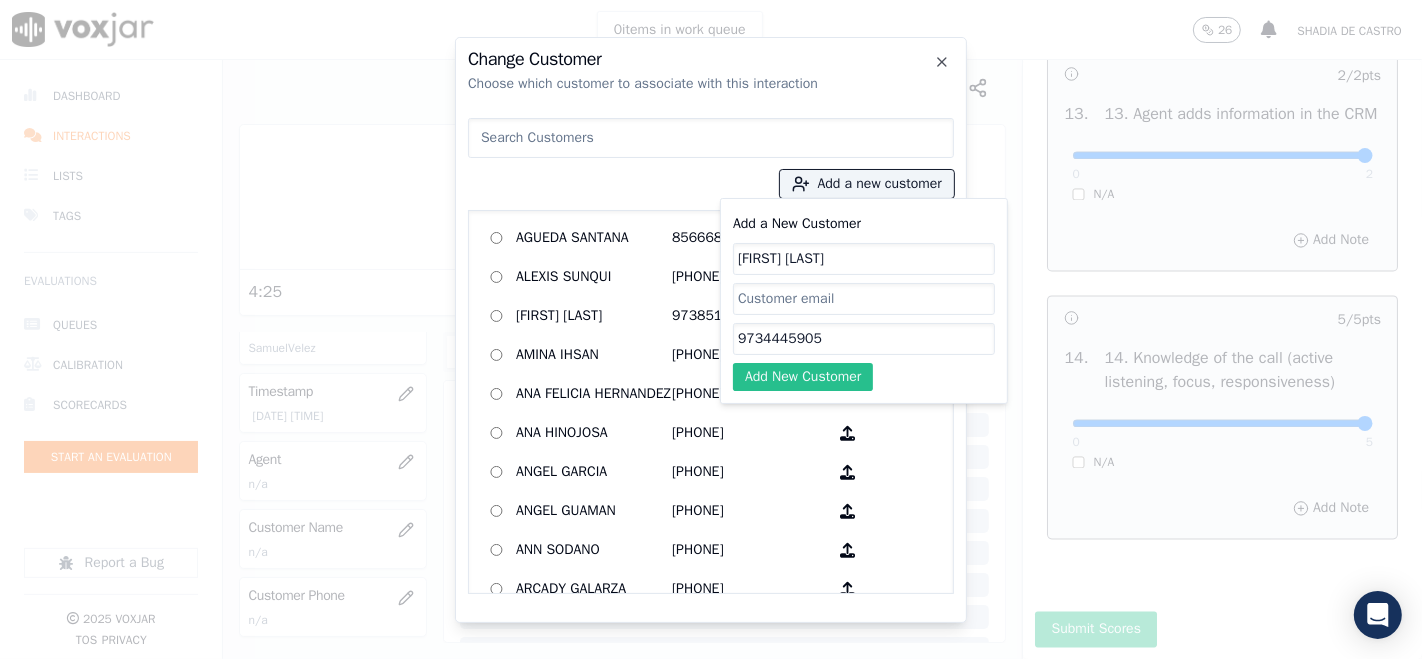 click on "Add New Customer" 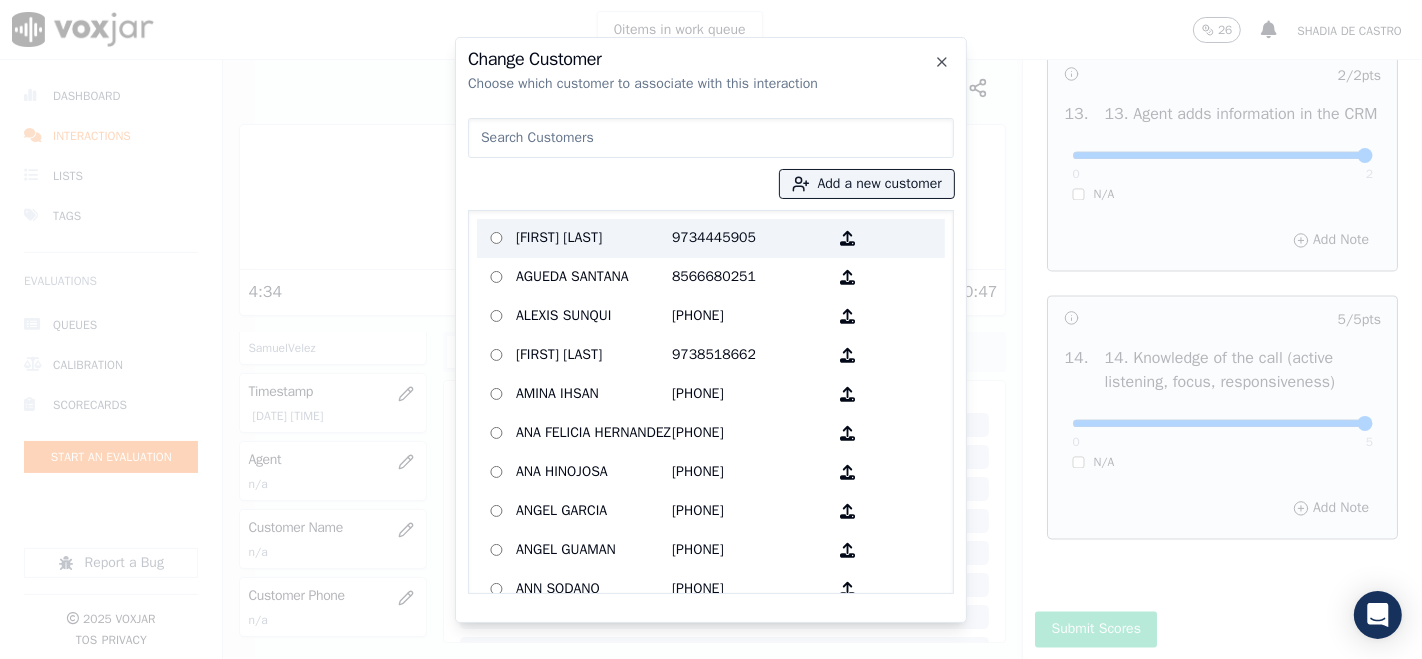 click on "[FIRST] [LAST] [LAST]" at bounding box center [594, 238] 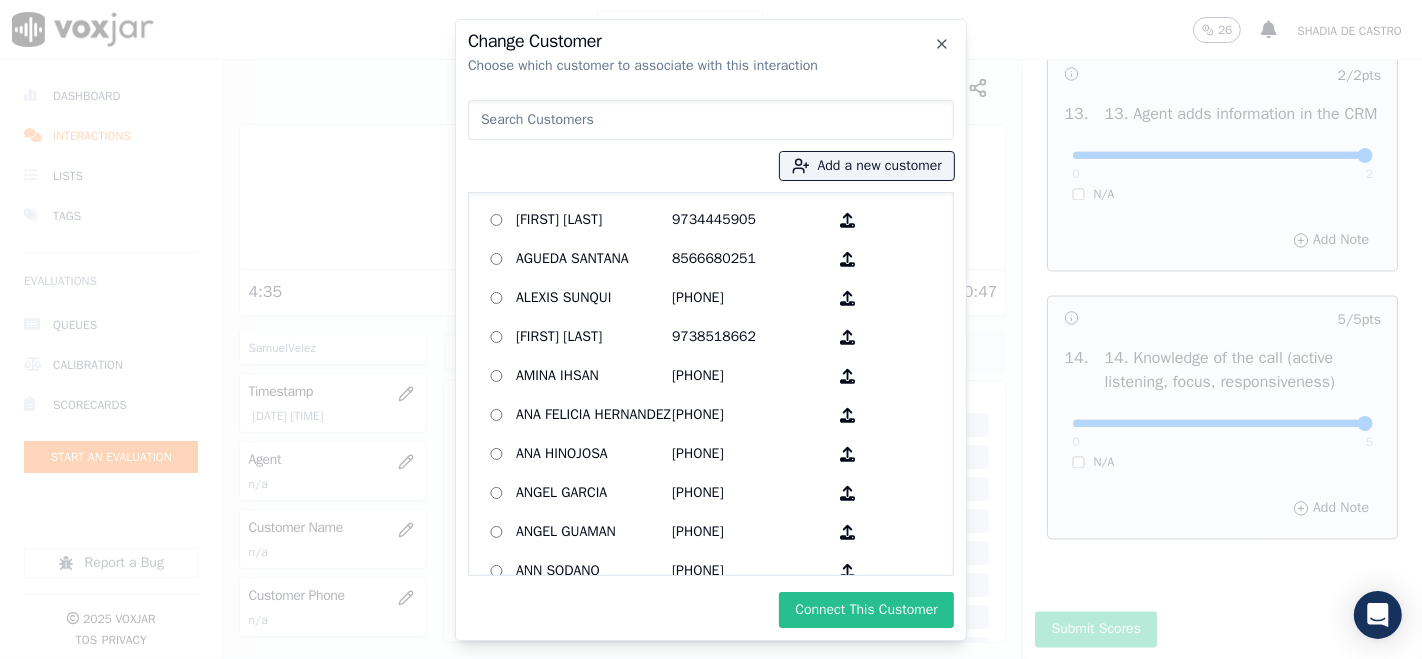 click on "Connect This Customer" at bounding box center [866, 610] 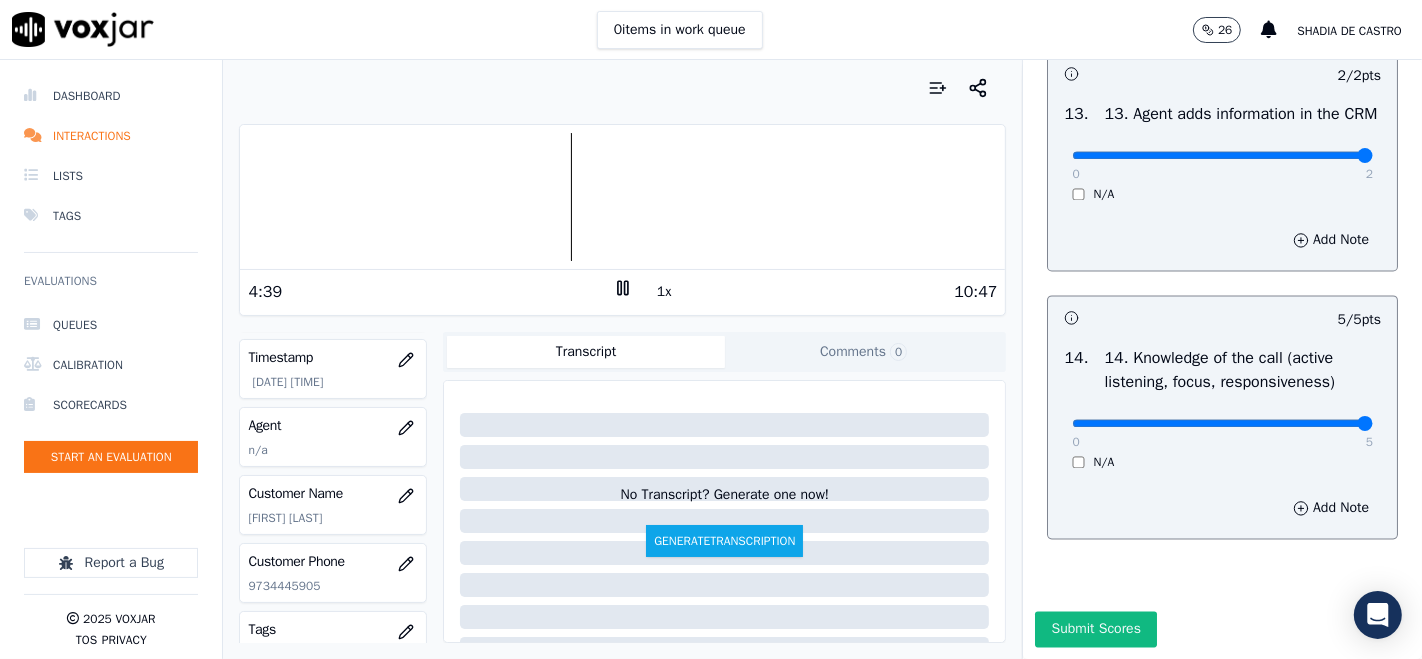 scroll, scrollTop: 111, scrollLeft: 0, axis: vertical 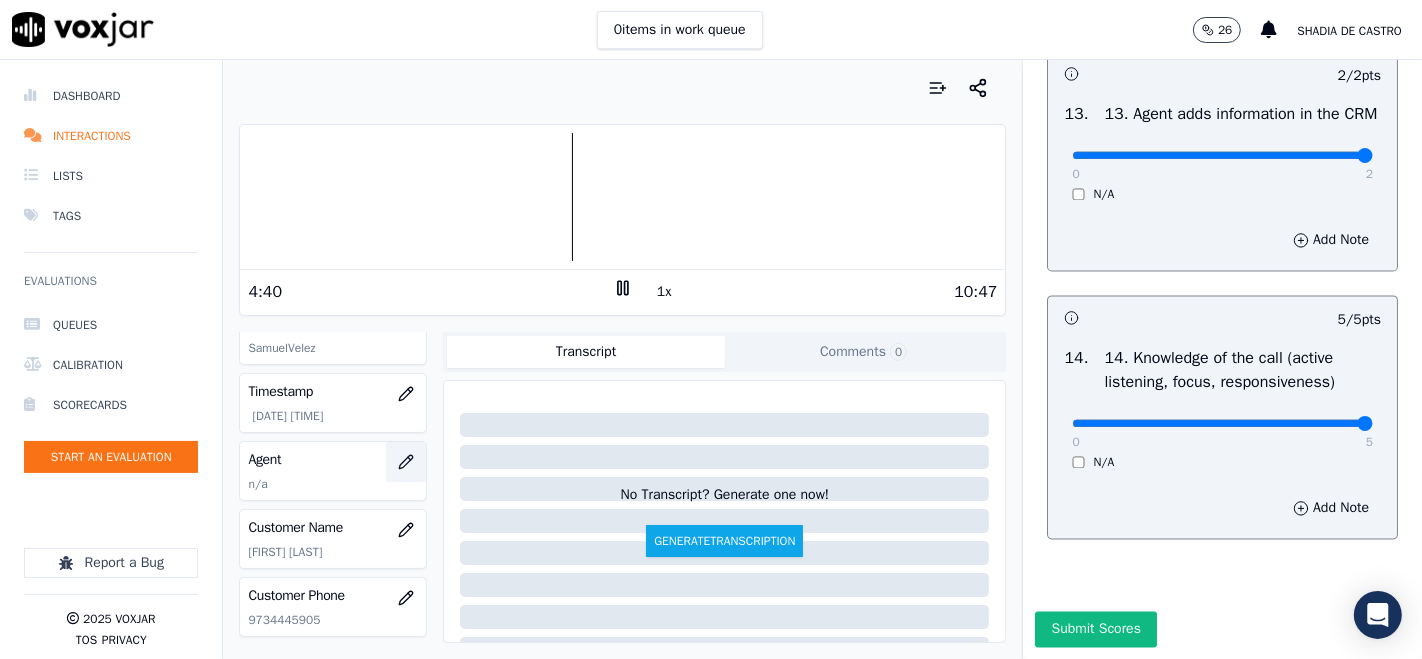 click 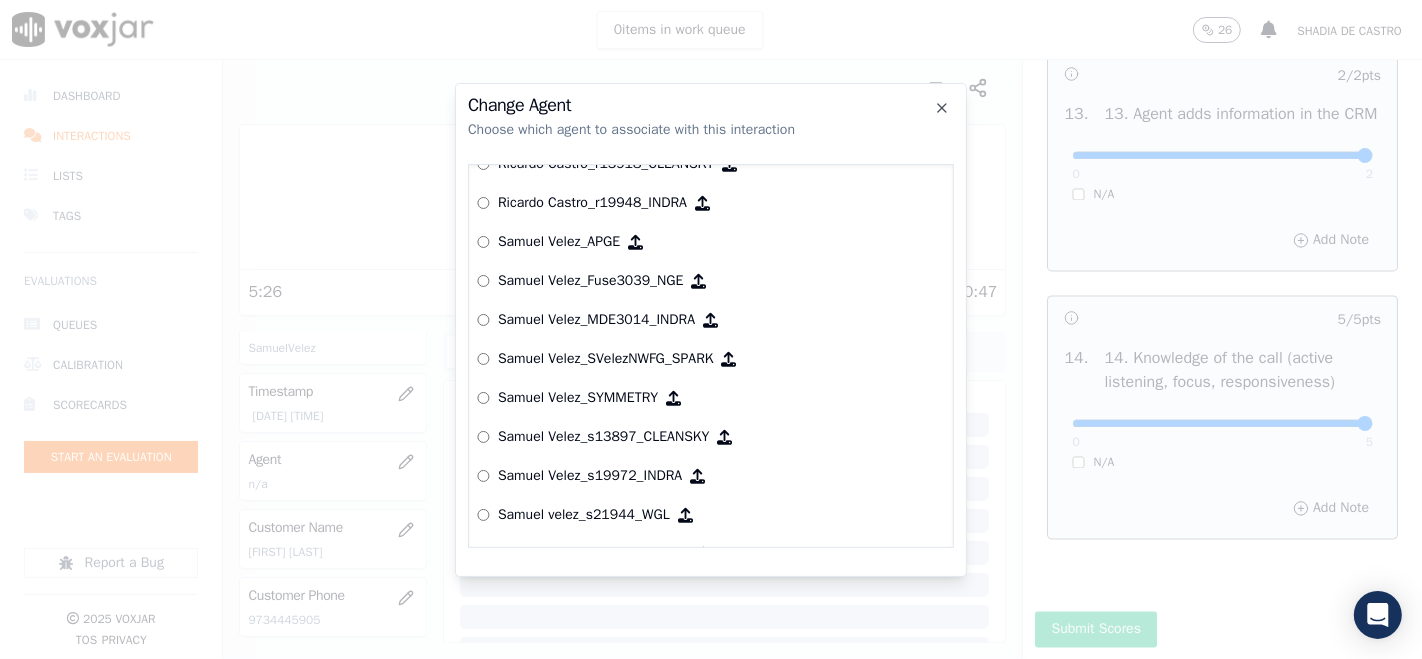 scroll, scrollTop: 7939, scrollLeft: 0, axis: vertical 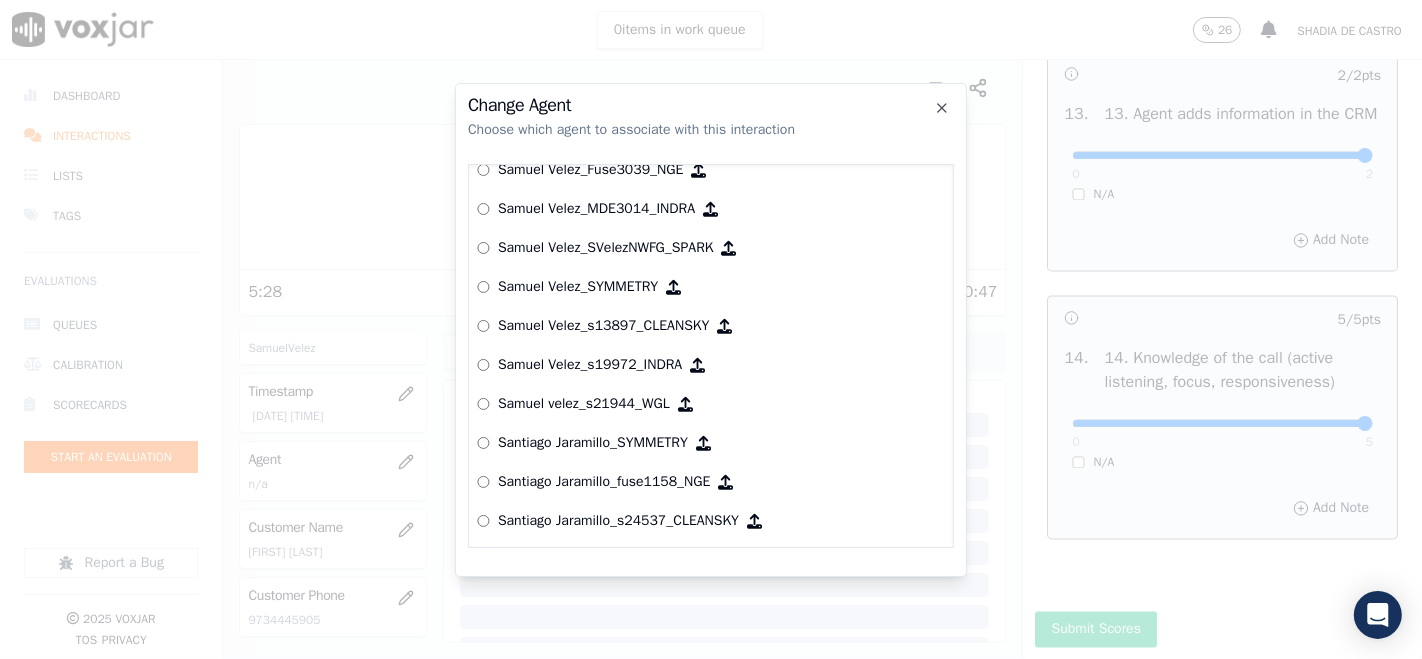 click on "Samuel Velez_s13897_CLEANSKY" at bounding box center (711, 326) 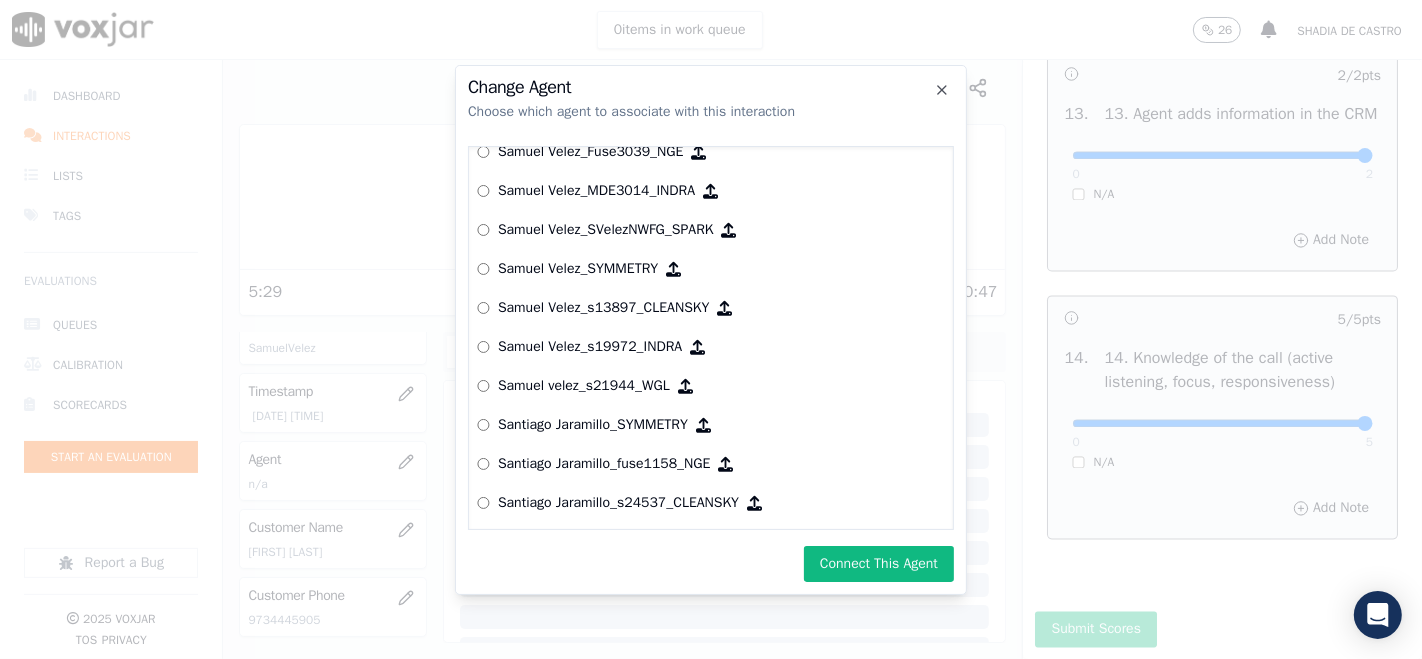 click on "Connect This Agent" at bounding box center [879, 564] 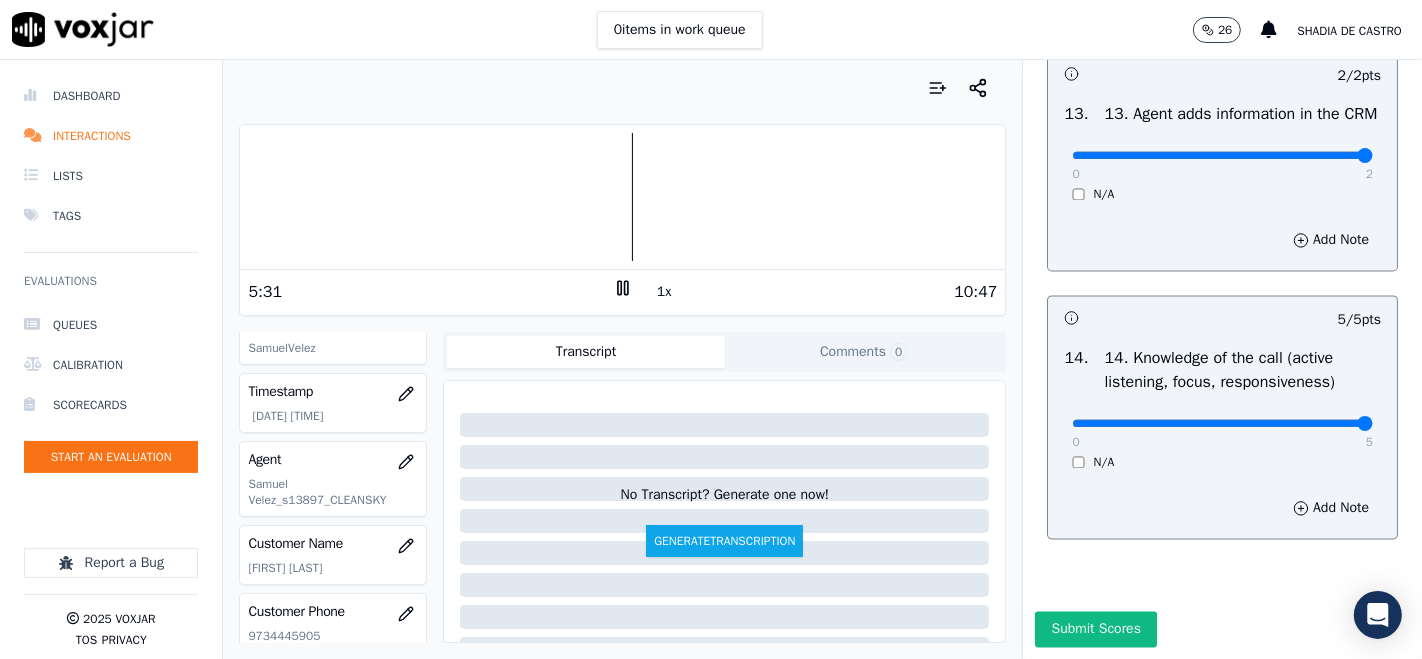 scroll, scrollTop: 3606, scrollLeft: 0, axis: vertical 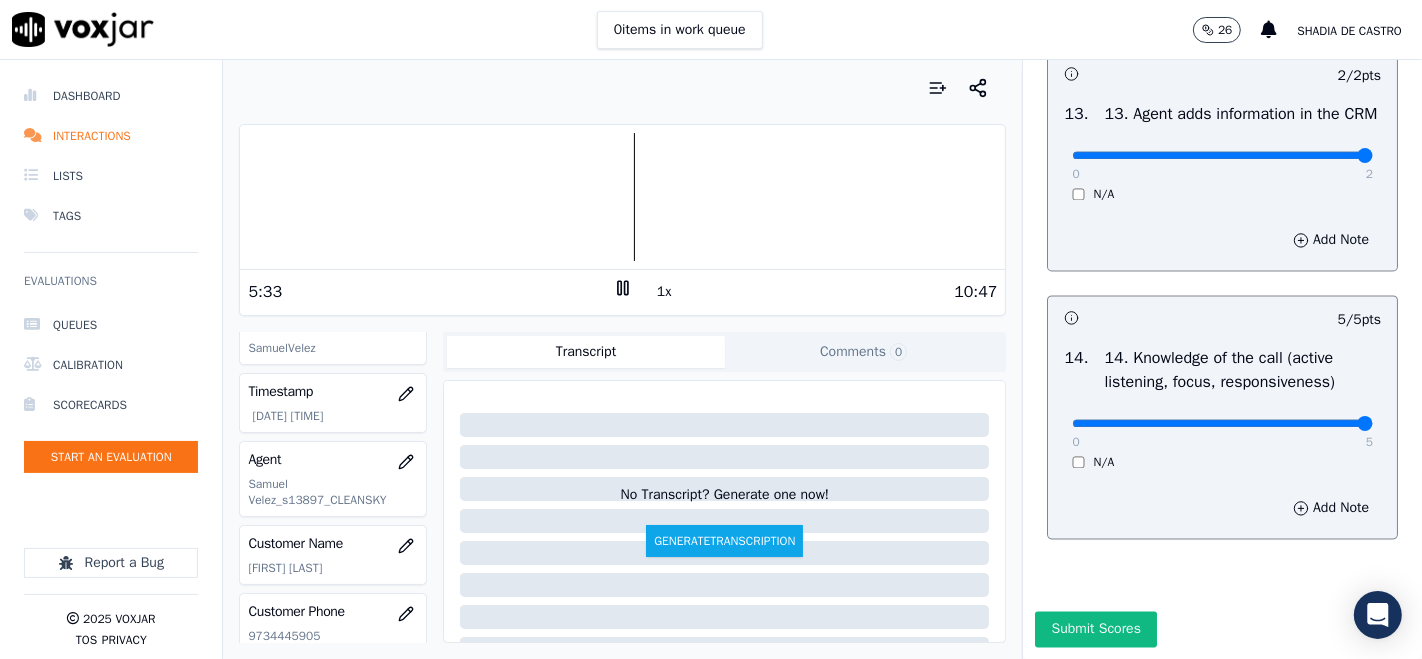 click on "Submit Scores" at bounding box center [1095, 629] 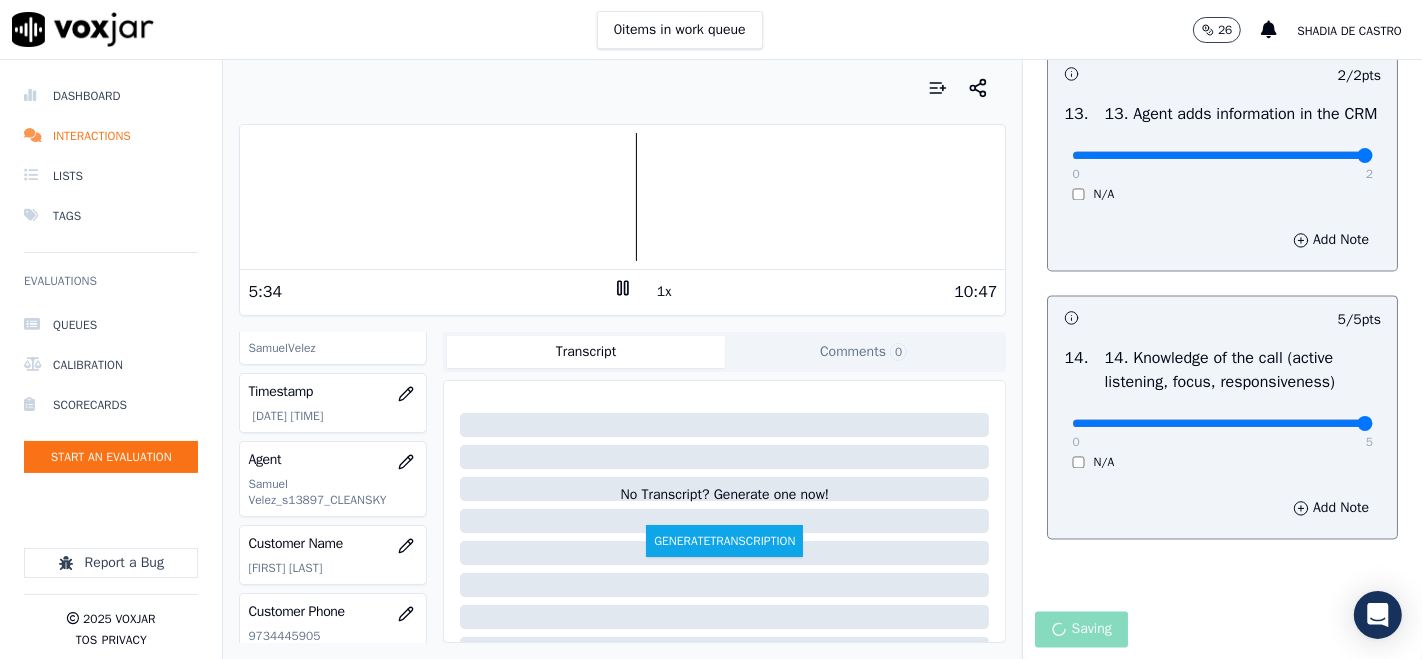 click 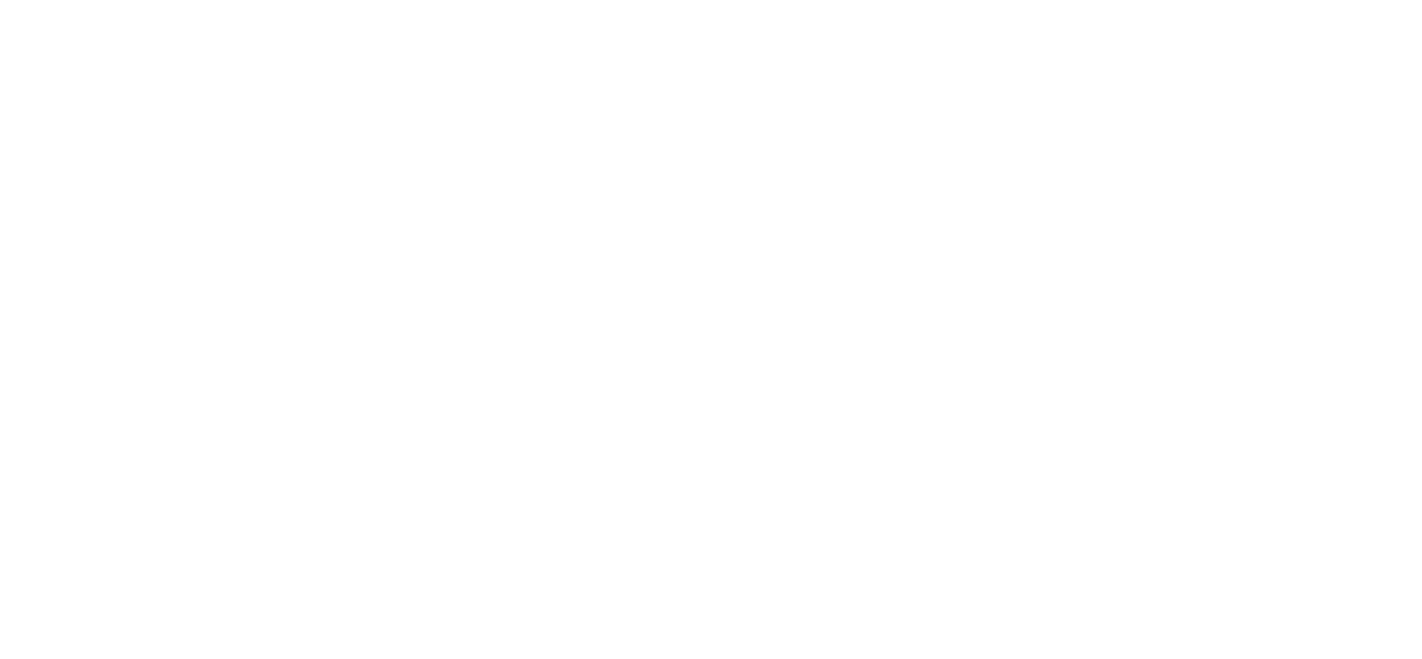 scroll, scrollTop: 0, scrollLeft: 0, axis: both 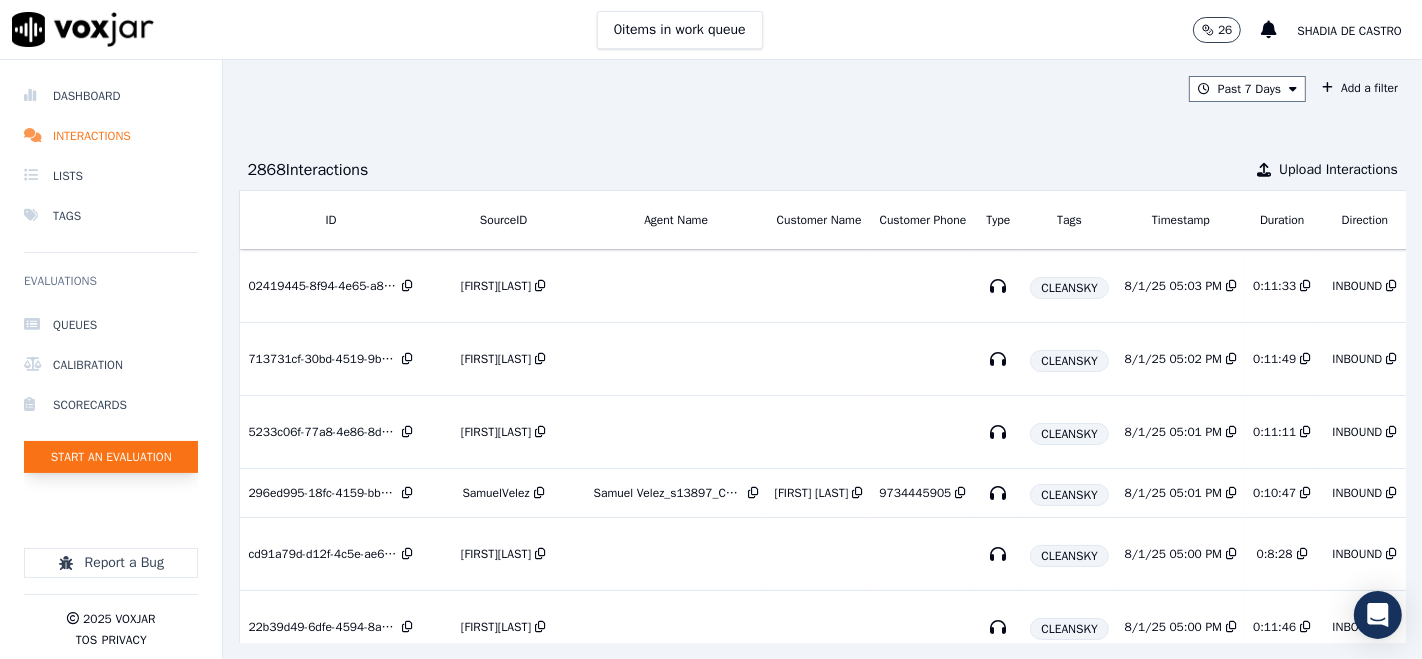 click on "Start an Evaluation" 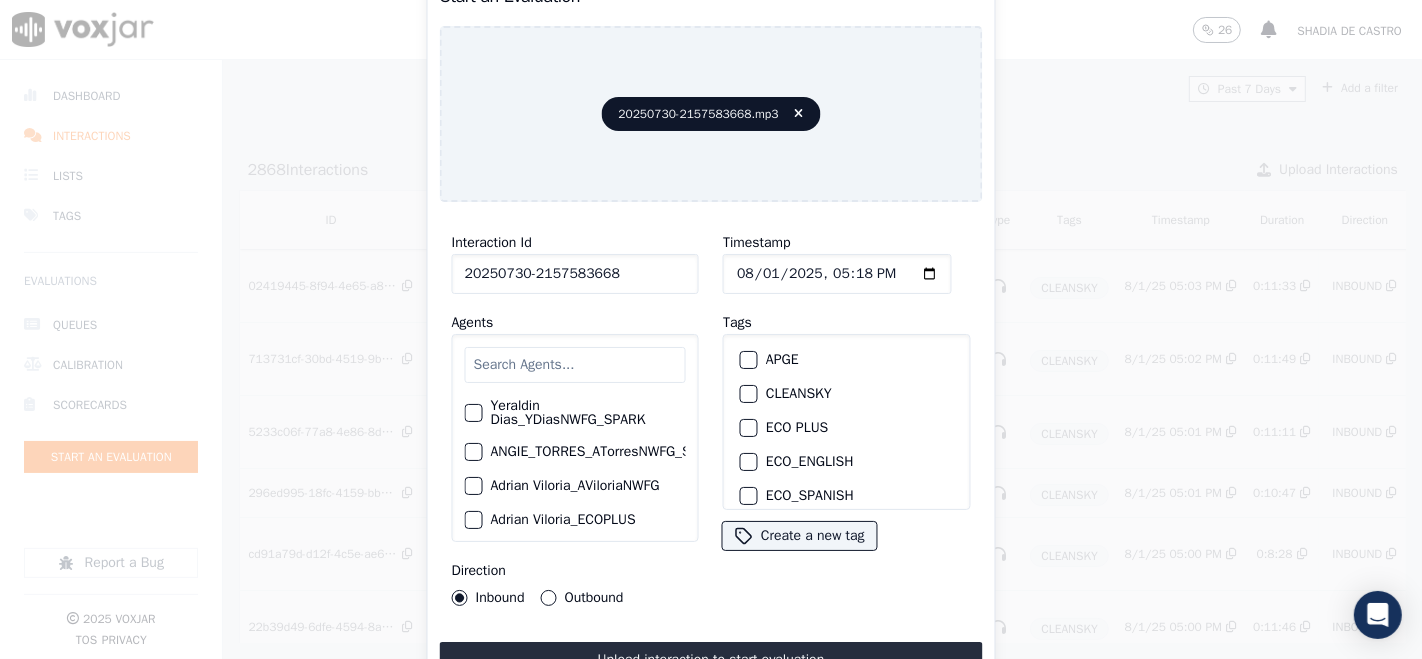 type on "20250730-2157583668" 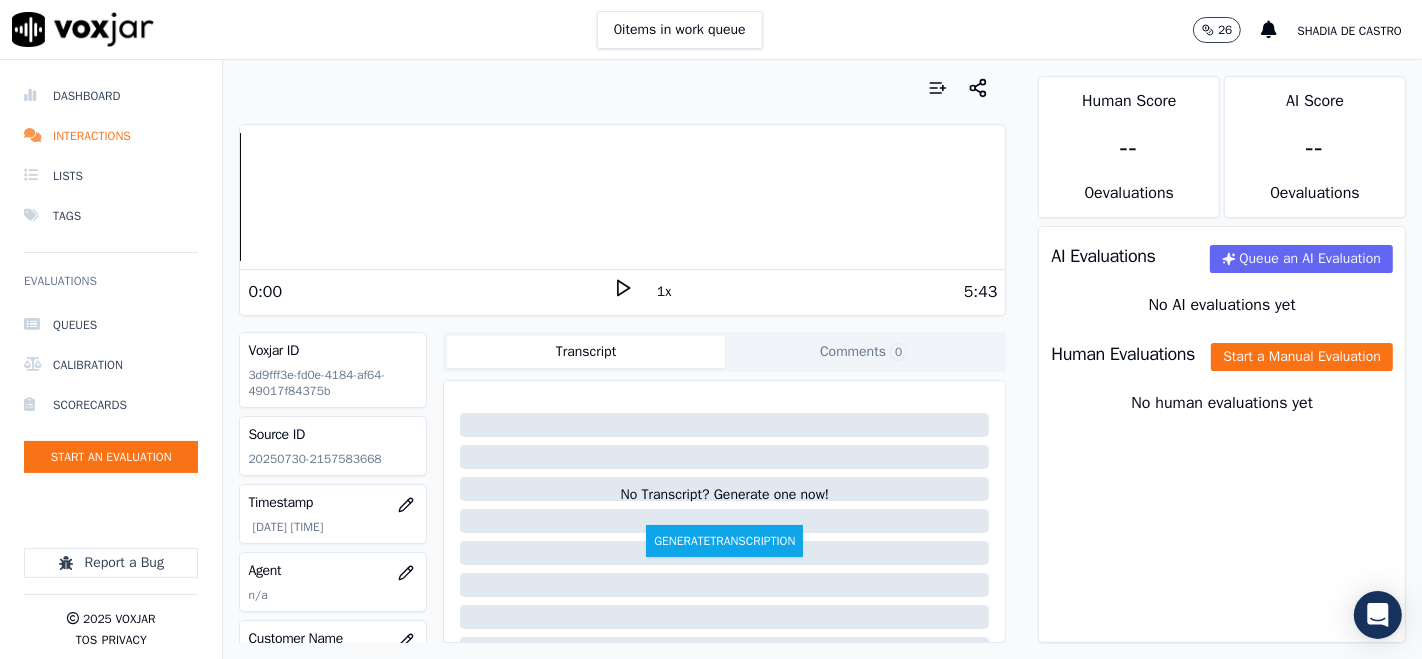 click 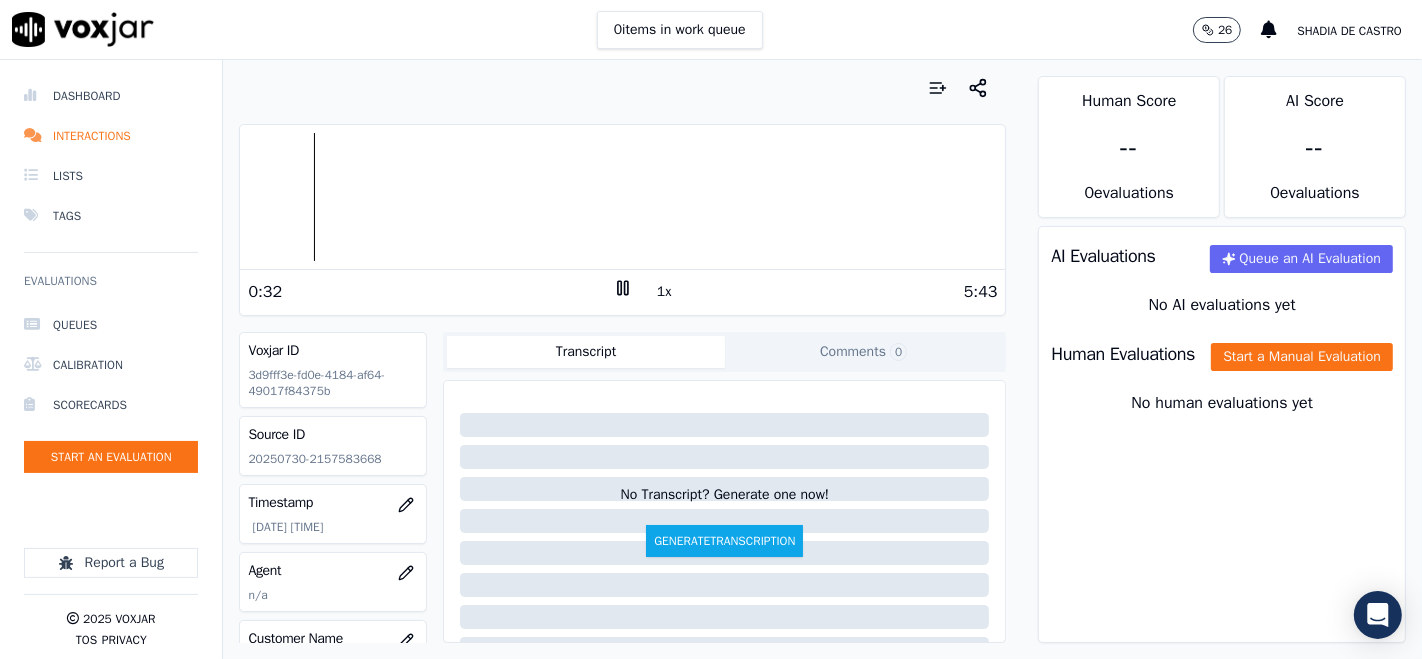 click 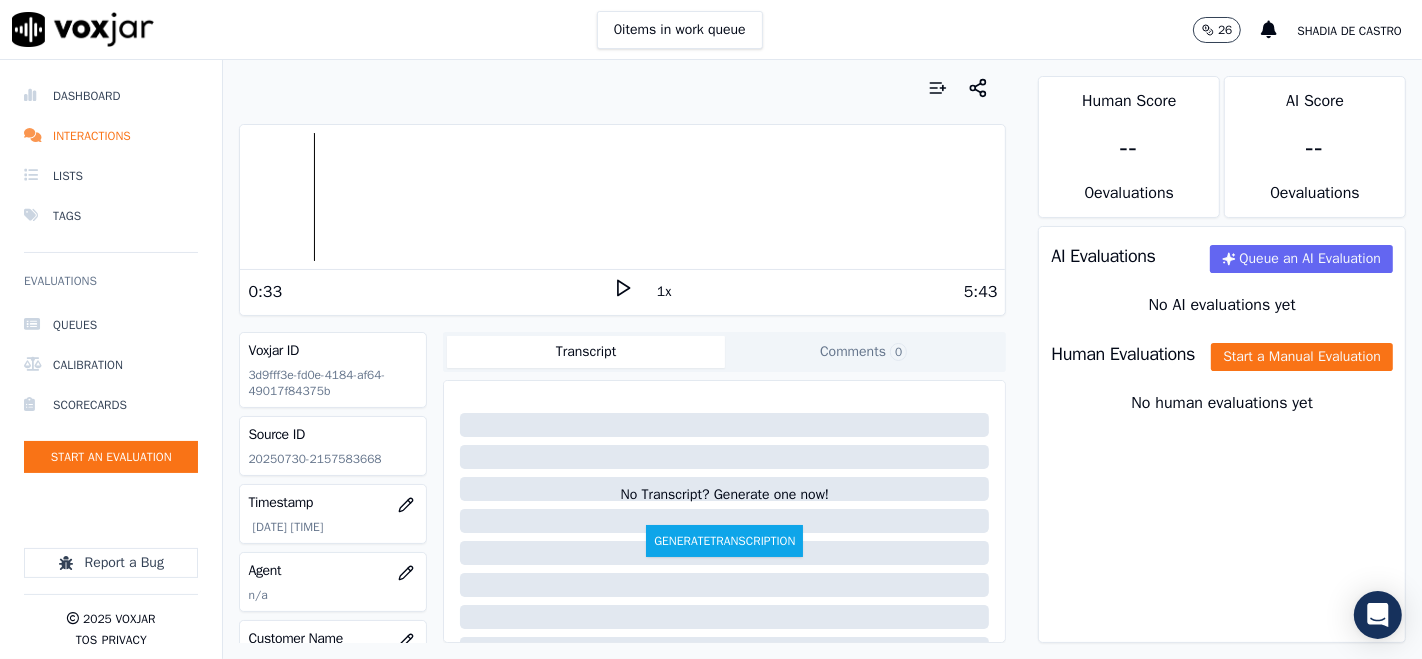 click on "0:33     1x   5:43" at bounding box center (622, 291) 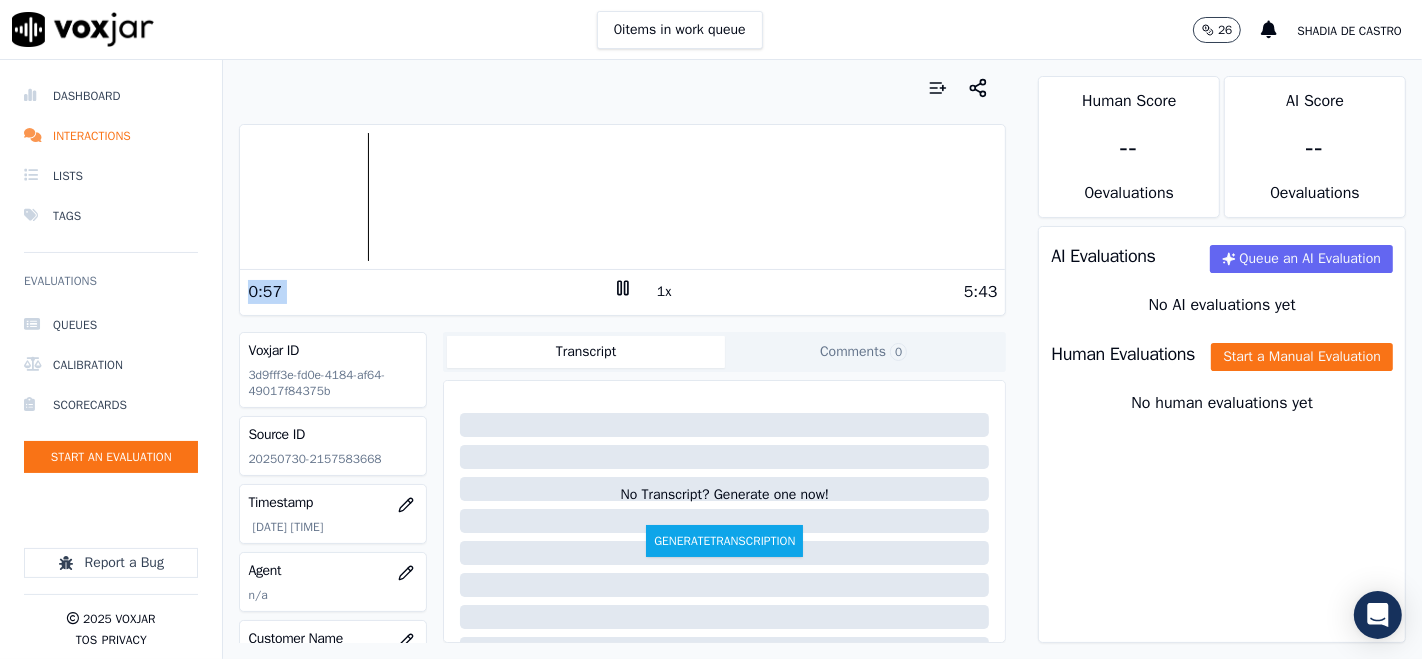 click at bounding box center (622, 197) 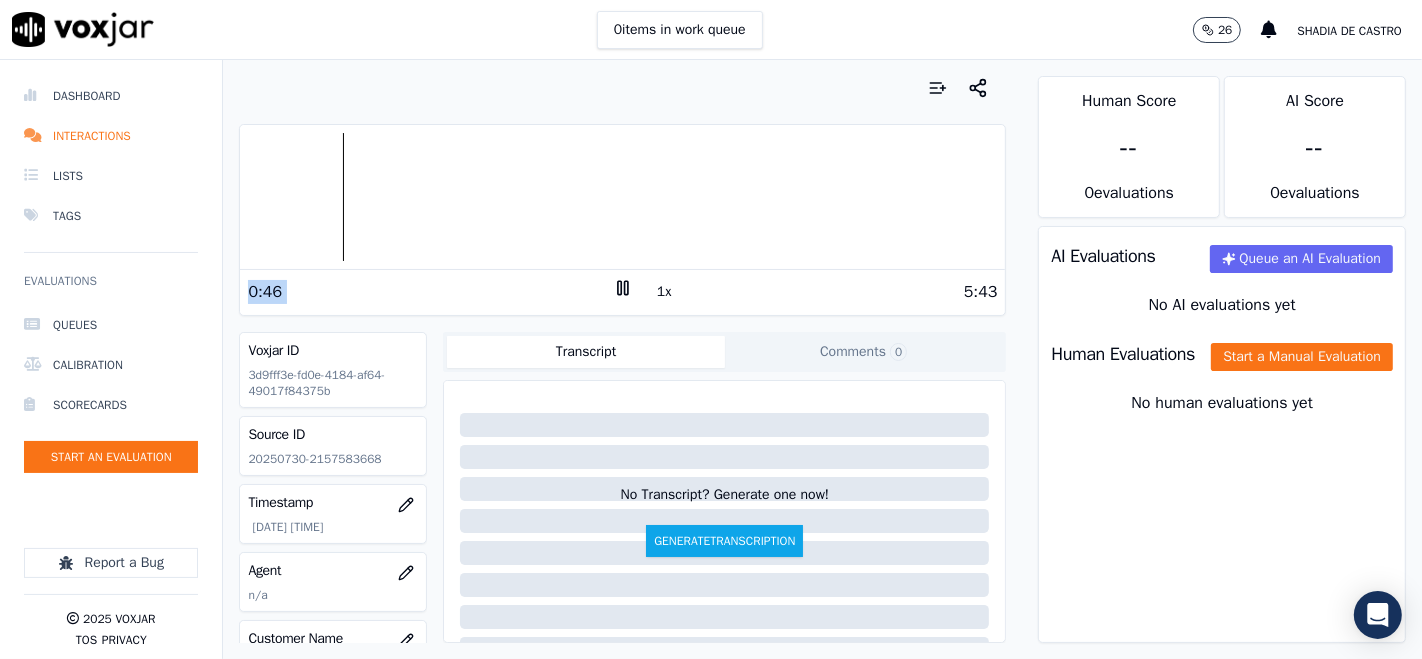 click at bounding box center [622, 197] 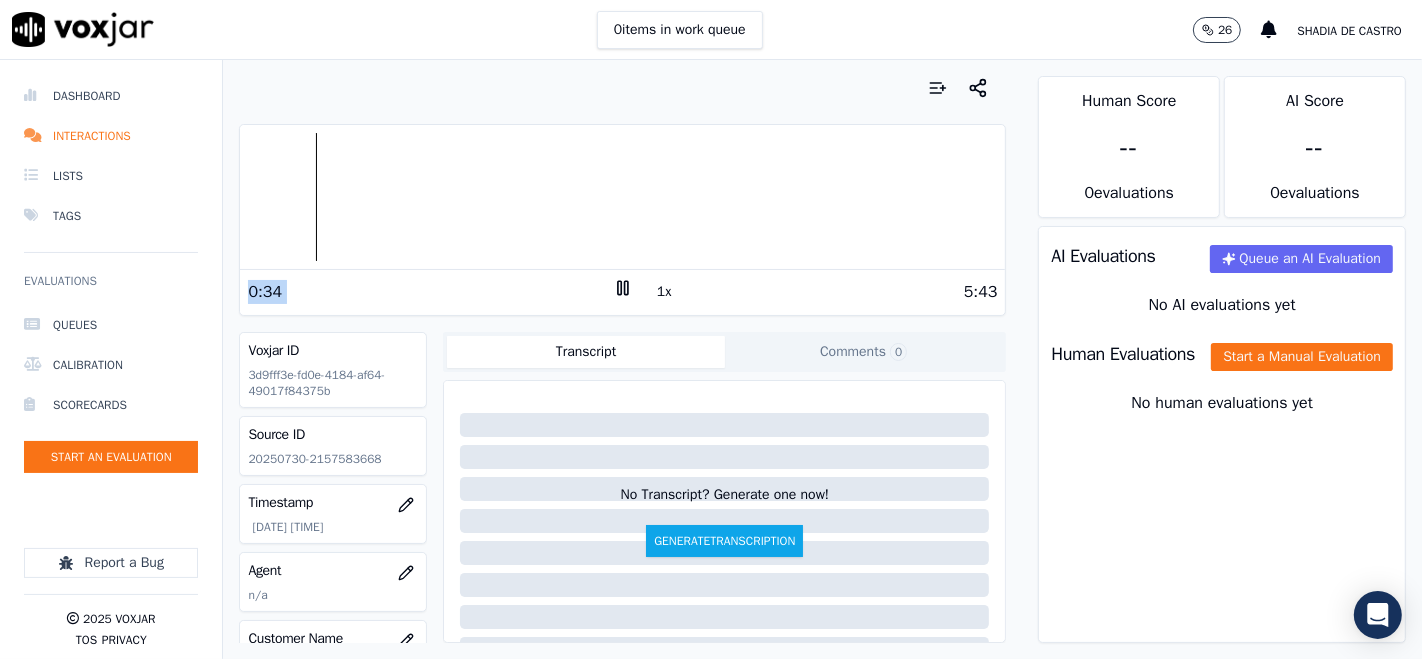 click at bounding box center [622, 197] 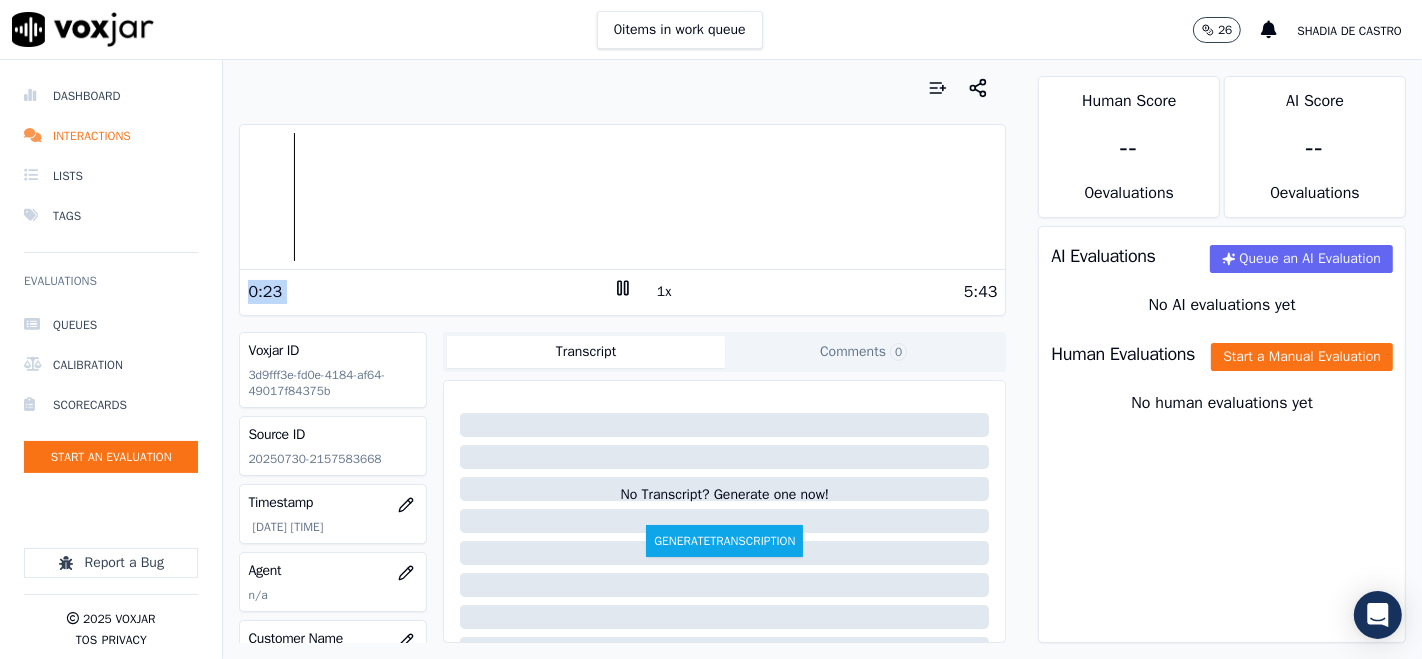 click 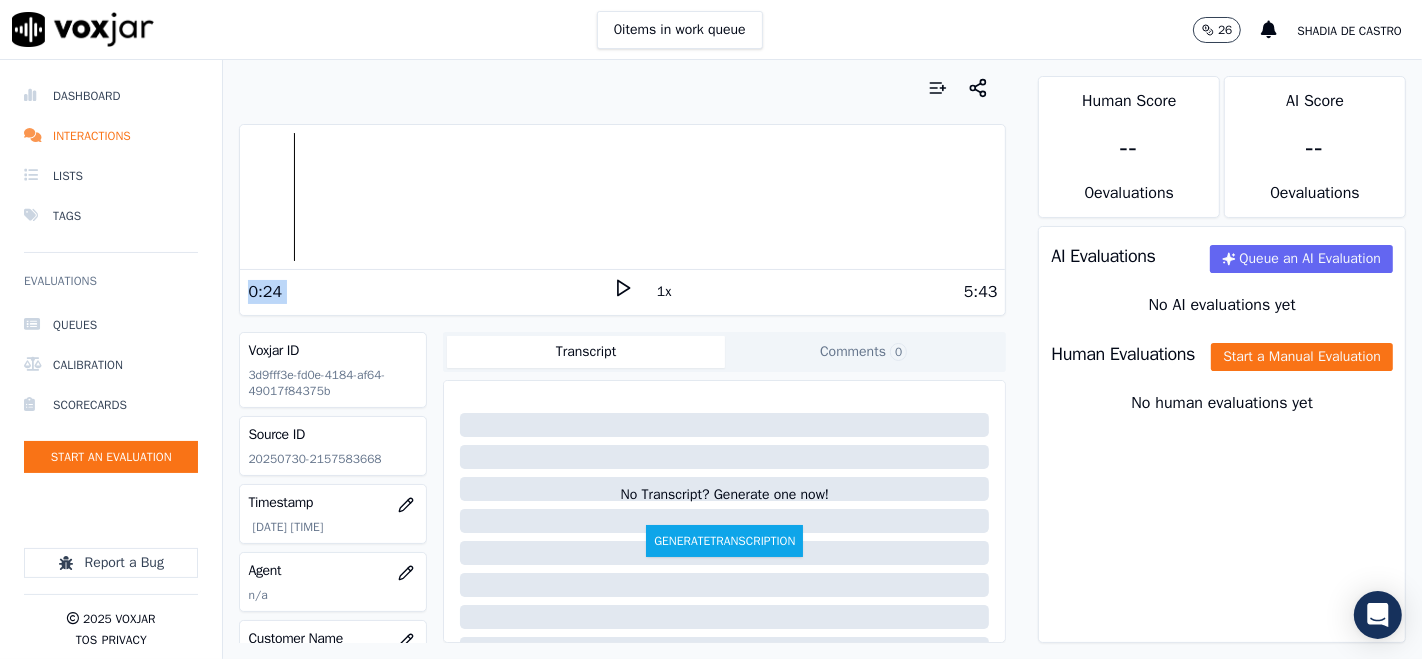 click at bounding box center [622, 197] 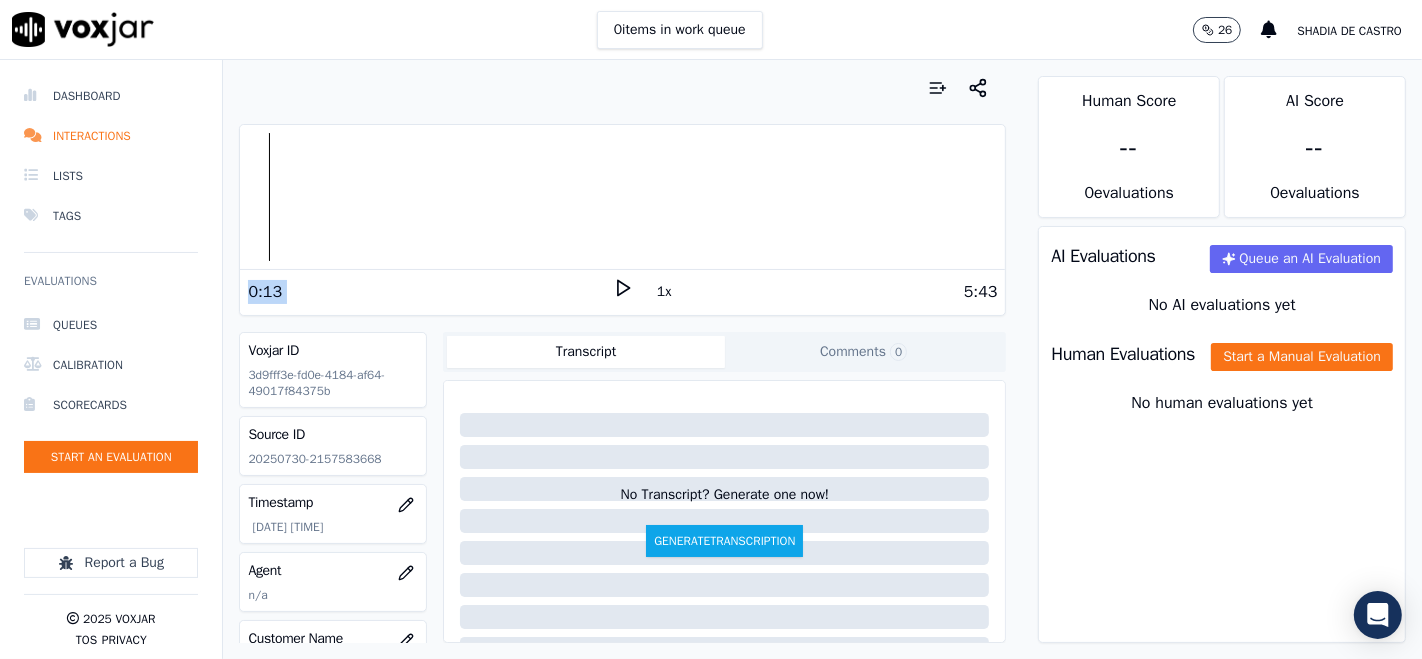 click 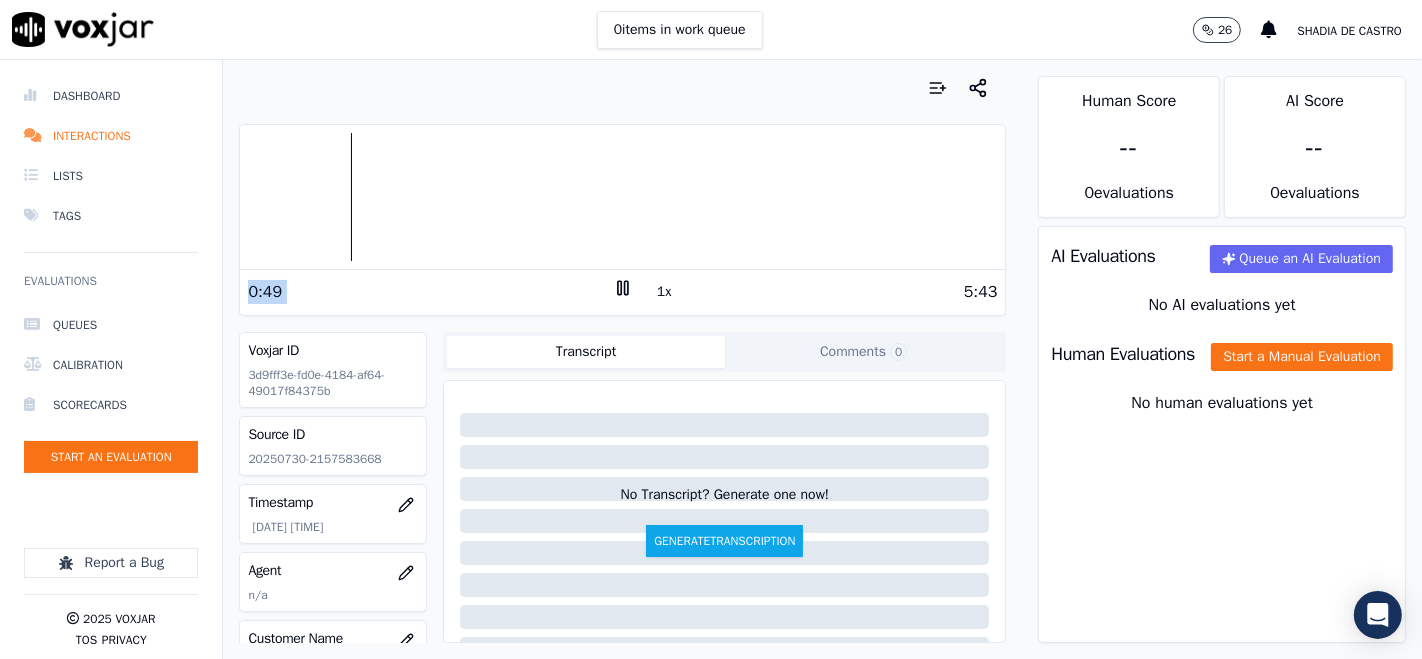 click at bounding box center (622, 197) 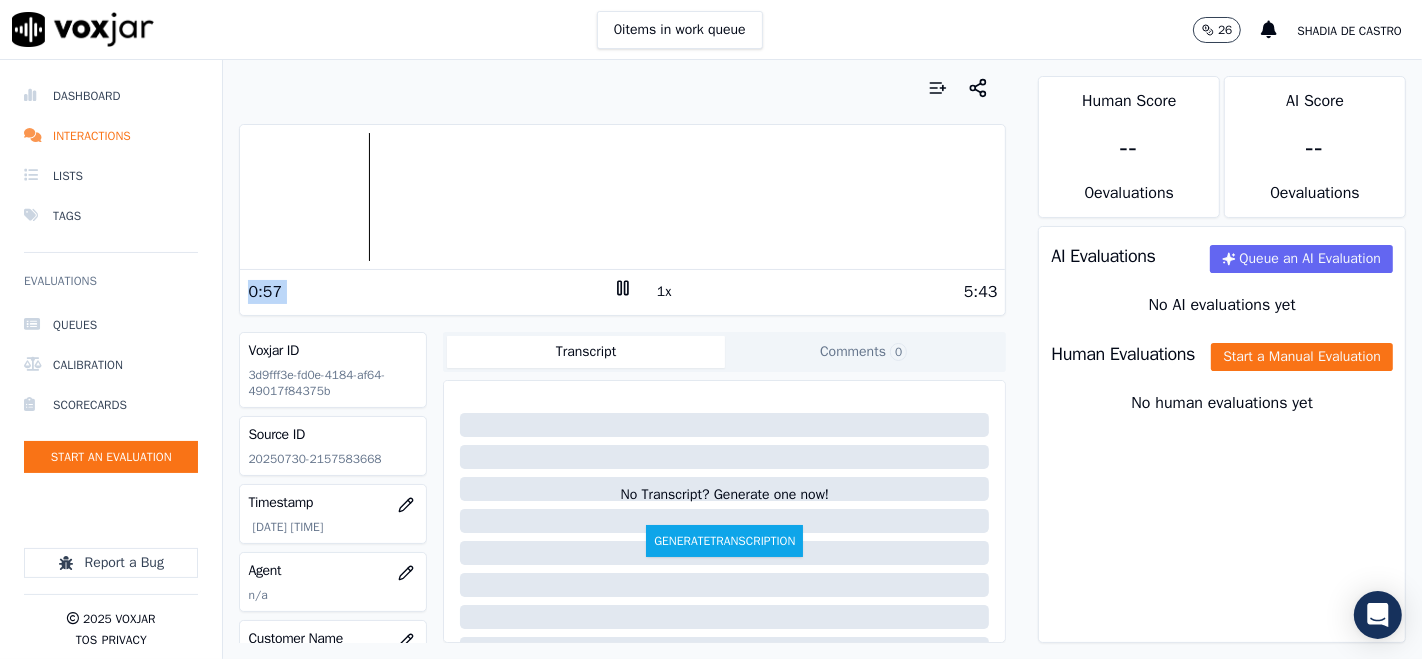 click at bounding box center (622, 197) 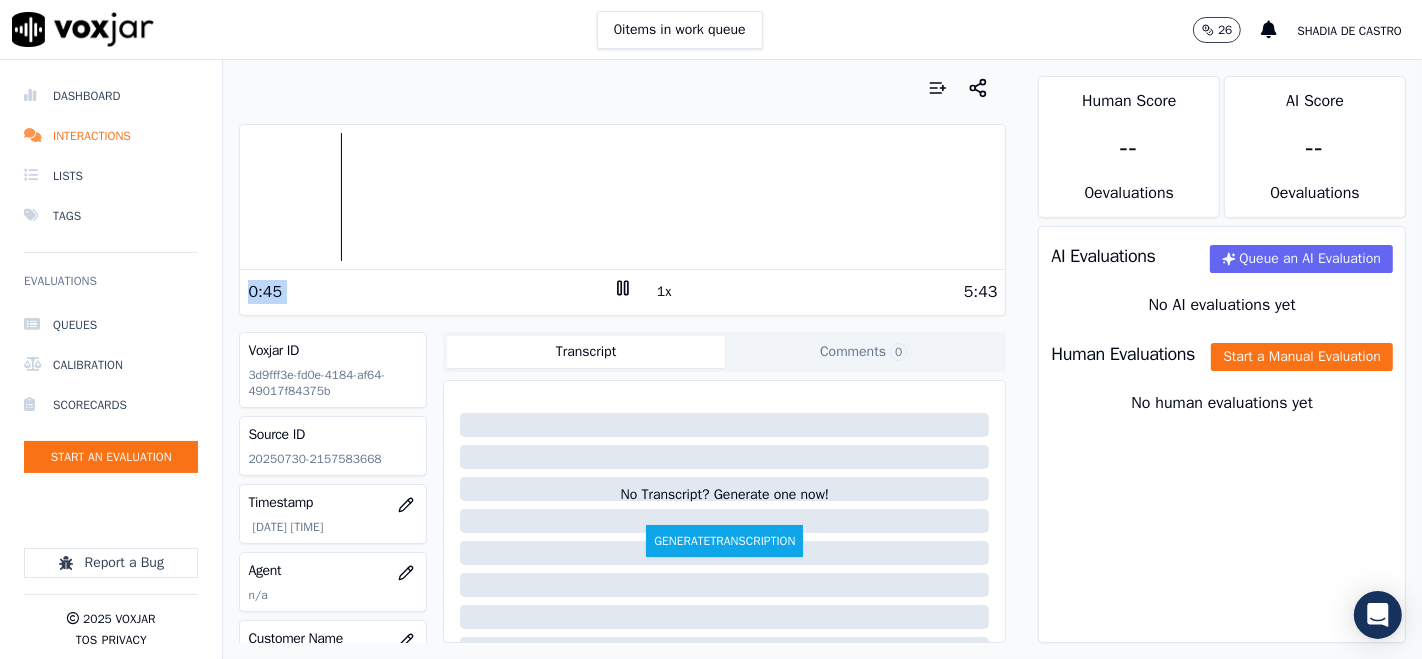 click at bounding box center (622, 197) 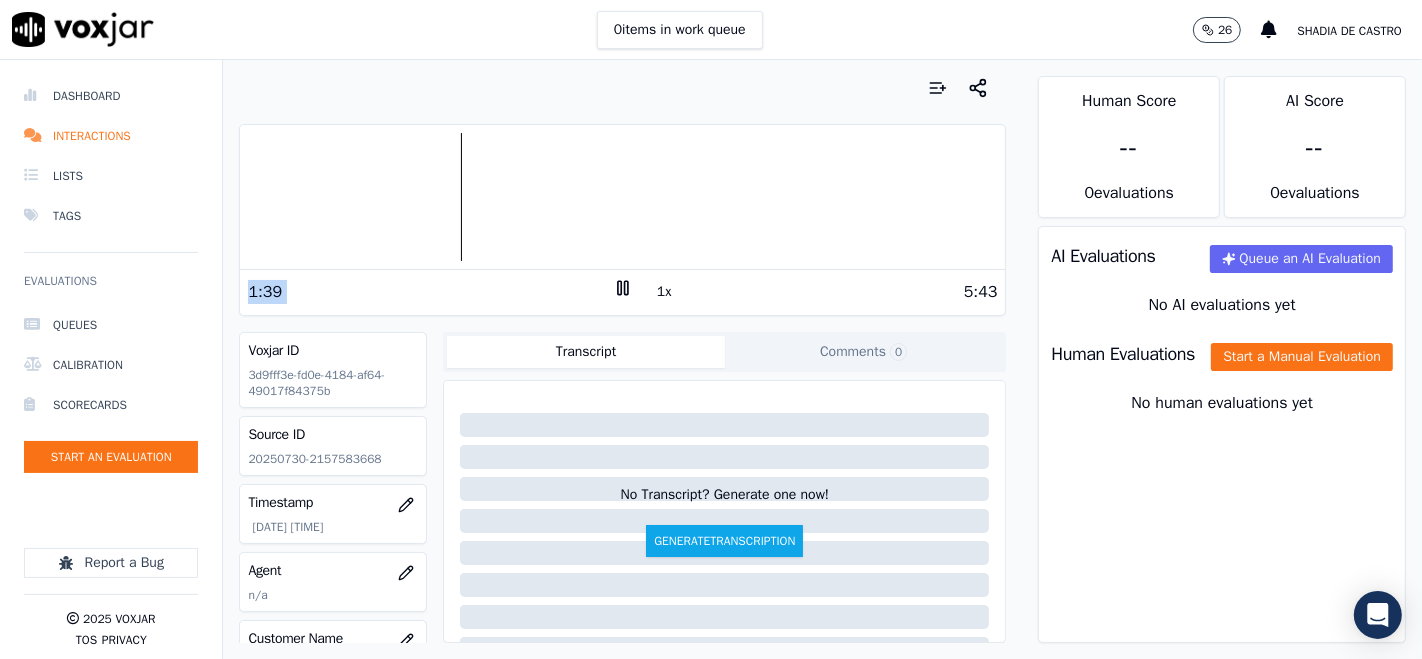 click 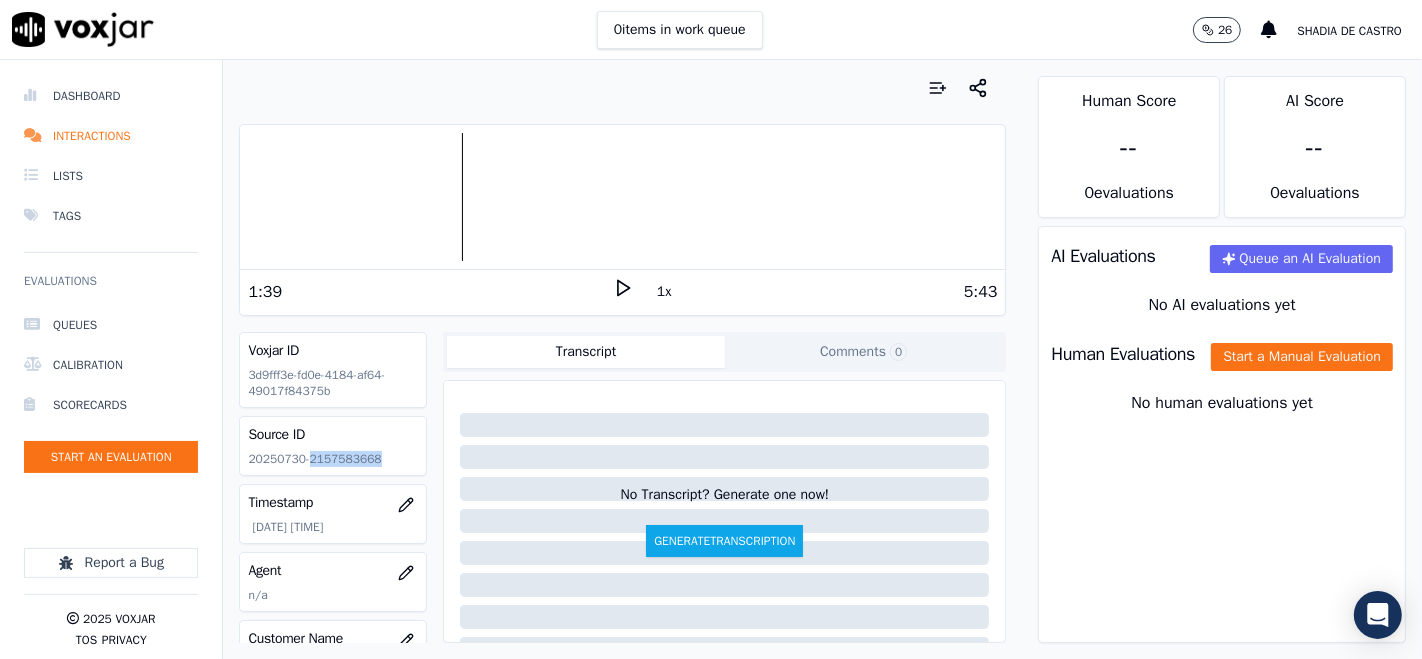 drag, startPoint x: 306, startPoint y: 457, endPoint x: 422, endPoint y: 450, distance: 116.21101 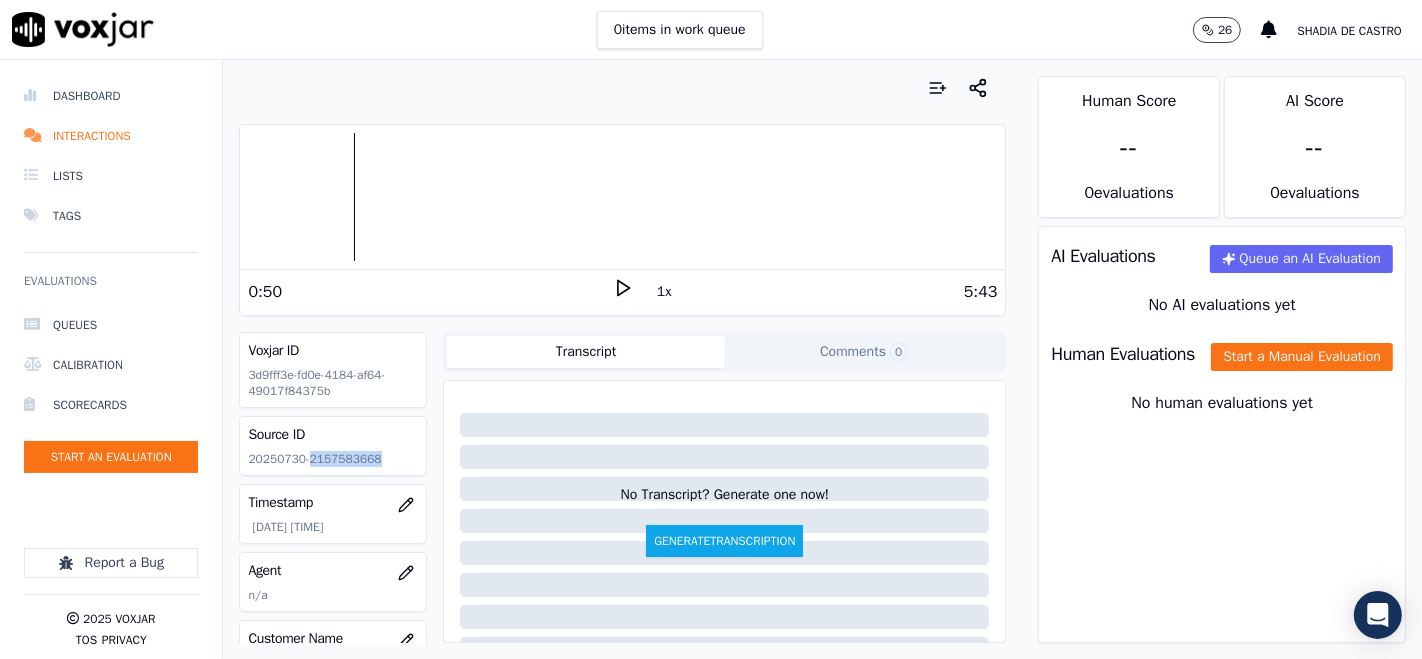 click 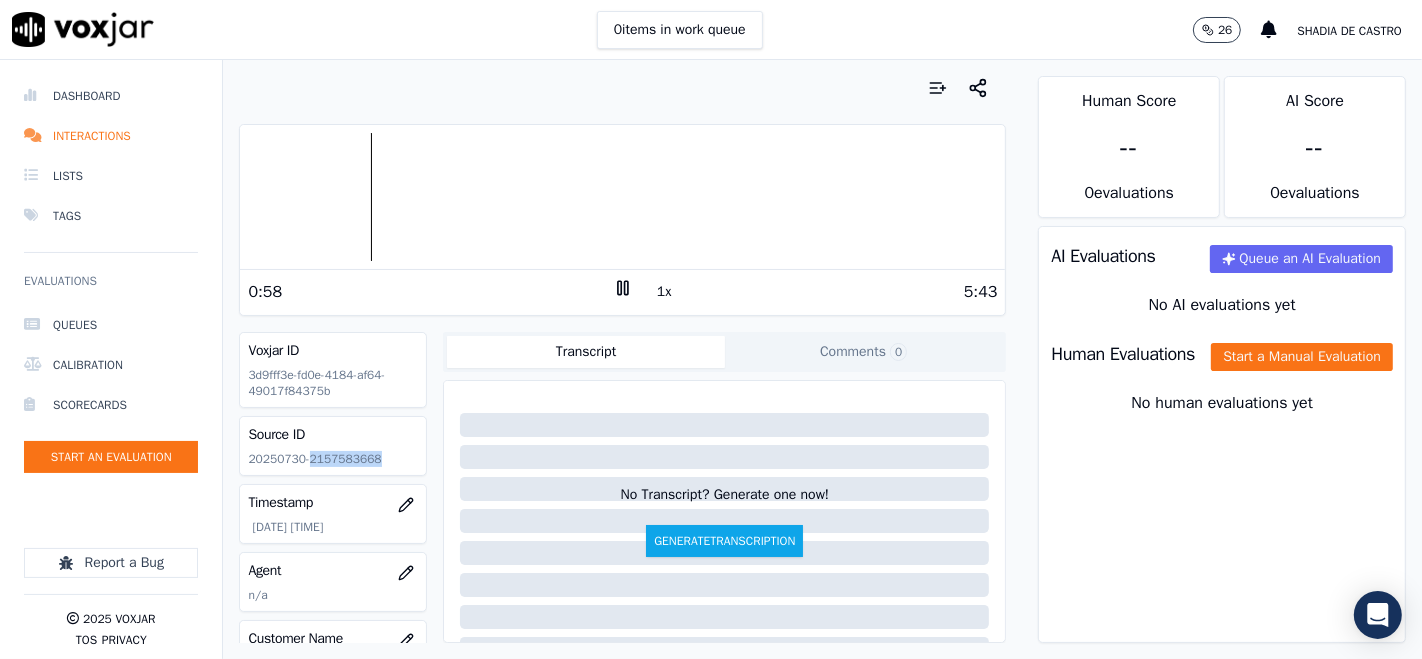 click at bounding box center (622, 197) 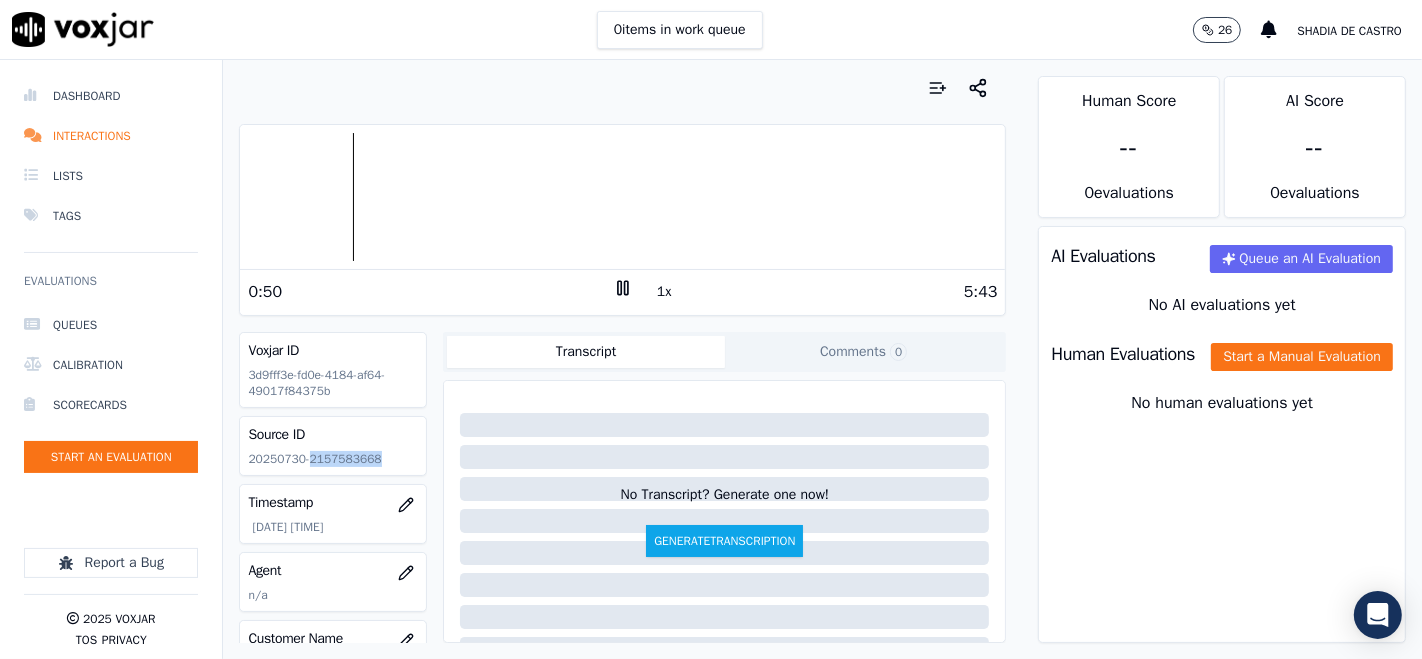 click at bounding box center [622, 197] 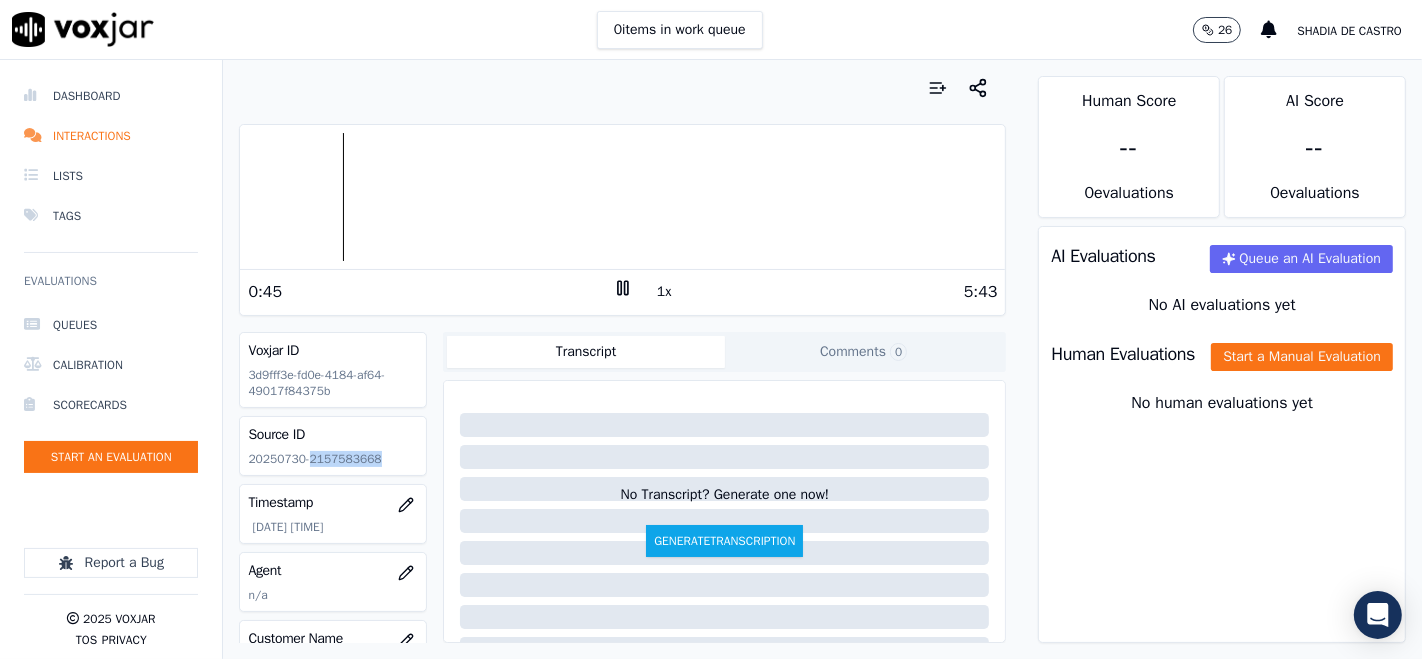 click at bounding box center [622, 197] 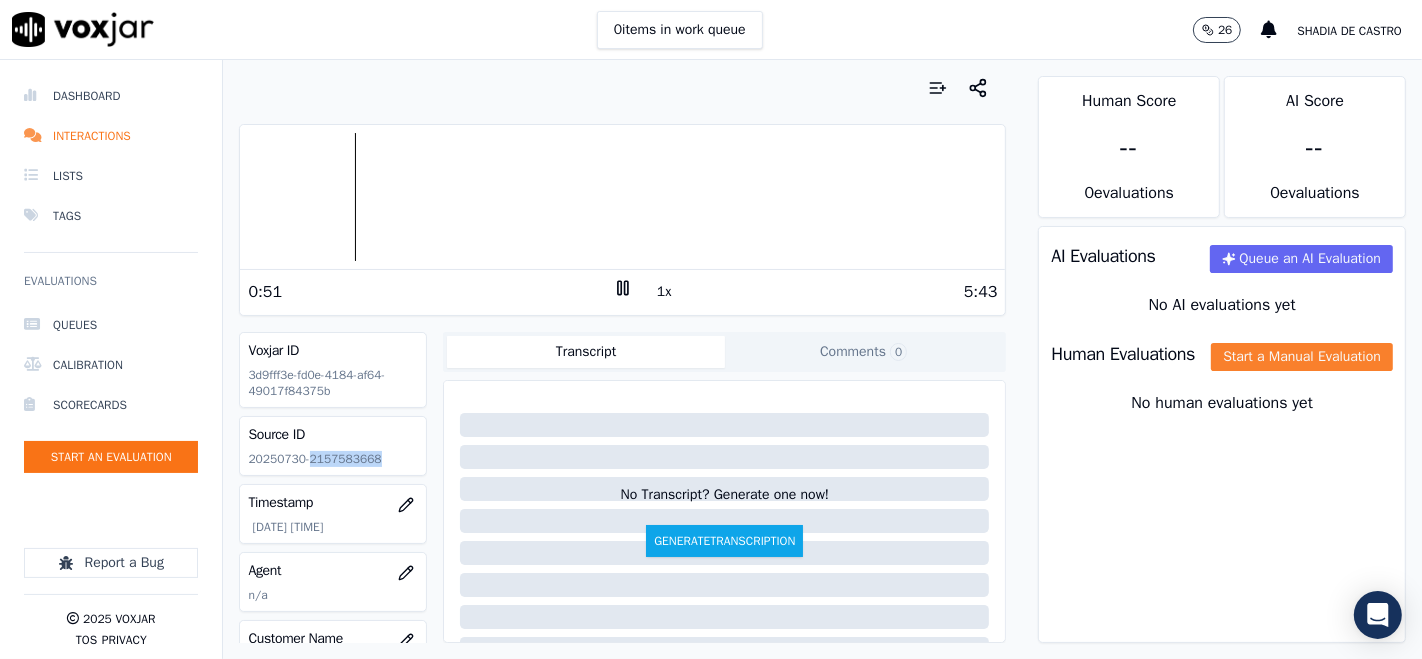 click on "Start a Manual Evaluation" 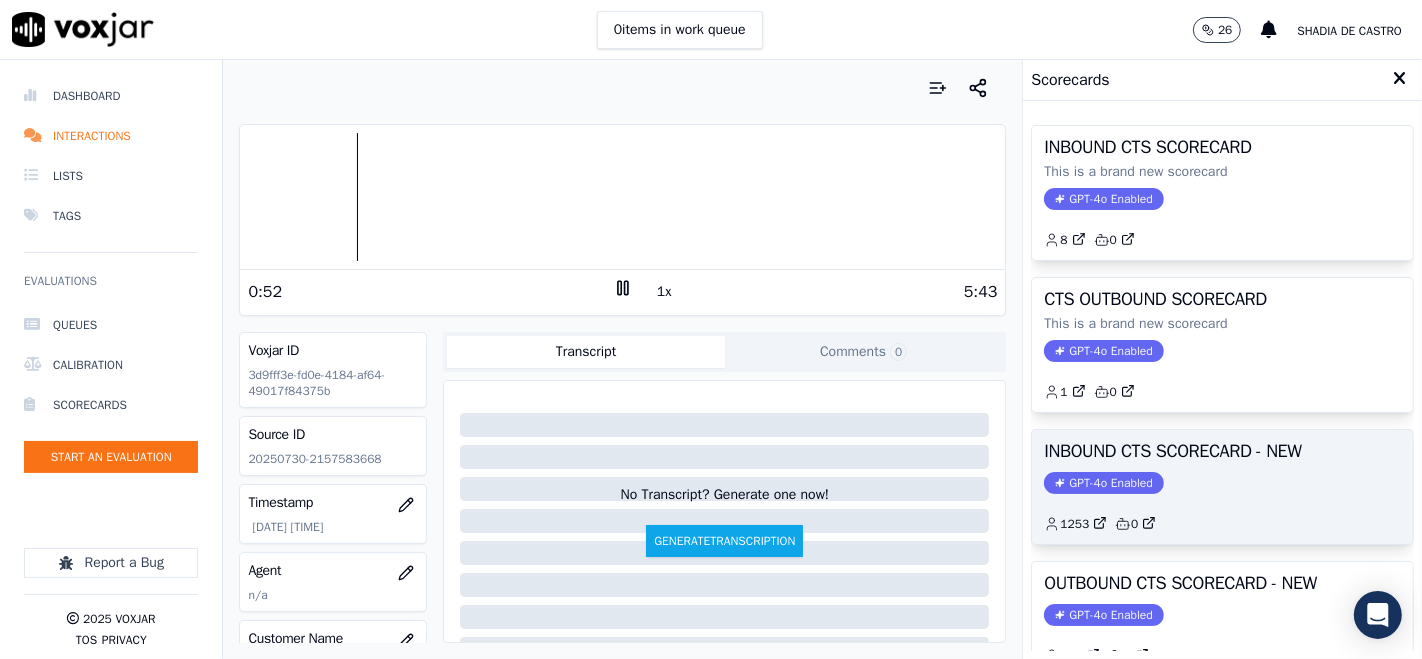 click on "1253         0" 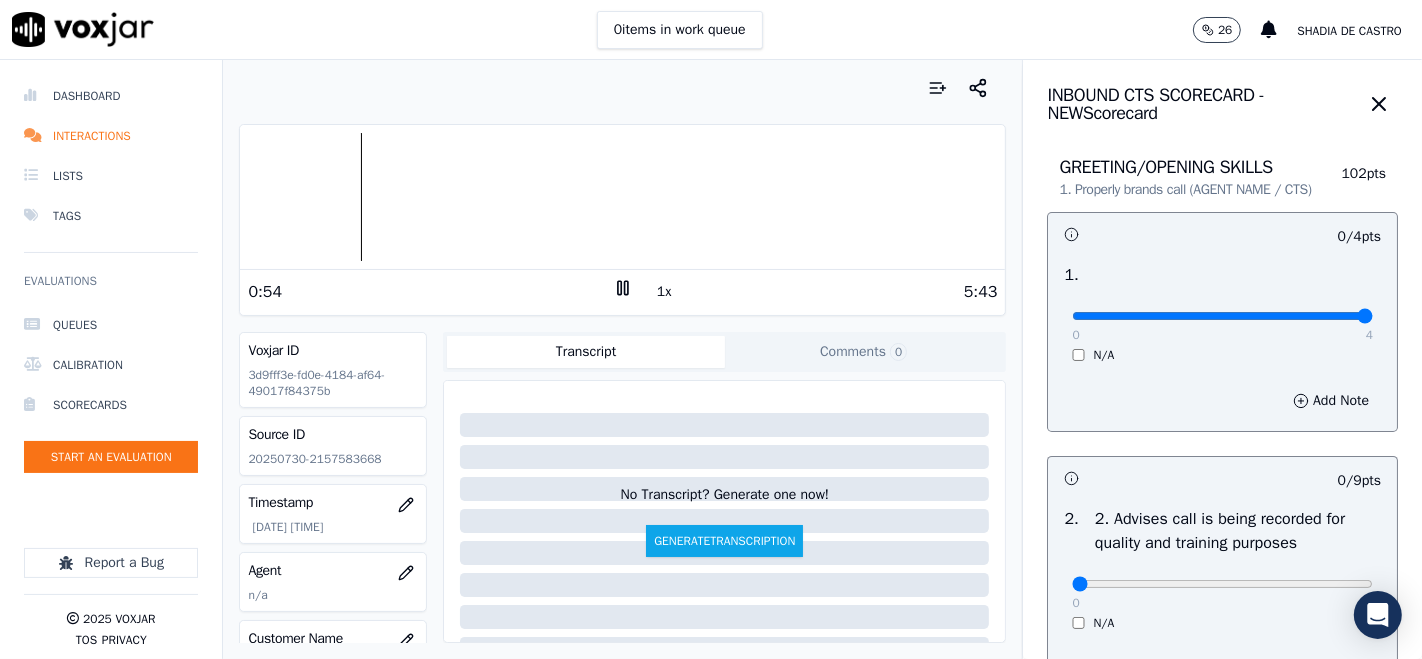 type on "4" 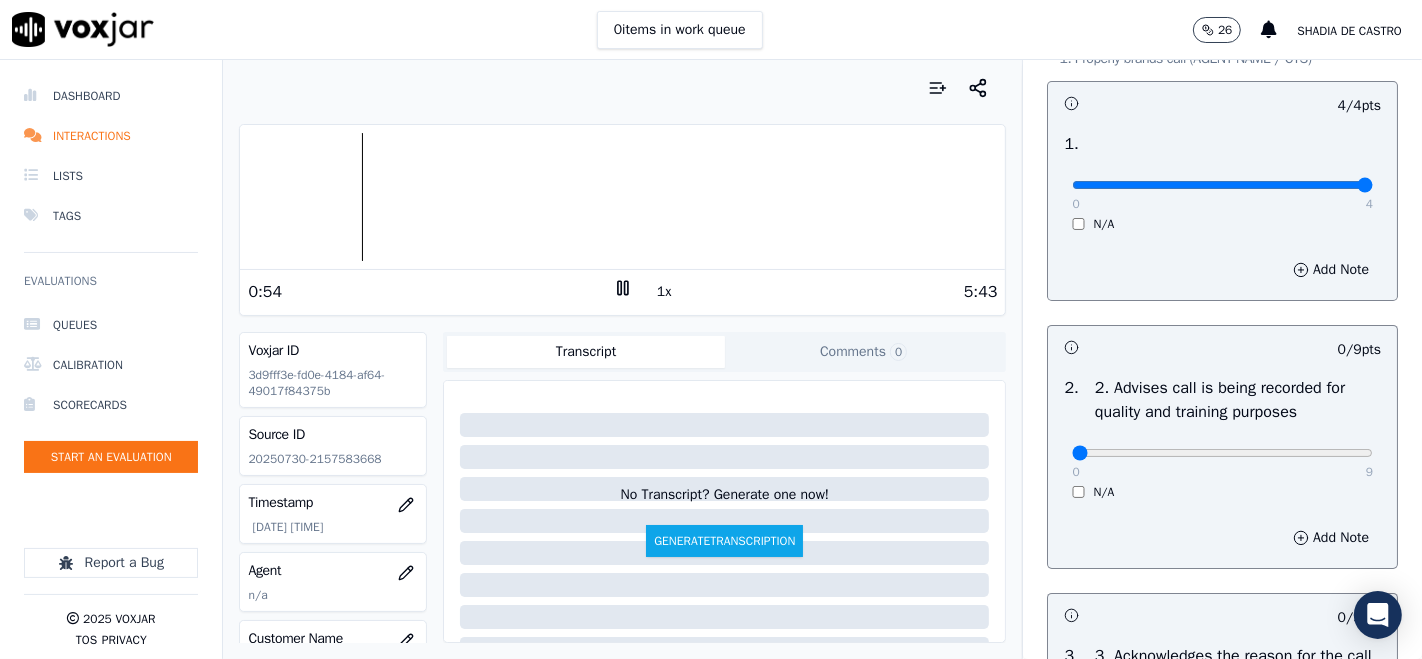scroll, scrollTop: 222, scrollLeft: 0, axis: vertical 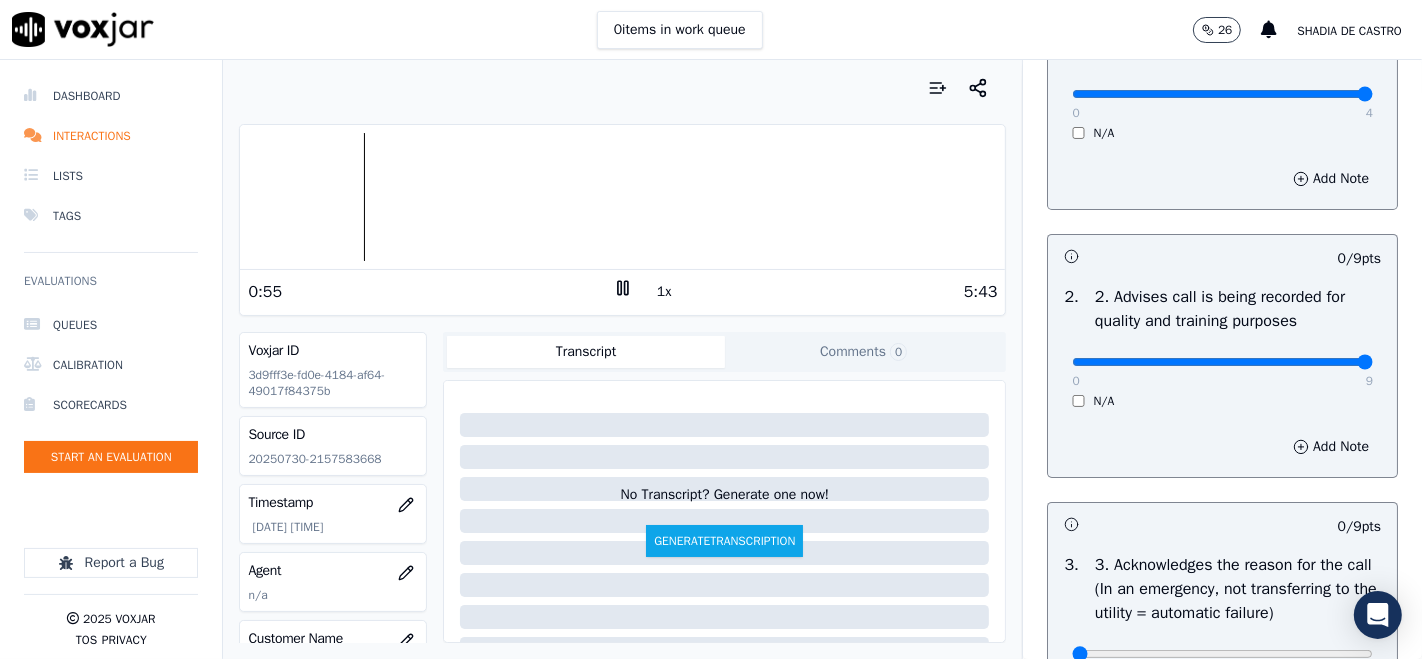 type on "9" 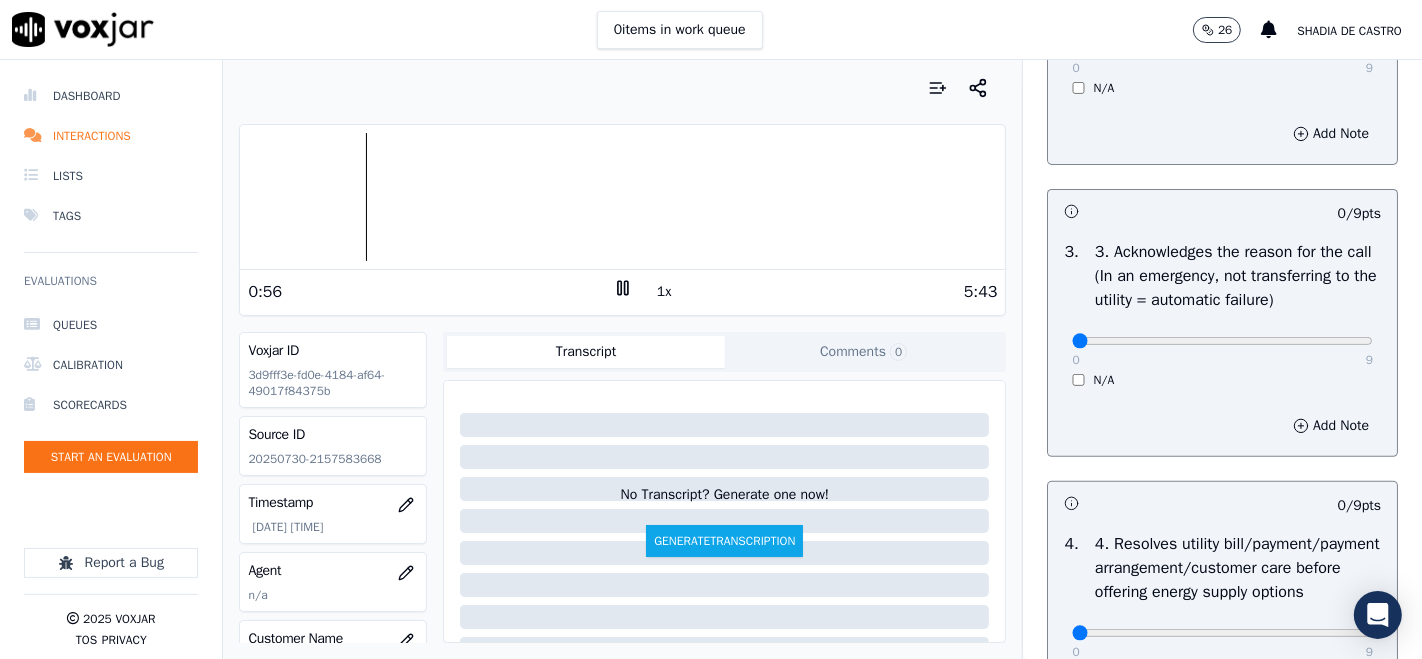 scroll, scrollTop: 555, scrollLeft: 0, axis: vertical 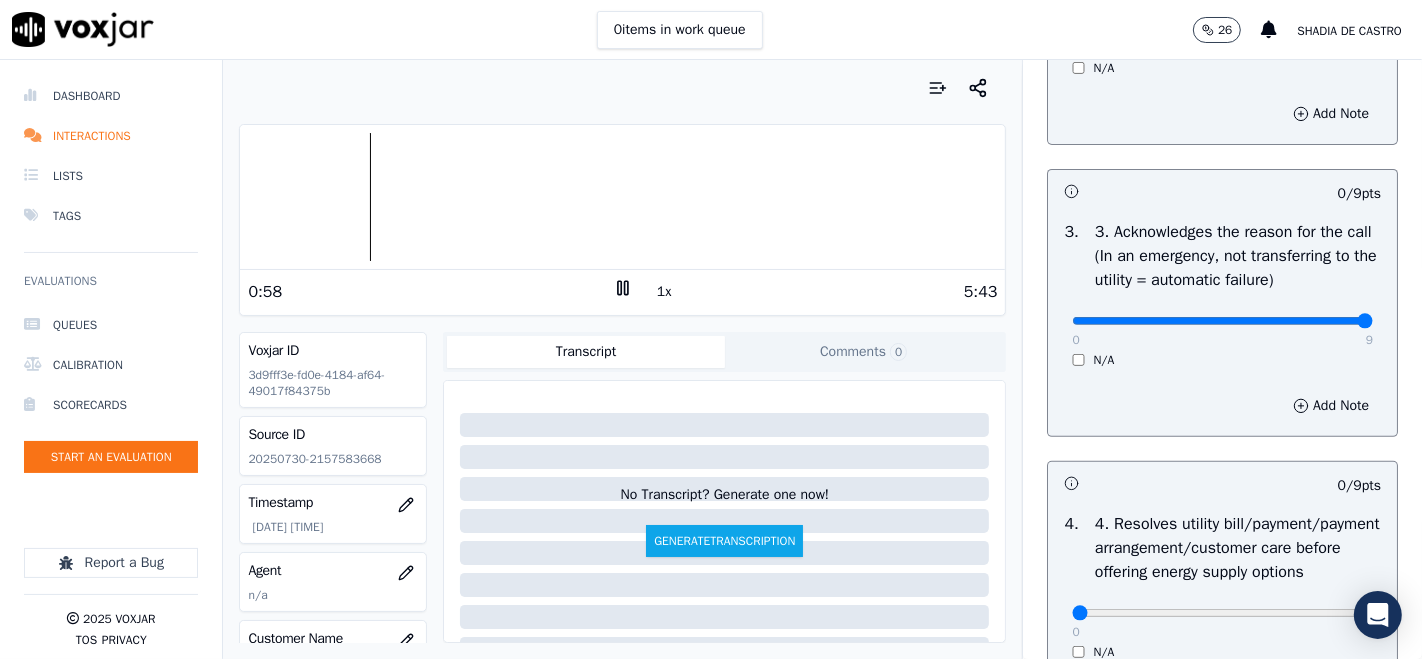 type on "9" 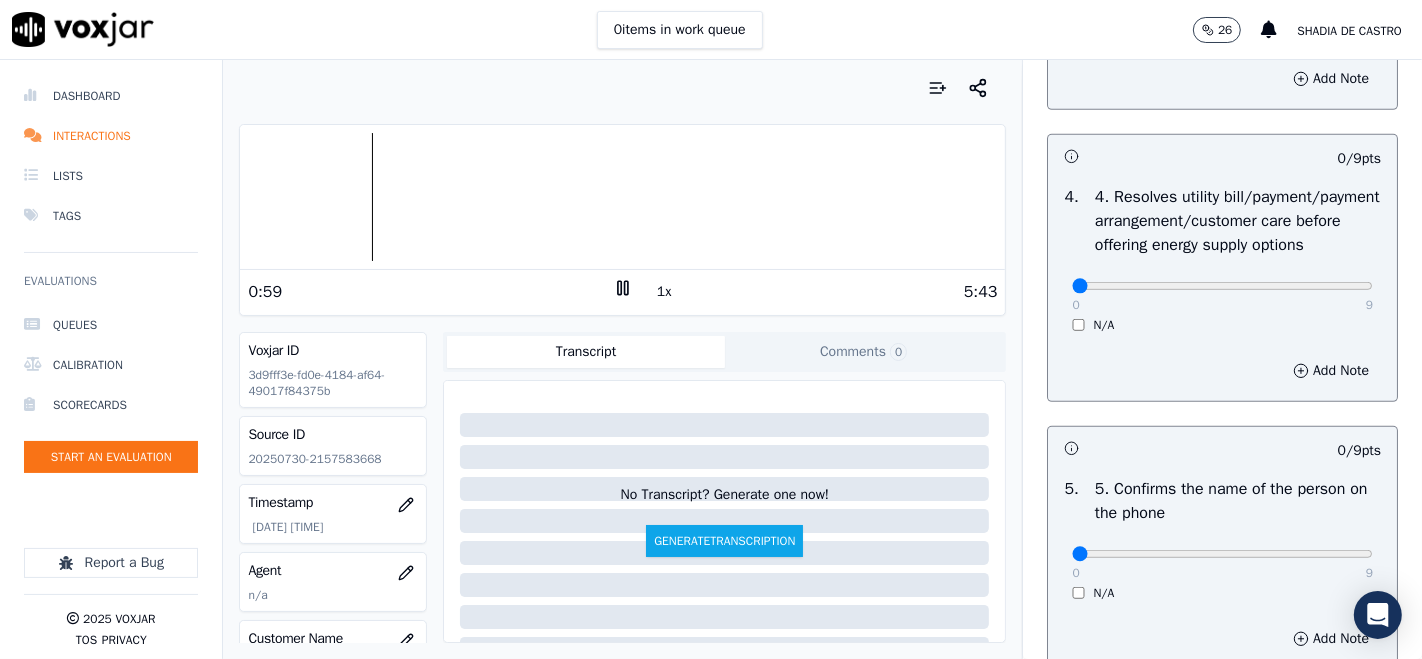 scroll, scrollTop: 888, scrollLeft: 0, axis: vertical 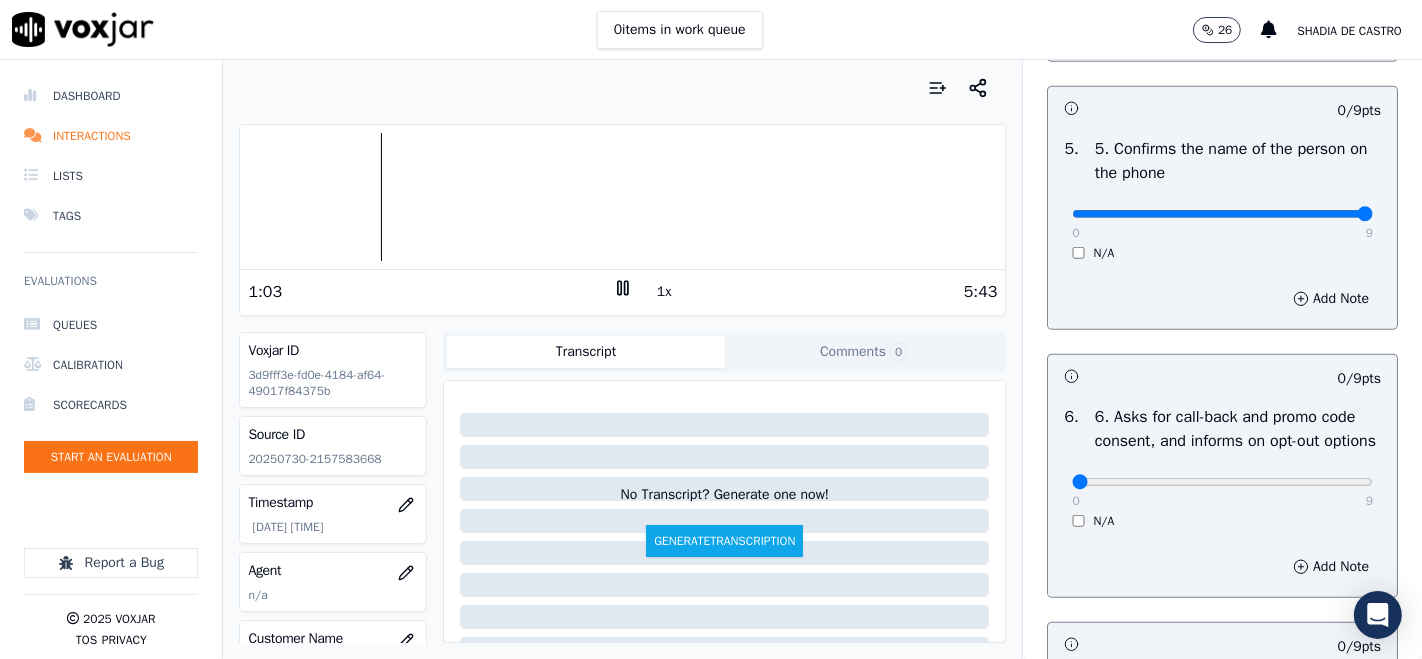 type on "9" 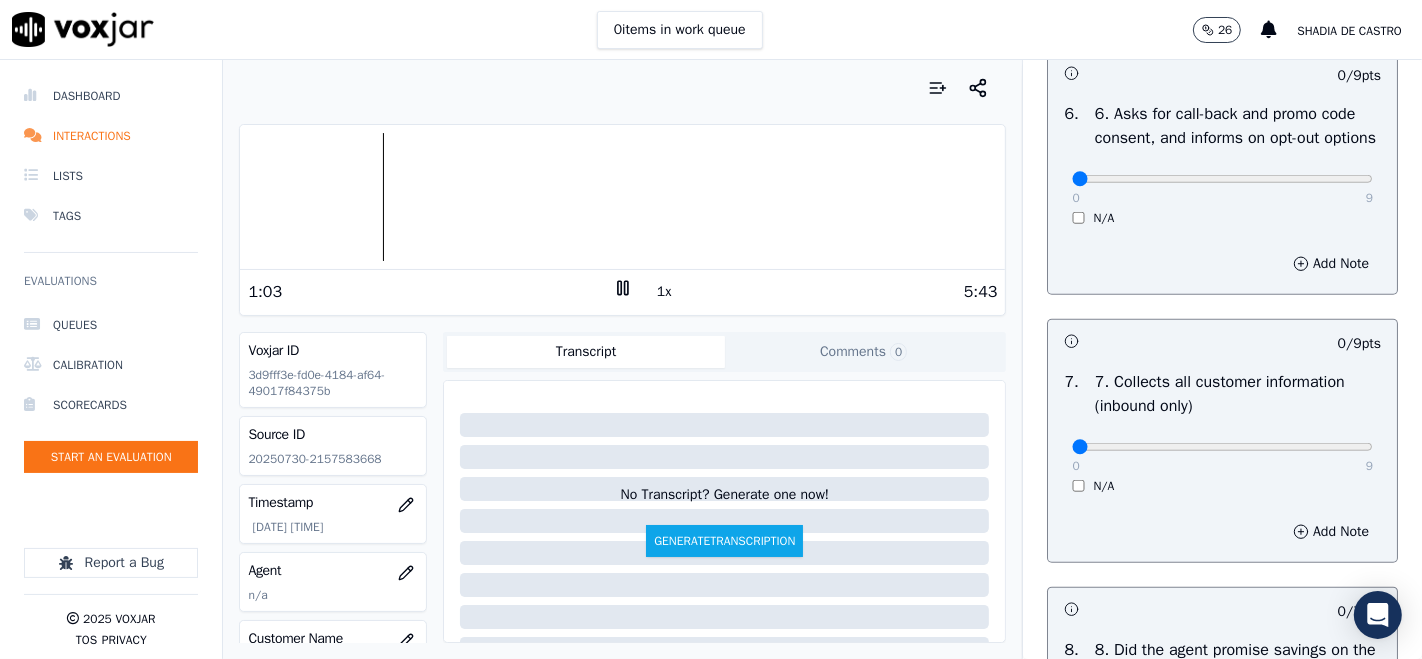 scroll, scrollTop: 1555, scrollLeft: 0, axis: vertical 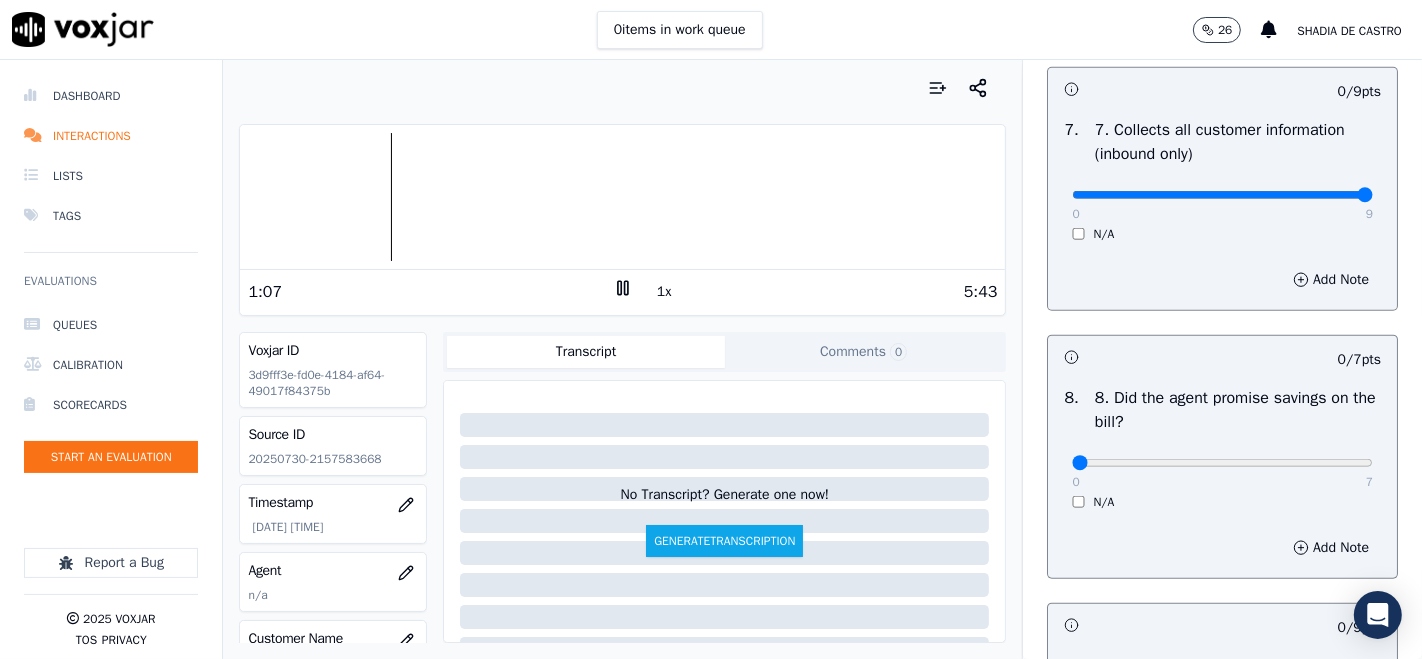 type on "9" 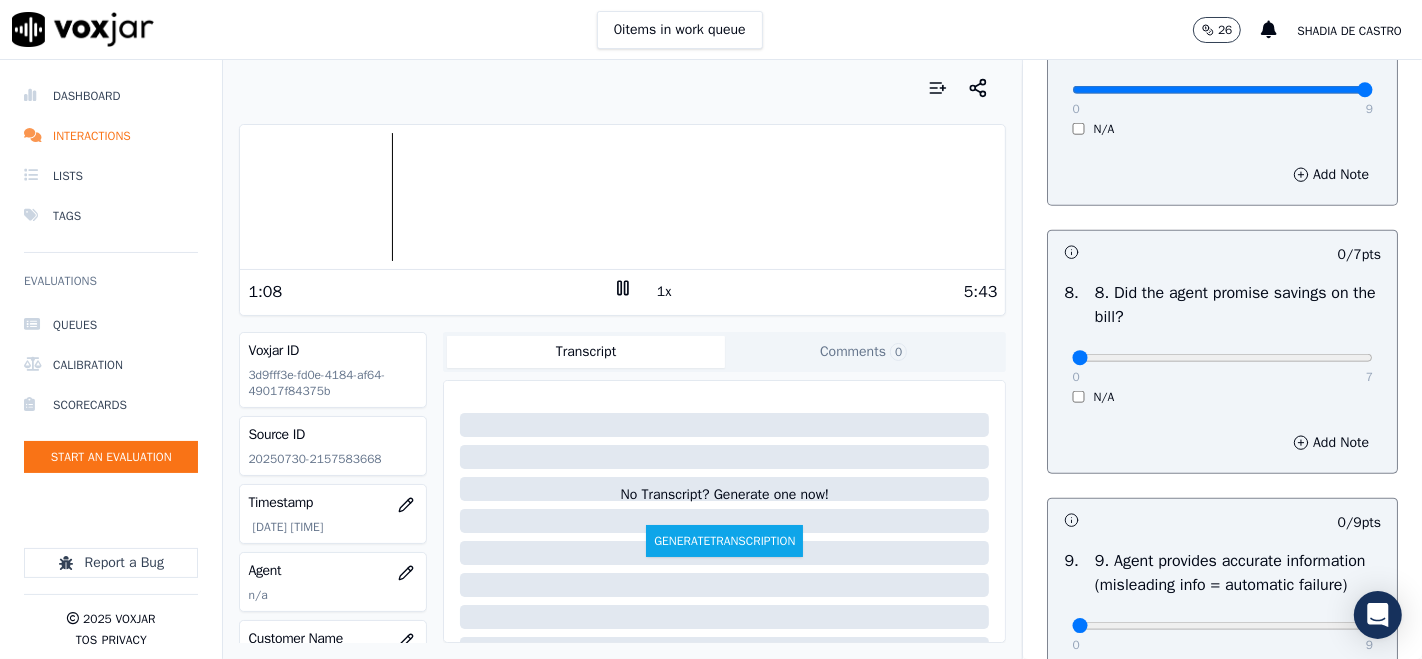 scroll, scrollTop: 2000, scrollLeft: 0, axis: vertical 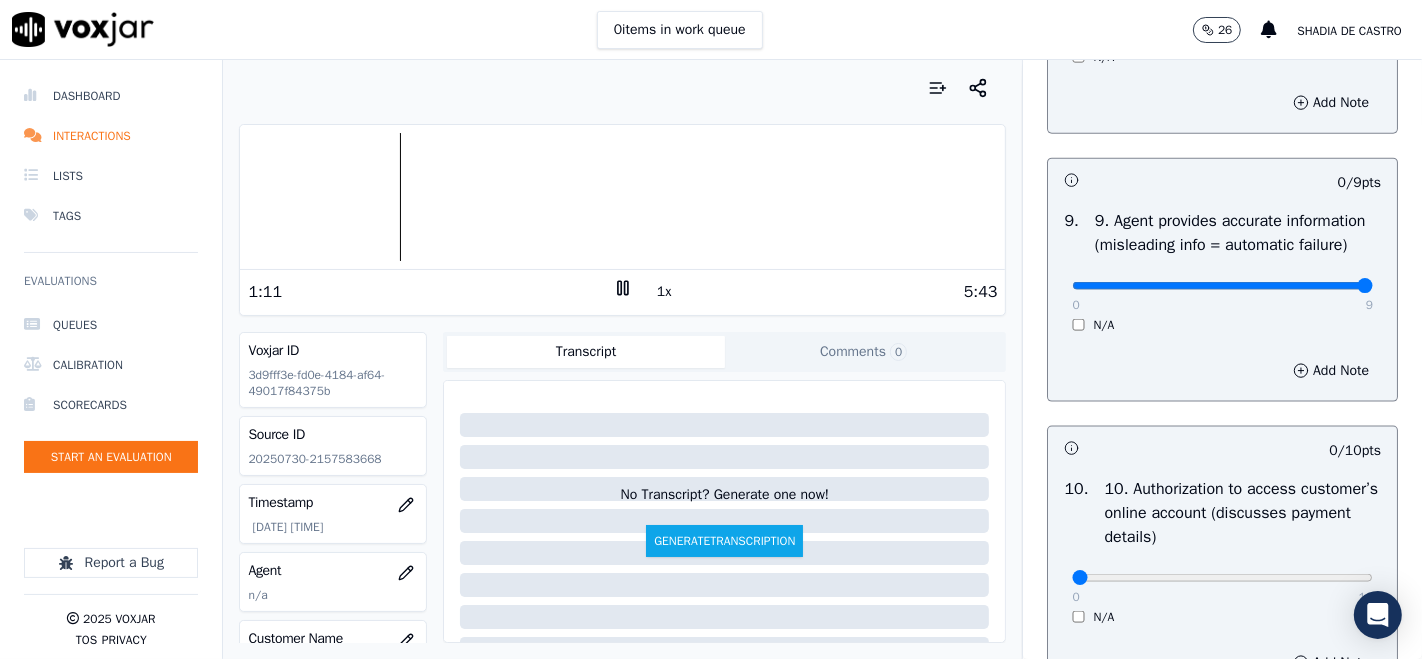 type on "9" 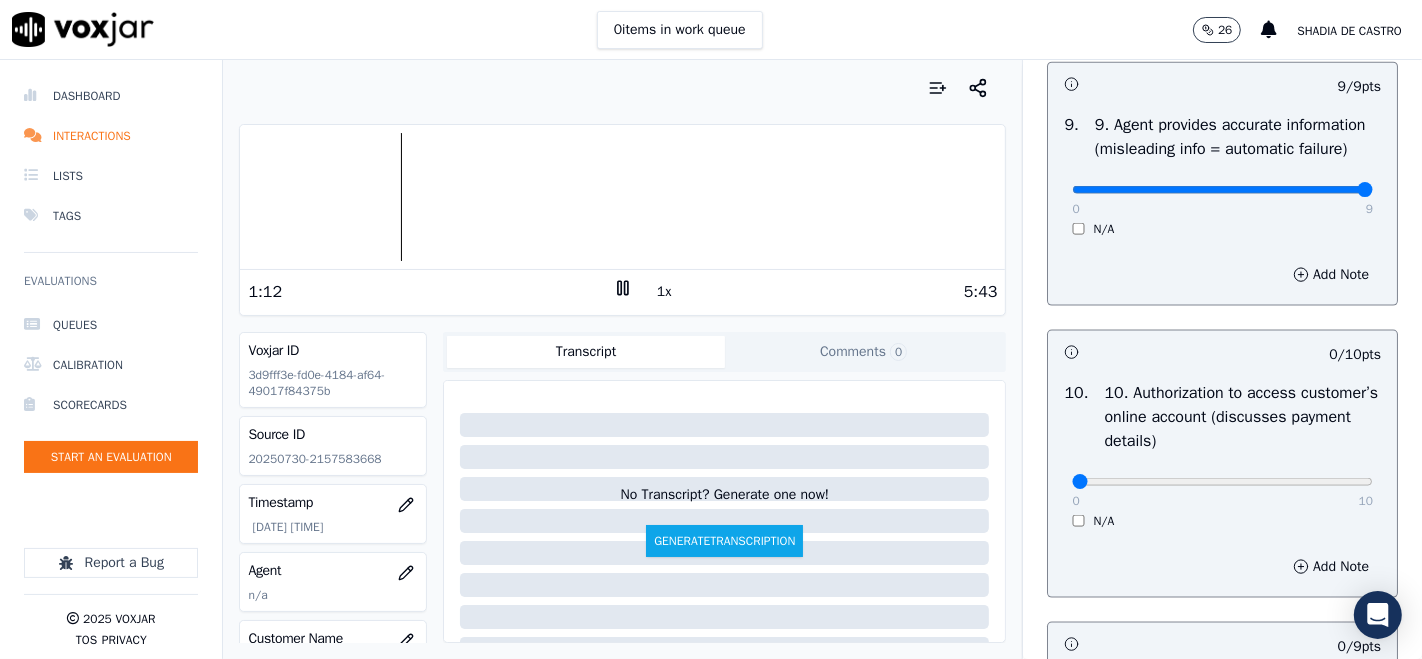 scroll, scrollTop: 2555, scrollLeft: 0, axis: vertical 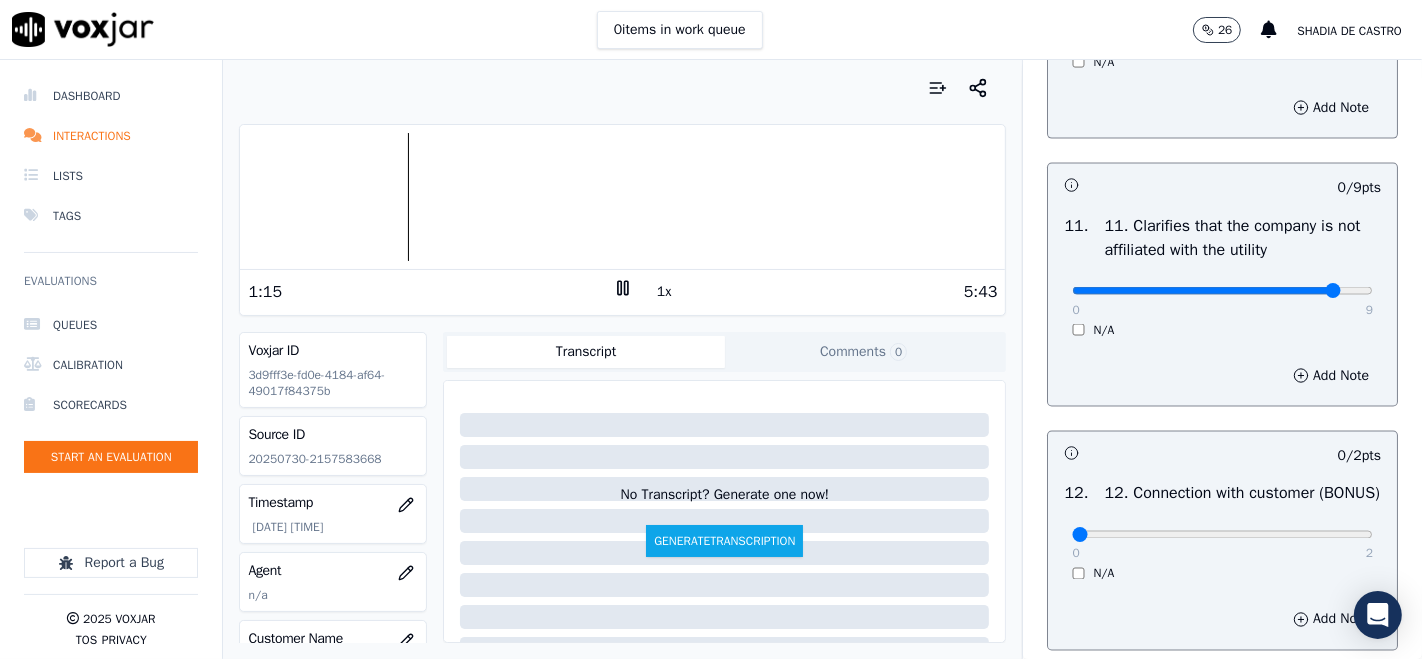 click at bounding box center (1222, -2461) 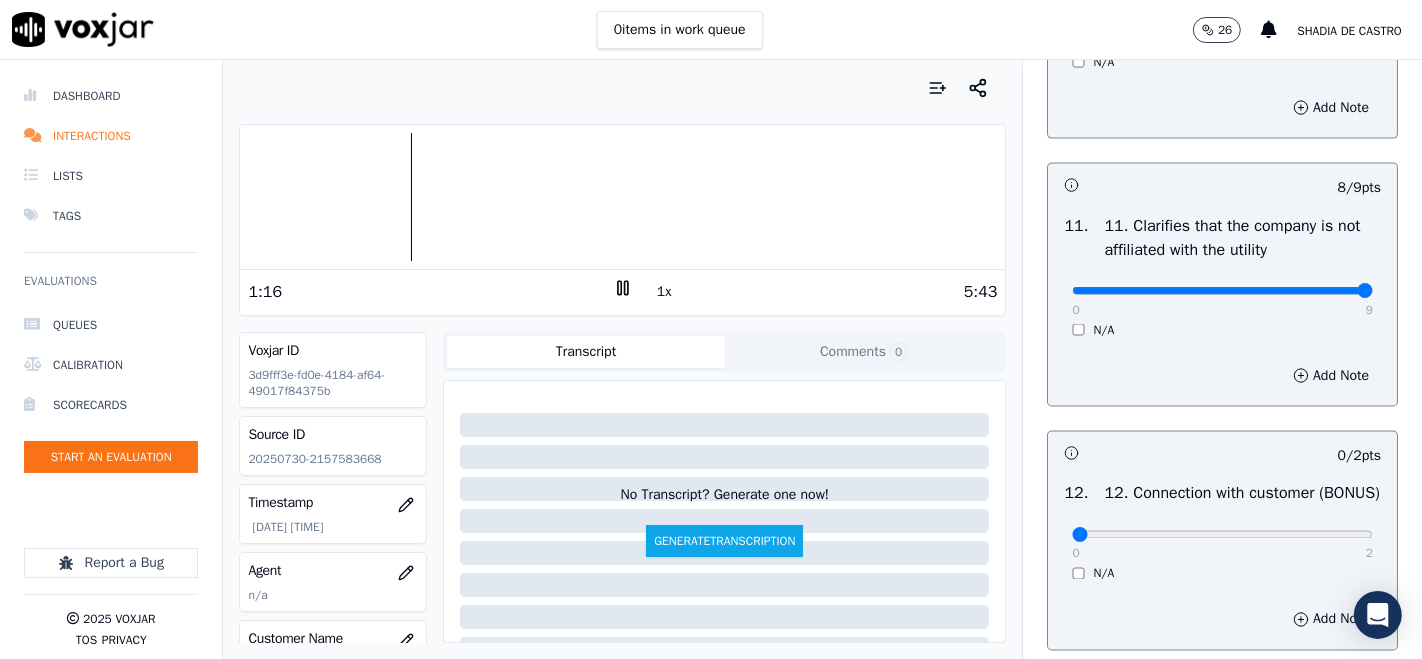 type on "9" 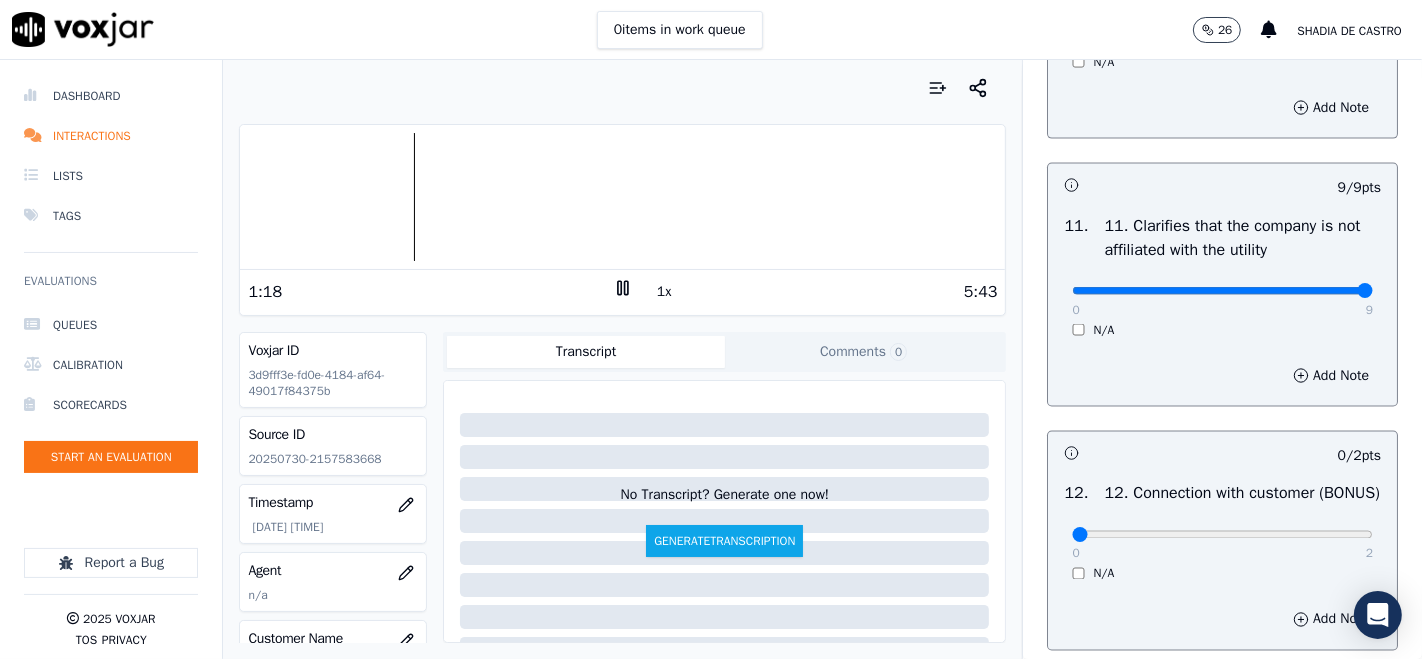 click at bounding box center [1222, -2461] 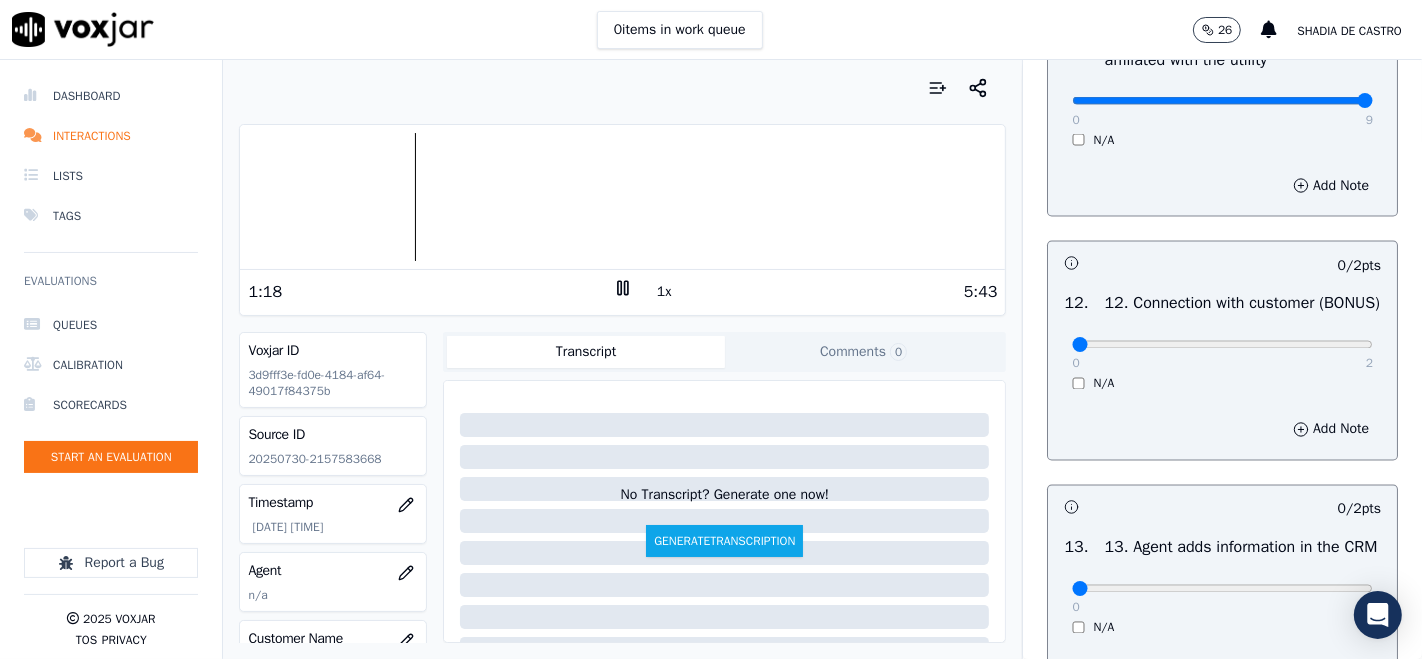 scroll, scrollTop: 3111, scrollLeft: 0, axis: vertical 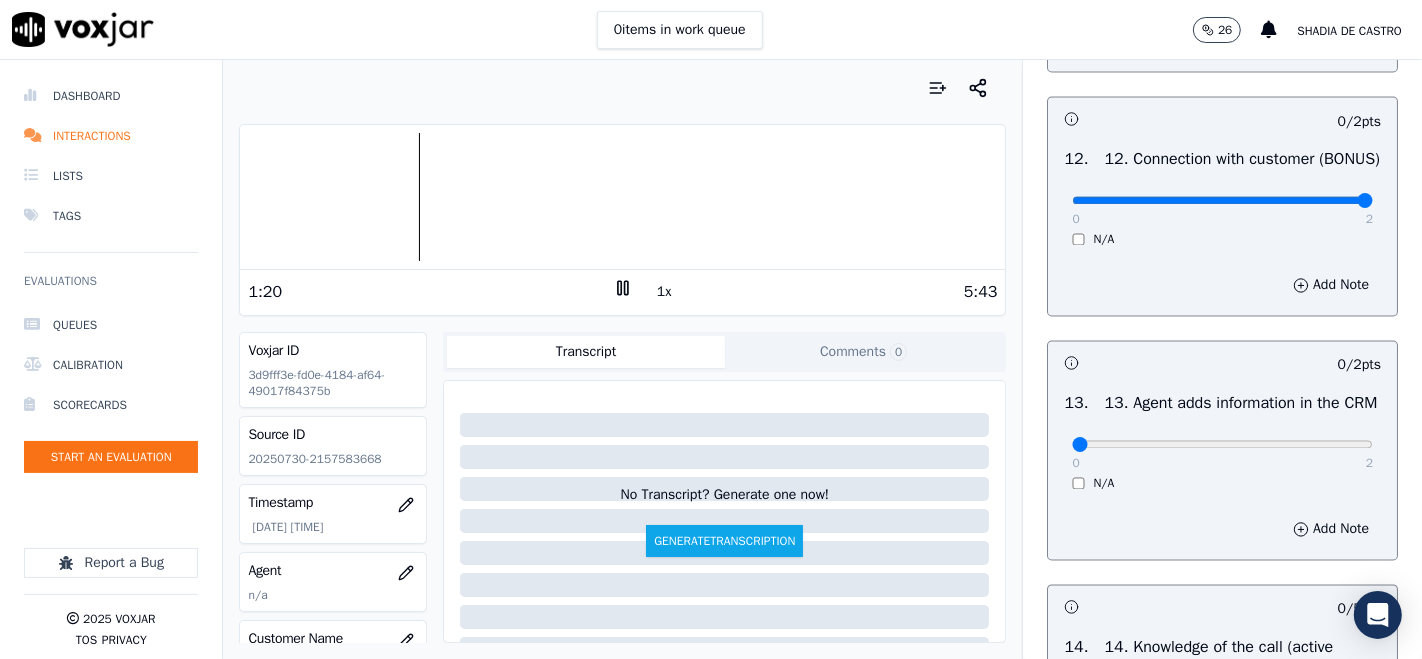 type on "2" 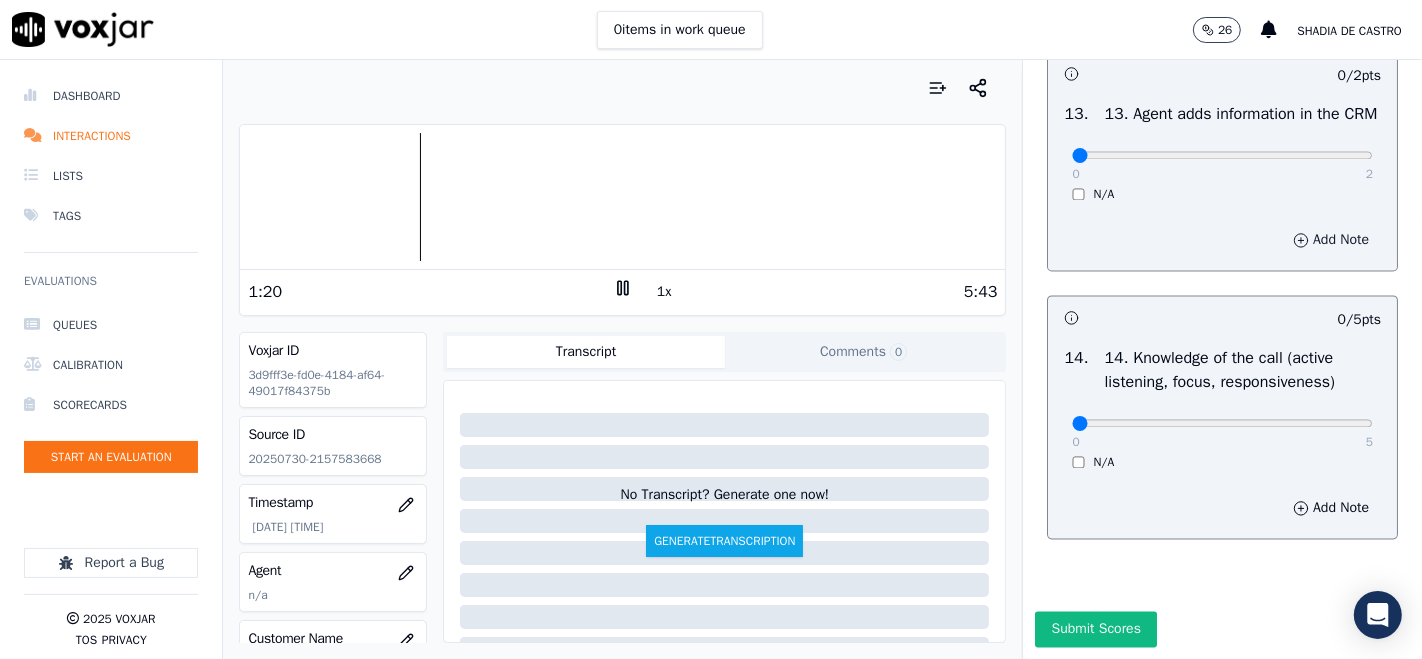 scroll, scrollTop: 3444, scrollLeft: 0, axis: vertical 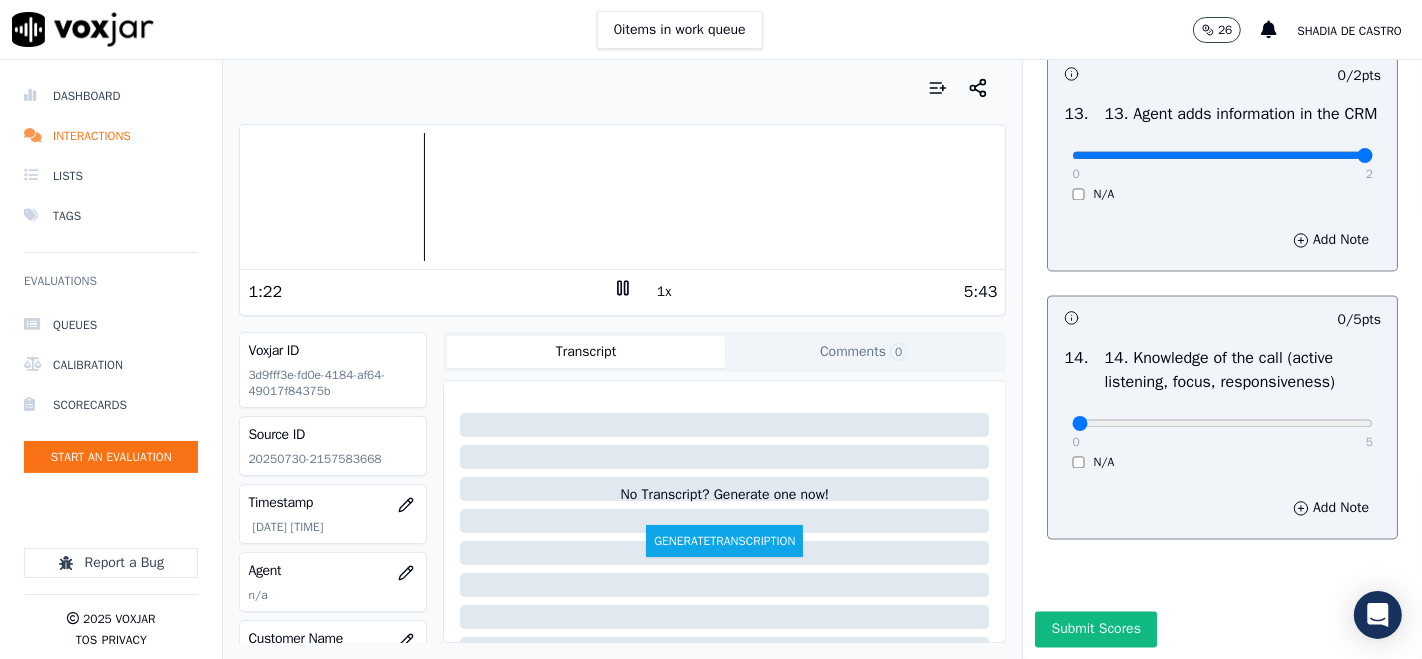 type on "2" 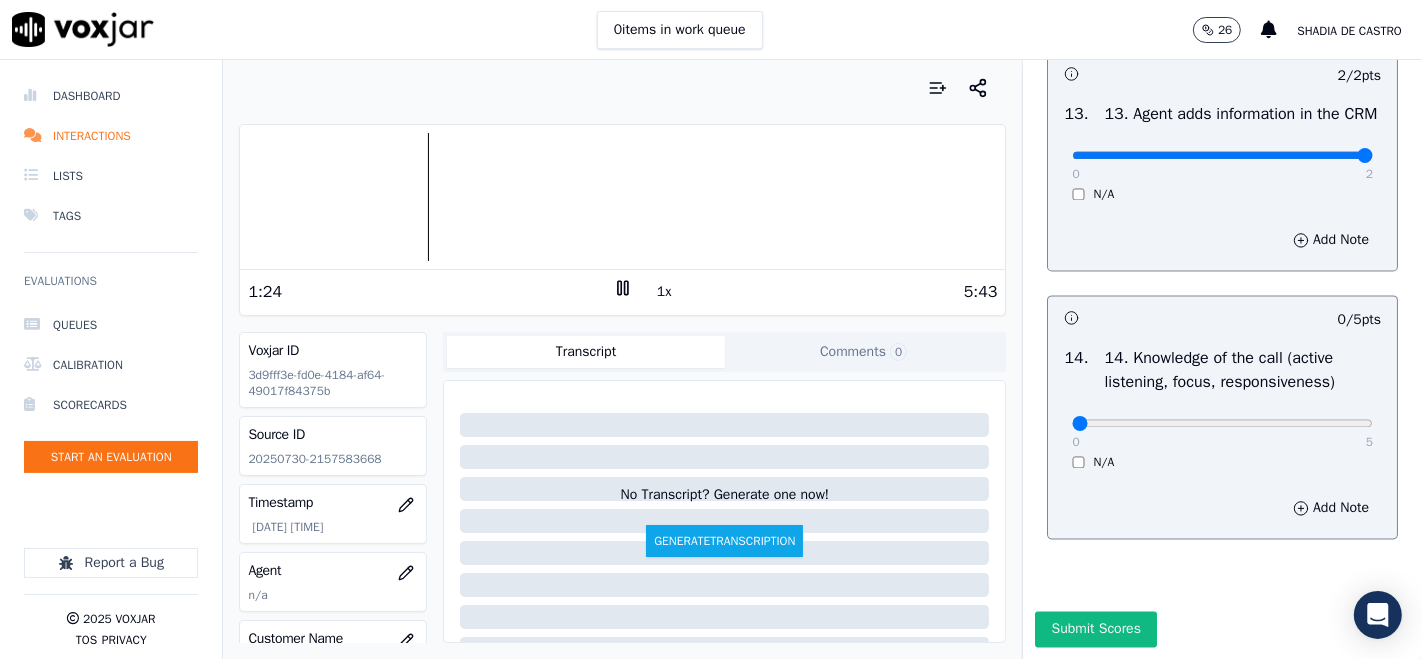 scroll, scrollTop: 3606, scrollLeft: 0, axis: vertical 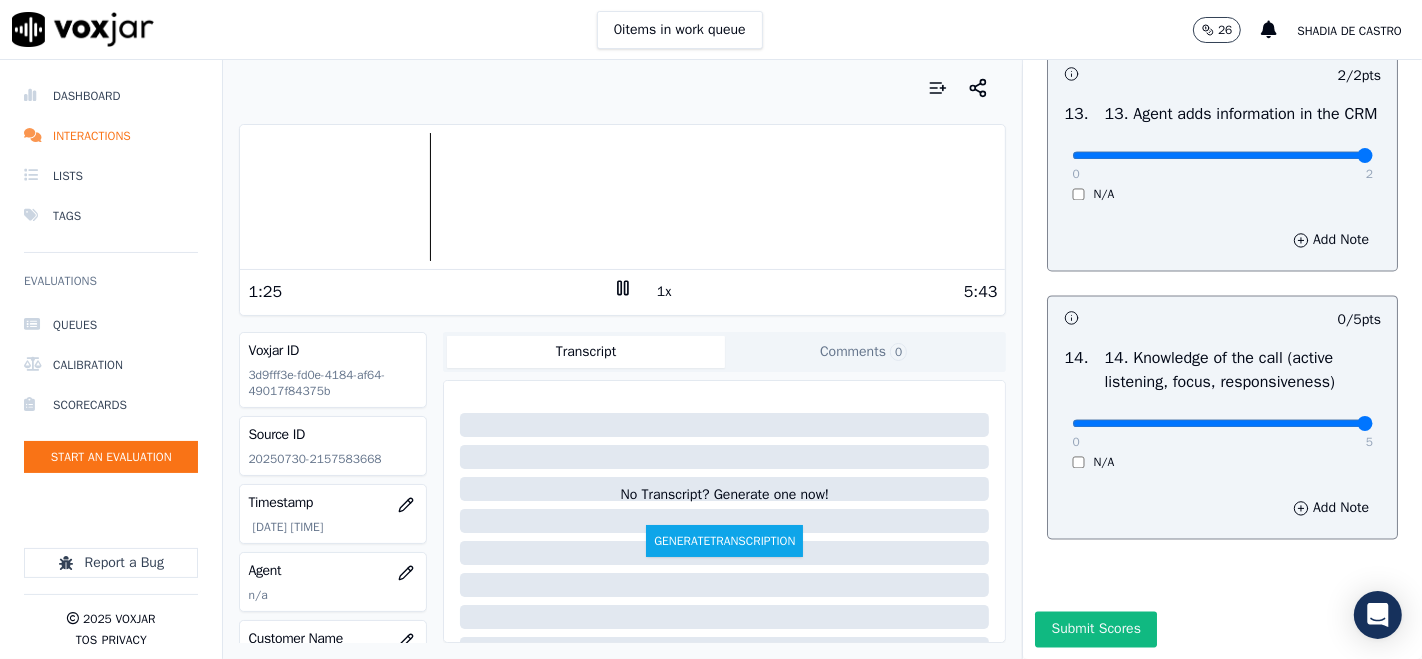 type on "5" 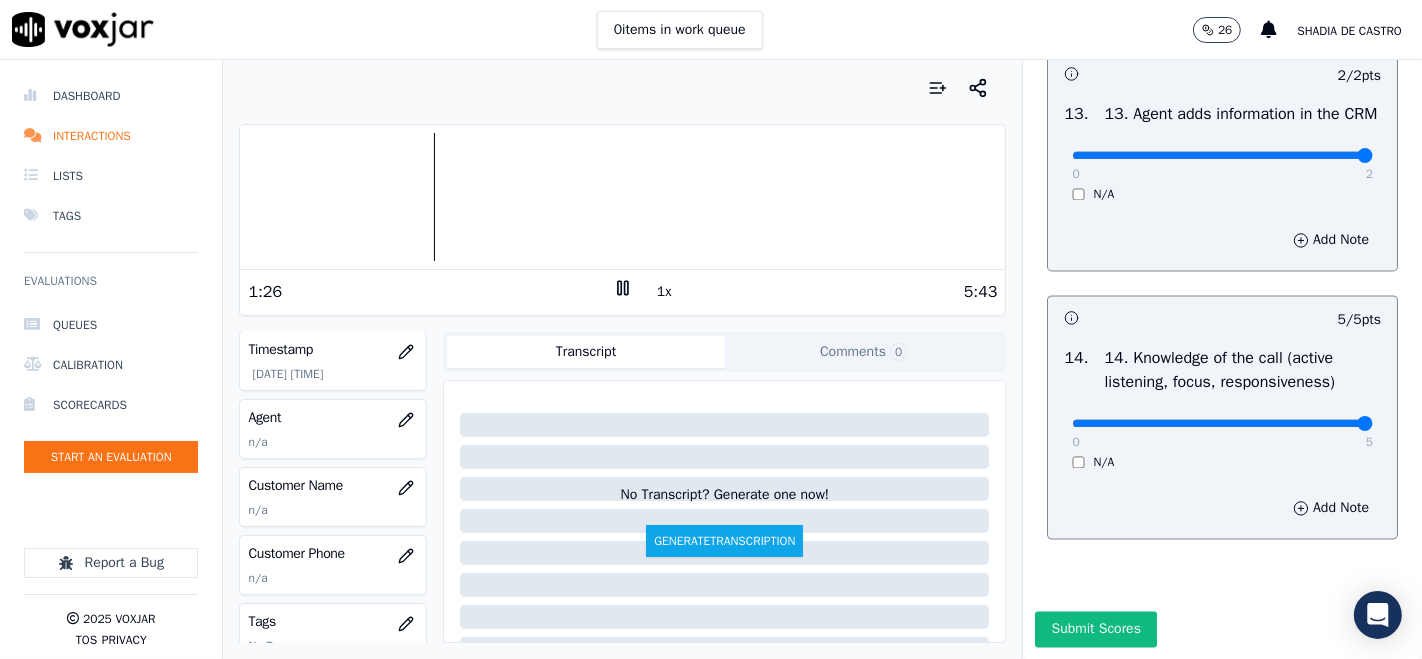 scroll, scrollTop: 222, scrollLeft: 0, axis: vertical 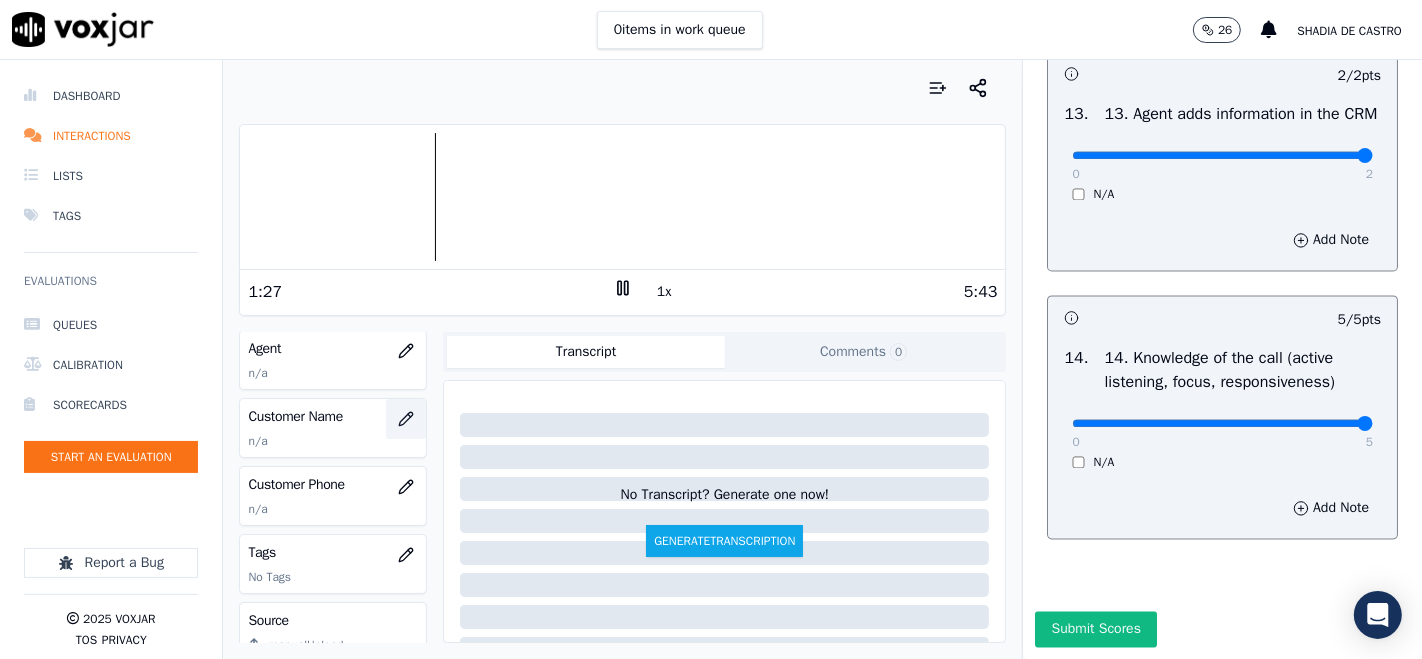 click 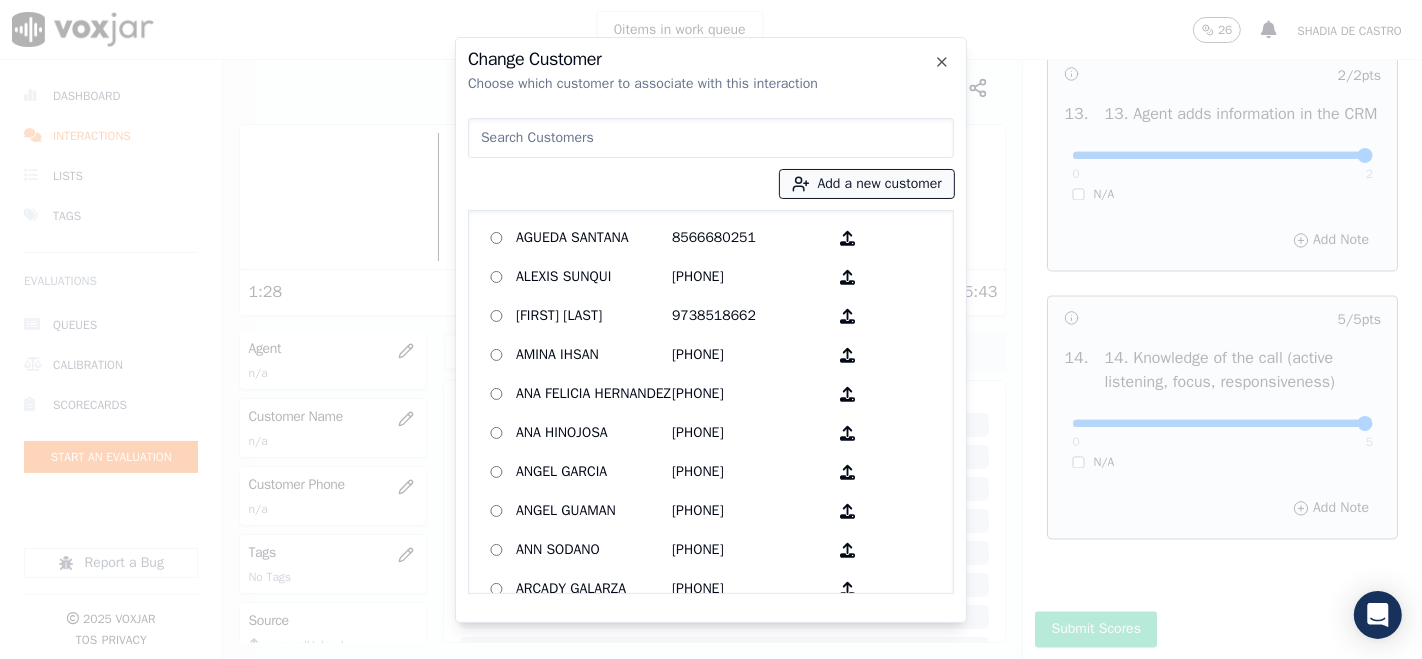 click on "Add a new customer" at bounding box center [867, 184] 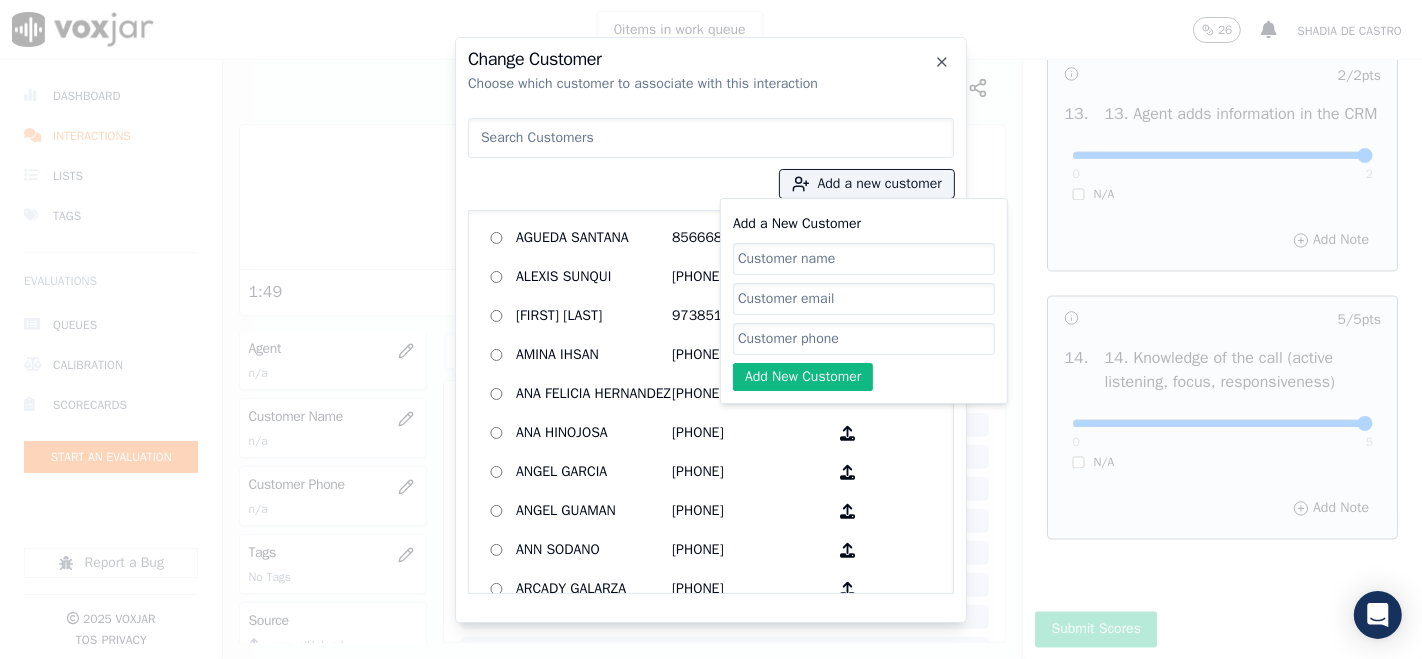 paste on "Alice Portillo" 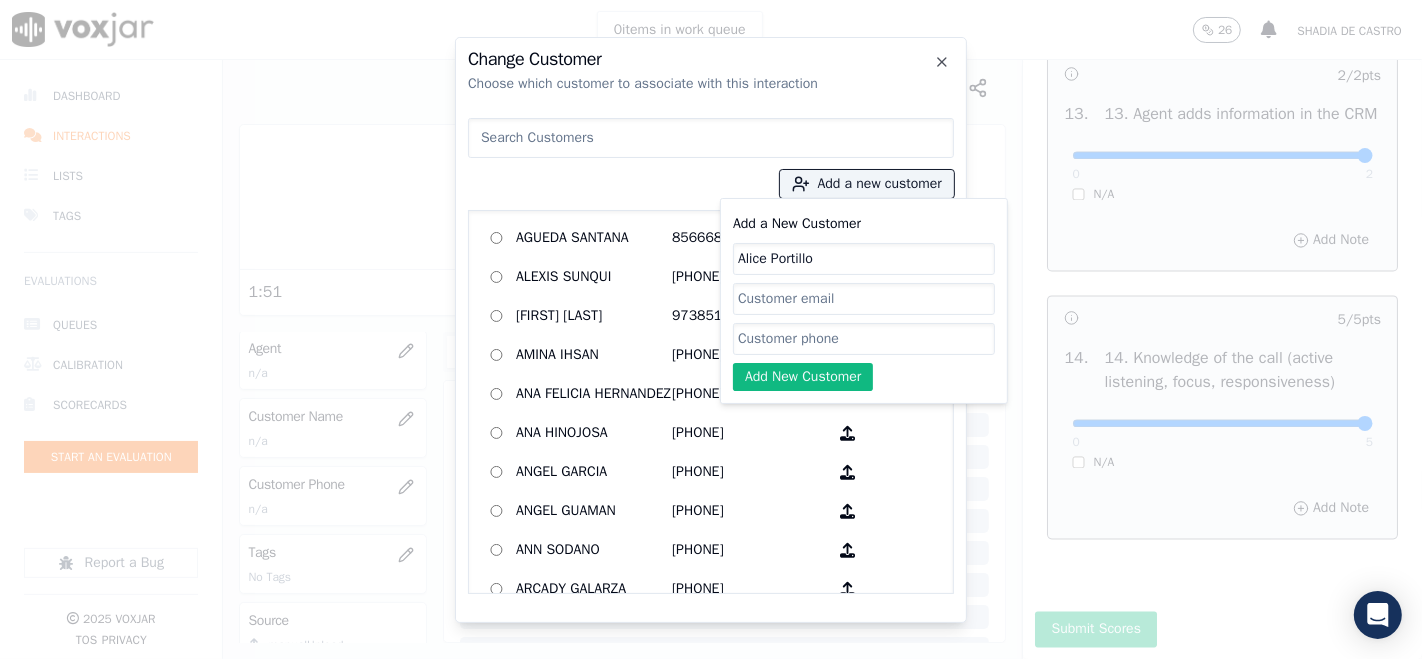 type on "Alice Portillo" 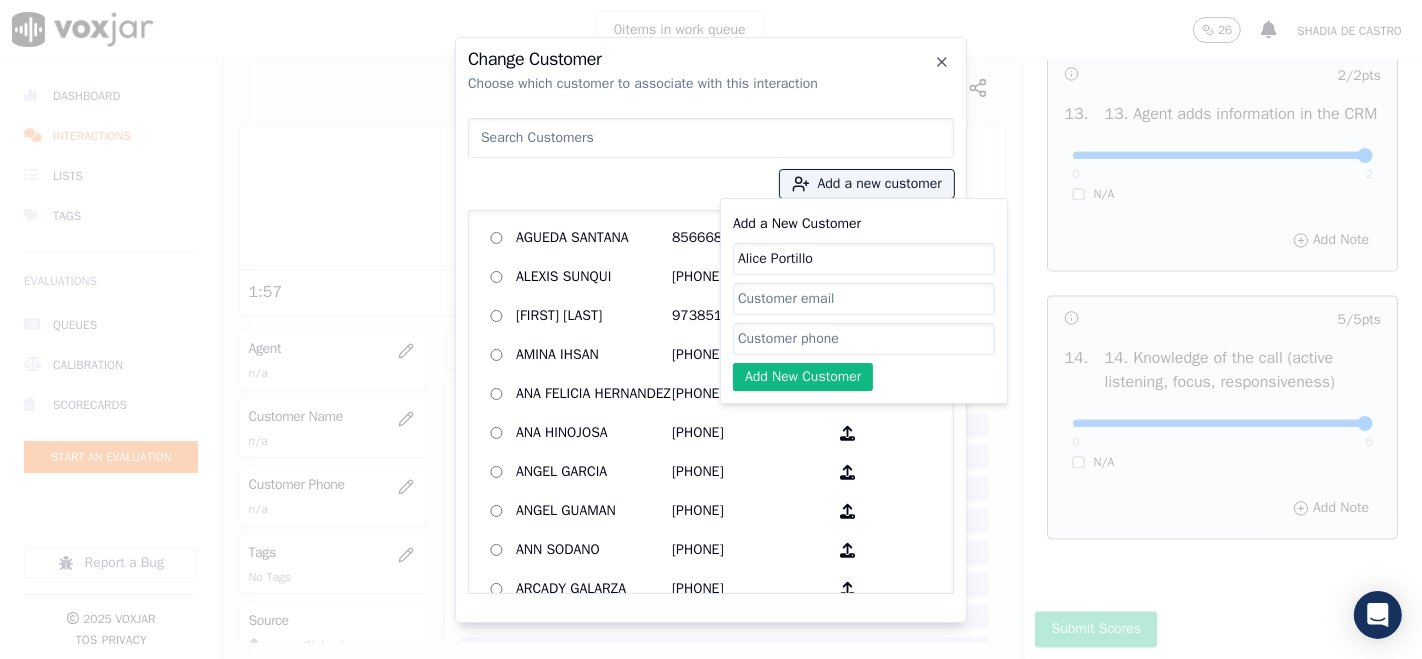 click on "Add a New Customer" 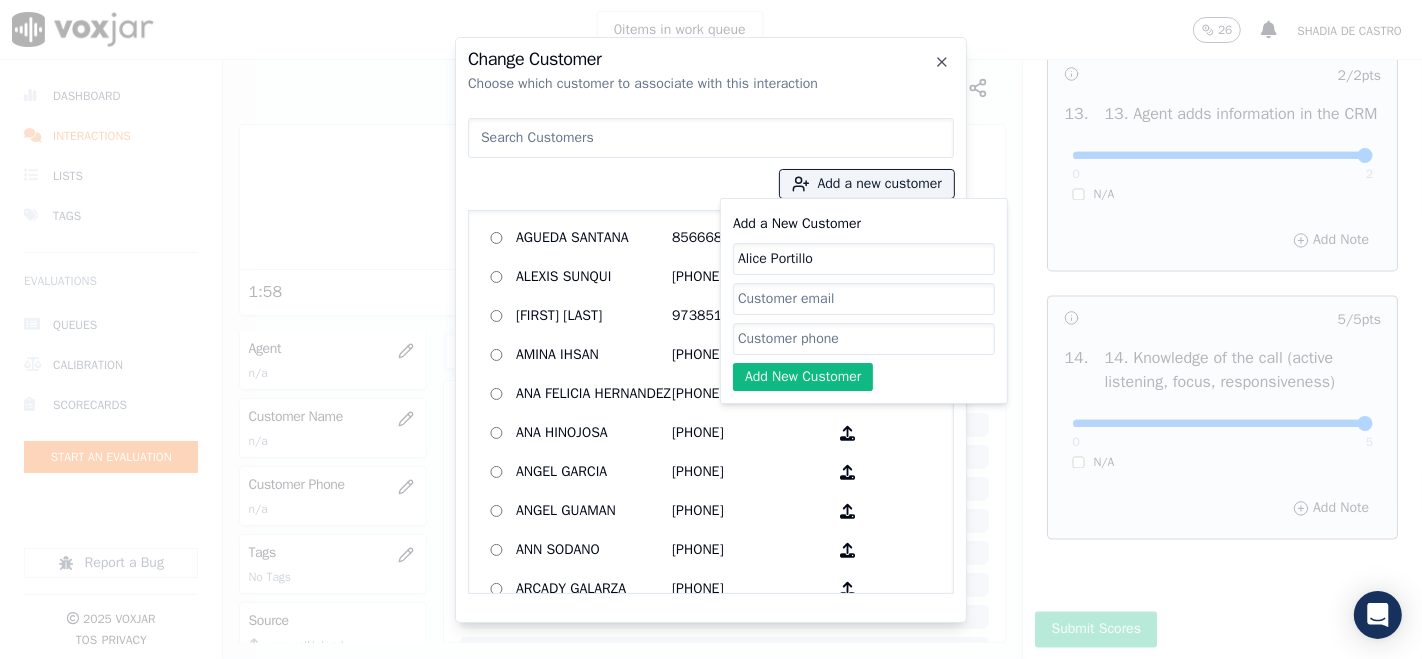paste on "[PHONE]" 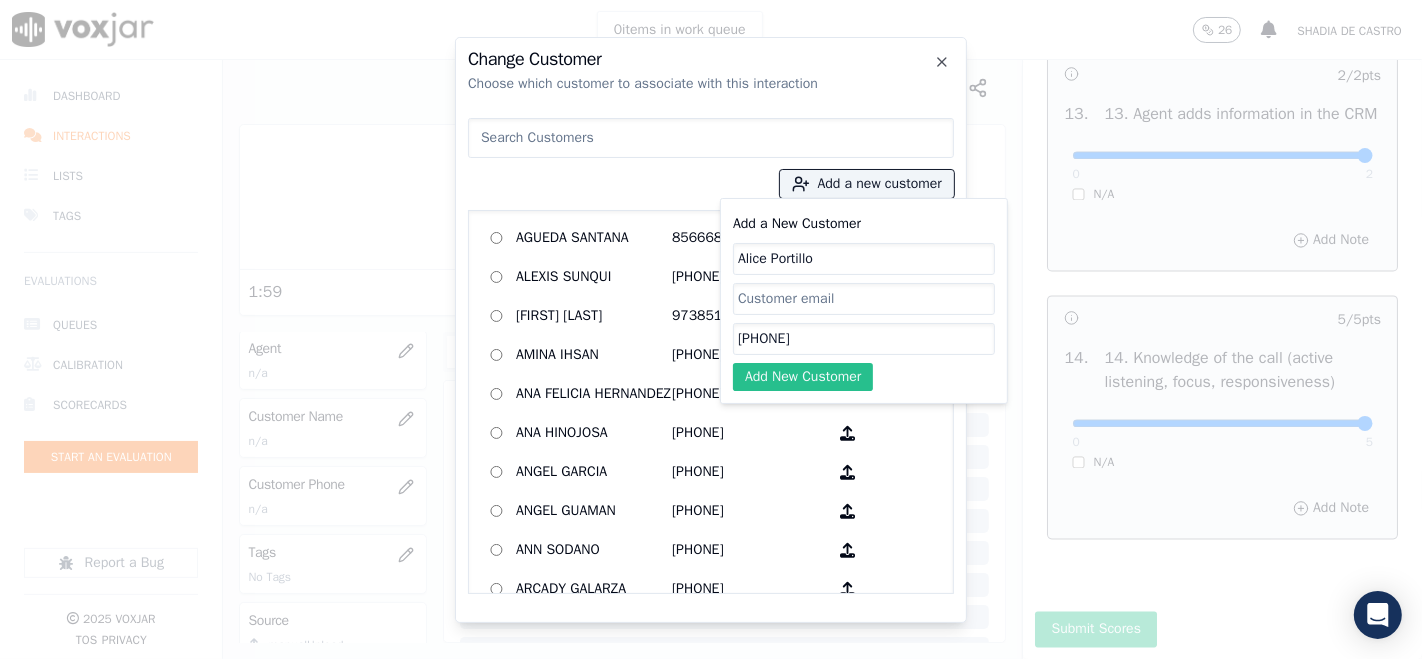 type on "[PHONE]" 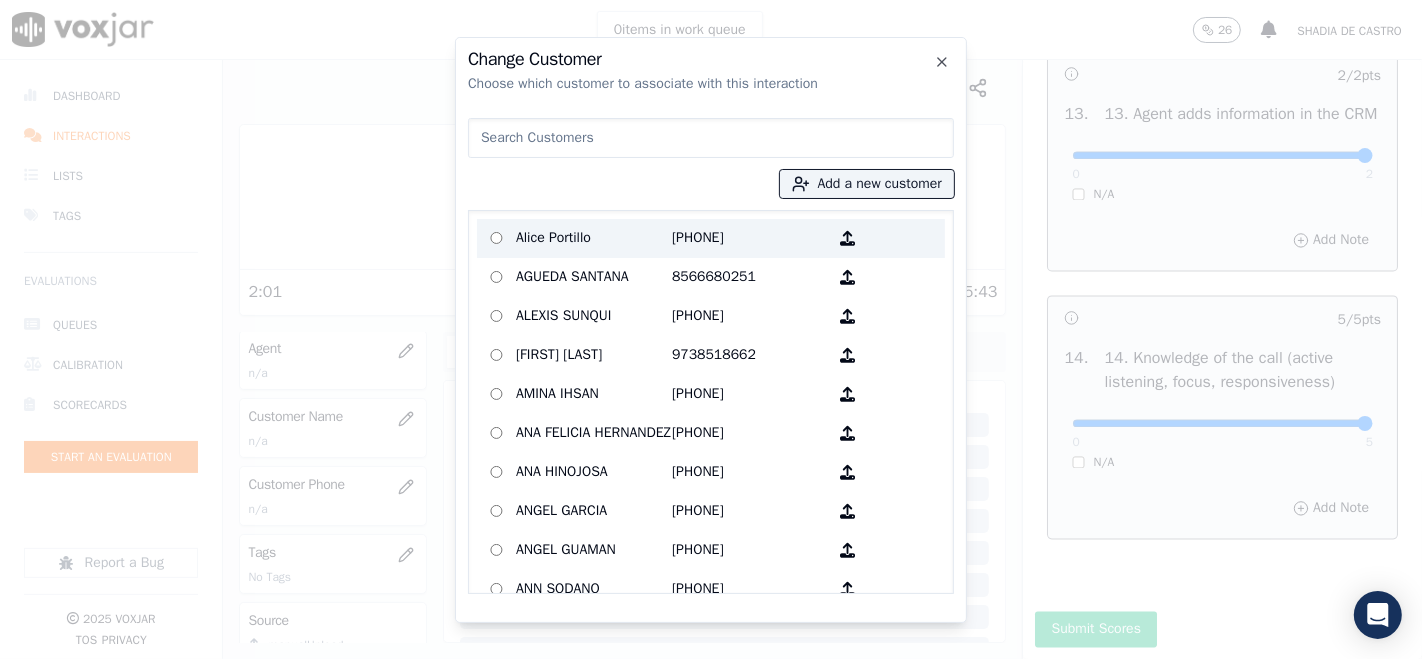 click on "Alice Portillo" at bounding box center [594, 238] 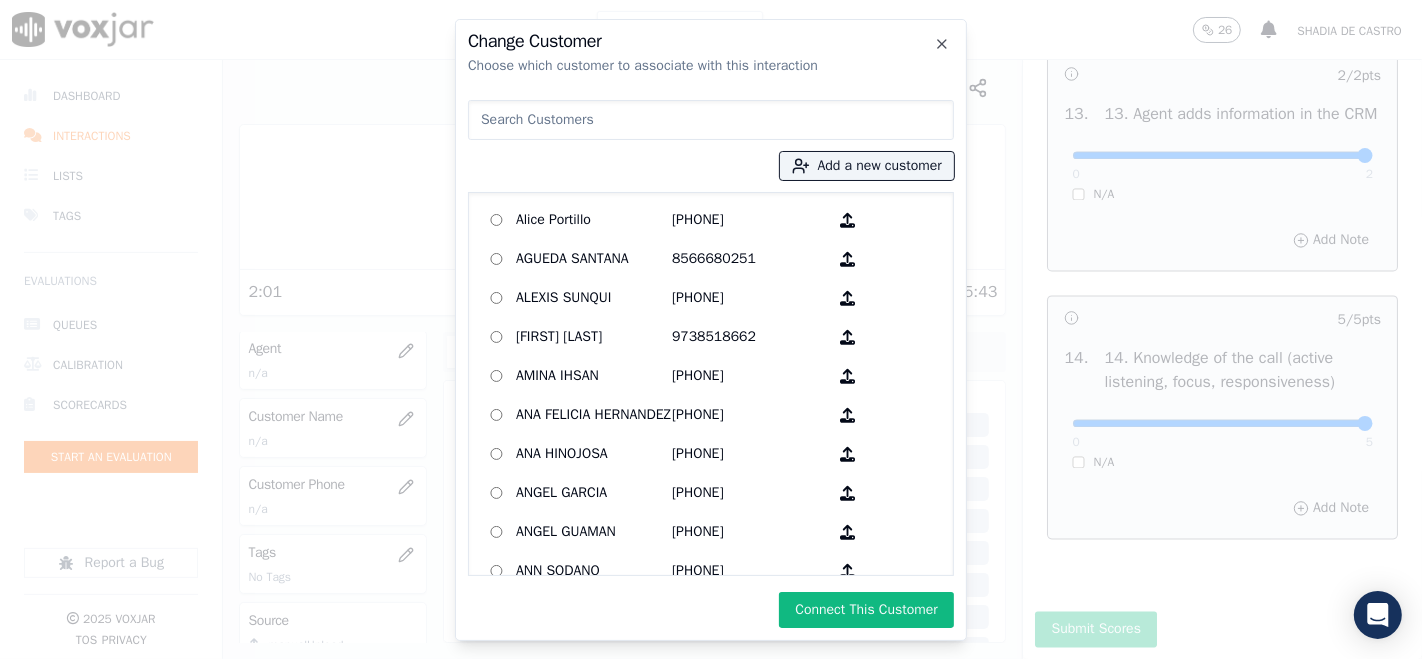 click on "Change Customer   Choose which customer to associate with this interaction
Add a new customer            Alice Portillo   2157583668        AGUEDA SANTANA   8566680251        ALEXIS SUNQUI   9292572248        AMILCAR LANDAVERDEVALLE   9738518662        AMINA IHSAN   4132768577        ANA FELICIA HERNANDEZ   4843357326        ANA HINOJOSA   2675825087        ANGEL GARCIA   6468042834        ANGEL GUAMAN   5088405460        ANN SODANO   5709541076        ARCADY GALARZA   2163348023        Anna Coello   2673238263        Anny Polanco   2679775361        Armando Galvan   2407271171        Aronny L Ruiz    8623043903        BALBINO CANTARERO   9732165412        BRIAN FRIAR   7576049732        BYRON CHORLANGO   7323932099        Brandon Emanuel Chajon Calderon   8563981973        CARMEN REINOSO MENA    9784950405        CAROL DALE-JOSEPH   4193487877        CATALINA CAALCHOC   6146794851        CELIA DELGADO   7744373928        CLARA JACOBO    9787917701        Camila Ruiz   2679688337" 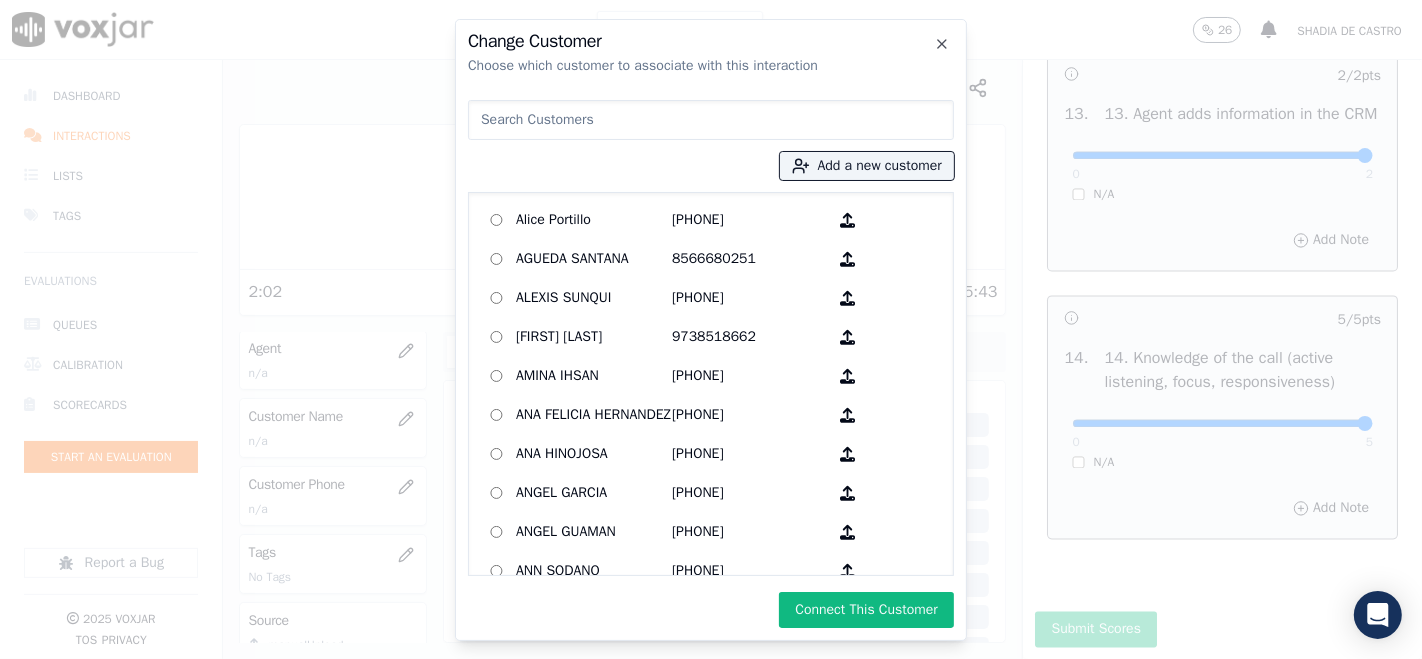 click on "Connect This Customer" at bounding box center (866, 610) 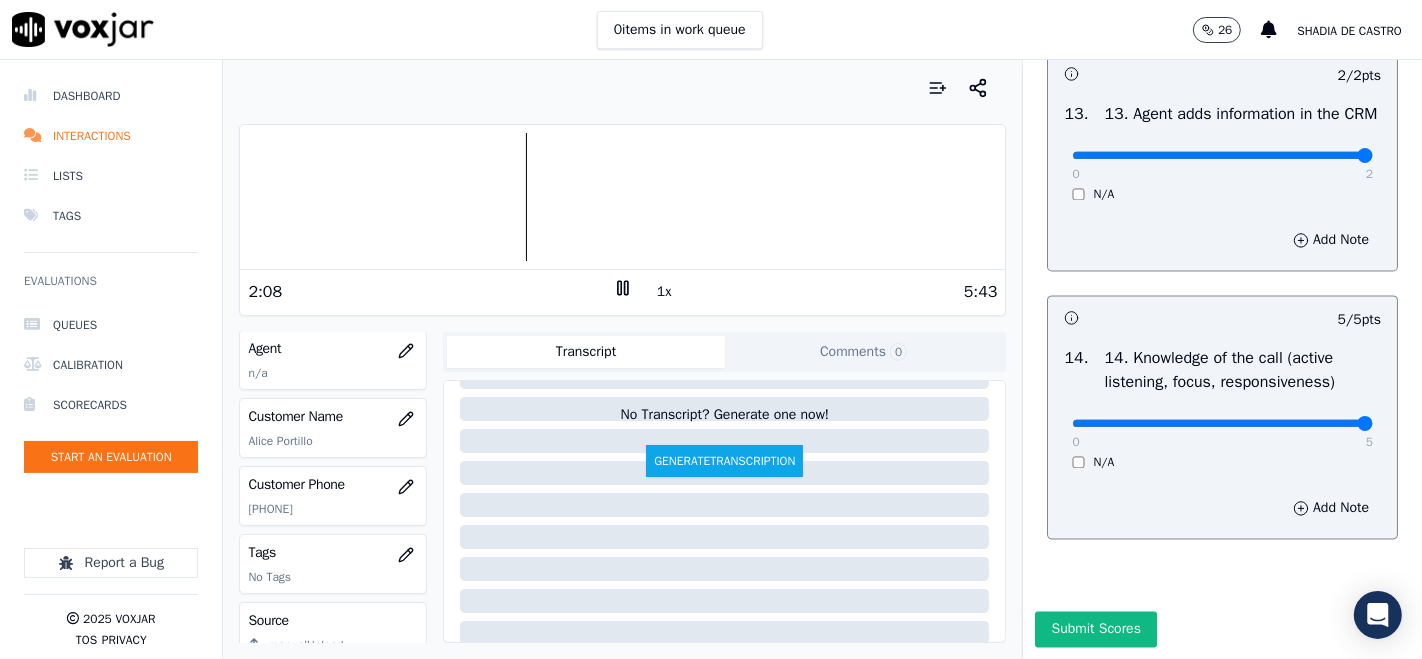 scroll, scrollTop: 111, scrollLeft: 0, axis: vertical 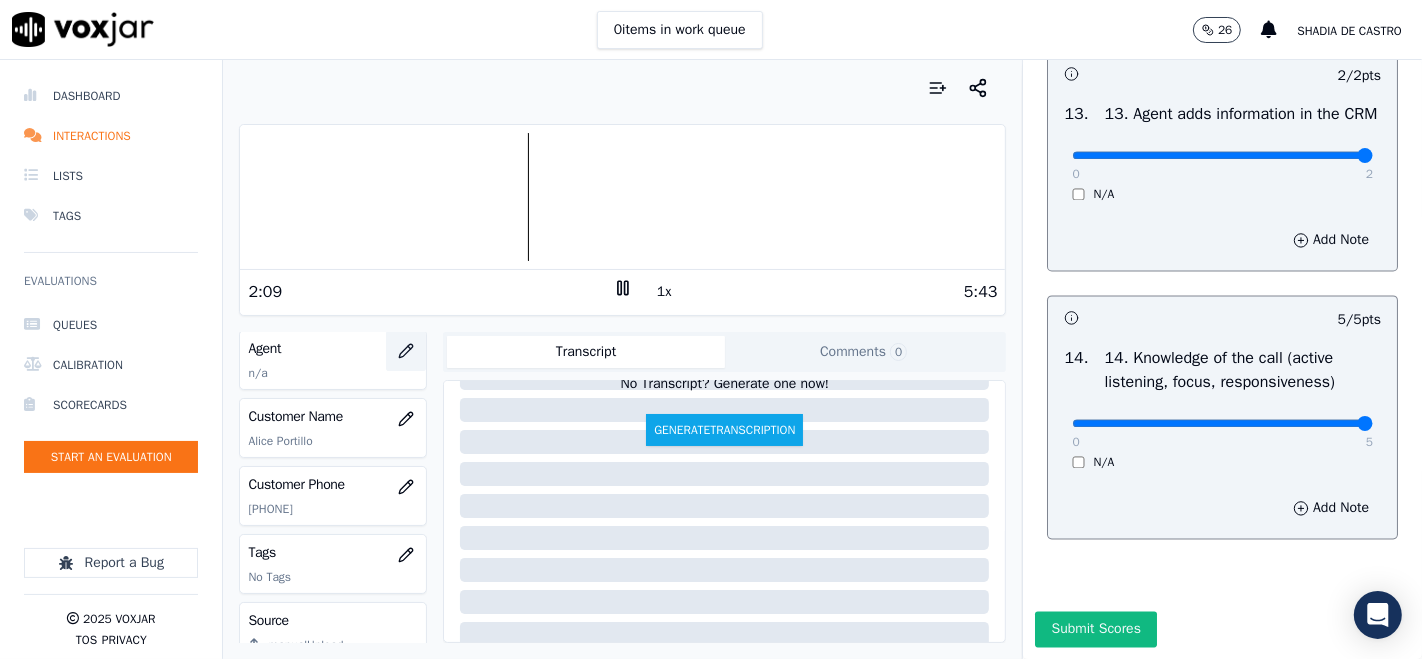 click 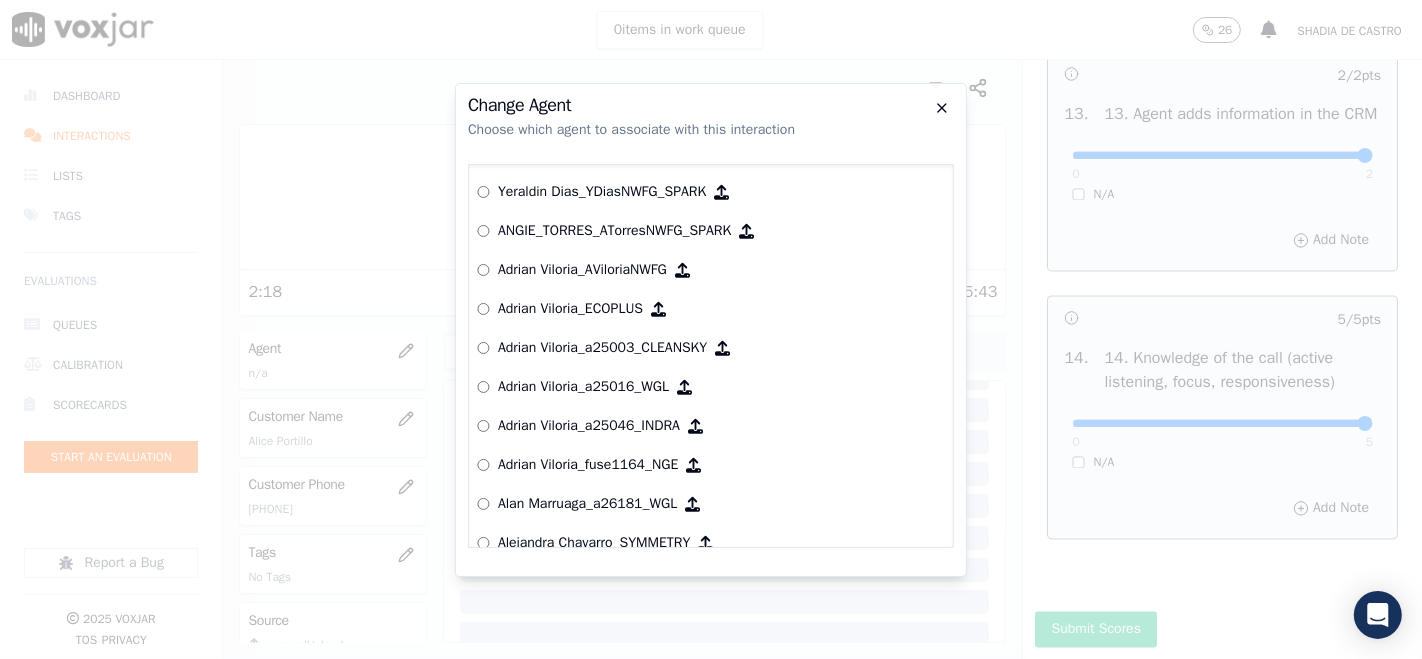 click 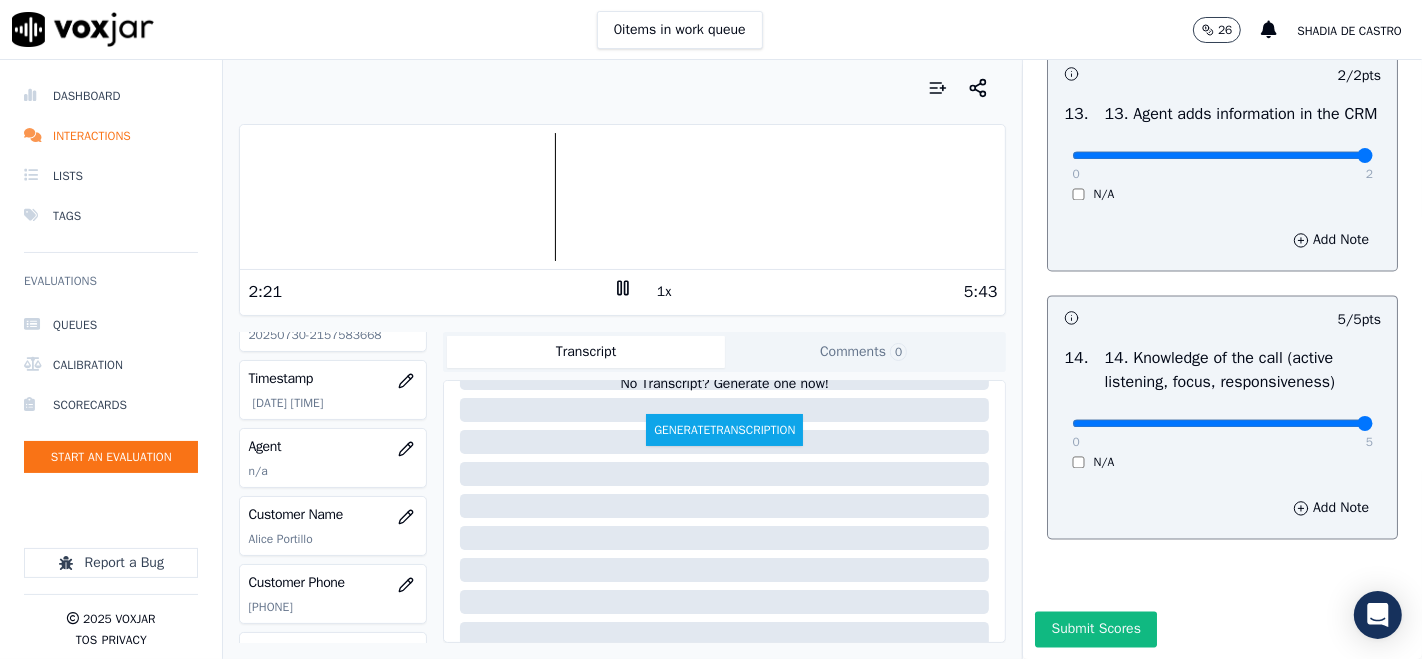 scroll, scrollTop: 0, scrollLeft: 0, axis: both 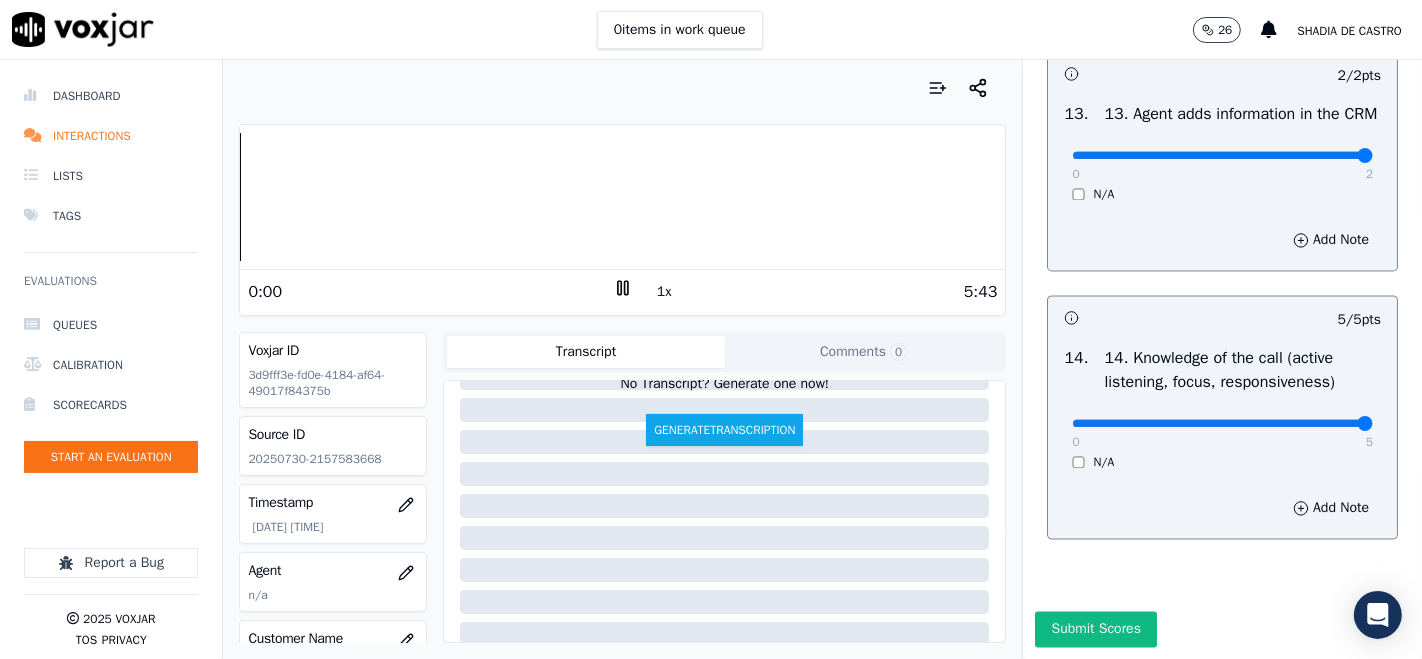click on "Dashboard   Interactions   Lists   Tags       Evaluations     Queues   Calibration   Scorecards   Start an Evaluation
Report a Bug       2025   Voxjar   TOS   Privacy             Your browser does not support the audio element.   0:00     1x   5:43   Voxjar ID   3d9fff3e-fd0e-4184-af64-49017f84375b   Source ID   20250730-2157583668   Timestamp
08/01/2025 05:18 pm     Agent
n/a     Customer Name      Alice Portillo     Customer Phone     2157583668     Tags
No Tags     Source     manualUpload   Type     AUDIO       Transcript   Comments  0   No Transcript? Generate one now!   Generate  Transcription         Add Comment   Scores   Transcript   Metadata   Comments         Human Score   --   0  evaluation s   AI Score   --   0  evaluation s     AI Evaluations
Queue an AI Evaluation   No AI evaluations yet   Human Evaluations   Start a Manual Evaluation   No human evaluations yet       INBOUND CTS SCORECARD - NEW   Scorecard       GREETING/OPENING SKILLS" at bounding box center [711, 359] 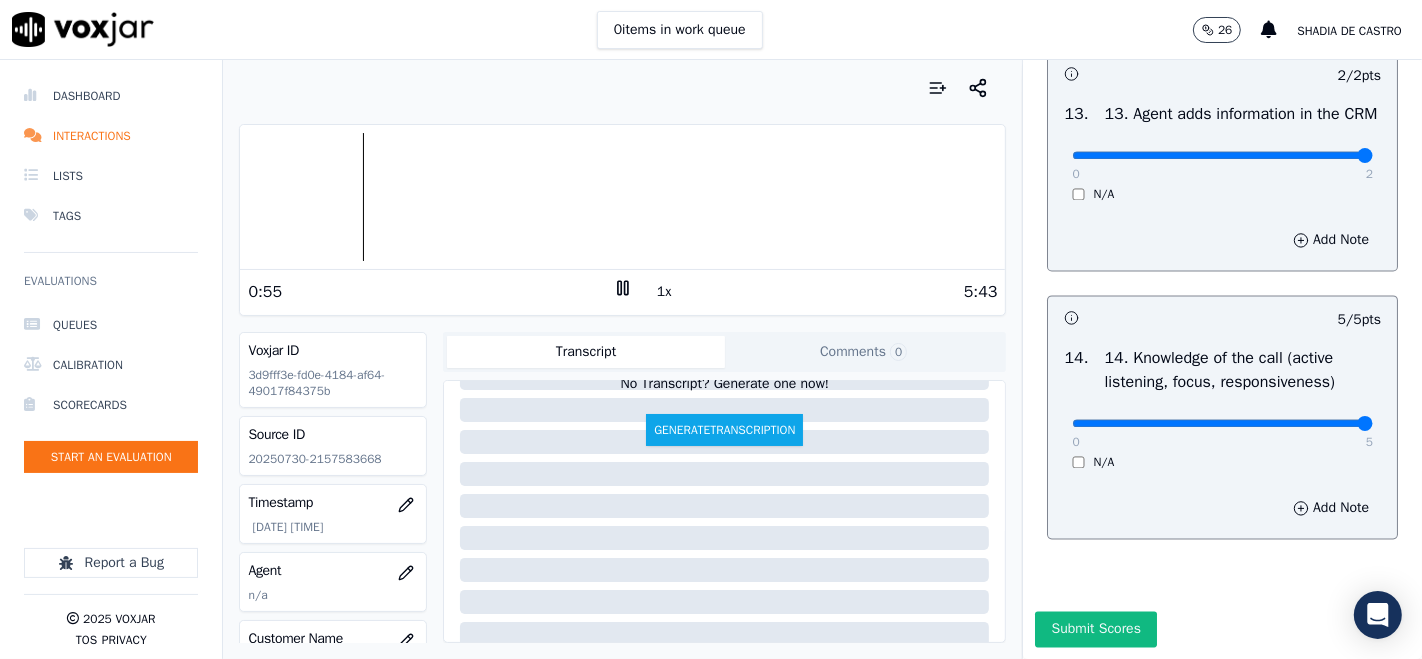scroll, scrollTop: 111, scrollLeft: 0, axis: vertical 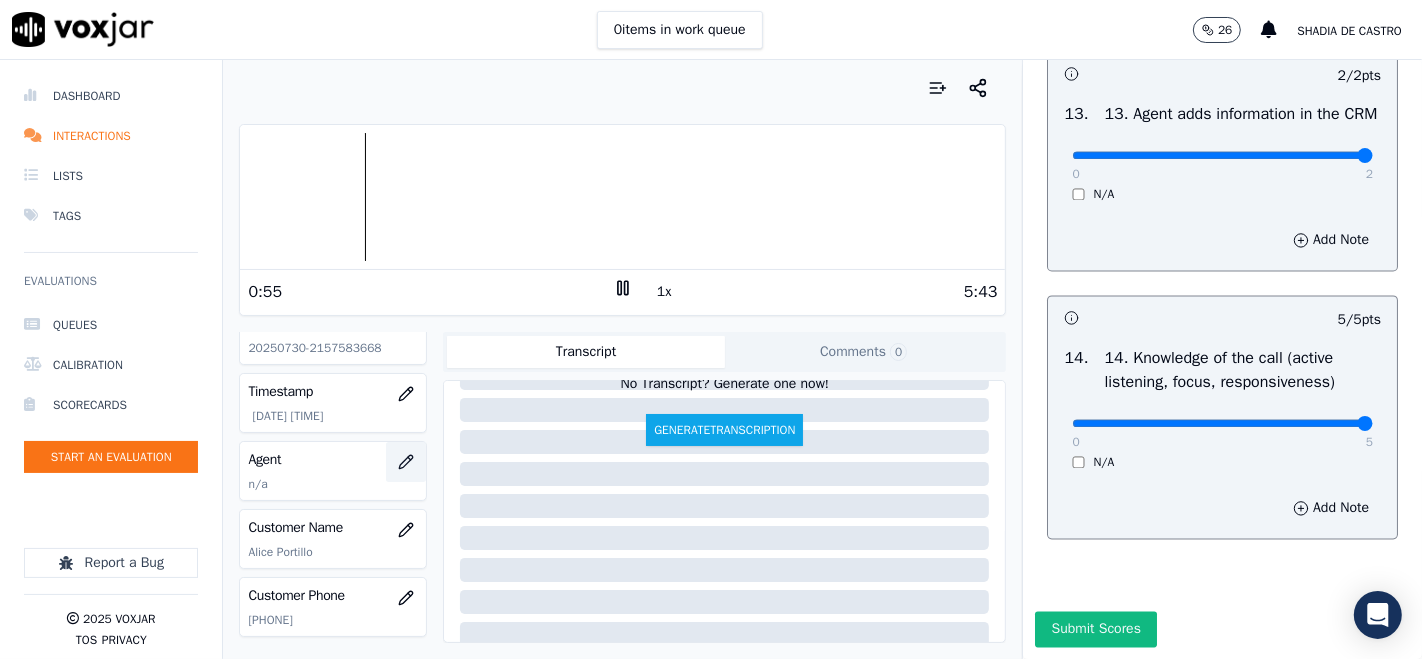 click at bounding box center (406, 462) 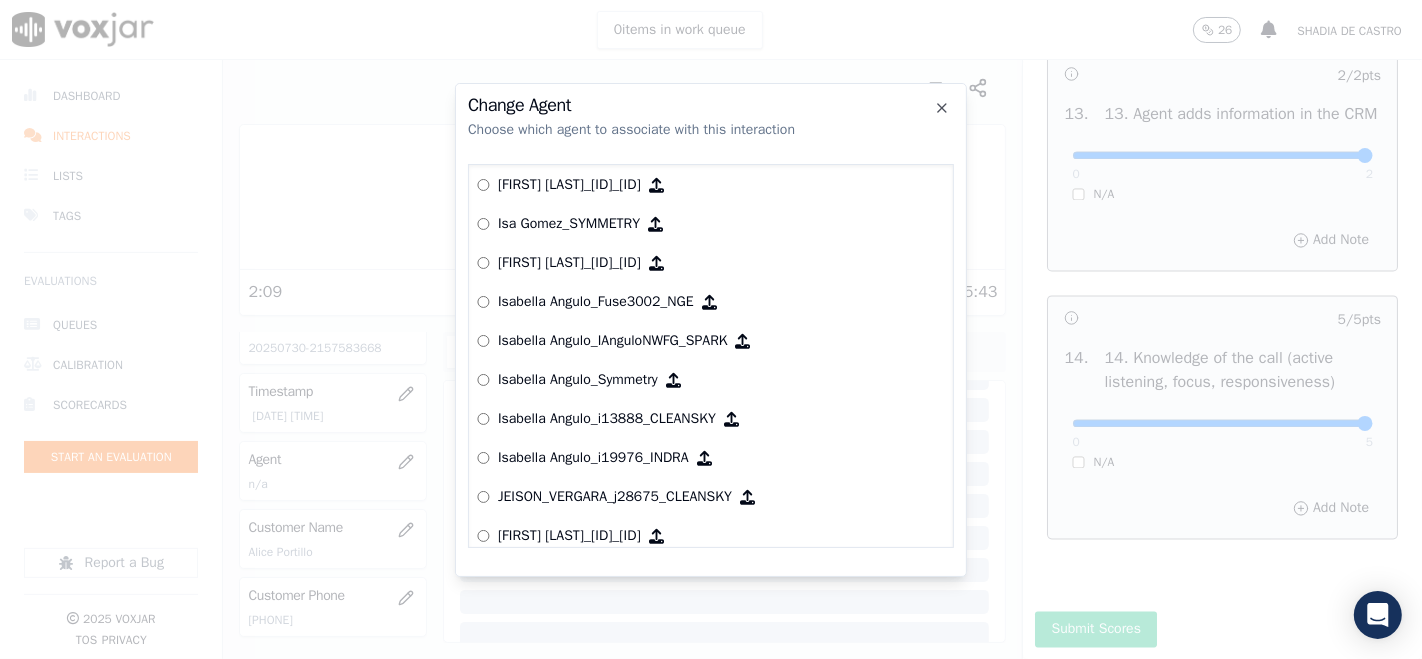 scroll, scrollTop: 4412, scrollLeft: 0, axis: vertical 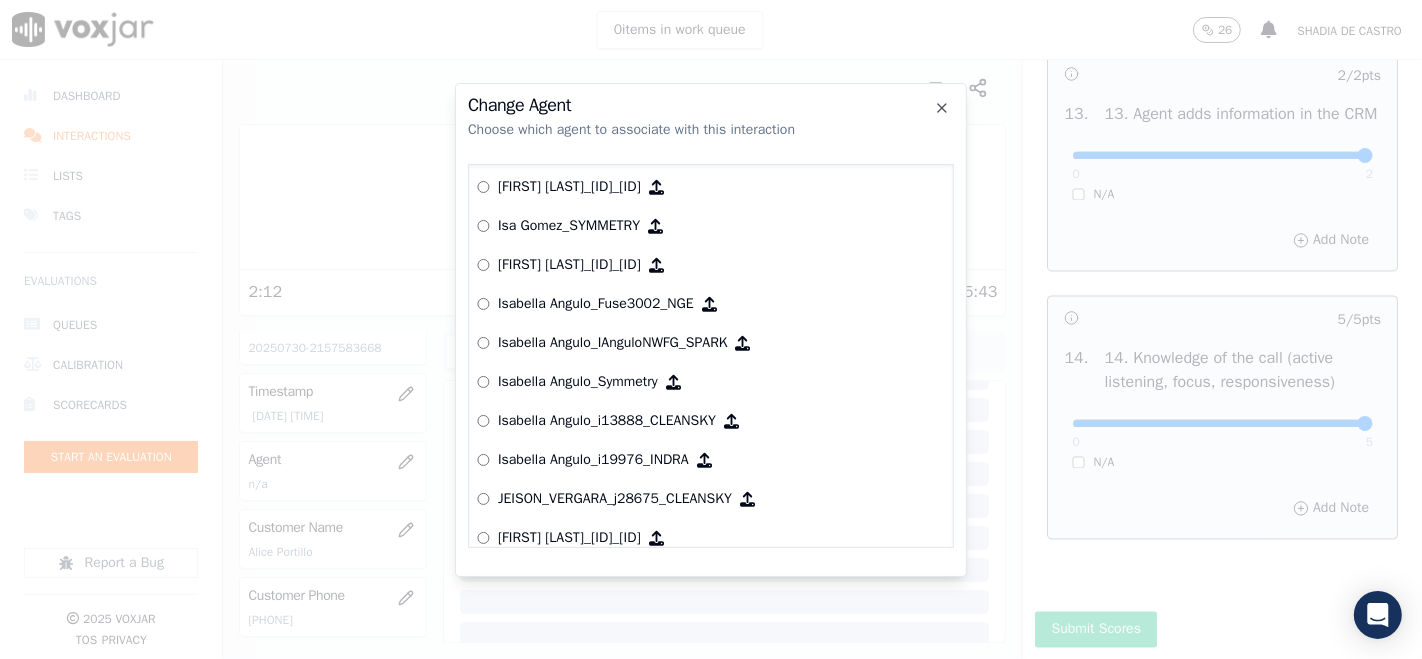 click on "Isabella Angulo_i13888_CLEANSKY" at bounding box center [607, 421] 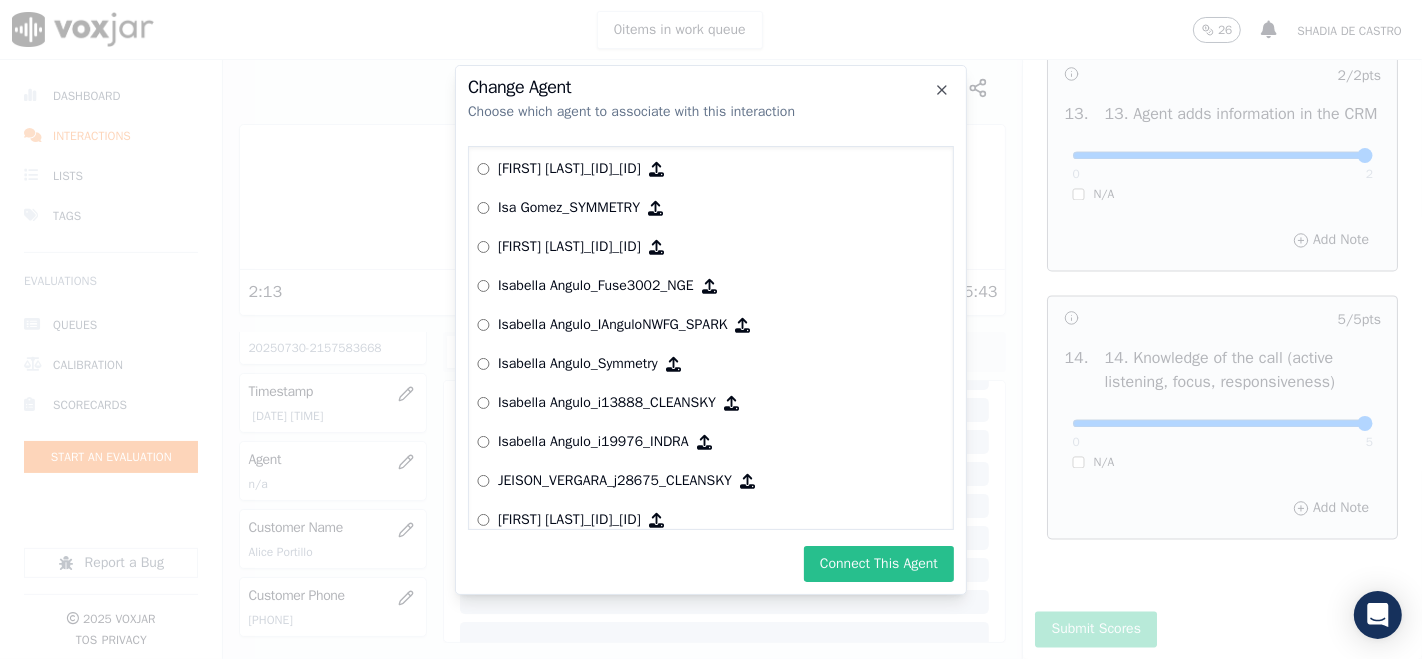 click on "Connect This Agent" at bounding box center (879, 564) 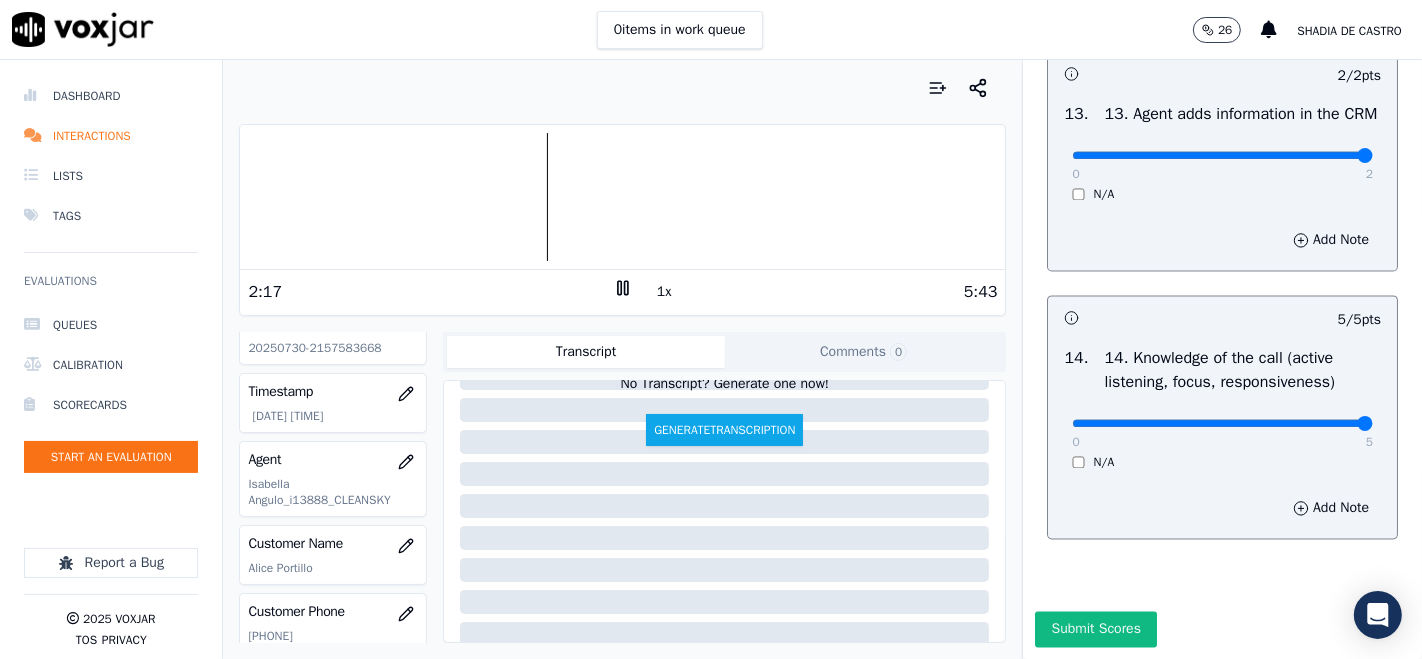 drag, startPoint x: 1044, startPoint y: 573, endPoint x: 1054, endPoint y: 576, distance: 10.440307 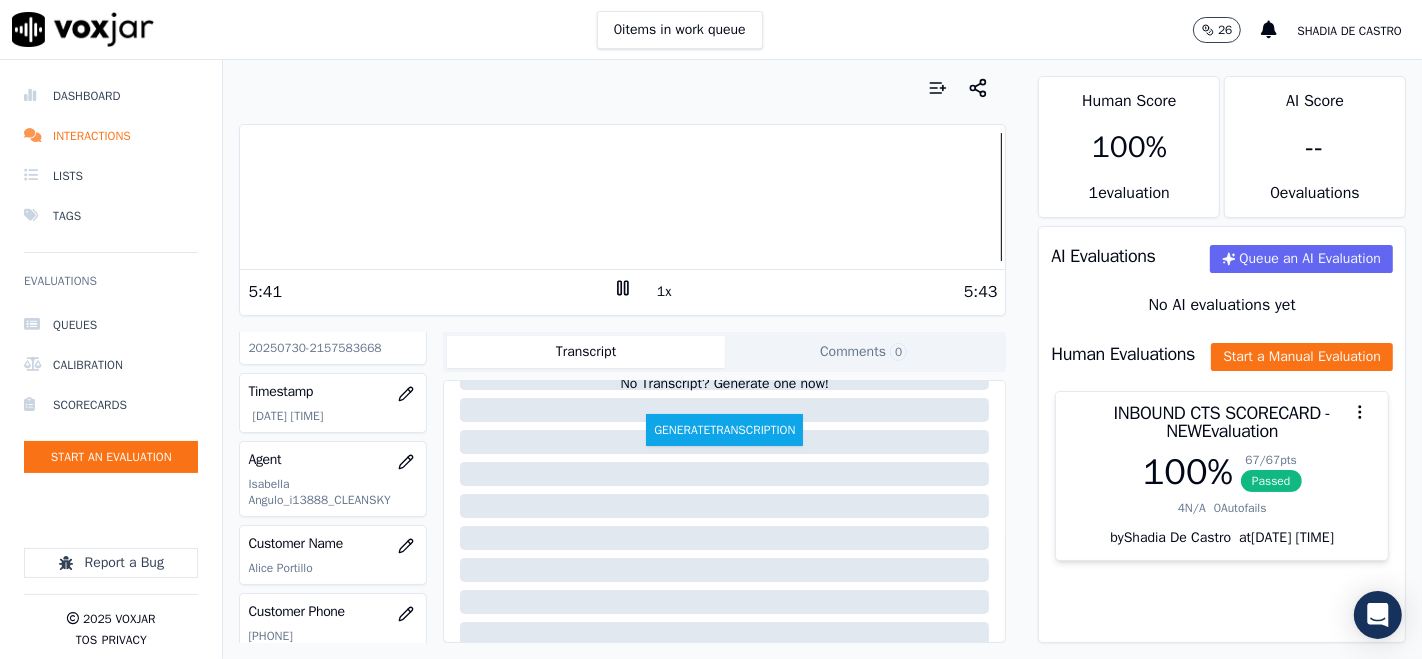 click at bounding box center [622, 197] 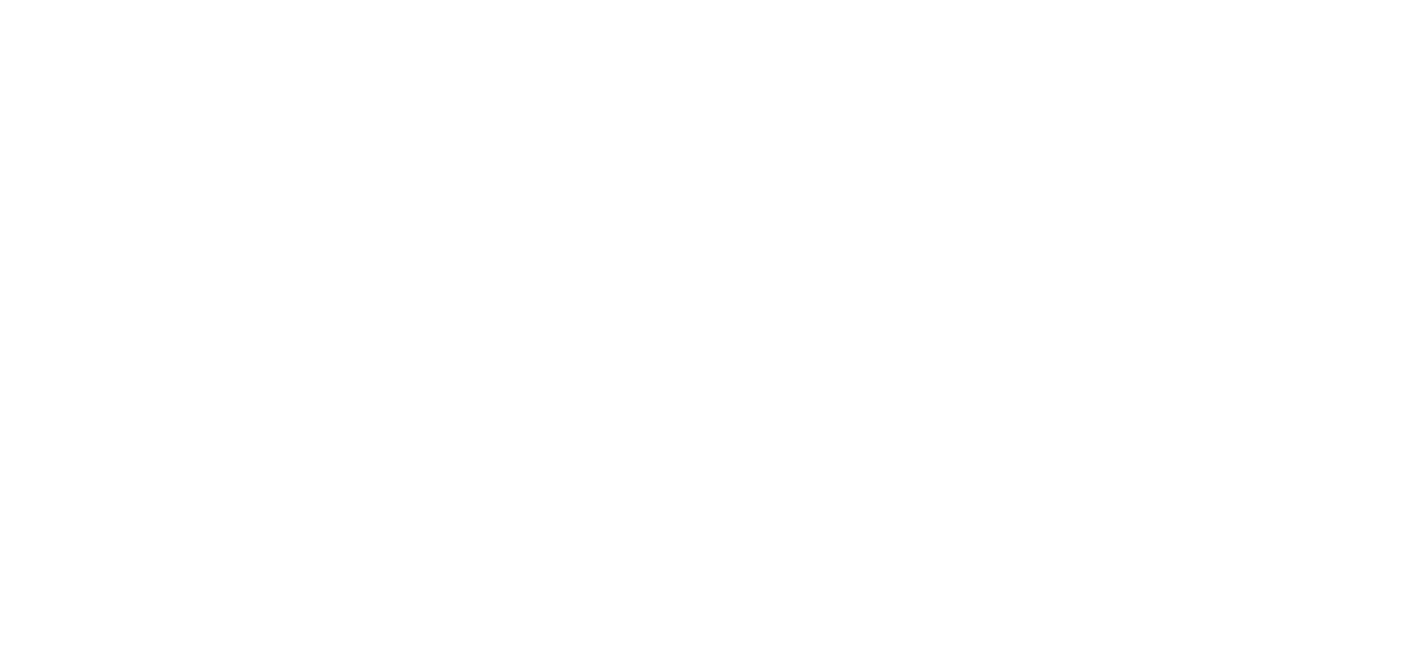 scroll, scrollTop: 0, scrollLeft: 0, axis: both 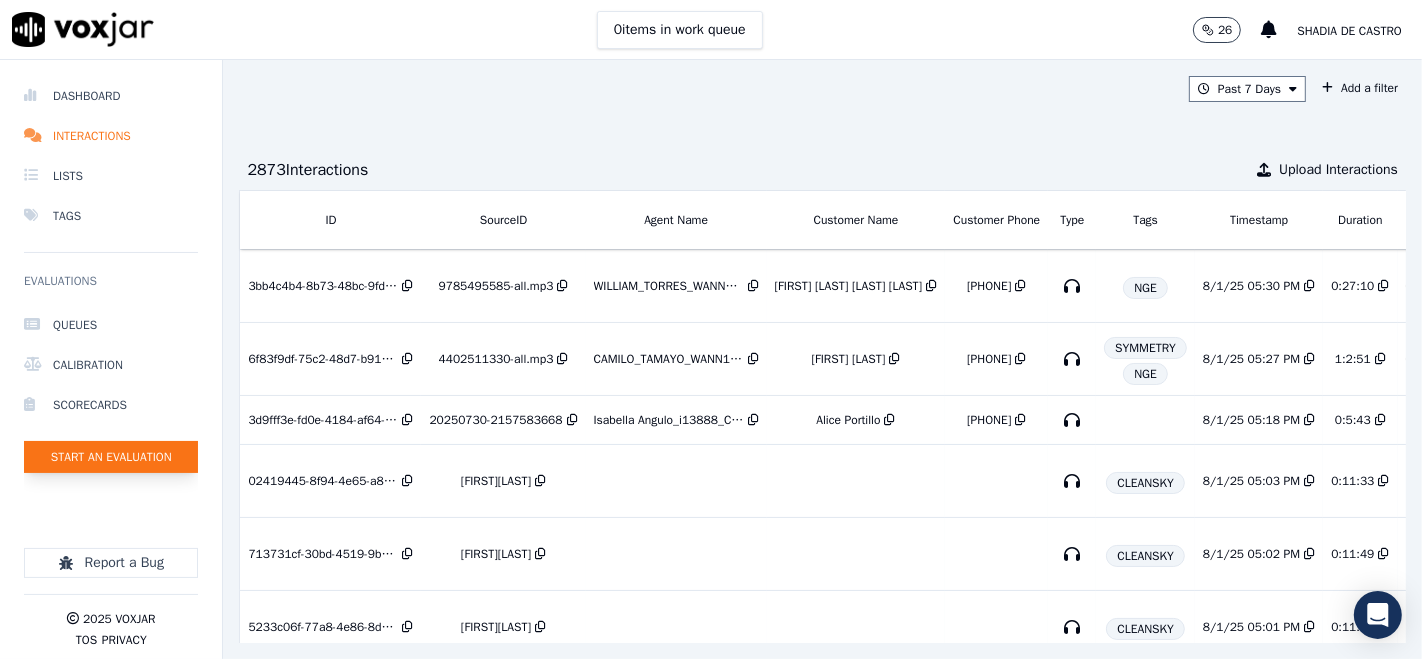 click on "Start an Evaluation" 